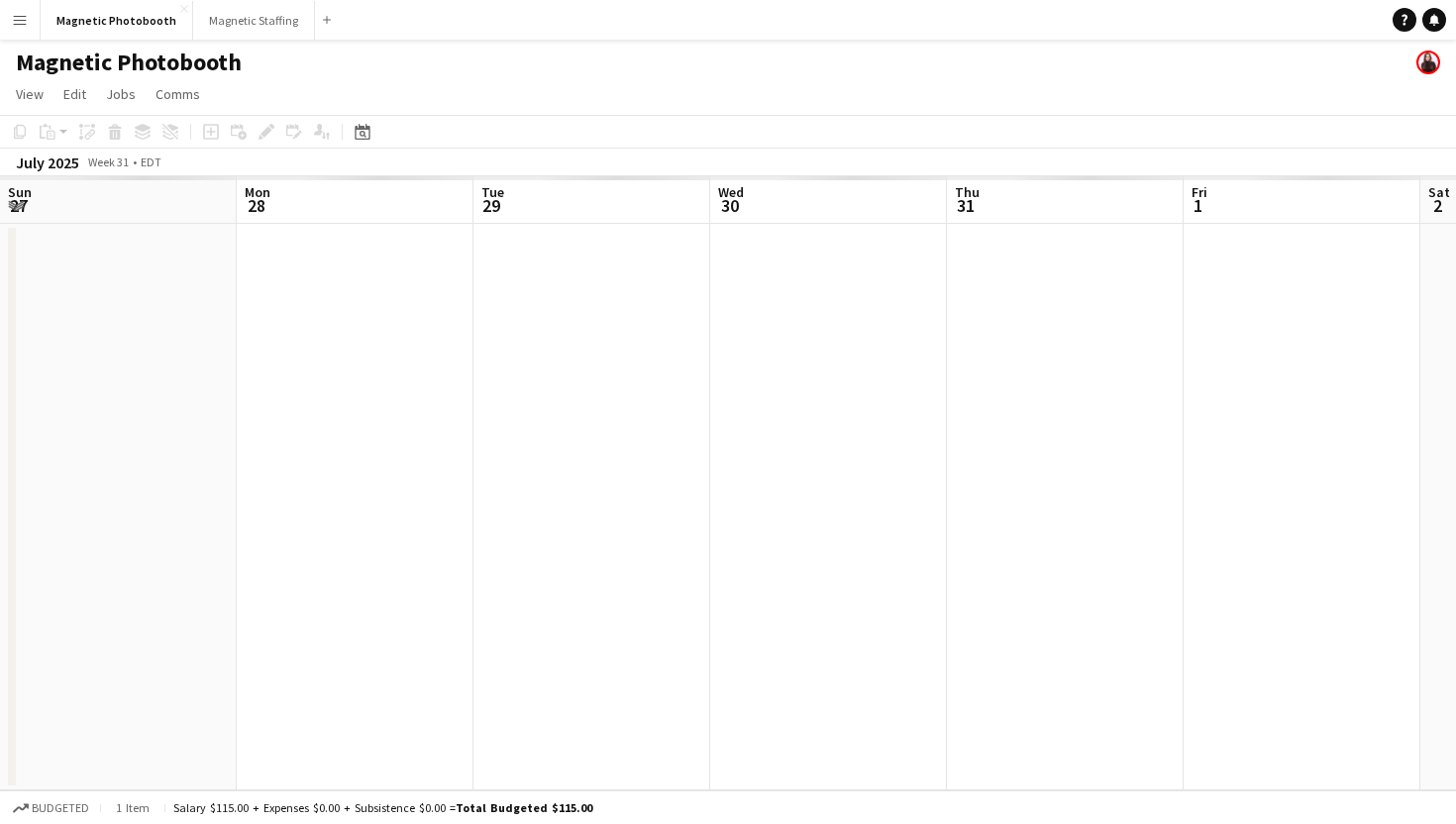 scroll, scrollTop: 0, scrollLeft: 0, axis: both 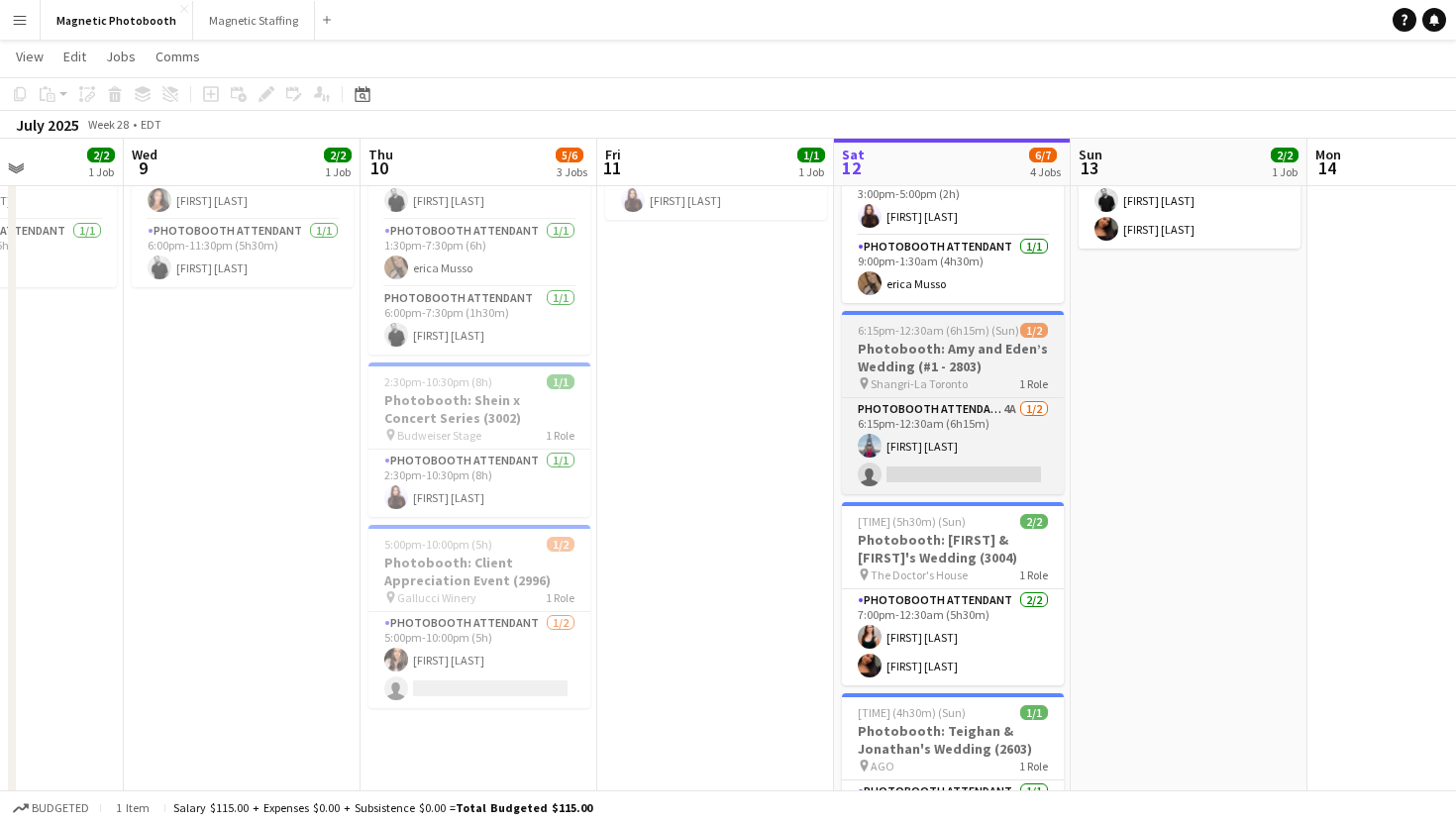 click on "[TIME] (6h15m) (Sun)   1/2   Photobooth: [FIRST] and [FIRST]'s Wedding (#1 - 2803)
pin
[LOCATION]   1 Role   Photobooth Attendant    4A   [TIME] (6h15m)
[FIRST] [LAST]
single-neutral-actions" at bounding box center (953, 402) 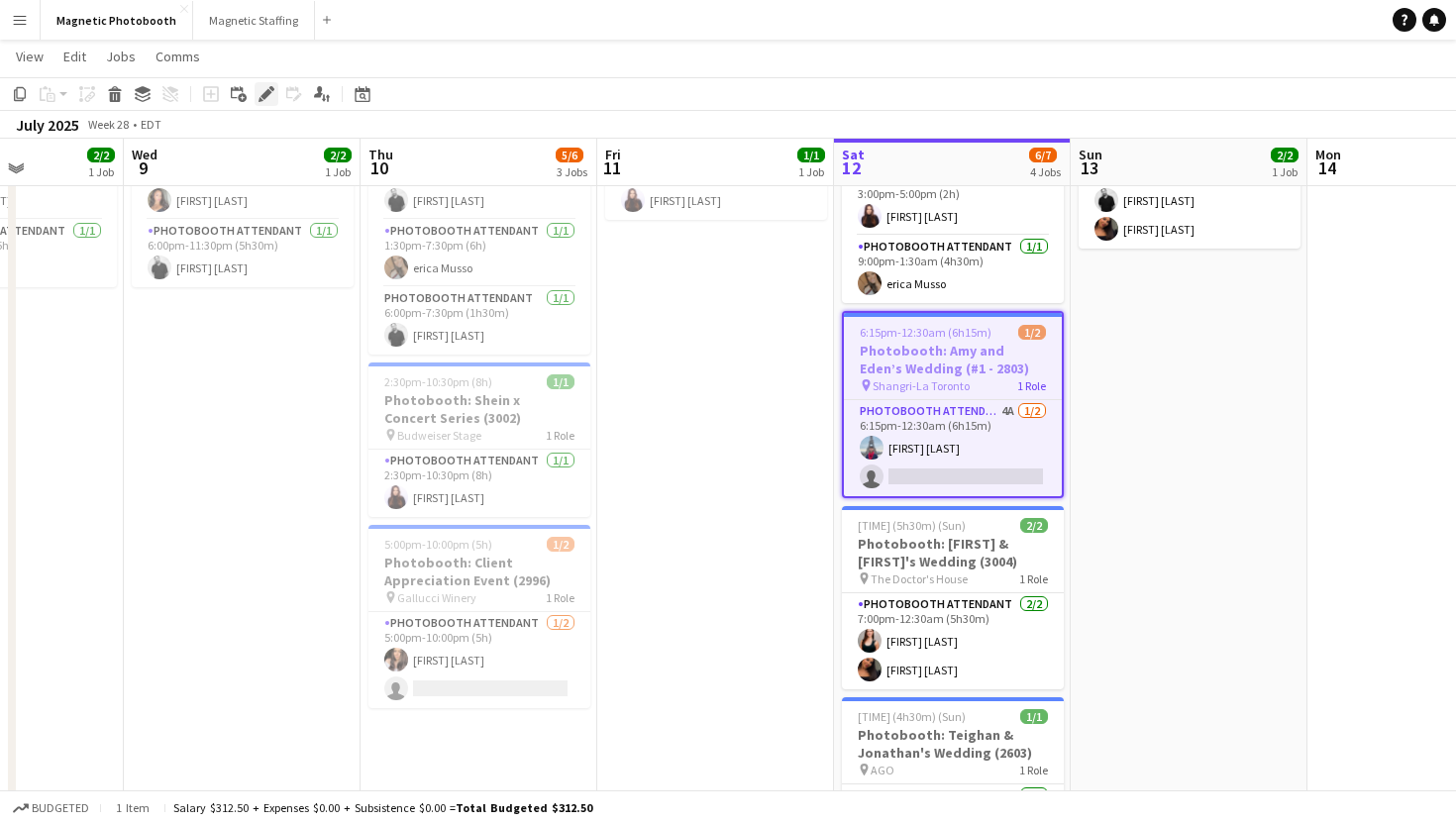click 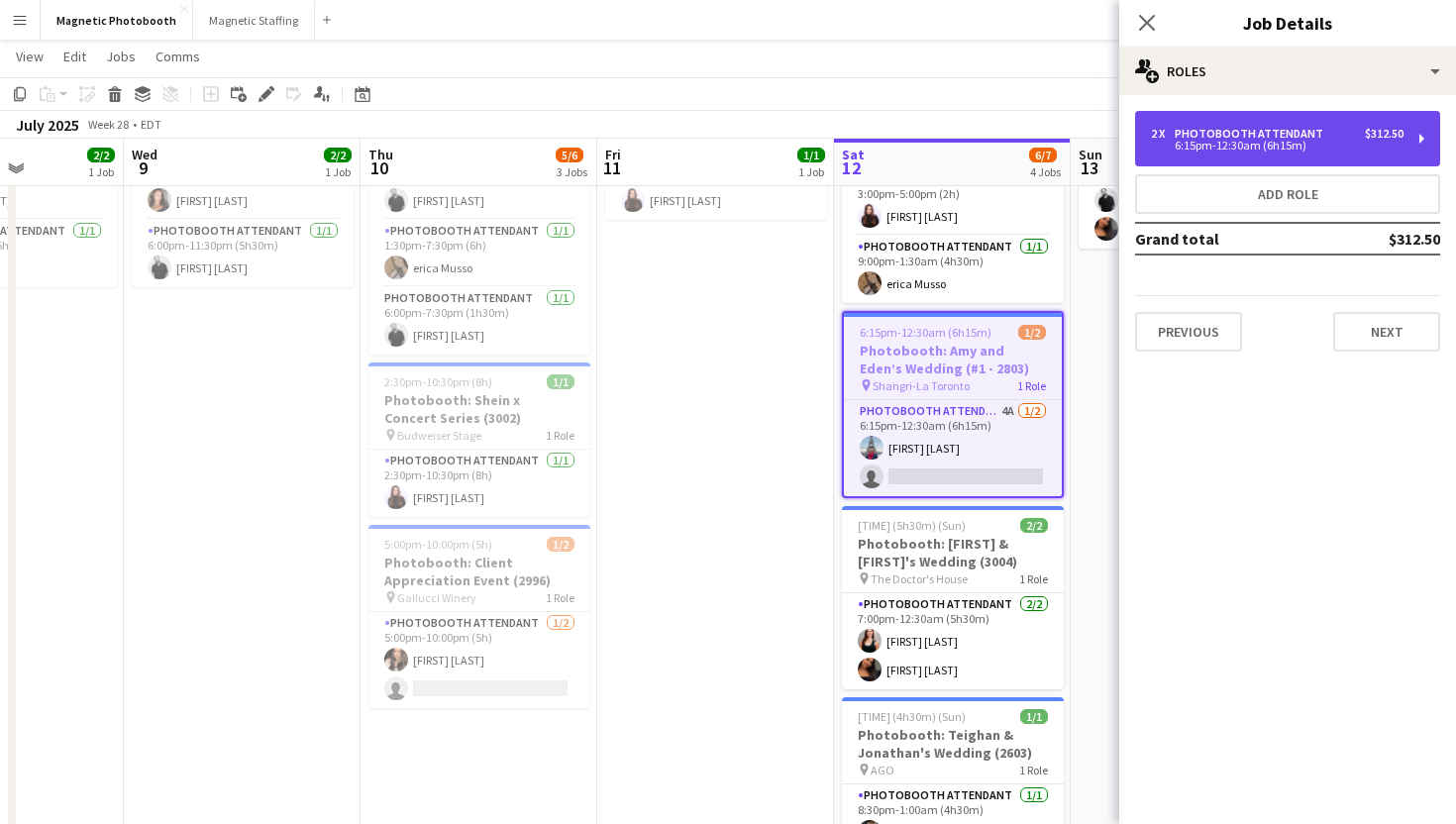 click on "2 x   Photobooth Attendant    $312.50" at bounding box center [1277, 134] 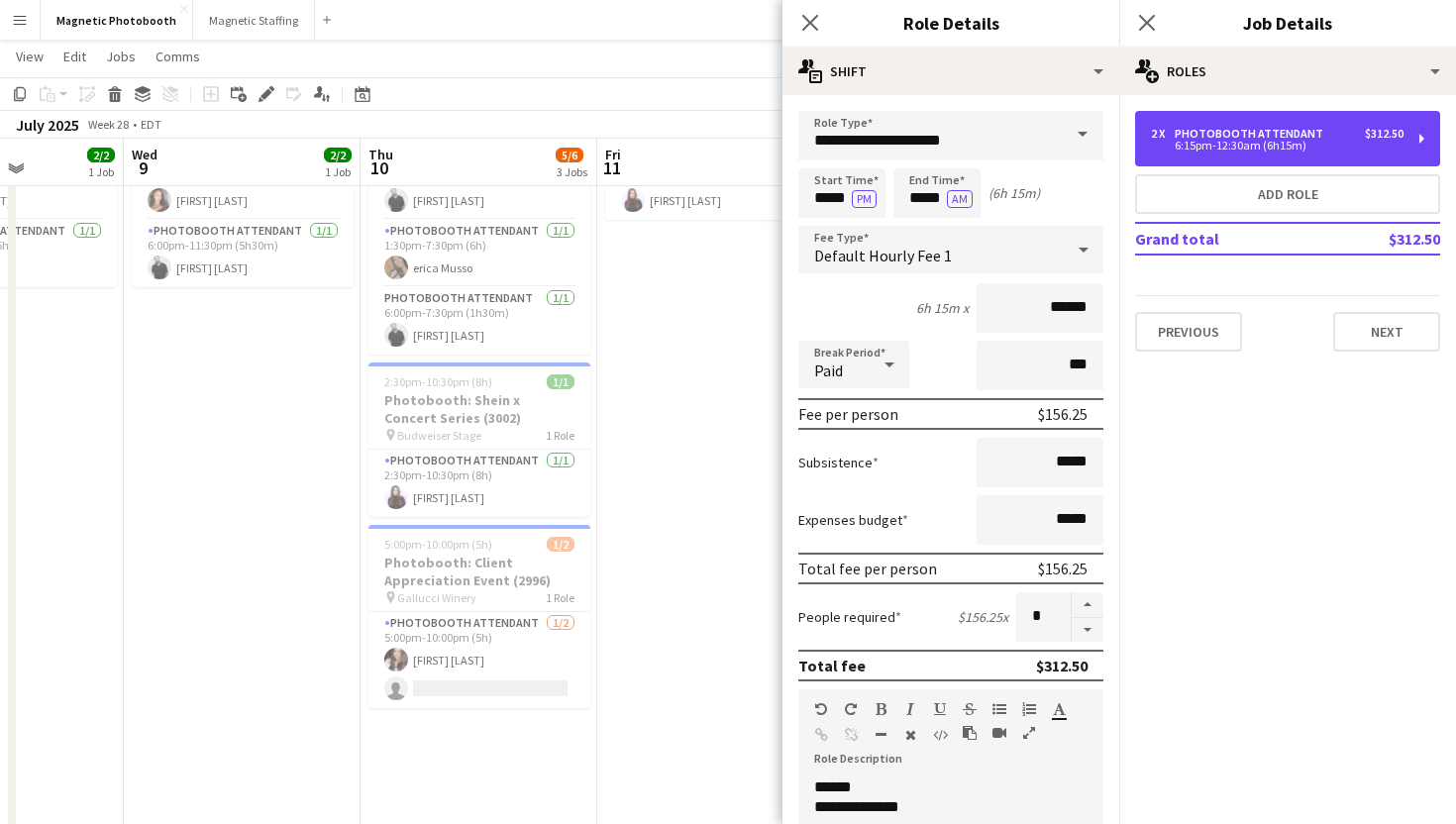 scroll, scrollTop: 44, scrollLeft: 0, axis: vertical 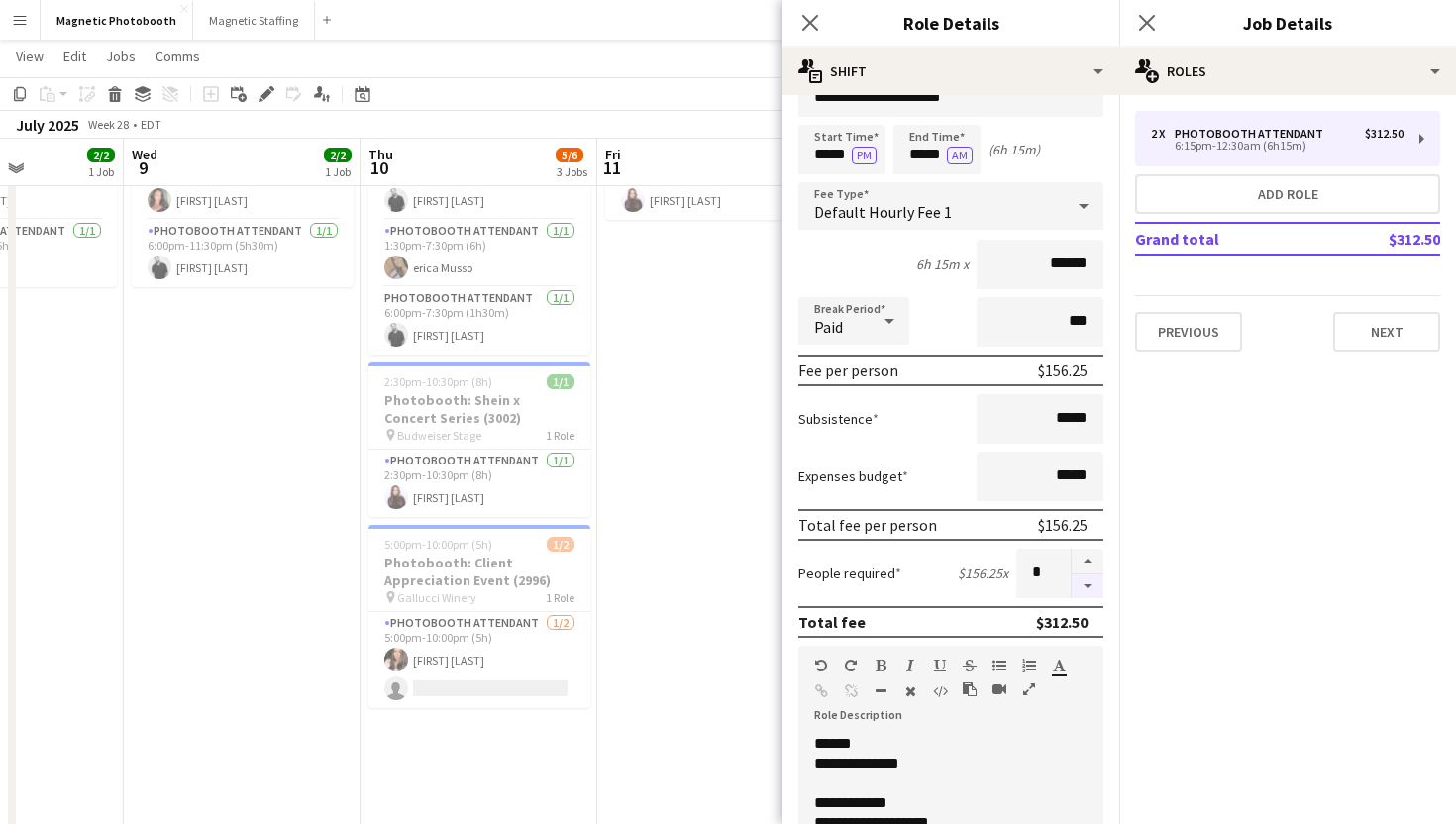 click at bounding box center (1088, 586) 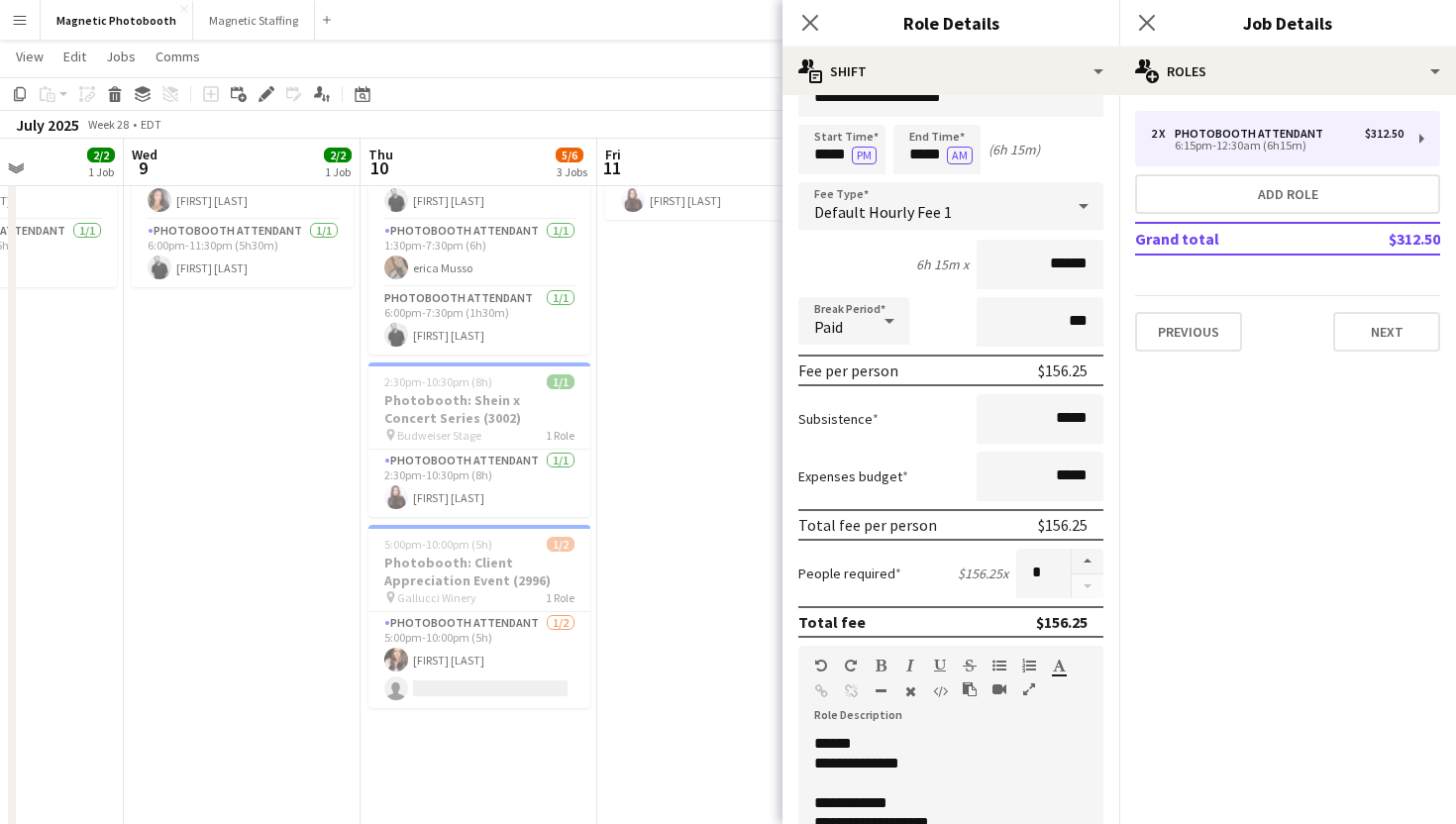 scroll, scrollTop: 0, scrollLeft: 0, axis: both 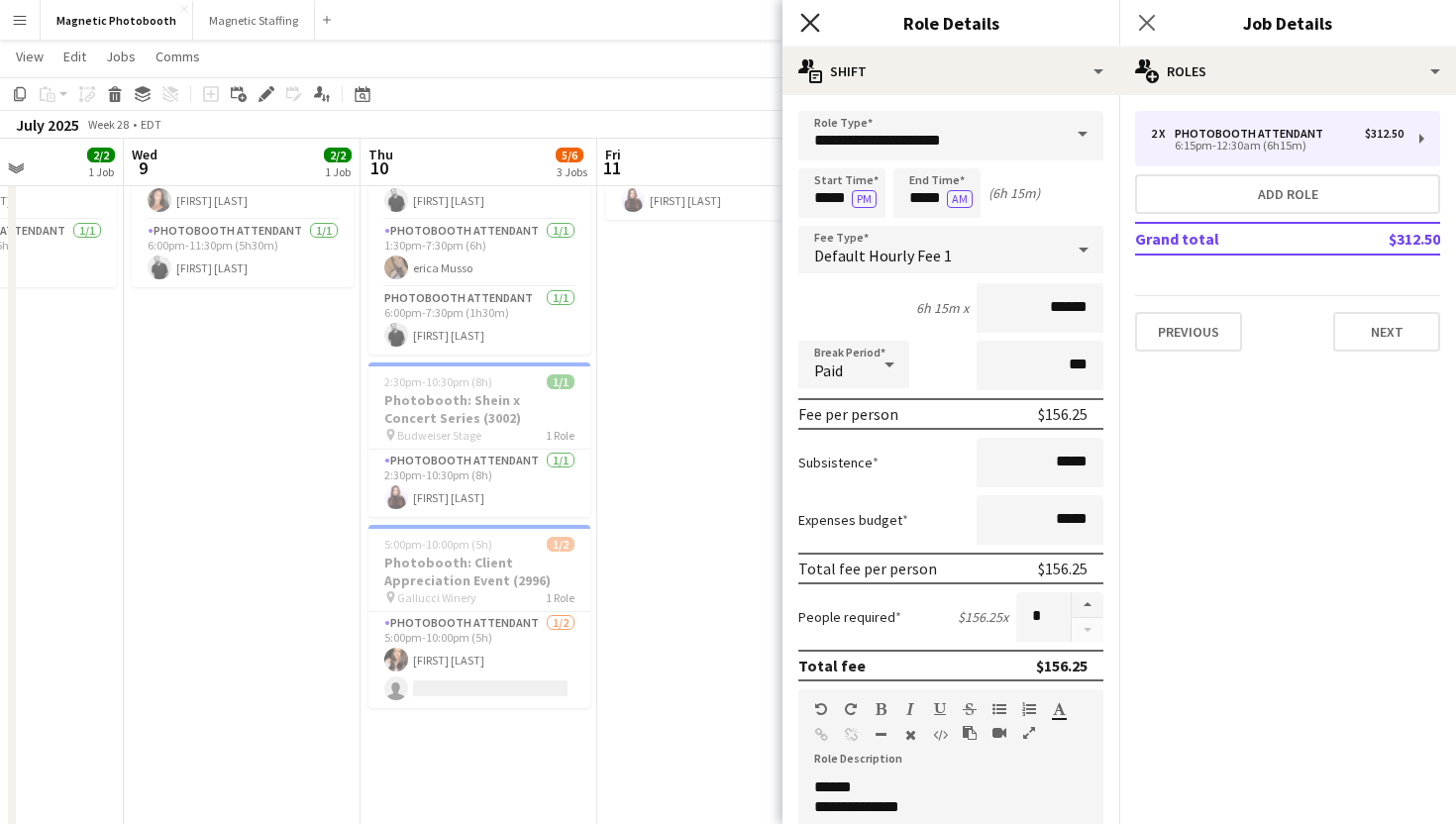 click on "Close pop-in" 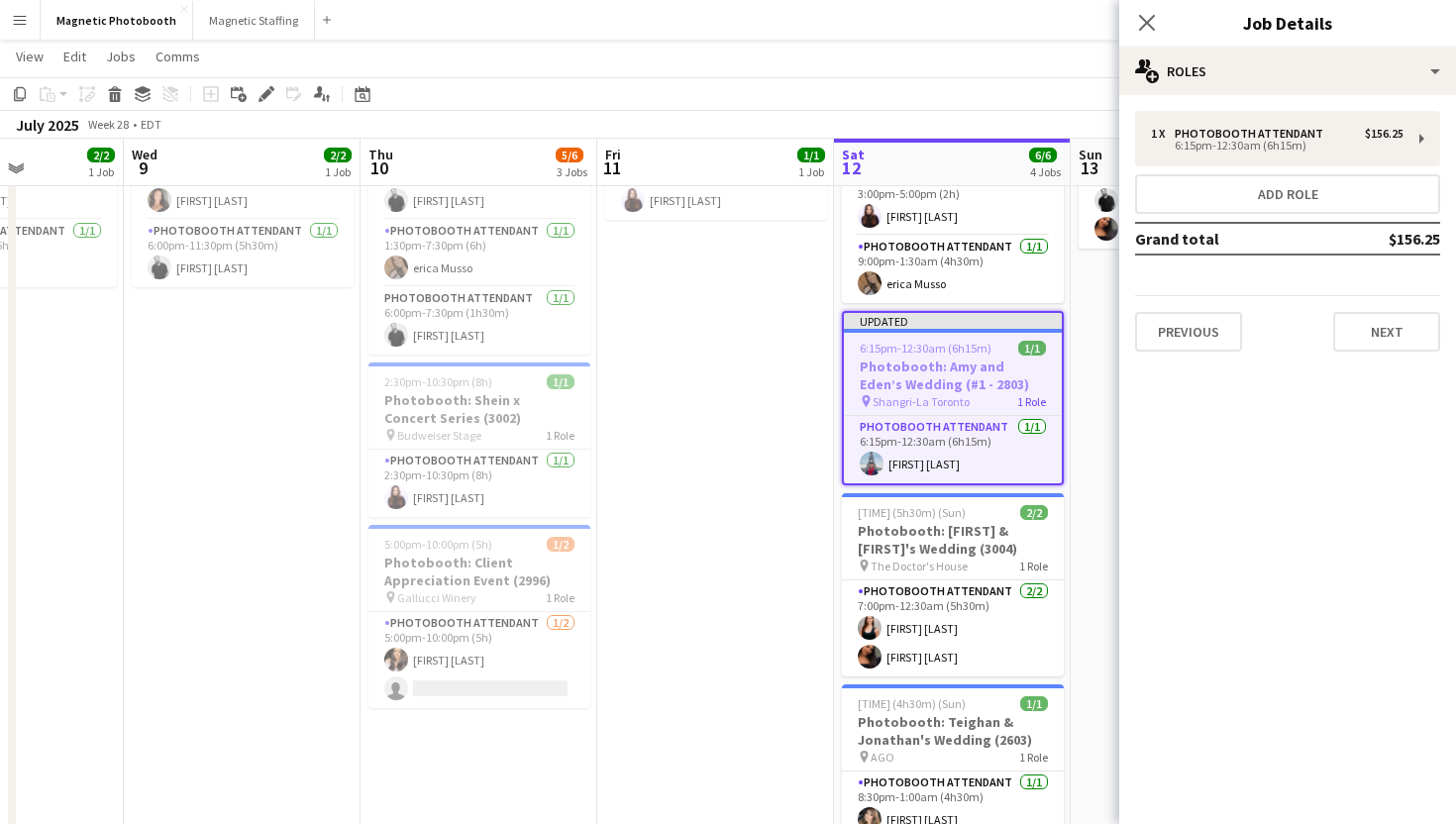 click on "1 x   Photobooth Attendant    $156.25   6:15pm-12:30am (6h15m)   Add role   Grand total   $156.25   Previous   Next" at bounding box center (1288, 231) 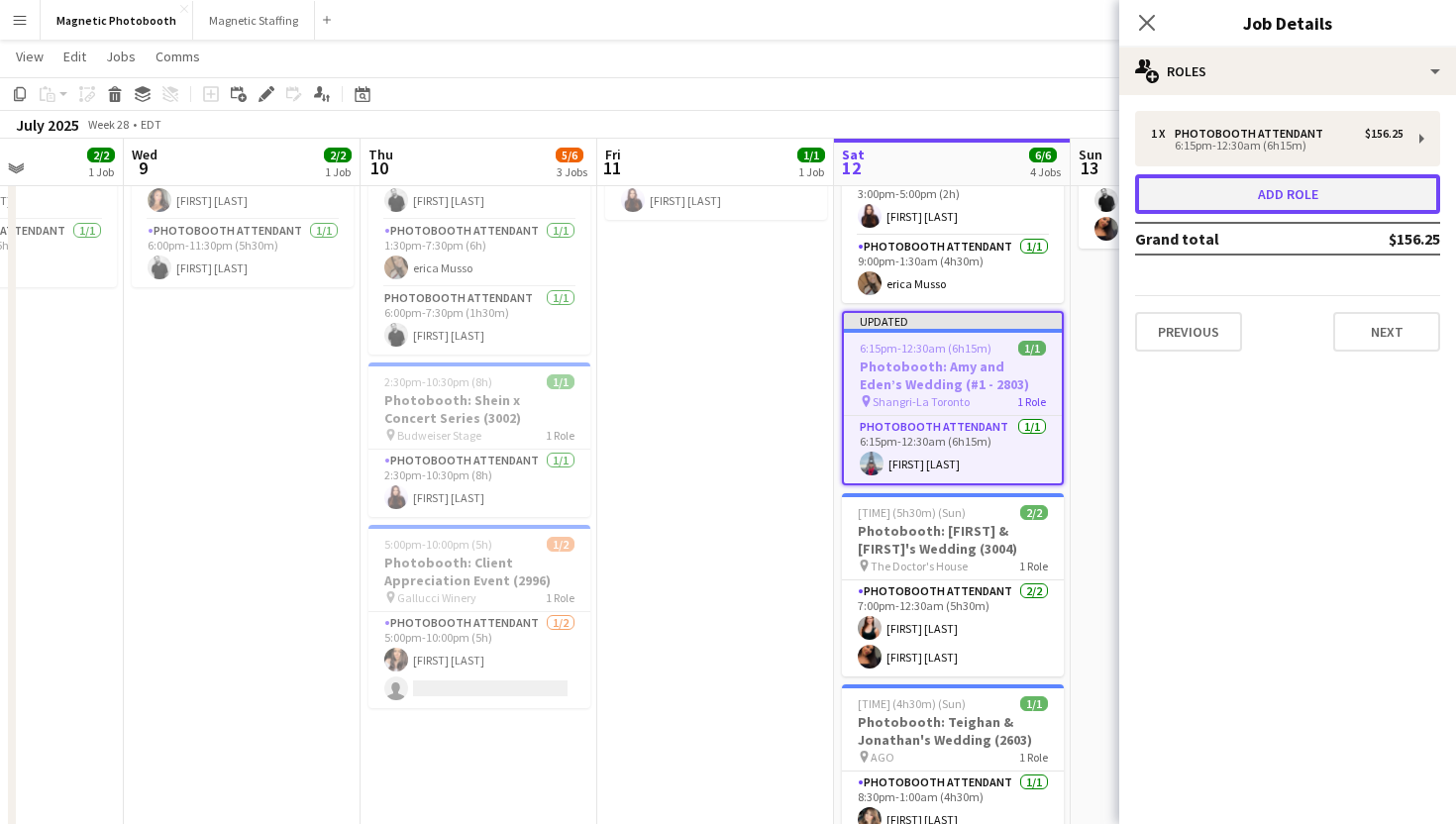 click on "Add role" at bounding box center [1288, 194] 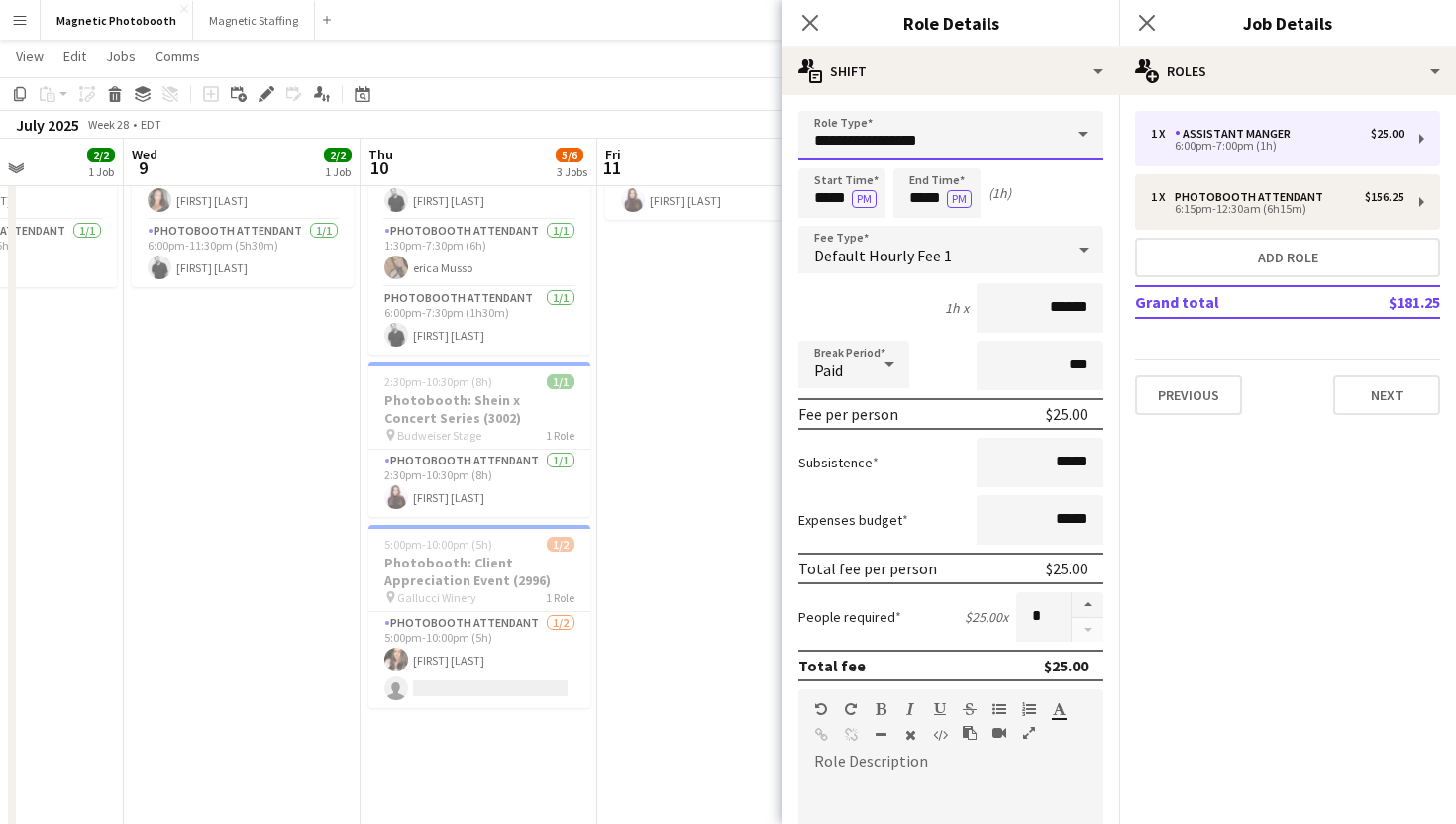 click on "**********" at bounding box center (951, 136) 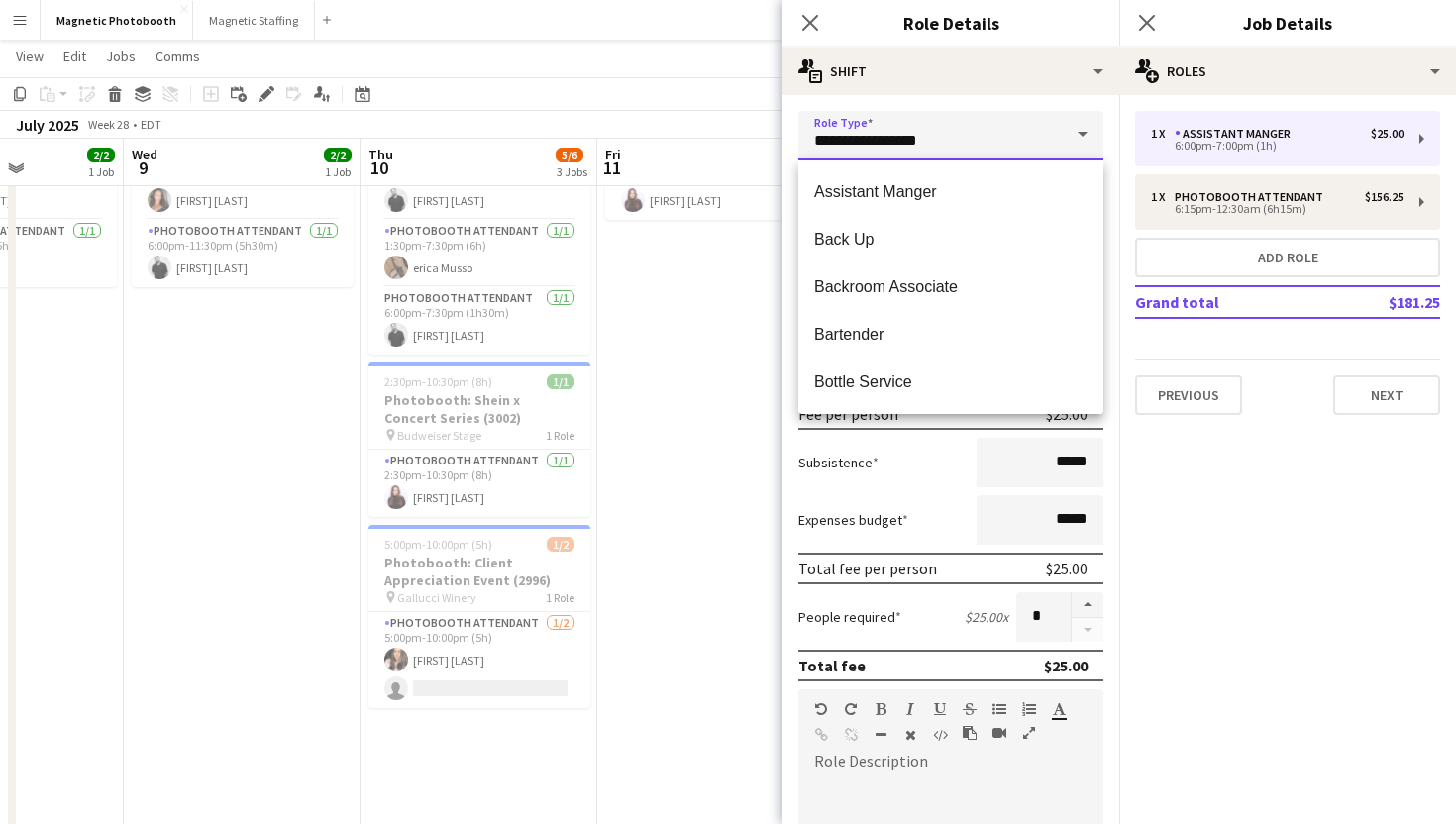 click on "**********" at bounding box center (951, 136) 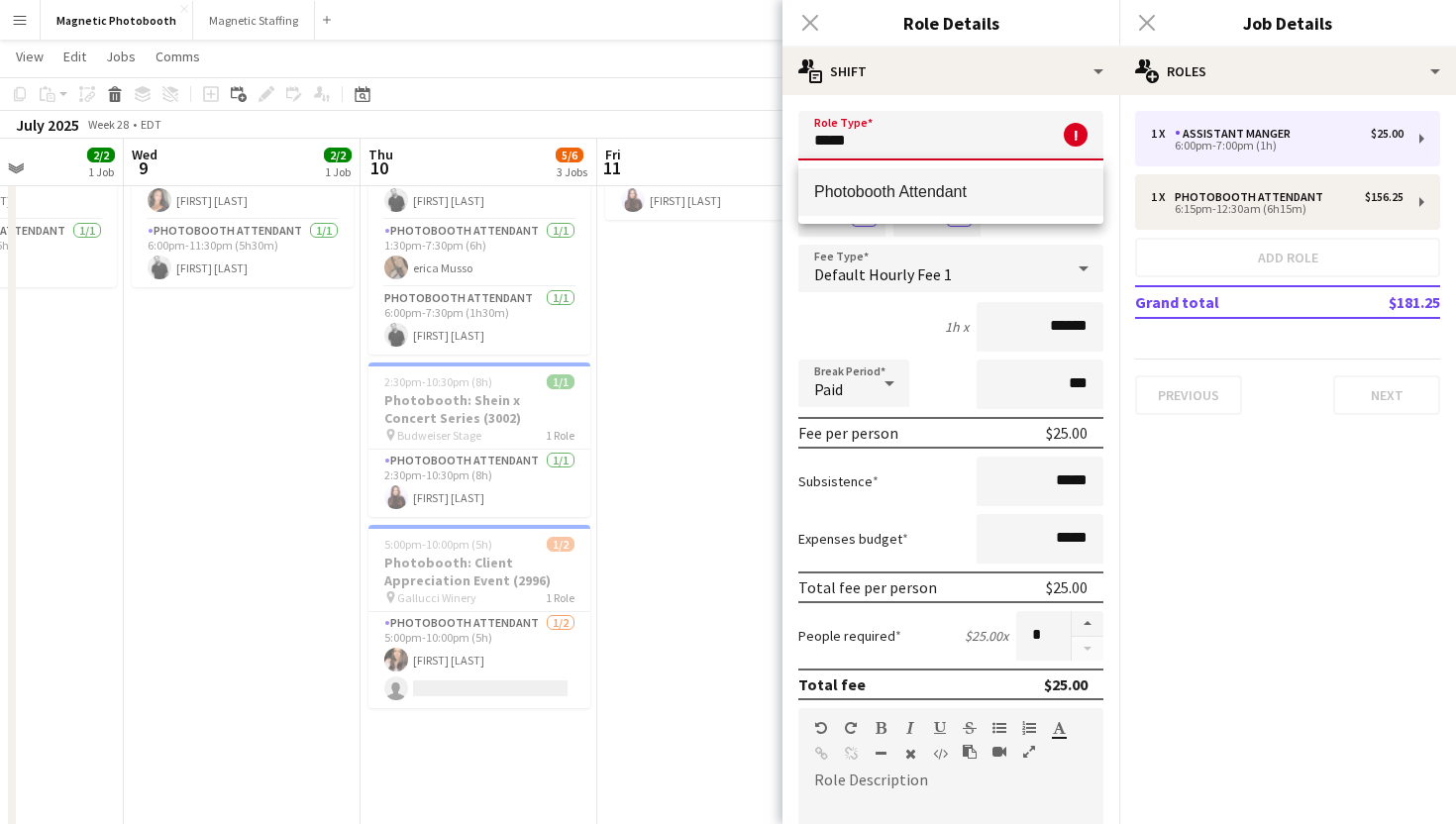 click on "Photobooth Attendant" at bounding box center (951, 191) 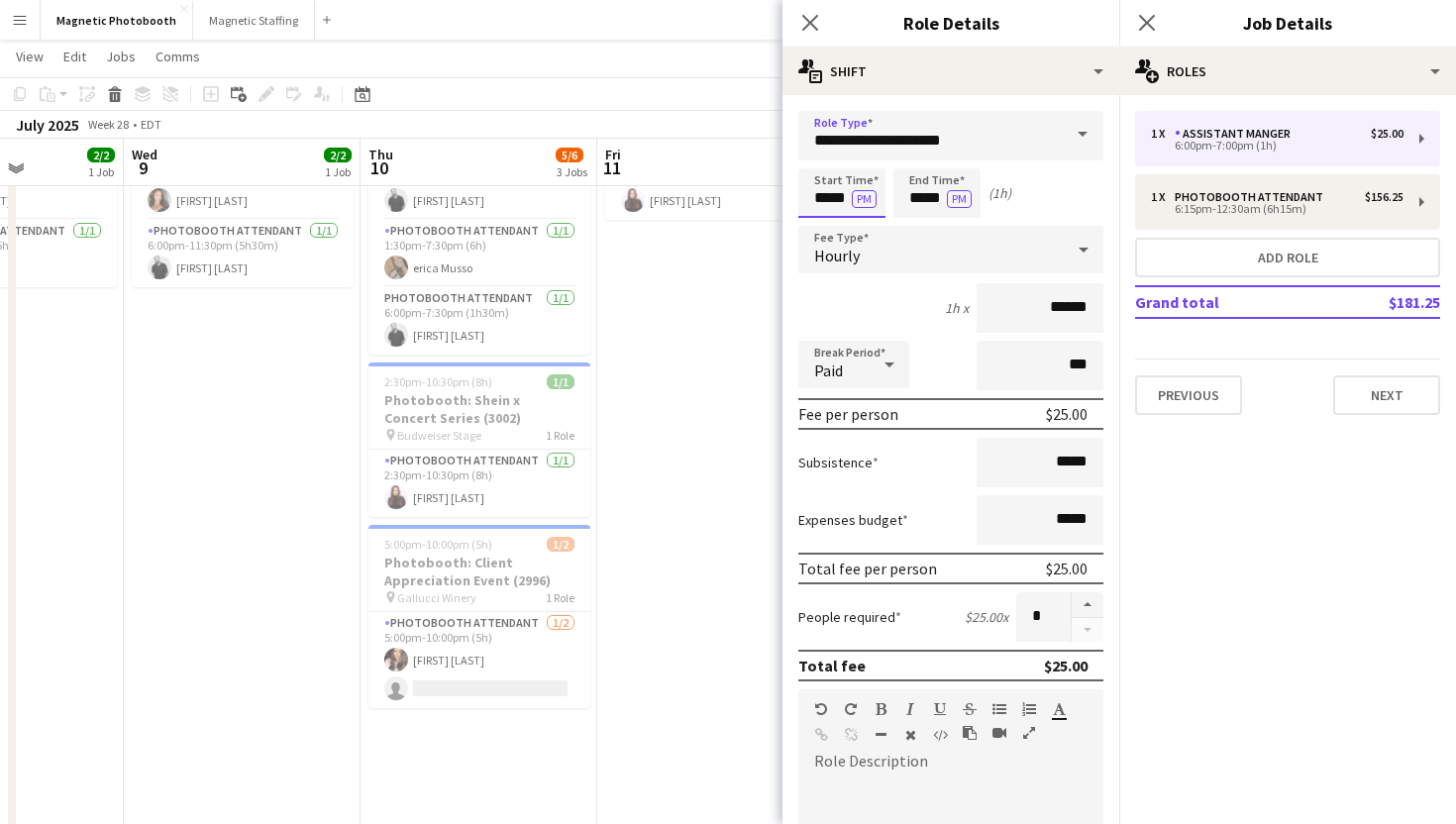 click on "*****" at bounding box center (842, 193) 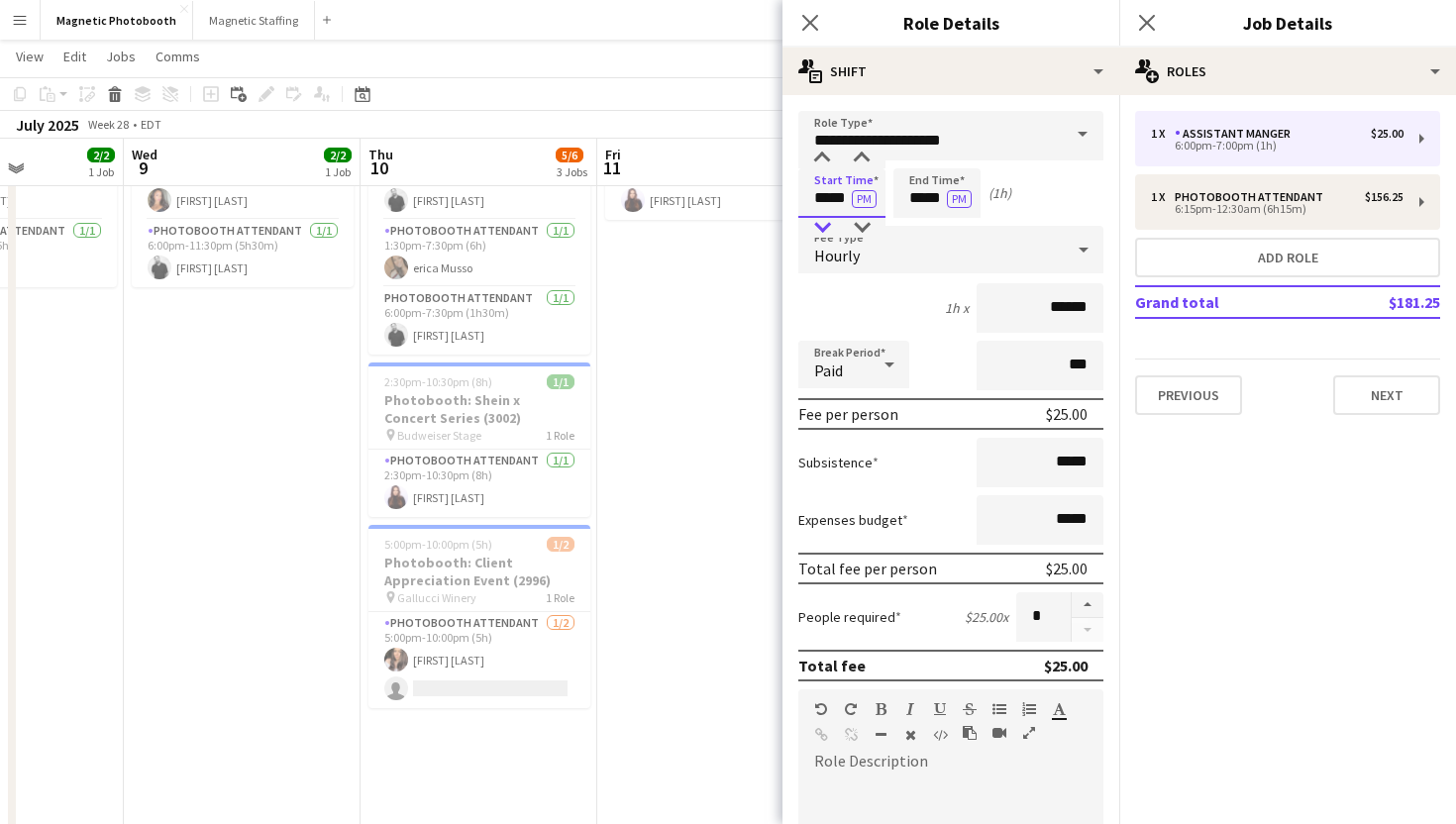 click at bounding box center (822, 228) 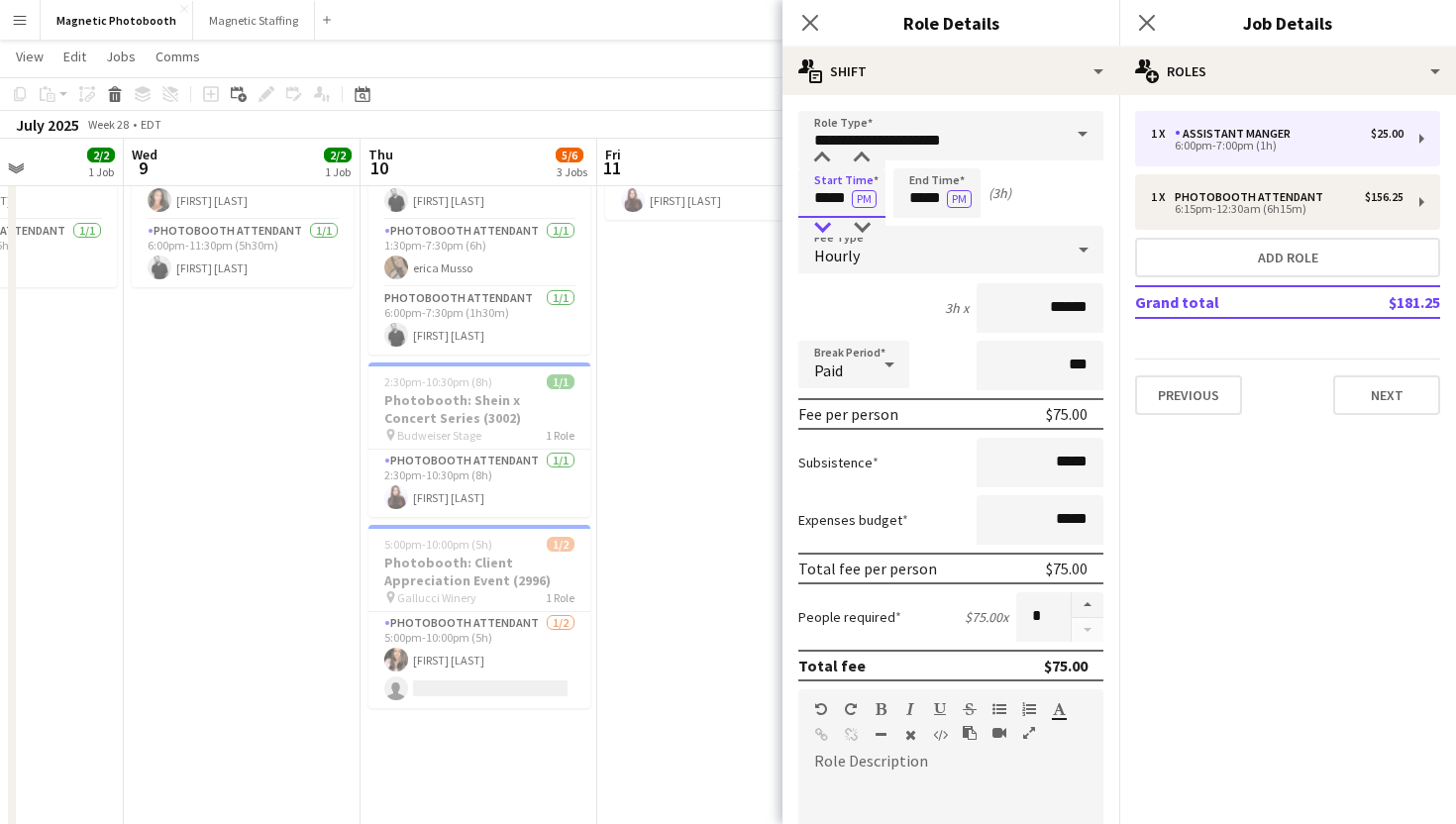 click at bounding box center [822, 228] 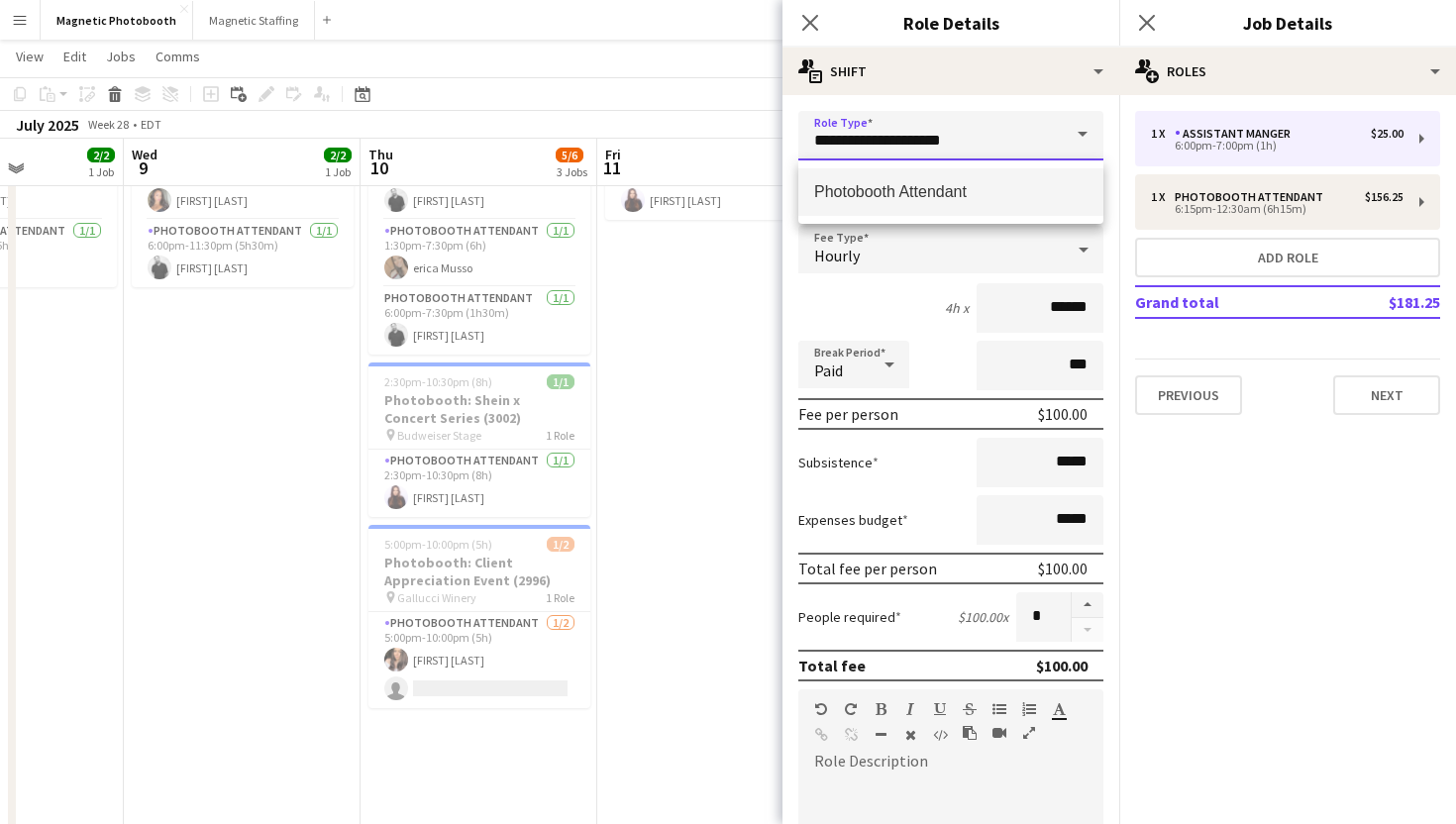 click on "**********" at bounding box center [951, 136] 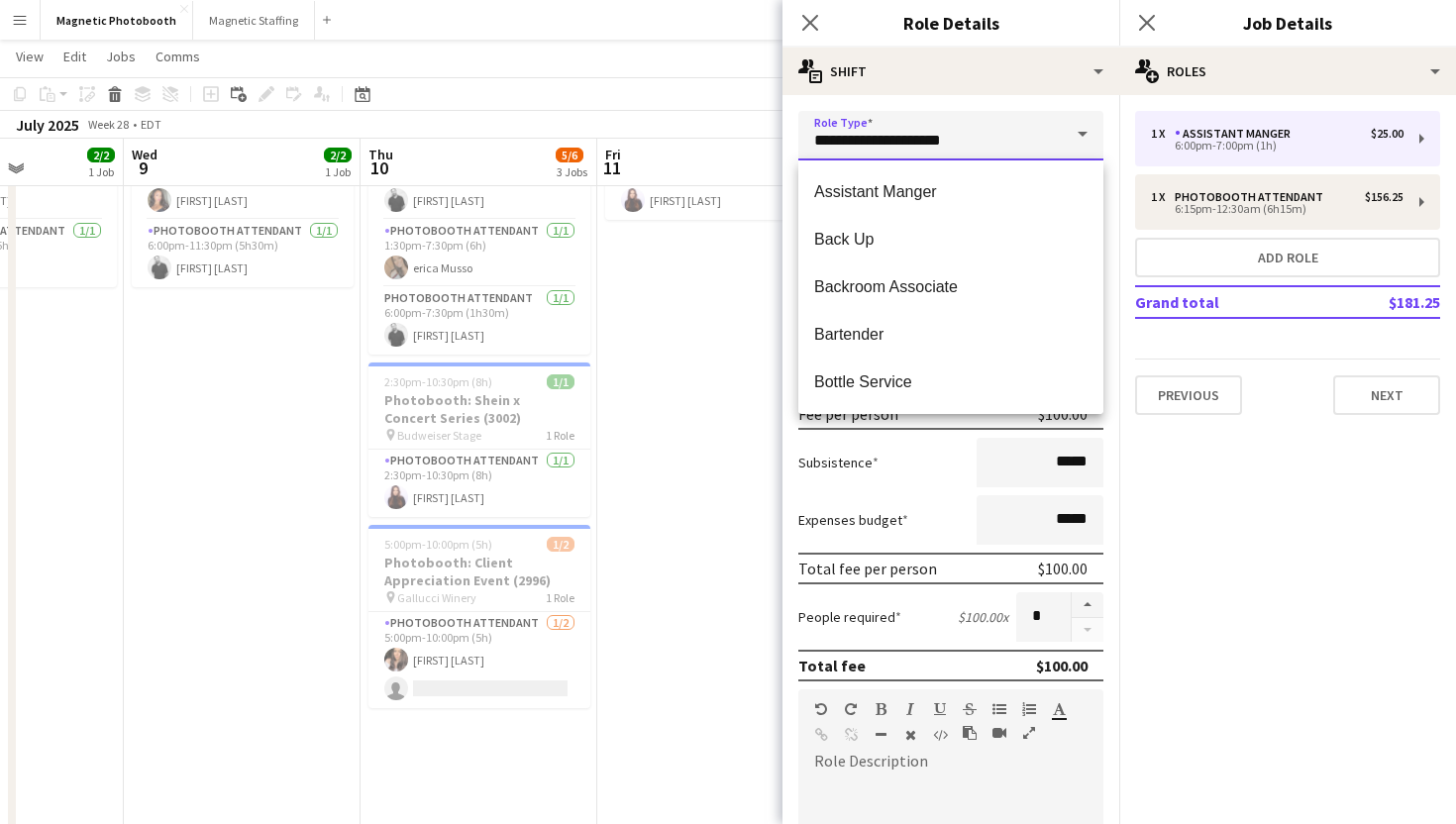 click on "**********" at bounding box center (951, 136) 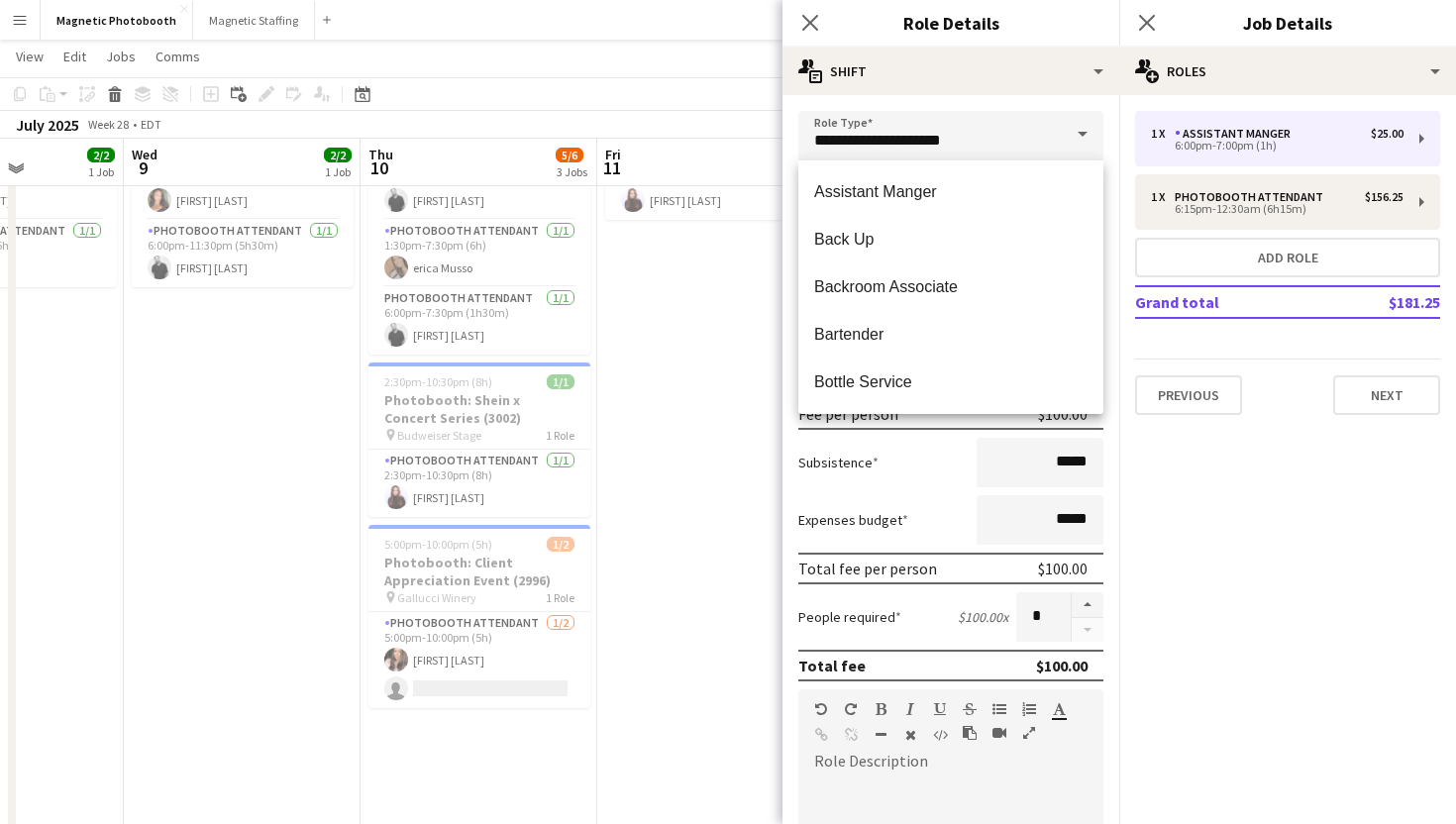 click on "Assistant Manger    Back Up   Backroom Associate   Bartender   Bottle Service   Brand Ambassador   Cashier   Coat Check   Concierge   Field Manager   Floater   Floor Associate   Host   Hostess   Manager   Mascot   Photobooth Attendant    Promotional Model   Registration   Security (Event)    Server   Support Staff   Team Lead   Training" at bounding box center (951, 287) 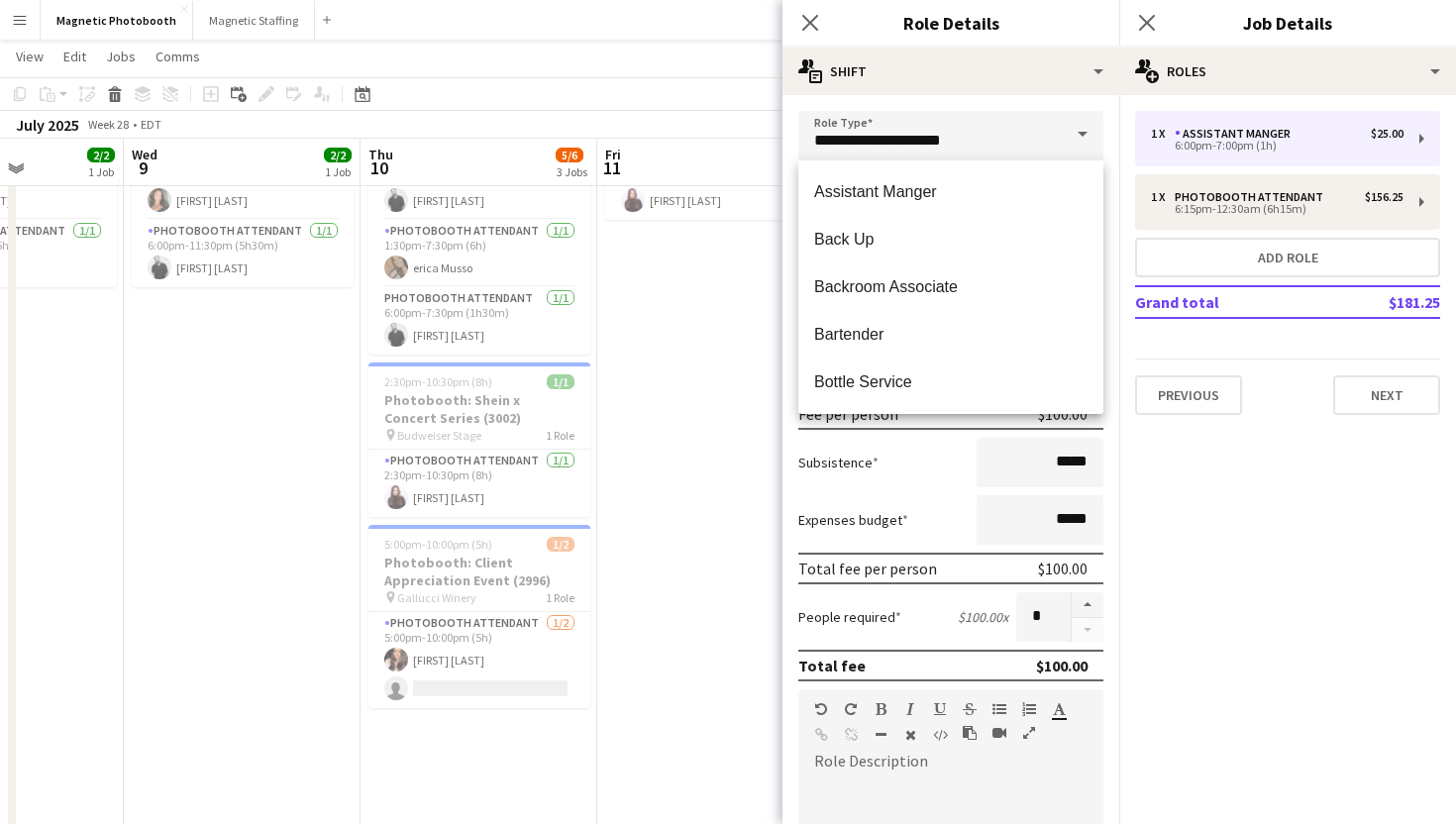 click on "**********" at bounding box center [951, 726] 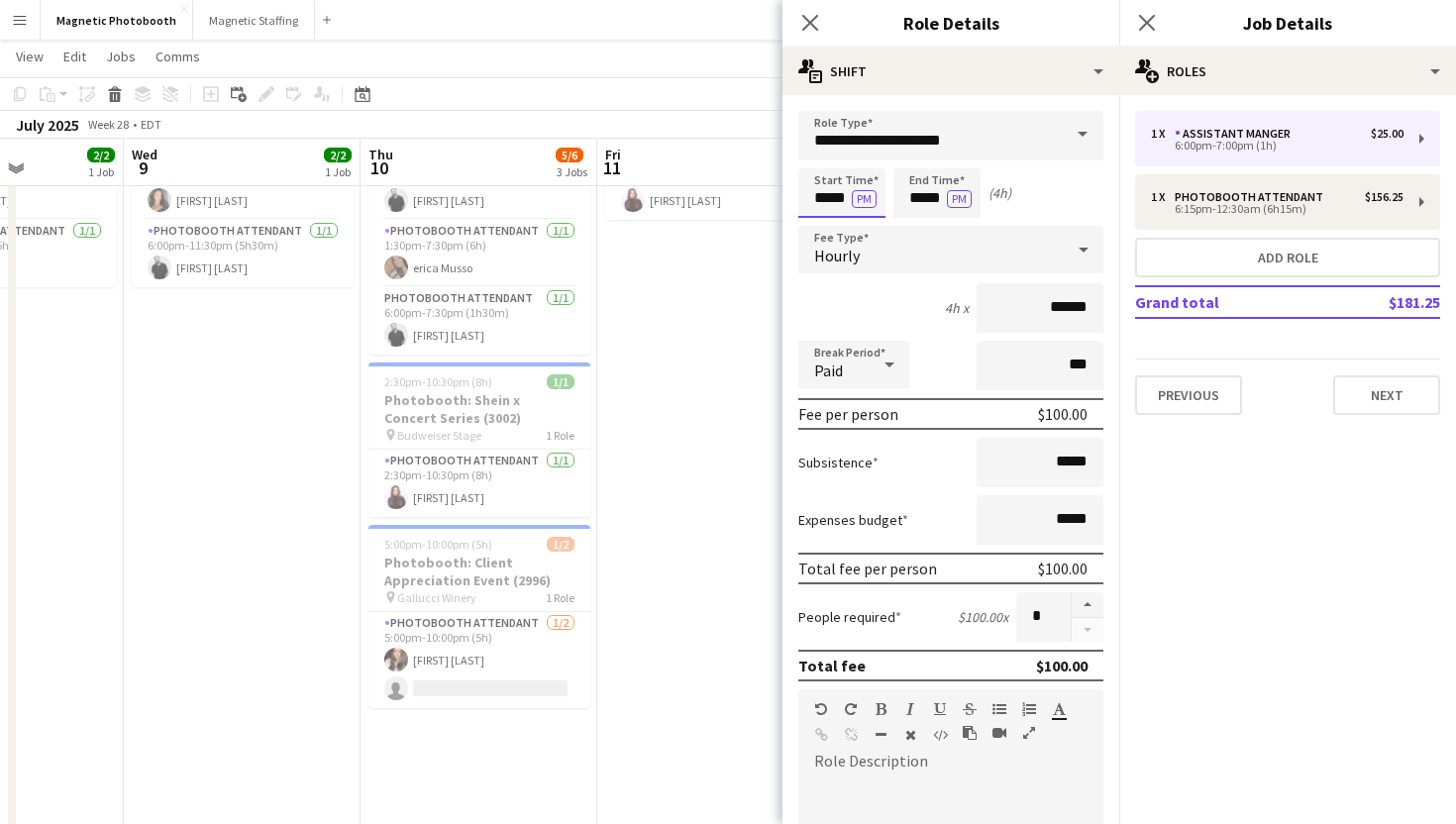 click on "*****" at bounding box center (842, 193) 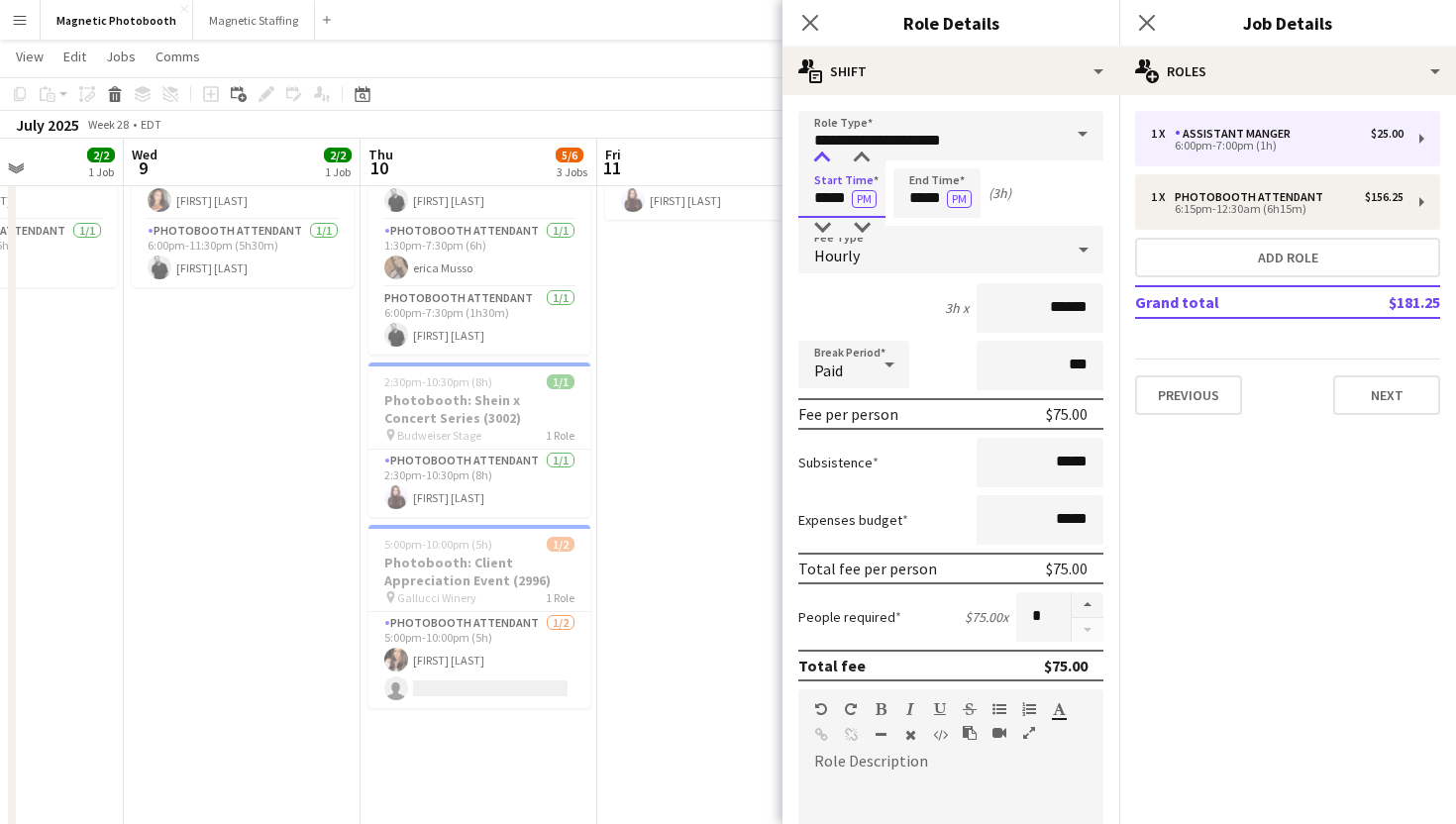 click at bounding box center [822, 158] 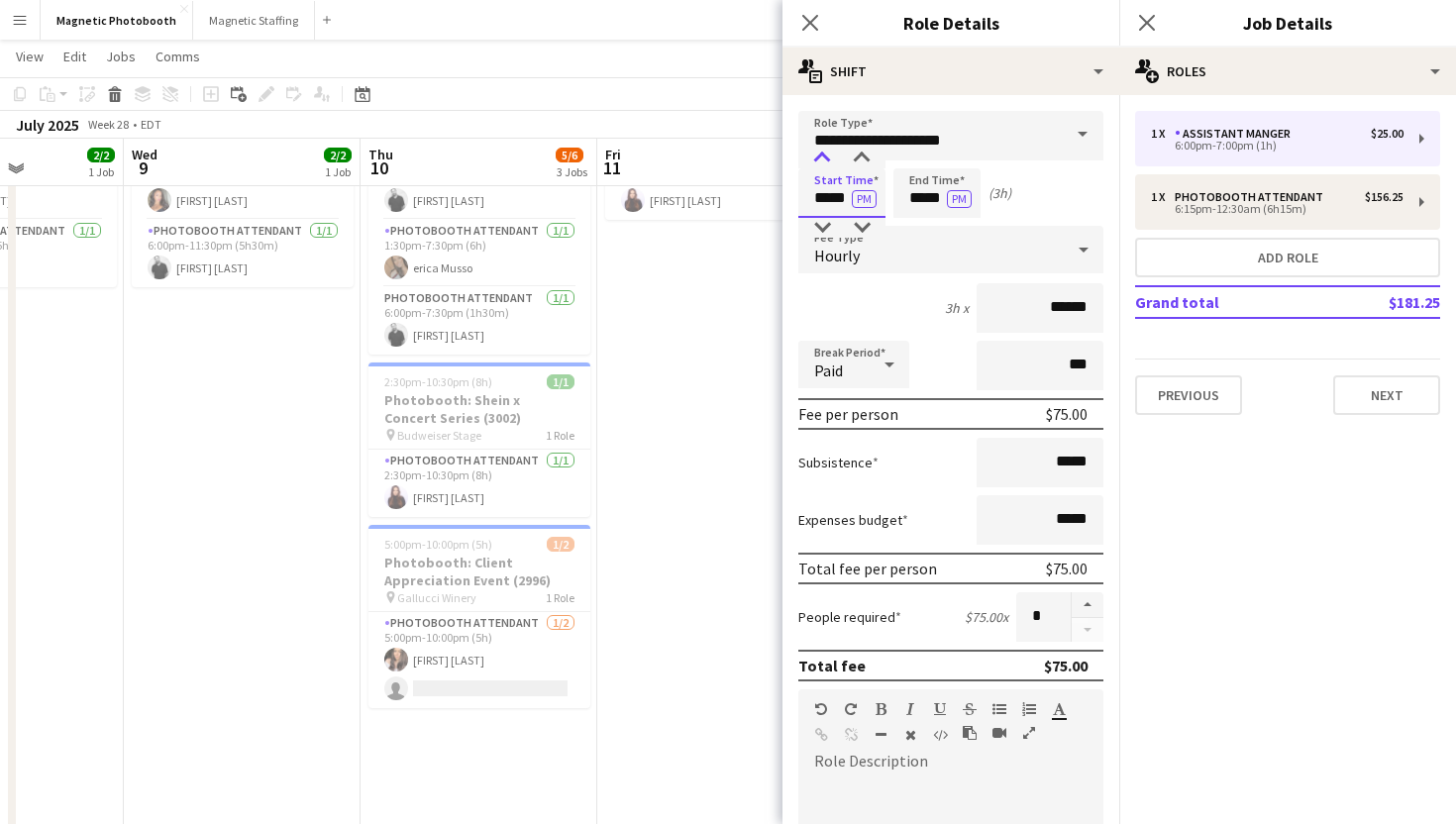 click at bounding box center (822, 158) 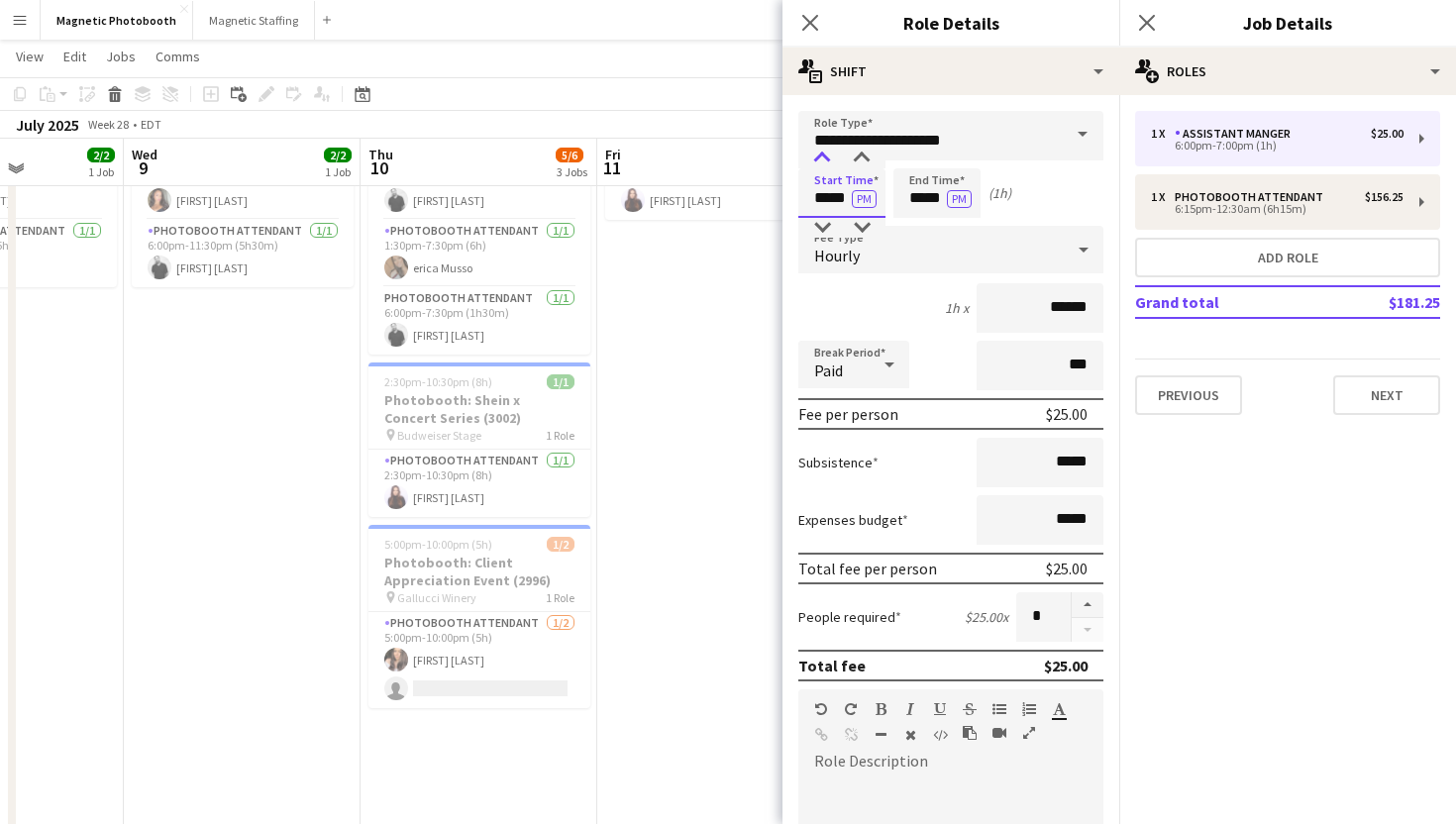 click at bounding box center (822, 158) 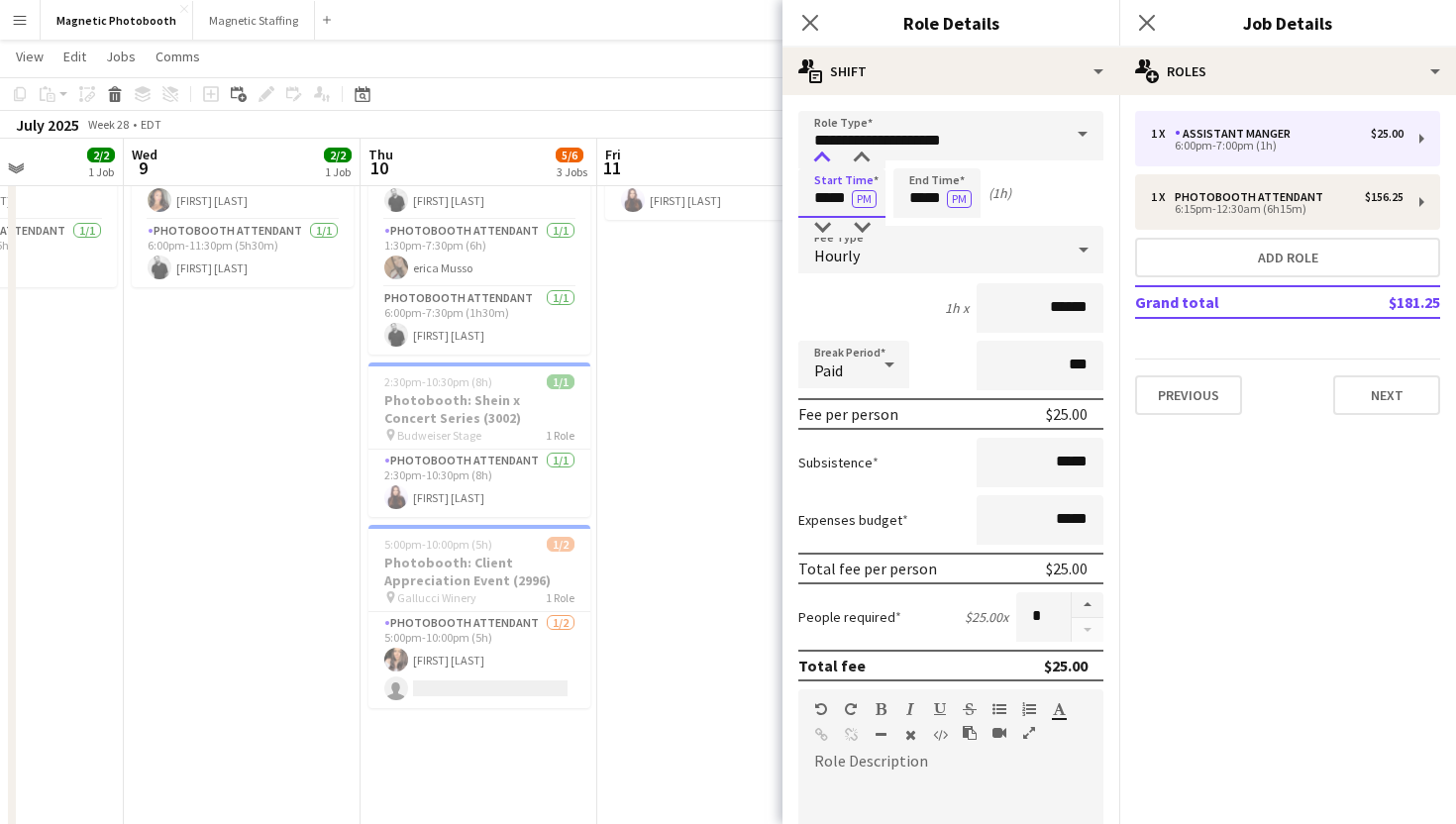 type on "*****" 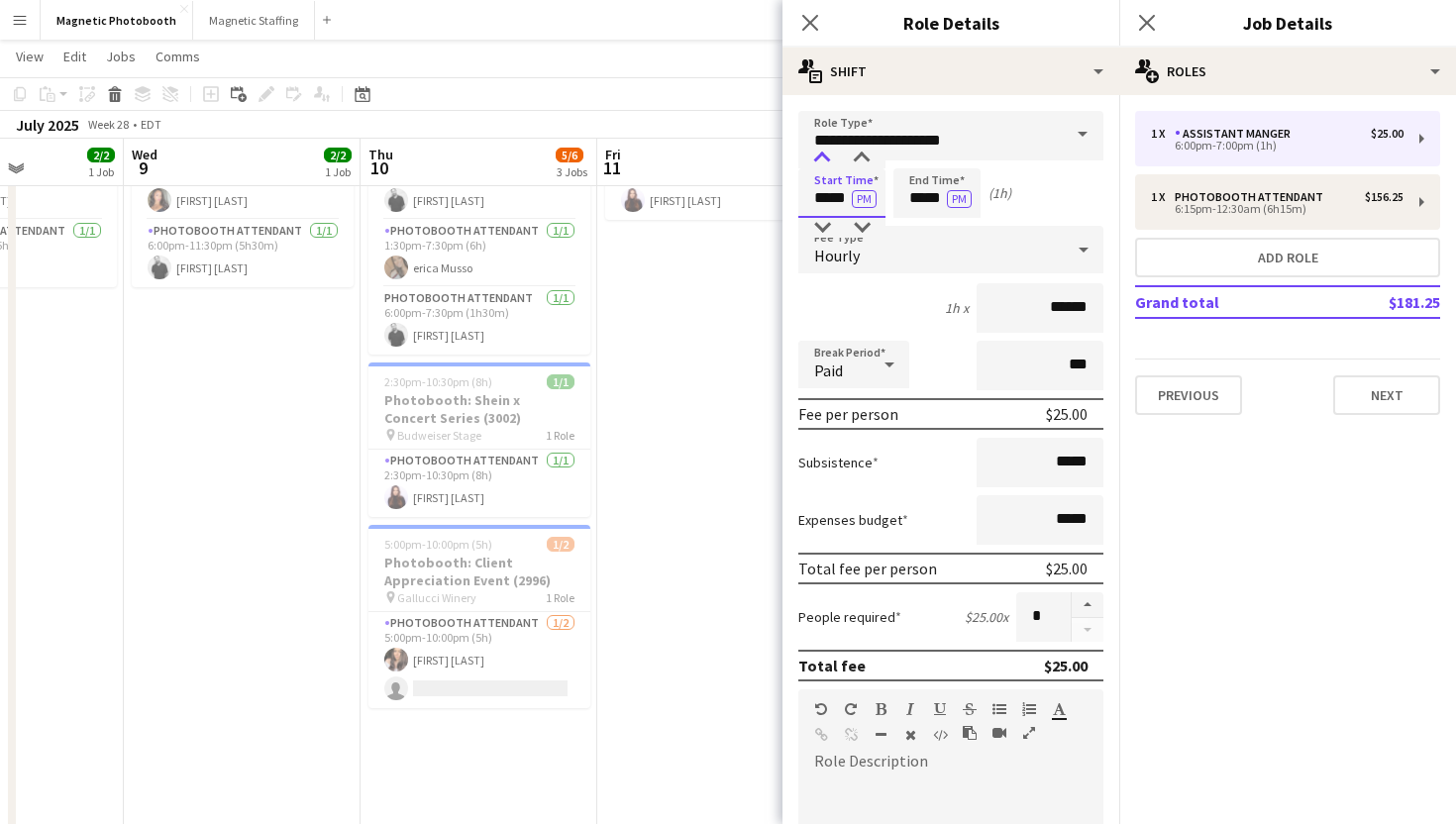 click at bounding box center [822, 158] 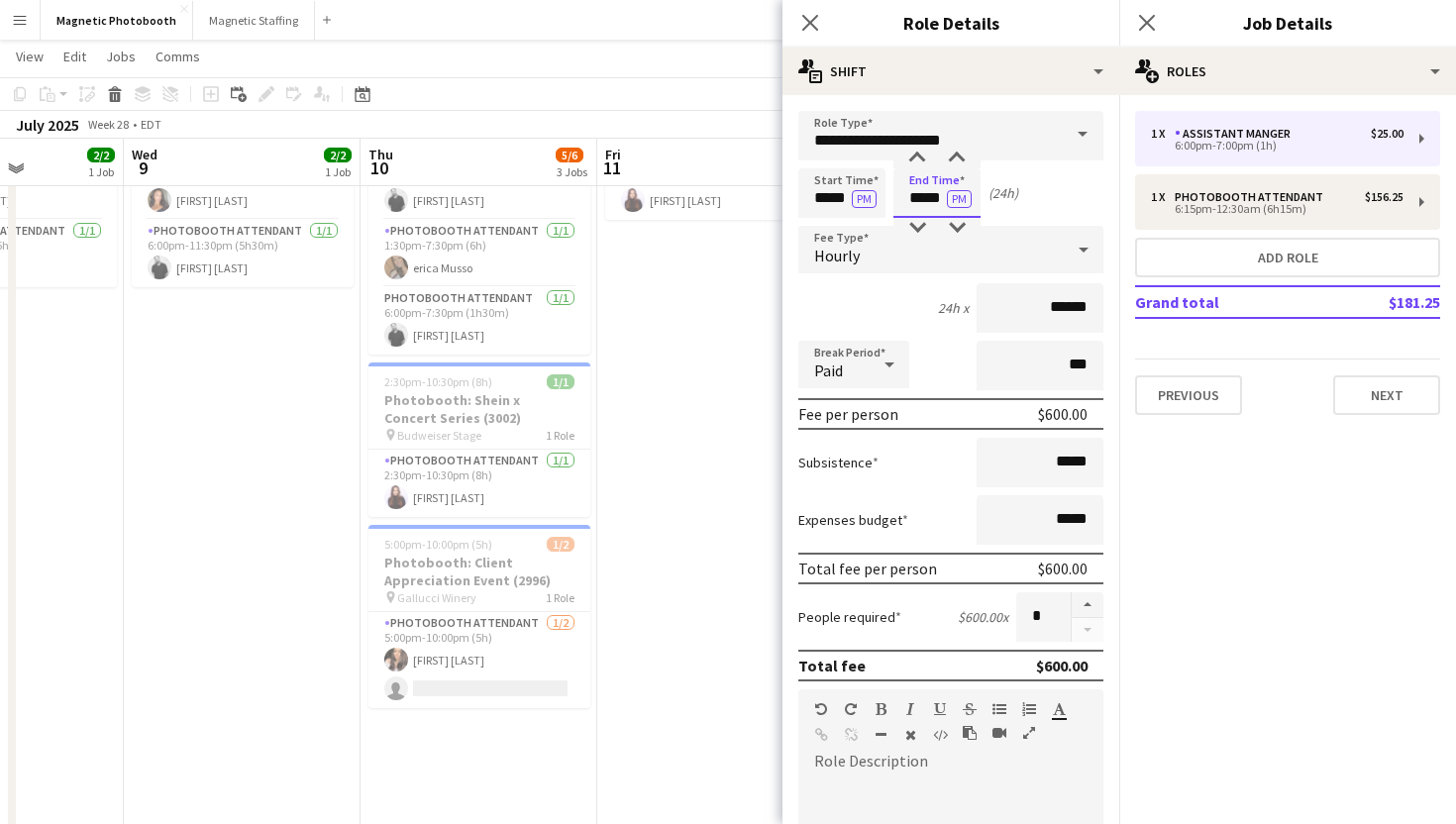 click on "*****" at bounding box center (937, 193) 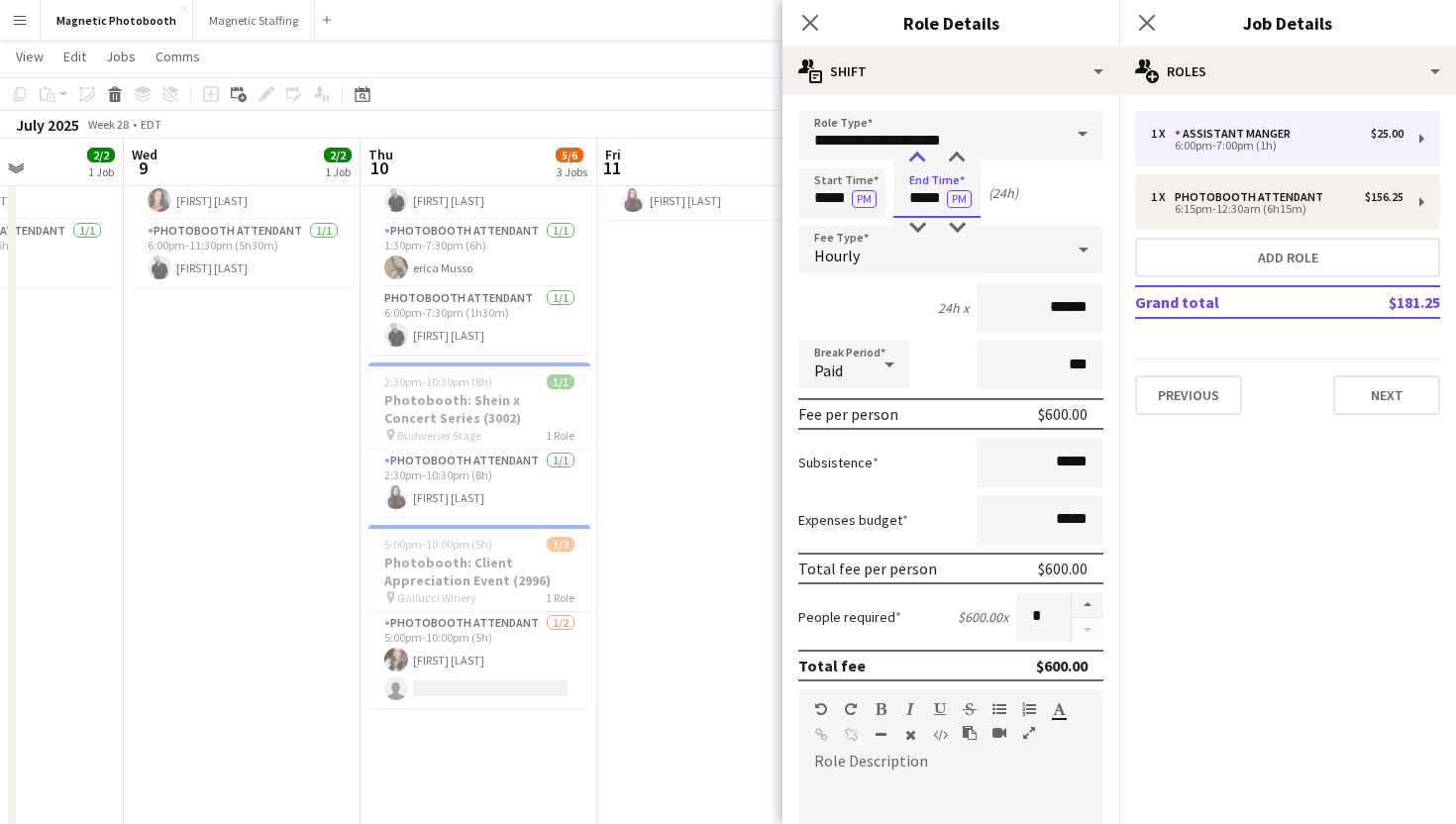 type on "*****" 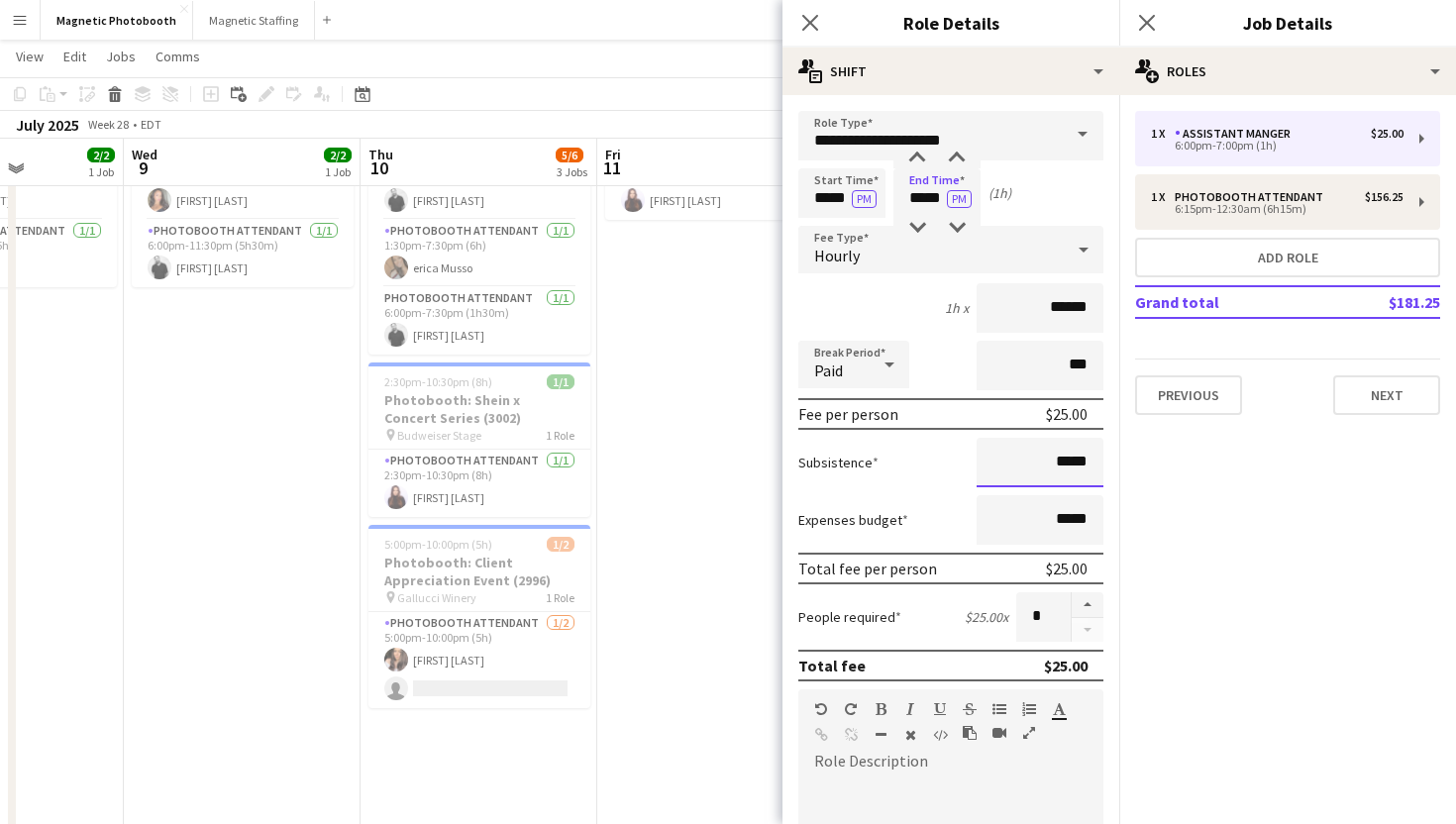 click on "*****" at bounding box center (1040, 463) 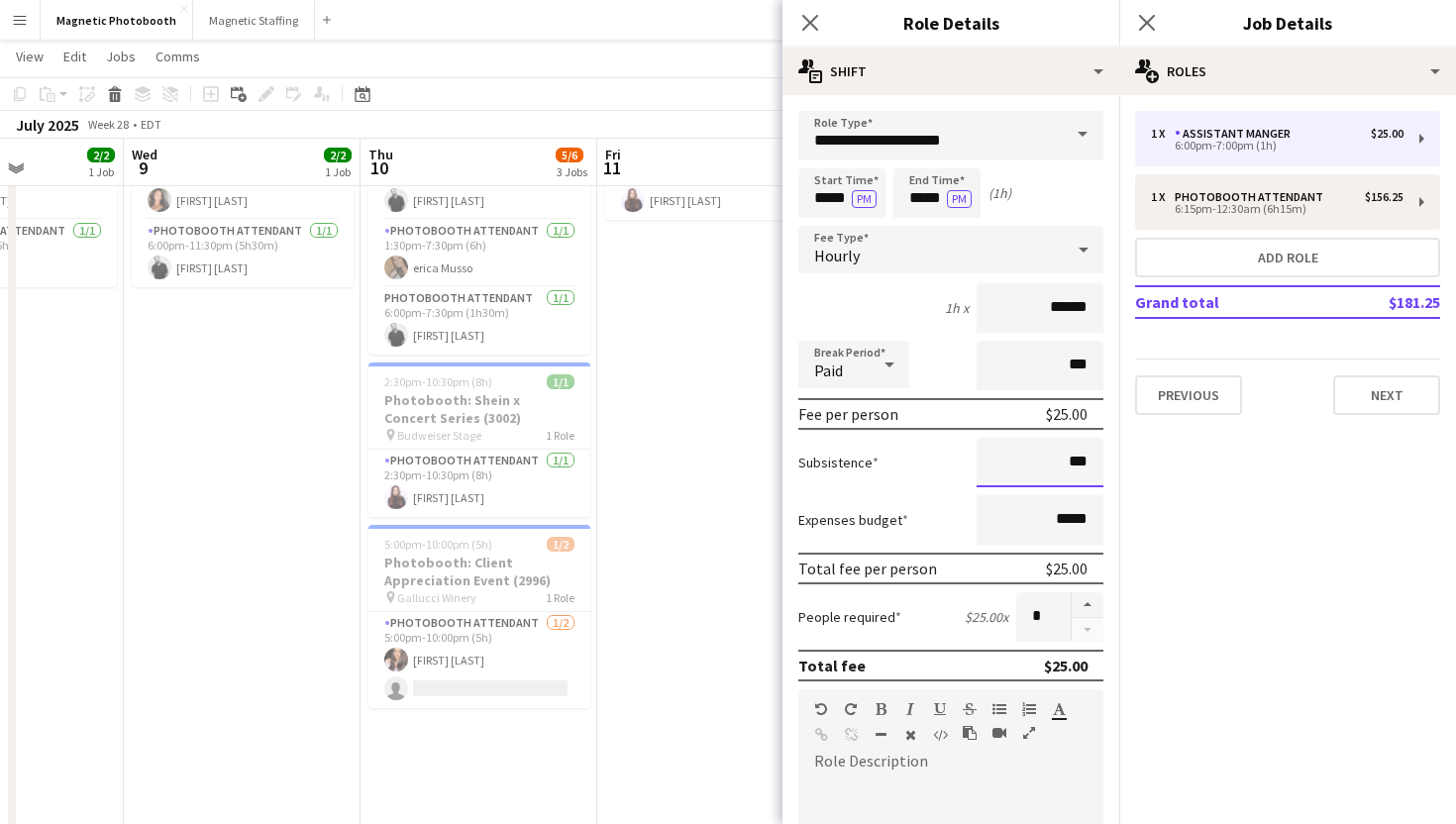 type on "**" 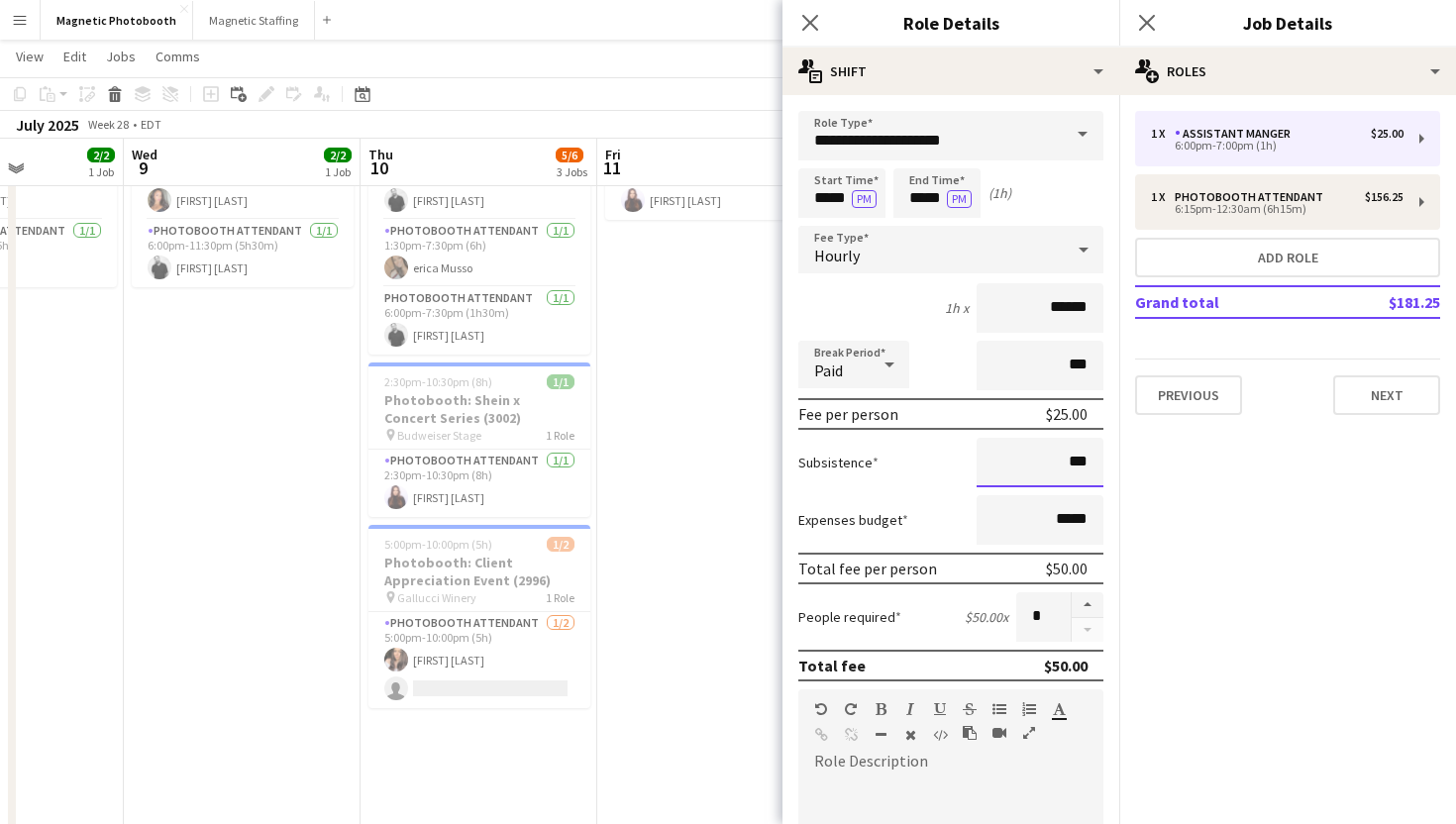 type on "***" 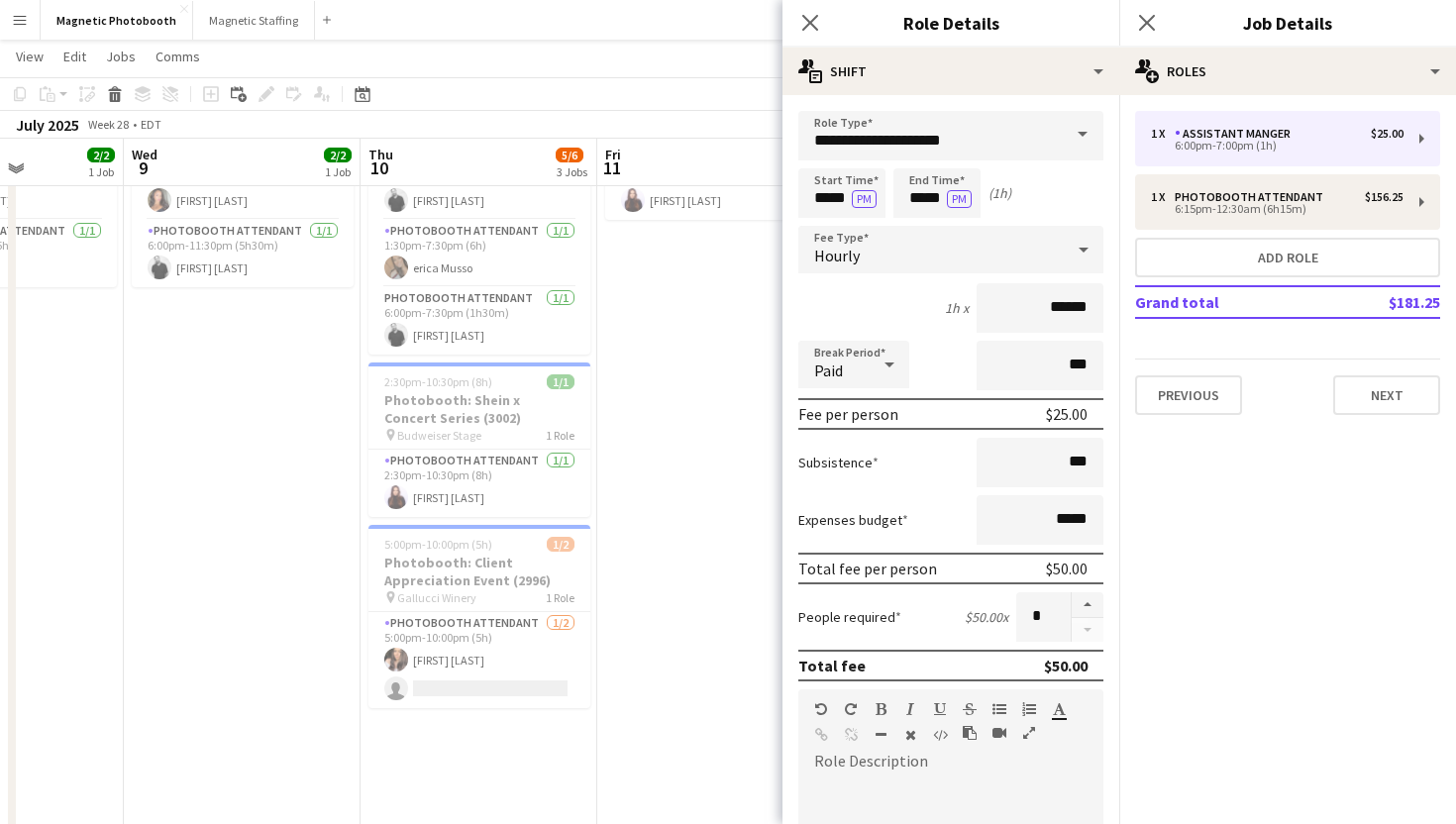 click on "Subsistence  ***" at bounding box center [951, 463] 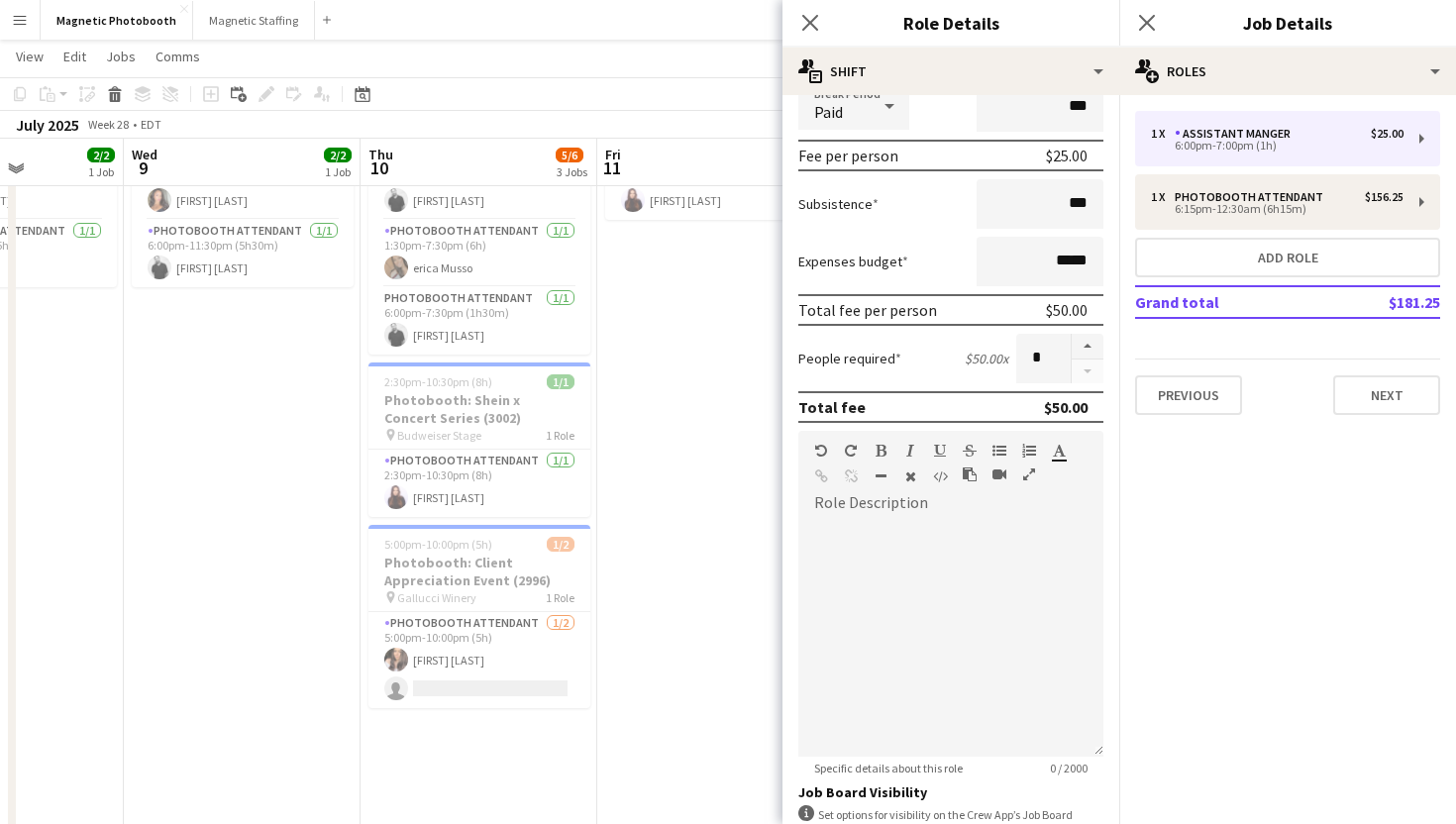 scroll, scrollTop: 269, scrollLeft: 0, axis: vertical 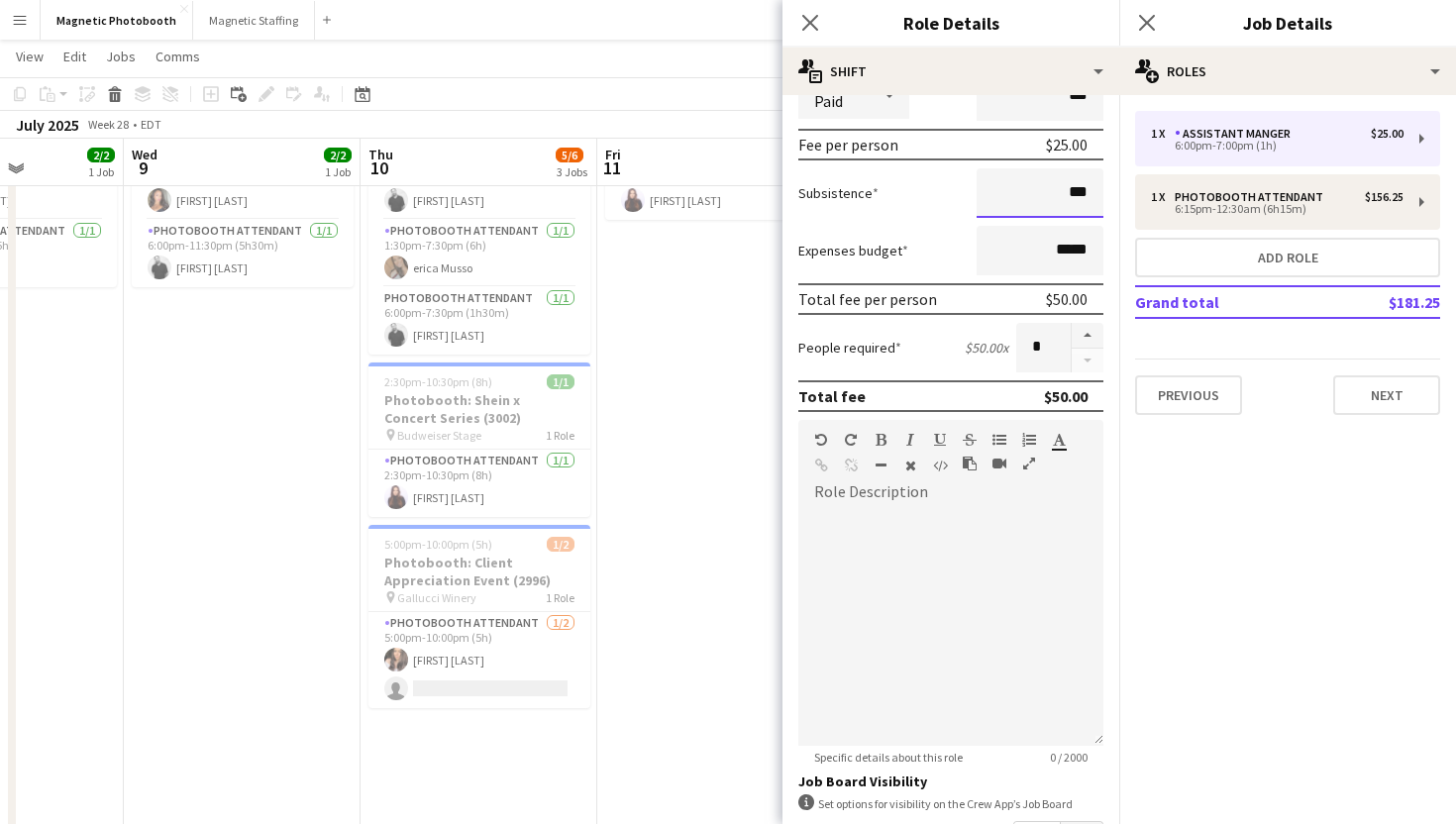click on "***" at bounding box center (1040, 193) 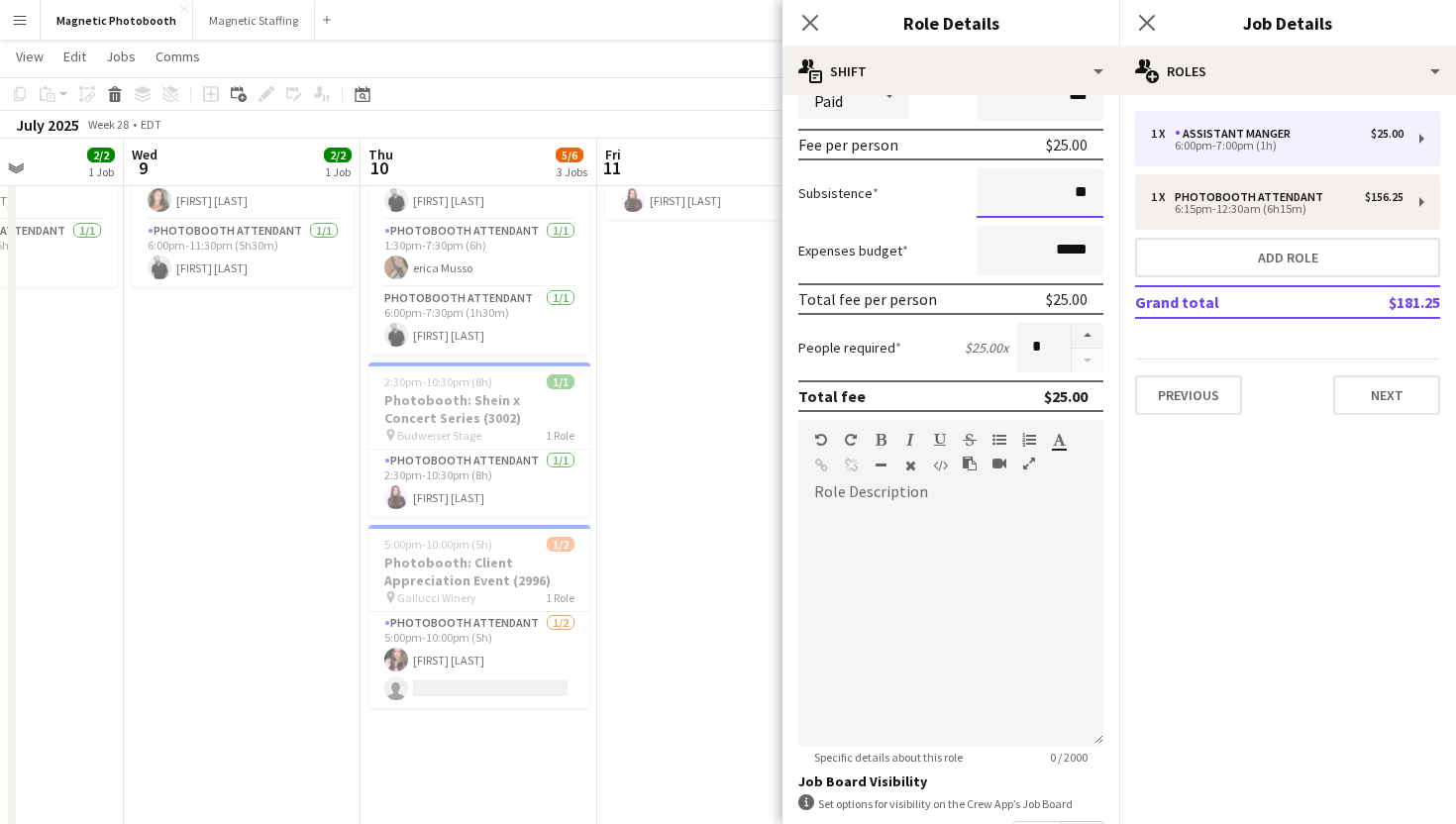 type on "**" 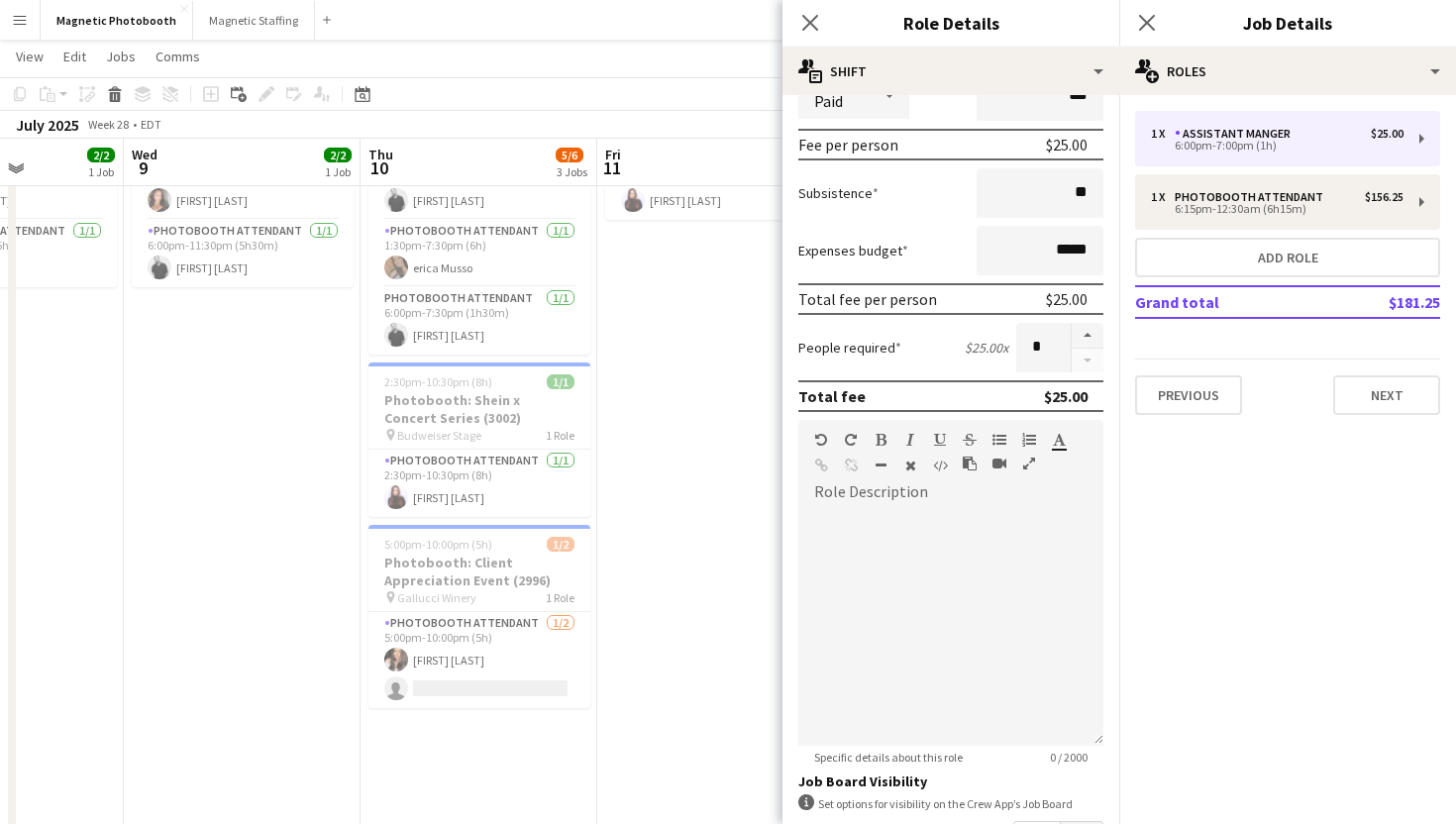 click on "Subsistence  **" at bounding box center (951, 193) 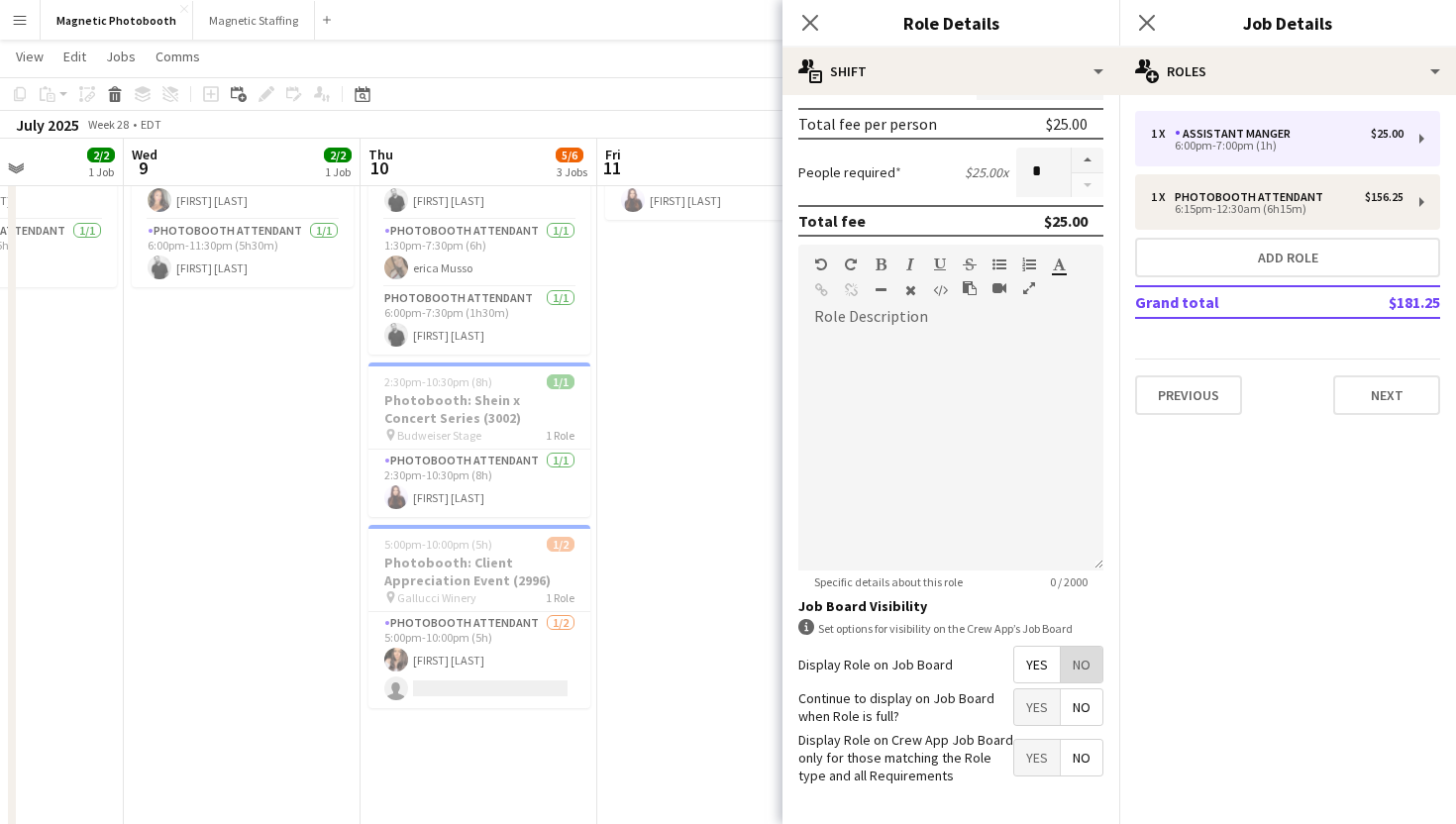 click on "No" at bounding box center (1082, 665) 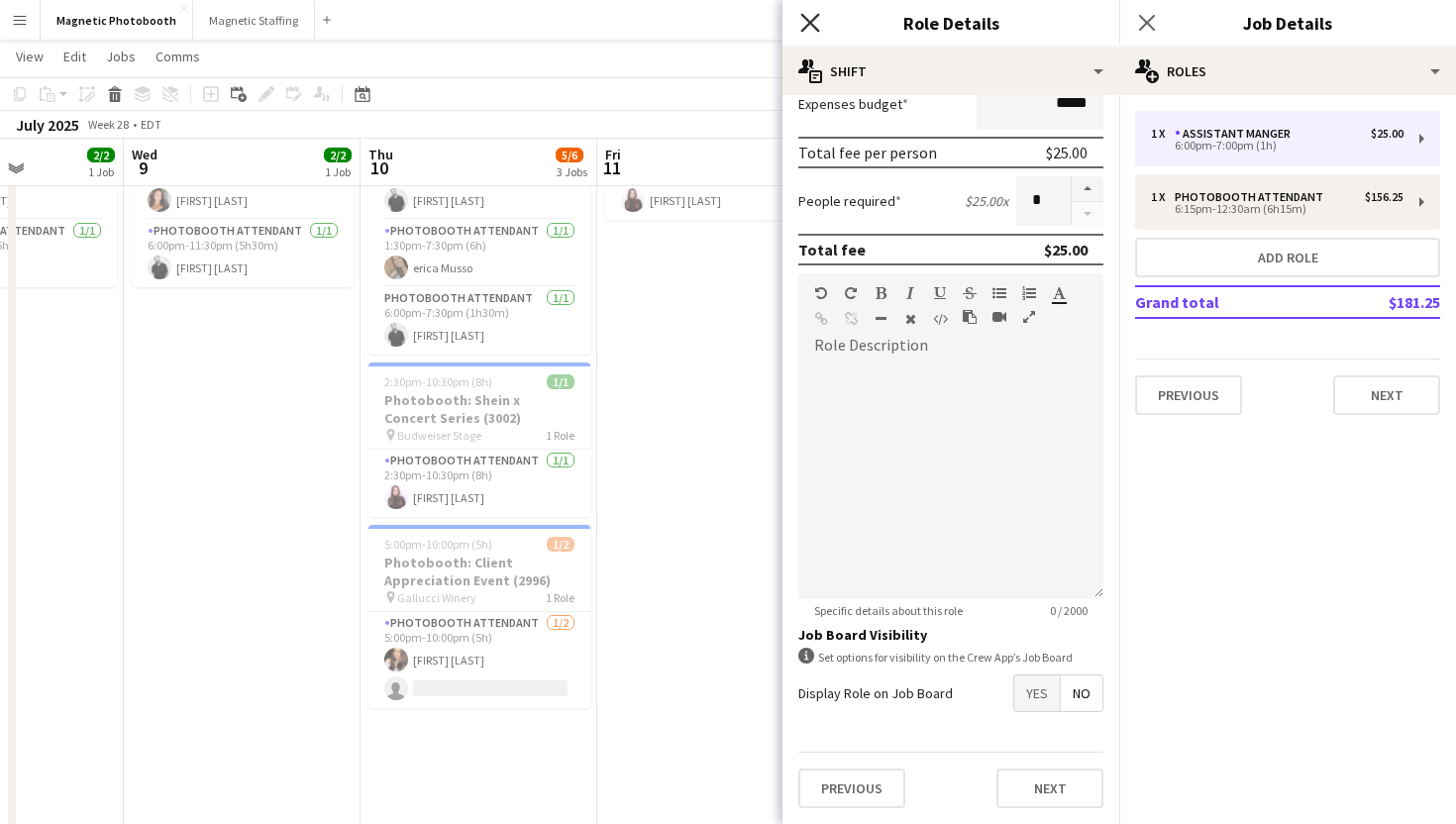click on "Close pop-in" 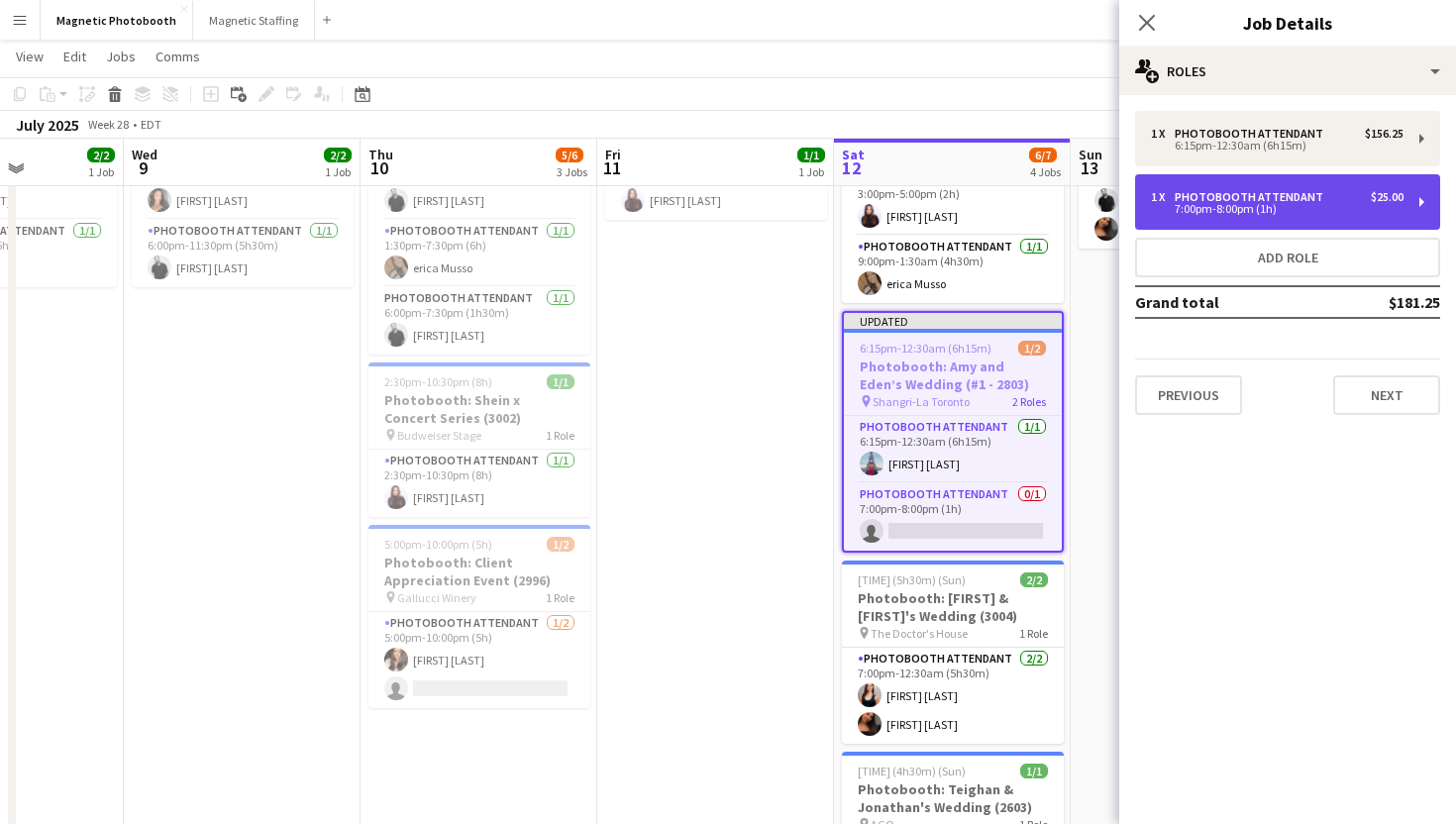 click on "1 x   Photobooth Attendant    $25.00" at bounding box center (1277, 197) 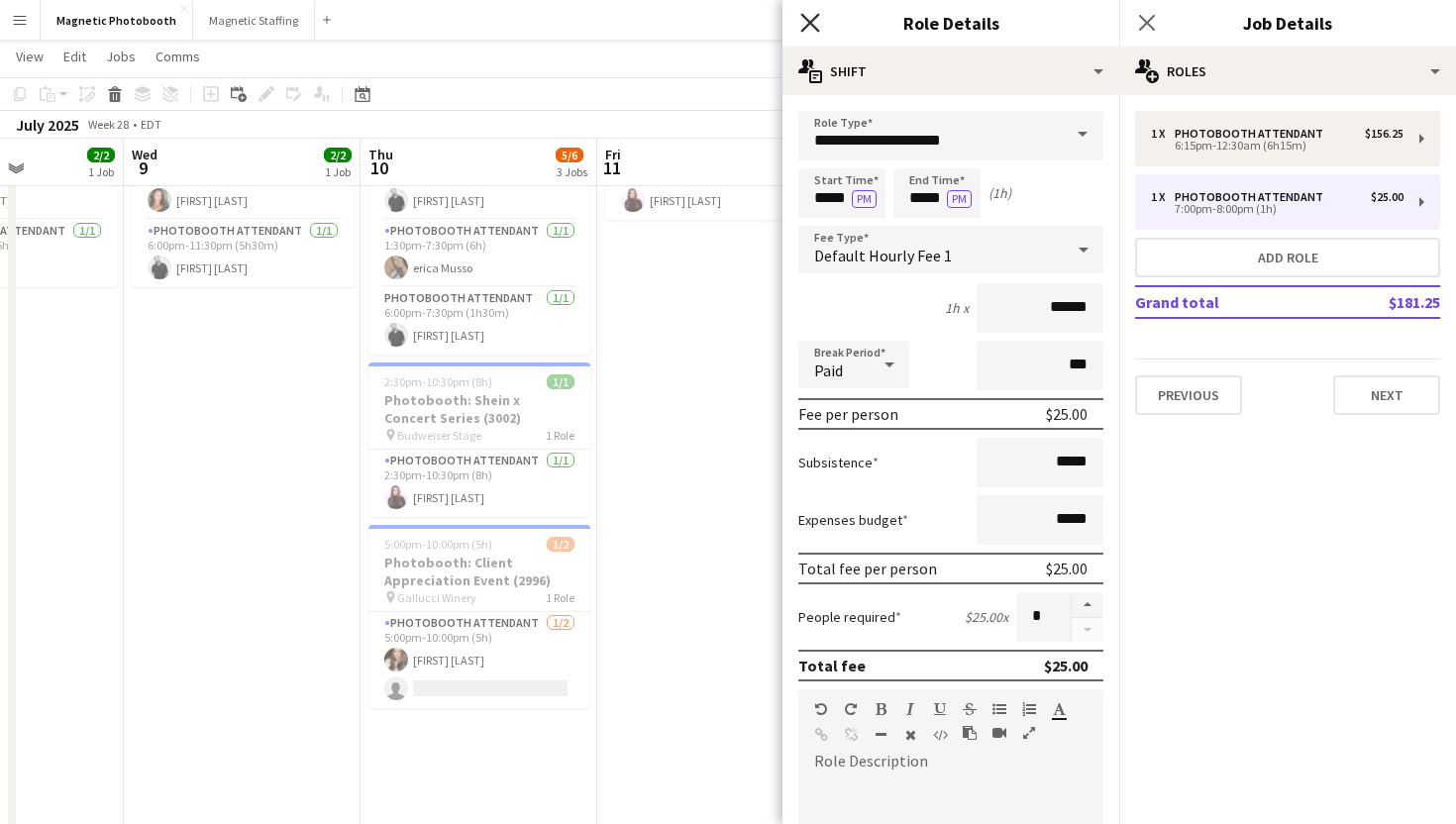 click on "Close pop-in" 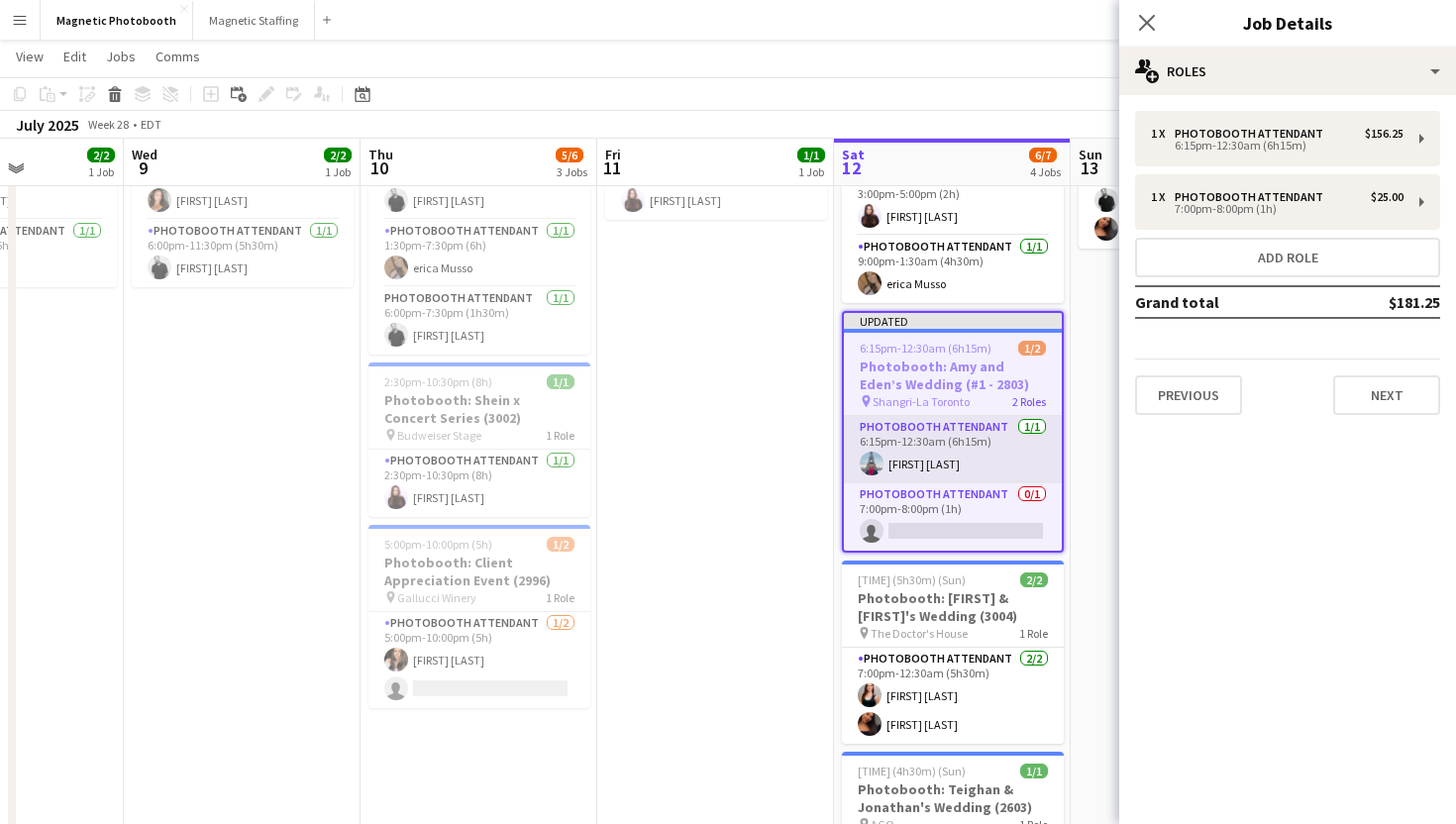 click on "Photobooth Attendant    1/1   [TIME] (6h15m)
[FIRST] [LAST]" at bounding box center [953, 450] 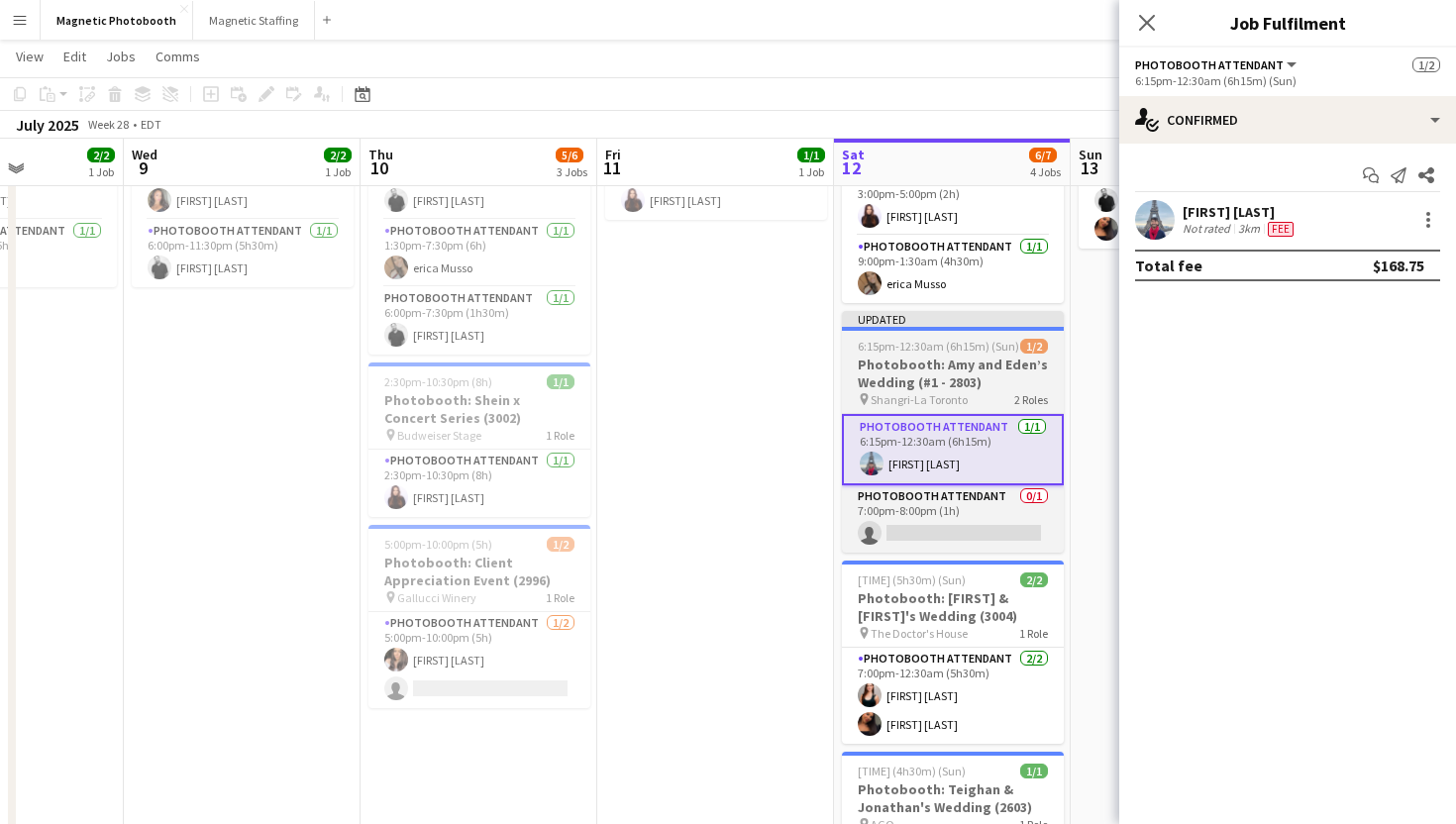 click on "Updated   6:15pm-12:30am (6h15m) (Sun)   1/2   Photobooth: Amy and Eden’s Wedding (#1 - 2803)
pin
Shangri-La [CITY]   2 Roles   Photobooth Attendant    1/1   6:15pm-12:30am (6h15m)
[FIRST] [LAST]  Photobooth Attendant    0/1   7:00pm-8:00pm (1h)
single-neutral-actions" at bounding box center [953, 432] 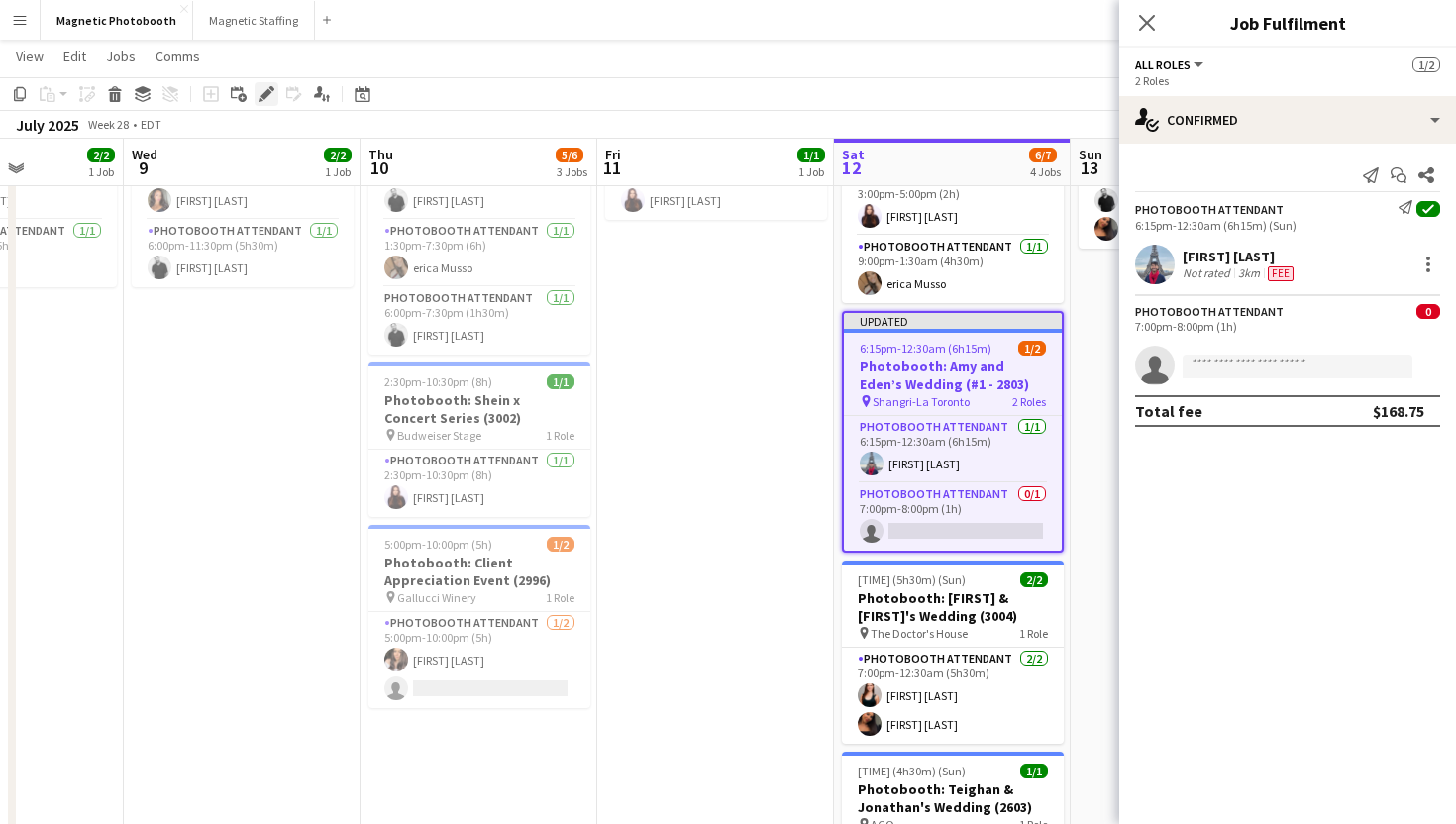 click 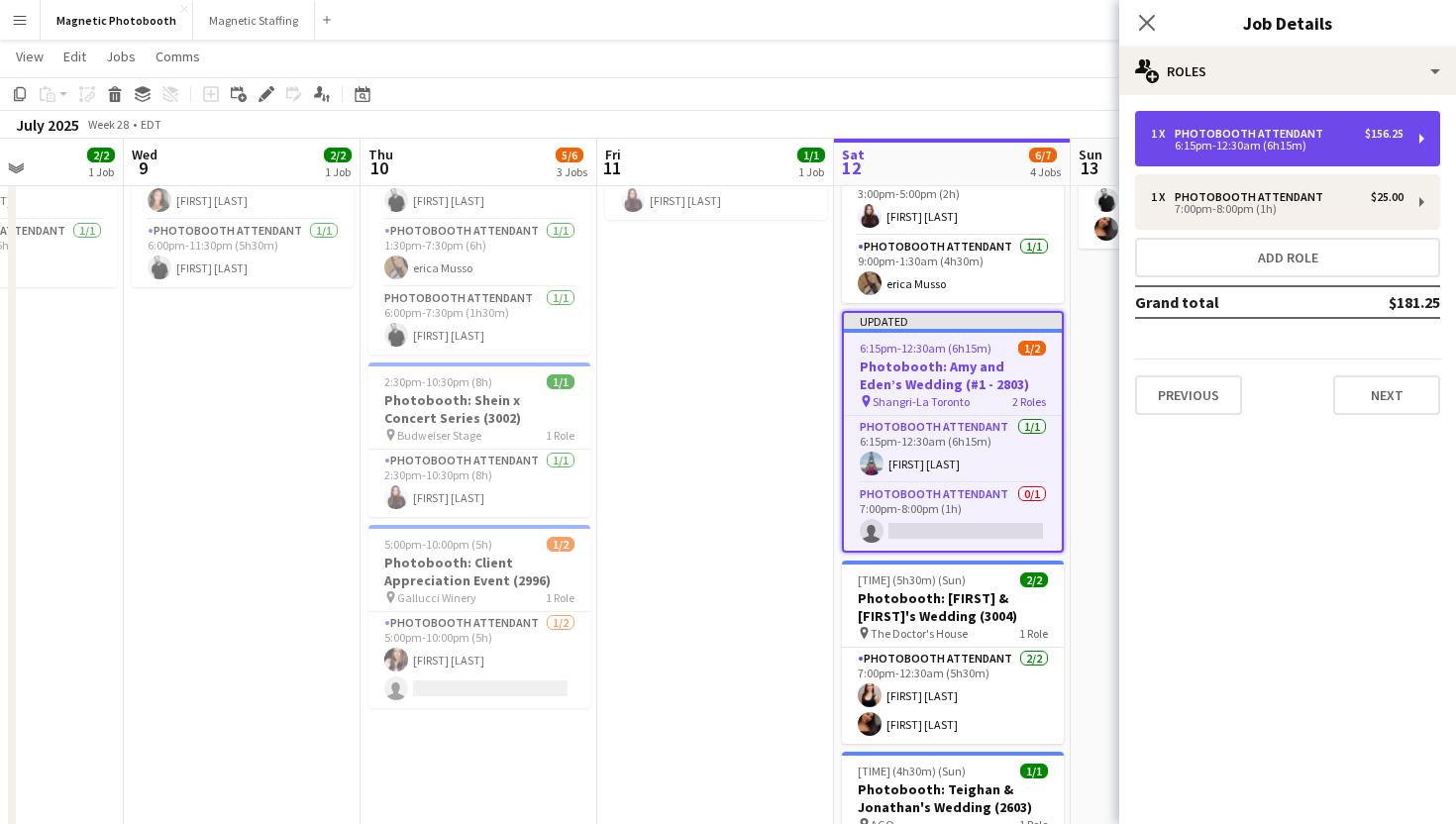click on "6:15pm-12:30am (6h15m)" at bounding box center (1277, 146) 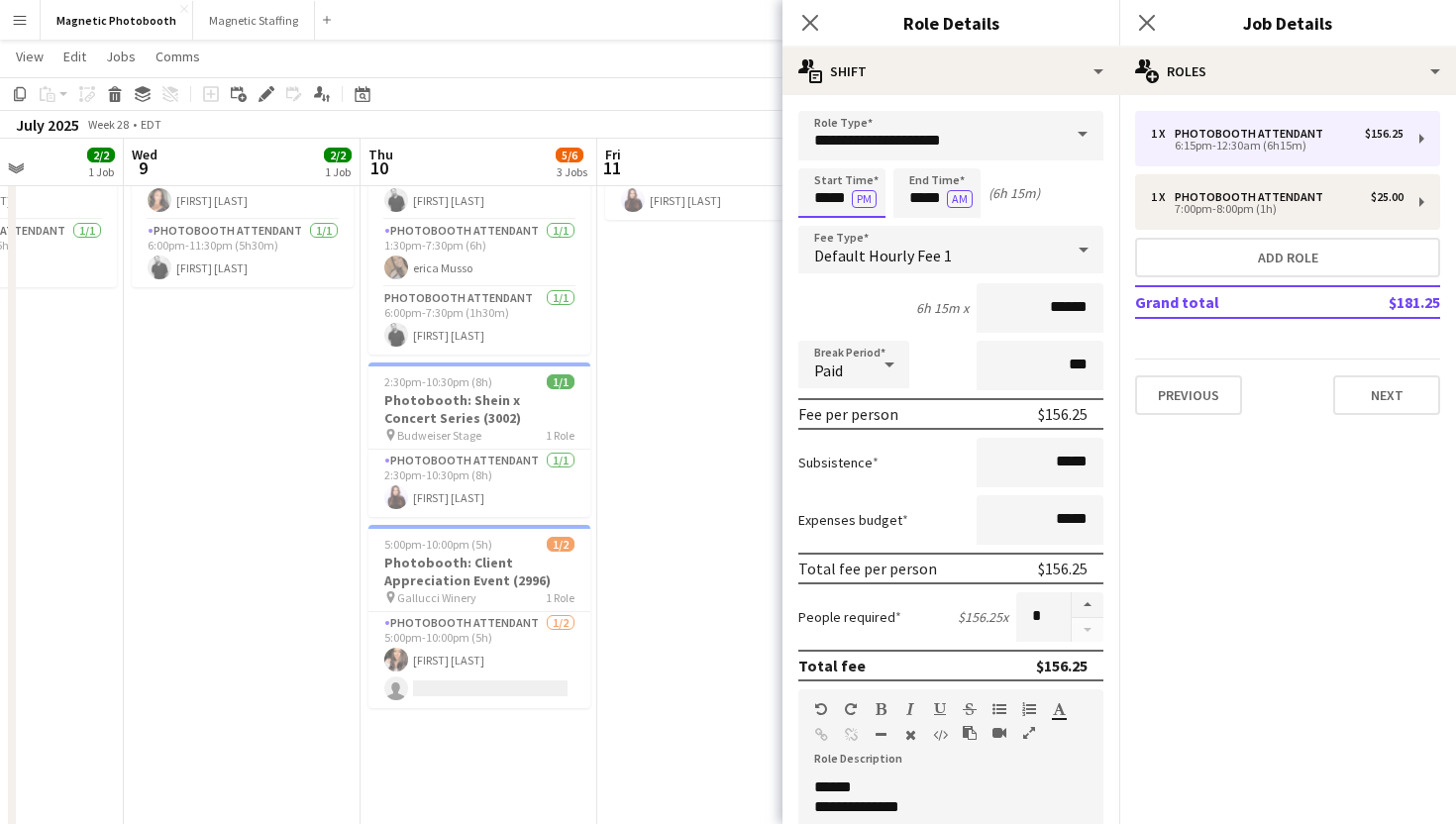 click on "*****" at bounding box center [842, 193] 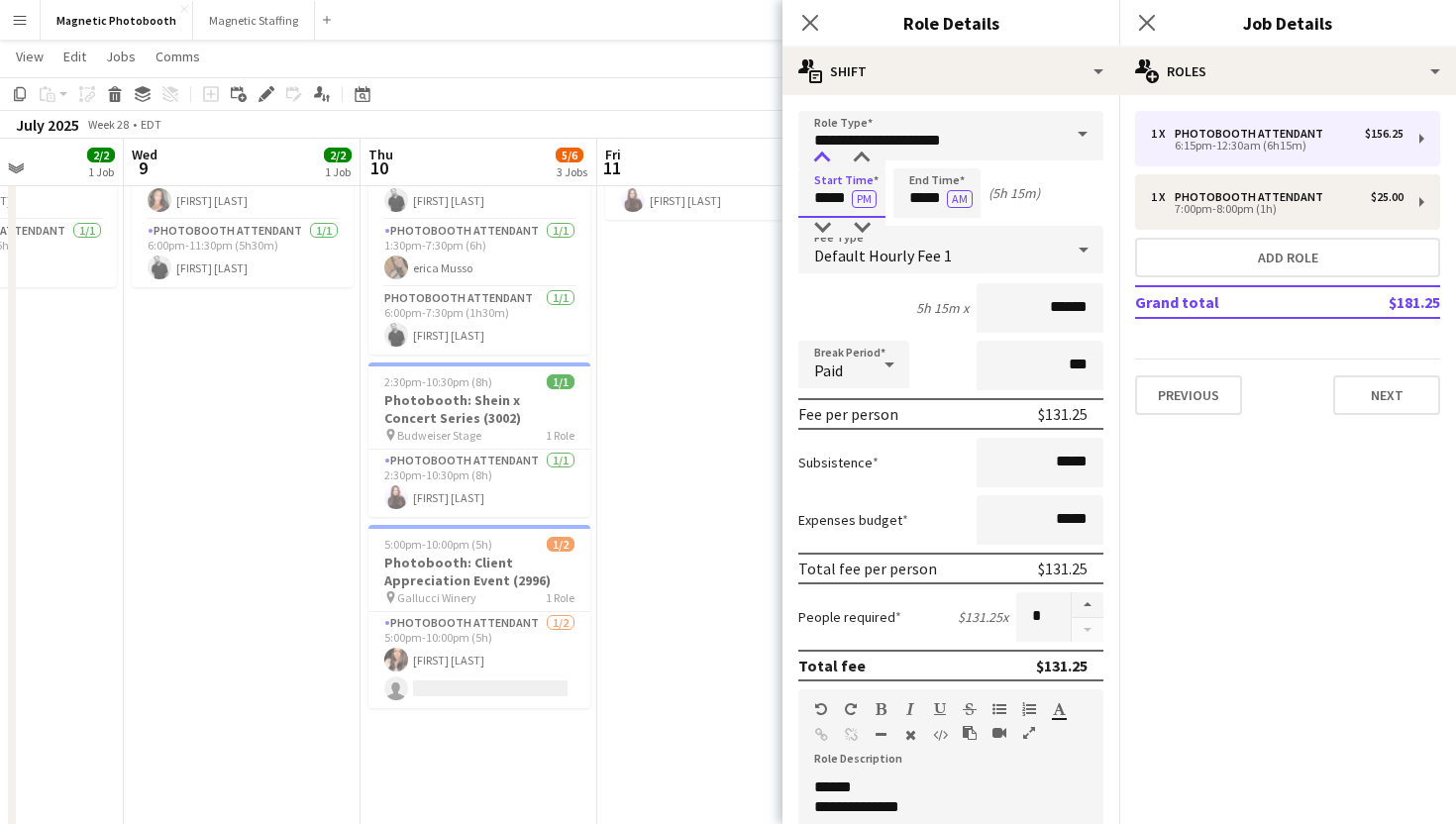 click at bounding box center (822, 158) 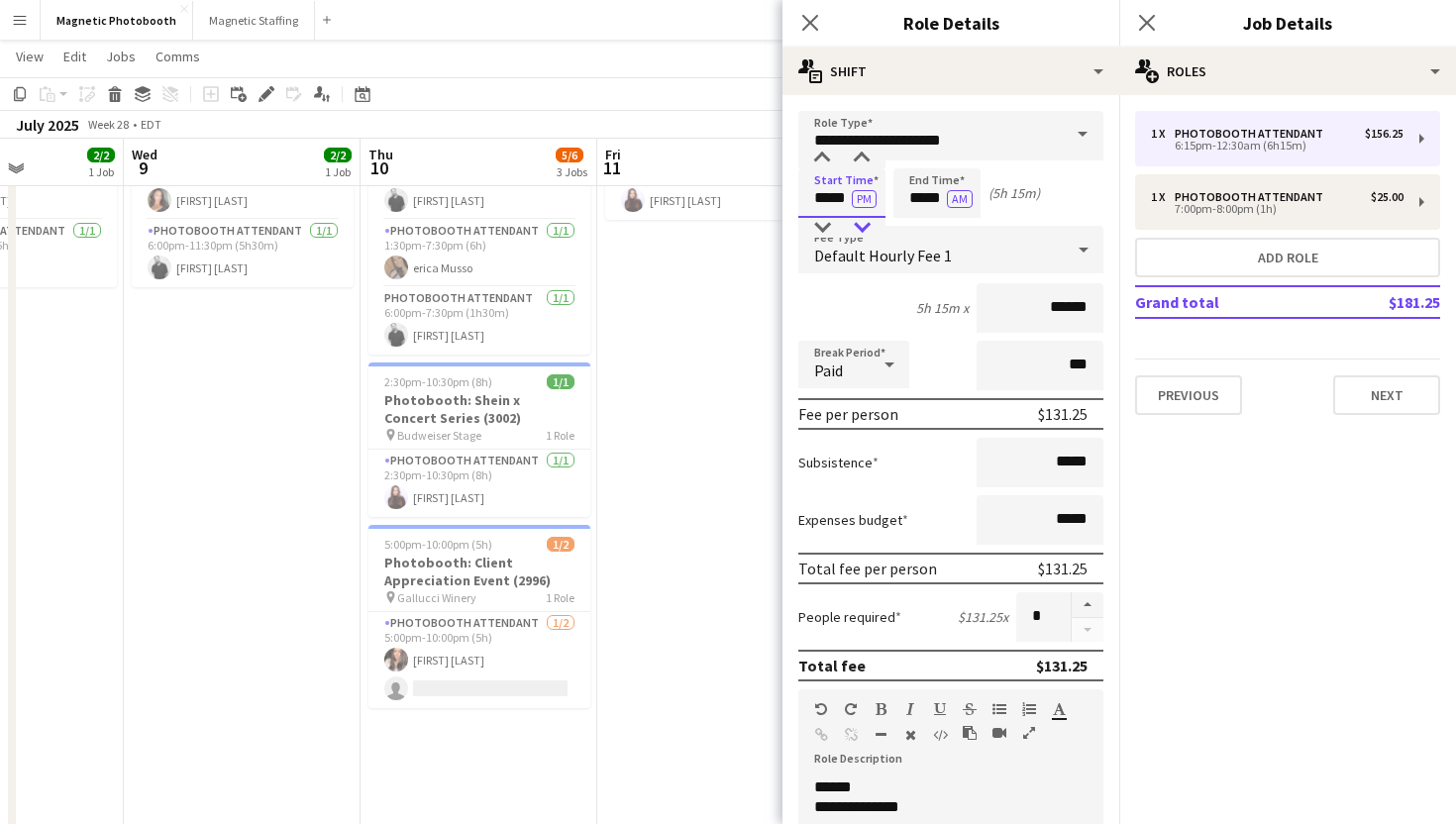 click at bounding box center (862, 228) 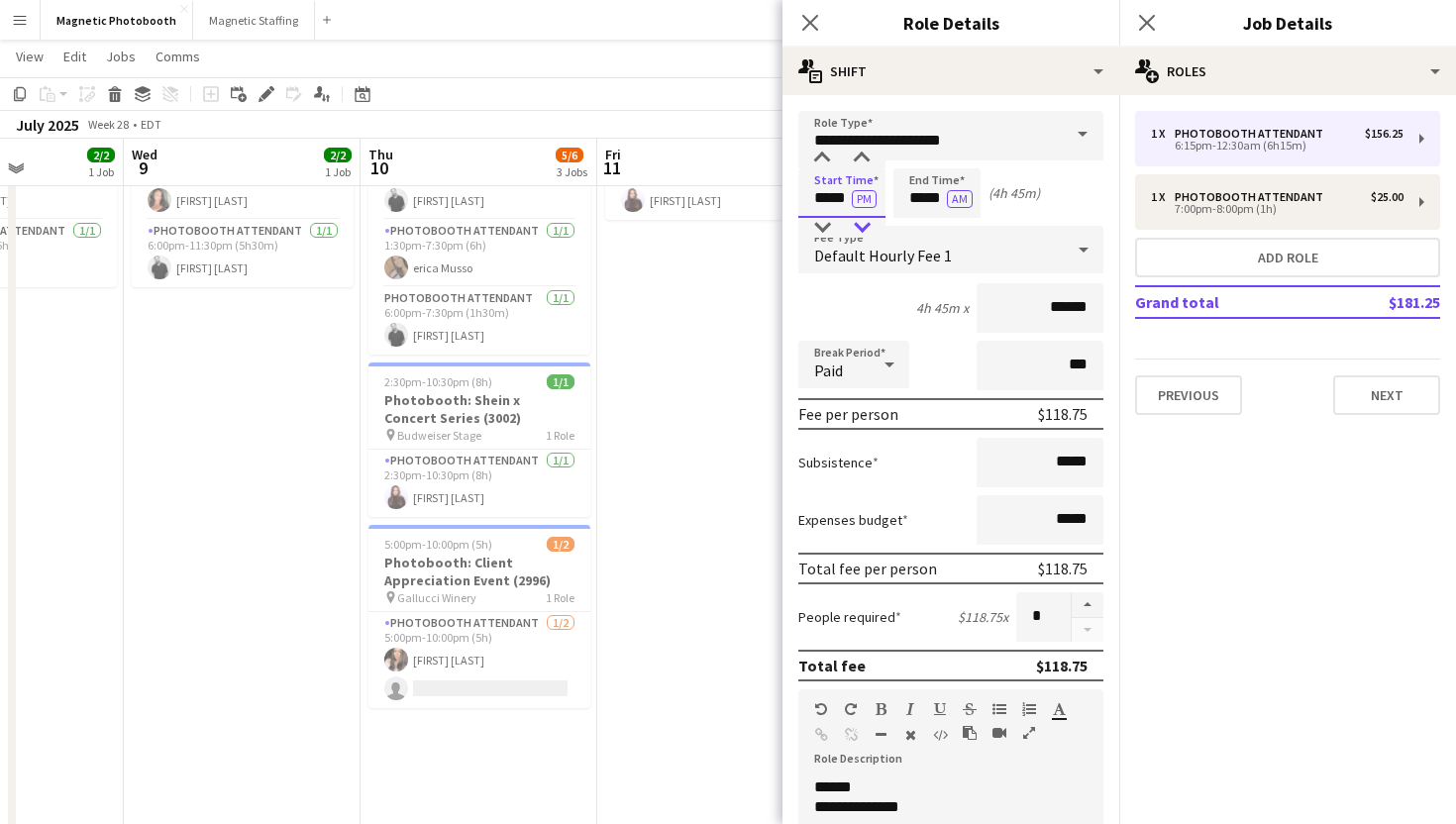 click at bounding box center [862, 228] 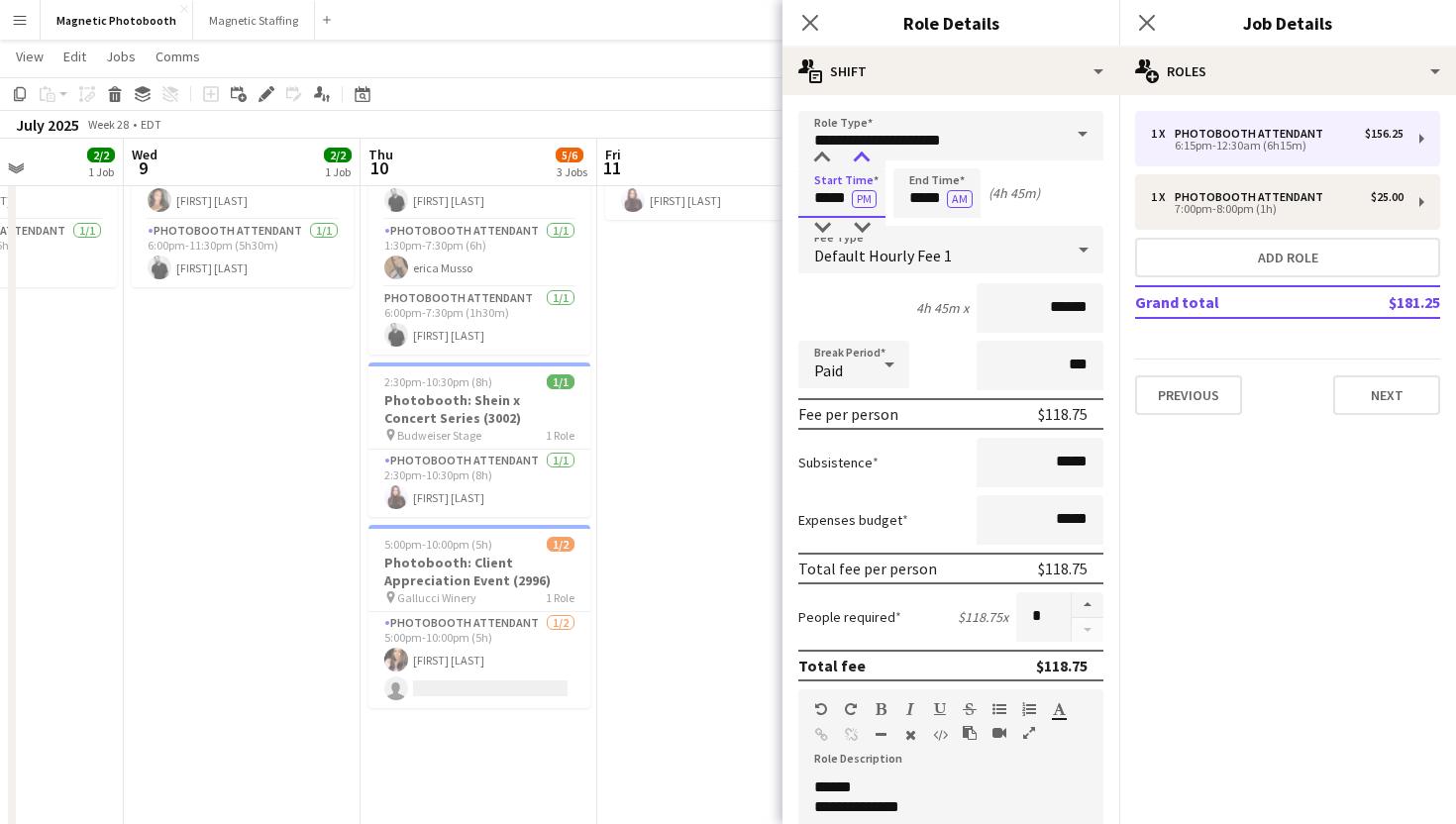 type on "*****" 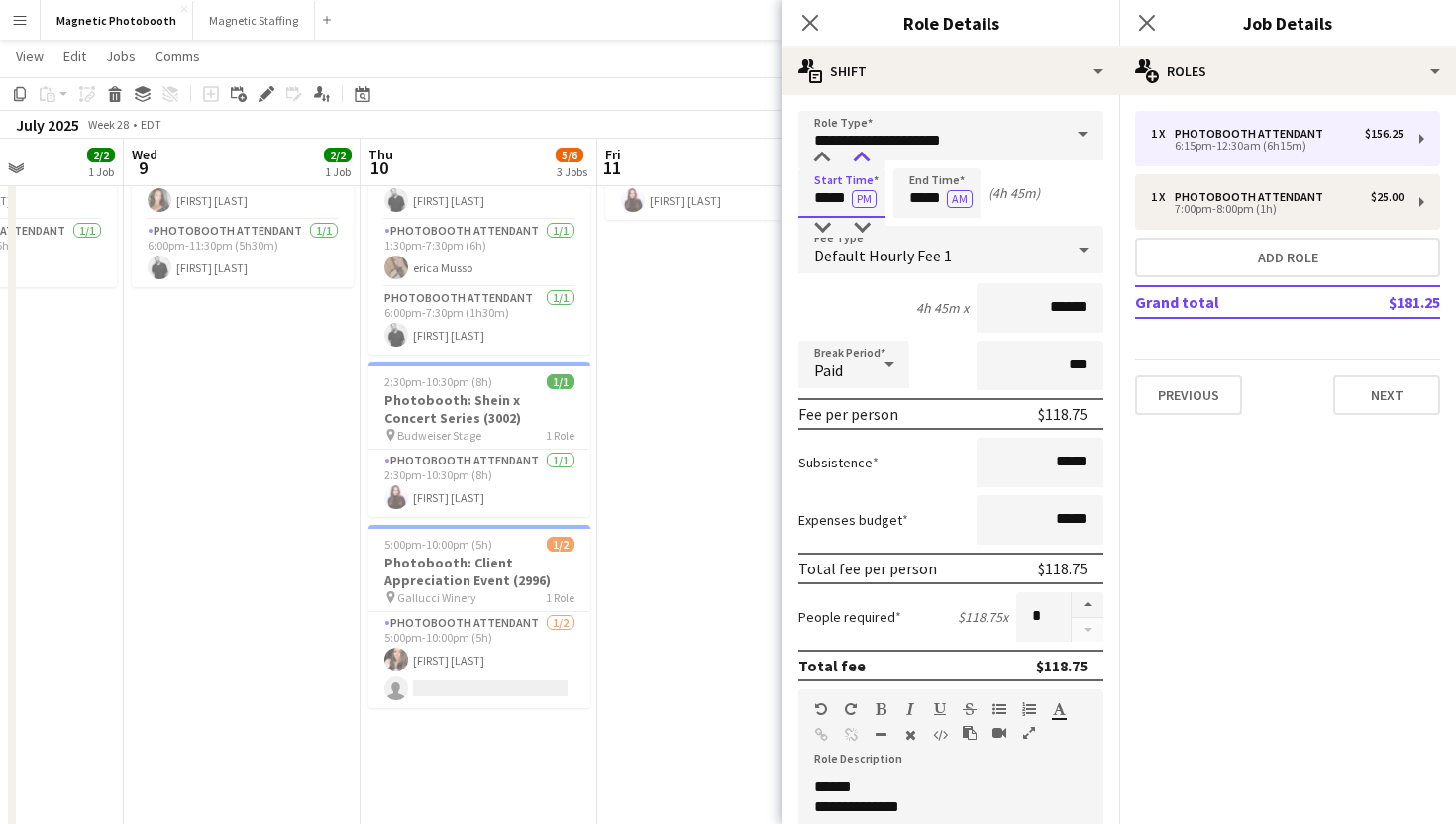 click at bounding box center (862, 158) 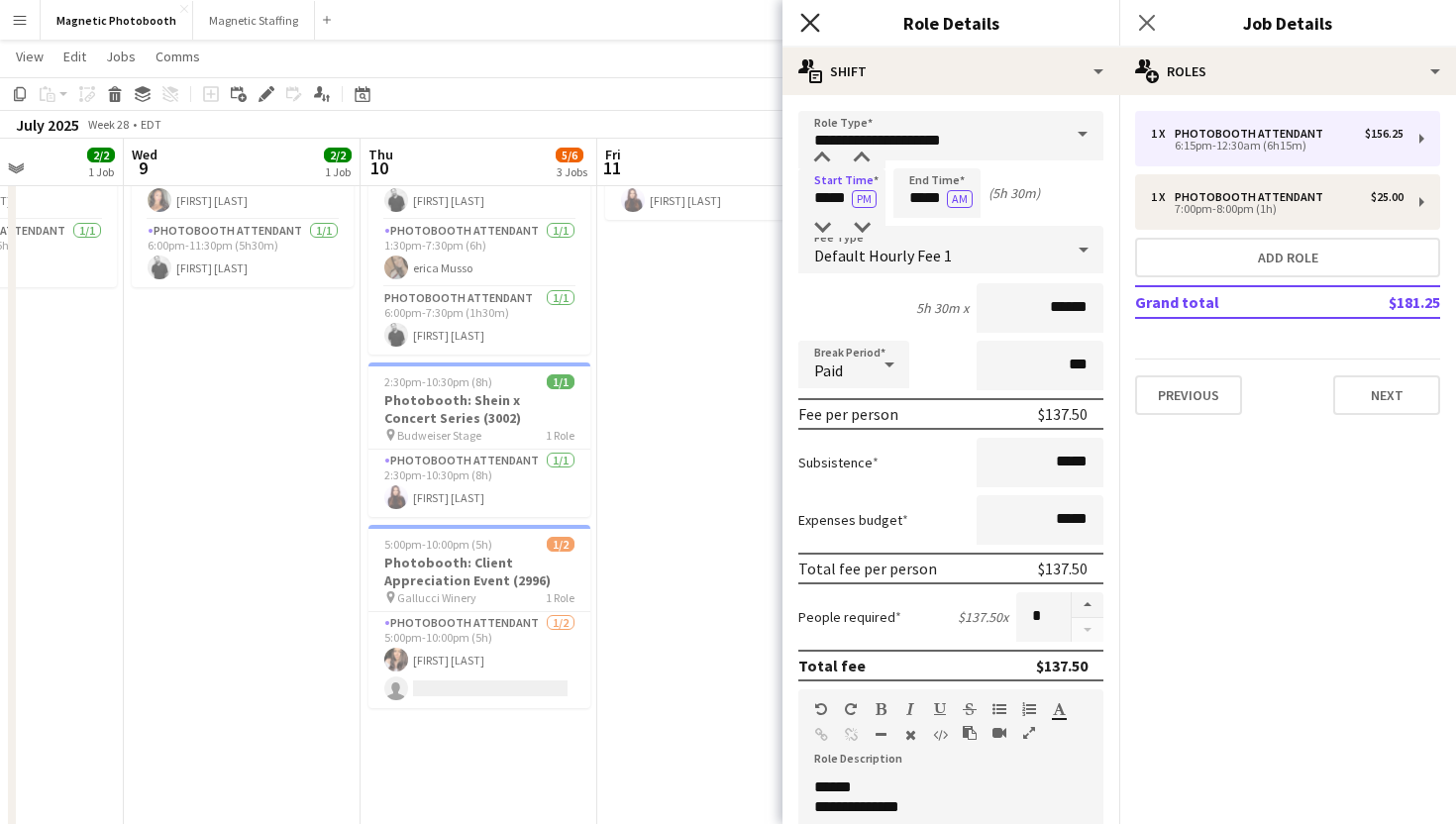 click 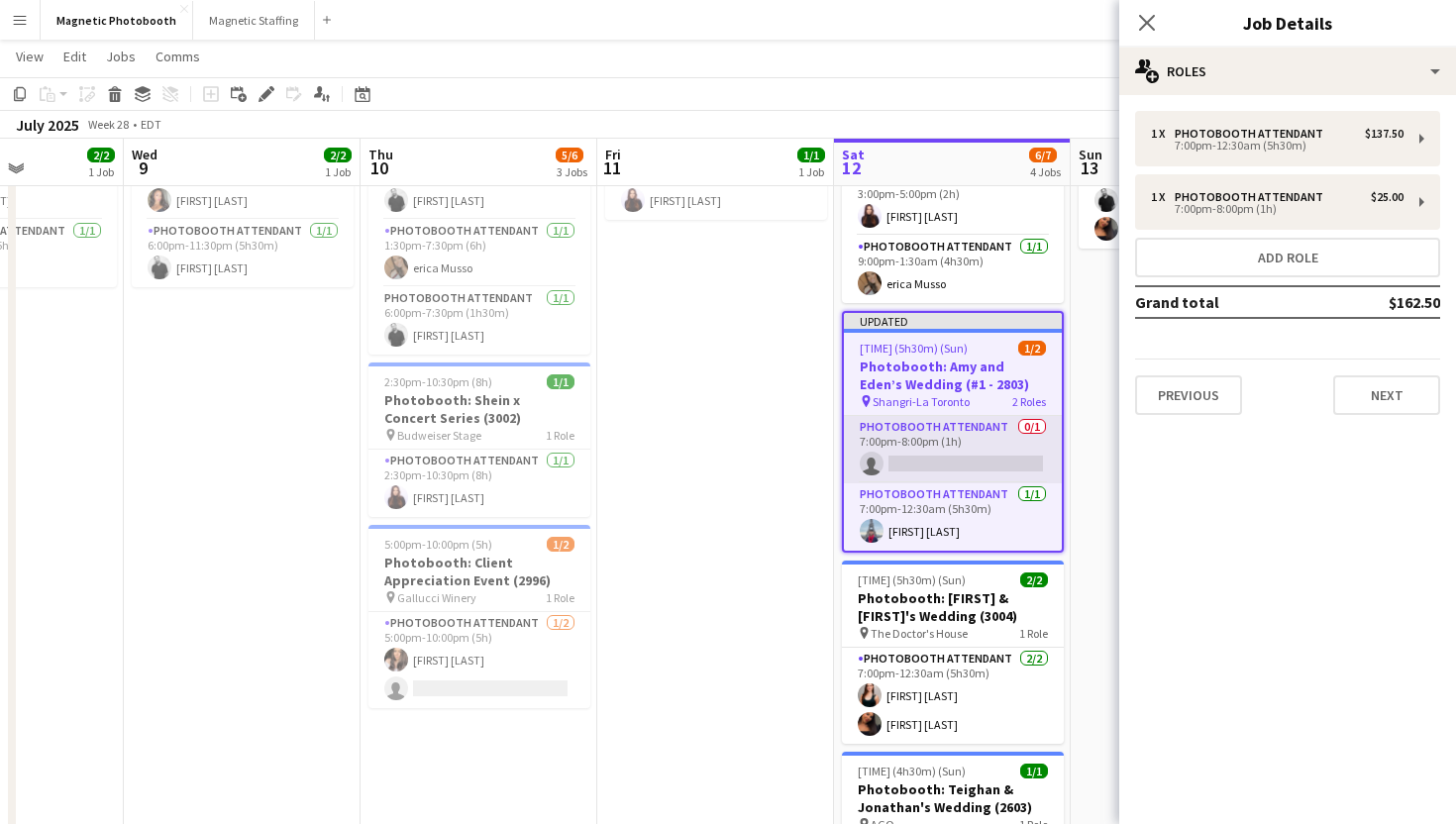 click on "Photobooth Attendant    0/1   [TIME] (1h)
single-neutral-actions" at bounding box center (953, 450) 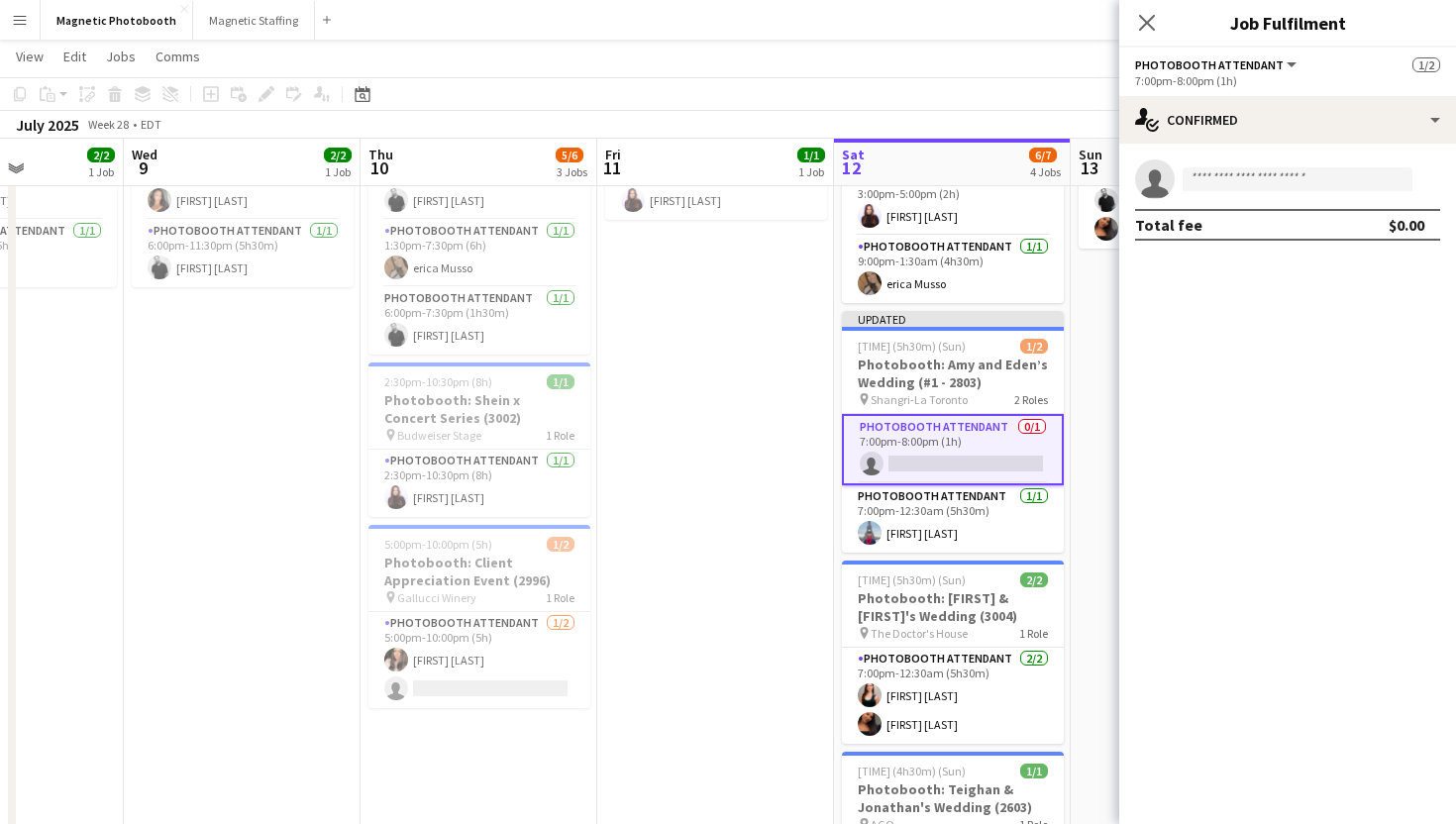 click on "single-neutral-actions" at bounding box center [1288, 179] 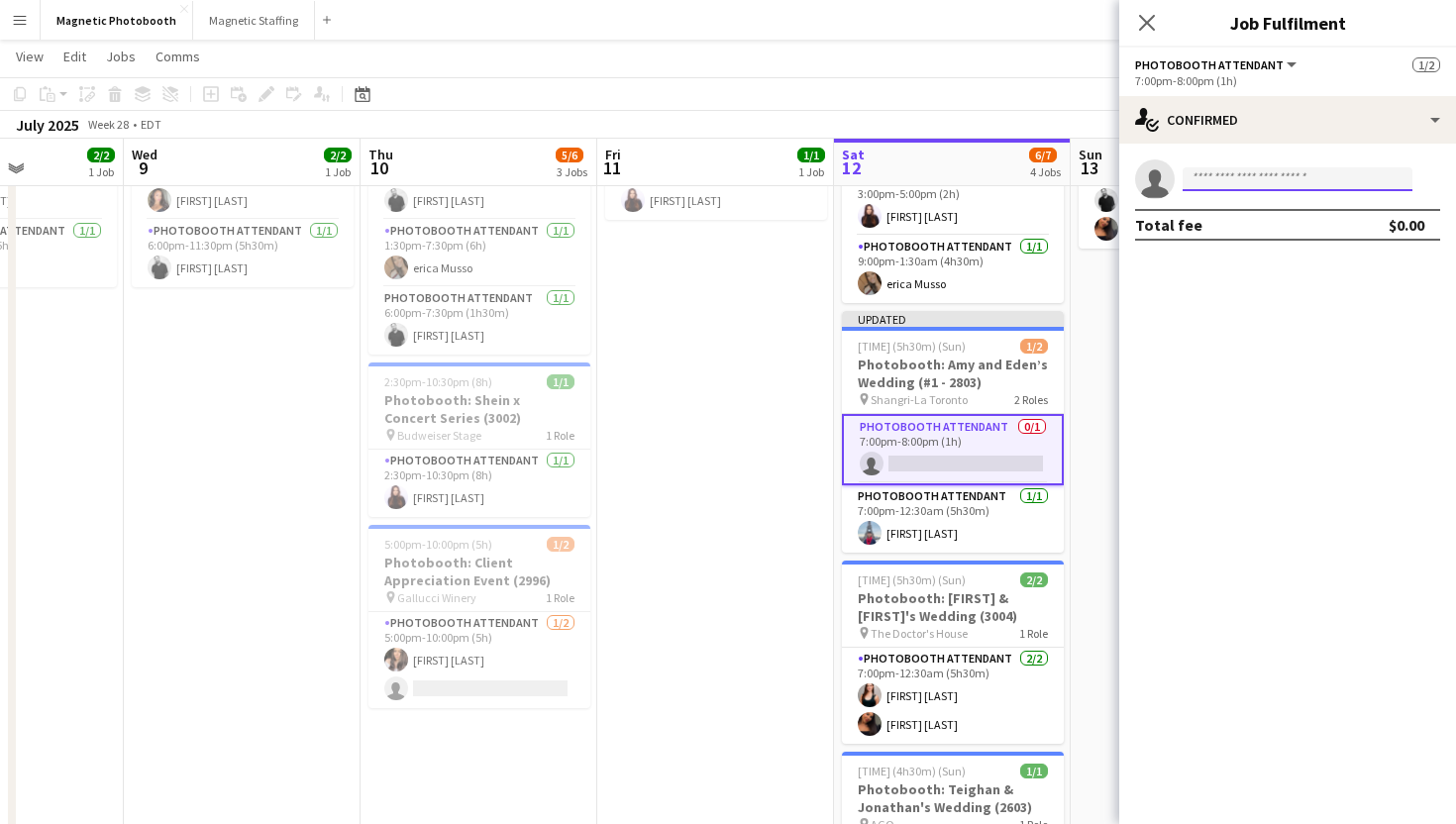 click at bounding box center (1298, 179) 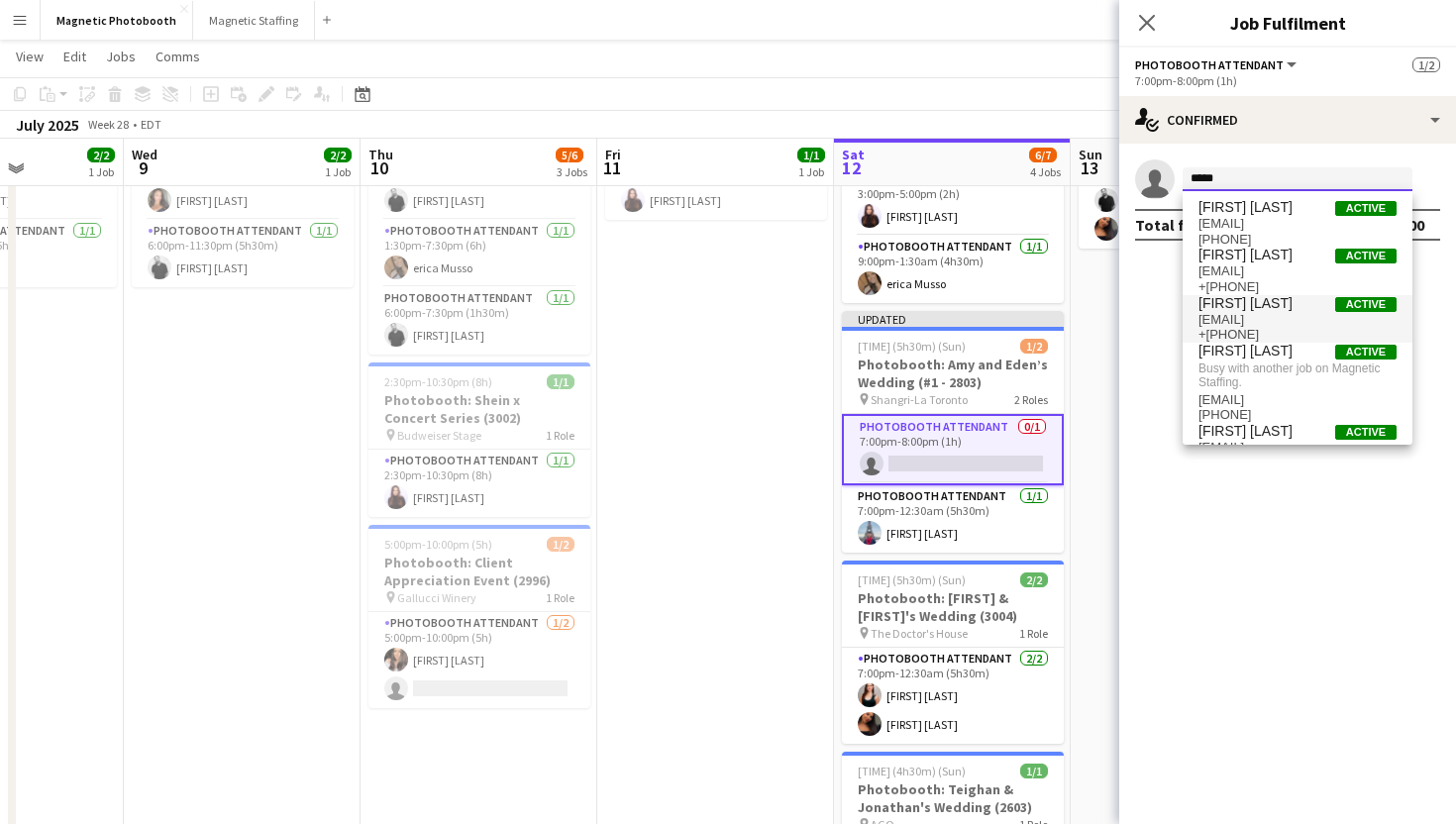type on "*****" 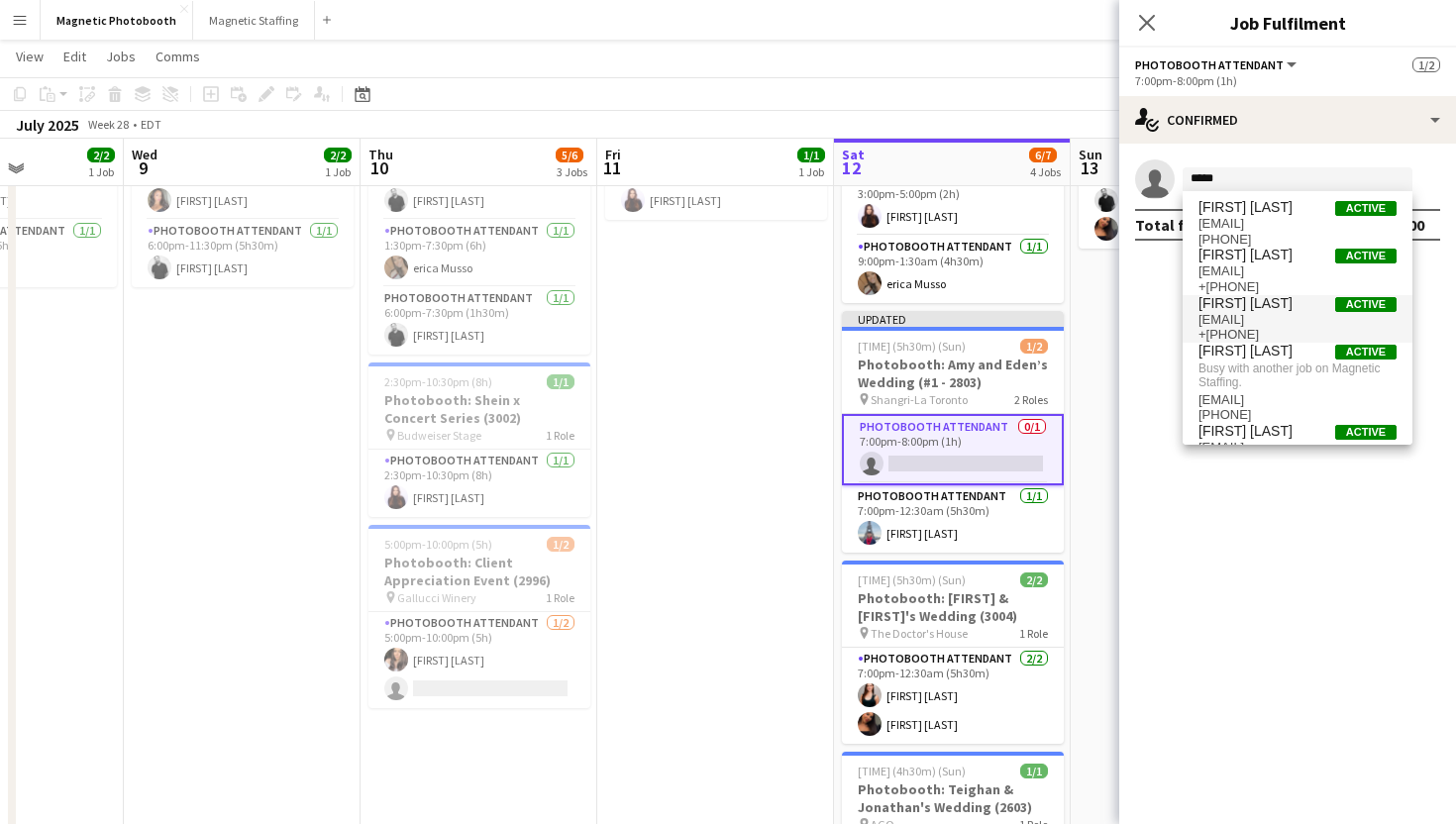 click on "+[PHONE]" at bounding box center [1298, 335] 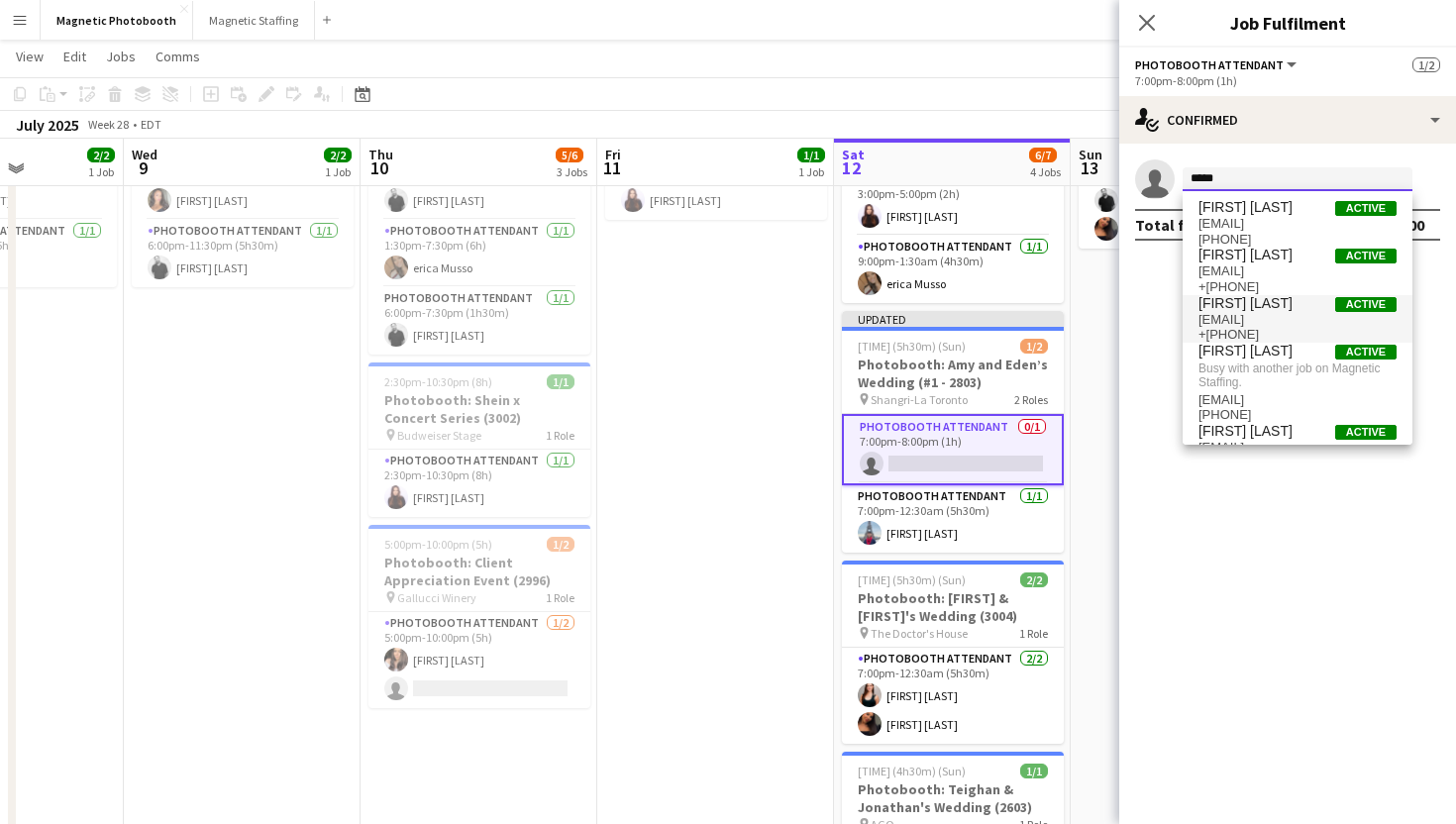 type 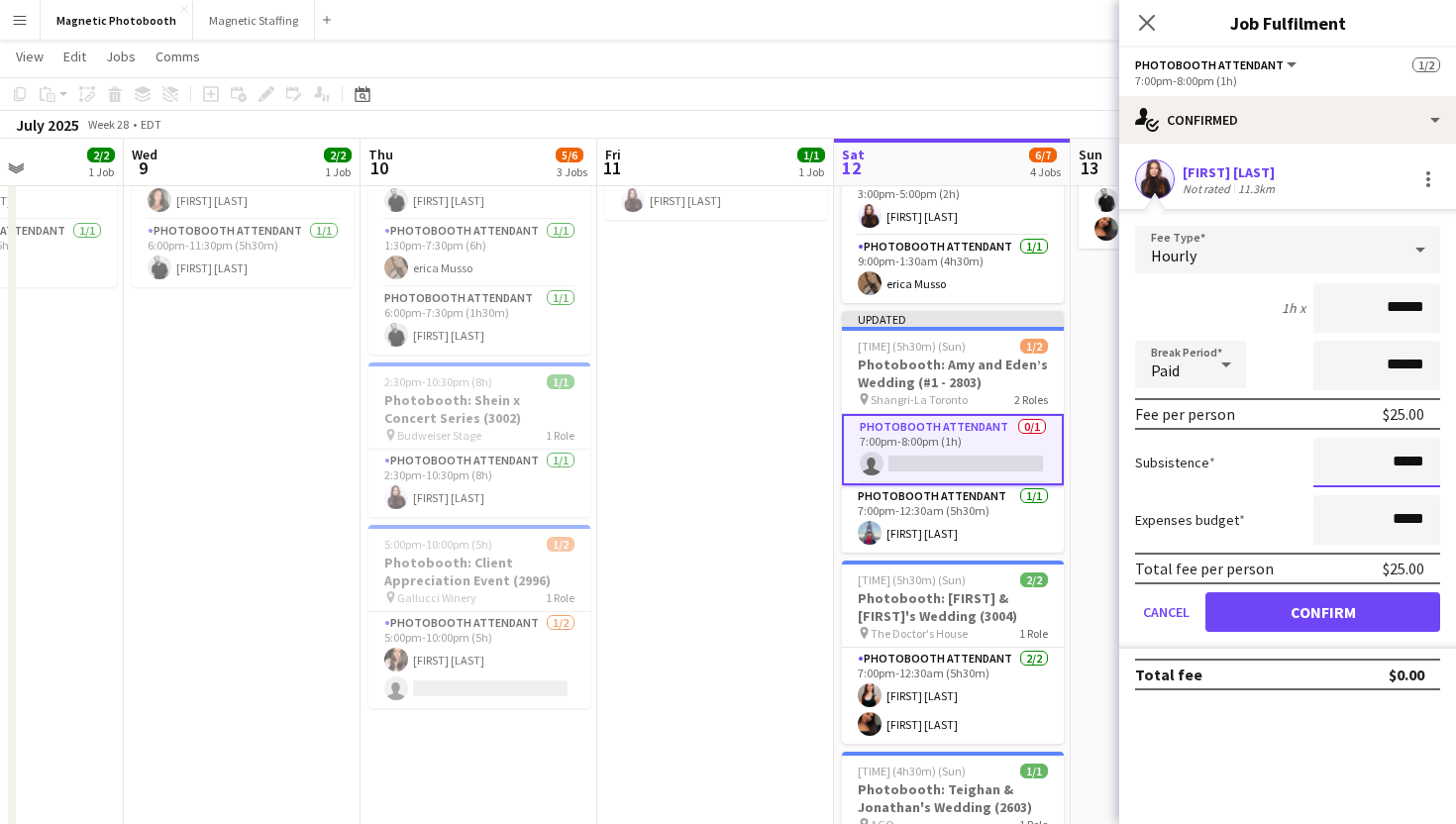 click on "*****" at bounding box center (1377, 463) 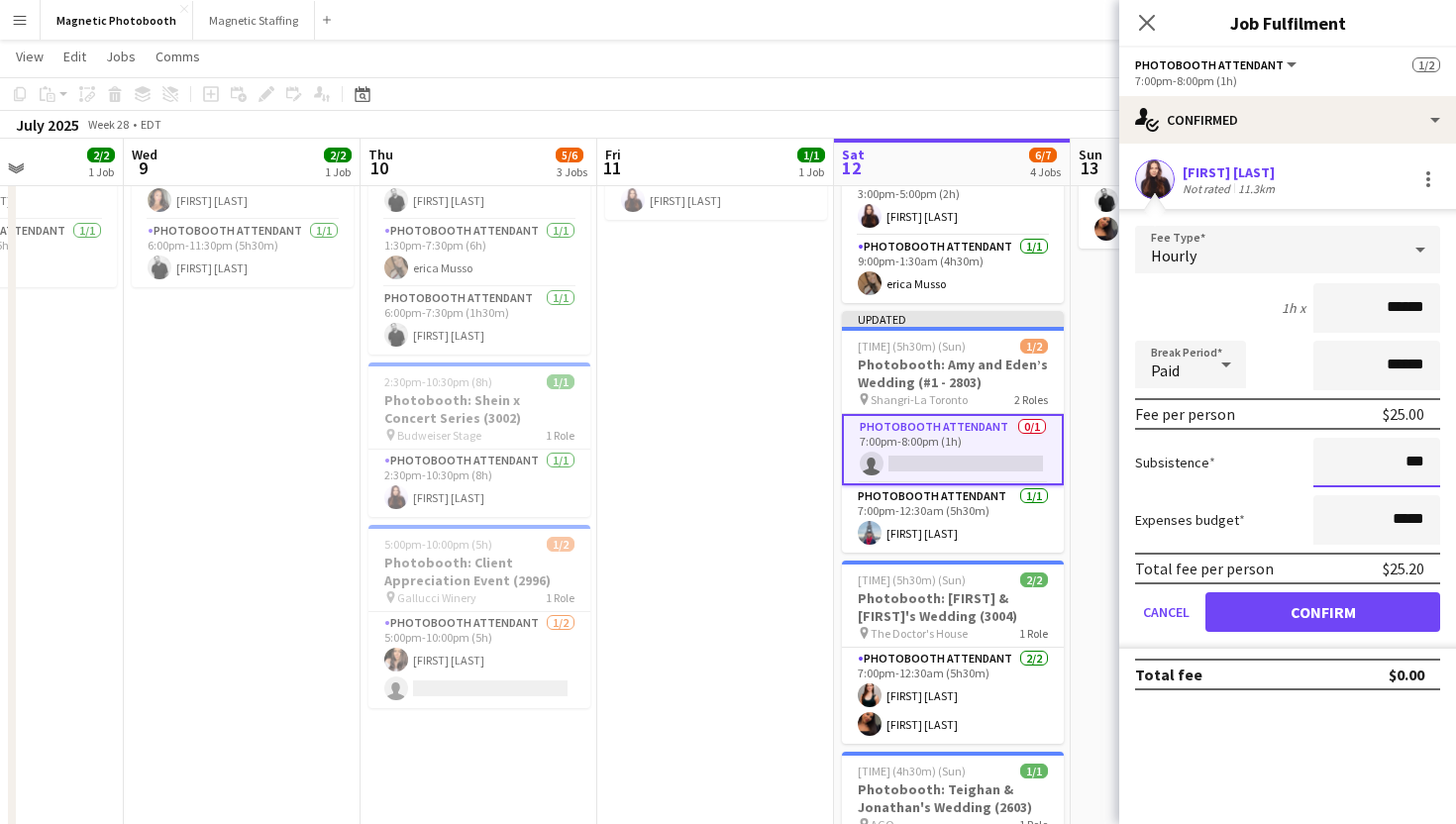 type on "**" 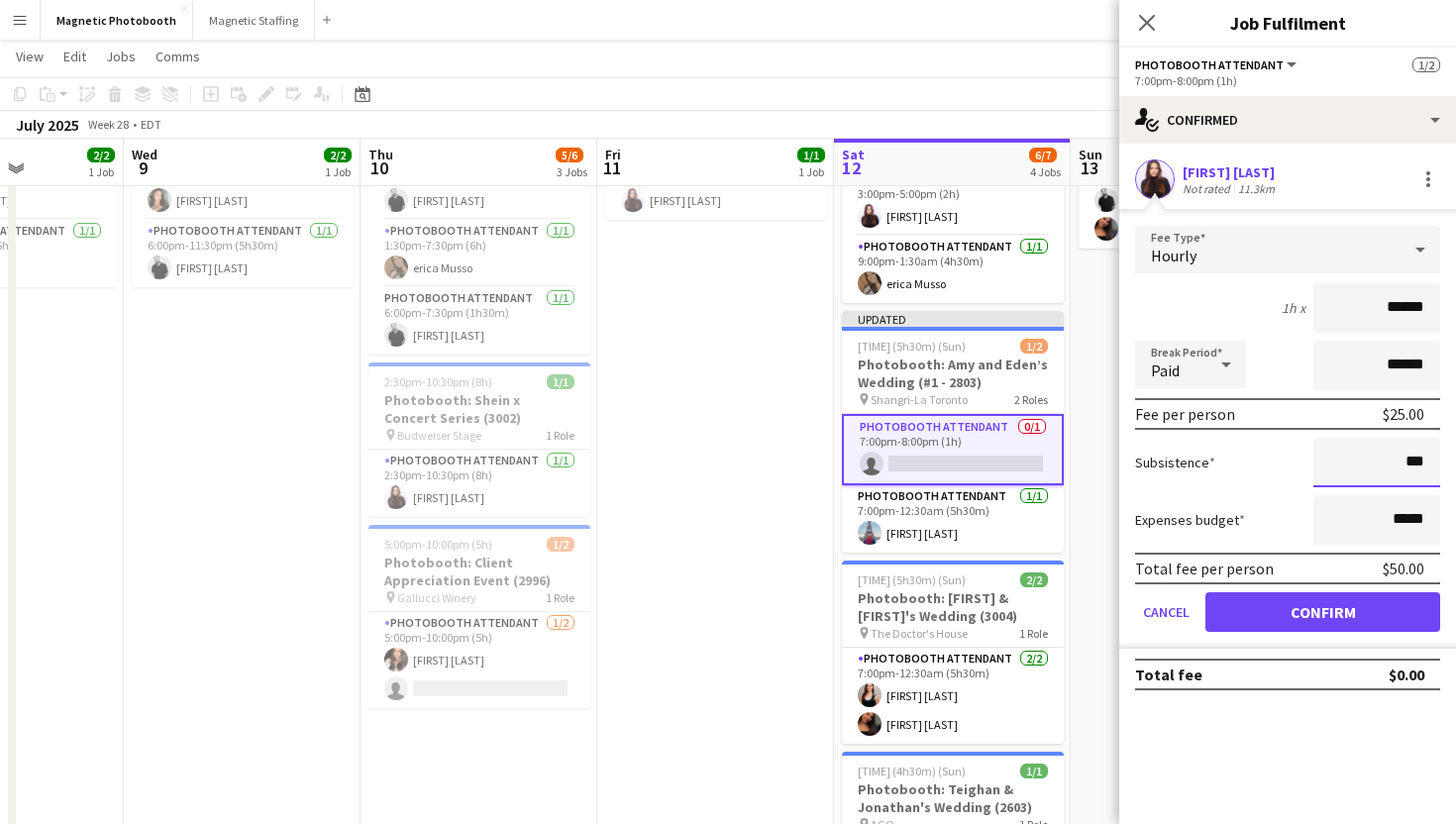 type on "***" 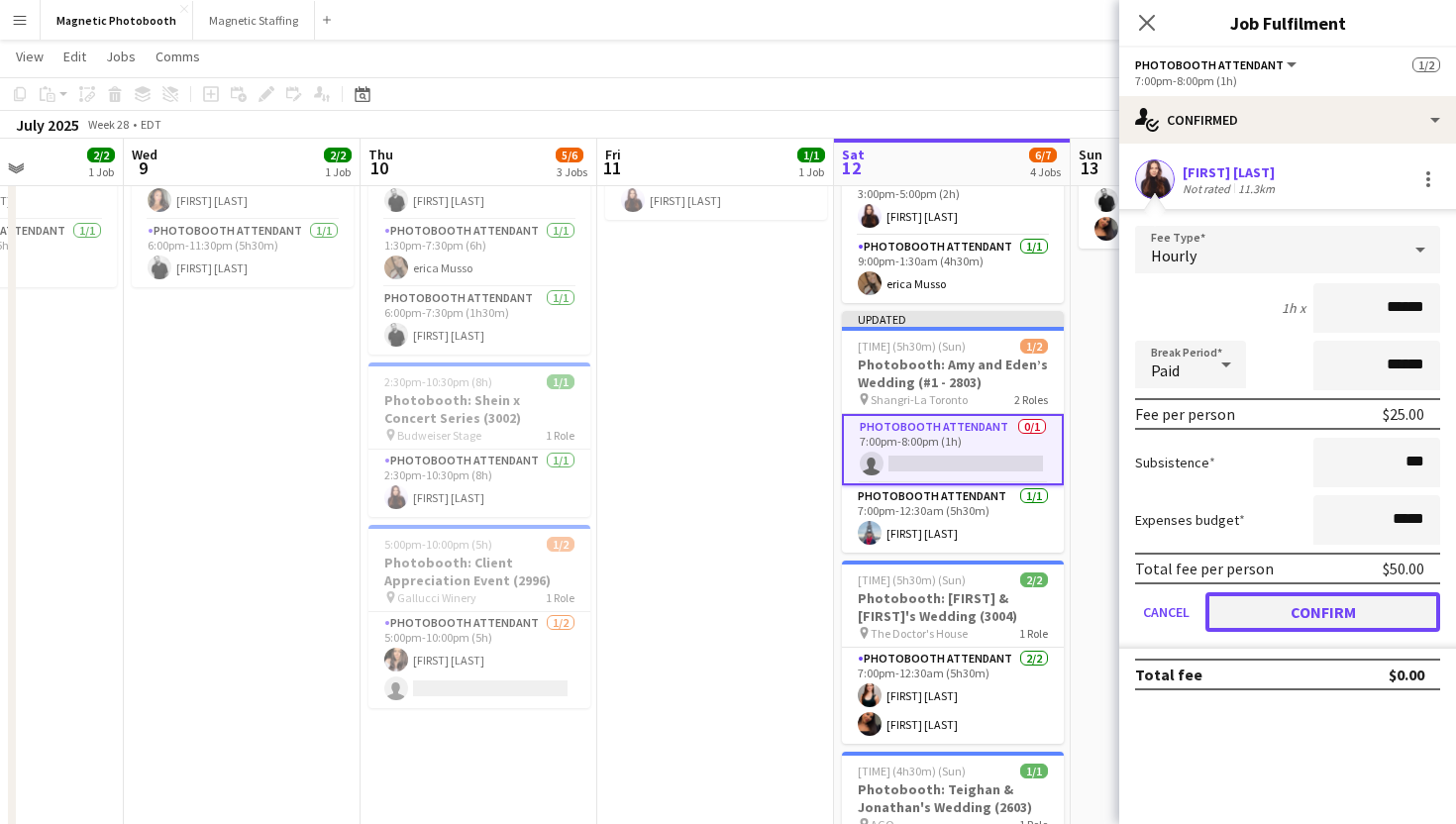 click on "Confirm" at bounding box center (1322, 612) 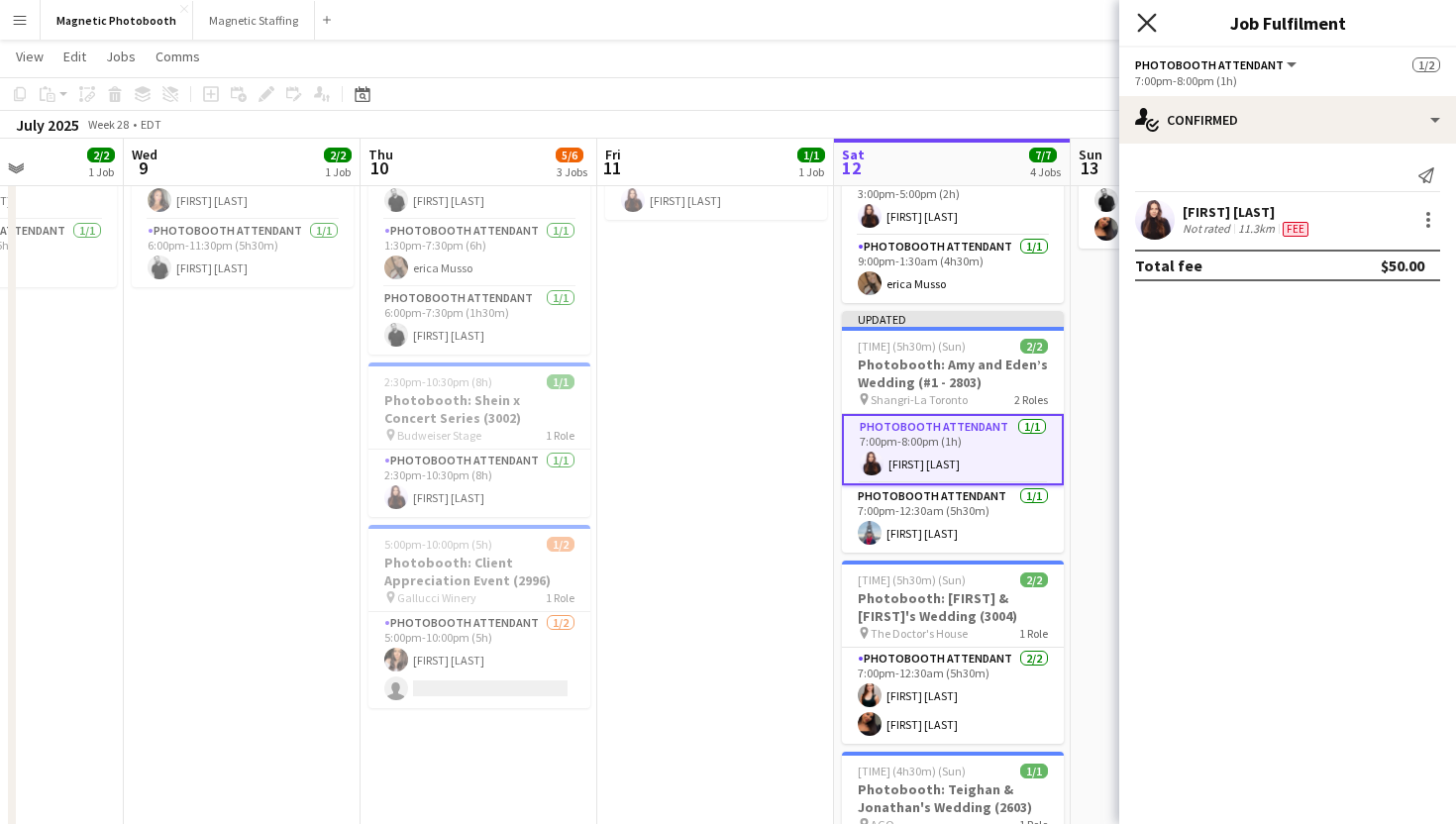 click on "Close pop-in" 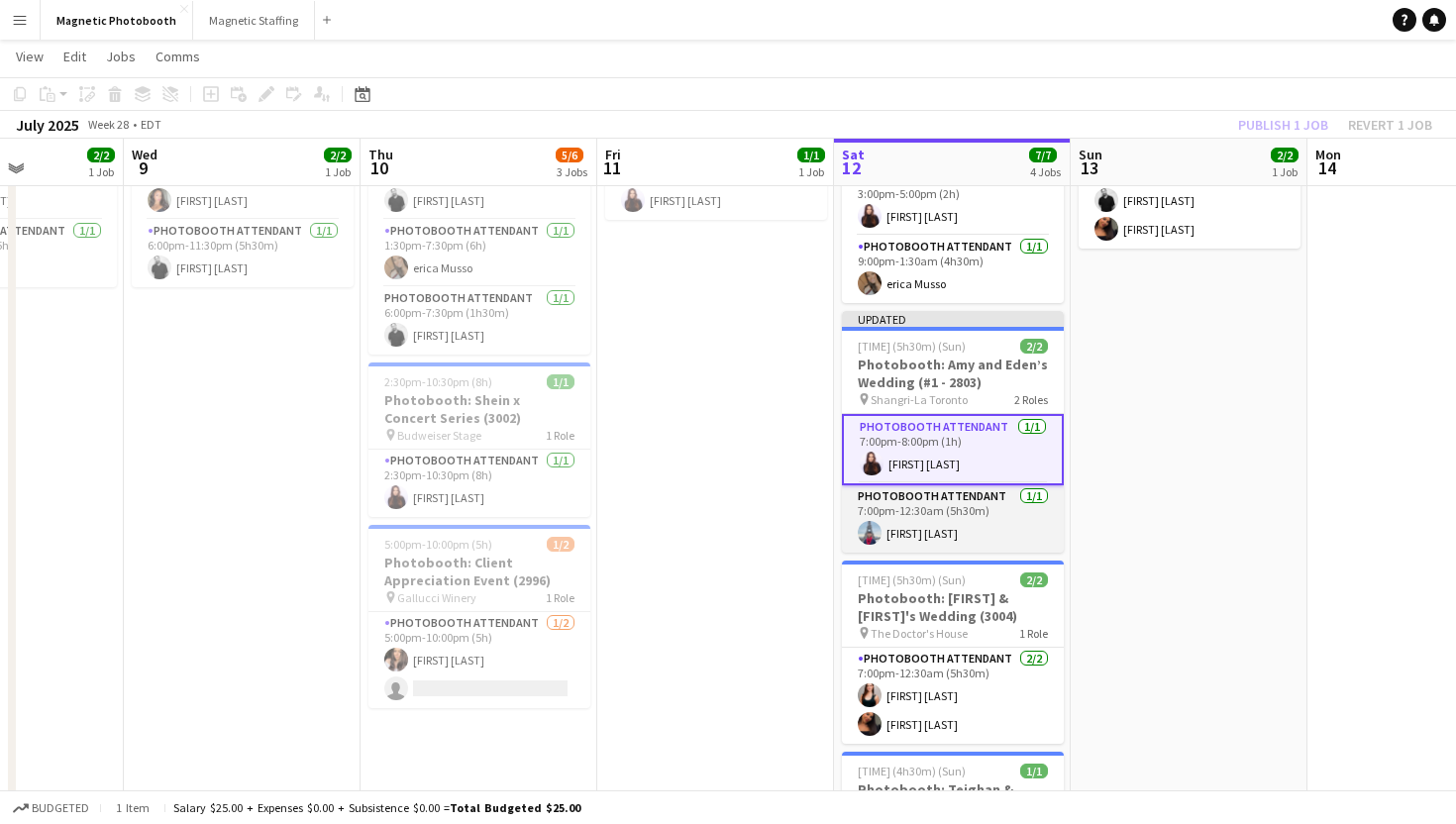 click on "Photobooth Attendant    1/1   7:00pm-12:30am (5h30m)
[FIRST] [LAST]" at bounding box center (953, 519) 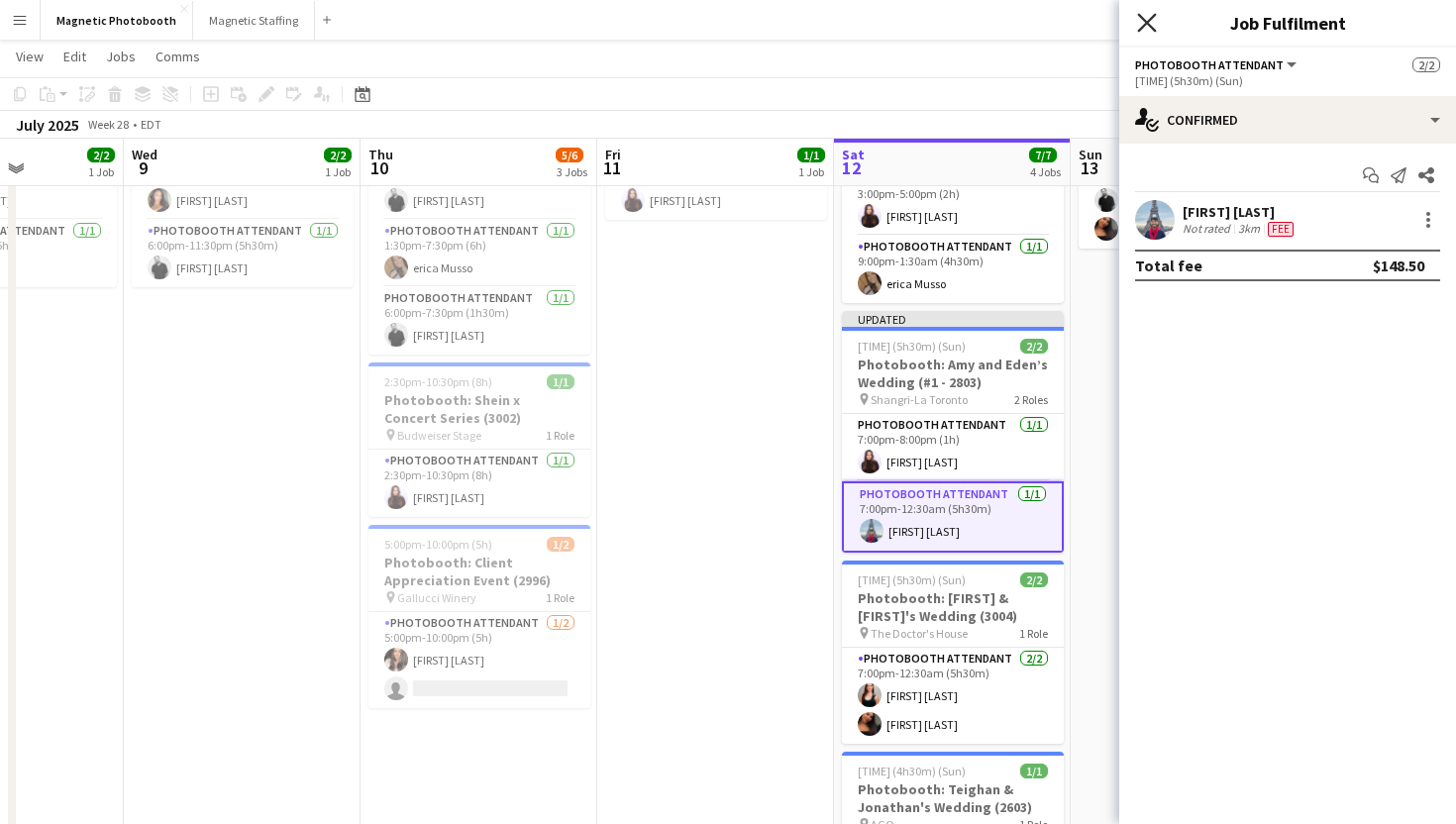 click 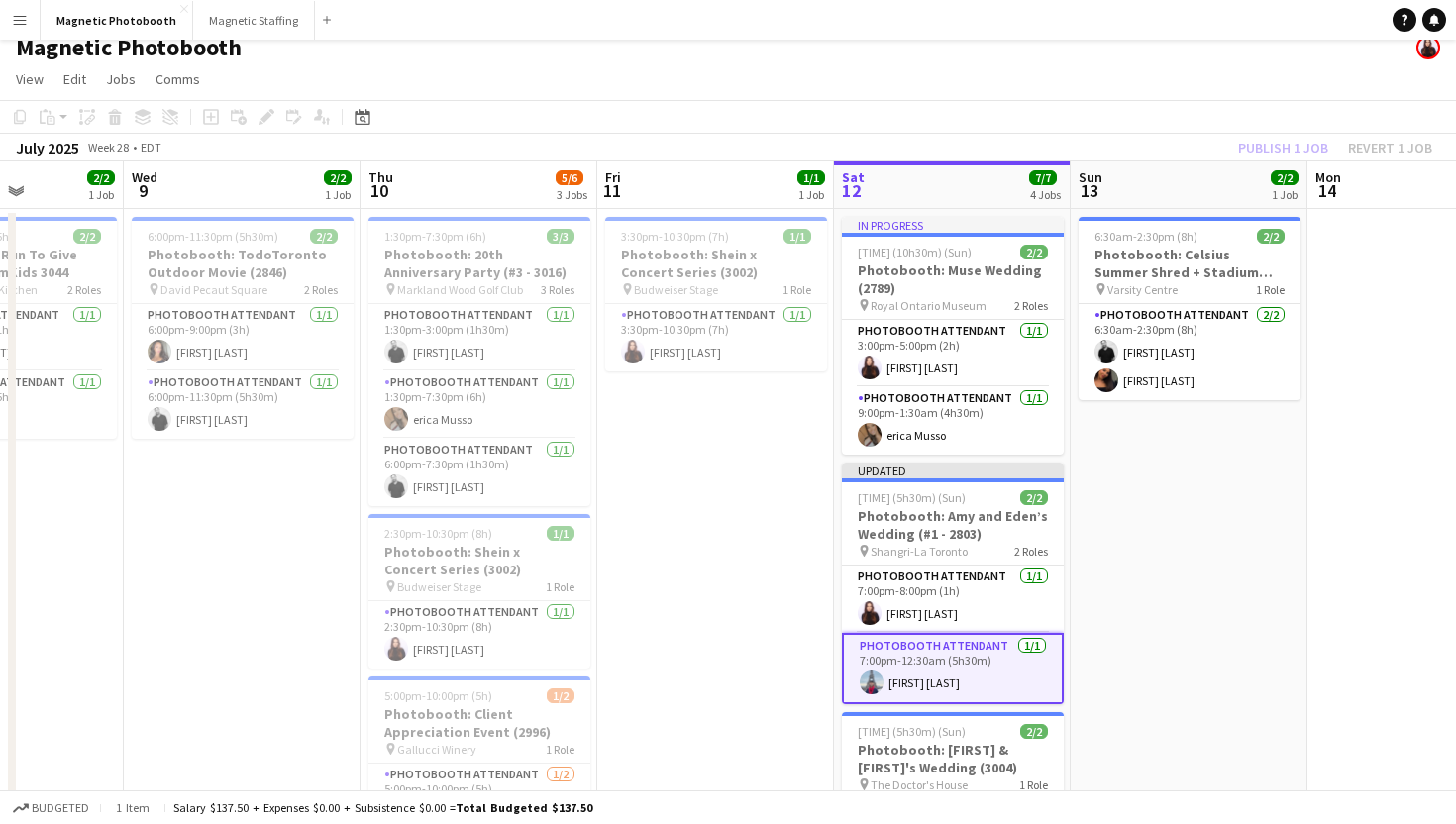 scroll, scrollTop: 0, scrollLeft: 0, axis: both 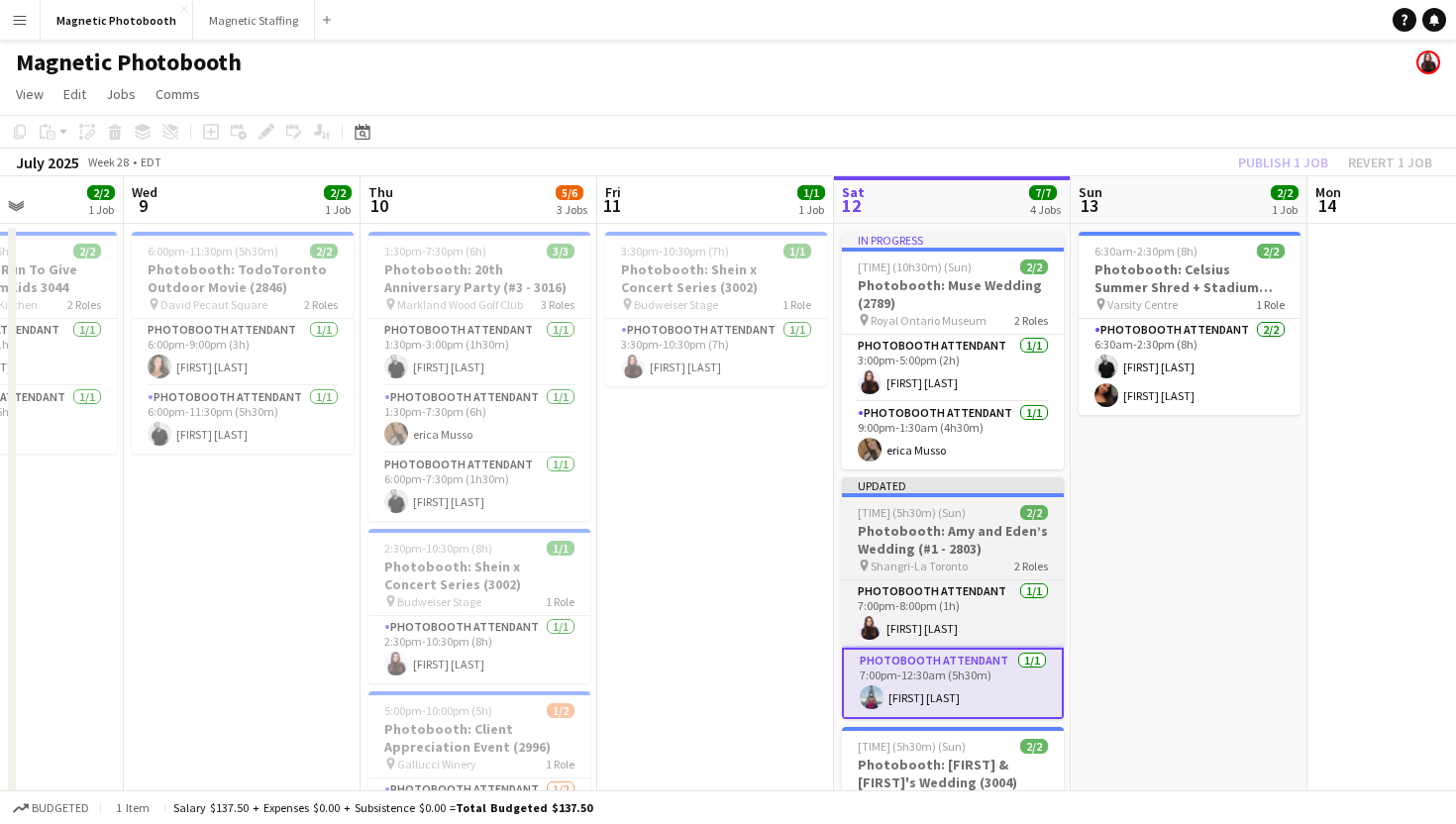 click on "Photobooth: Amy and Eden’s Wedding (#1 - 2803)" at bounding box center [953, 540] 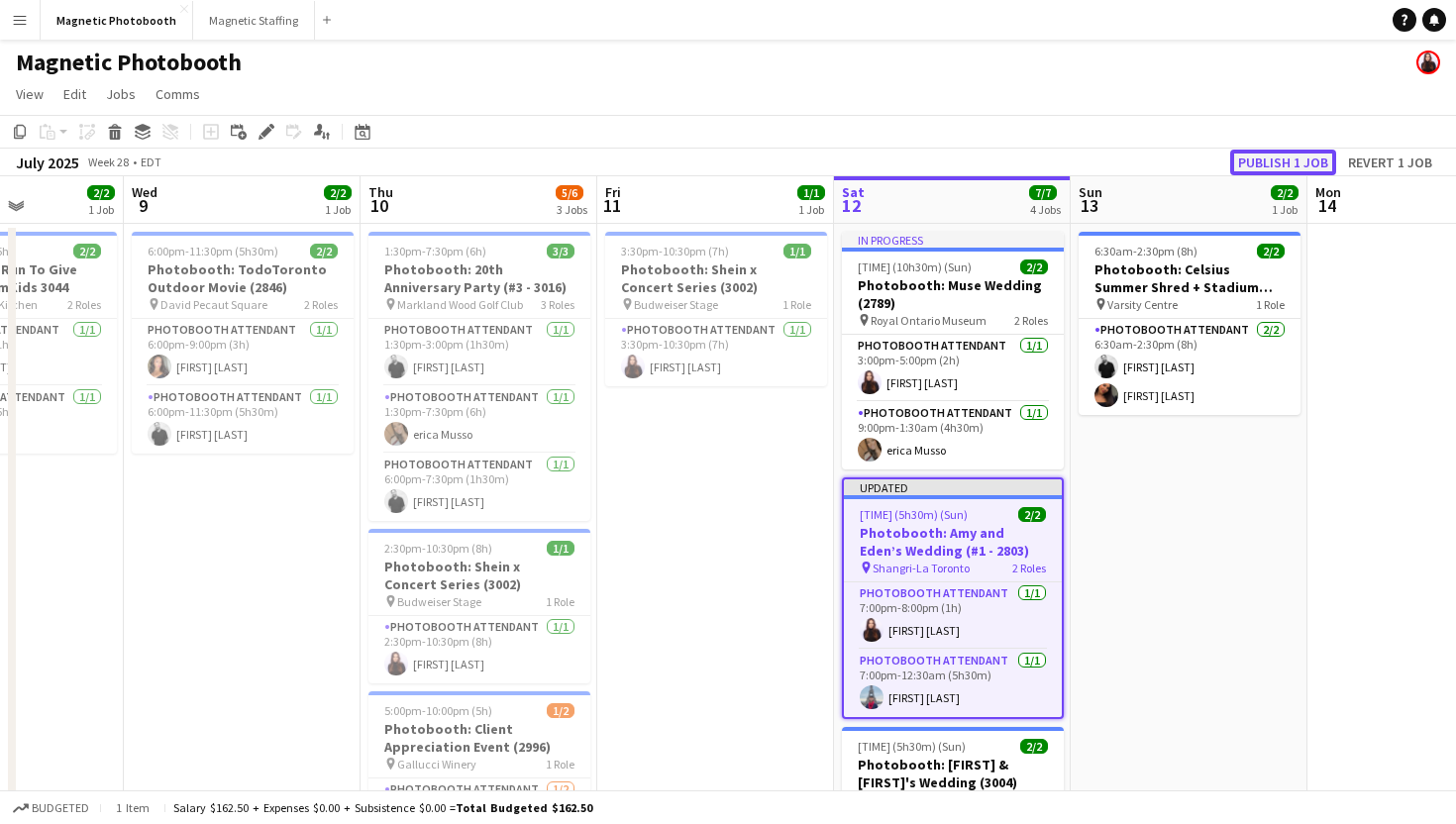 click on "Publish 1 job" 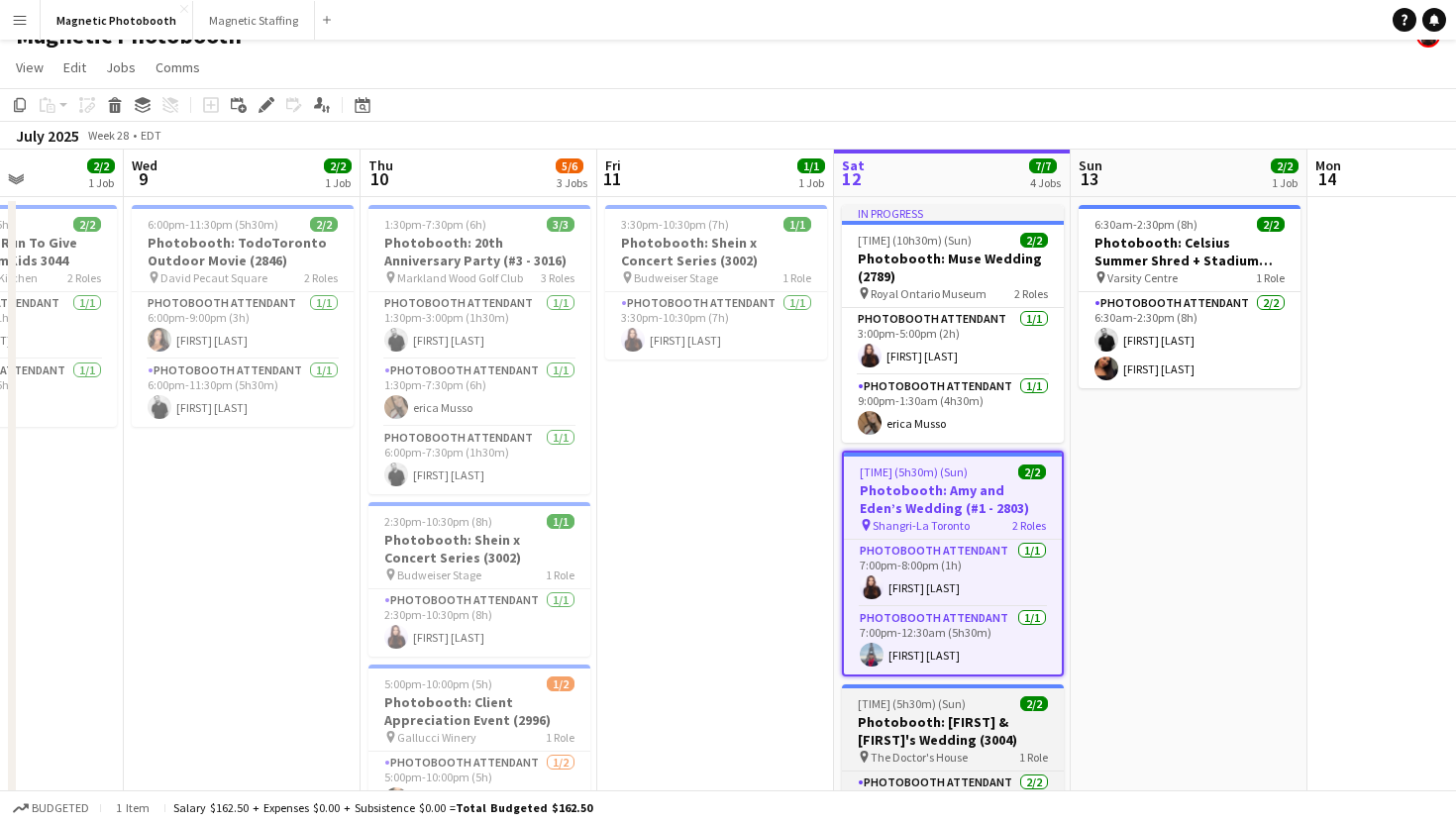 scroll, scrollTop: 14, scrollLeft: 0, axis: vertical 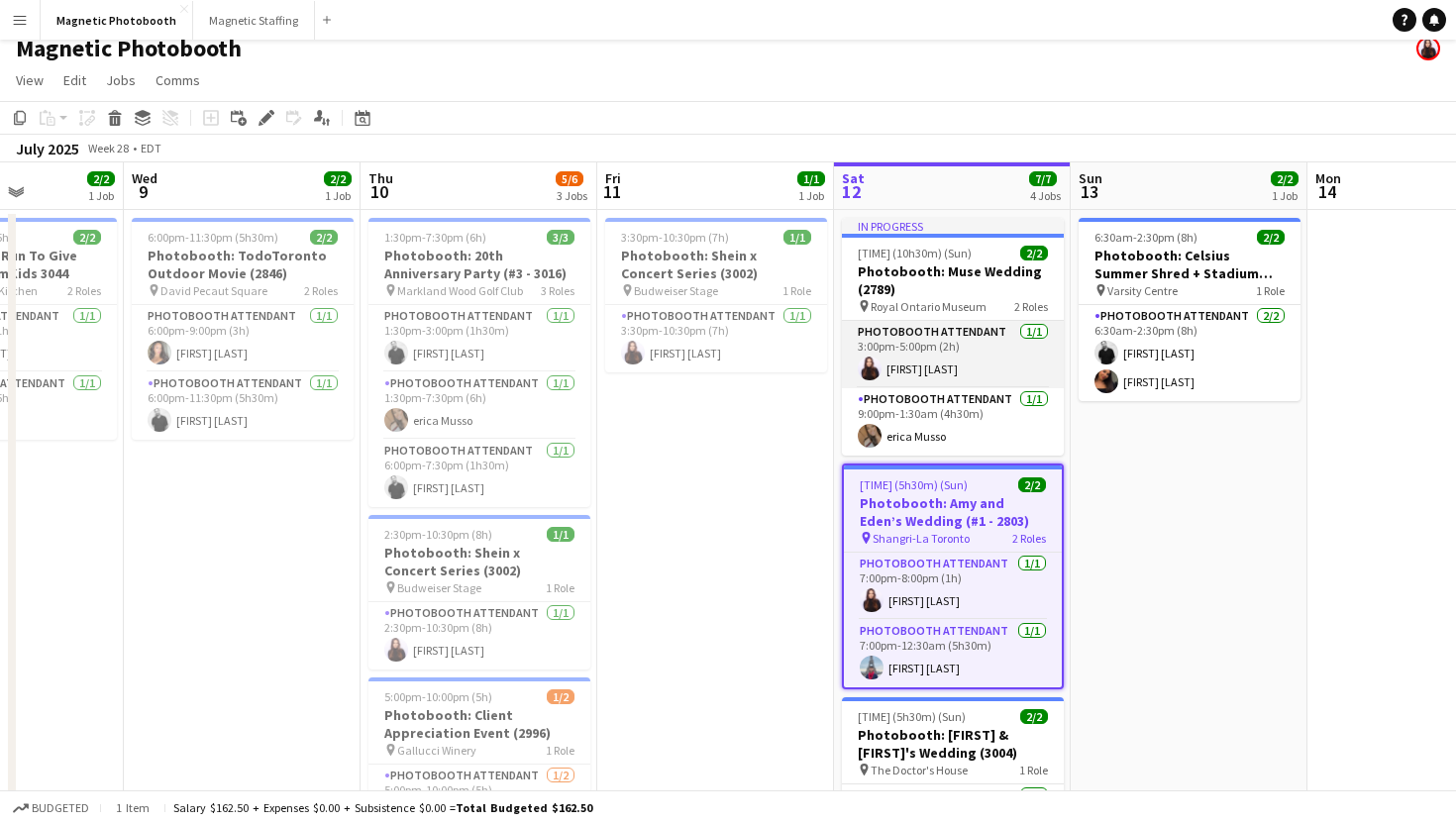 click on "Photobooth Attendant    1/1   [TIME] (2h)
[FIRST] [LAST]" at bounding box center [953, 355] 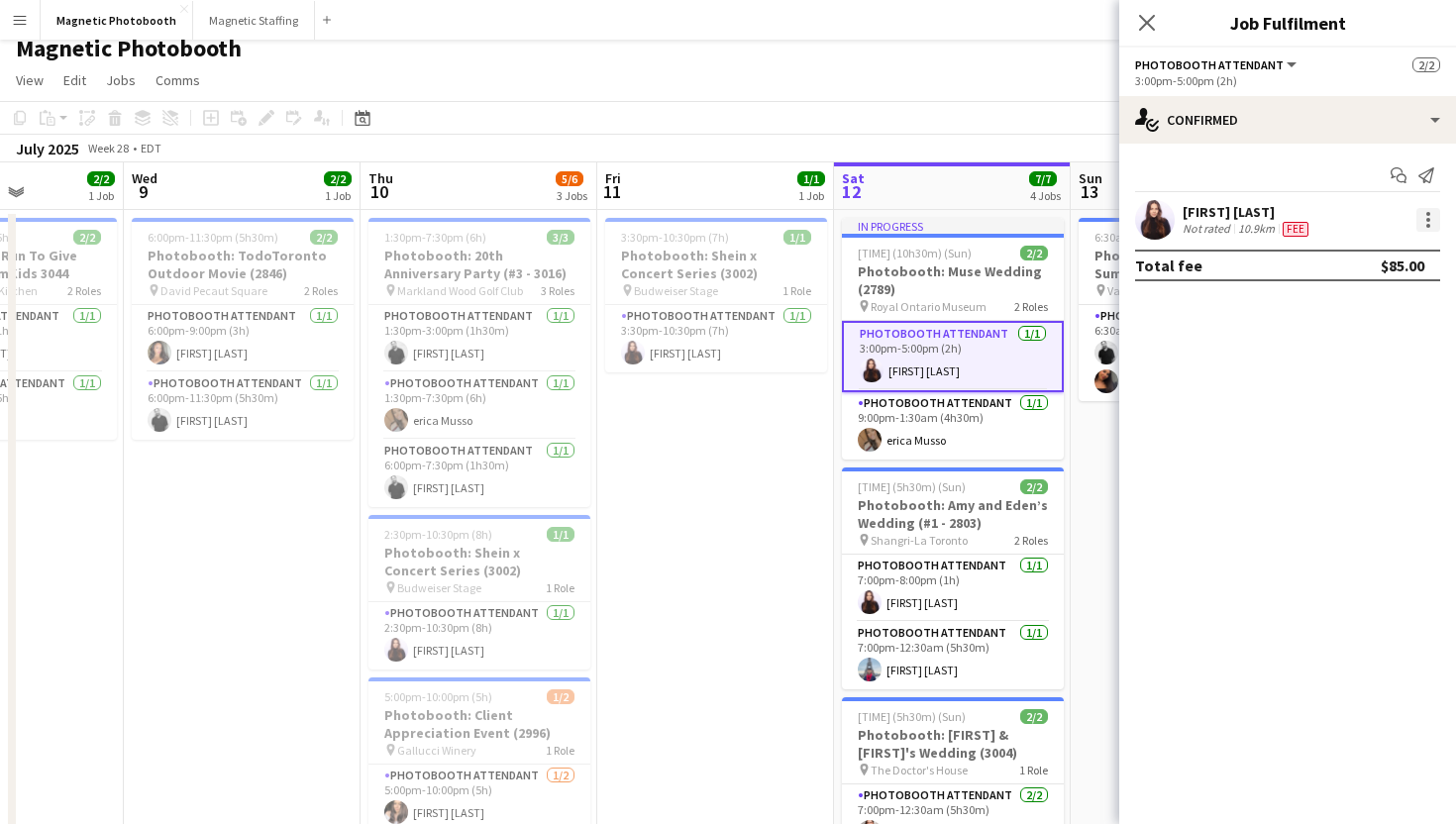 click at bounding box center [1428, 220] 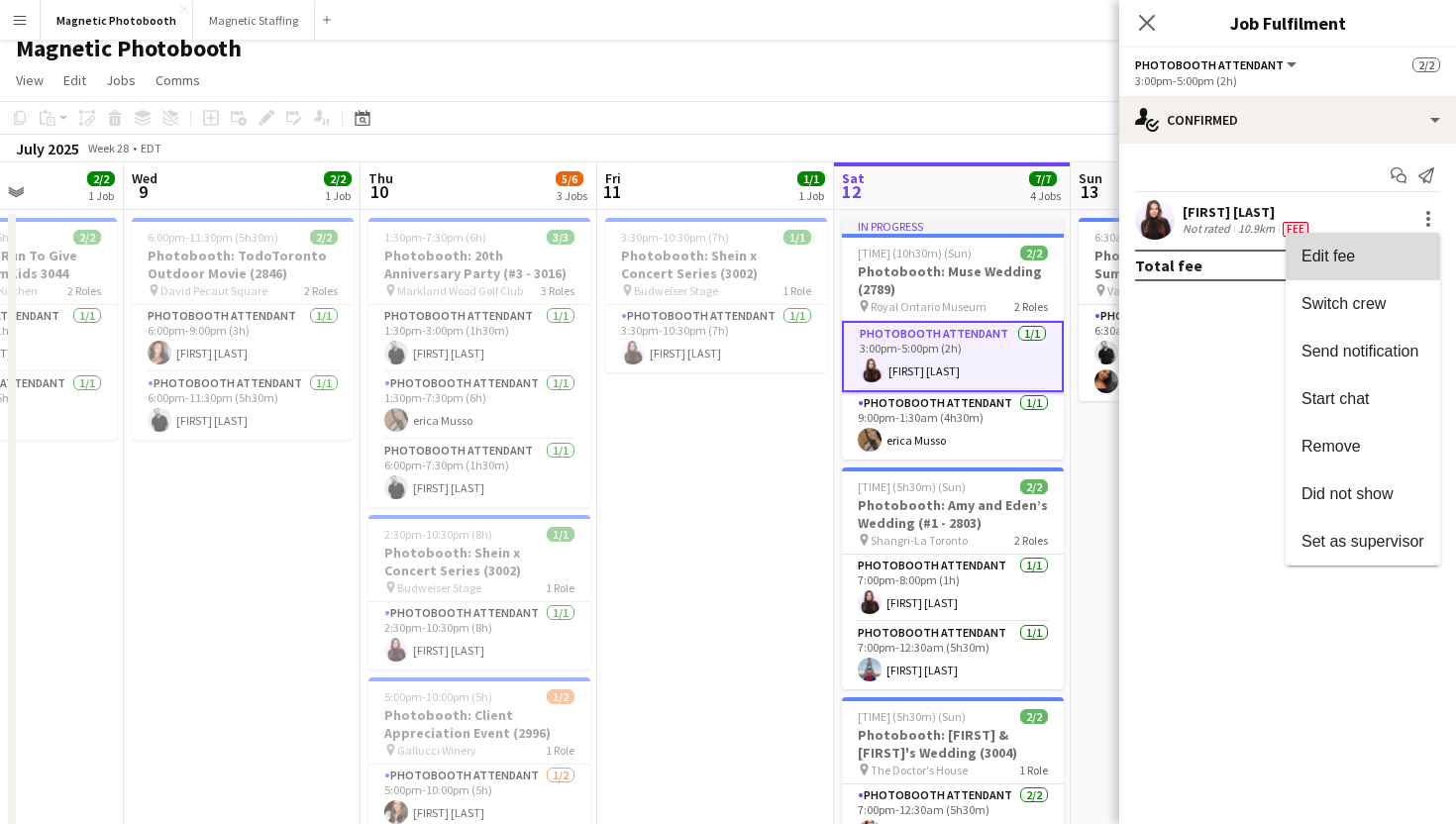 click on "Edit fee" at bounding box center [1363, 257] 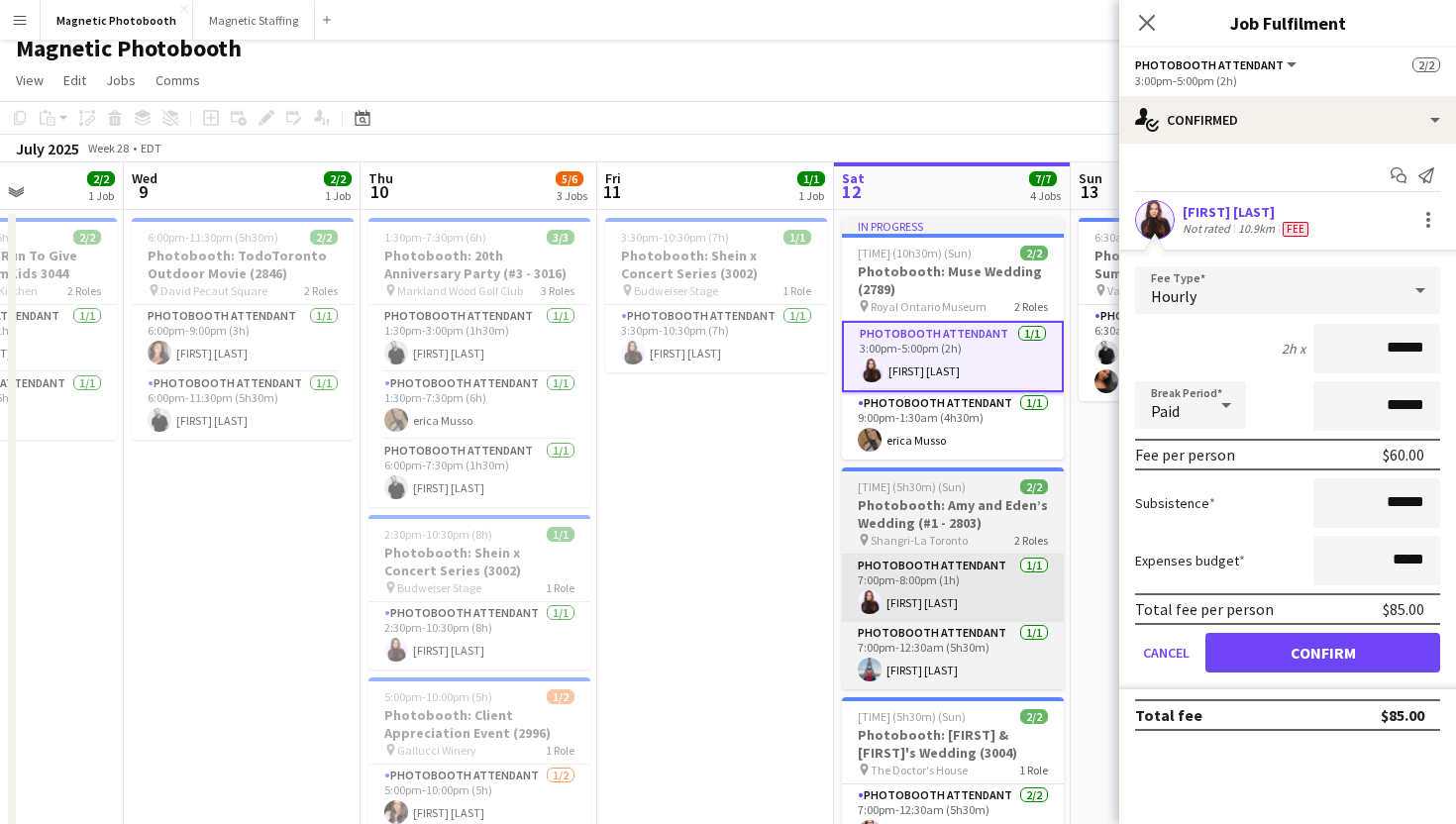 click on "Photobooth Attendant    1/1   [TIME] (1h)
[FIRST] [LAST]" at bounding box center [953, 588] 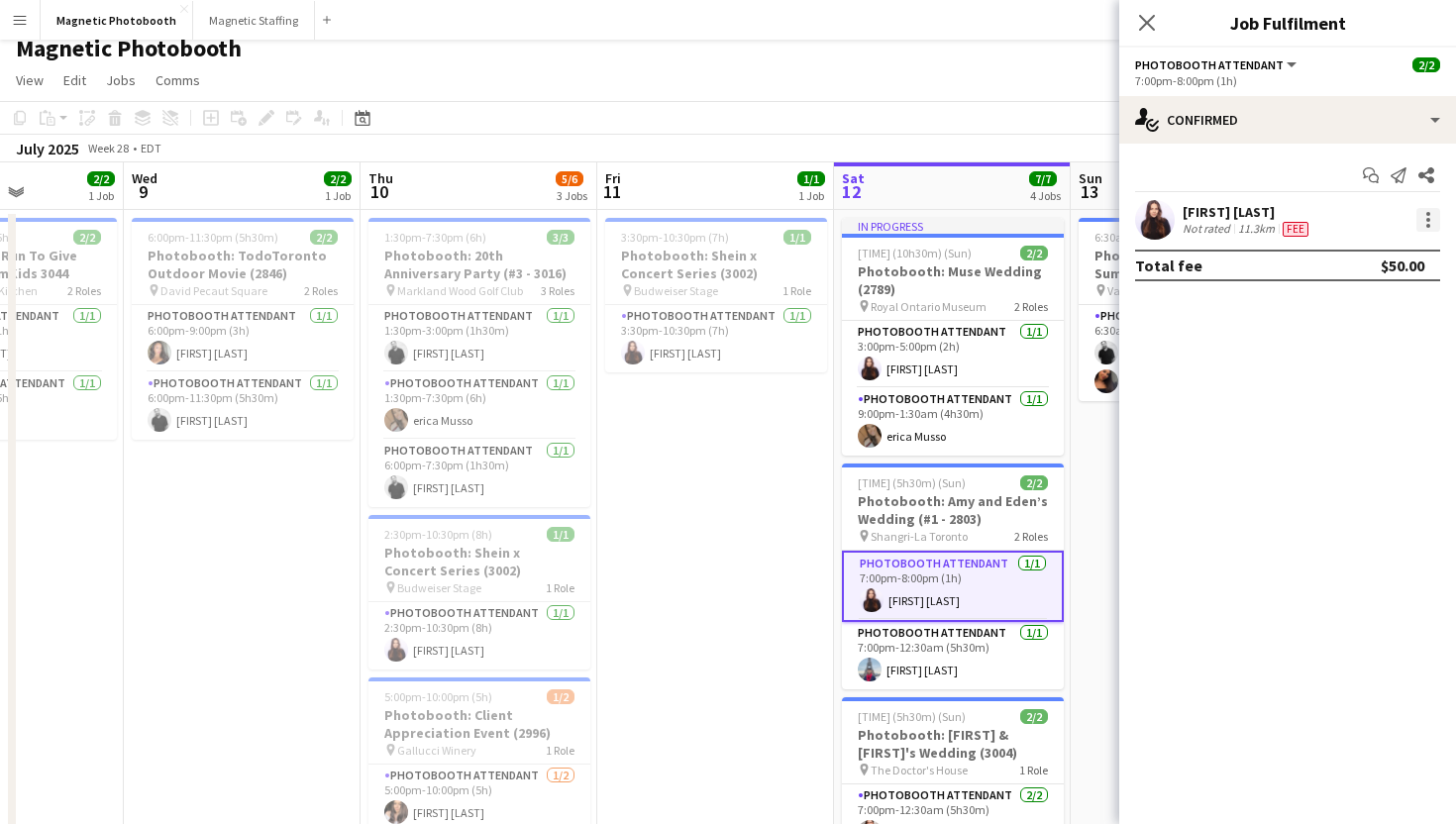 click at bounding box center (1428, 220) 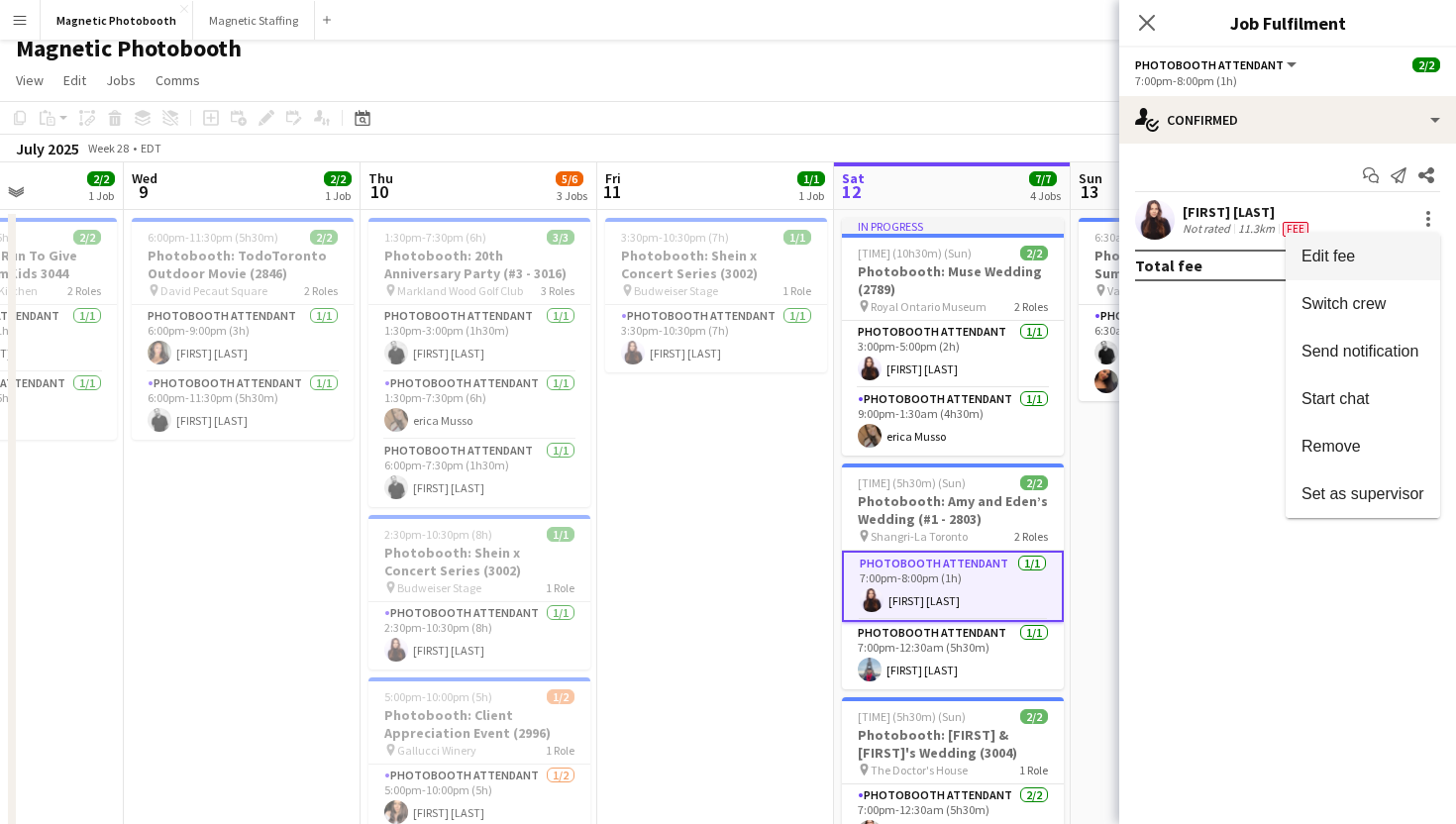 click on "Edit fee" at bounding box center [1363, 257] 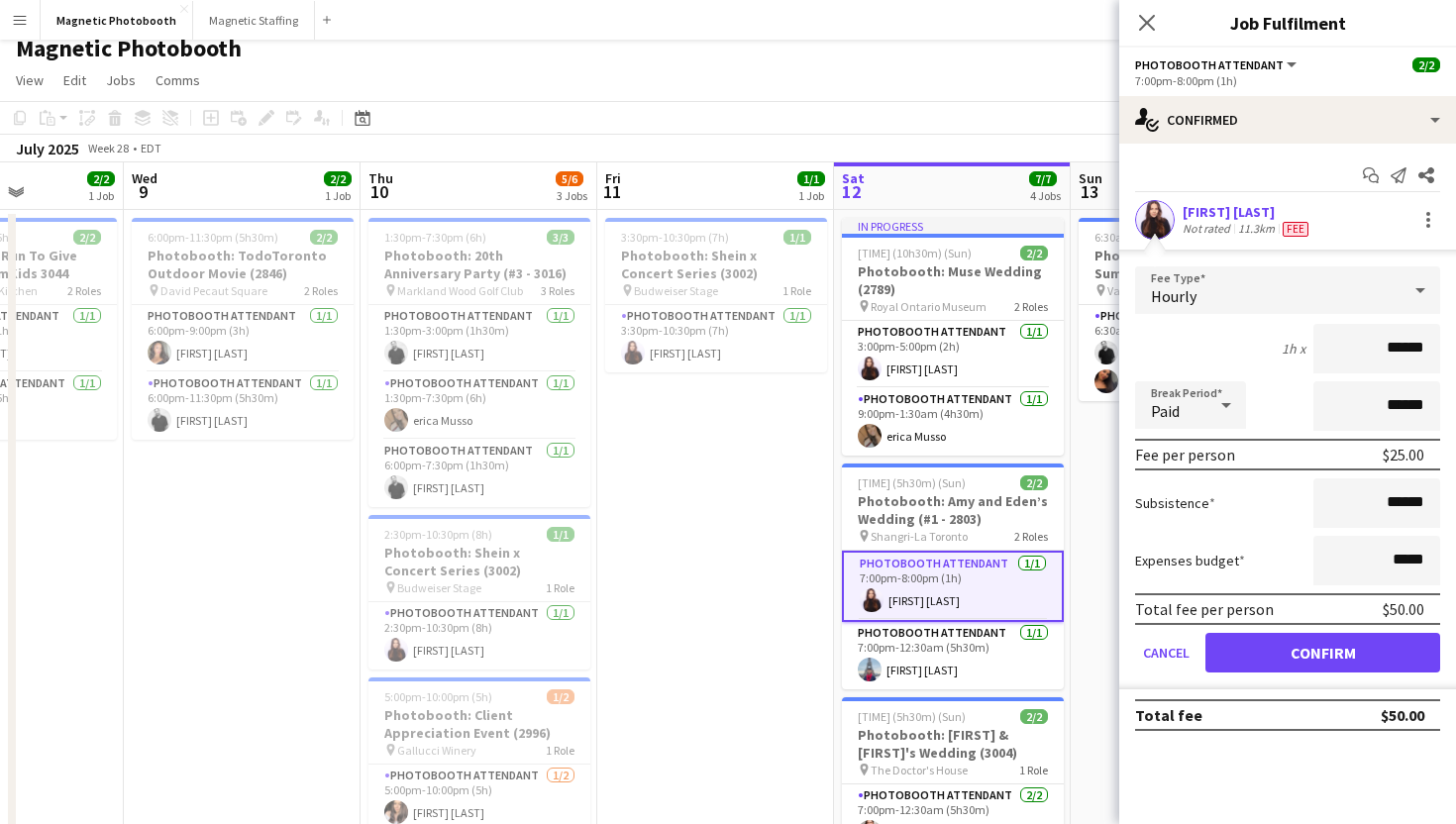 click on "******" at bounding box center (1377, 349) 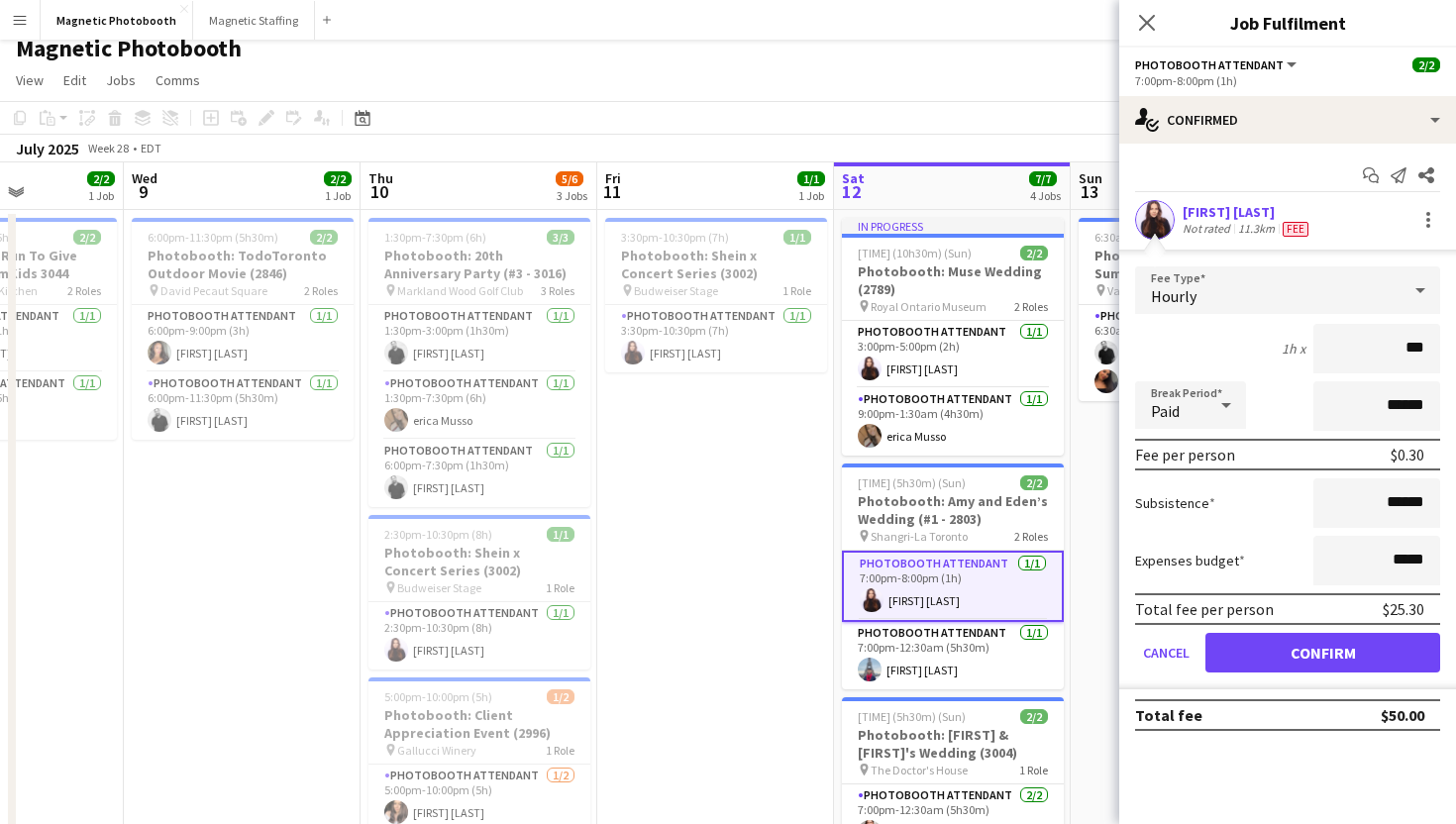 type on "**" 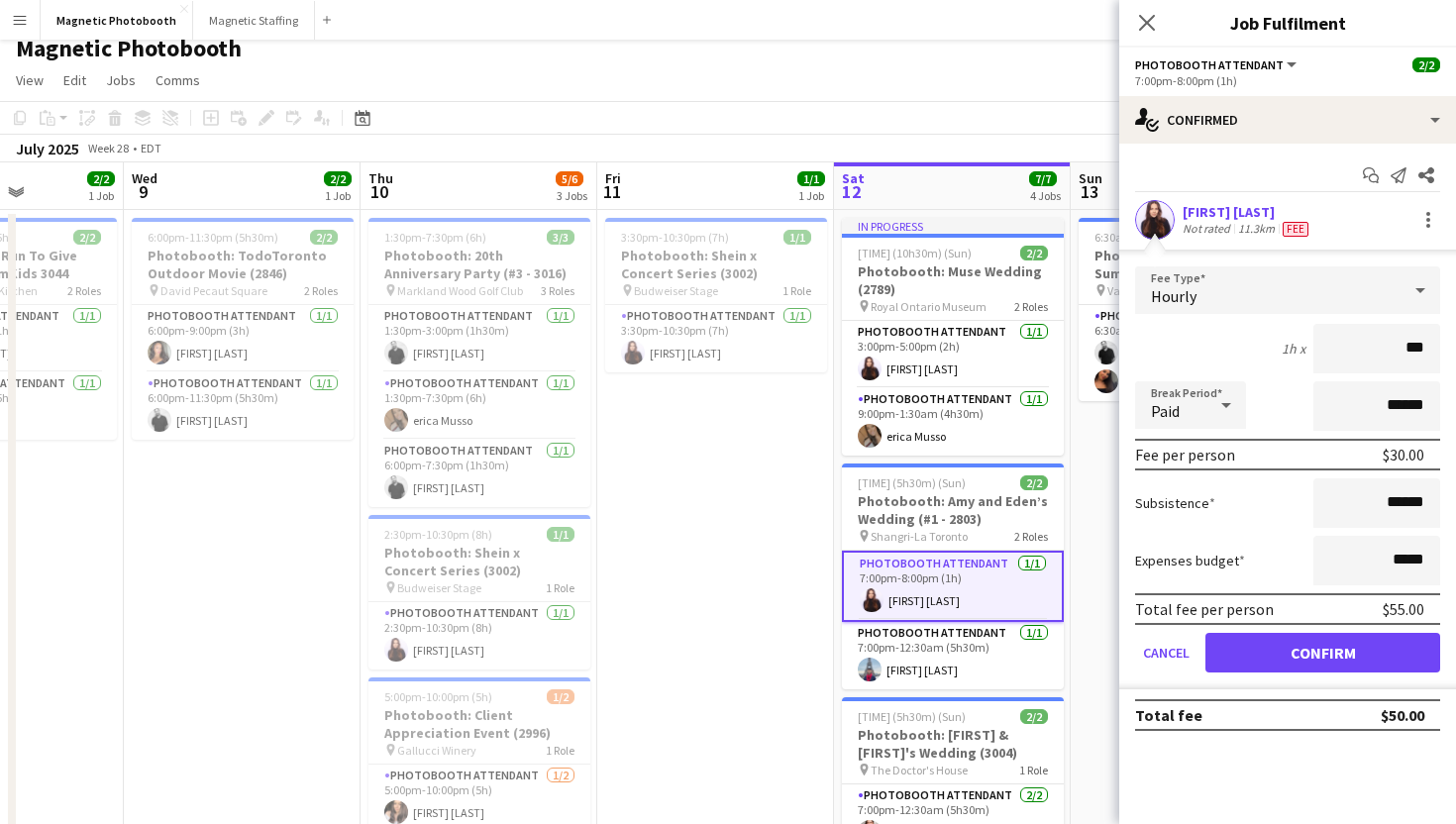 type on "***" 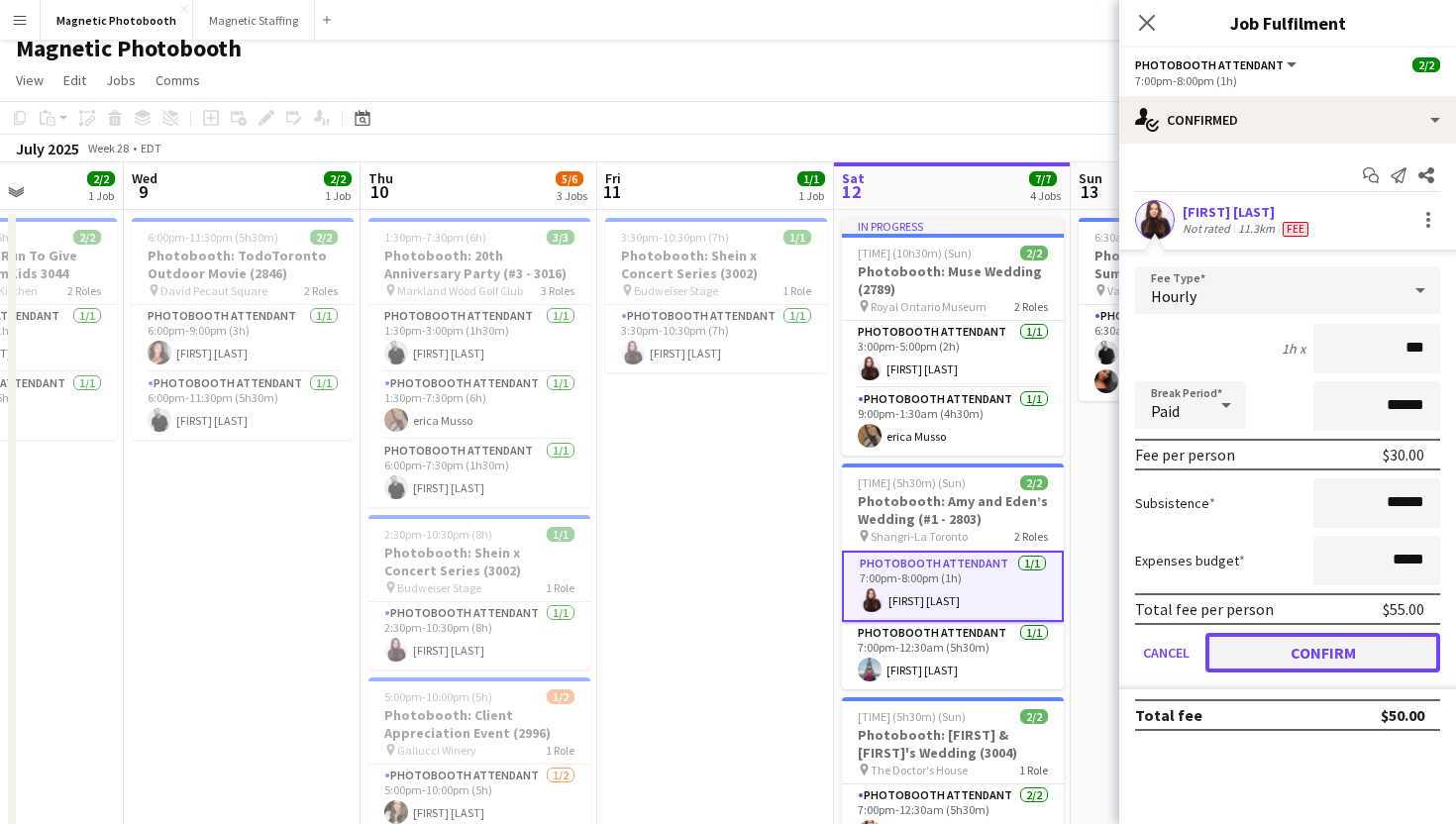 click on "Confirm" at bounding box center (1322, 653) 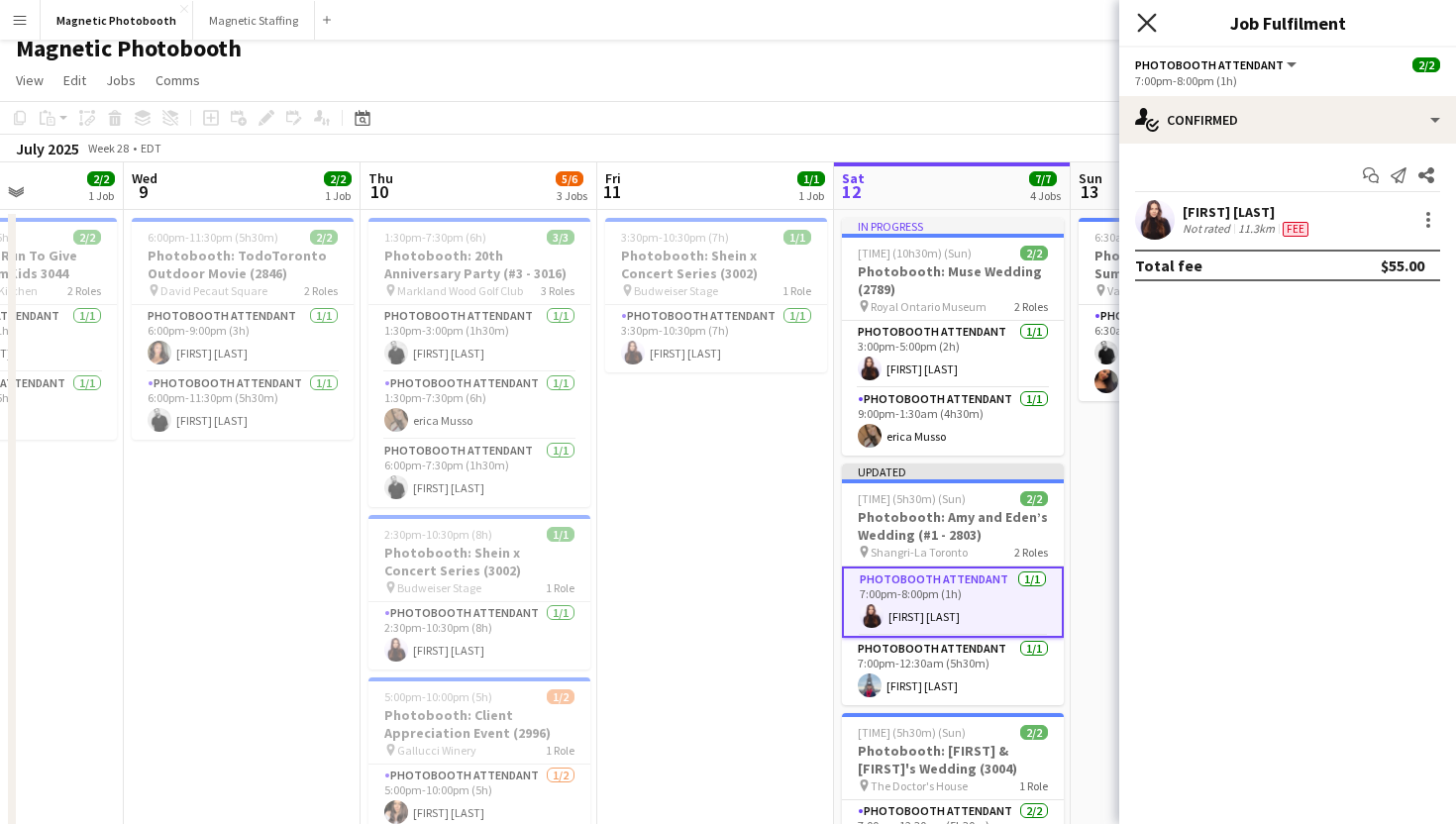 click on "Close pop-in" 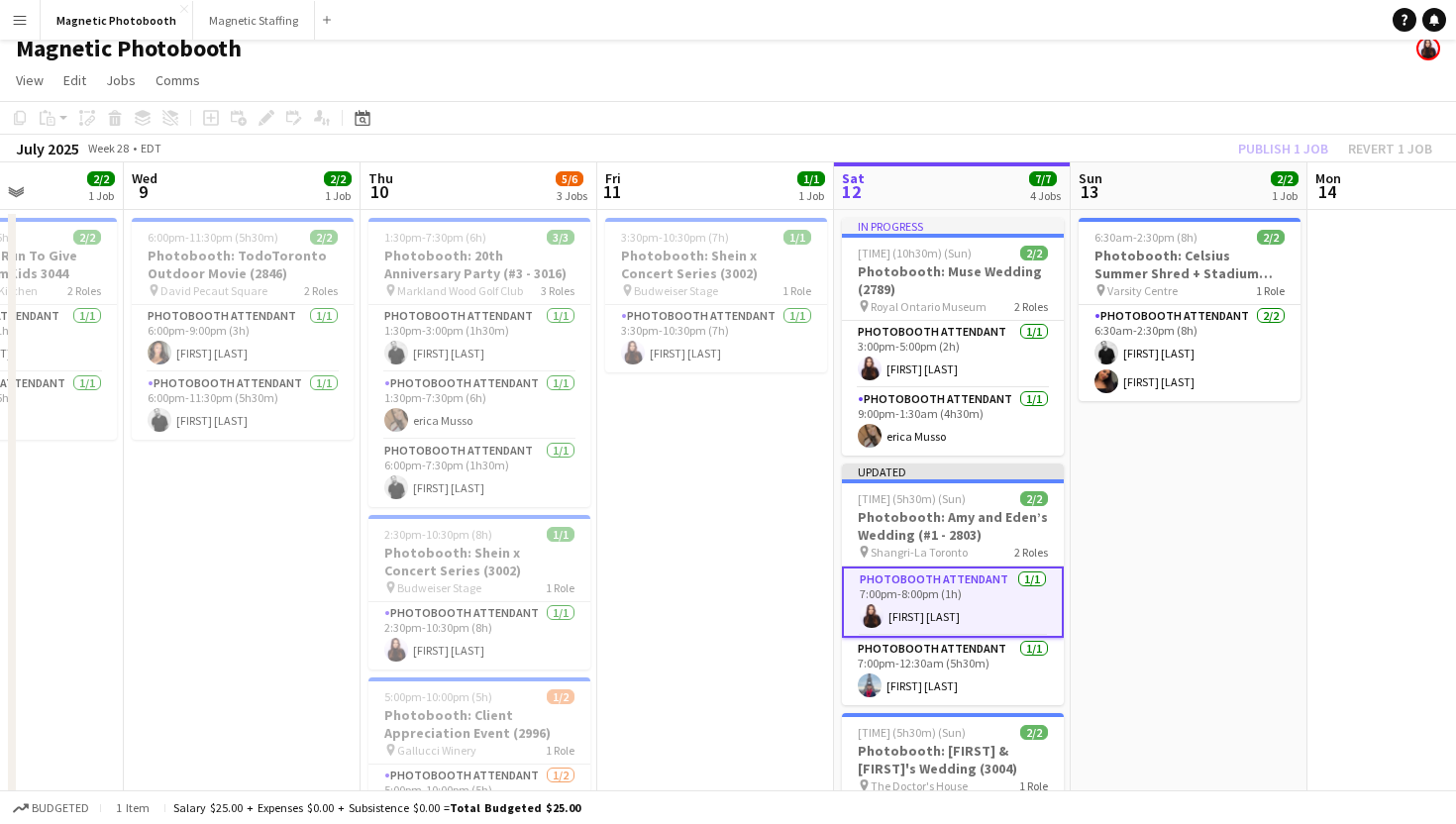 click on "View  Day view expanded Day view collapsed Month view Date picker Jump to today Expand Linked Jobs Collapse Linked Jobs  Edit  Copy
Command
C  Paste  Without Crew
Command
V With Crew
Command
Shift
V Paste as linked job  Group  Group Ungroup  Jobs  New Job Edit Job Delete Job New Linked Job Edit Linked Jobs Job fulfilment Promote Role Copy Role URL  Comms  Notify confirmed crew Create chat" 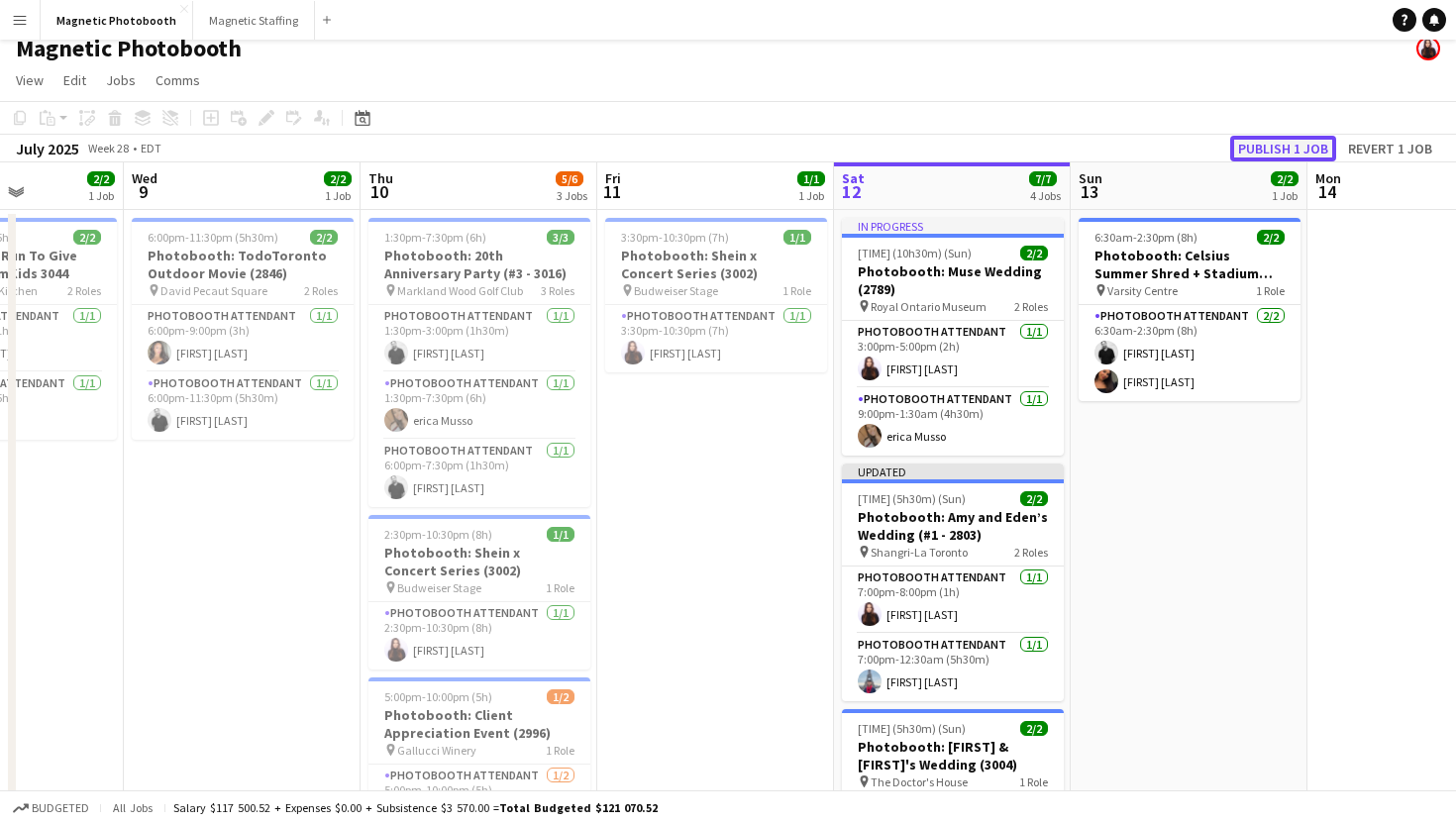click on "Publish 1 job" 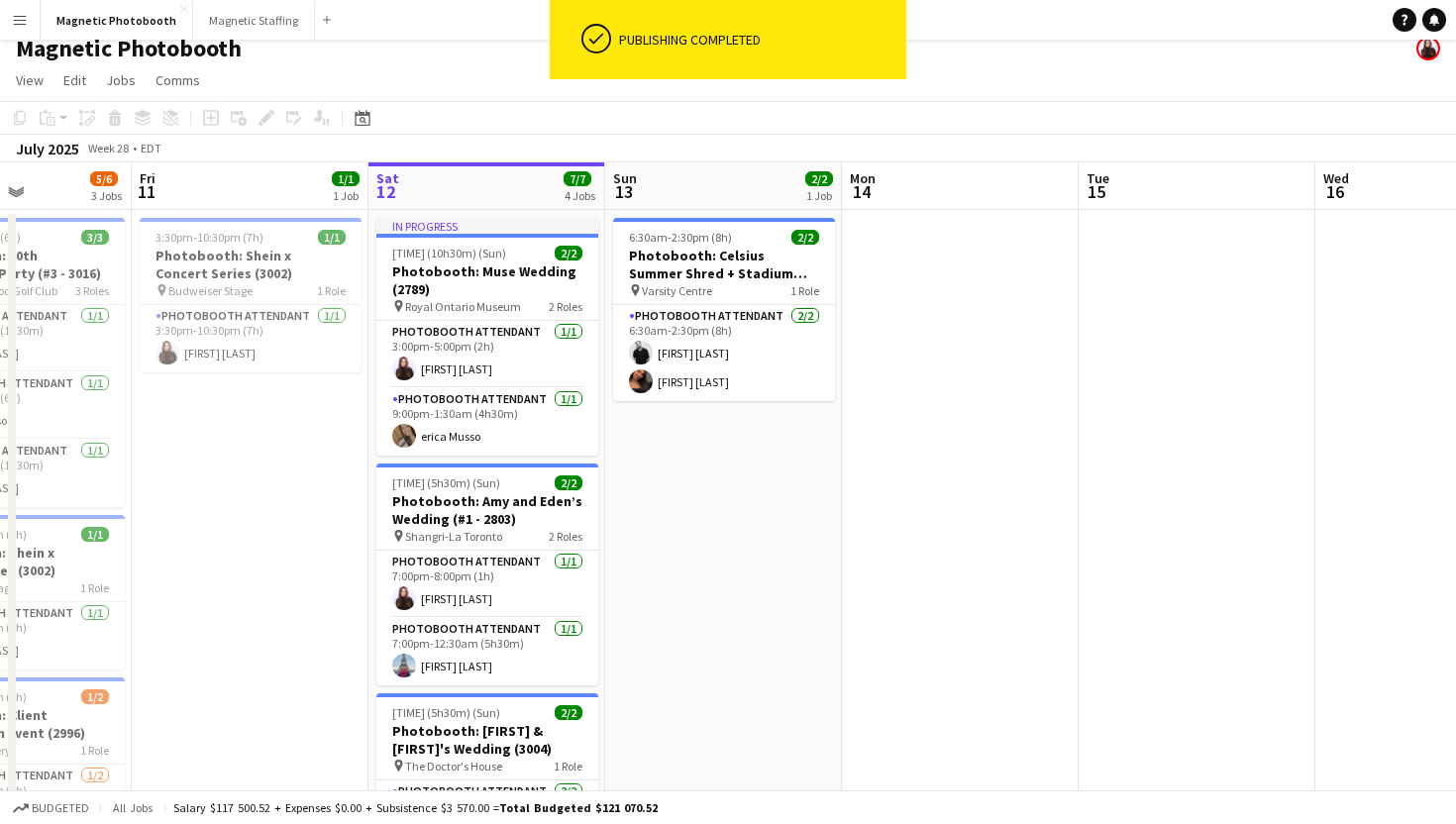 scroll, scrollTop: 0, scrollLeft: 600, axis: horizontal 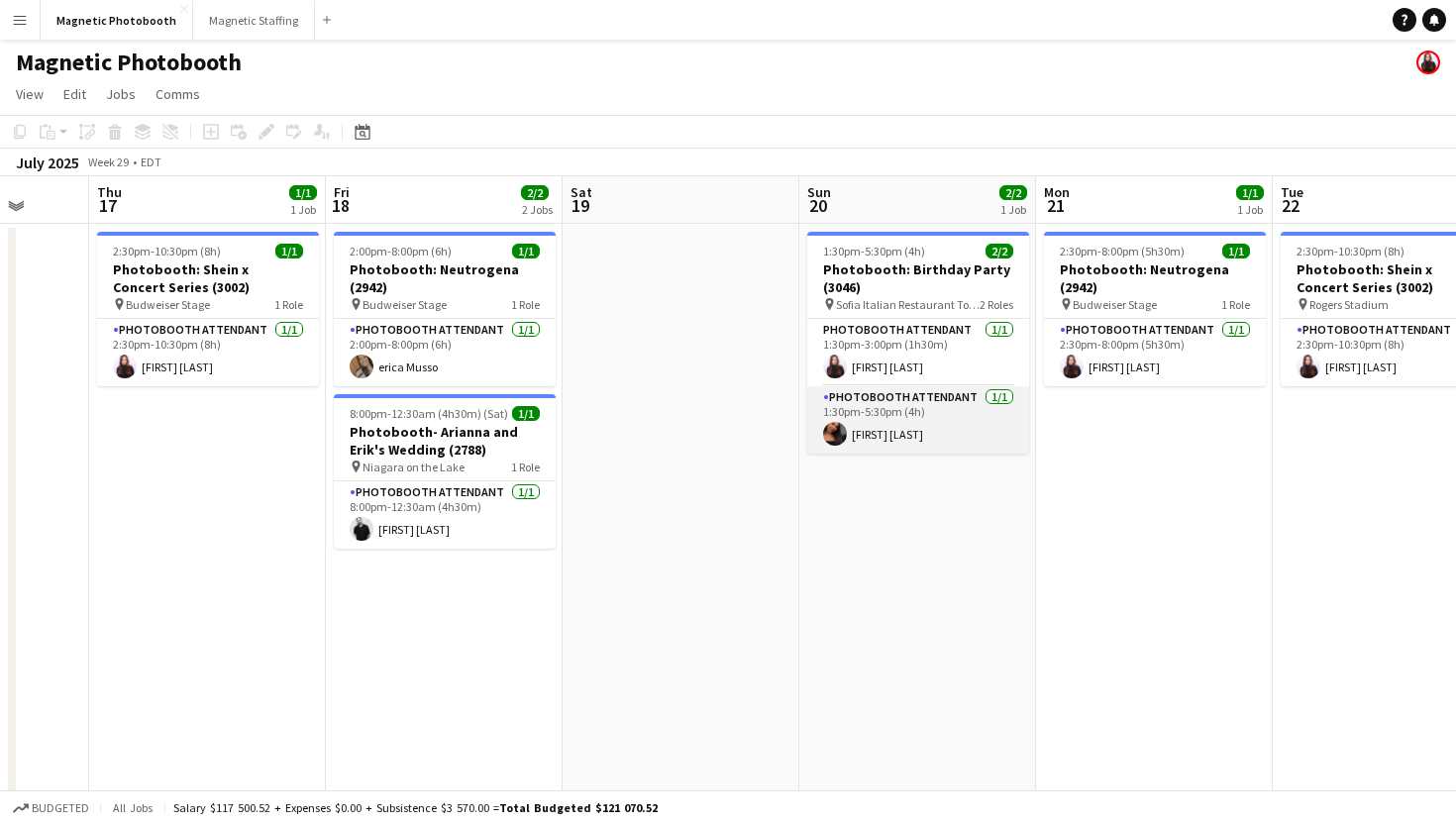 click on "Photobooth Attendant    1/1   1:30pm-5:30pm (4h)
[FIRST] [LAST]" at bounding box center (918, 420) 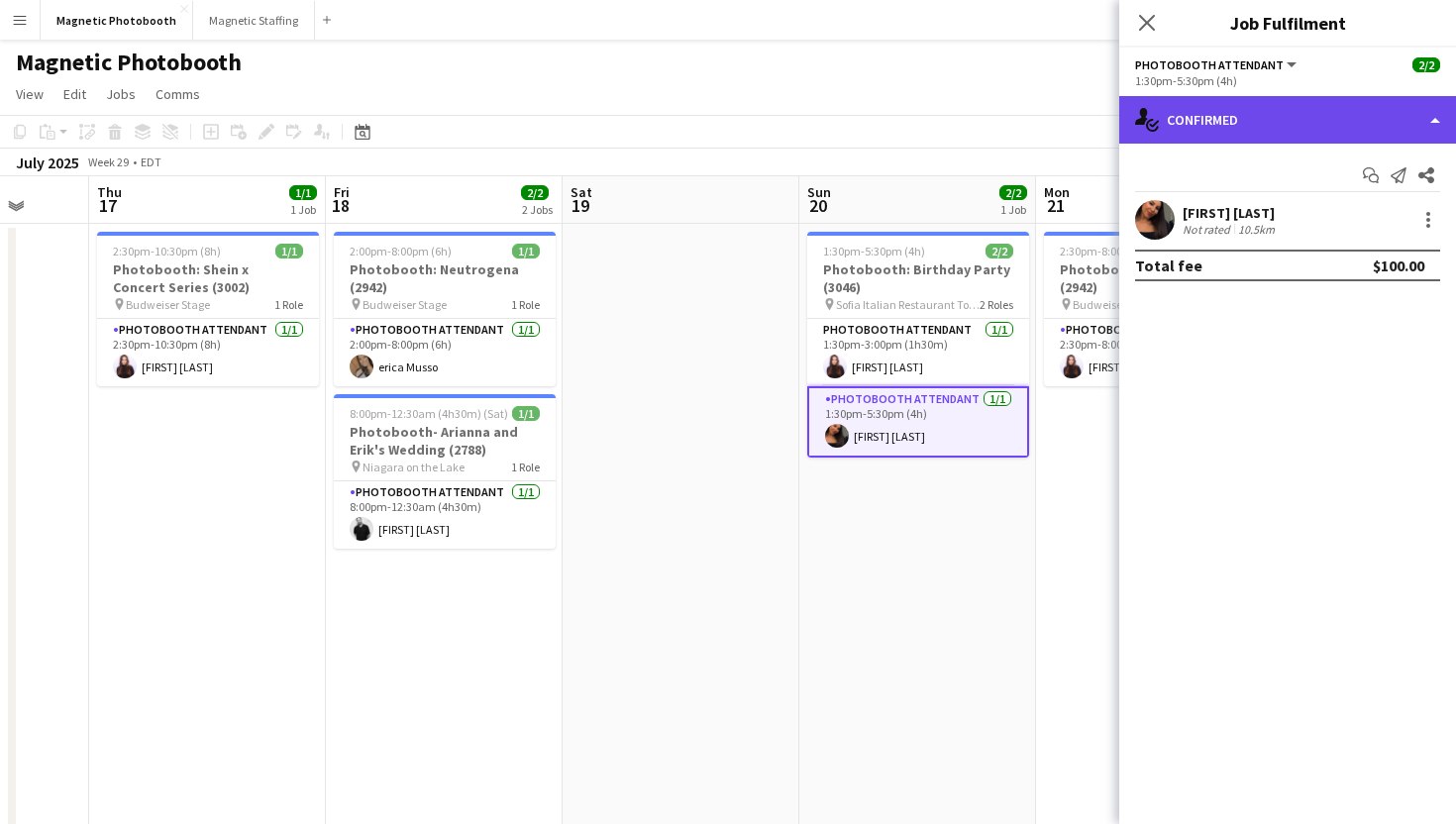 click on "single-neutral-actions-check-2
Confirmed" 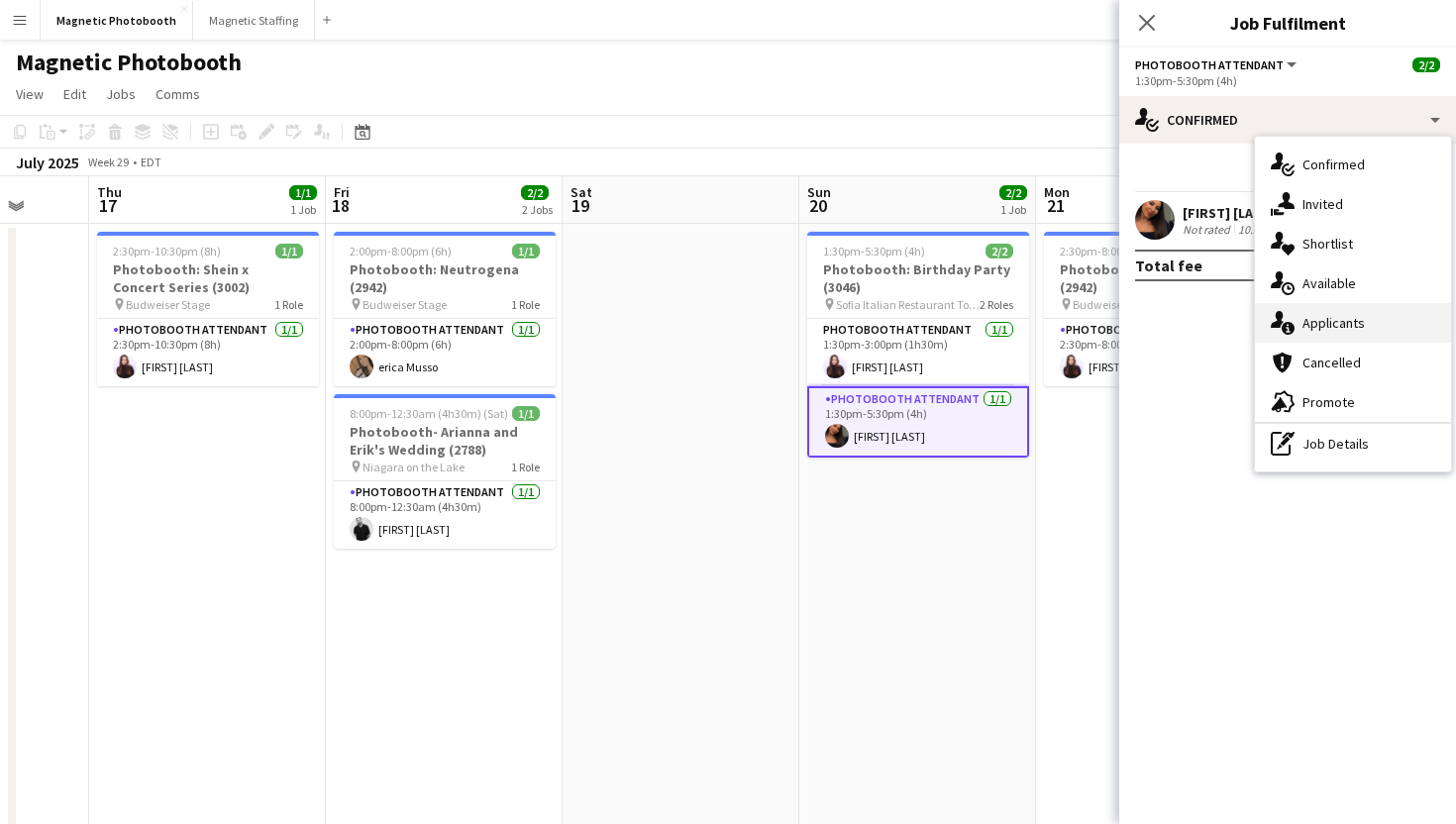 click on "single-neutral-actions-information
Applicants" at bounding box center (1353, 323) 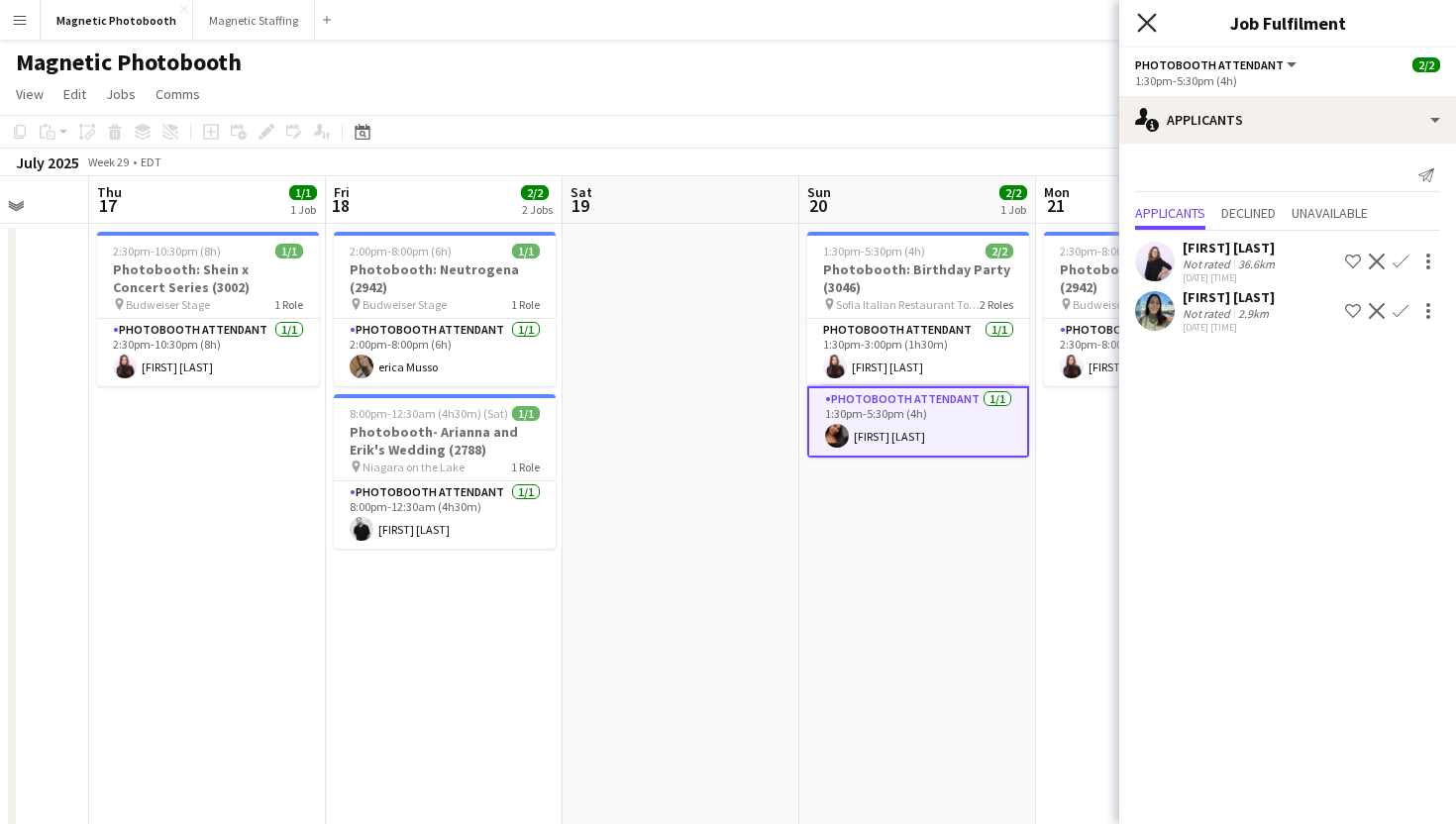 click 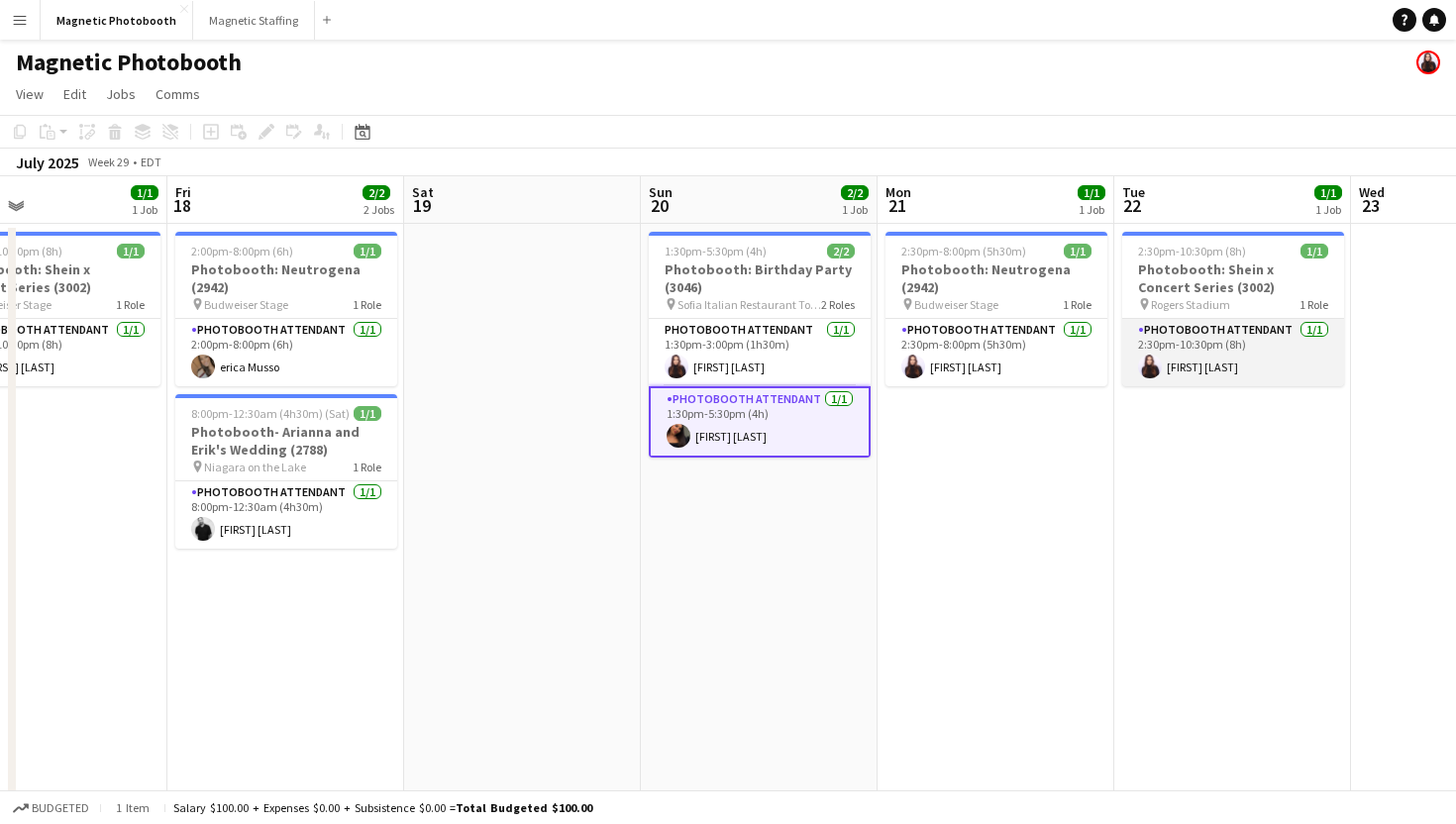 scroll, scrollTop: 0, scrollLeft: 781, axis: horizontal 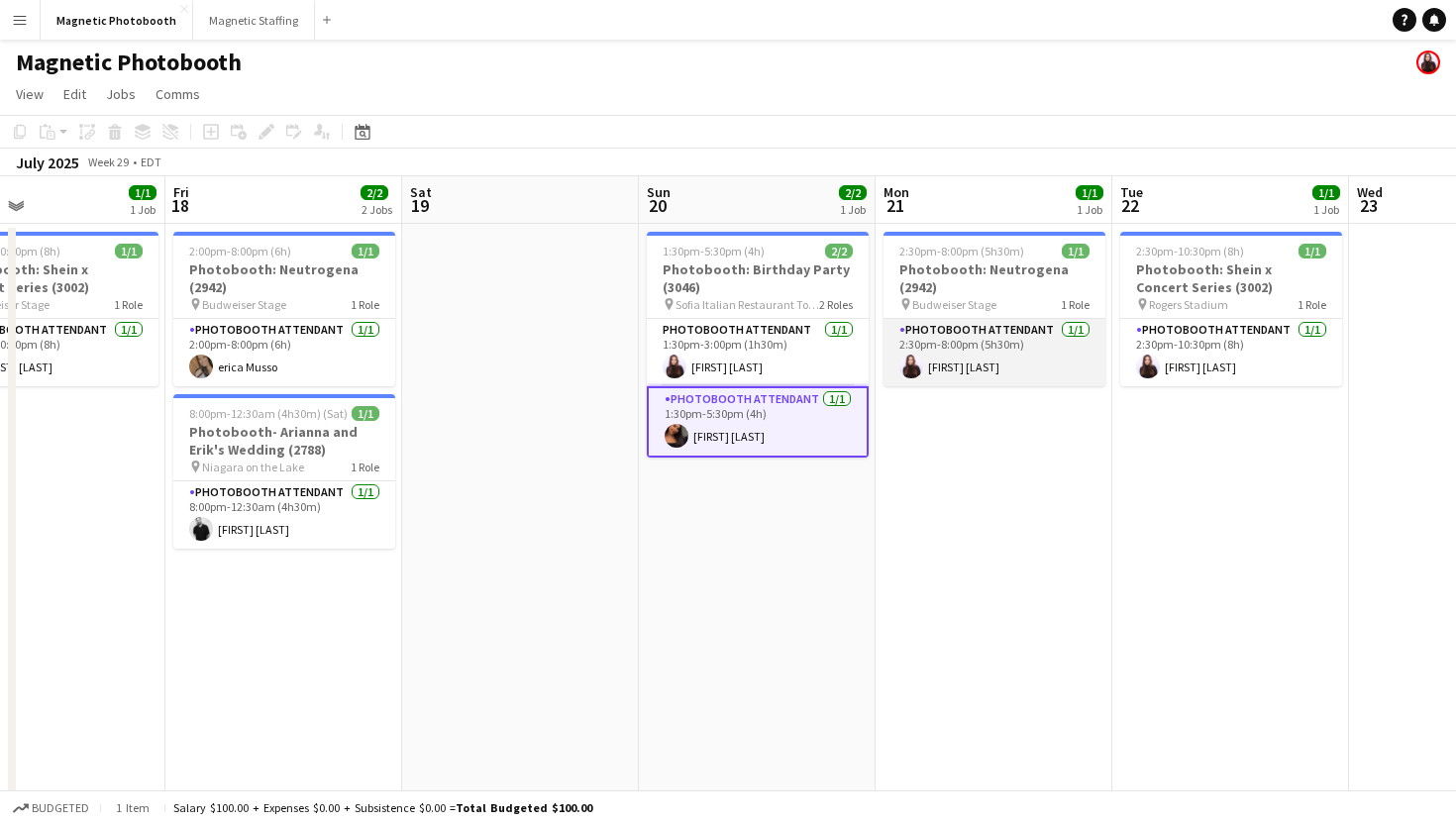 click on "Photobooth Attendant    1/1   [TIME] (5h30m)
[FIRST] [LAST]" at bounding box center [994, 353] 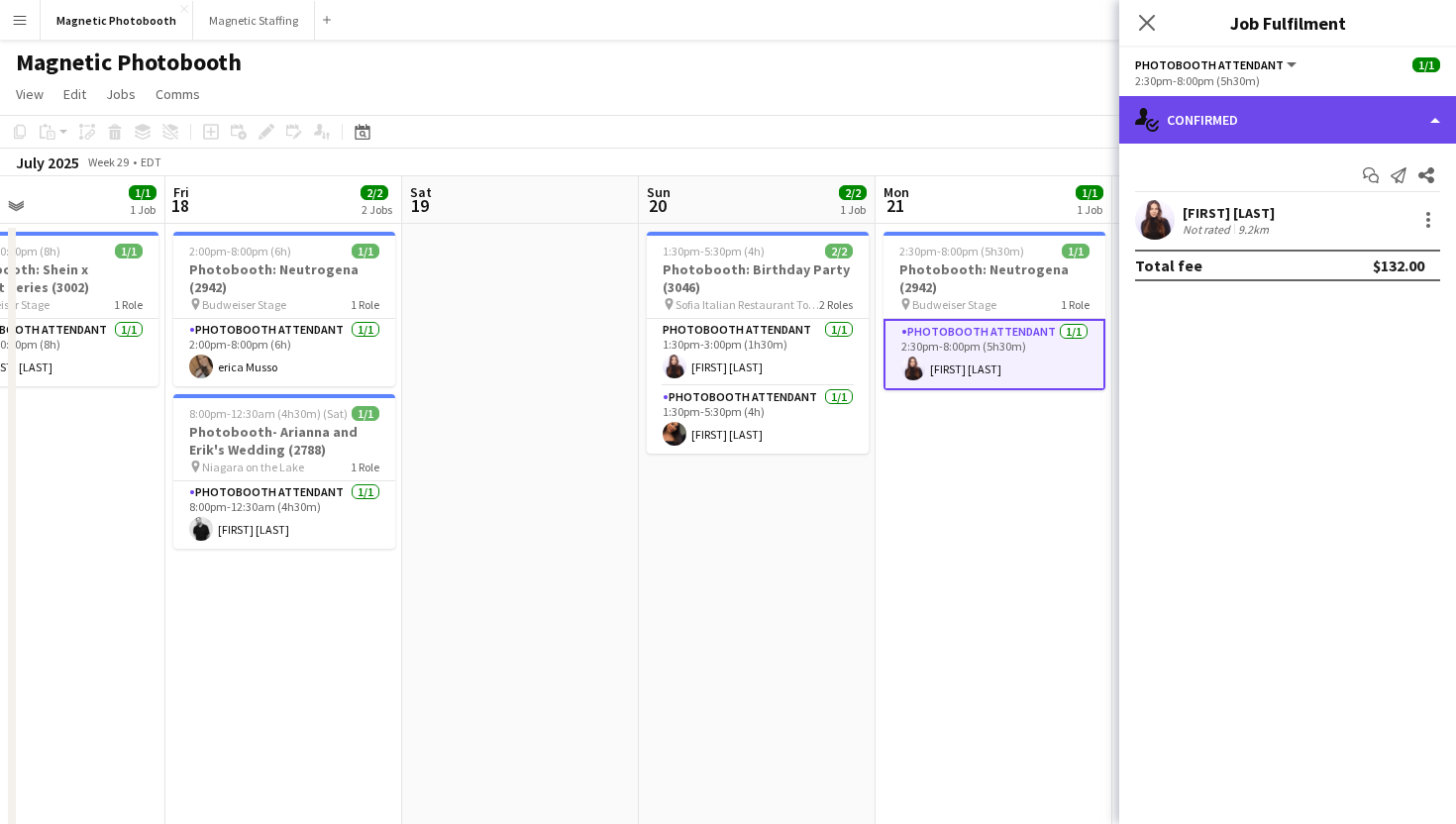 click on "single-neutral-actions-check-2
Confirmed" 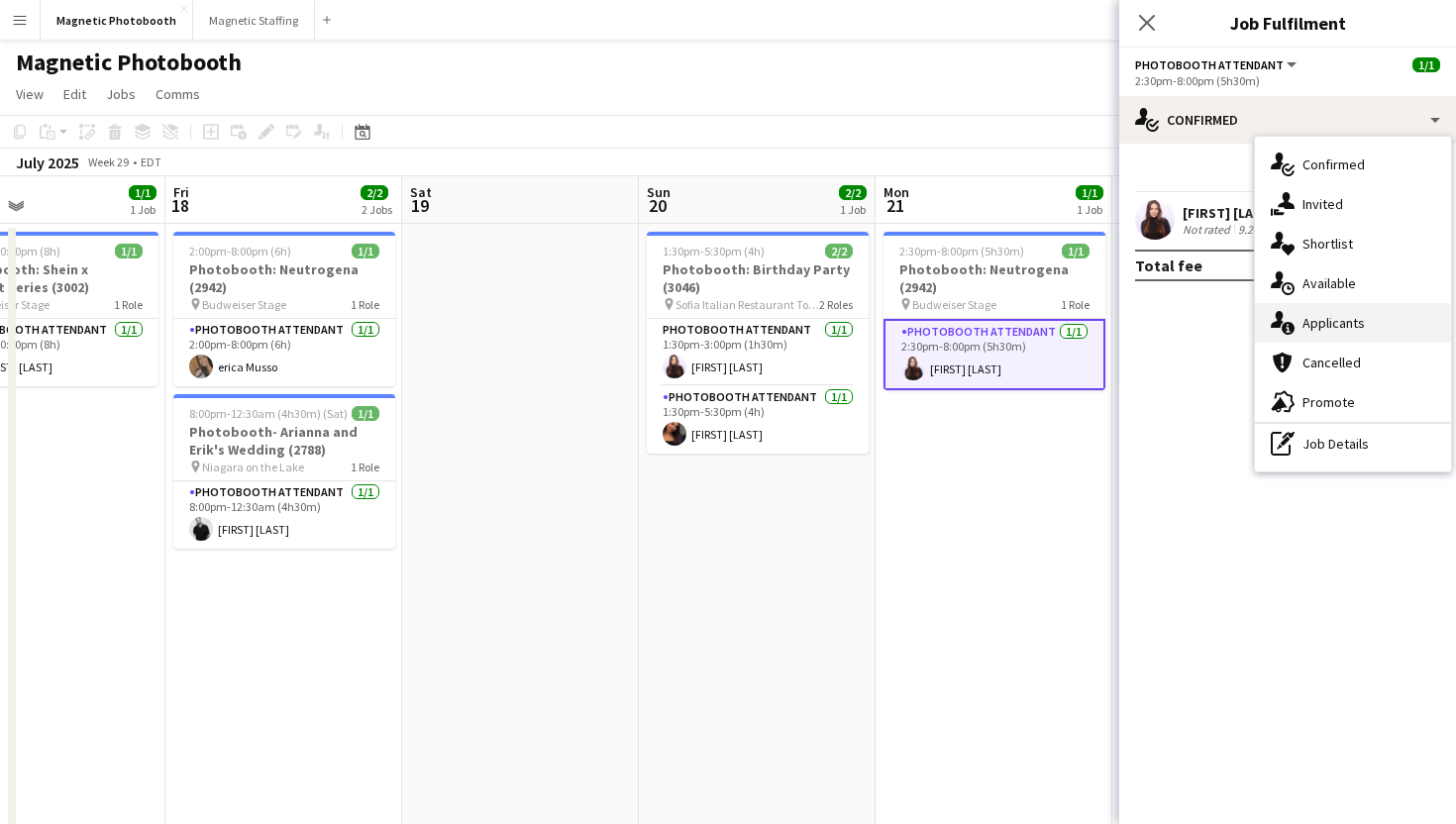 click on "single-neutral-actions-information
Applicants" at bounding box center (1353, 323) 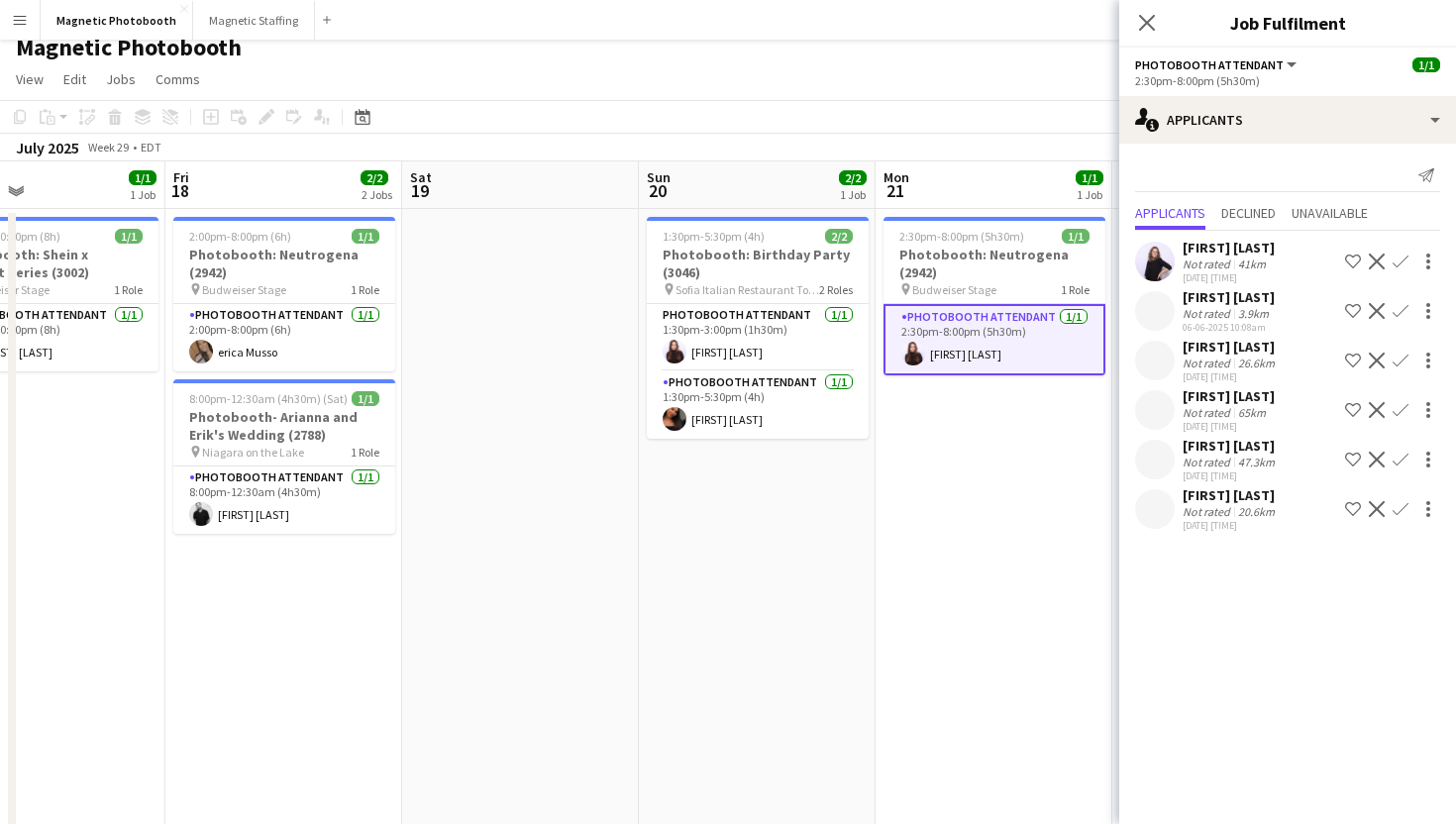 scroll, scrollTop: 0, scrollLeft: 0, axis: both 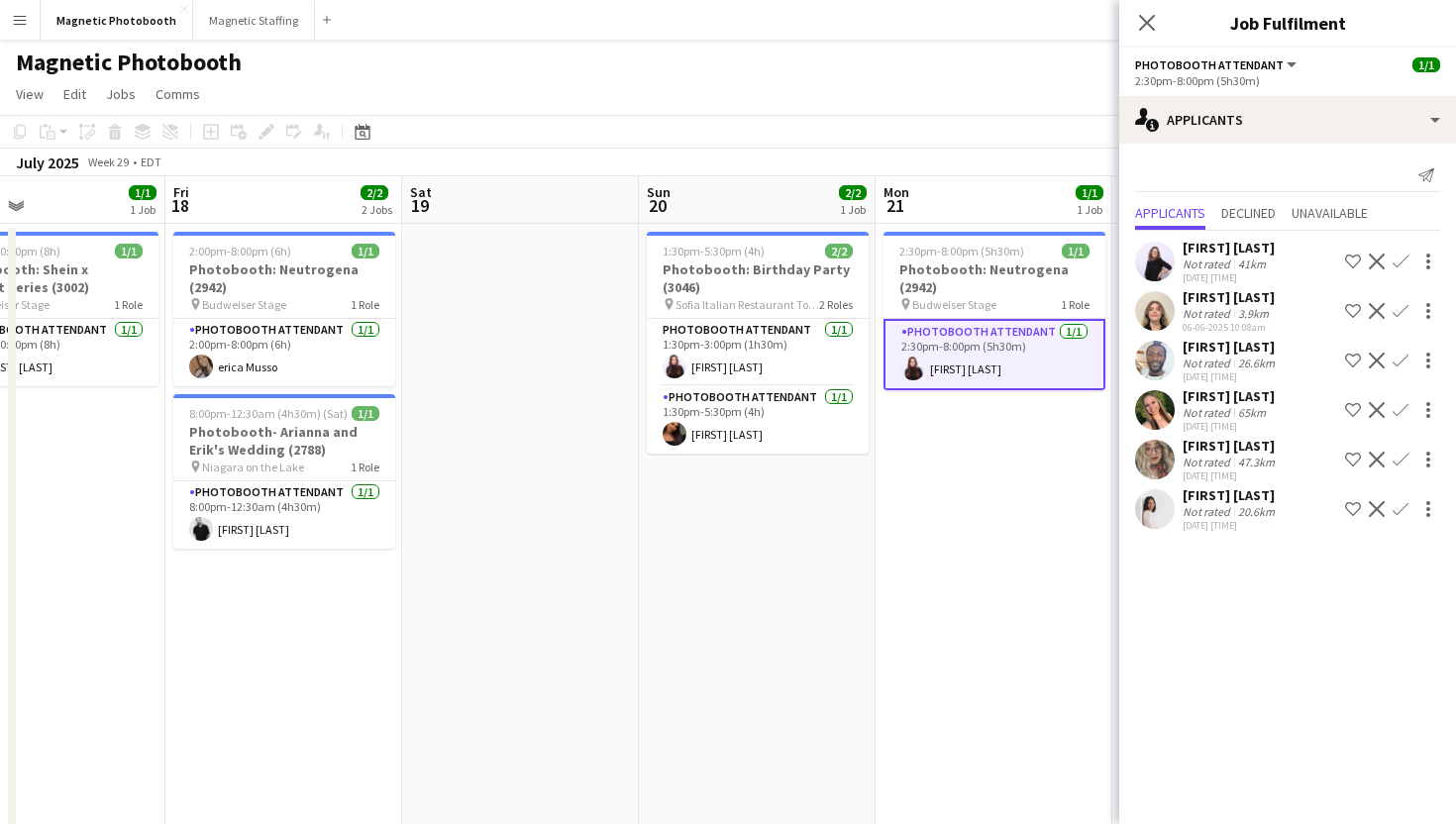 click on "Close pop-in" 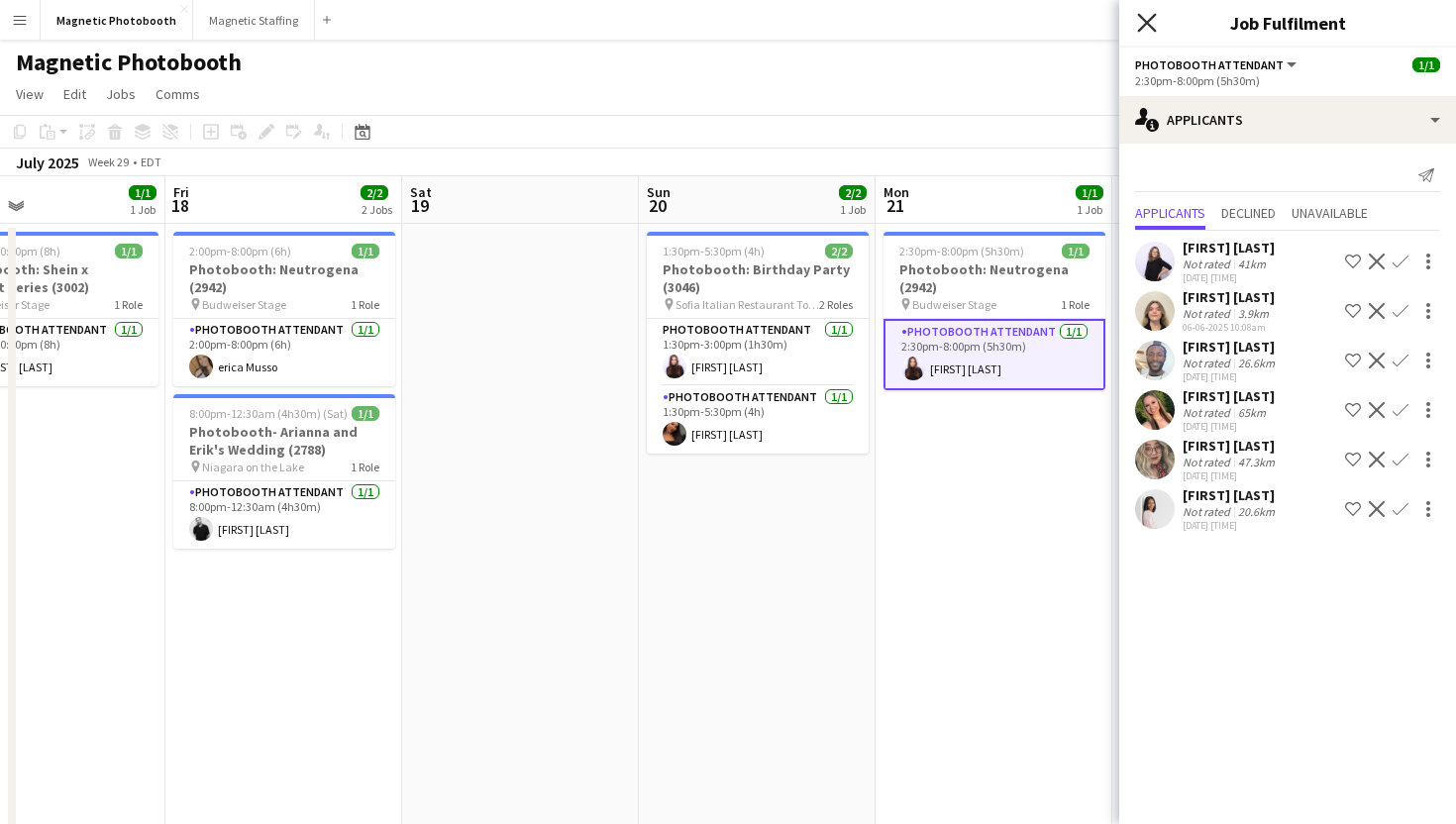 click on "Close pop-in" 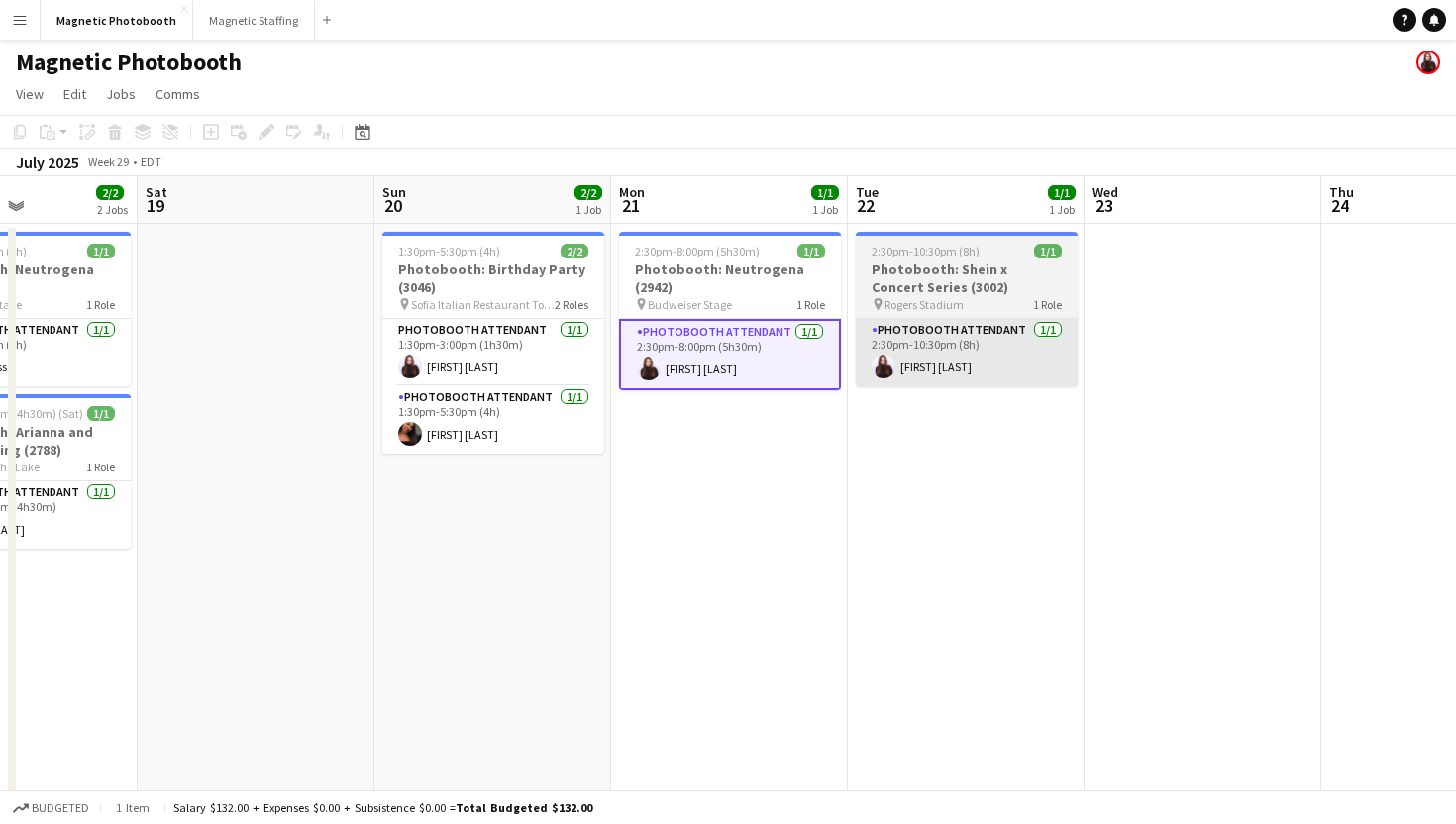 scroll, scrollTop: 0, scrollLeft: 575, axis: horizontal 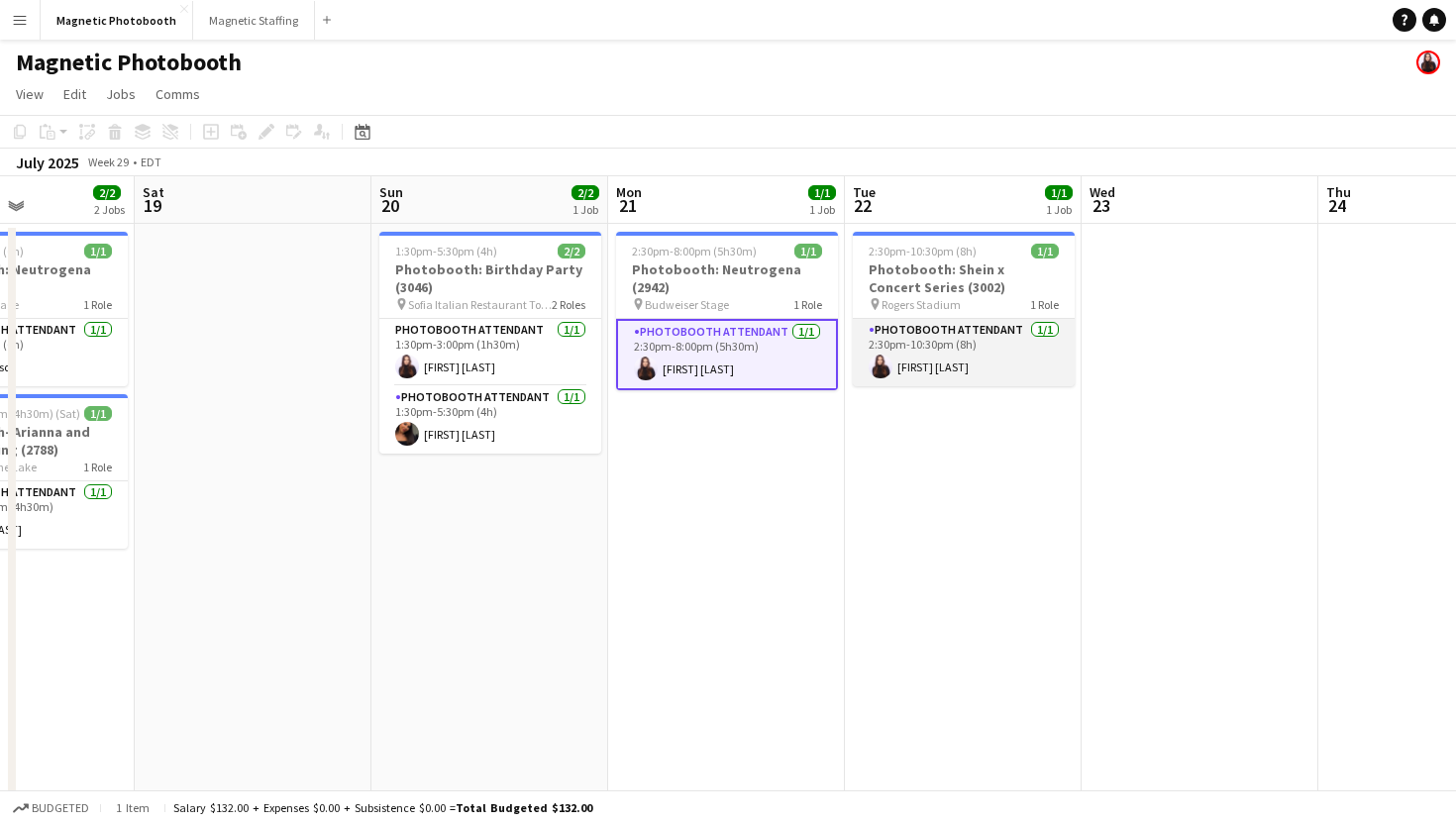 click on "Photobooth Attendant    1/1   [TIME] (8h)
[FIRST] [LAST]" at bounding box center [964, 353] 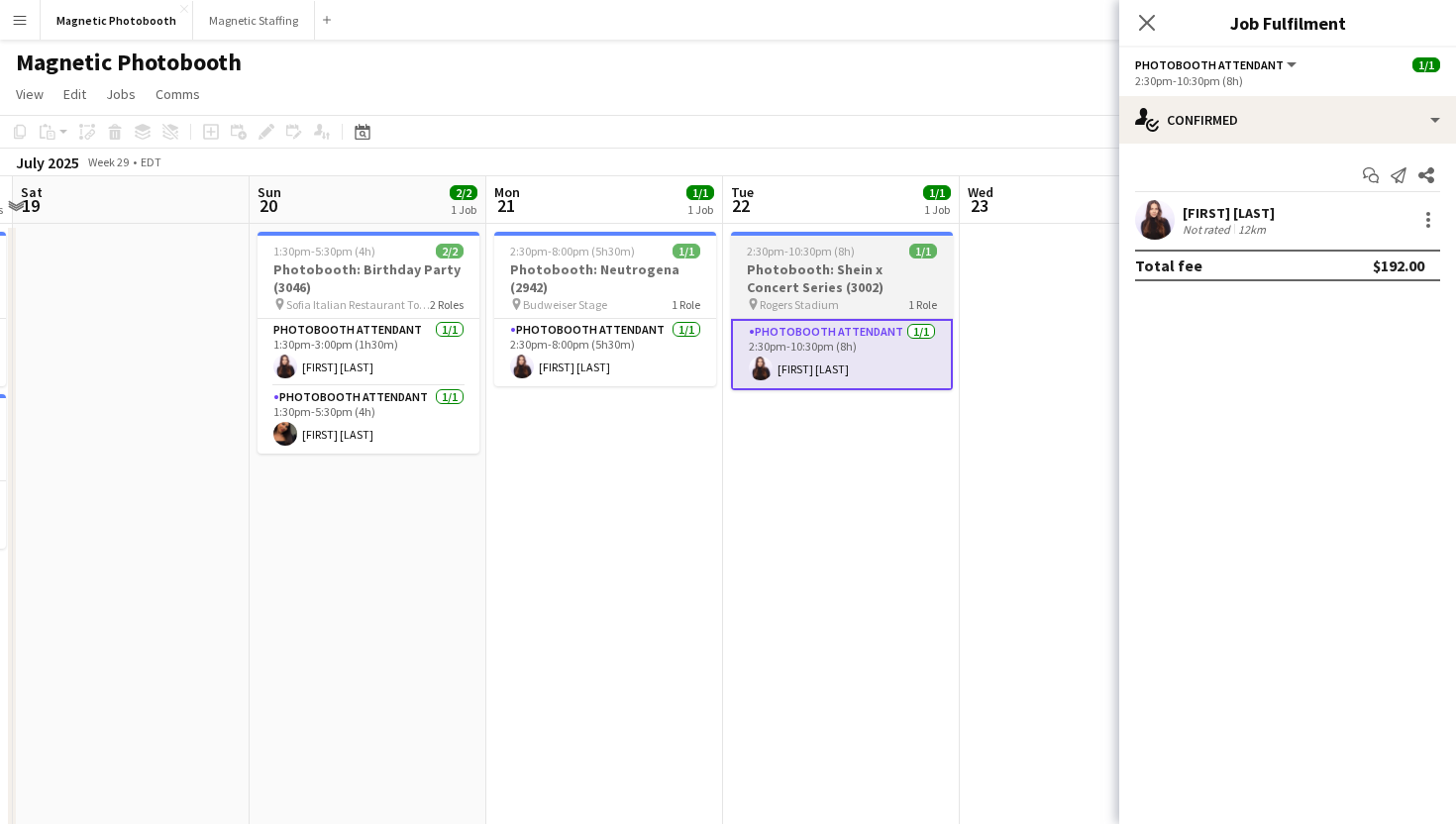 scroll, scrollTop: 0, scrollLeft: 732, axis: horizontal 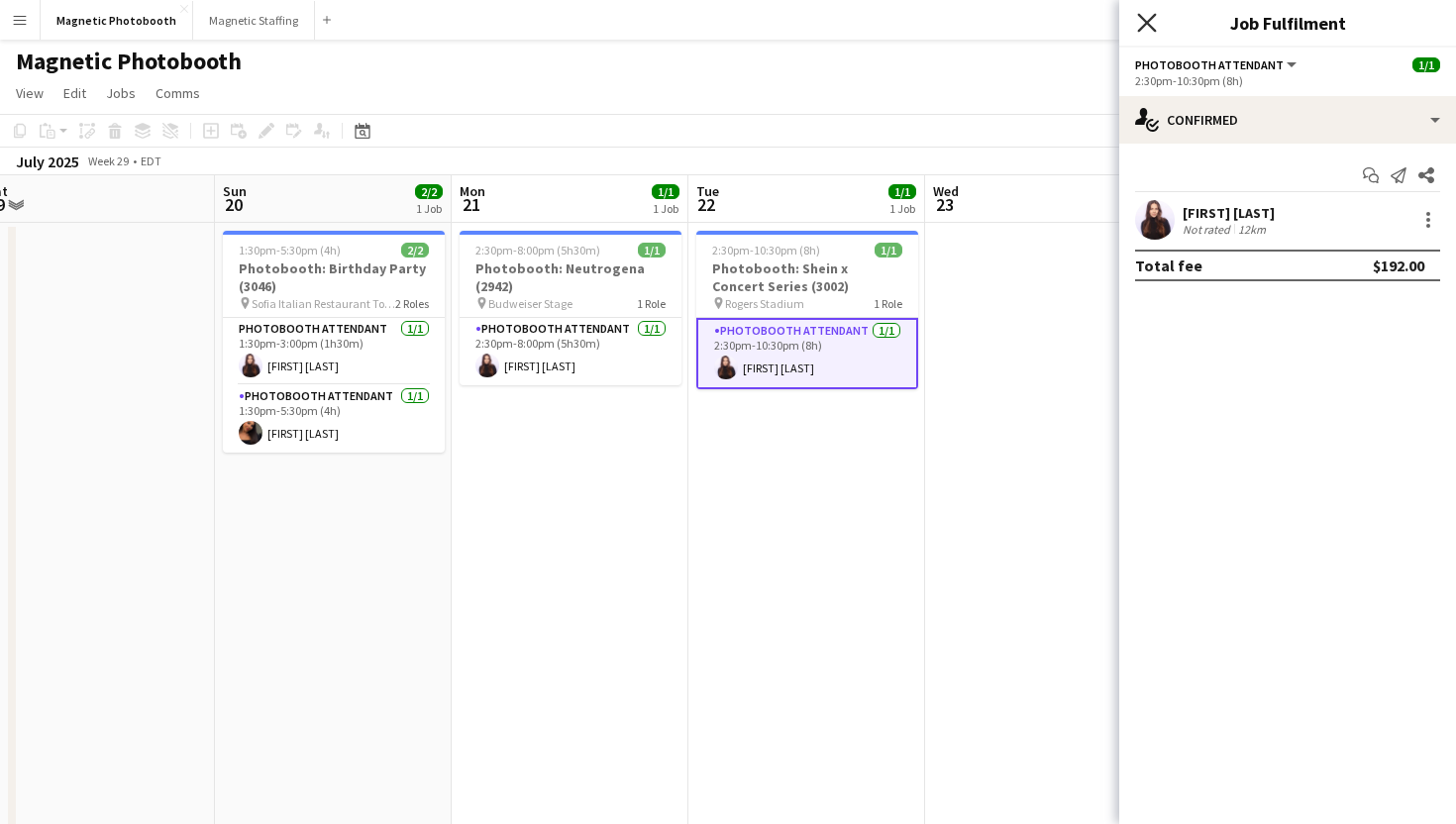 click on "Close pop-in" 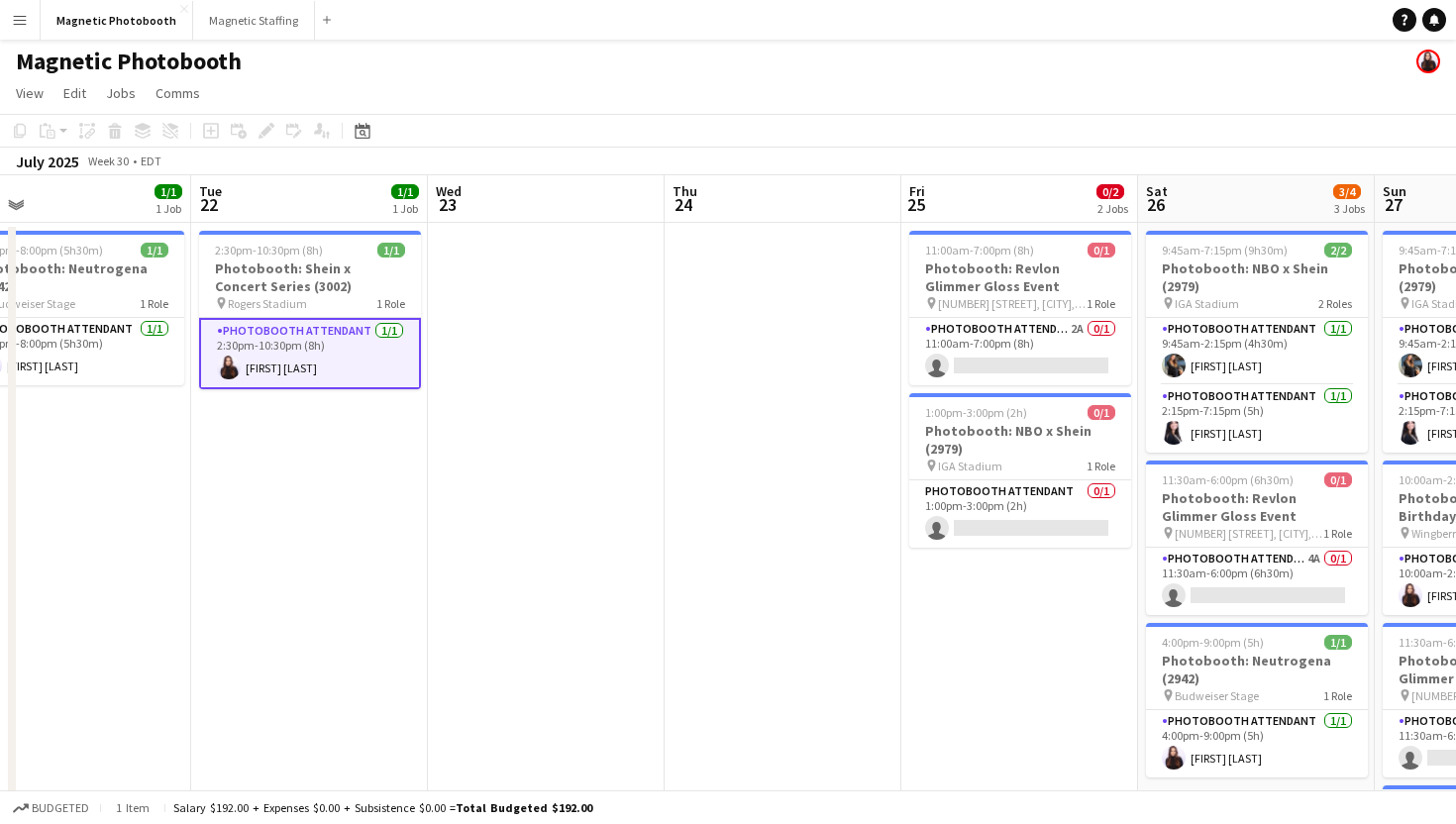 scroll, scrollTop: 0, scrollLeft: 787, axis: horizontal 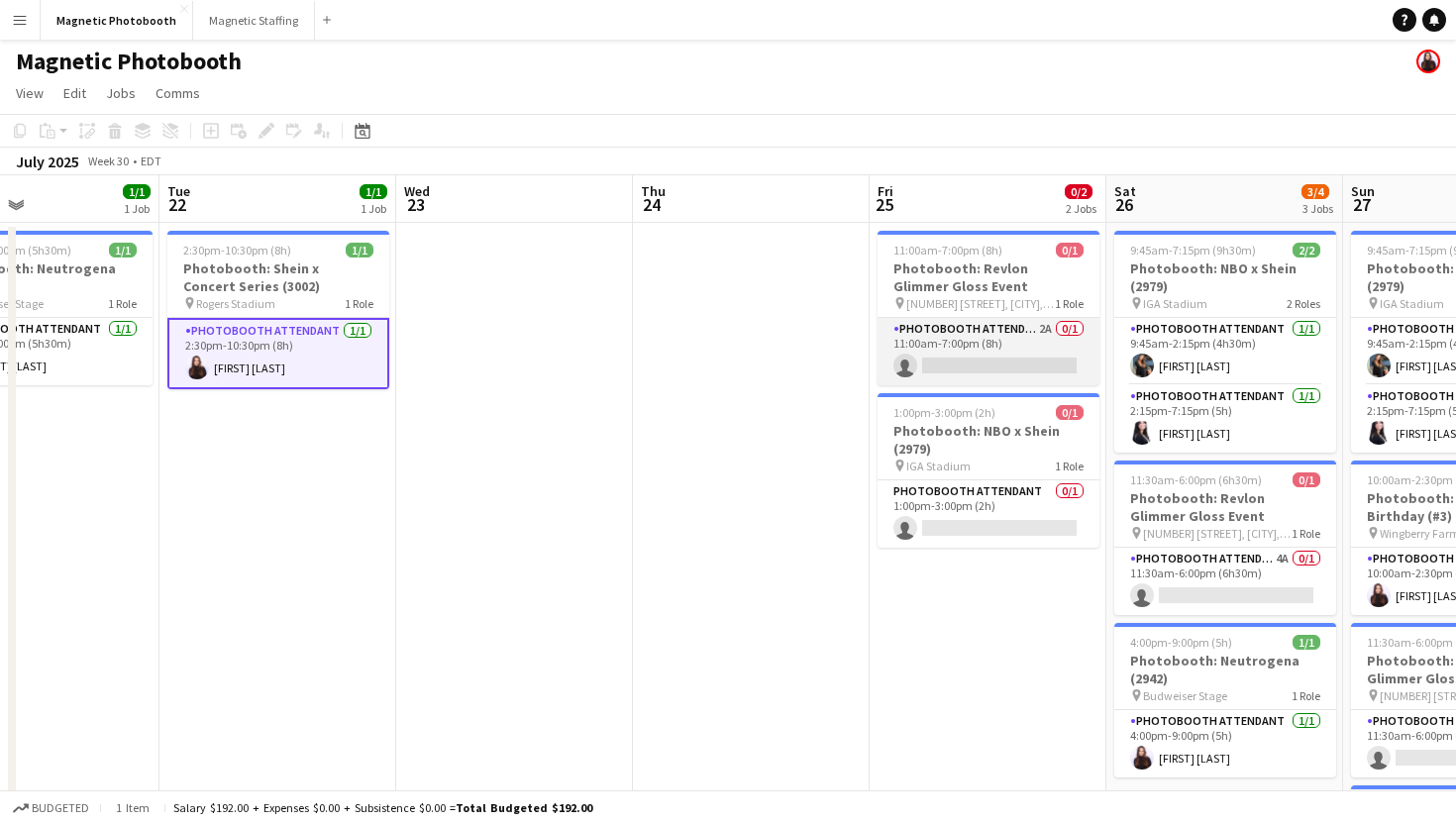 click on "Photobooth Attendant    2A   0/1   [TIME] (8h)
single-neutral-actions" at bounding box center (988, 352) 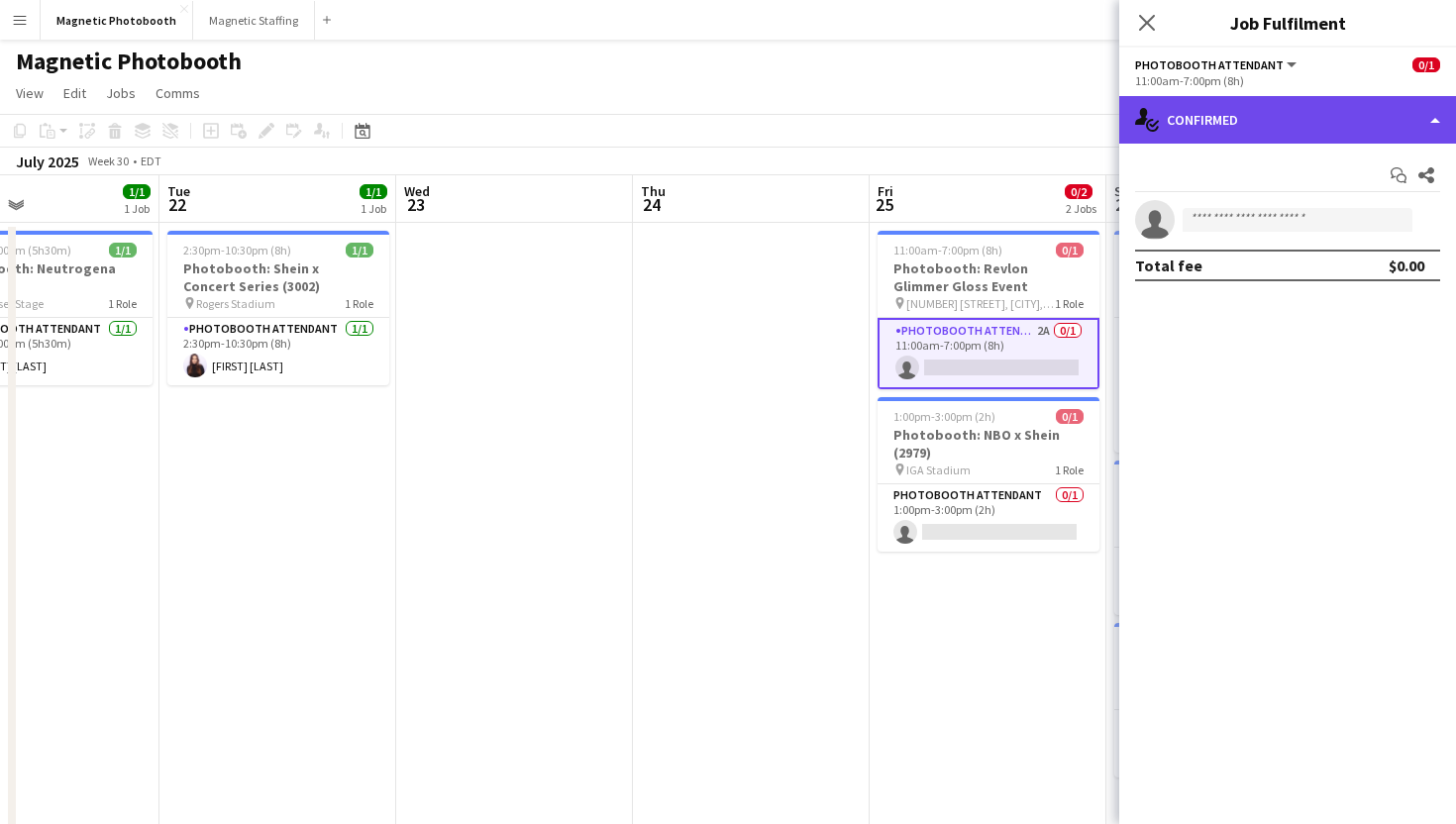click on "single-neutral-actions-check-2
Confirmed" 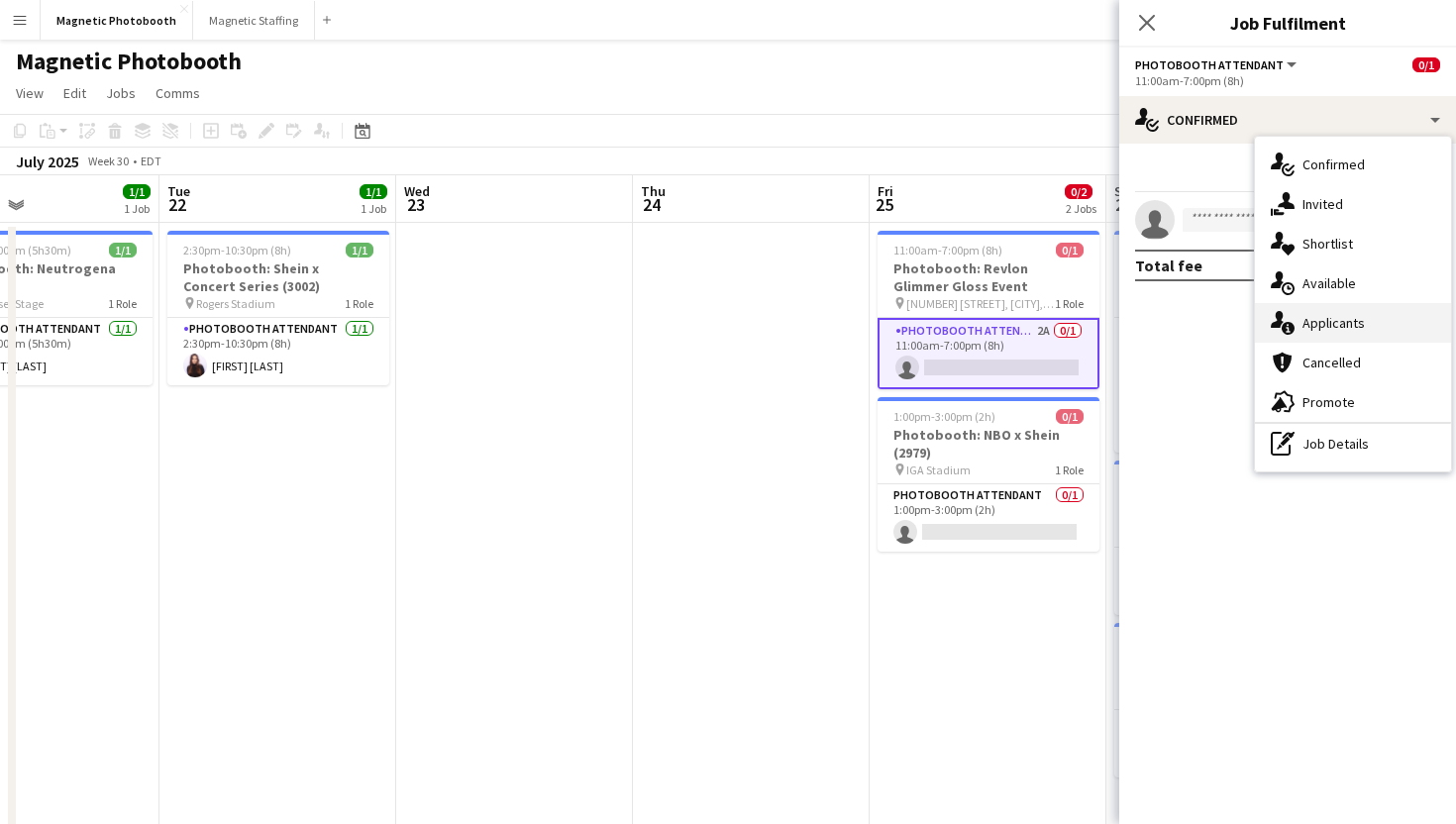 click on "single-neutral-actions-information
Applicants" at bounding box center (1353, 323) 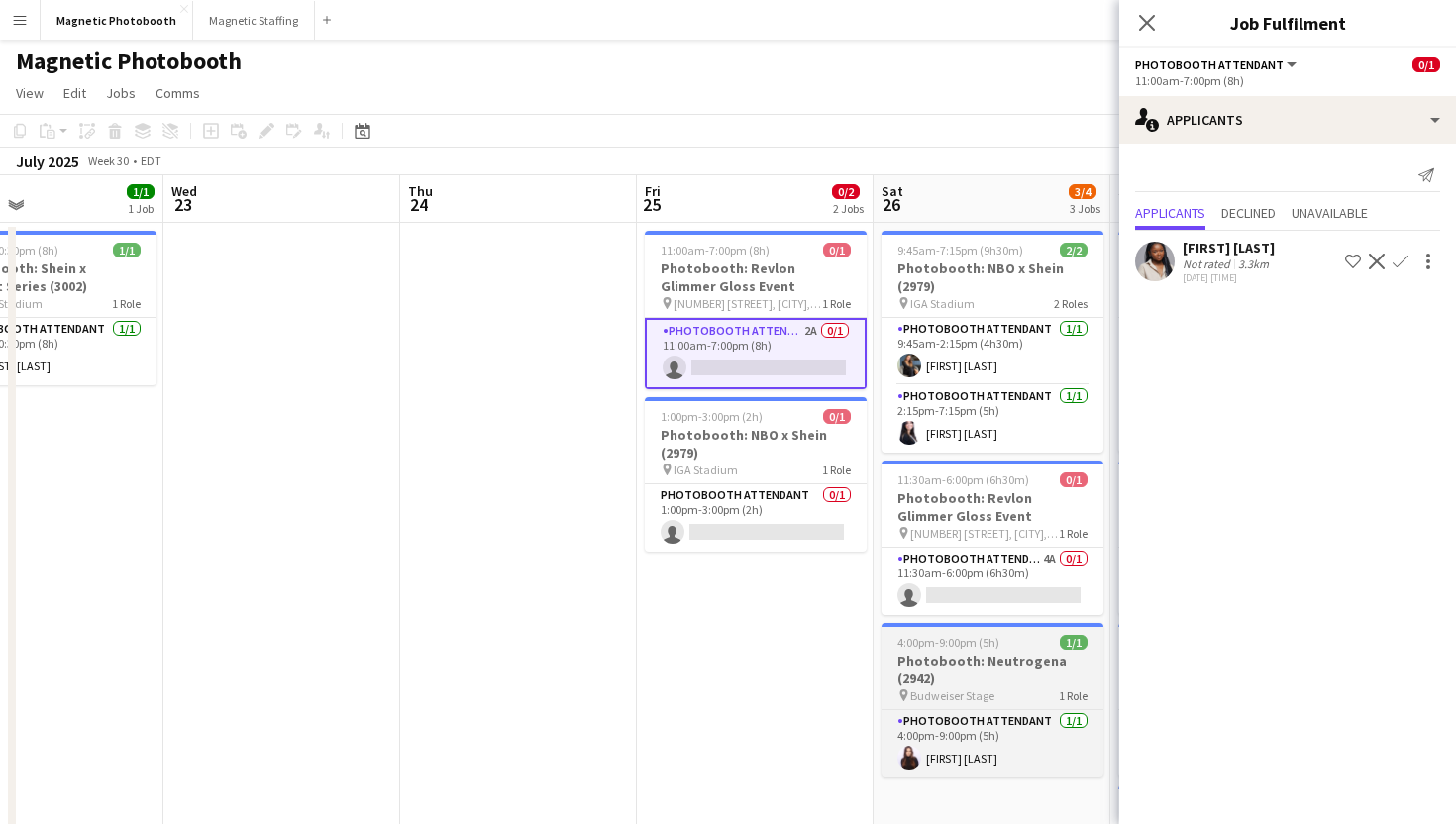 click on "[TIME] (5h)    1/1   Photobooth: [BRAND] (2942)
pin
[LOCATION]   1 Role   Photobooth Attendant    1/1   [TIME] (5h)
[FIRST] [LAST]" at bounding box center [992, 700] 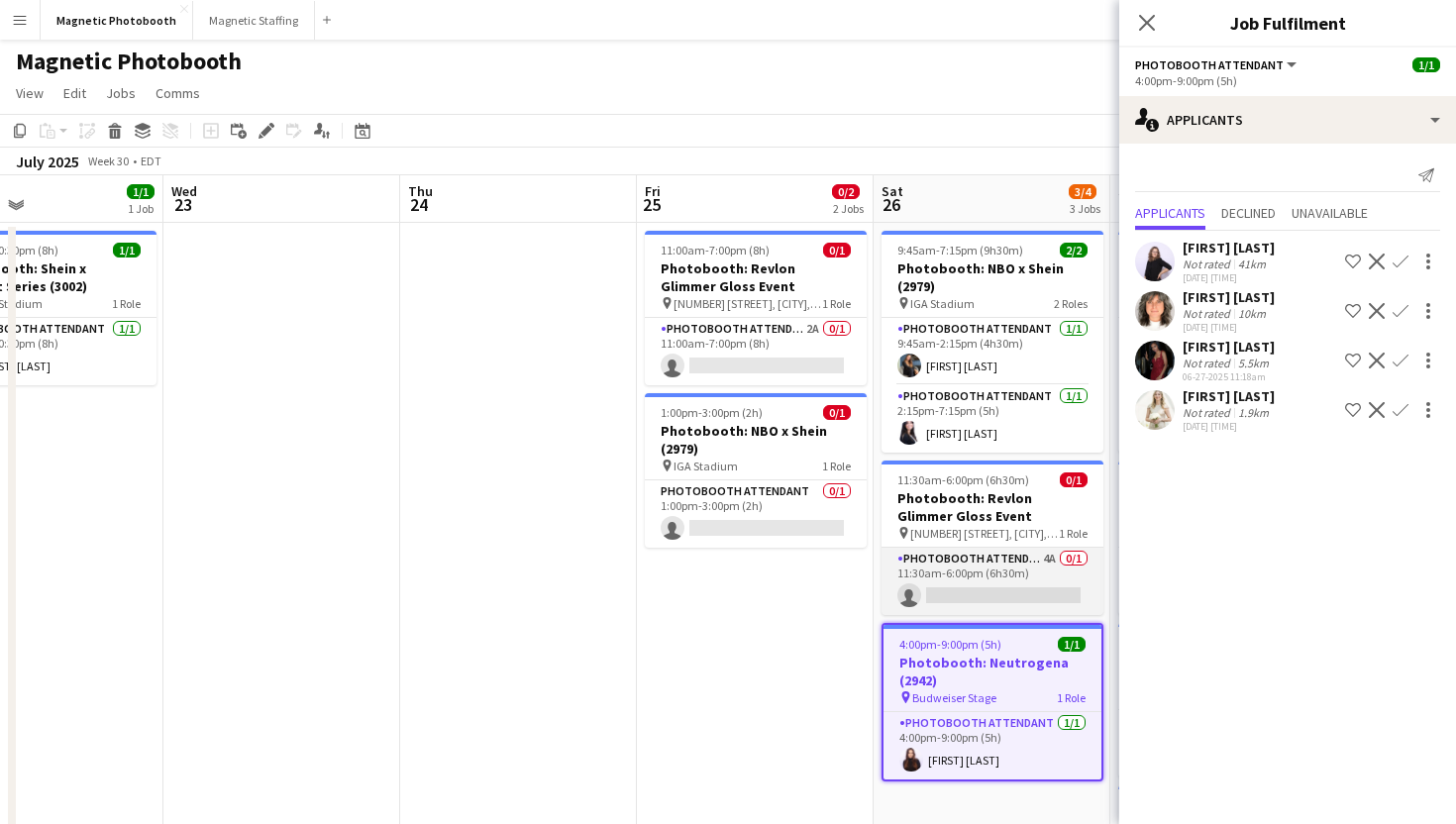 click on "Photobooth Attendant    4A   0/1   [TIME] (6h30m)
single-neutral-actions" at bounding box center [992, 581] 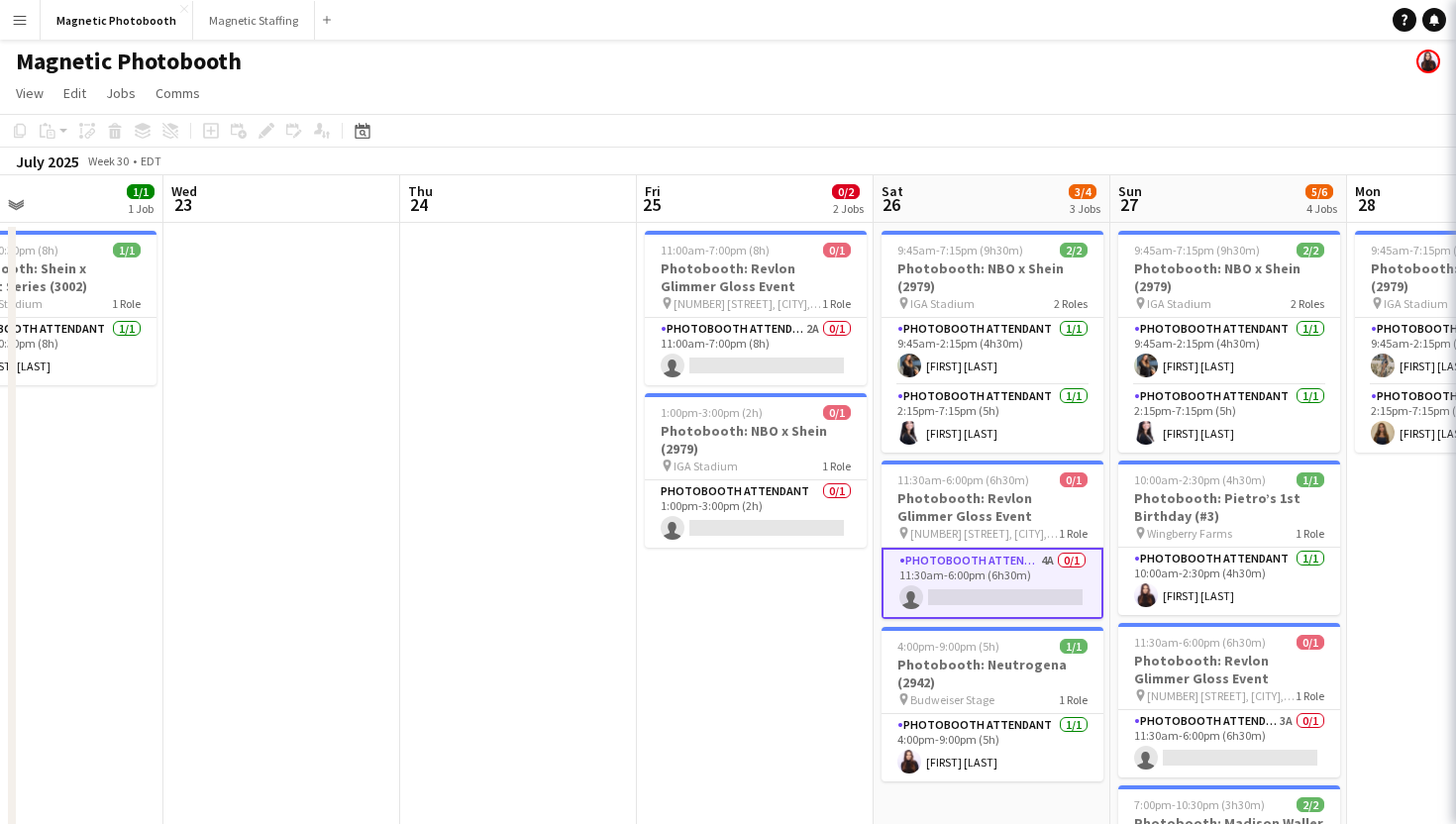 scroll, scrollTop: 0, scrollLeft: 546, axis: horizontal 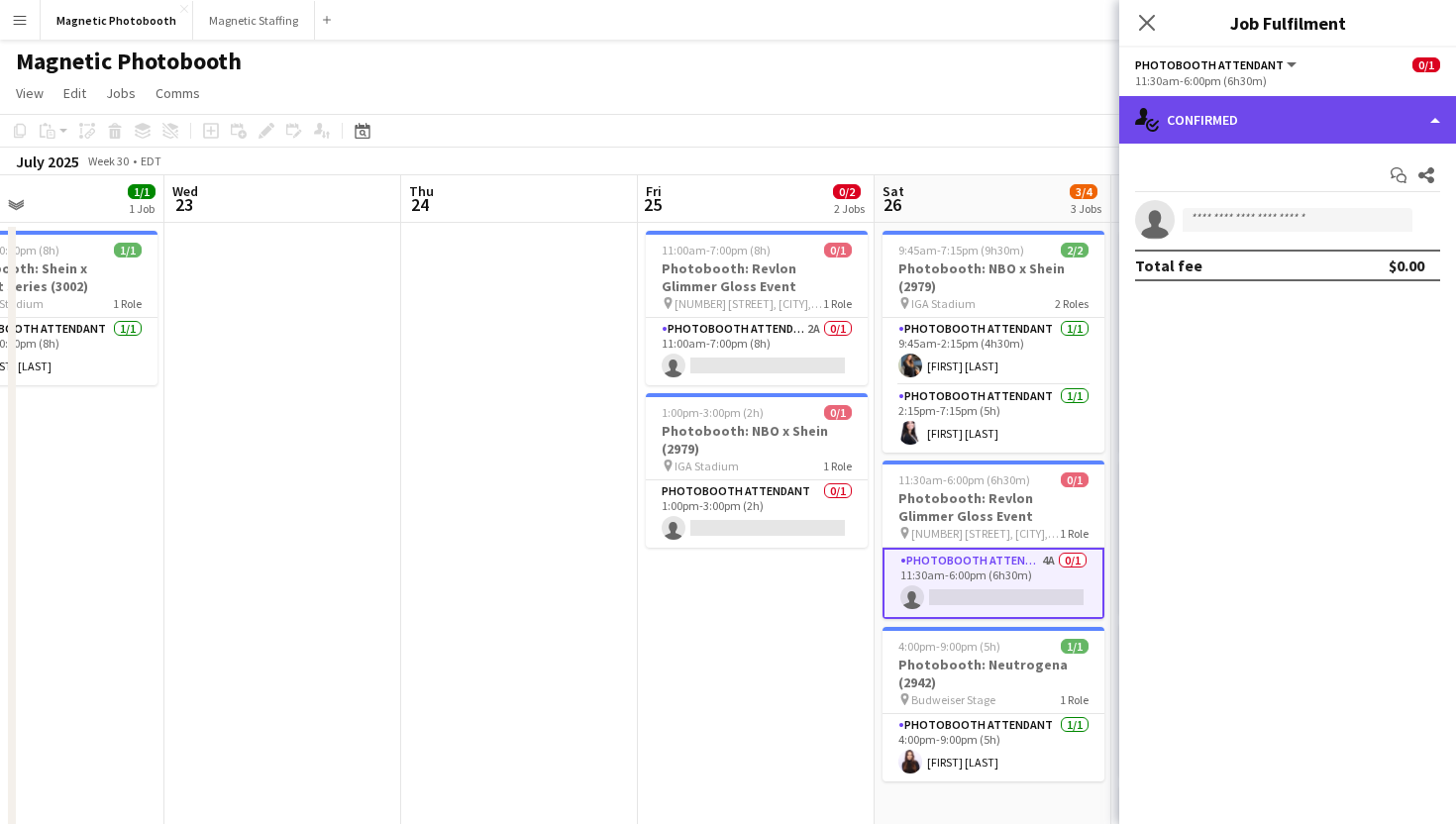click on "single-neutral-actions-check-2
Confirmed" 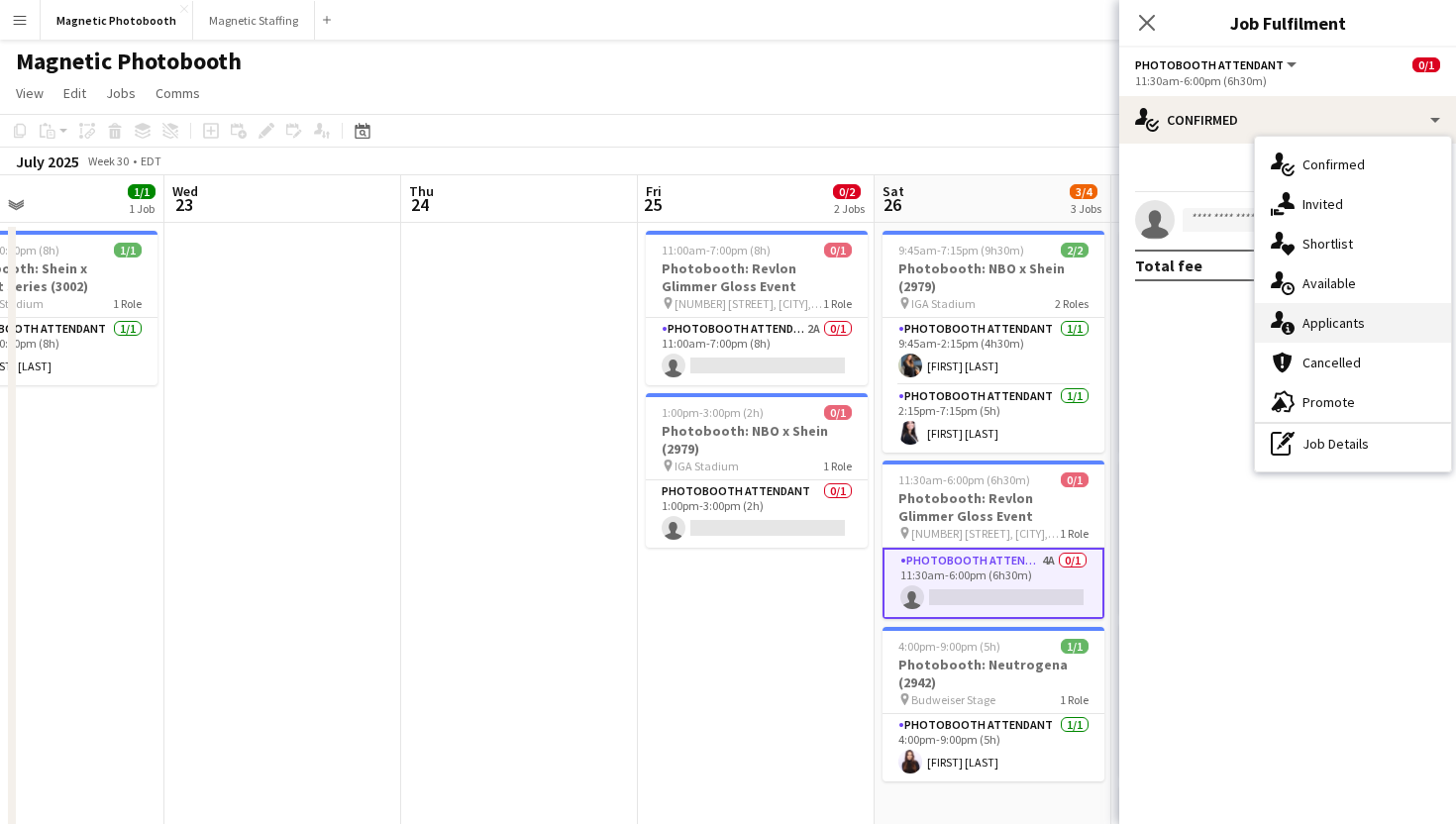 click on "single-neutral-actions-information
Applicants" at bounding box center [1353, 323] 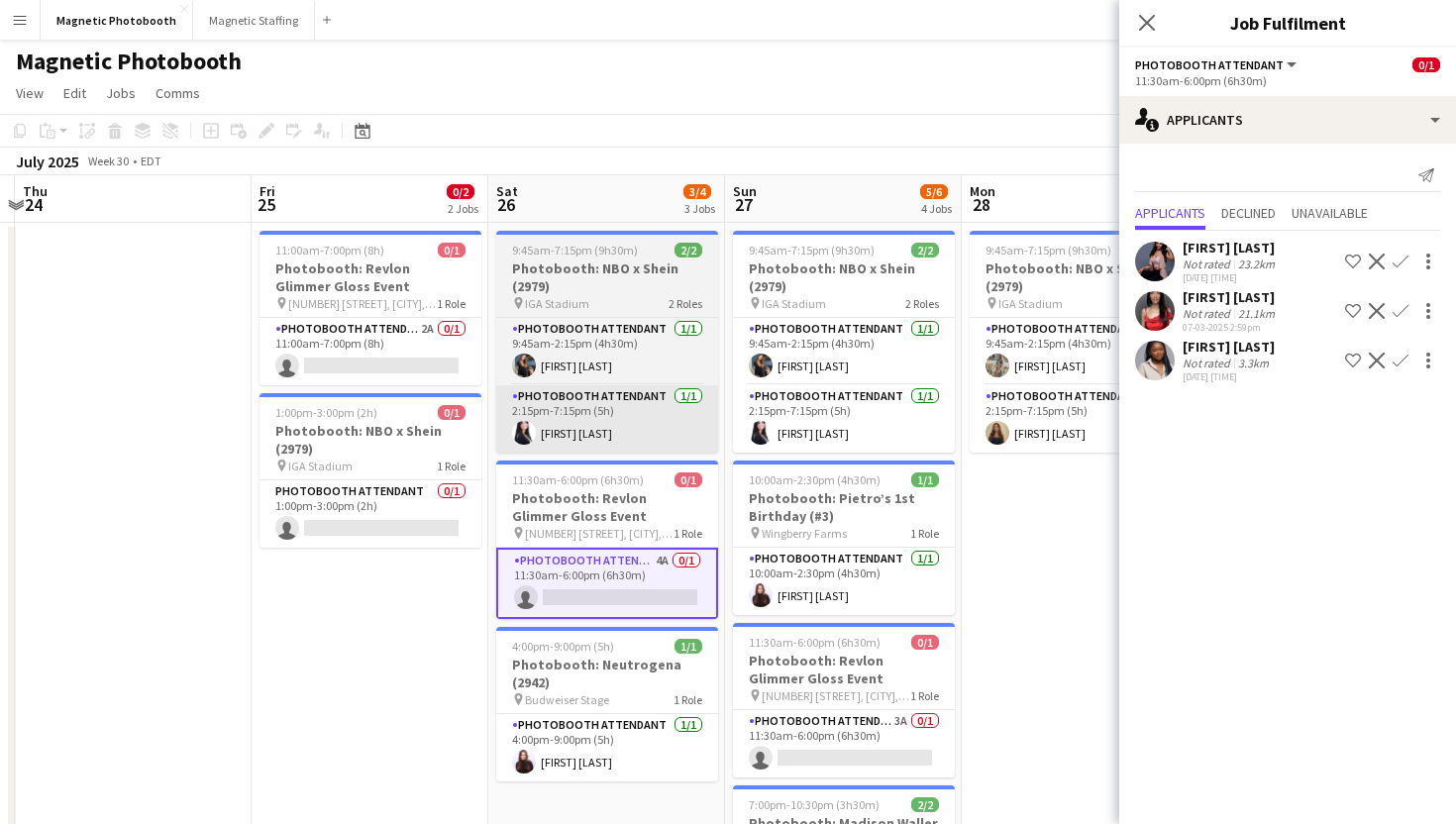 scroll, scrollTop: 0, scrollLeft: 978, axis: horizontal 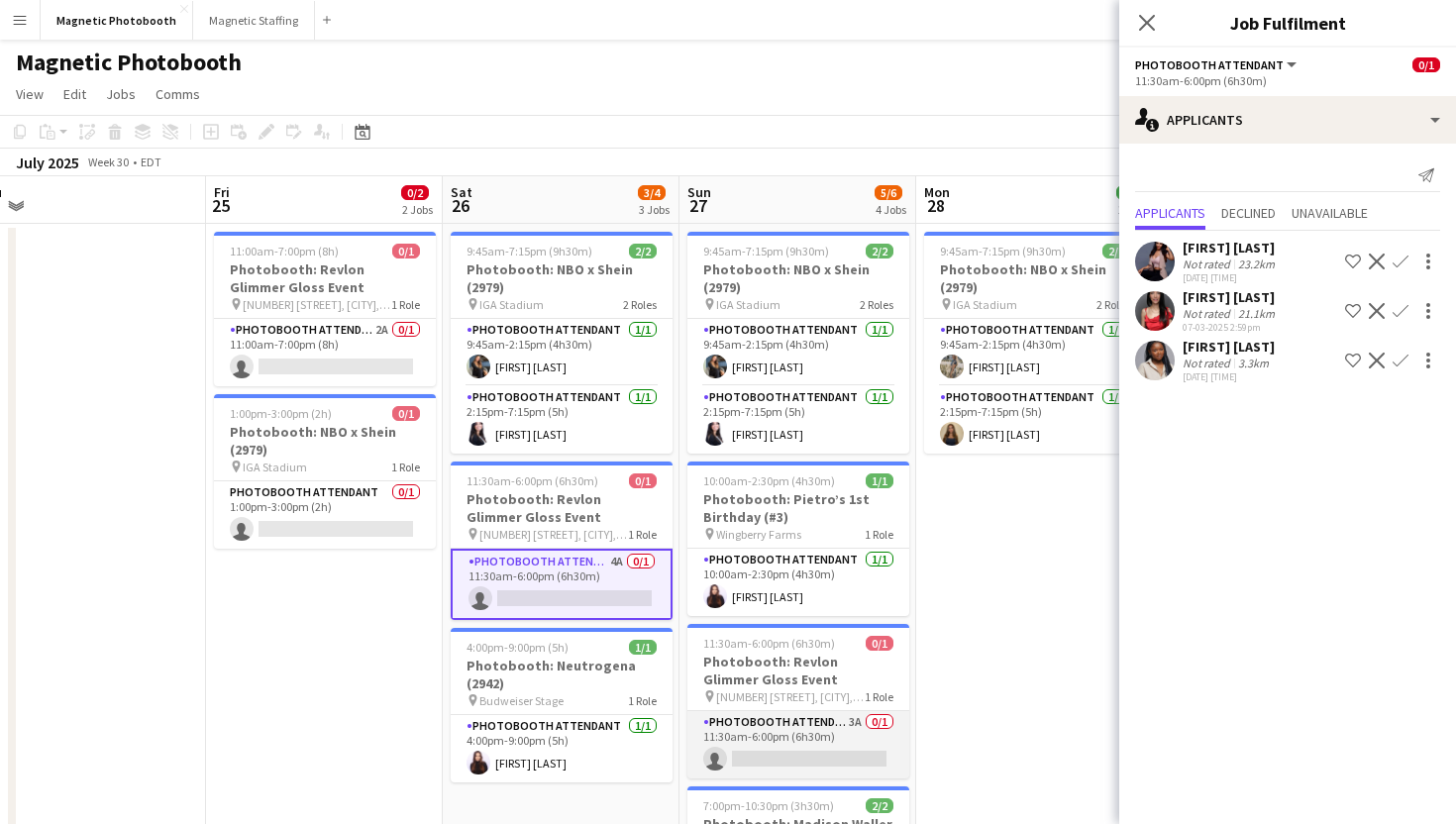 click on "Photobooth Attendant    3A   0/1   [TIME] (6h30m)
single-neutral-actions" at bounding box center [798, 745] 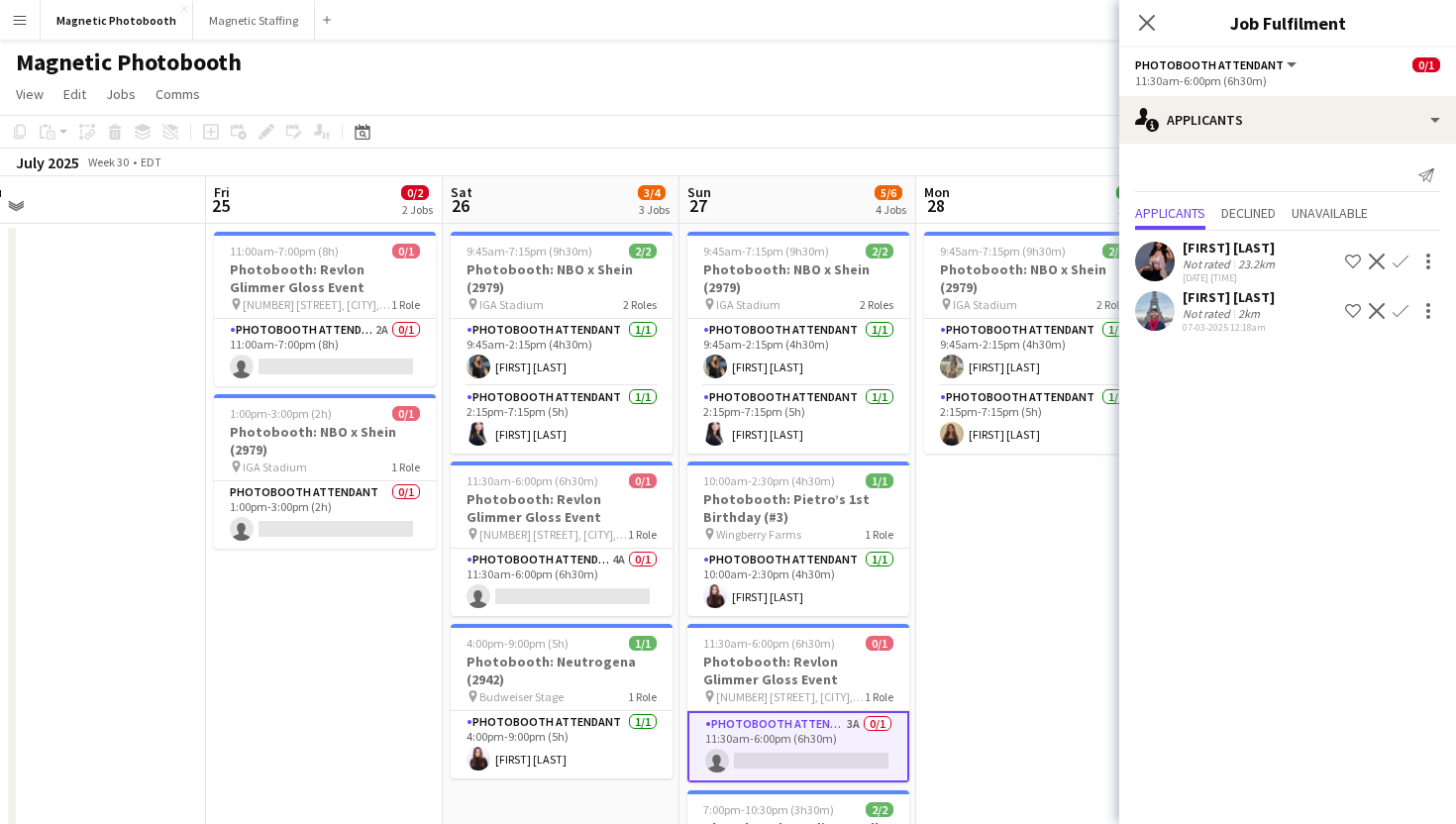click on "Close pop-in" 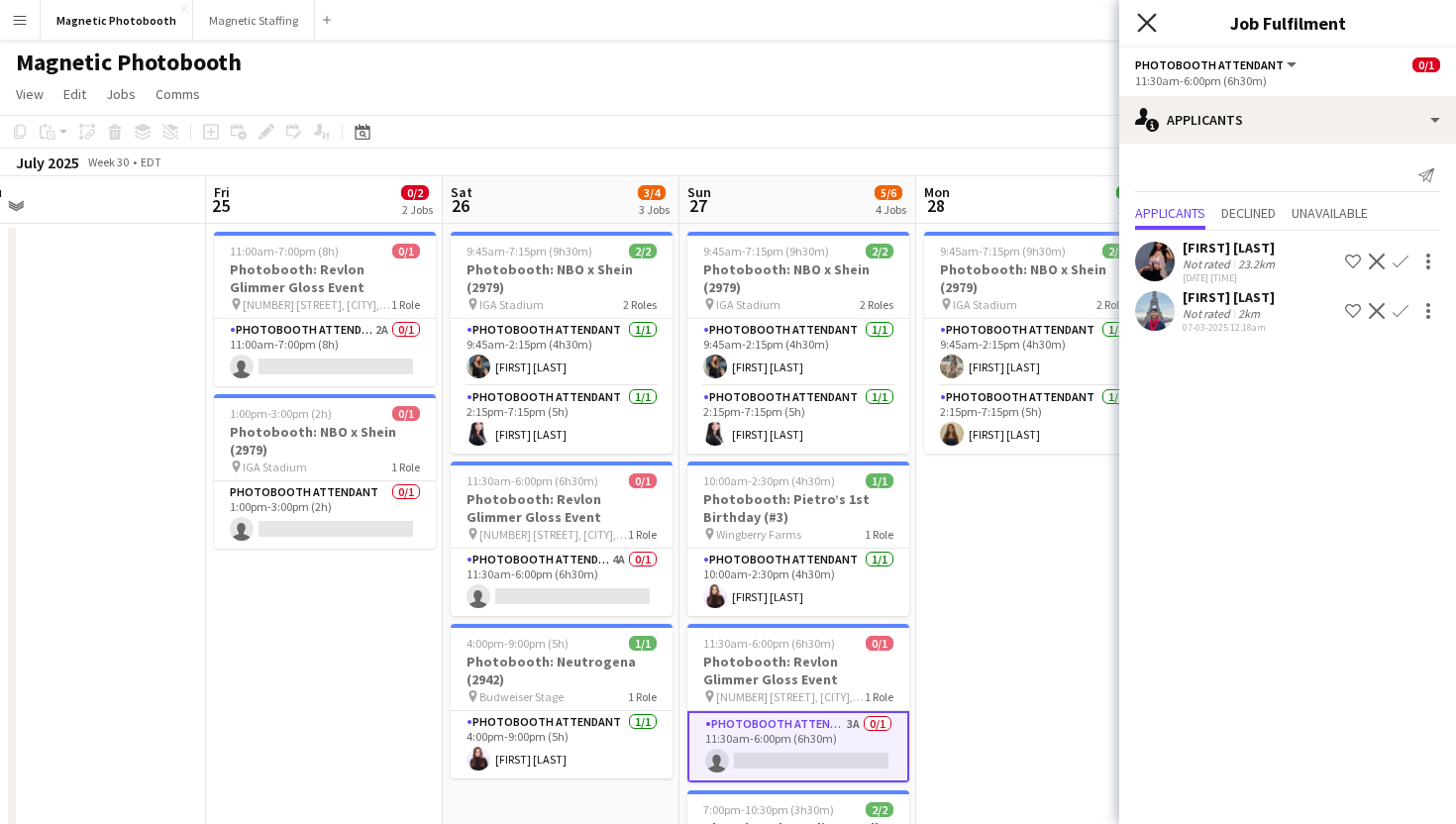 click on "Close pop-in" 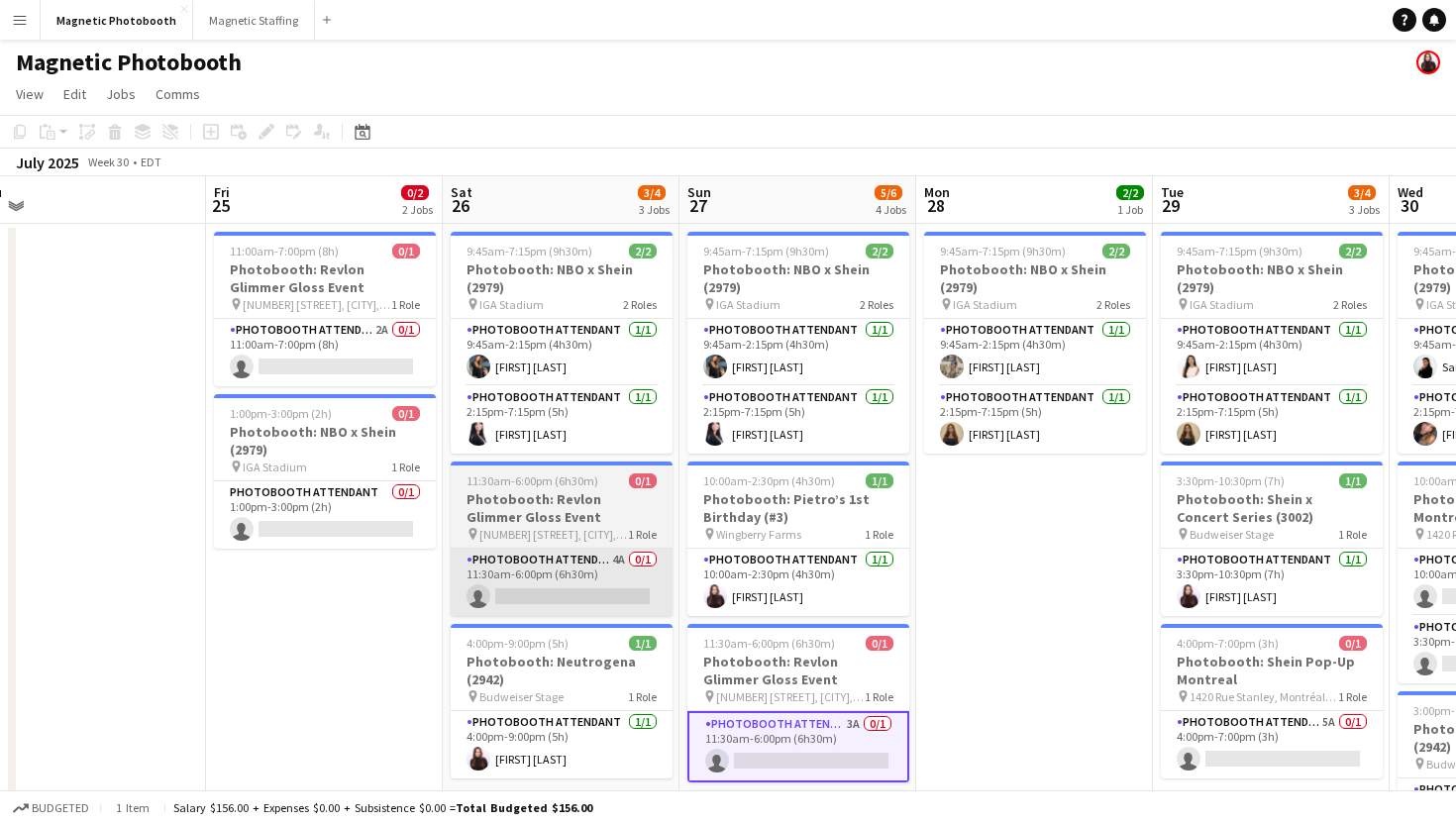 click on "Photobooth Attendant    4A   0/1   [TIME] (6h30m)
single-neutral-actions" at bounding box center (562, 582) 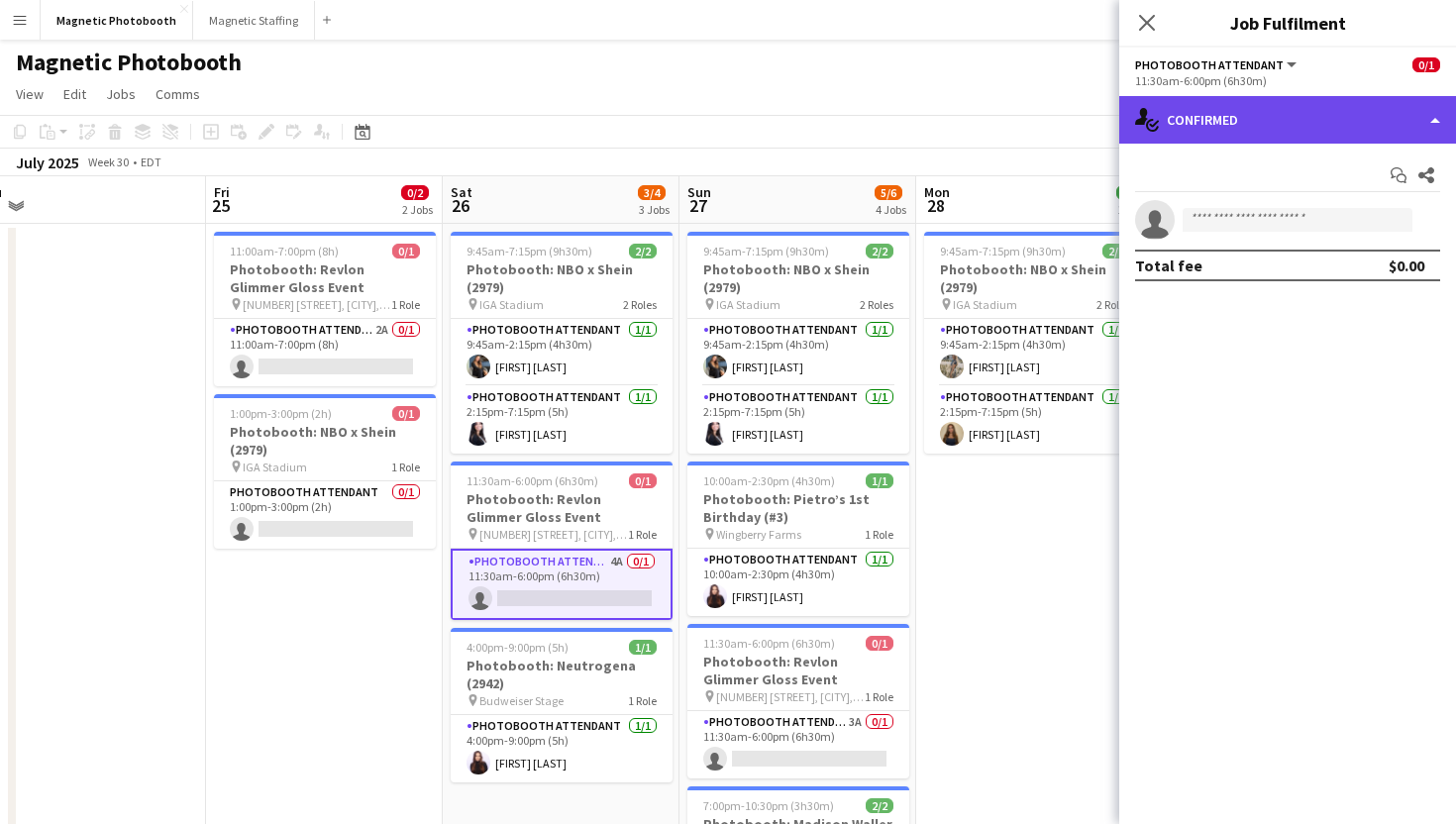 click on "single-neutral-actions-check-2
Confirmed" 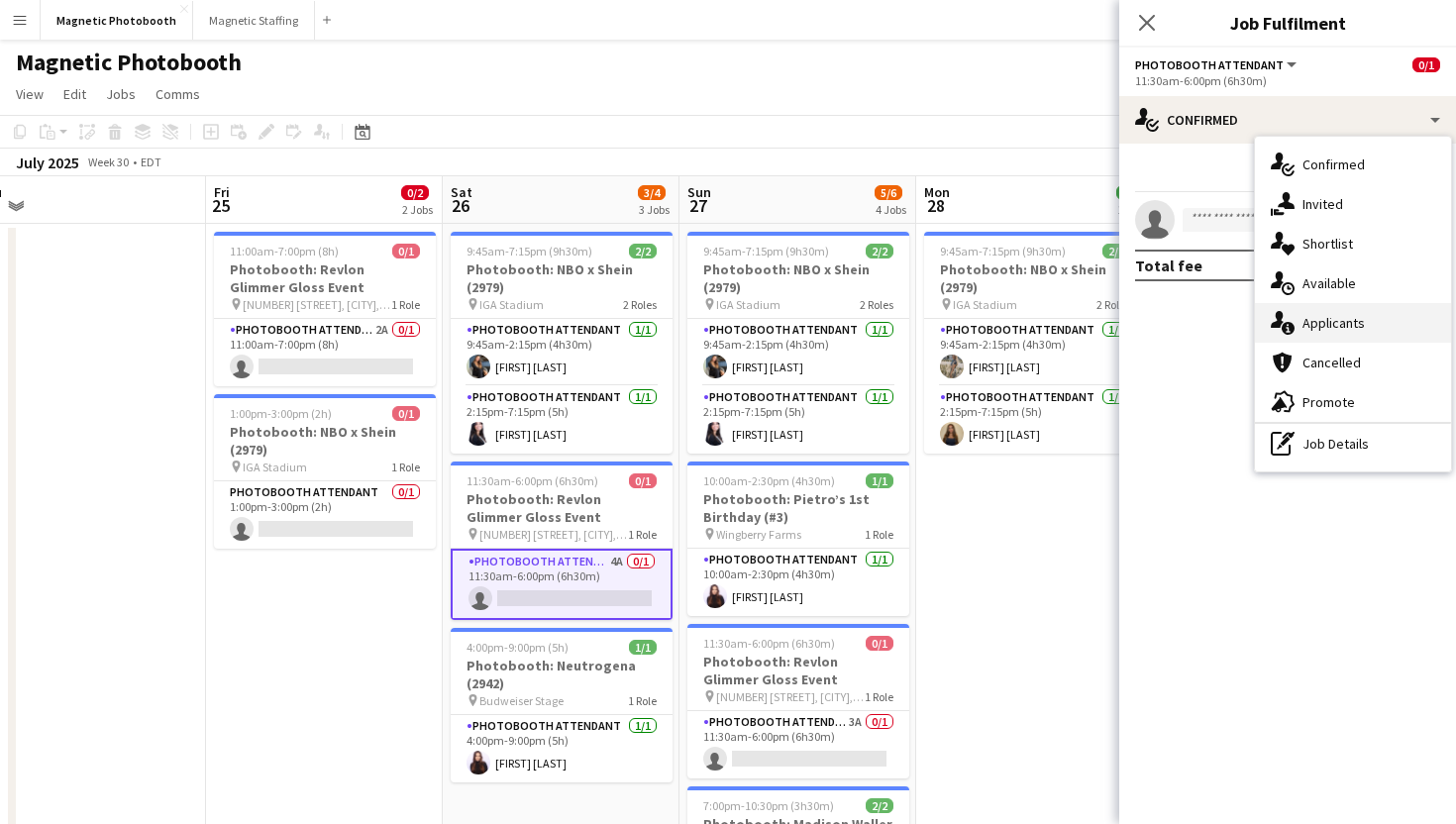 click on "single-neutral-actions-information
Applicants" at bounding box center [1353, 323] 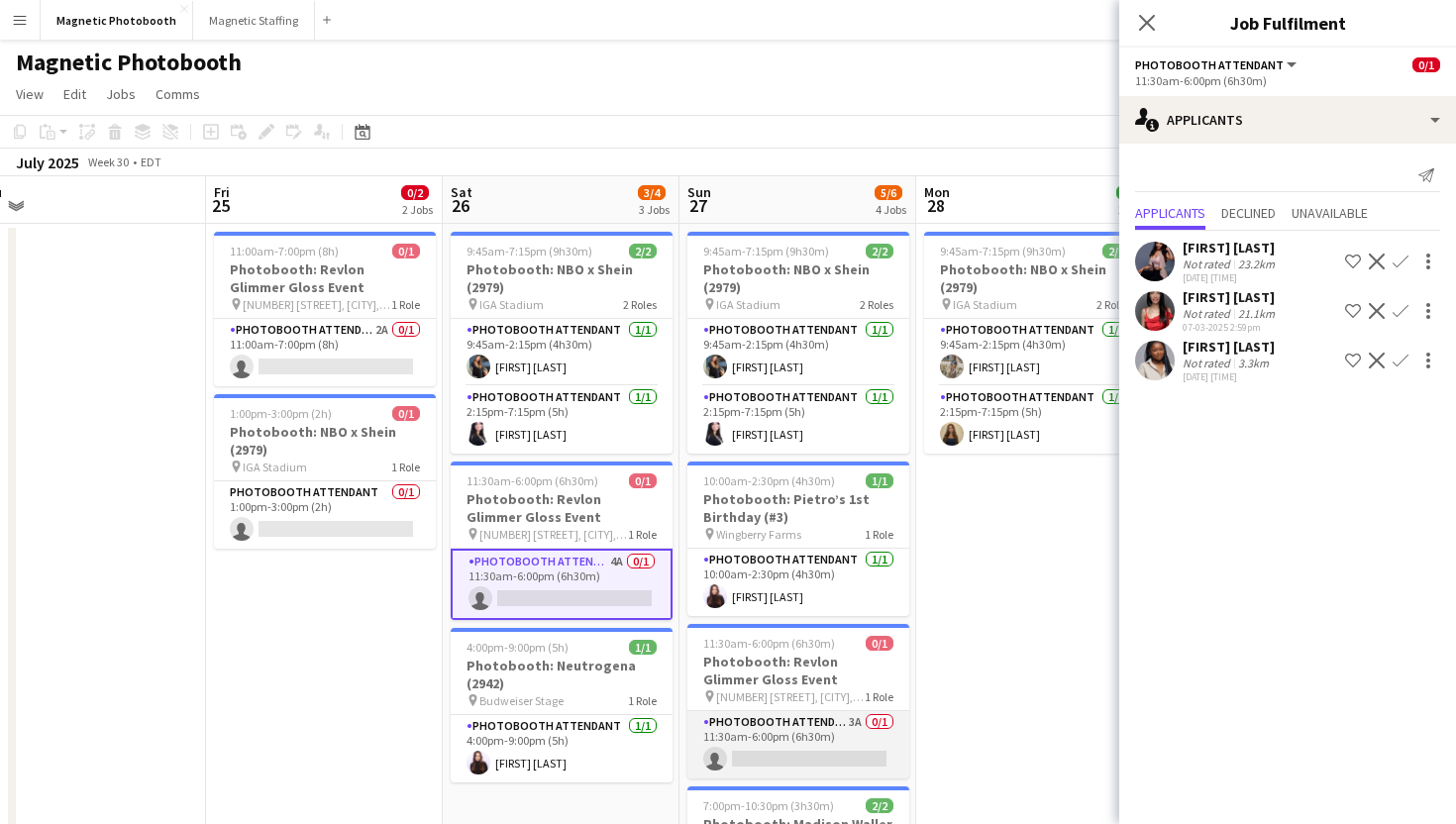 click on "Photobooth Attendant    3A   0/1   [TIME] (6h30m)
single-neutral-actions" at bounding box center (798, 745) 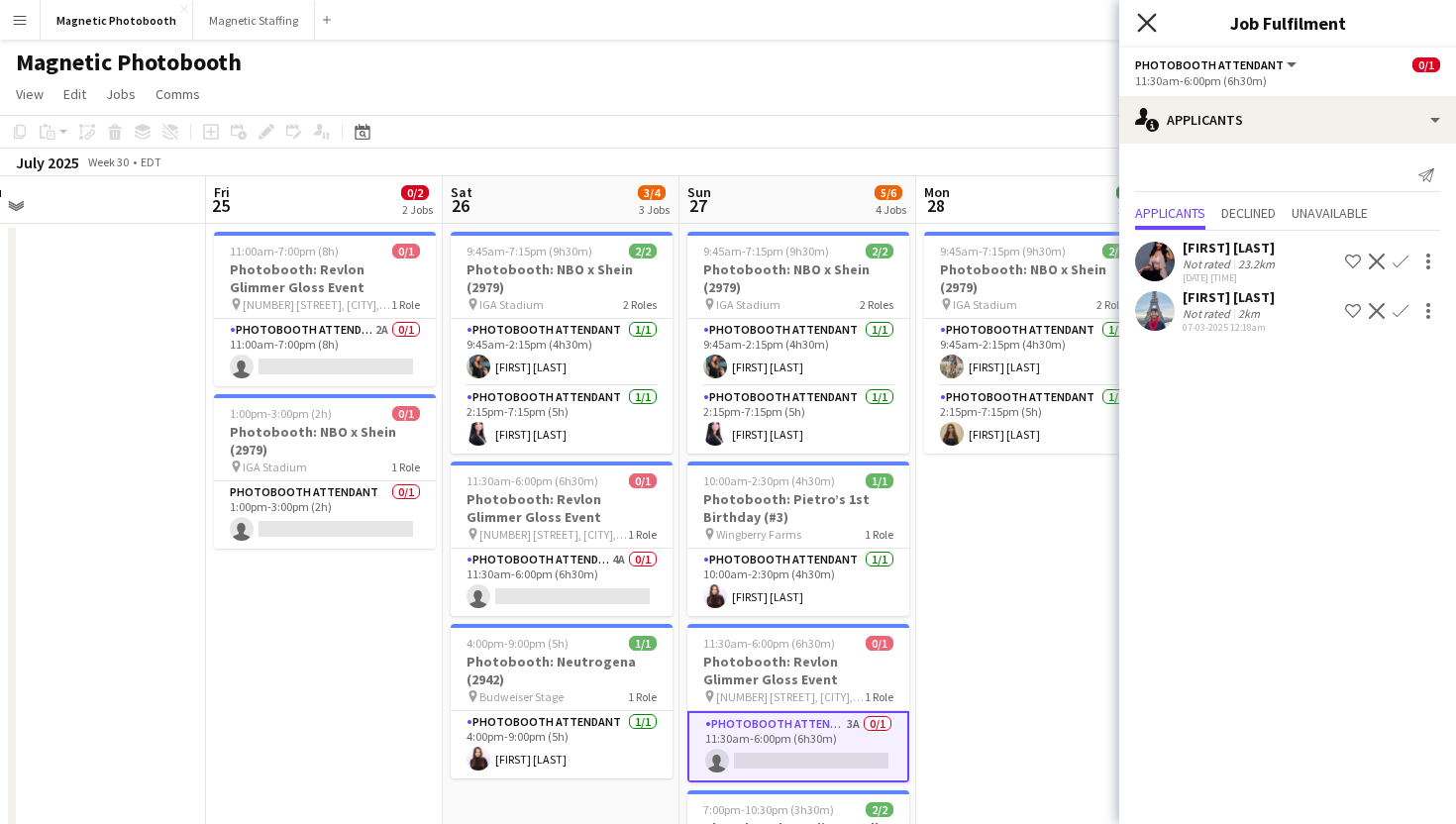 click 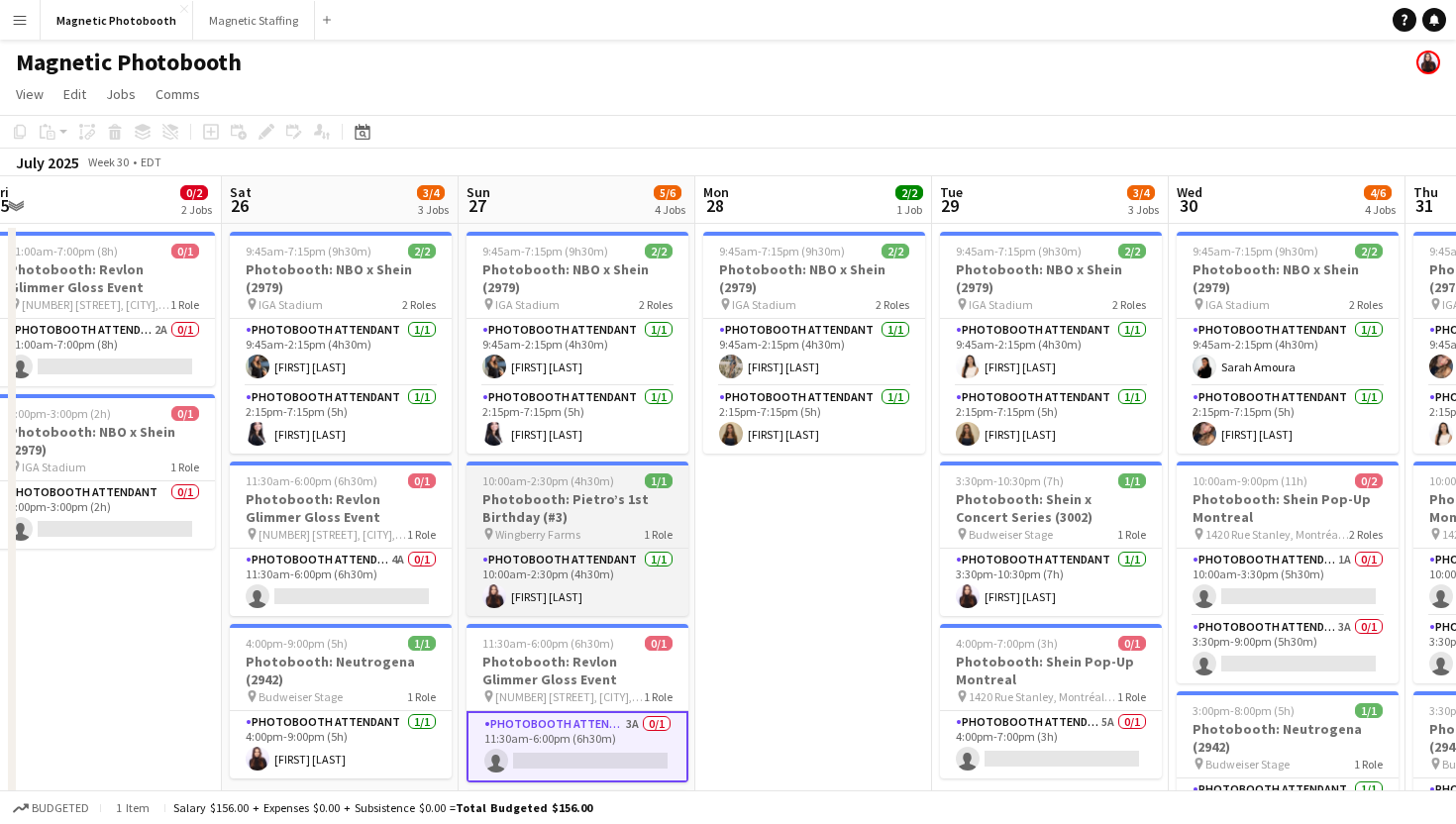scroll, scrollTop: 0, scrollLeft: 814, axis: horizontal 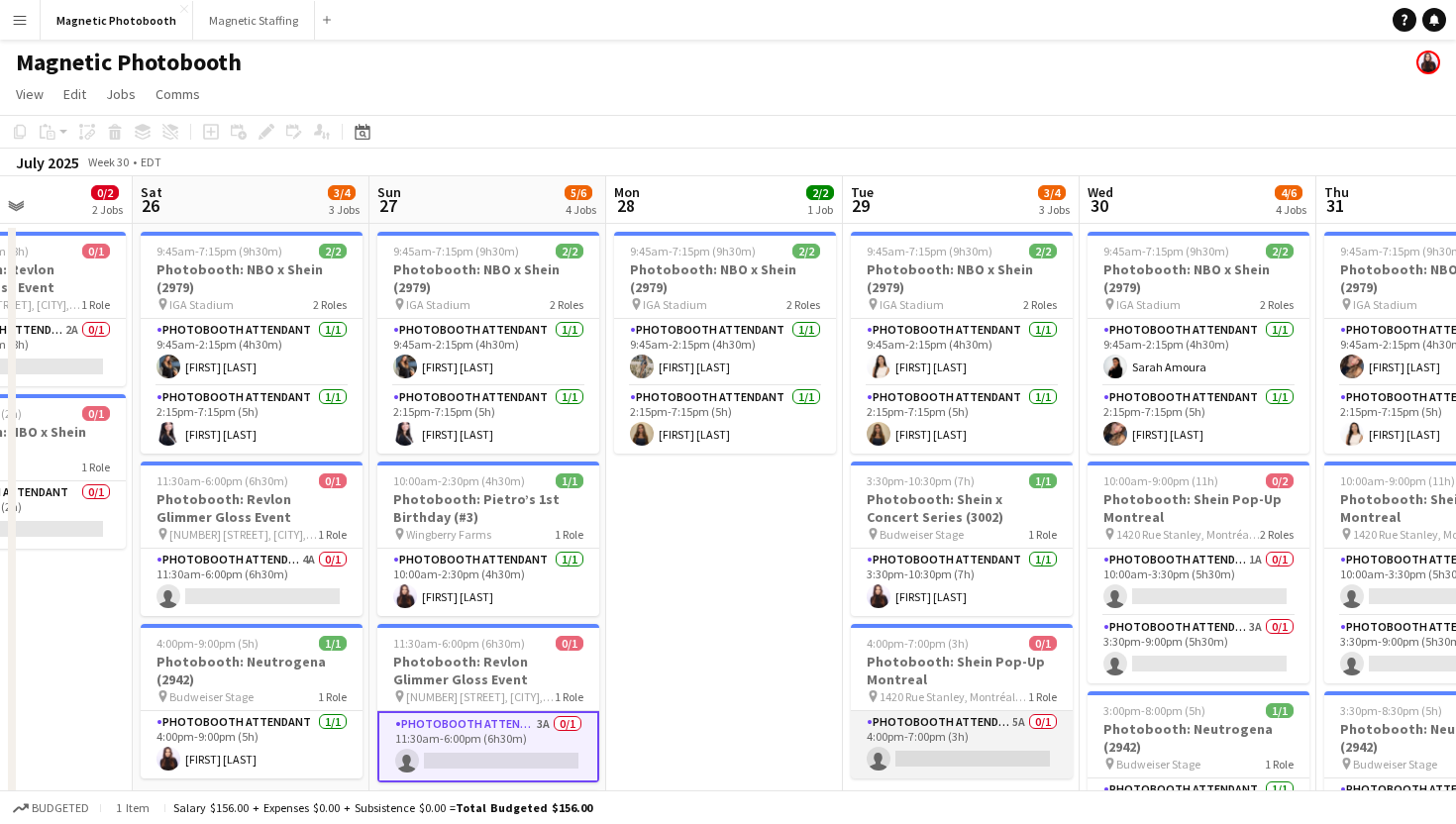 click on "Photobooth Attendant    5A   0/1   [TIME] (3h)
single-neutral-actions" at bounding box center (962, 745) 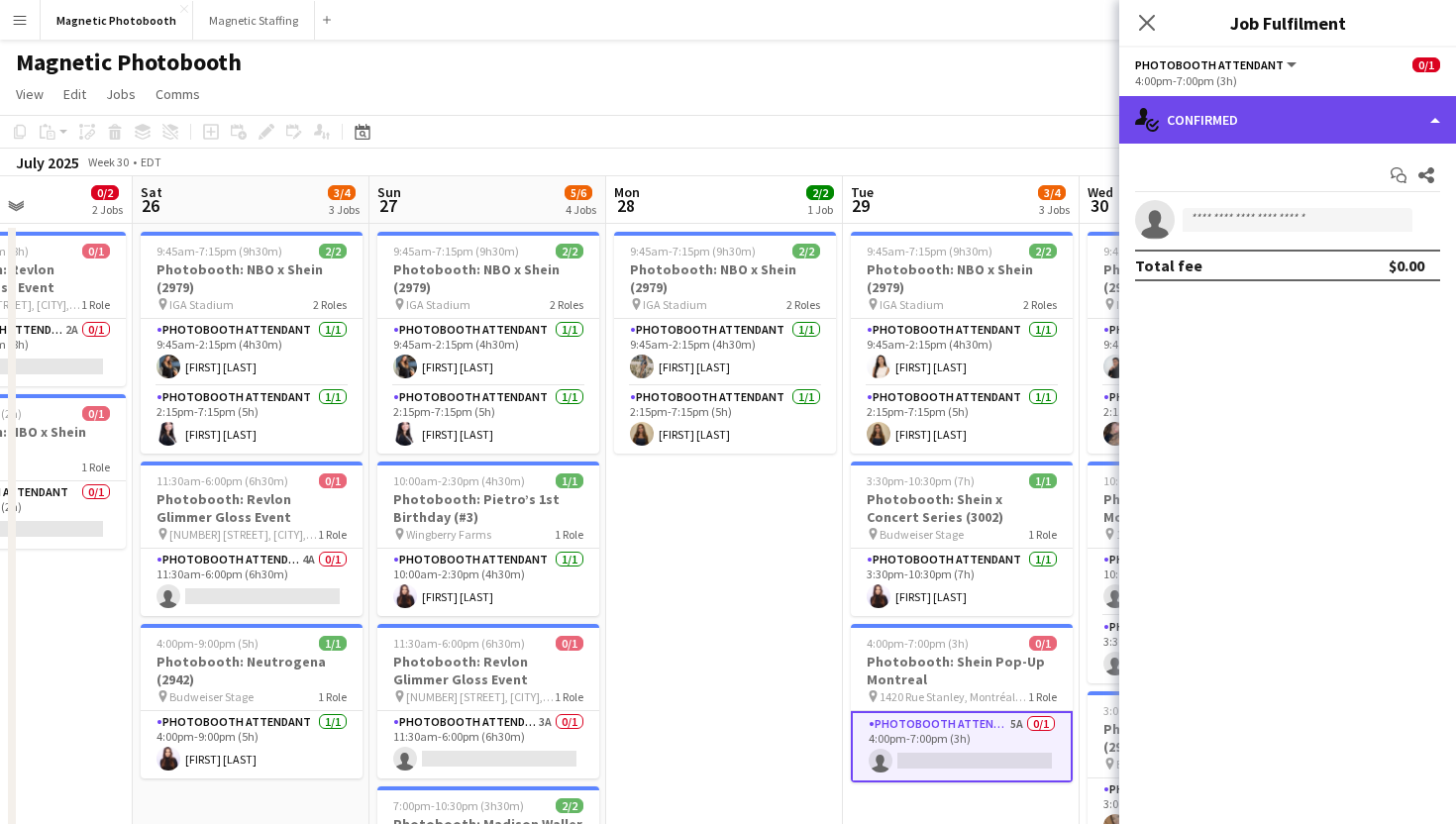click on "single-neutral-actions-check-2
Confirmed" 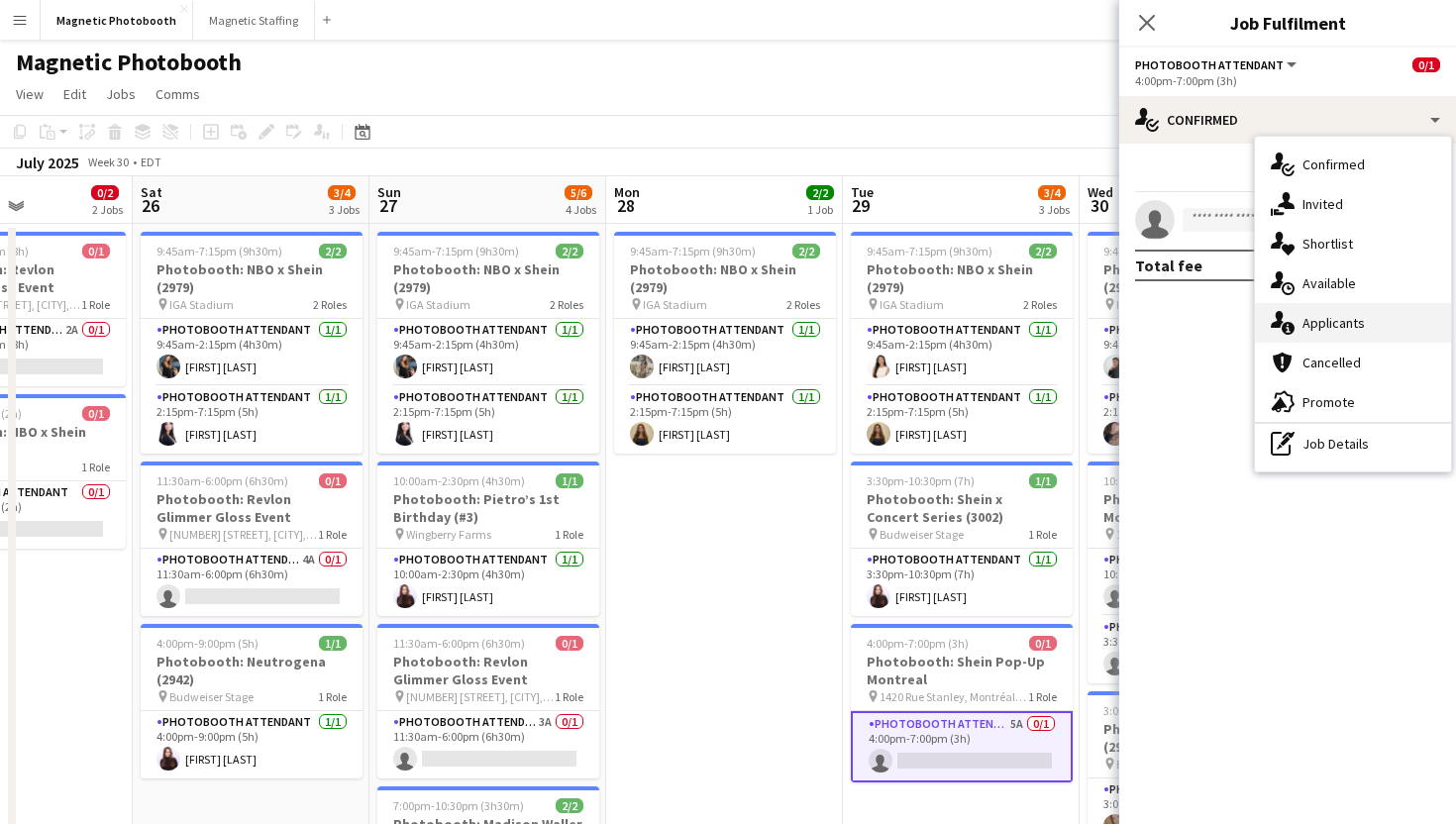 click on "single-neutral-actions-information
Applicants" at bounding box center [1353, 323] 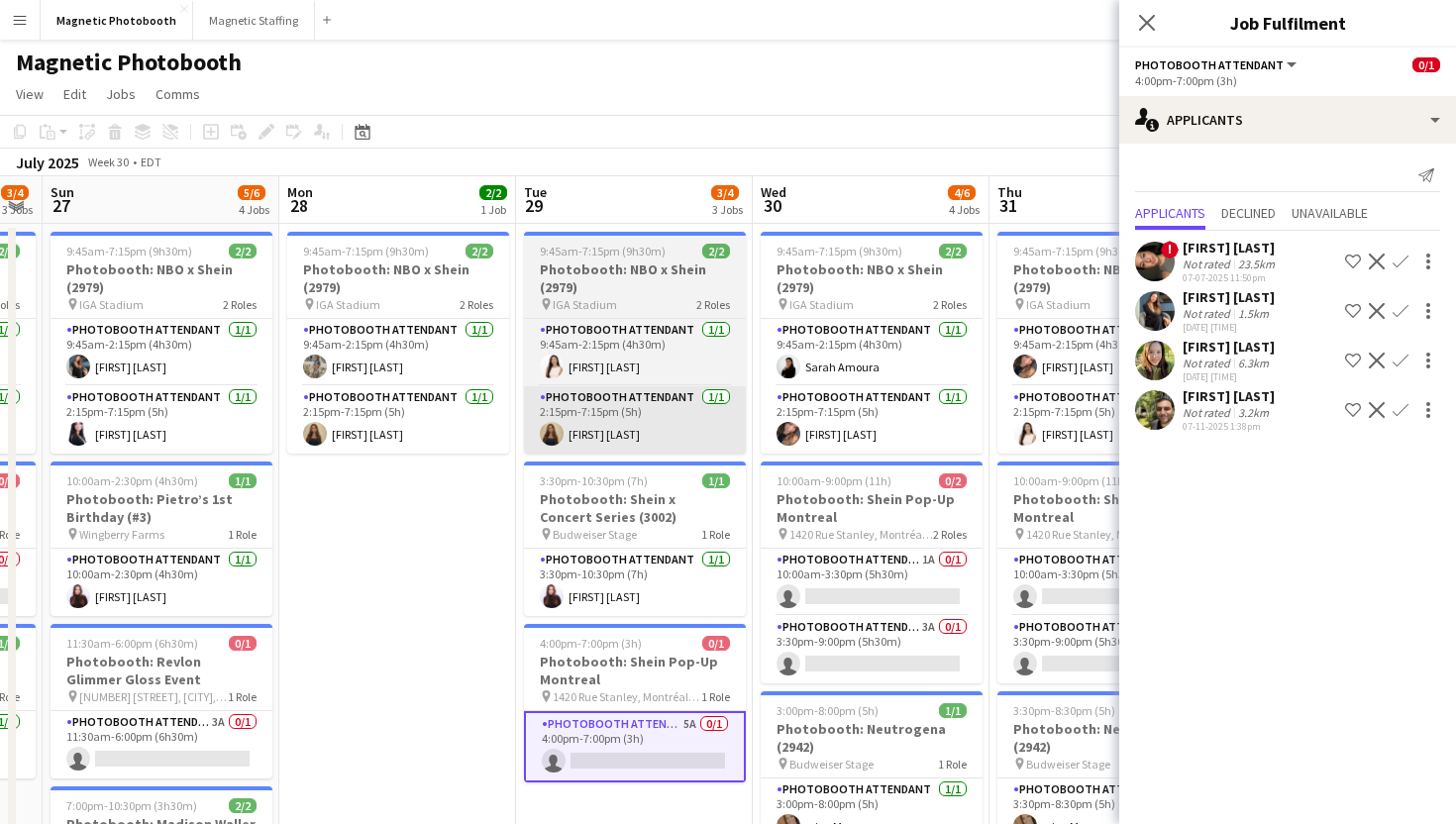 scroll, scrollTop: 0, scrollLeft: 681, axis: horizontal 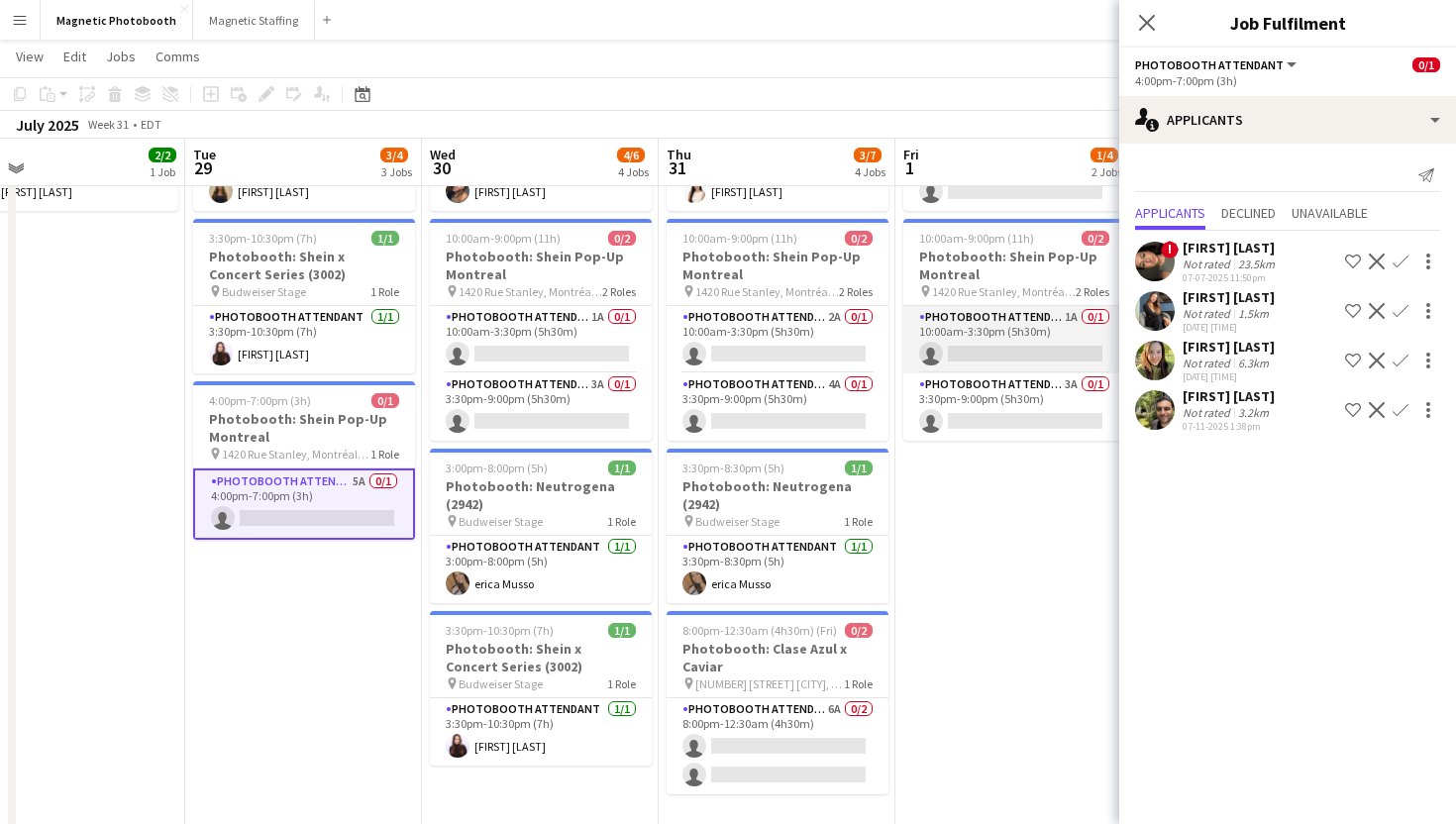 click on "Photobooth Attendant    1A   0/1   [TIME] (5h30m)
single-neutral-actions" at bounding box center [1014, 340] 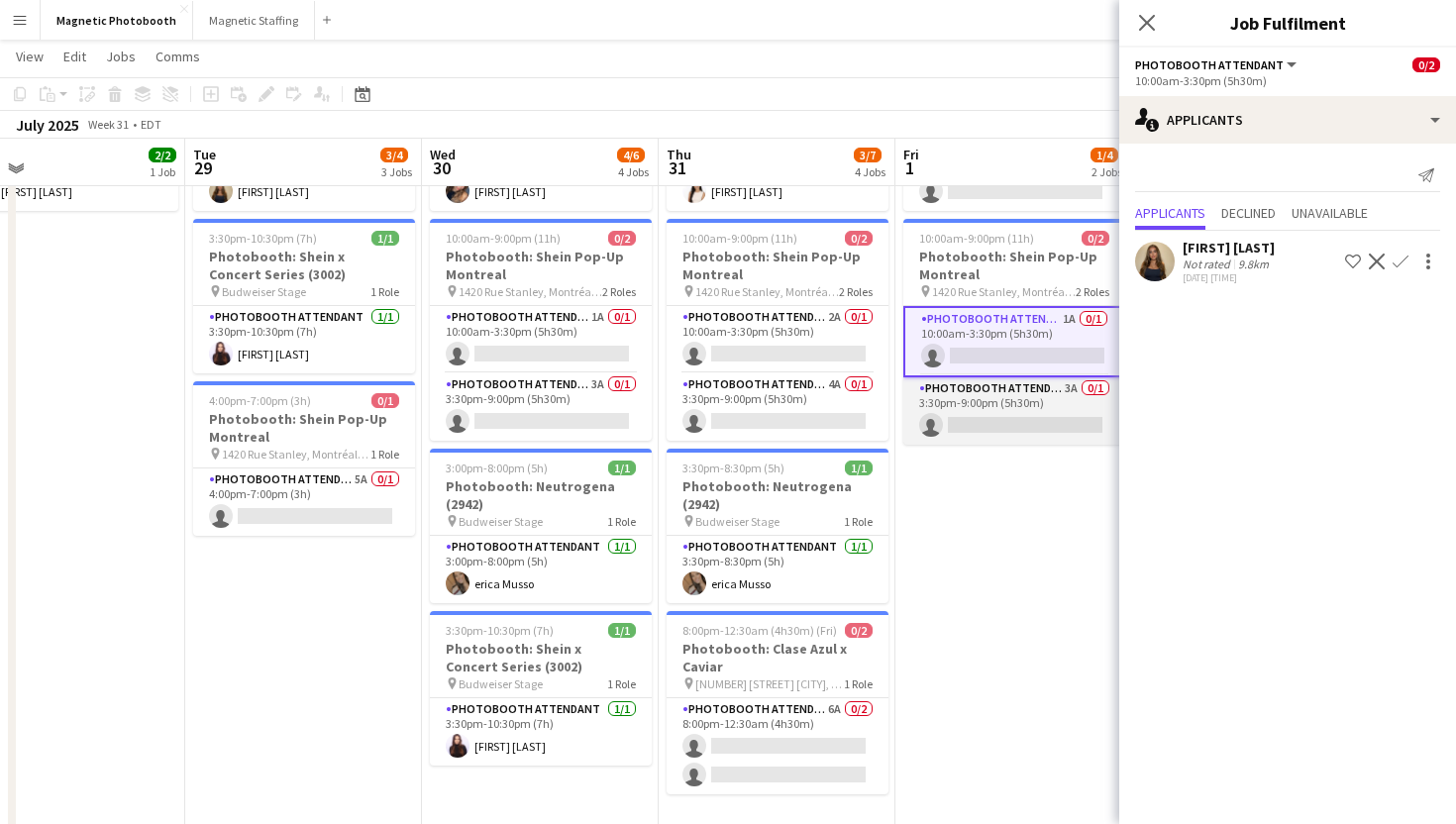 click on "Photobooth Attendant    3A   0/1   3:30pm-9:00pm (5h30m)
single-neutral-actions" at bounding box center [1014, 411] 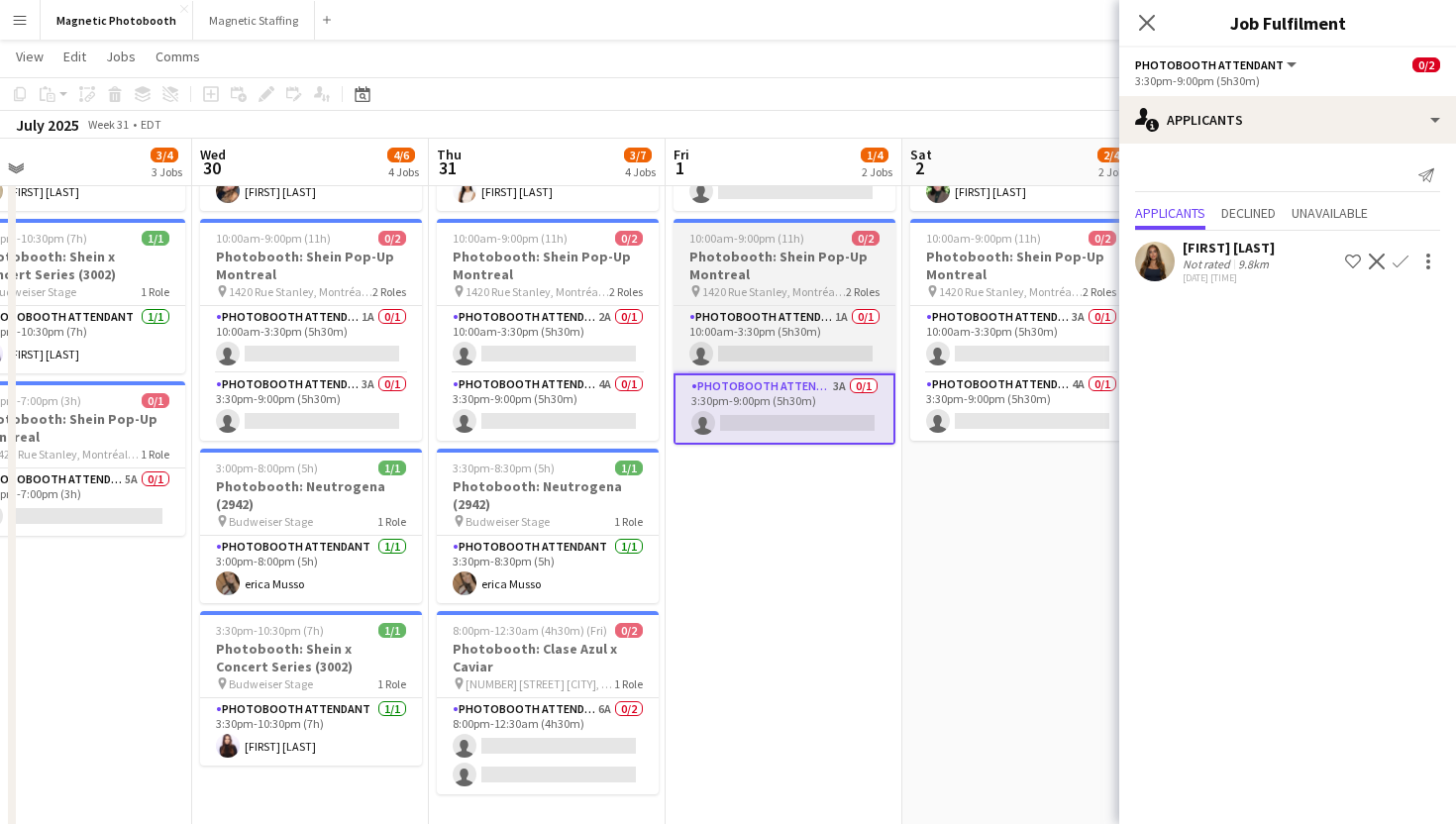 scroll, scrollTop: 0, scrollLeft: 814, axis: horizontal 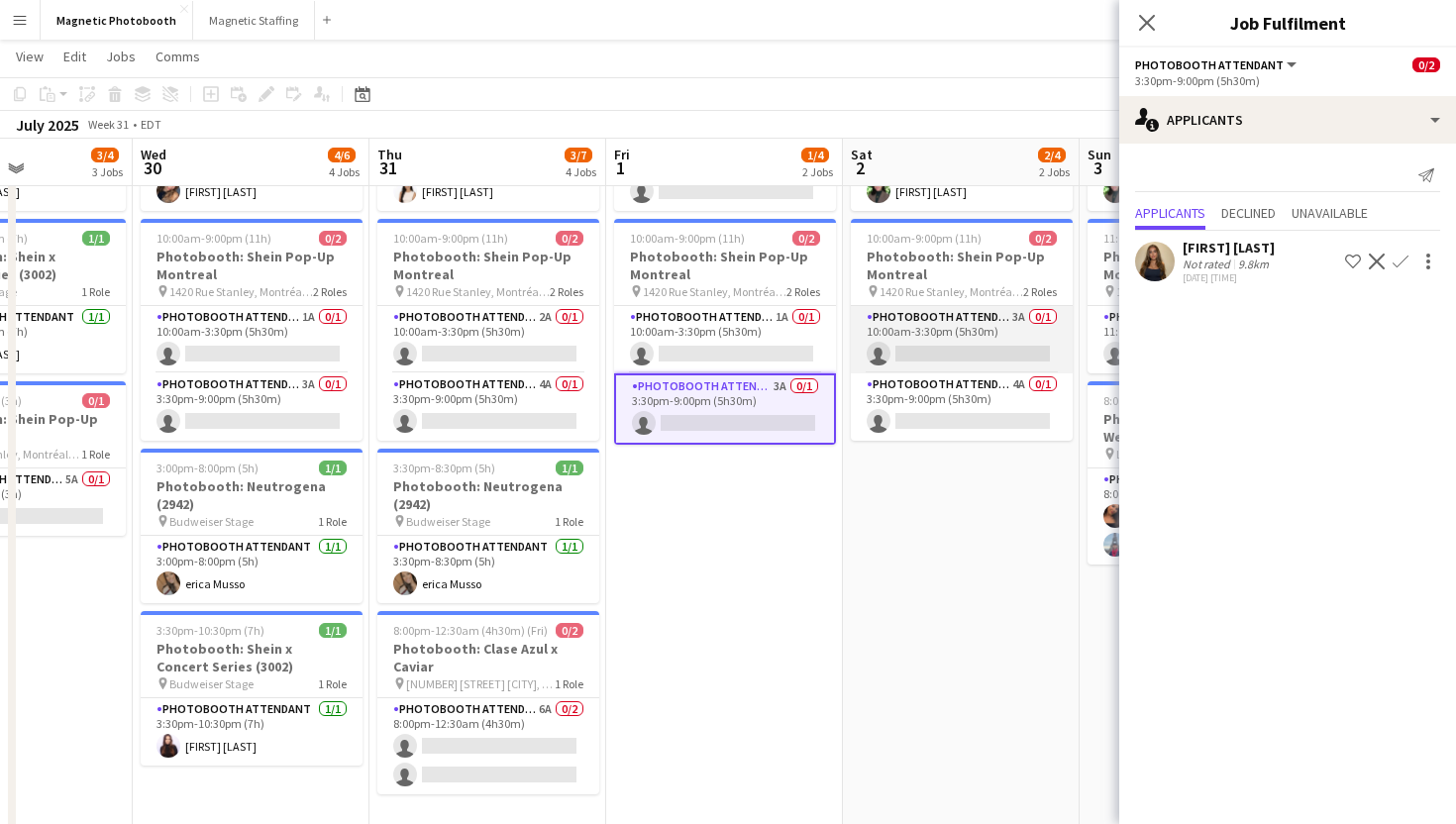 click on "Photobooth Attendant    3A   0/1   10:00am-3:30pm (5h30m)
single-neutral-actions" at bounding box center (962, 340) 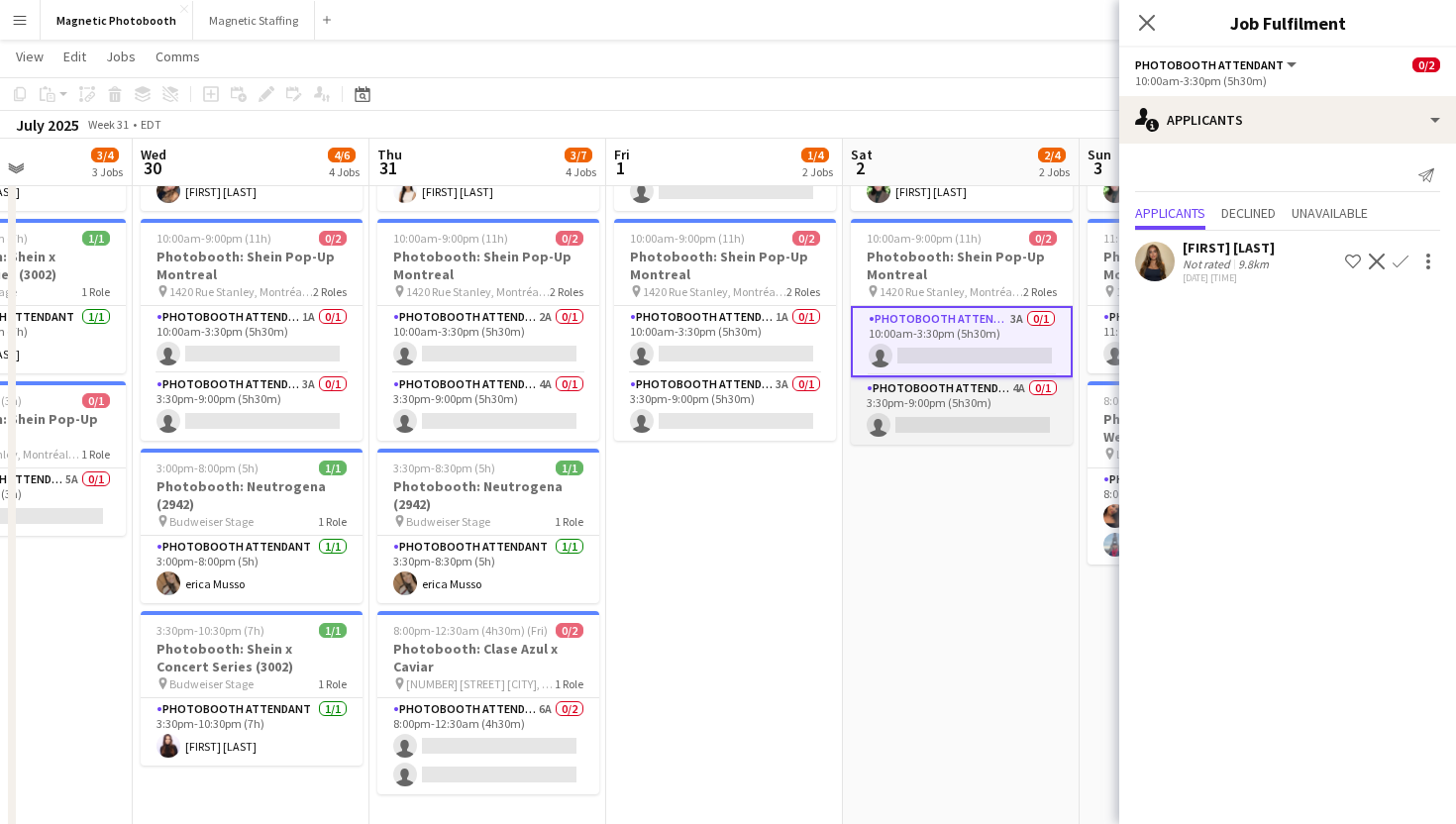 click on "Photobooth Attendant    4A   0/1   3:30pm-9:00pm (5h30m)
single-neutral-actions" at bounding box center (962, 411) 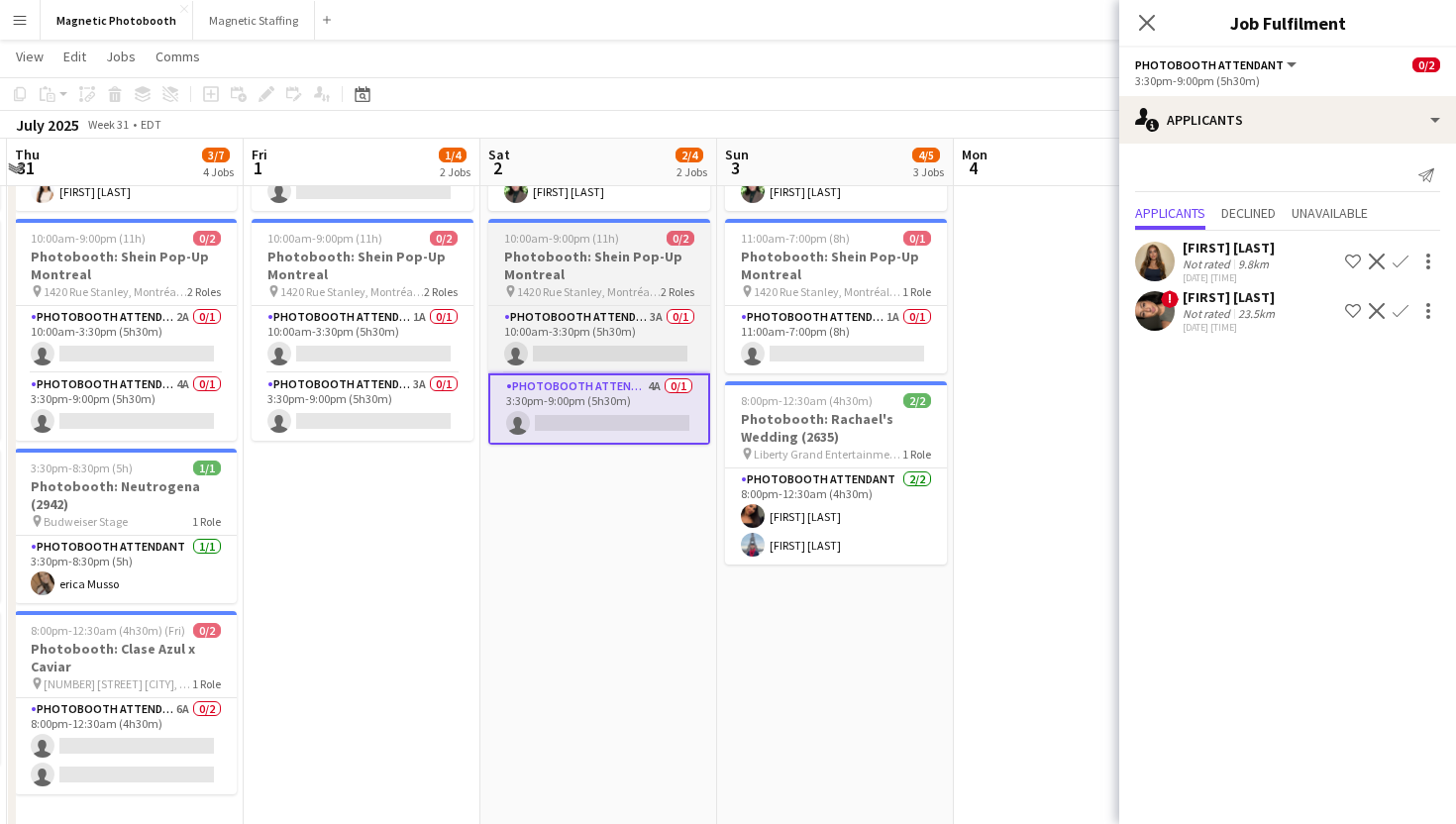 scroll, scrollTop: 0, scrollLeft: 747, axis: horizontal 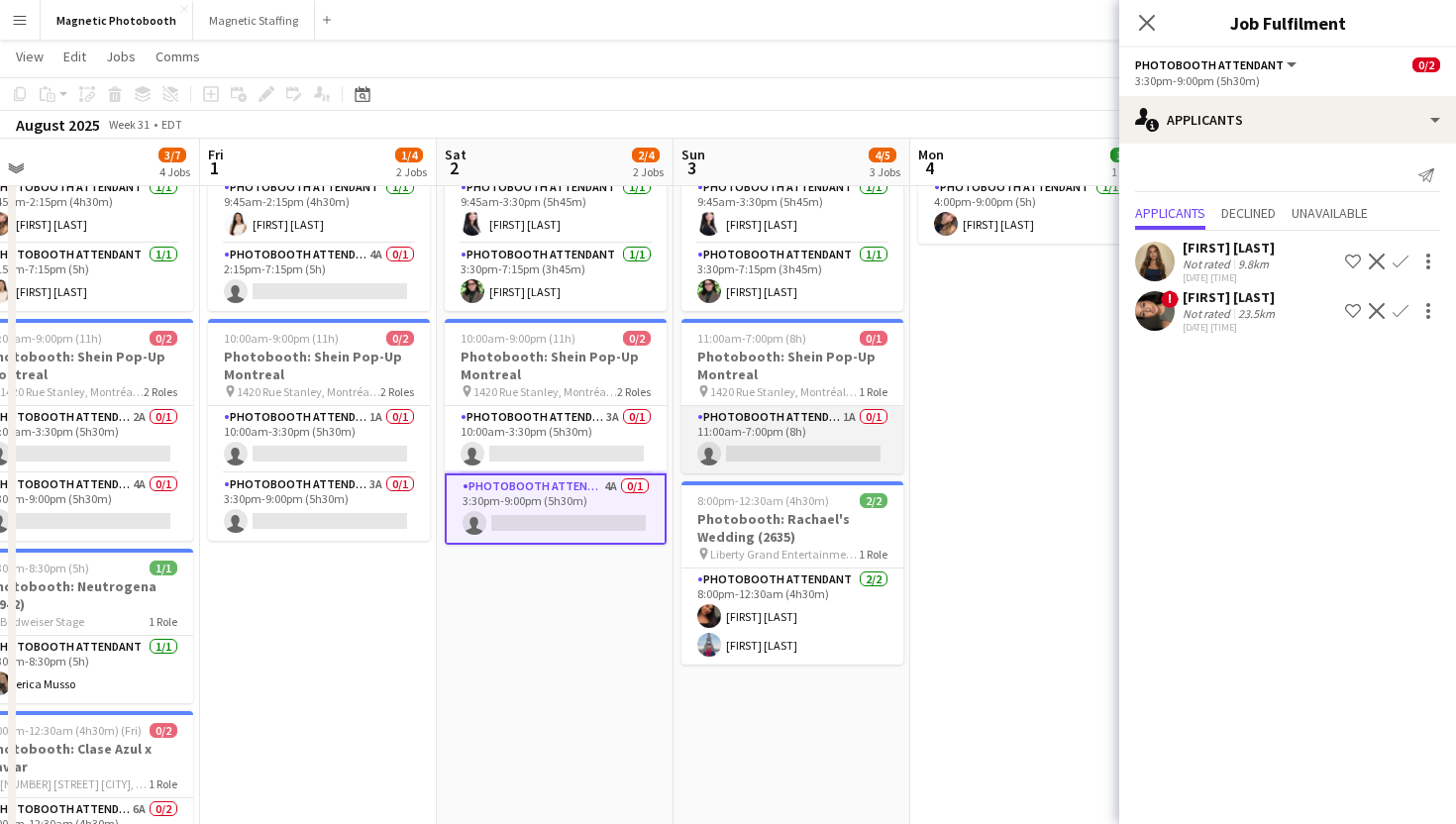 click on "Photobooth Attendant    1A   0/1   11:00am-7:00pm (8h)
single-neutral-actions" at bounding box center [792, 440] 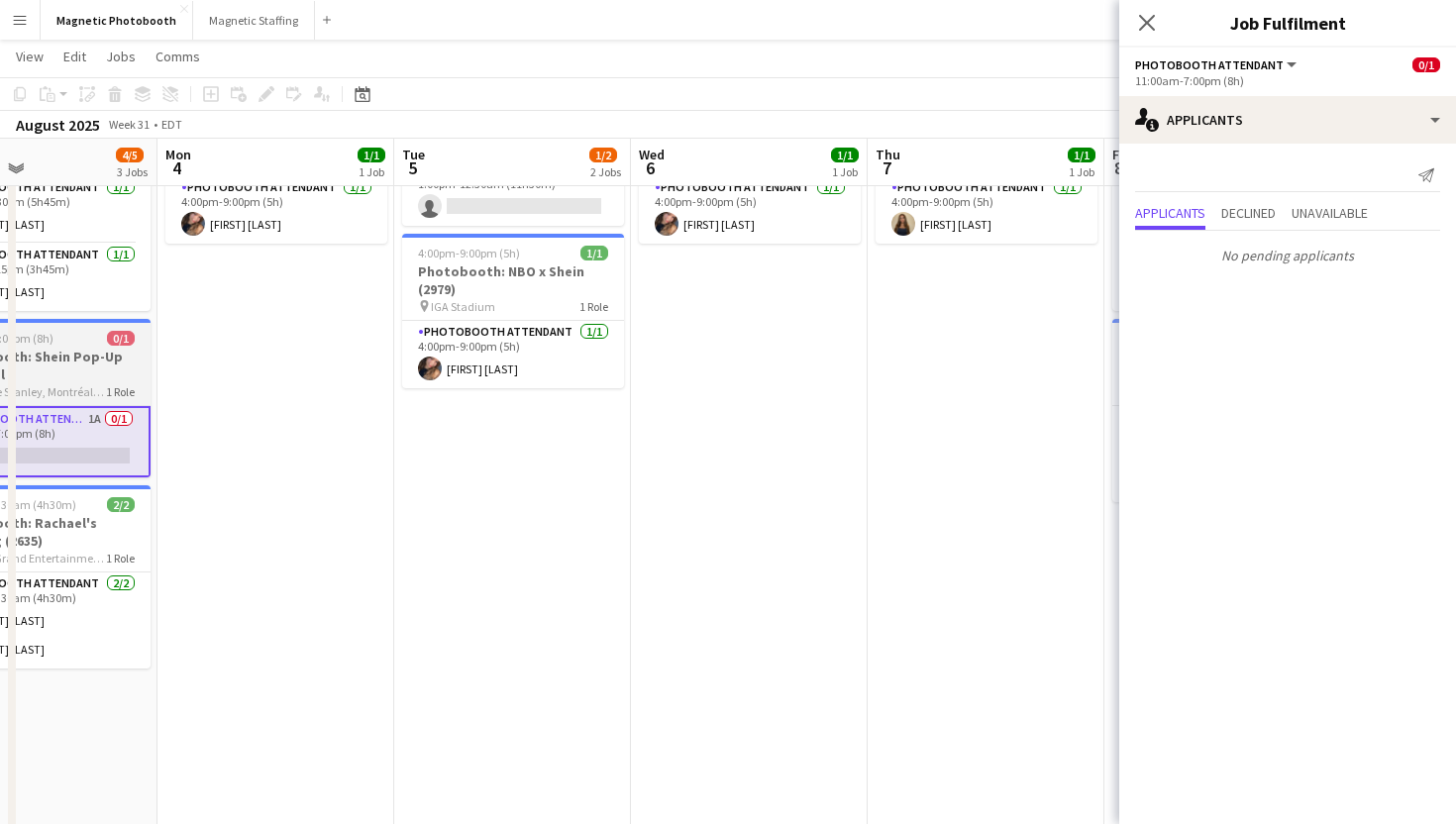 scroll, scrollTop: 0, scrollLeft: 623, axis: horizontal 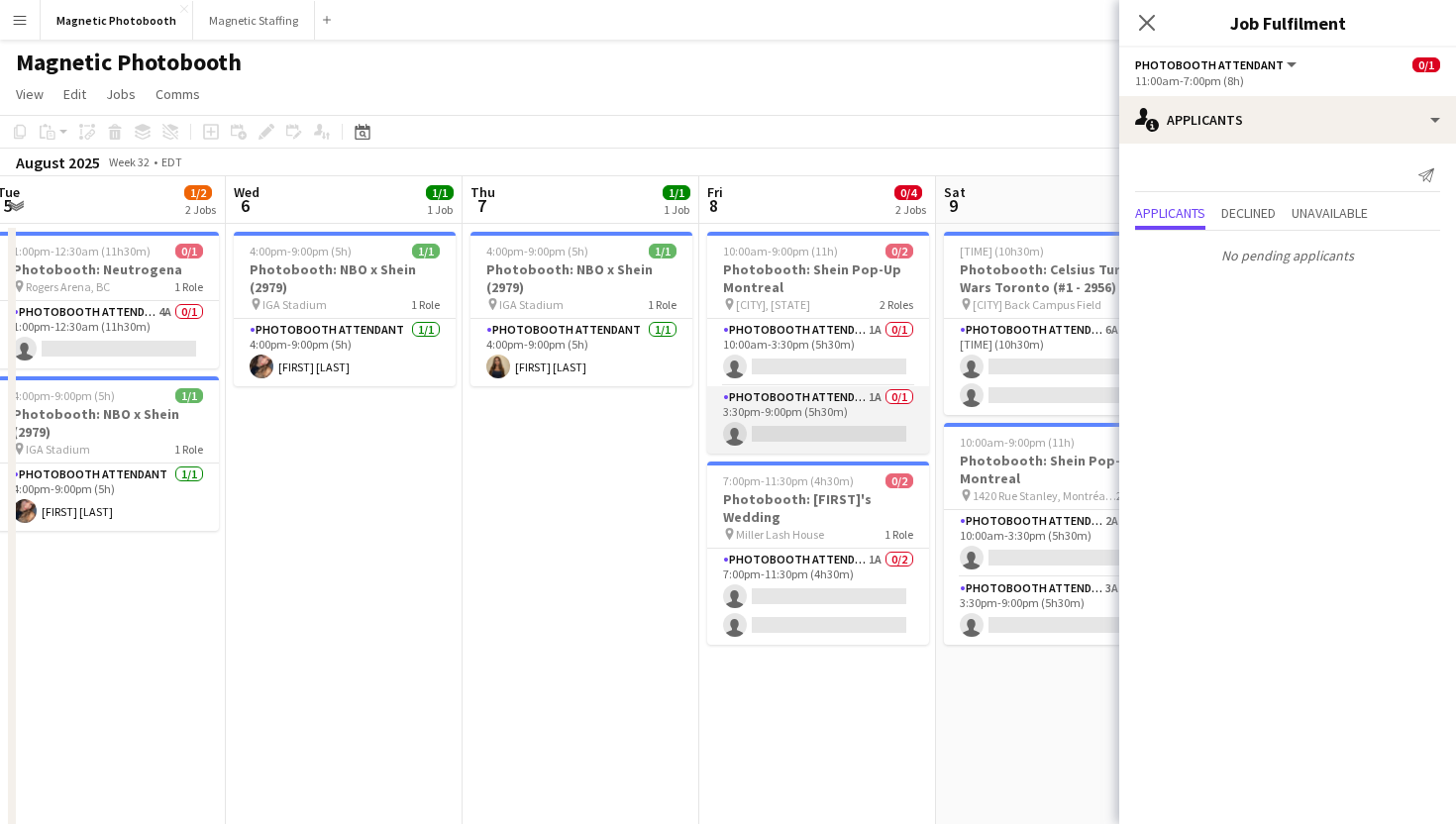 click on "Photobooth Attendant    1A   0/1   3:30pm-9:00pm (5h30m)
single-neutral-actions" at bounding box center (818, 420) 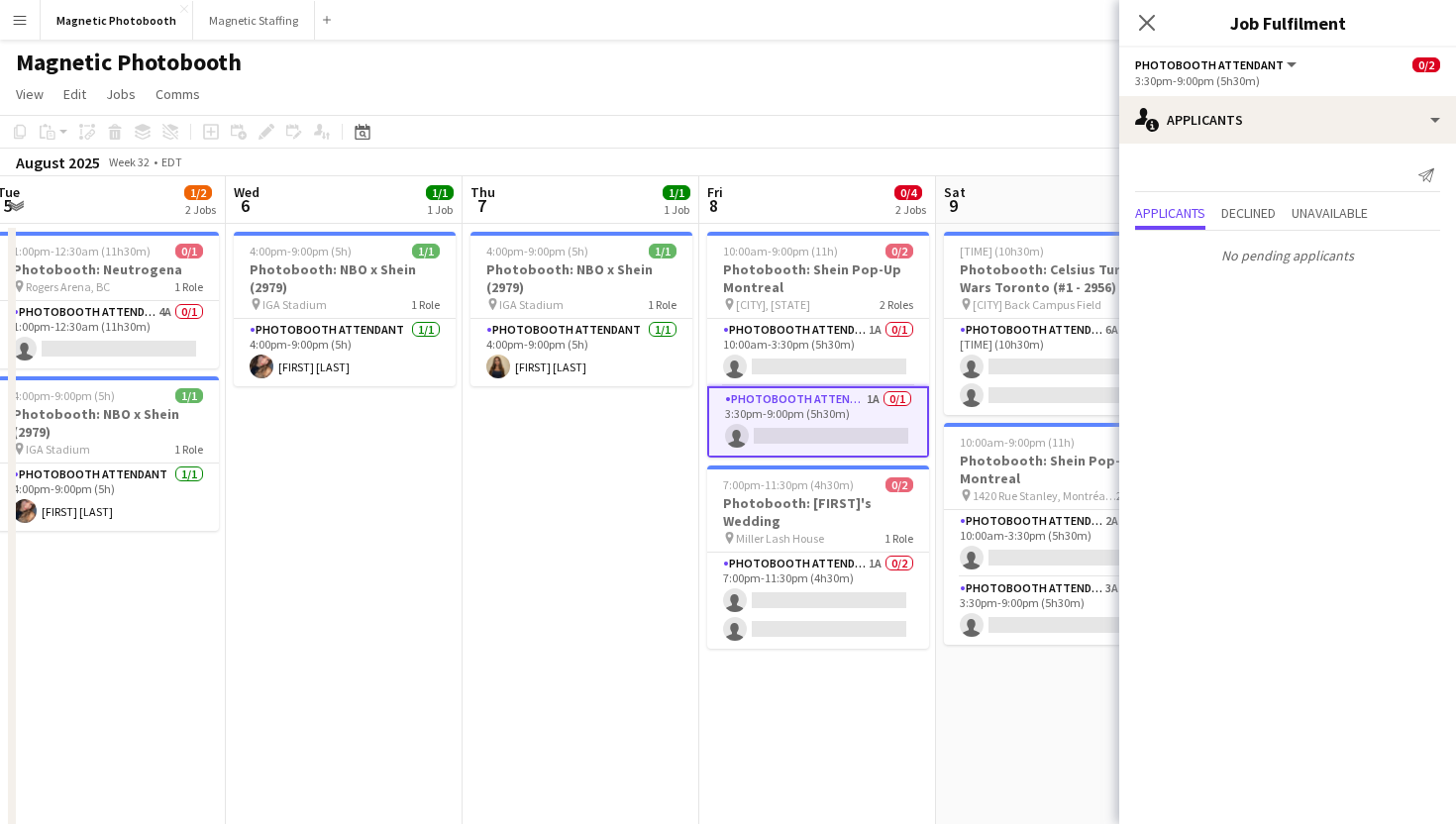 click on "10:00am-9:00pm (11h)    0/2    Photobooth: Shein Pop-Up [CITY]
pin
[CITY], [STATE]   2 Roles   Photobooth Attendant    1A   0/1   10:00am-3:30pm (5h30m)
single-neutral-actions
Photobooth Attendant    1A   0/1   3:30pm-9:00pm (5h30m)
single-neutral-actions
7:00pm-11:30pm (4h30m)    0/2   Photobooth: Danielle's Wedding
pin
Miller Lash House   1 Role   Photobooth Attendant    1A   0/2   7:00pm-11:30pm (4h30m)
single-neutral-actions
single-neutral-actions" at bounding box center [817, 653] 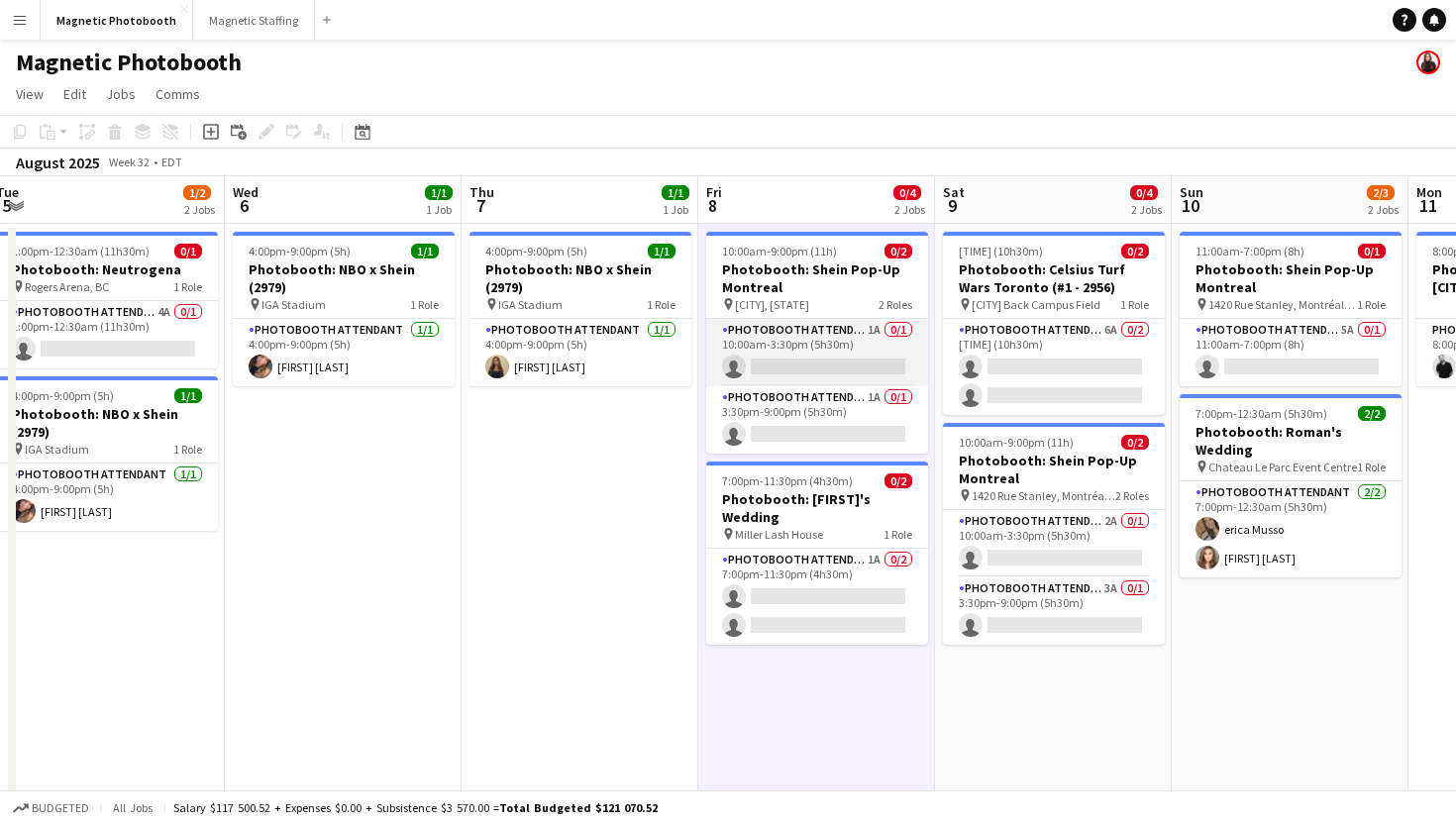click on "Photobooth Attendant    1A   0/1   [TIME] (5h30m)
single-neutral-actions" at bounding box center [817, 353] 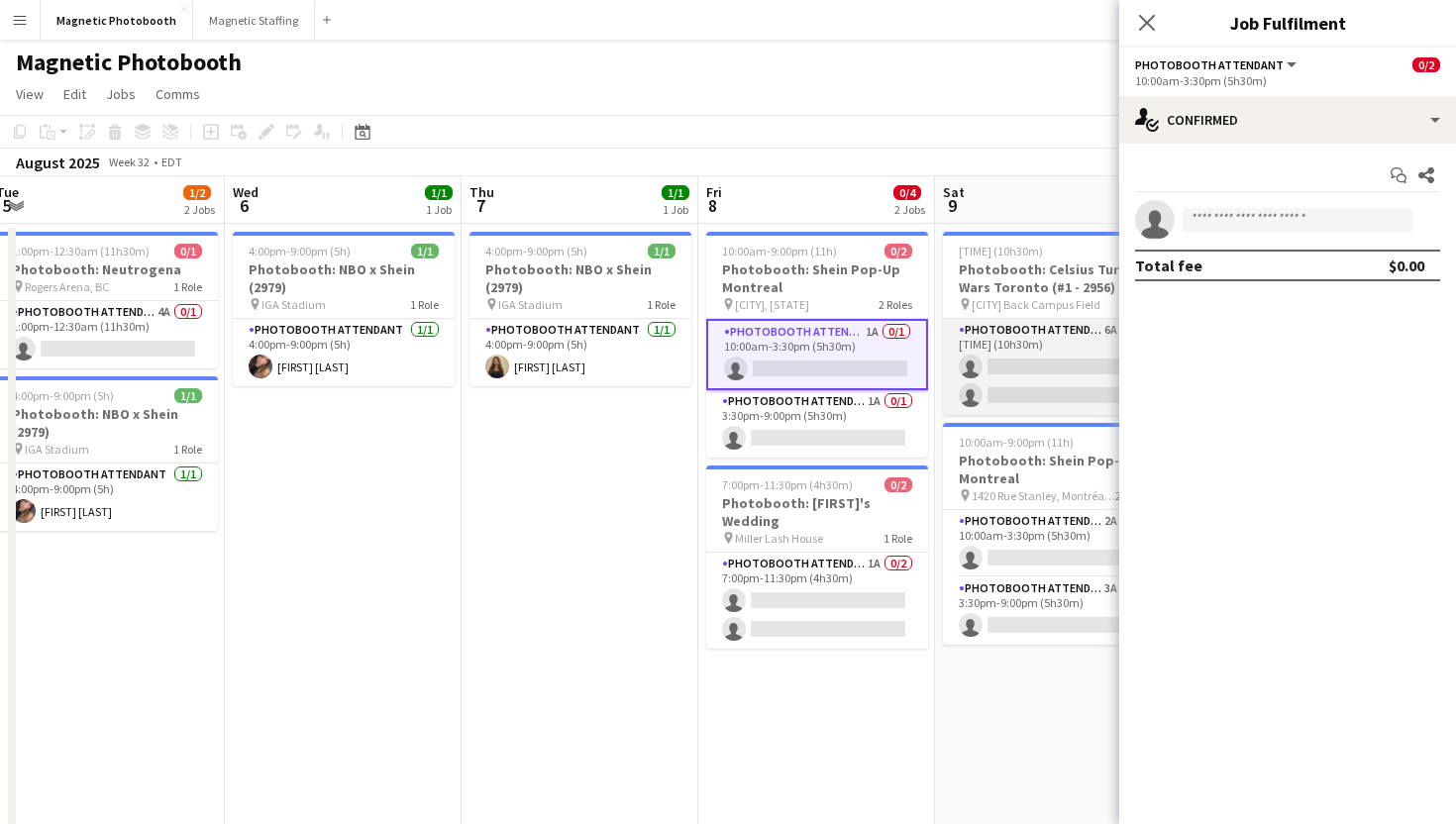 click on "Photobooth Attendant    6A   0/2   [TIME] (10h30m)
single-neutral-actions
single-neutral-actions" at bounding box center (1054, 366) 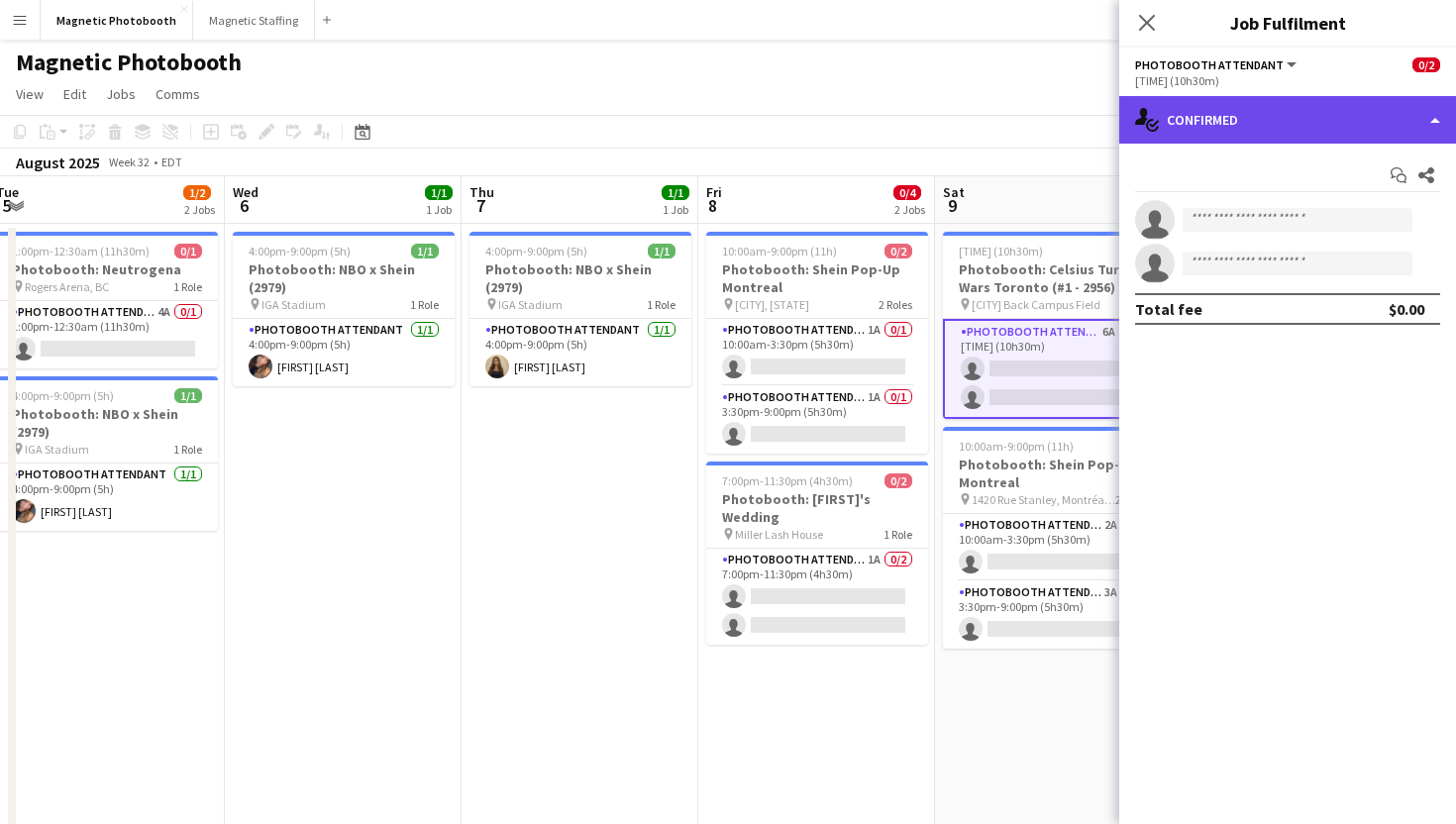 click on "single-neutral-actions-check-2
Confirmed" 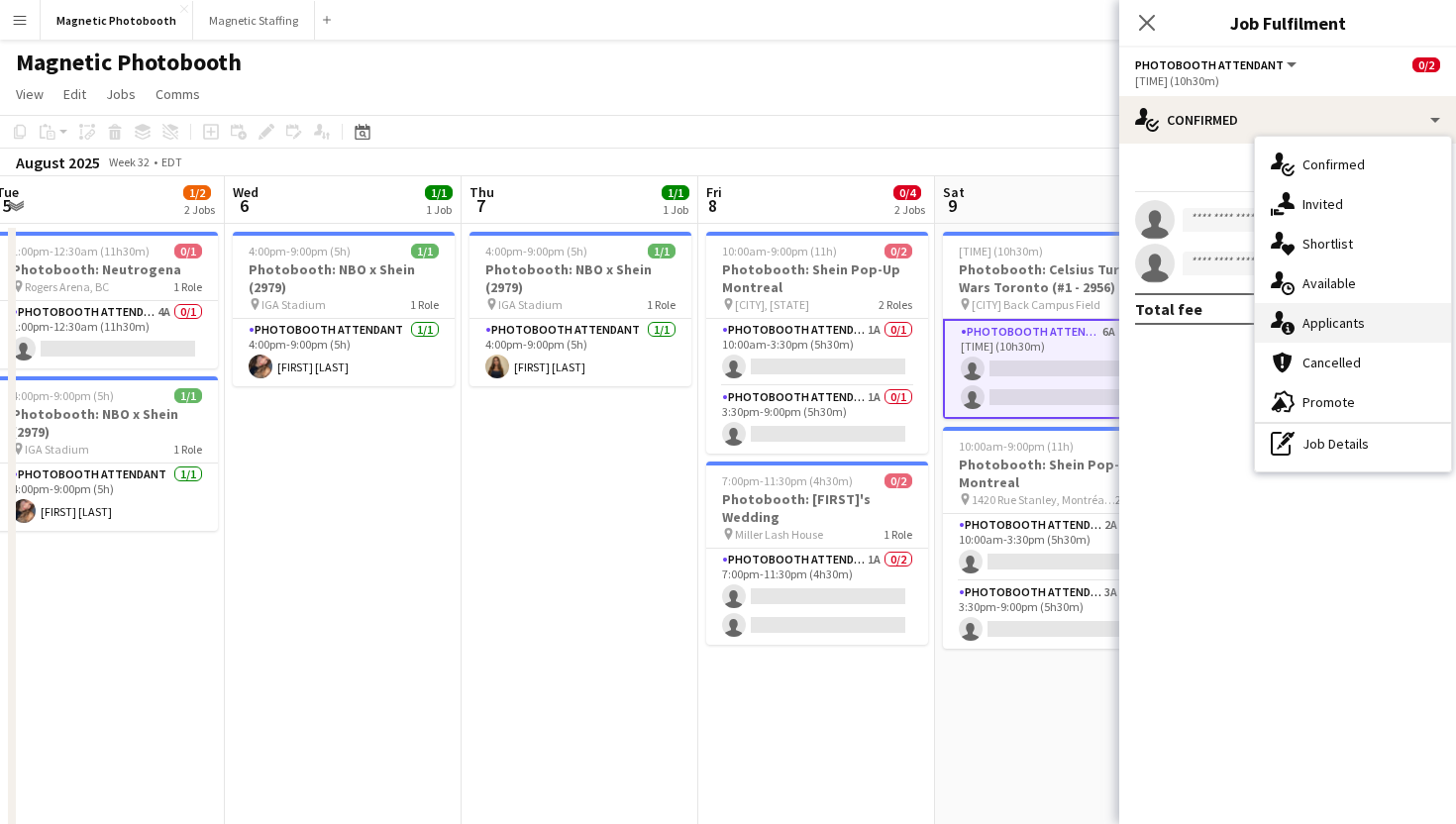 click on "single-neutral-actions-information" 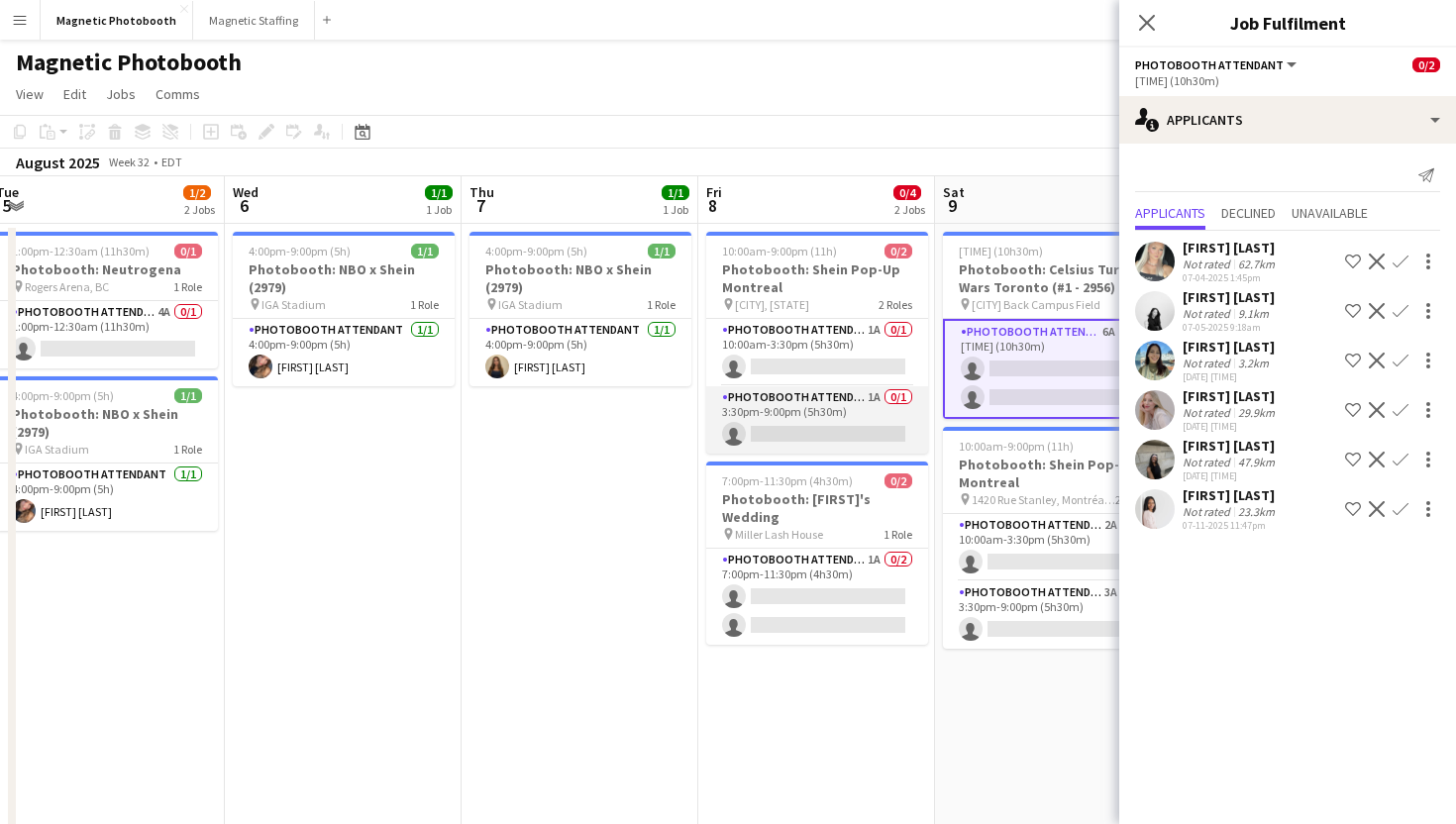 click on "Photobooth Attendant    1A   0/1   3:30pm-9:00pm (5h30m)
single-neutral-actions" at bounding box center (817, 420) 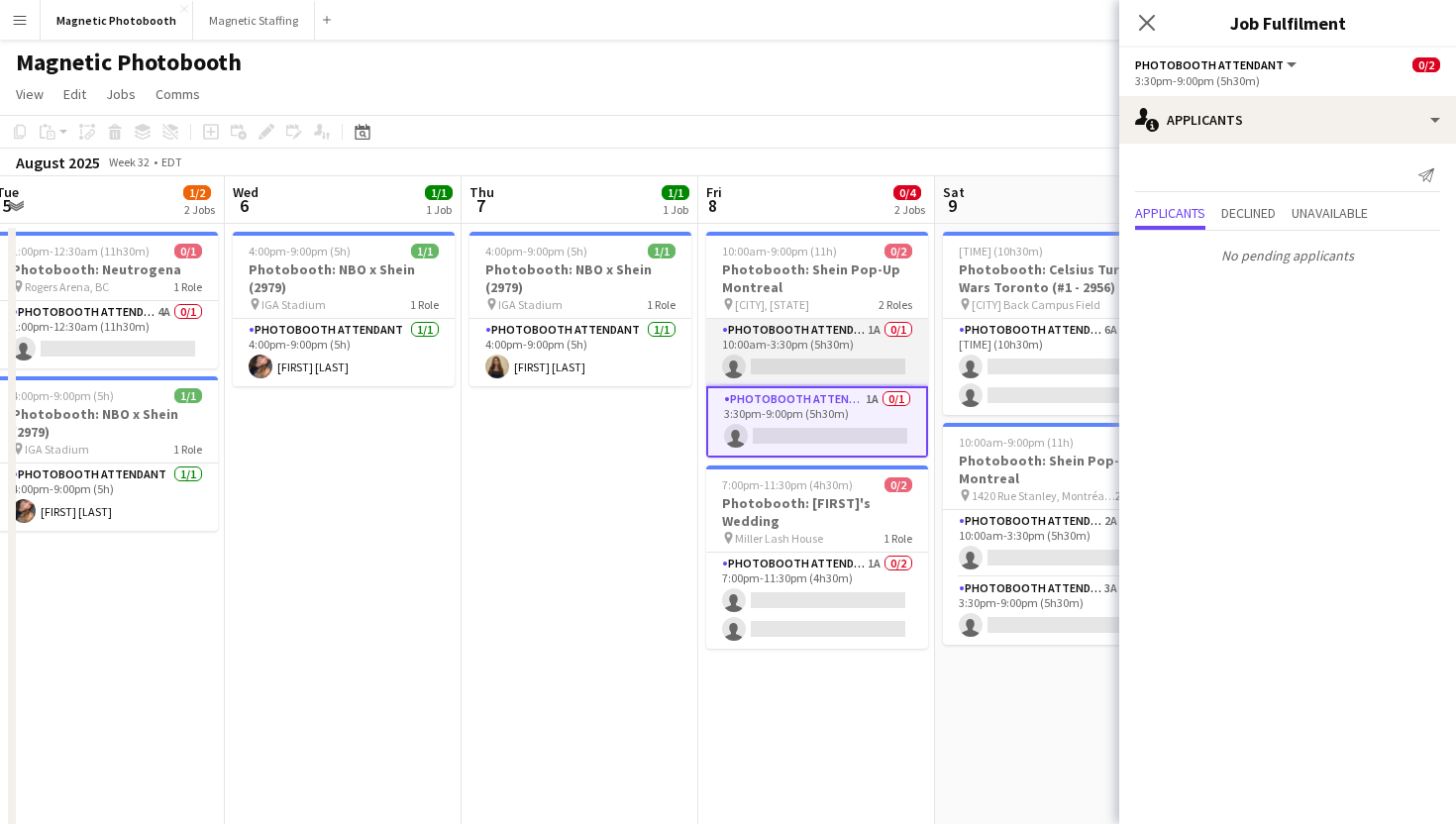 click on "Photobooth Attendant    1A   0/1   [TIME] (5h30m)
single-neutral-actions" at bounding box center (817, 353) 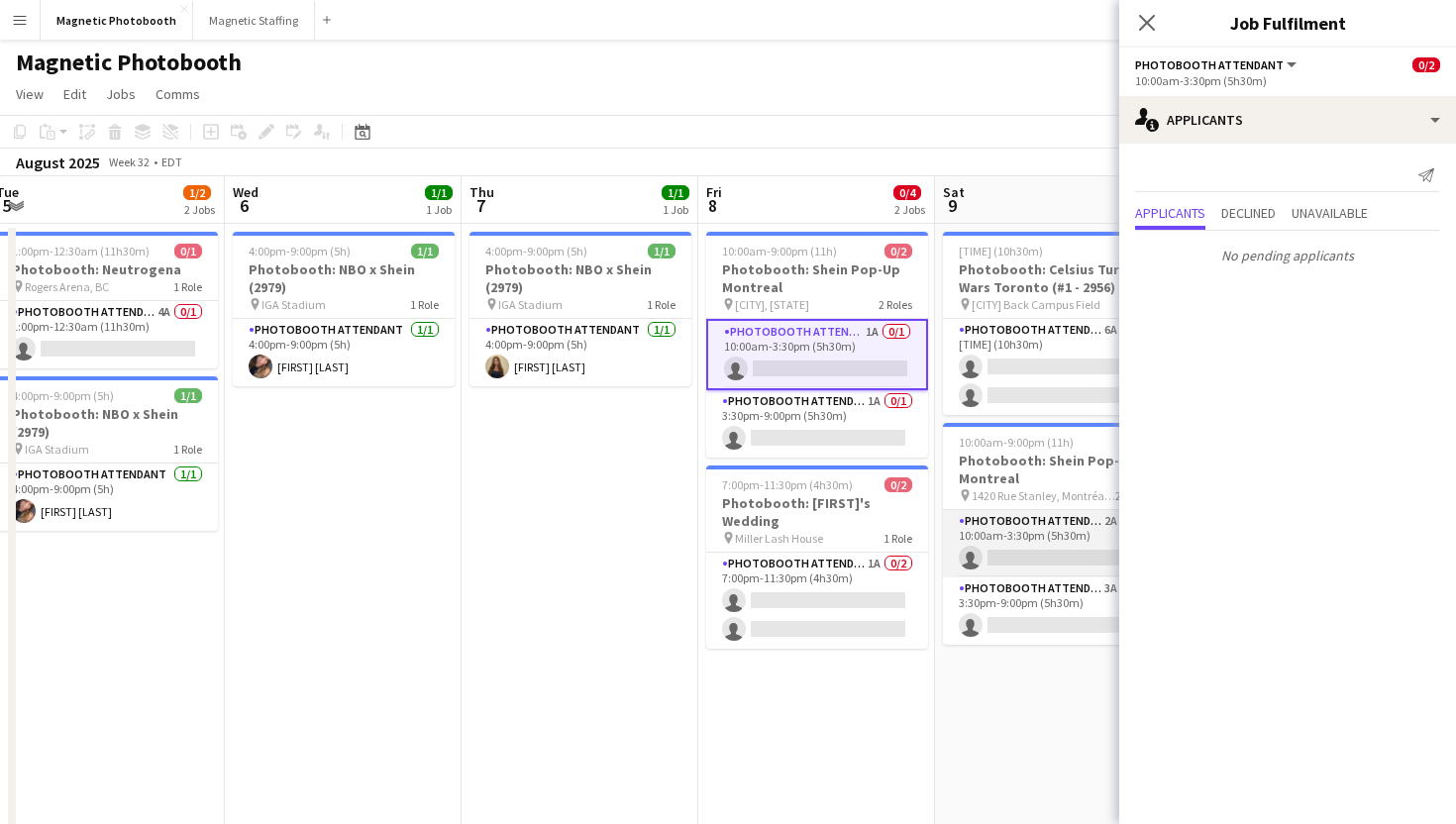 click on "Photobooth Attendant    2A   0/1   10:00am-3:30pm (5h30m)
single-neutral-actions" at bounding box center (1054, 544) 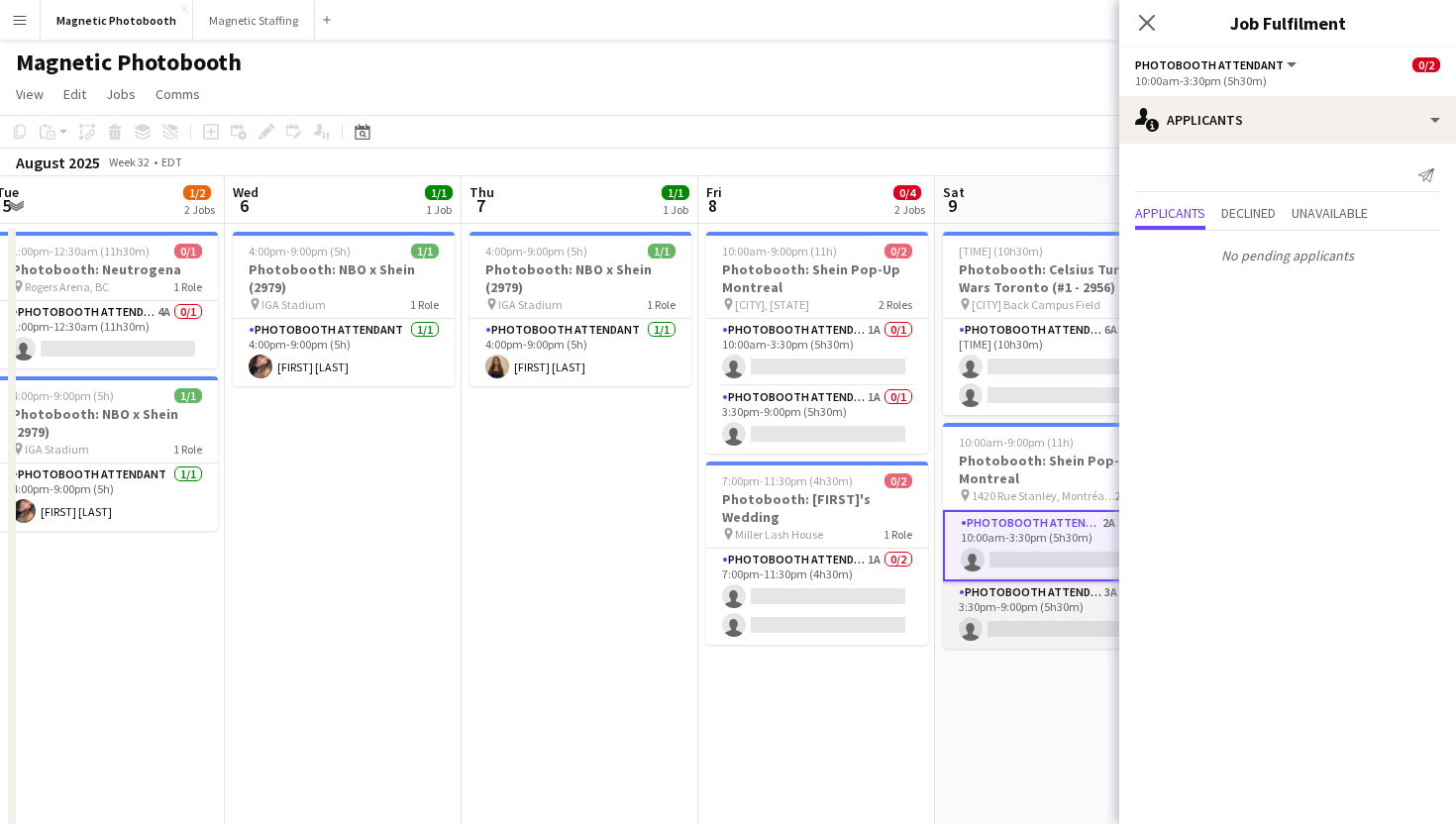 click on "Photobooth Attendant    3A   0/1   3:30pm-9:00pm (5h30m)
single-neutral-actions" at bounding box center (1054, 615) 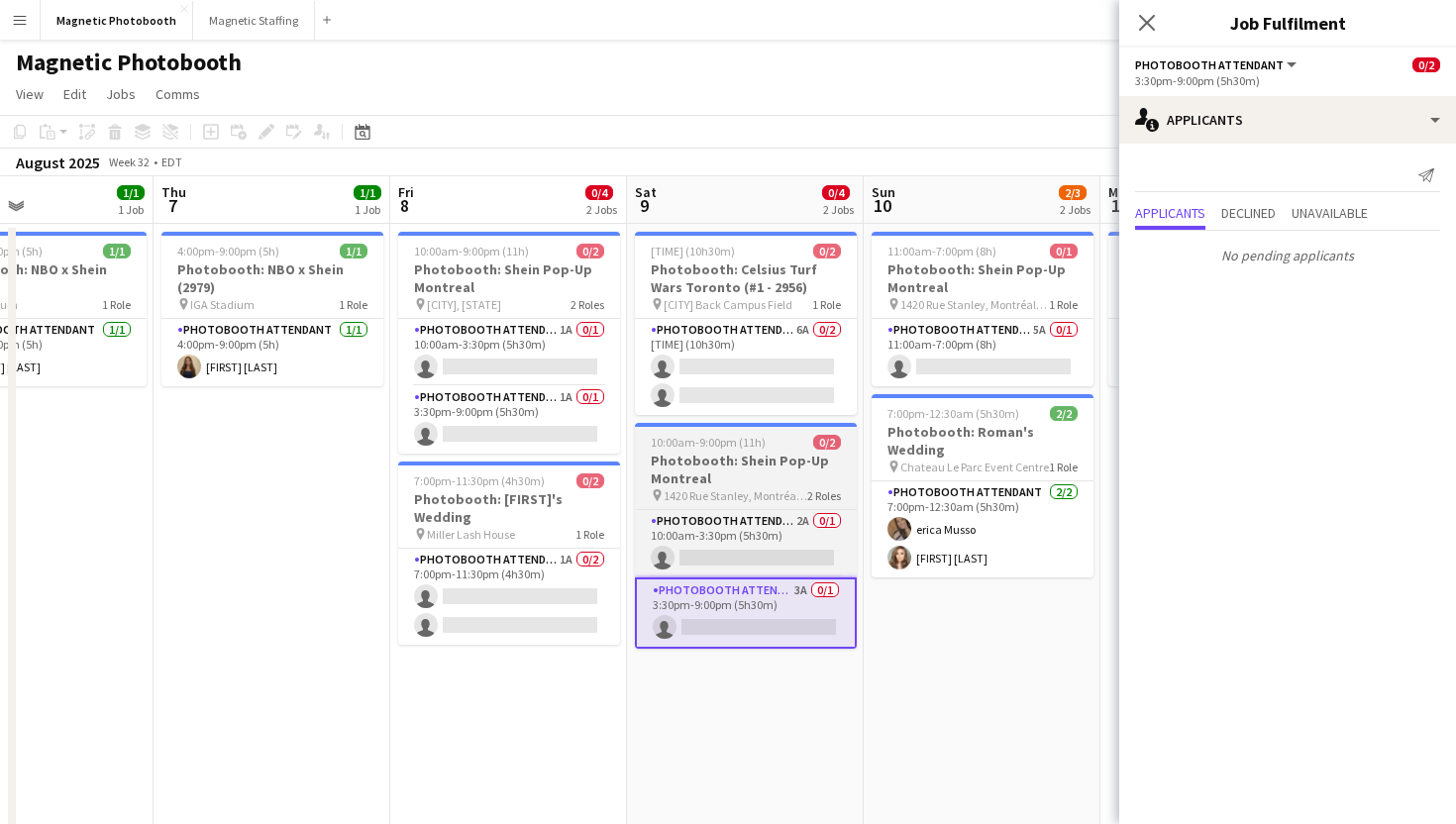 scroll, scrollTop: 0, scrollLeft: 847, axis: horizontal 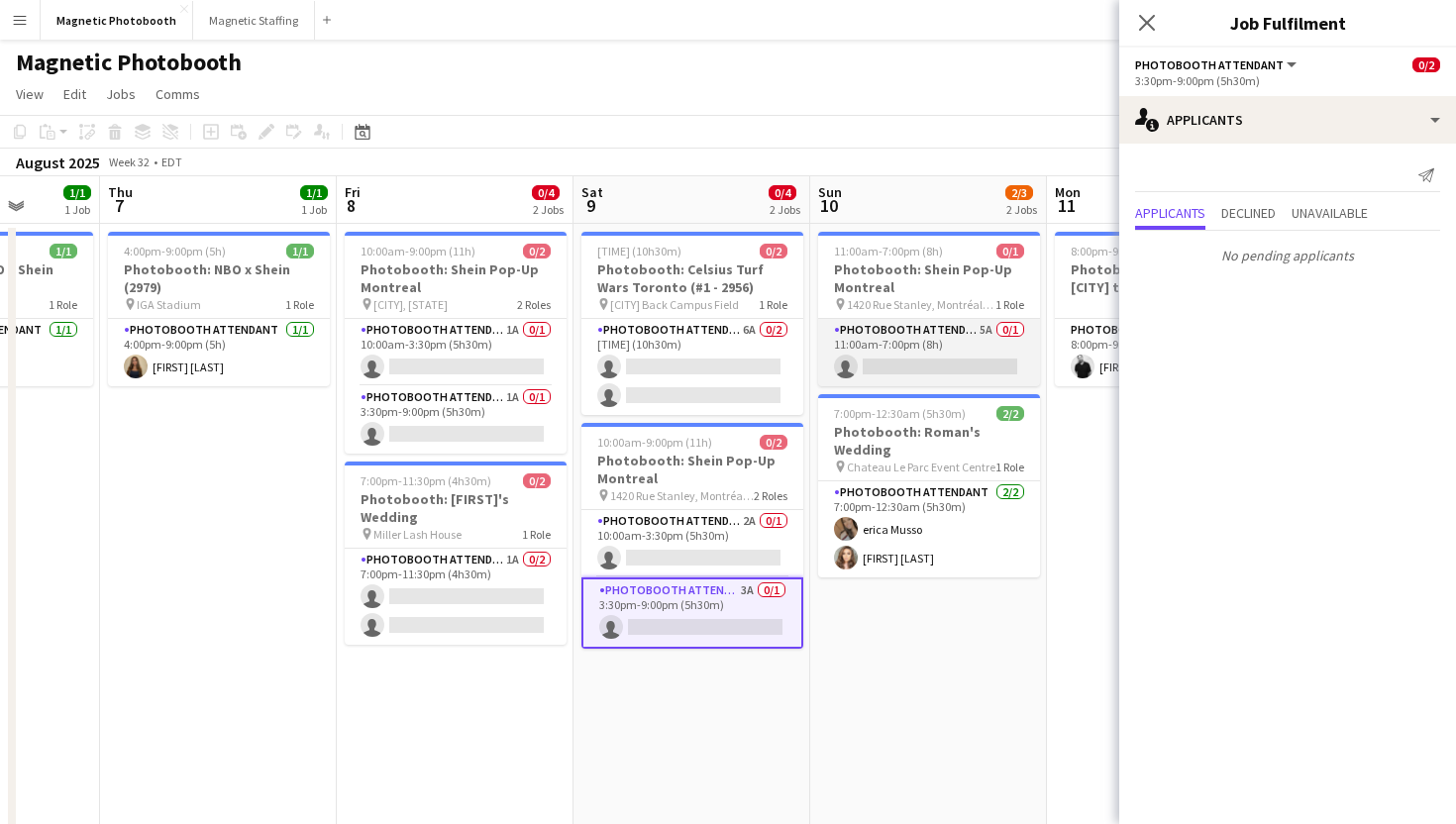 click on "Photobooth Attendant    5A   0/1   11:00am-7:00pm (8h)
single-neutral-actions" at bounding box center [929, 353] 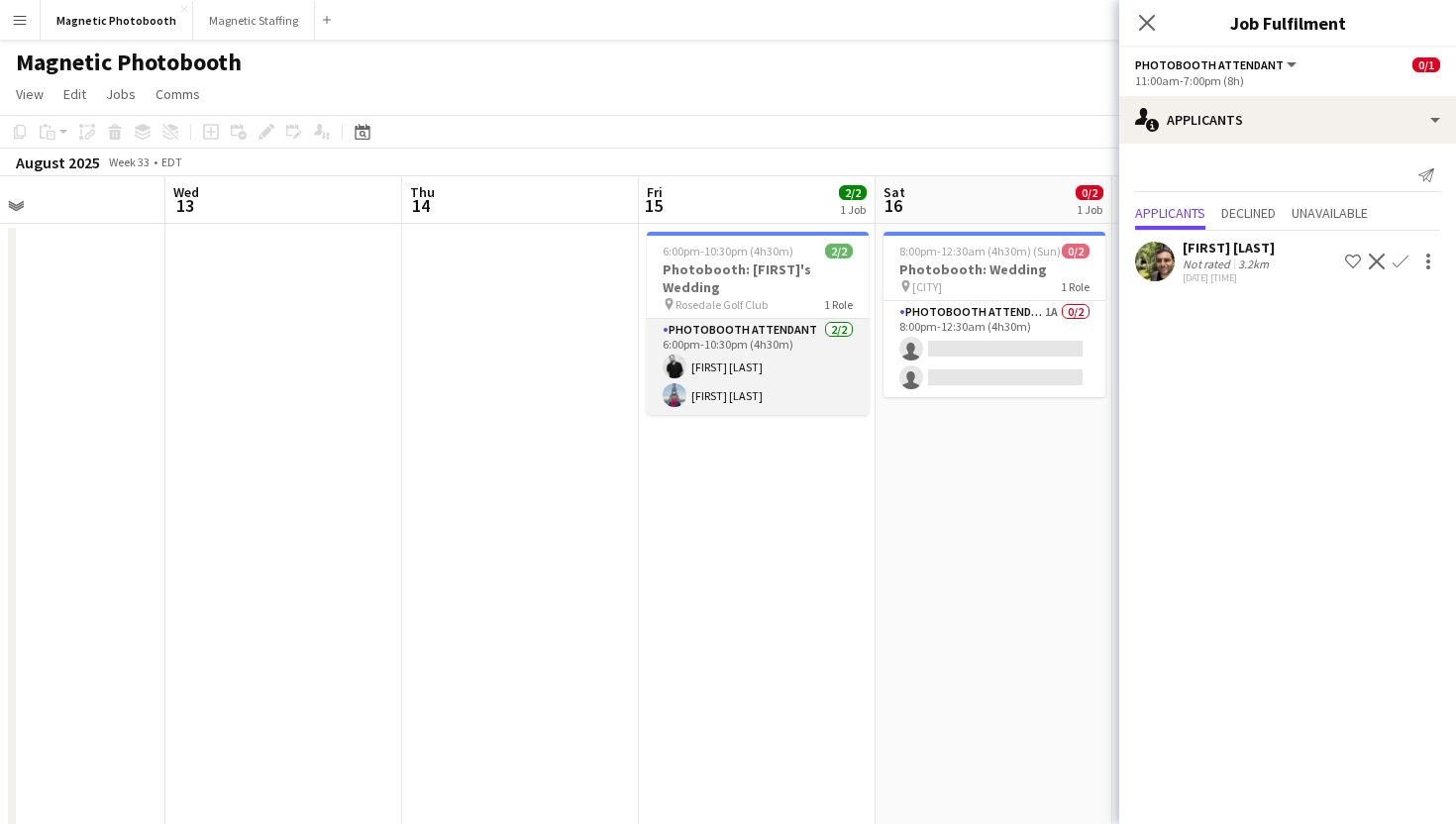 scroll, scrollTop: 0, scrollLeft: 849, axis: horizontal 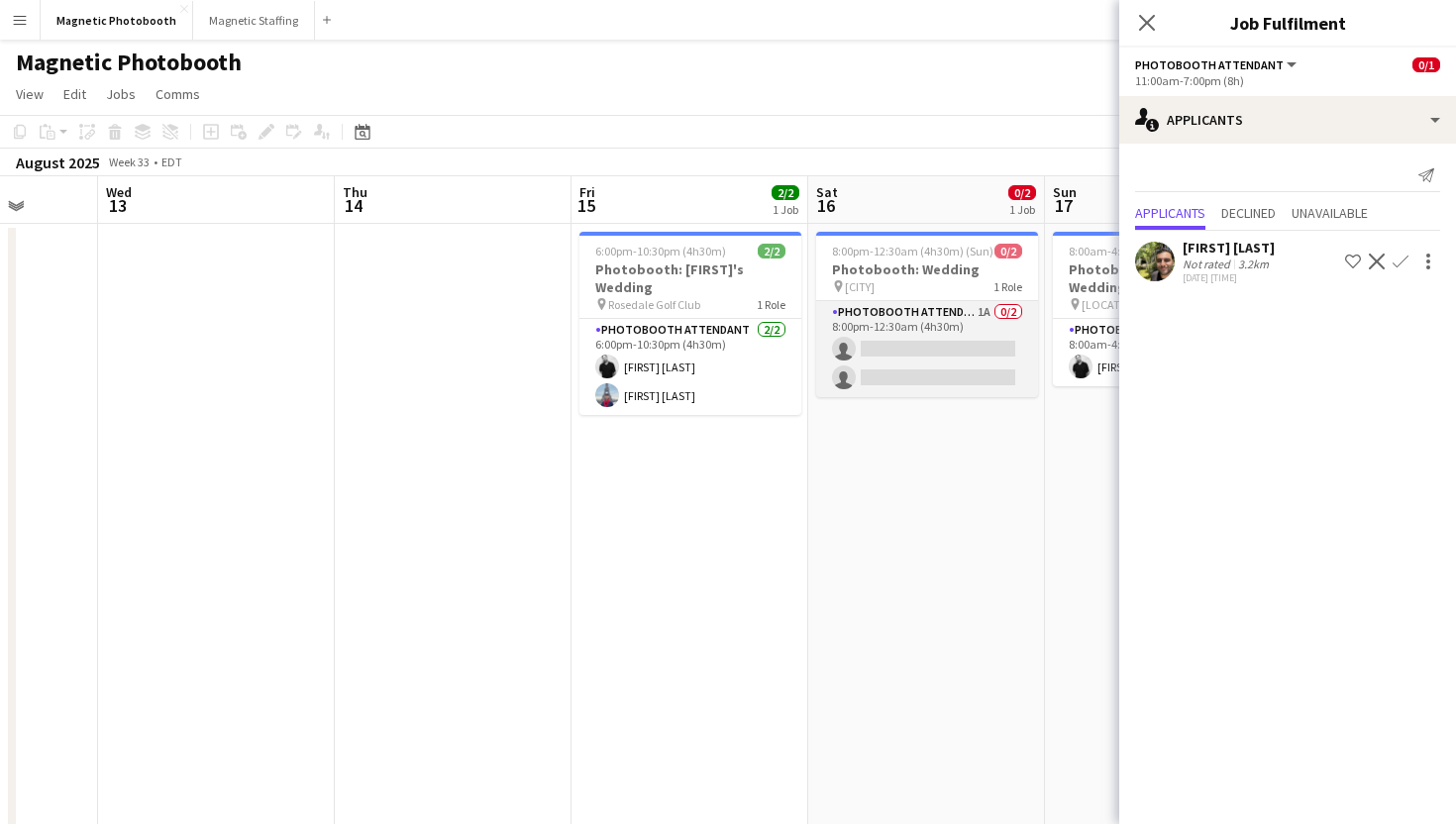 click on "Photobooth Attendant    1A   0/2   8:00pm-12:30am (4h30m)
single-neutral-actions
single-neutral-actions" at bounding box center (927, 349) 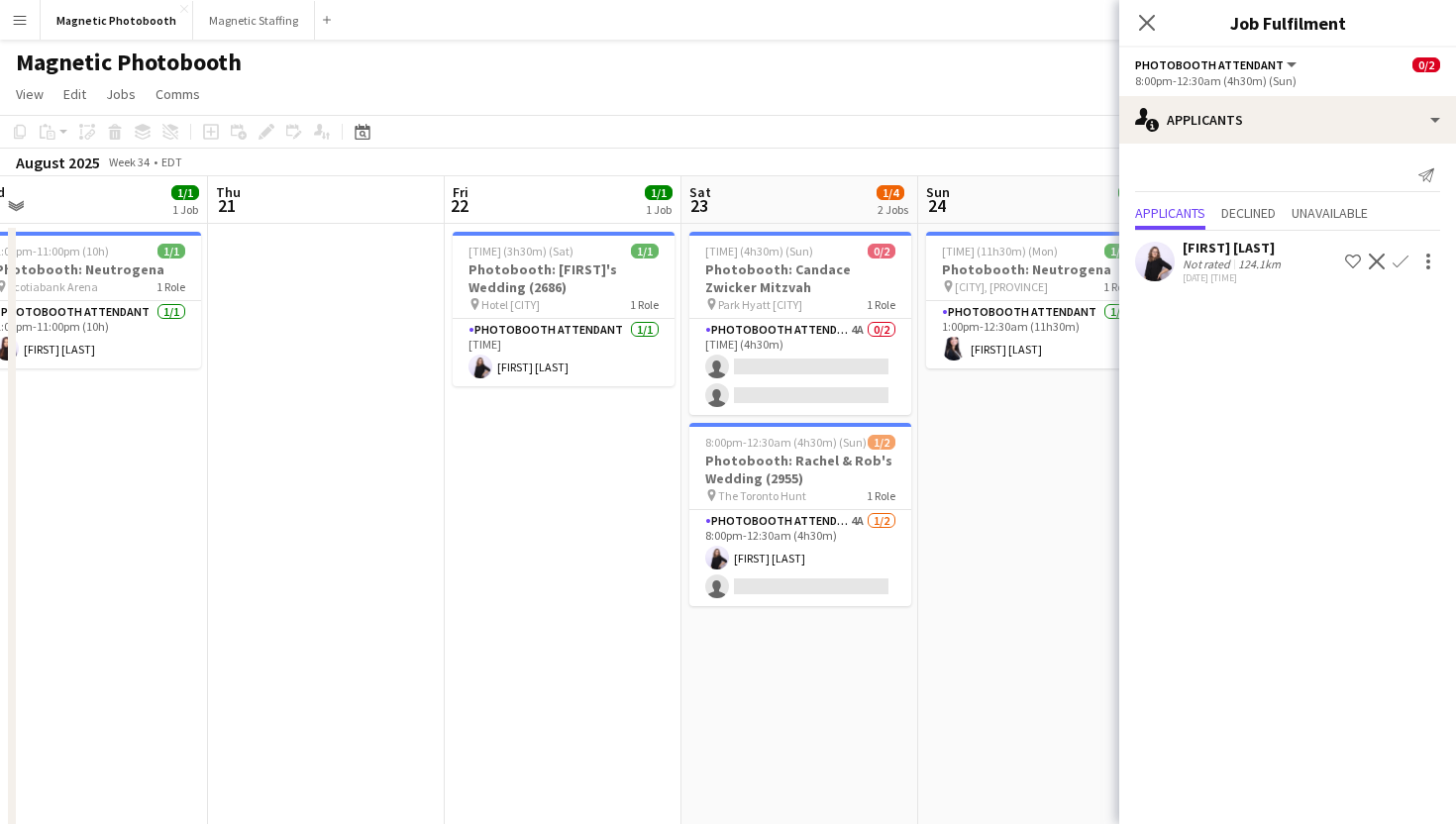 scroll, scrollTop: 0, scrollLeft: 773, axis: horizontal 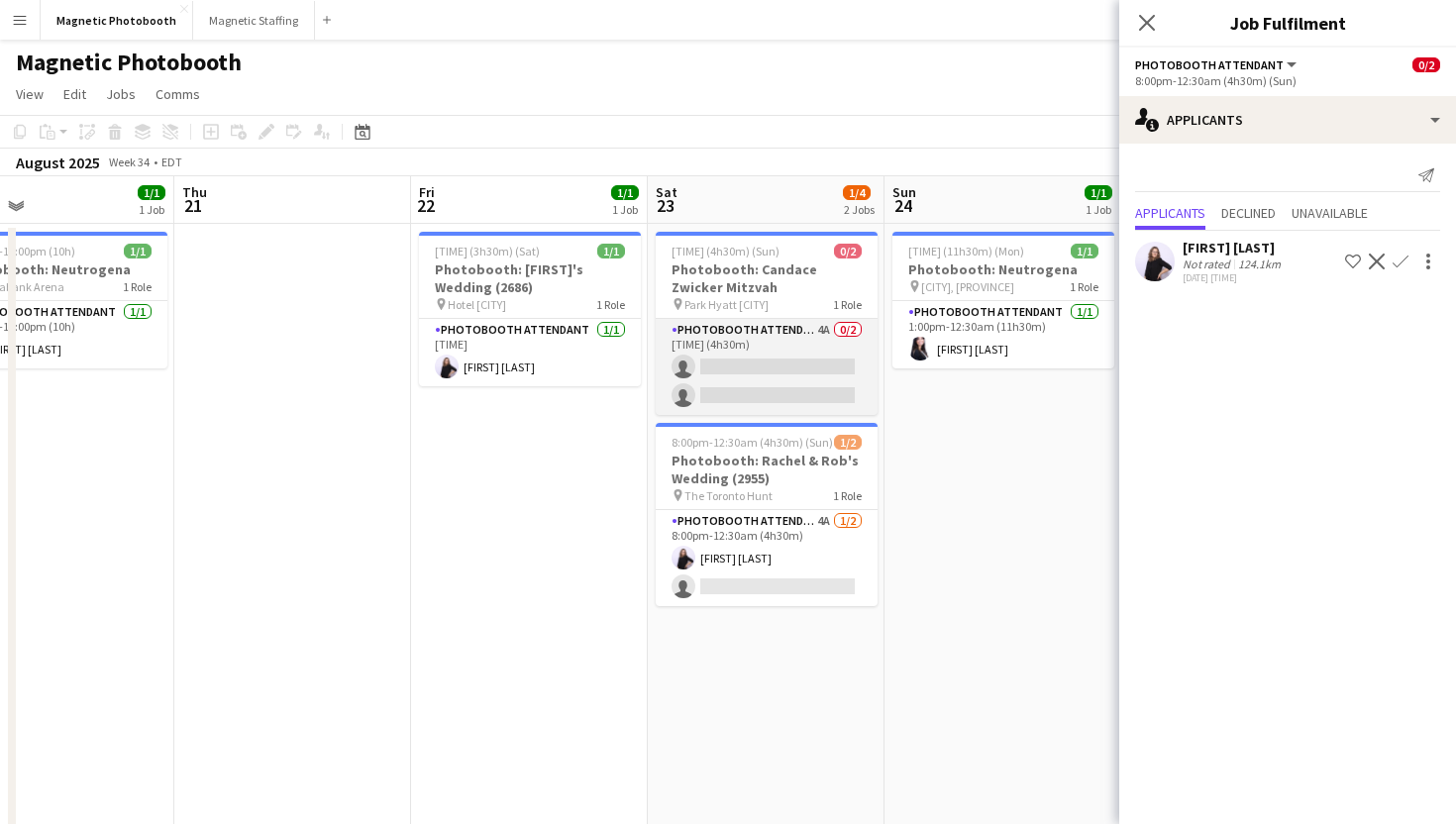 click on "Photobooth Attendant    4A   0/2   [TIME] (4h30m)
single-neutral-actions
single-neutral-actions" at bounding box center (767, 366) 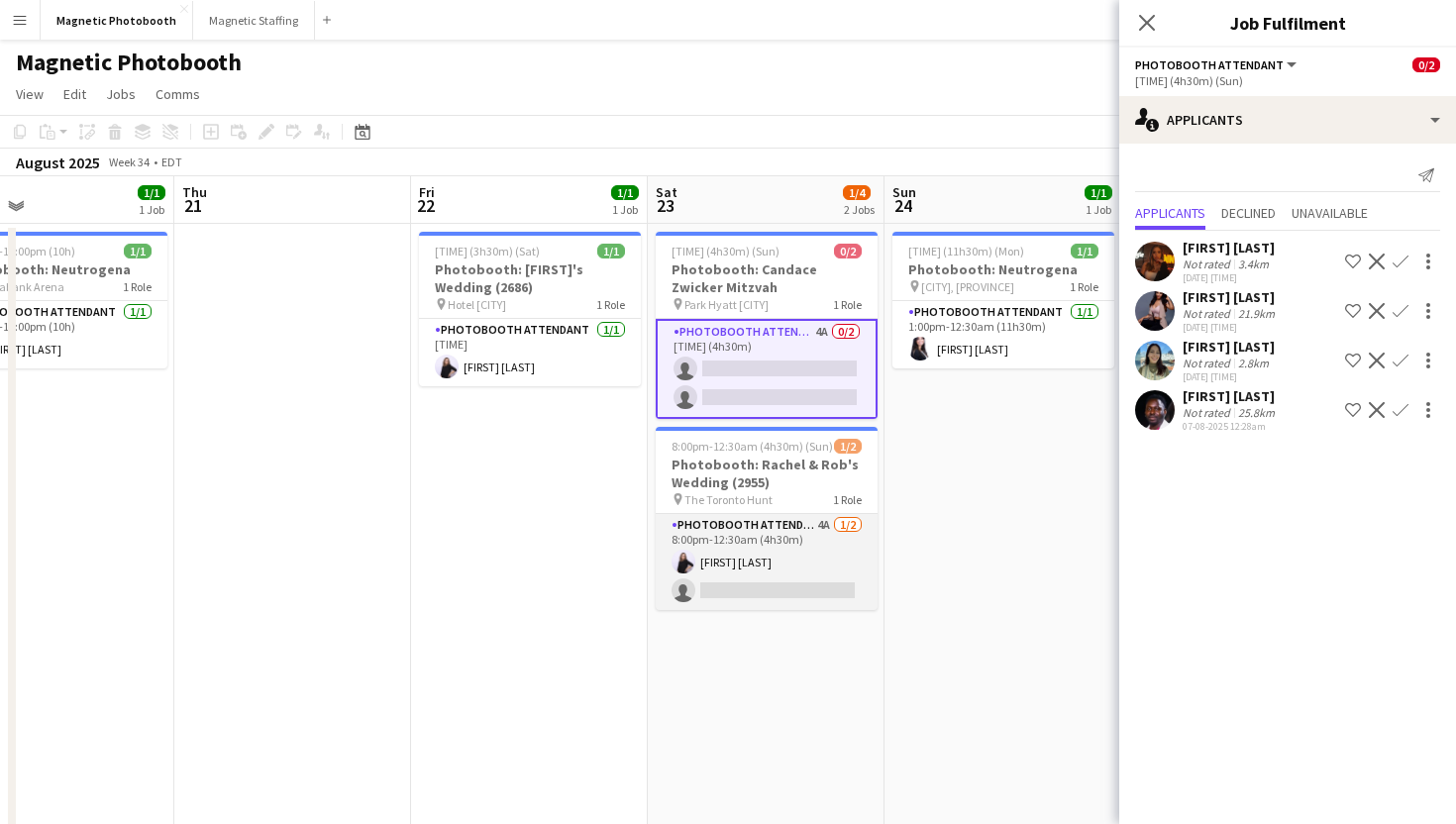 click on "Photobooth Attendant    4A   1/2   [TIME] (4h30m)
[FIRST] [LAST]
single-neutral-actions" at bounding box center [767, 562] 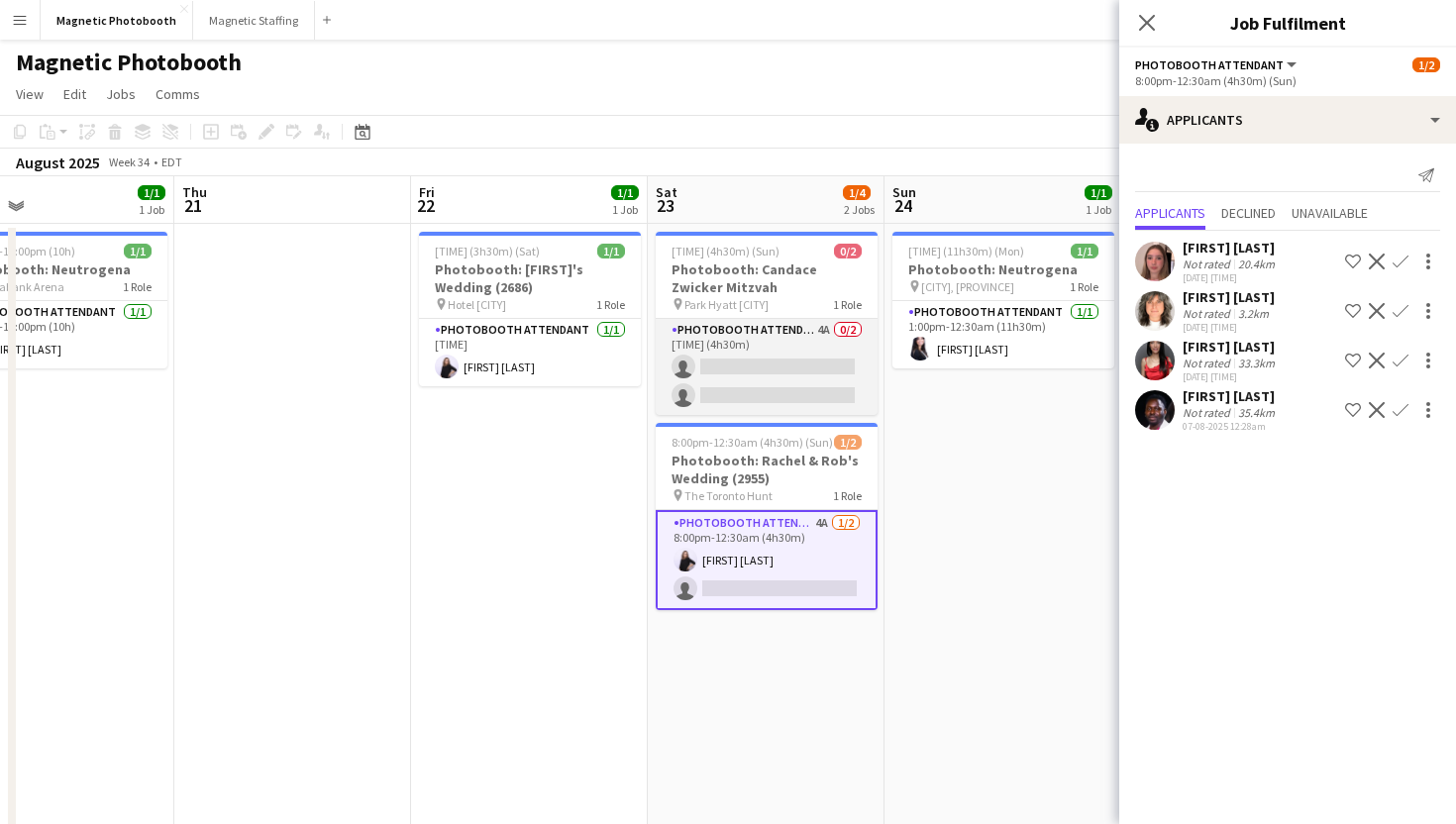 click on "Photobooth Attendant    4A   0/2   [TIME] (4h30m)
single-neutral-actions
single-neutral-actions" at bounding box center (767, 366) 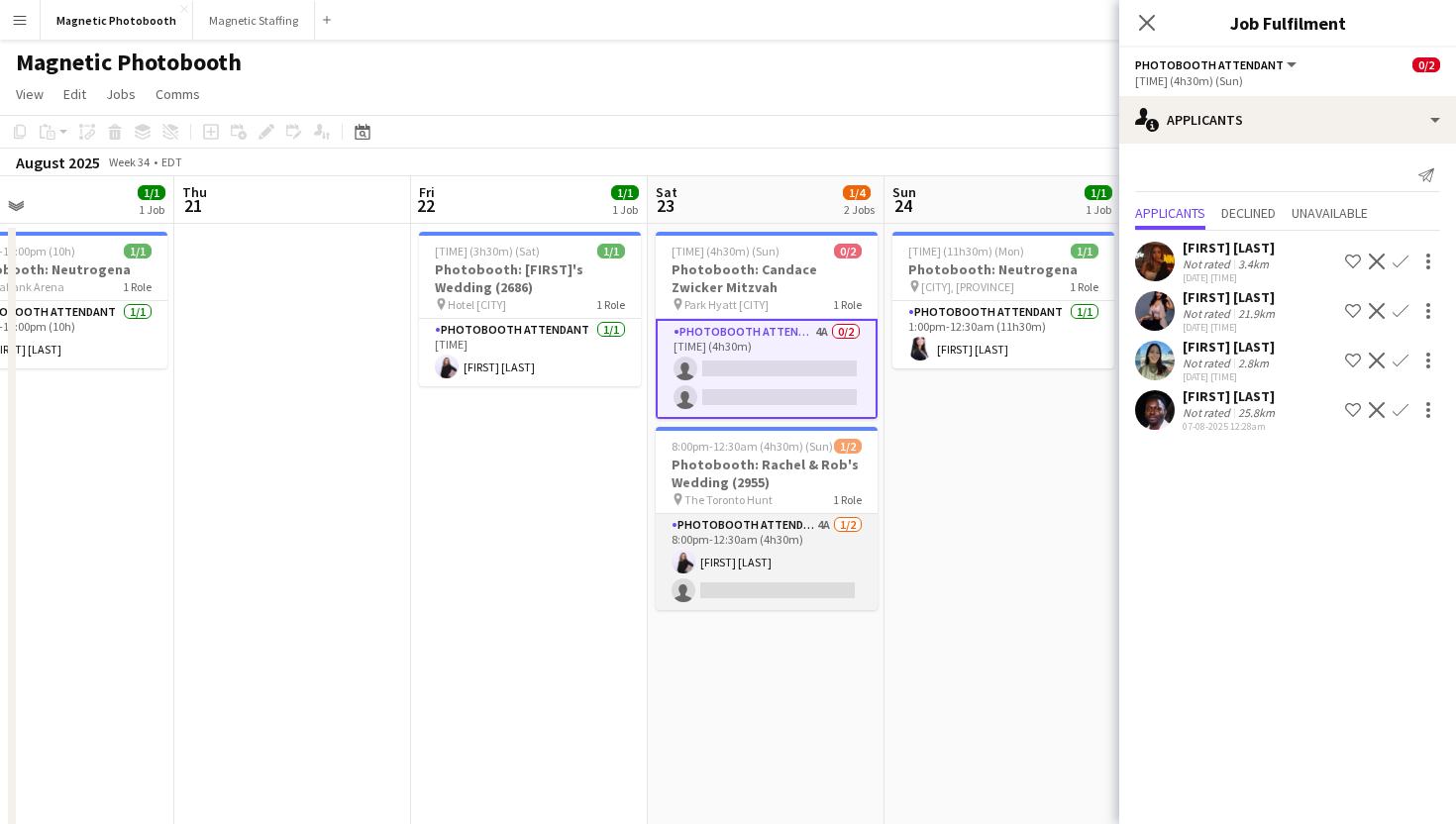 click on "Photobooth Attendant    4A   1/2   [TIME] (4h30m)
[FIRST] [LAST]
single-neutral-actions" at bounding box center (767, 562) 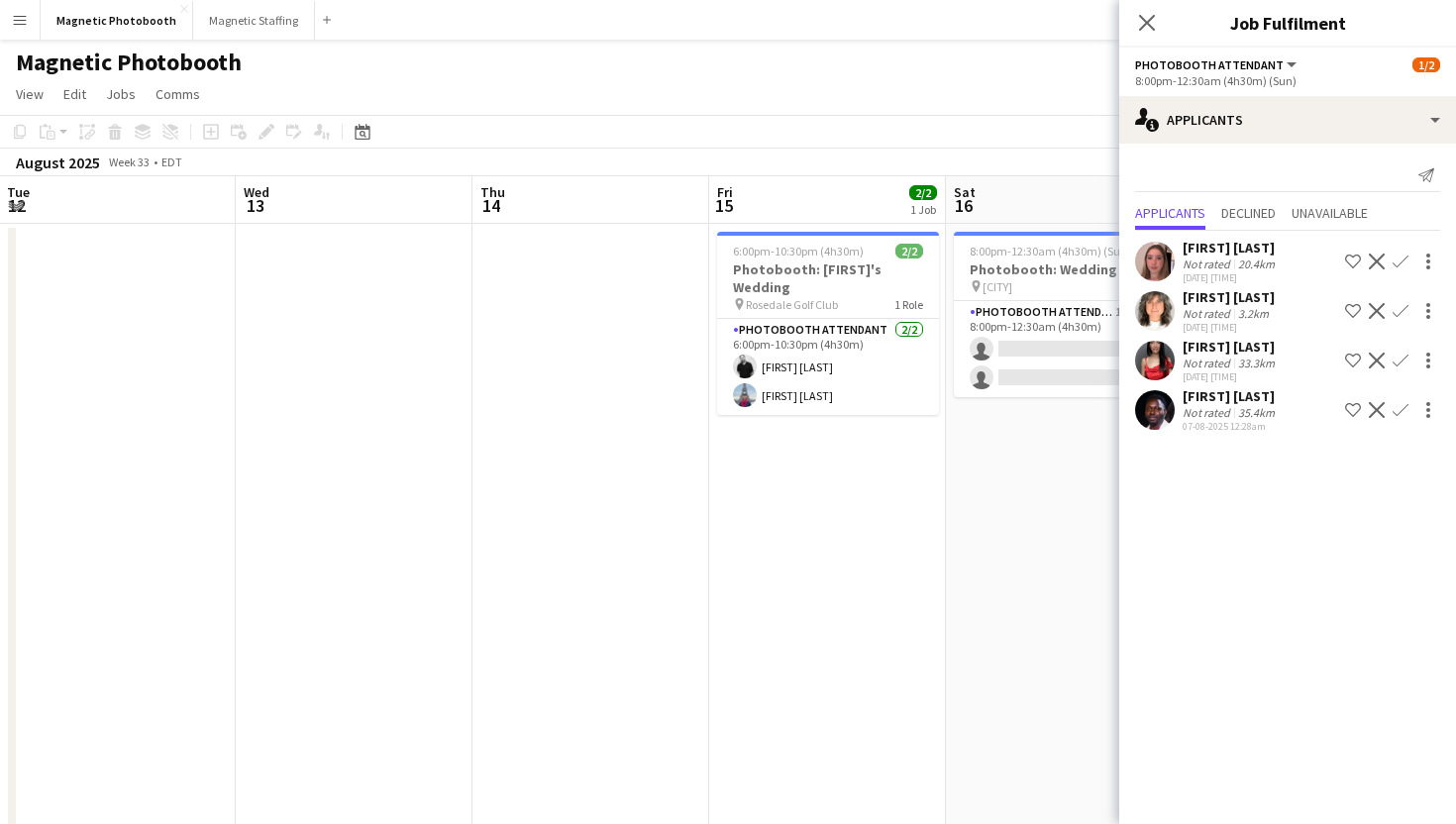 scroll, scrollTop: 0, scrollLeft: 738, axis: horizontal 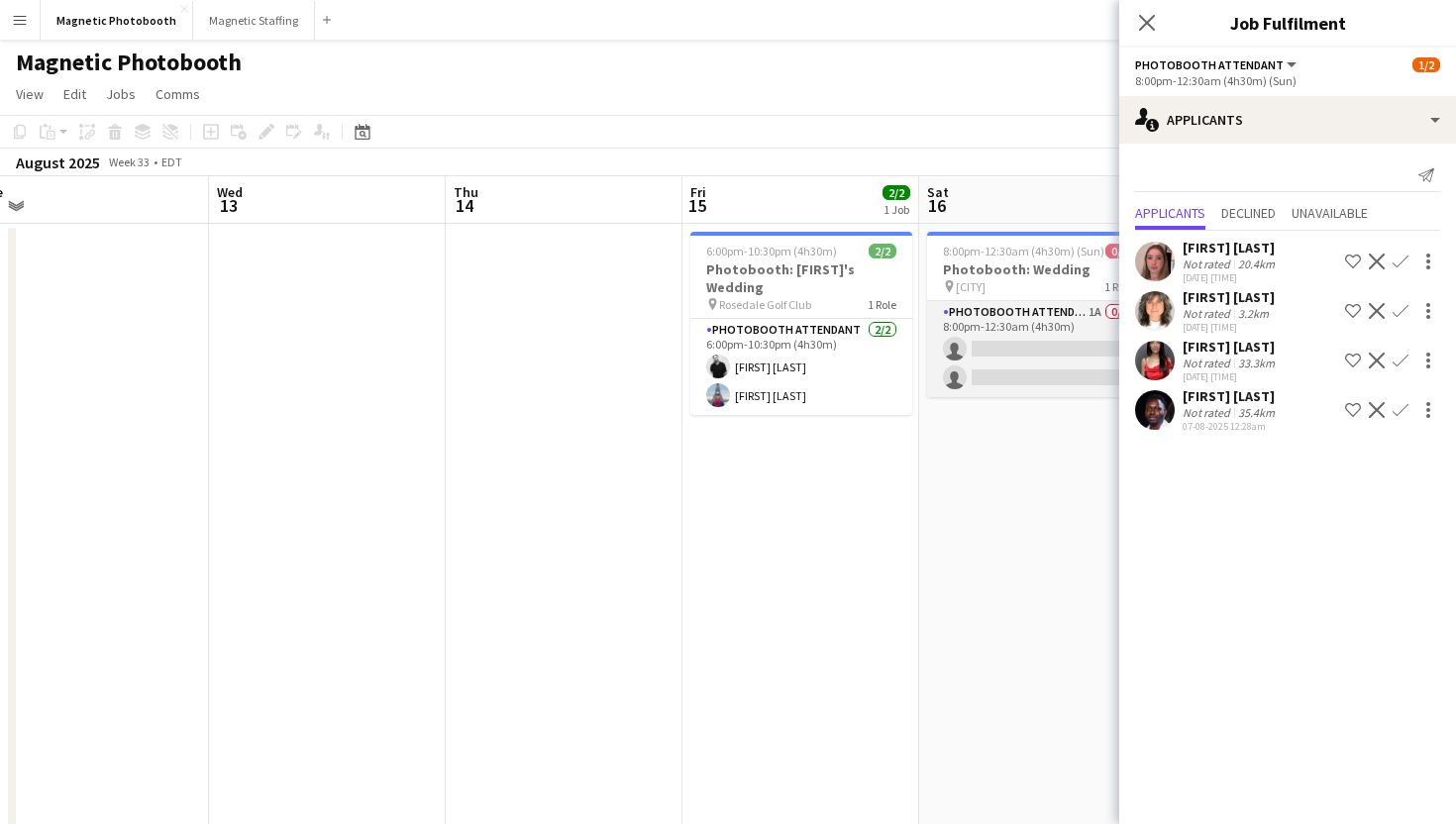click on "Photobooth Attendant    1A   0/2   8:00pm-12:30am (4h30m)
single-neutral-actions
single-neutral-actions" at bounding box center (1038, 349) 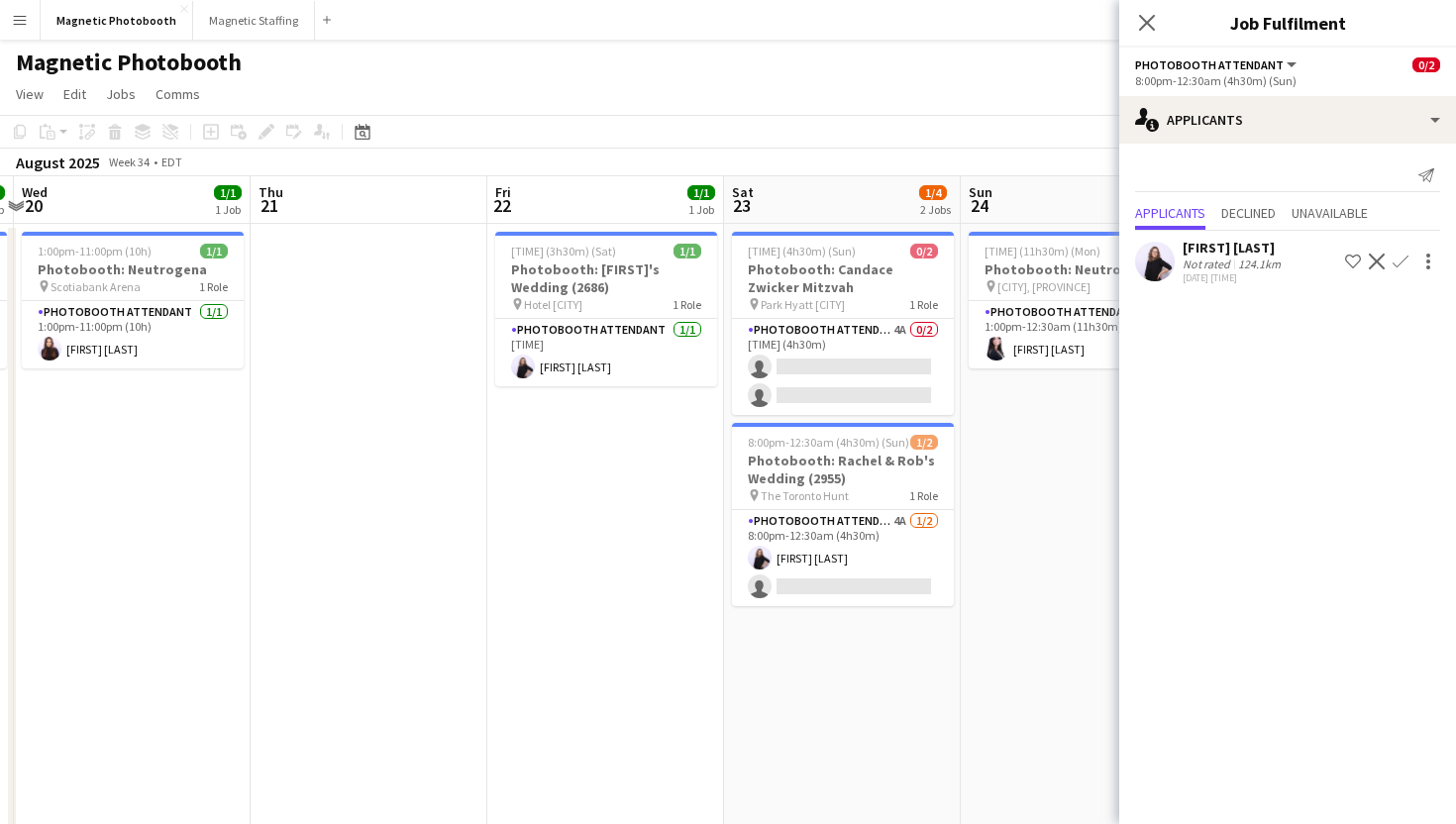 scroll, scrollTop: 0, scrollLeft: 717, axis: horizontal 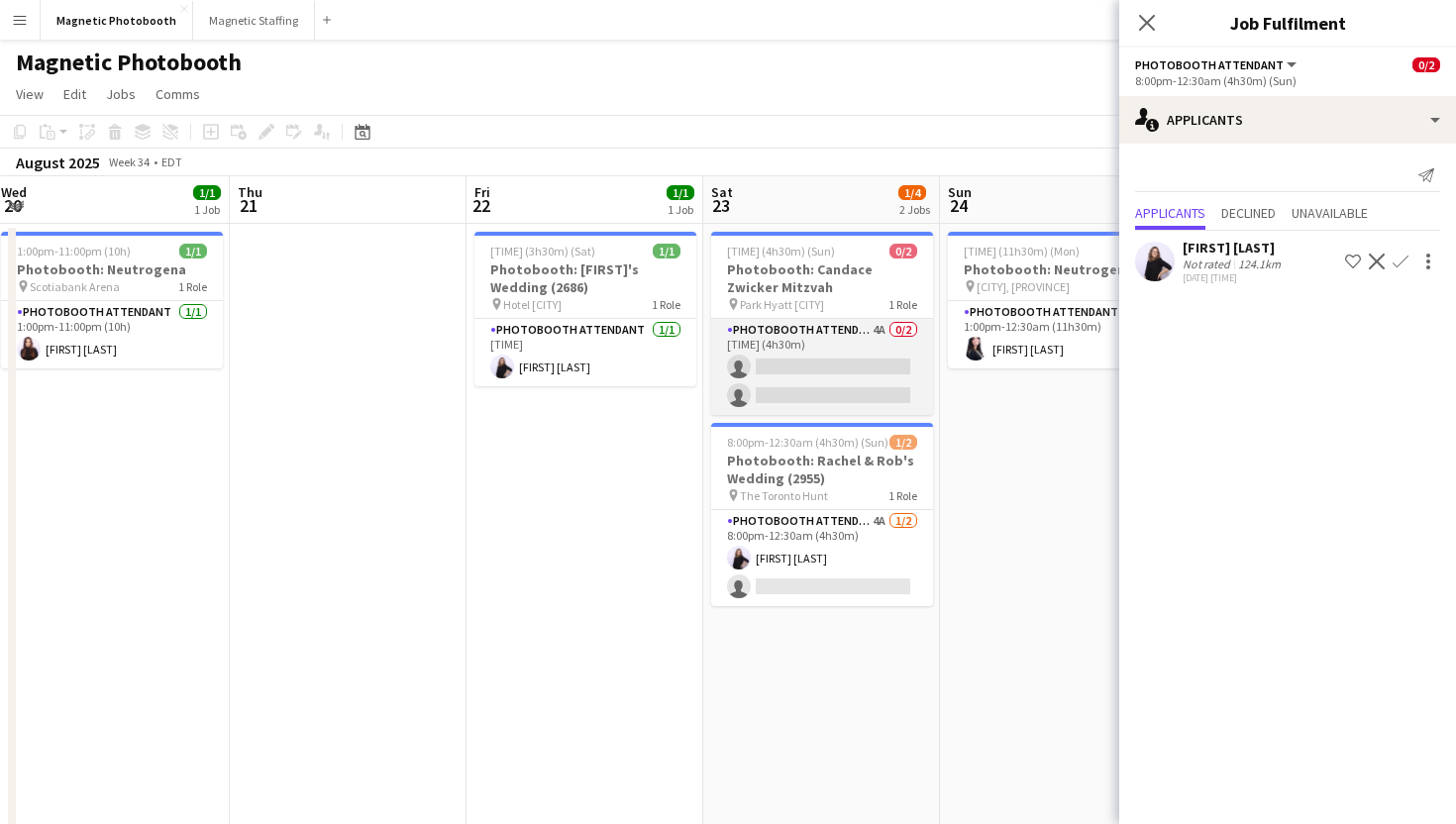 click on "Photobooth Attendant    4A   0/2   [TIME] (4h30m)
single-neutral-actions
single-neutral-actions" at bounding box center (822, 366) 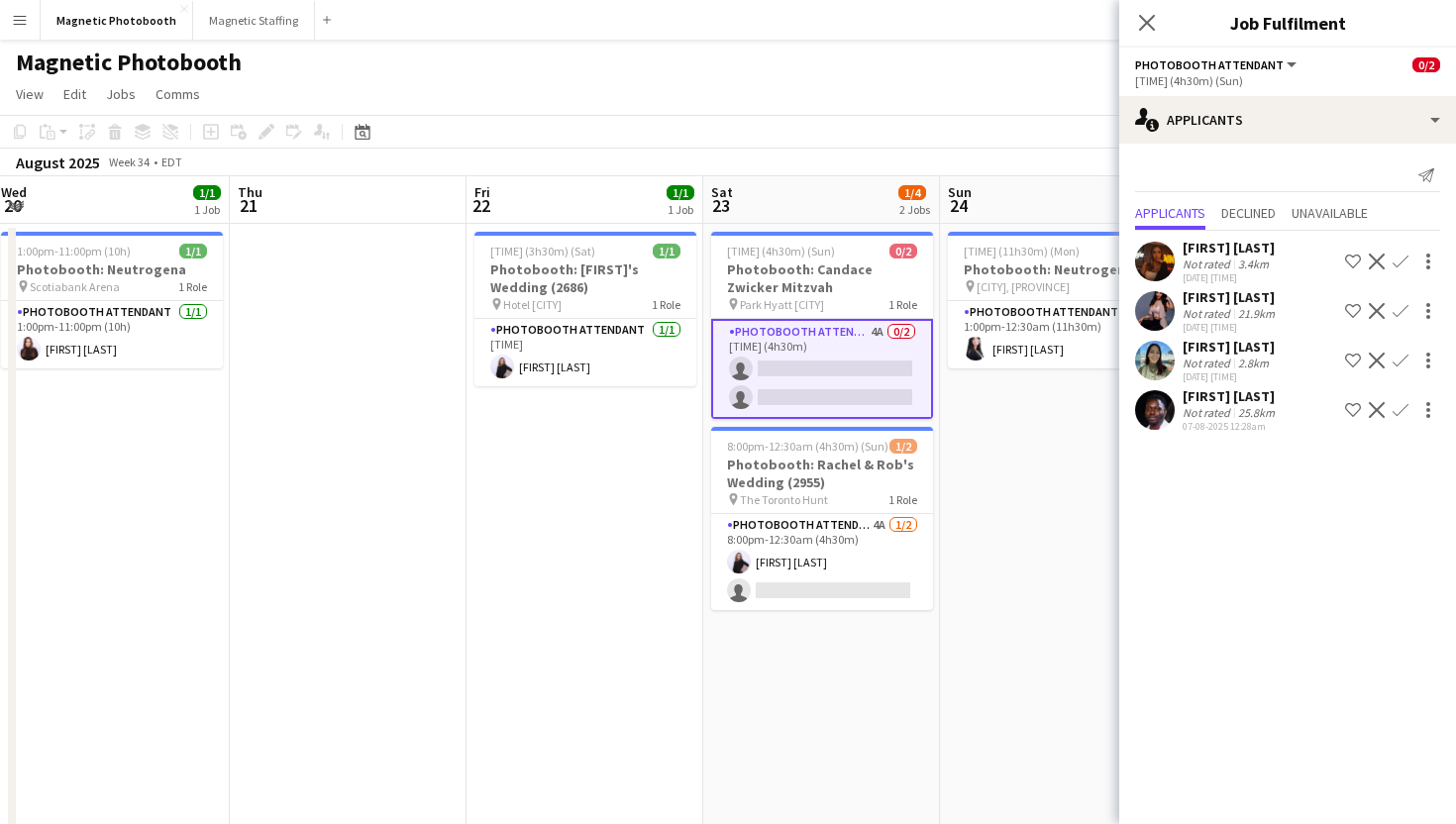 scroll, scrollTop: 0, scrollLeft: 778, axis: horizontal 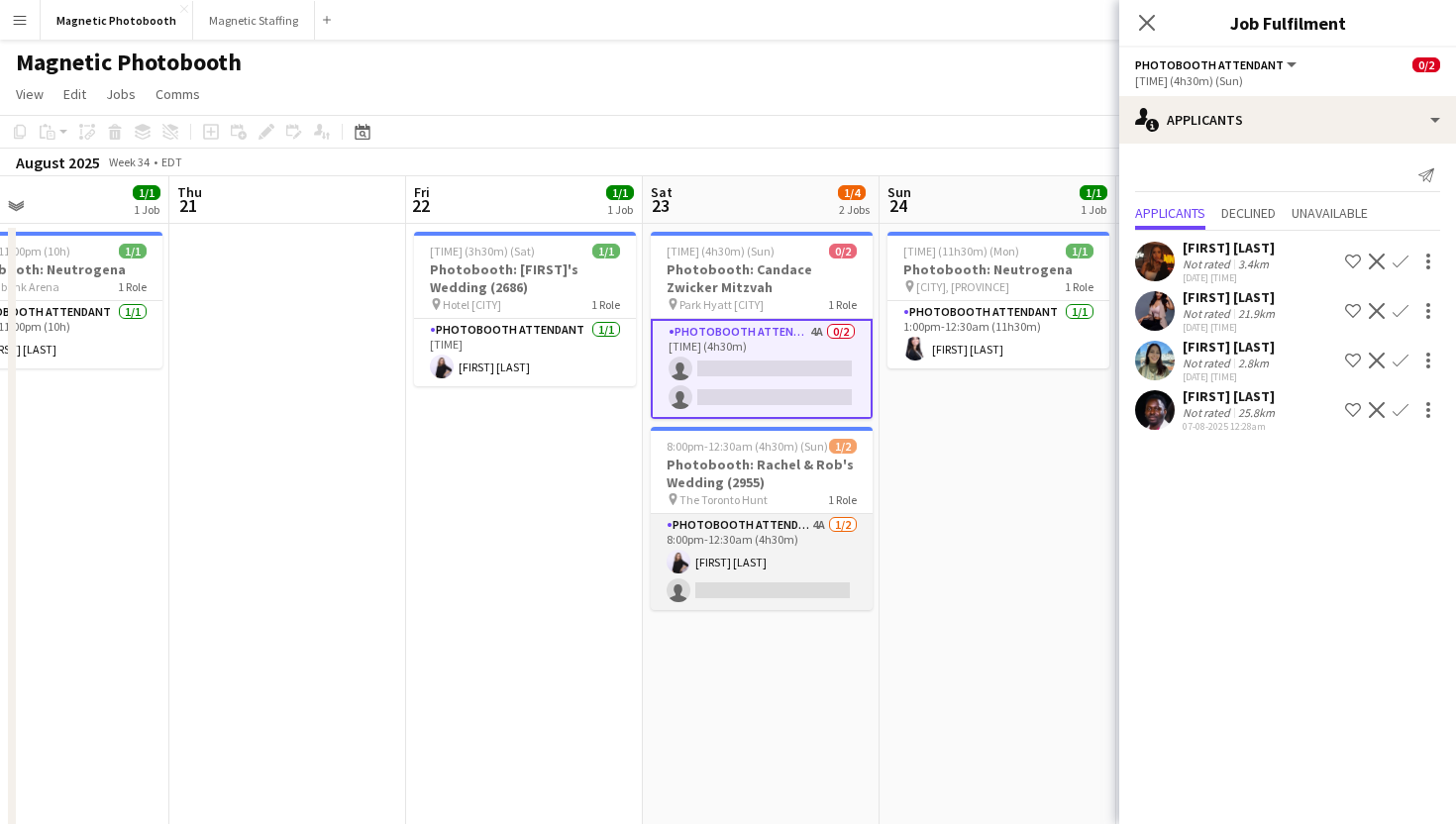 click on "Photobooth Attendant    4A   1/2   [TIME] (4h30m)
[FIRST] [LAST]
single-neutral-actions" at bounding box center (762, 562) 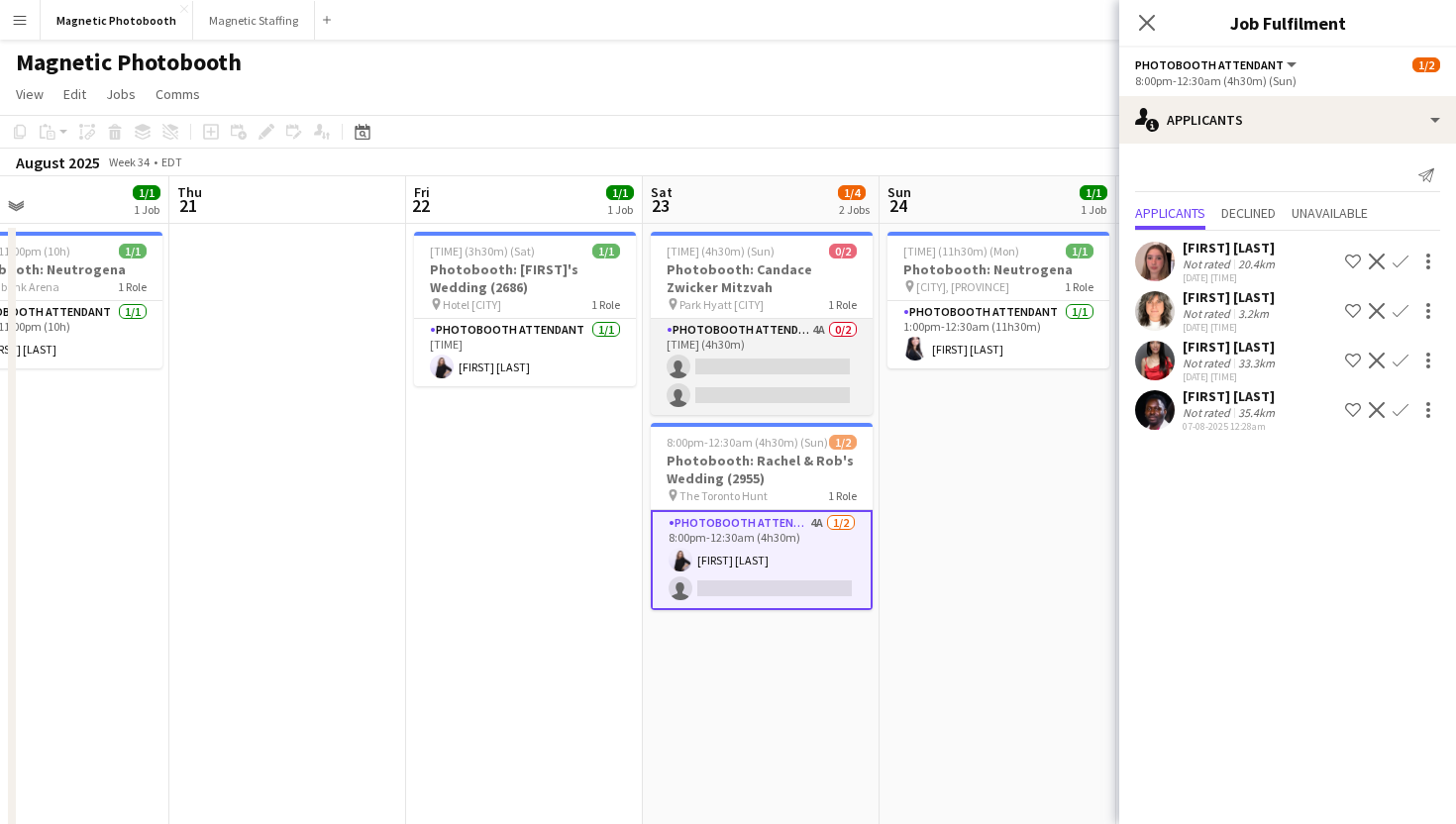 click on "Photobooth Attendant    4A   0/2   [TIME] (4h30m)
single-neutral-actions
single-neutral-actions" at bounding box center (762, 366) 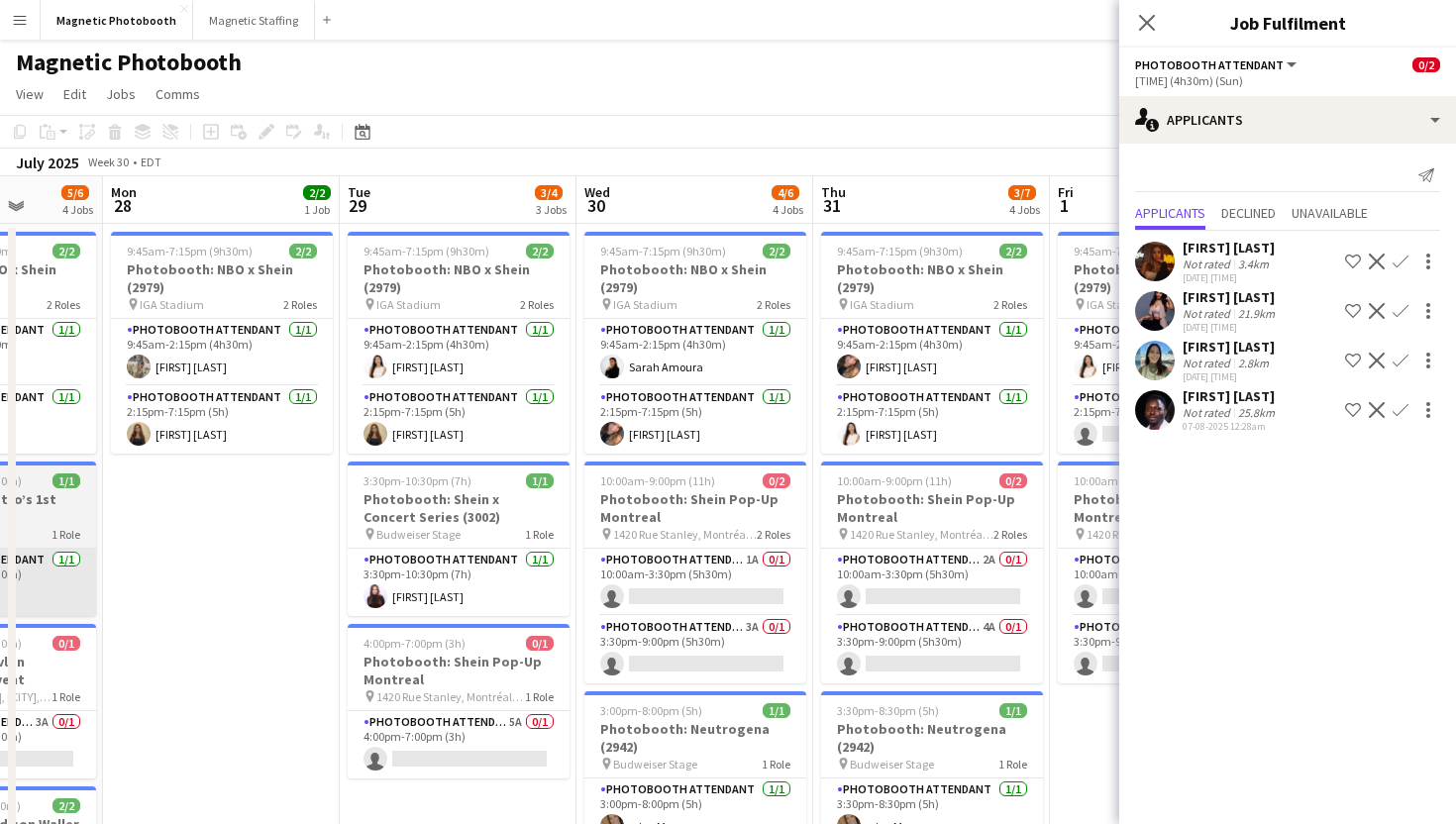 scroll, scrollTop: 0, scrollLeft: 846, axis: horizontal 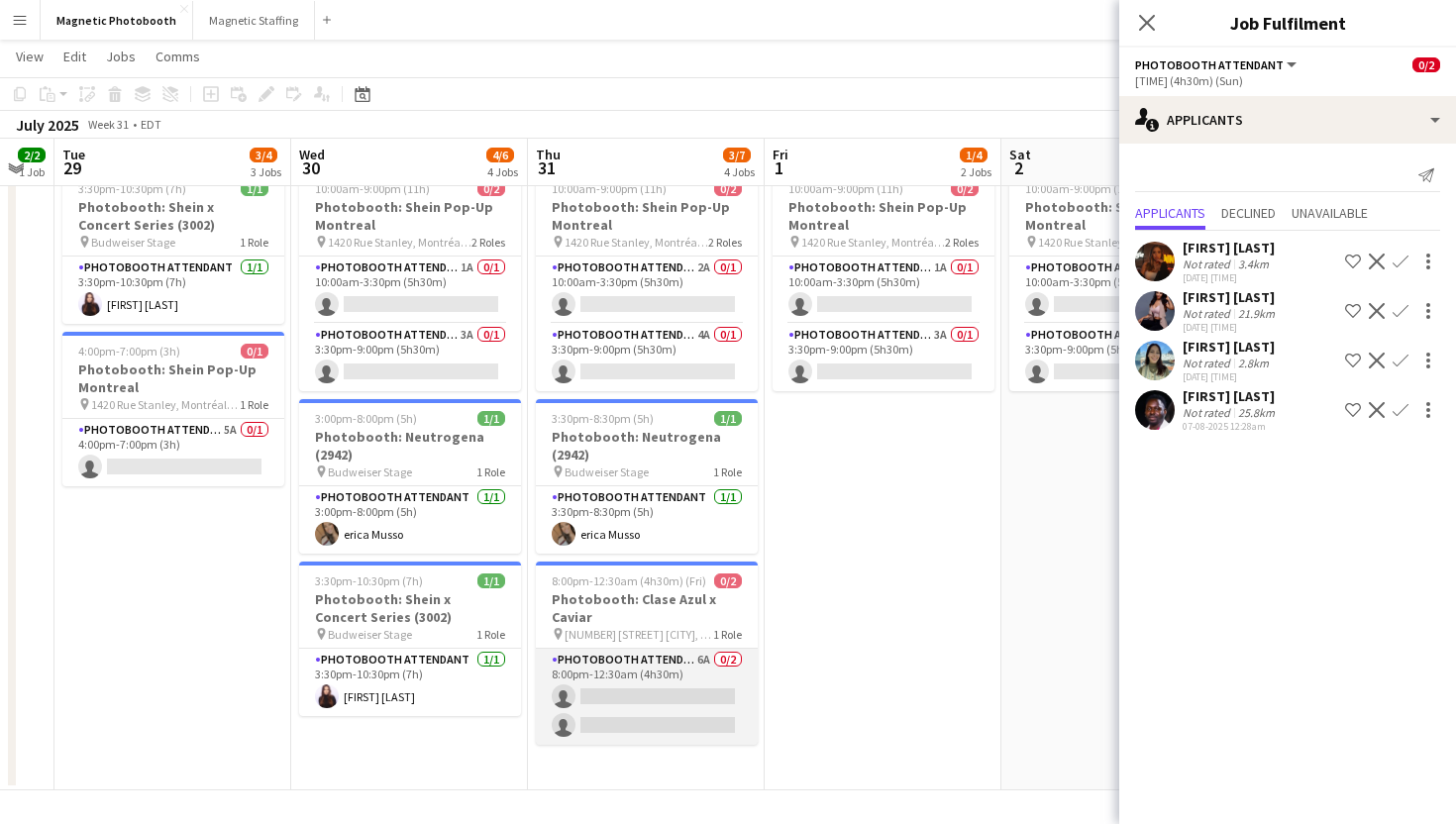 click on "Photobooth Attendant    6A   0/2   8:00pm-12:30am (4h30m)
single-neutral-actions
single-neutral-actions" at bounding box center [647, 696] 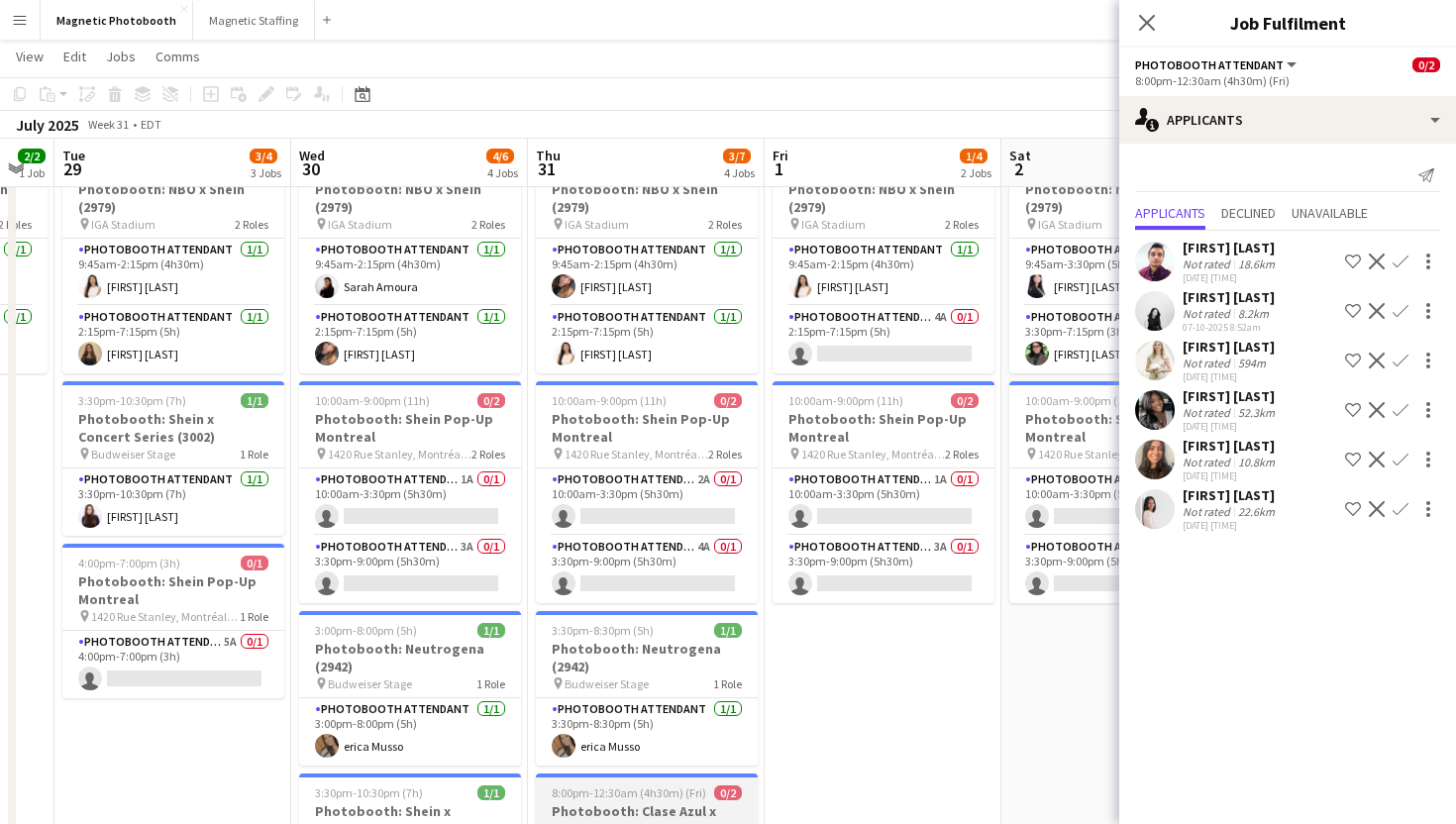 scroll, scrollTop: 68, scrollLeft: 0, axis: vertical 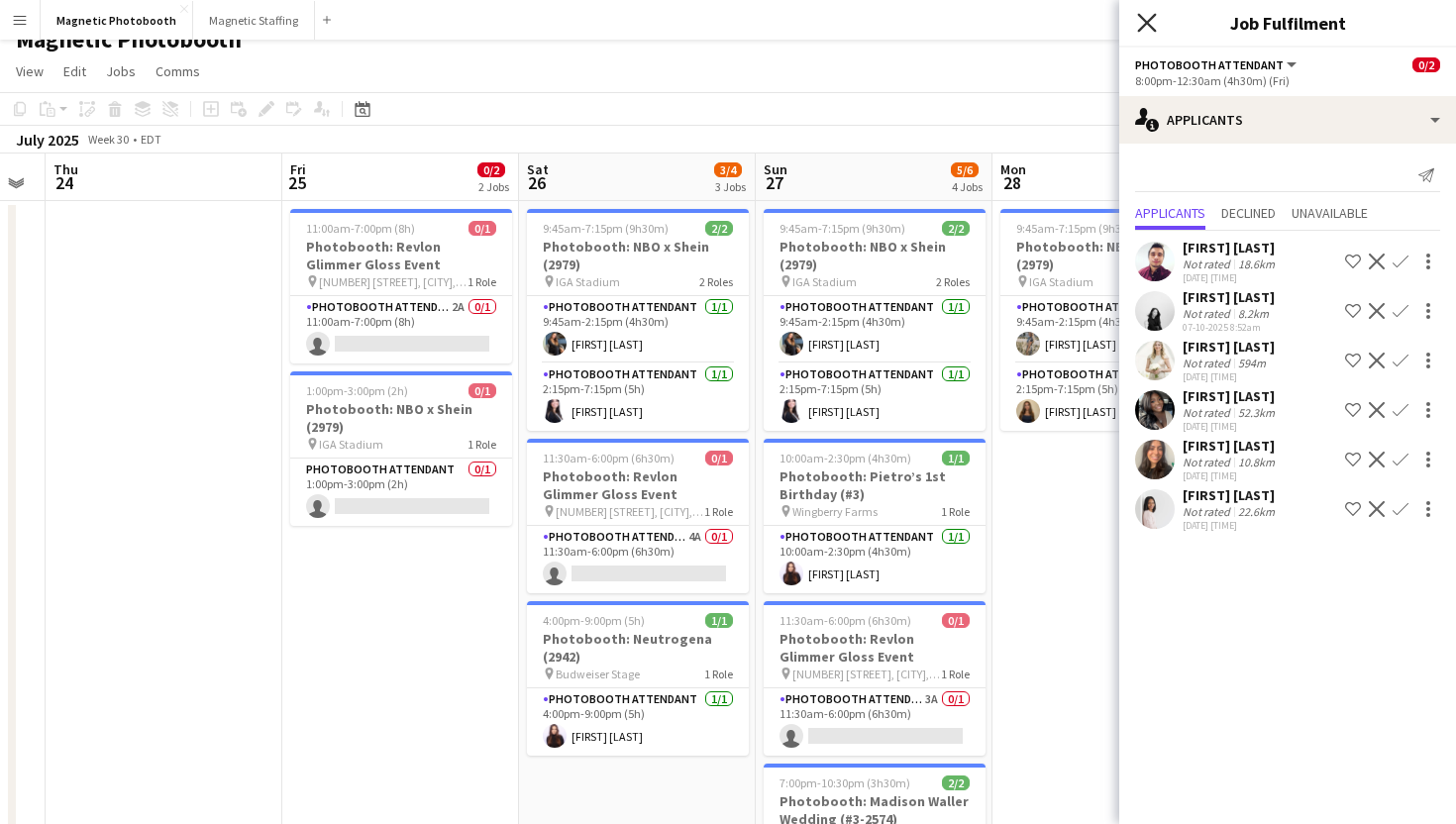 click on "Close pop-in" 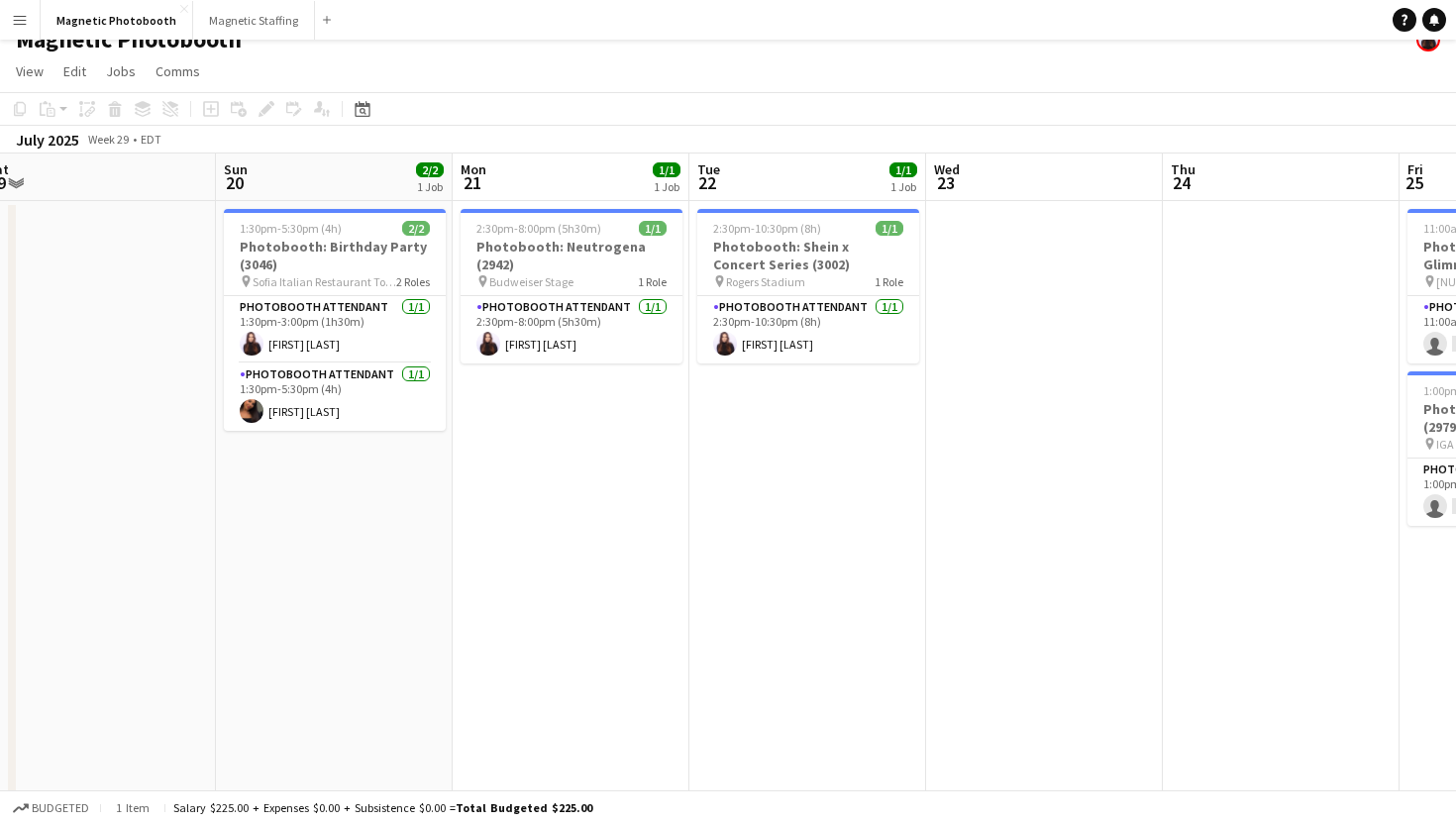 scroll, scrollTop: 0, scrollLeft: 492, axis: horizontal 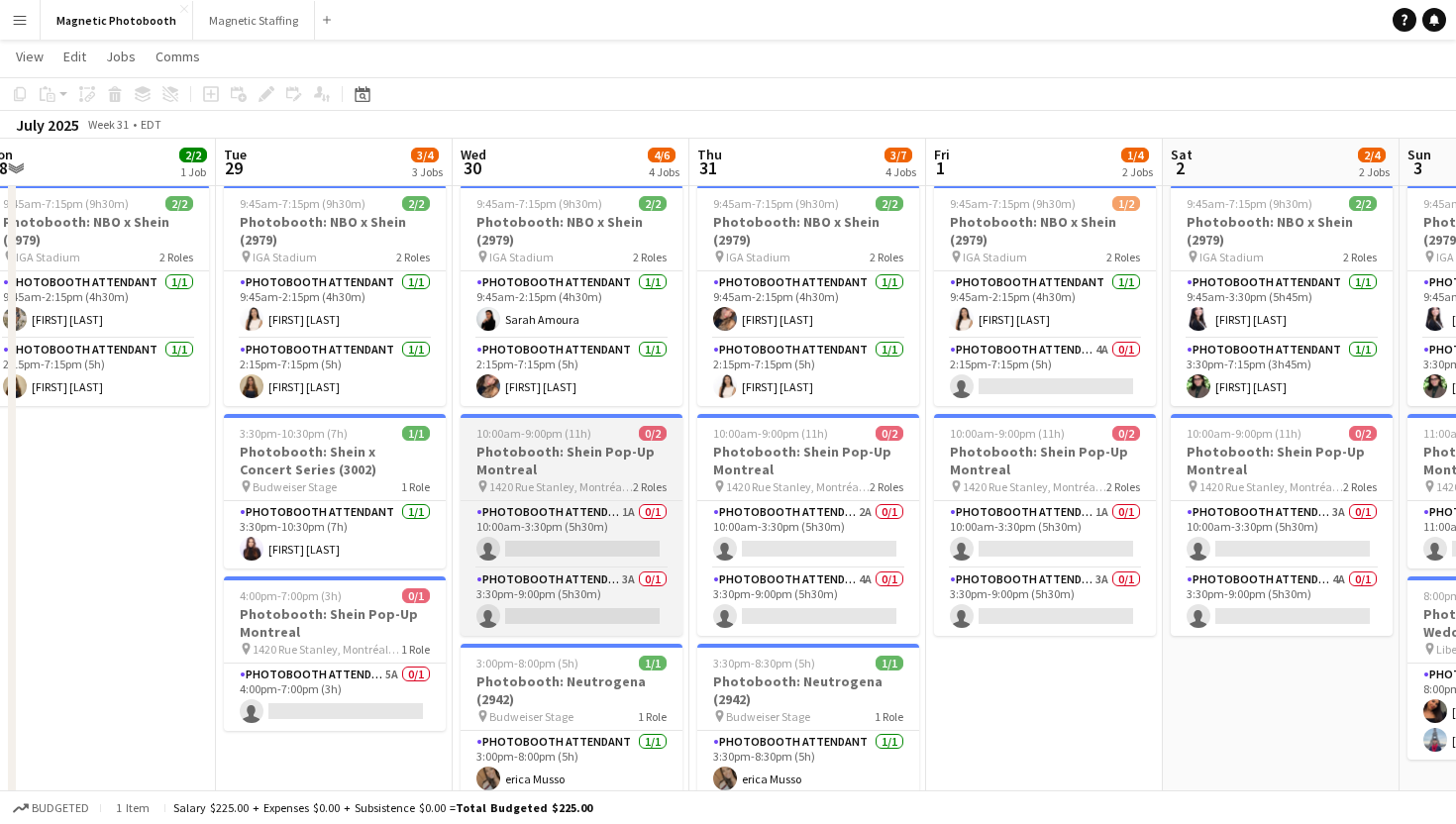 click on "Photobooth: Shein Pop-Up Montreal" at bounding box center (572, 461) 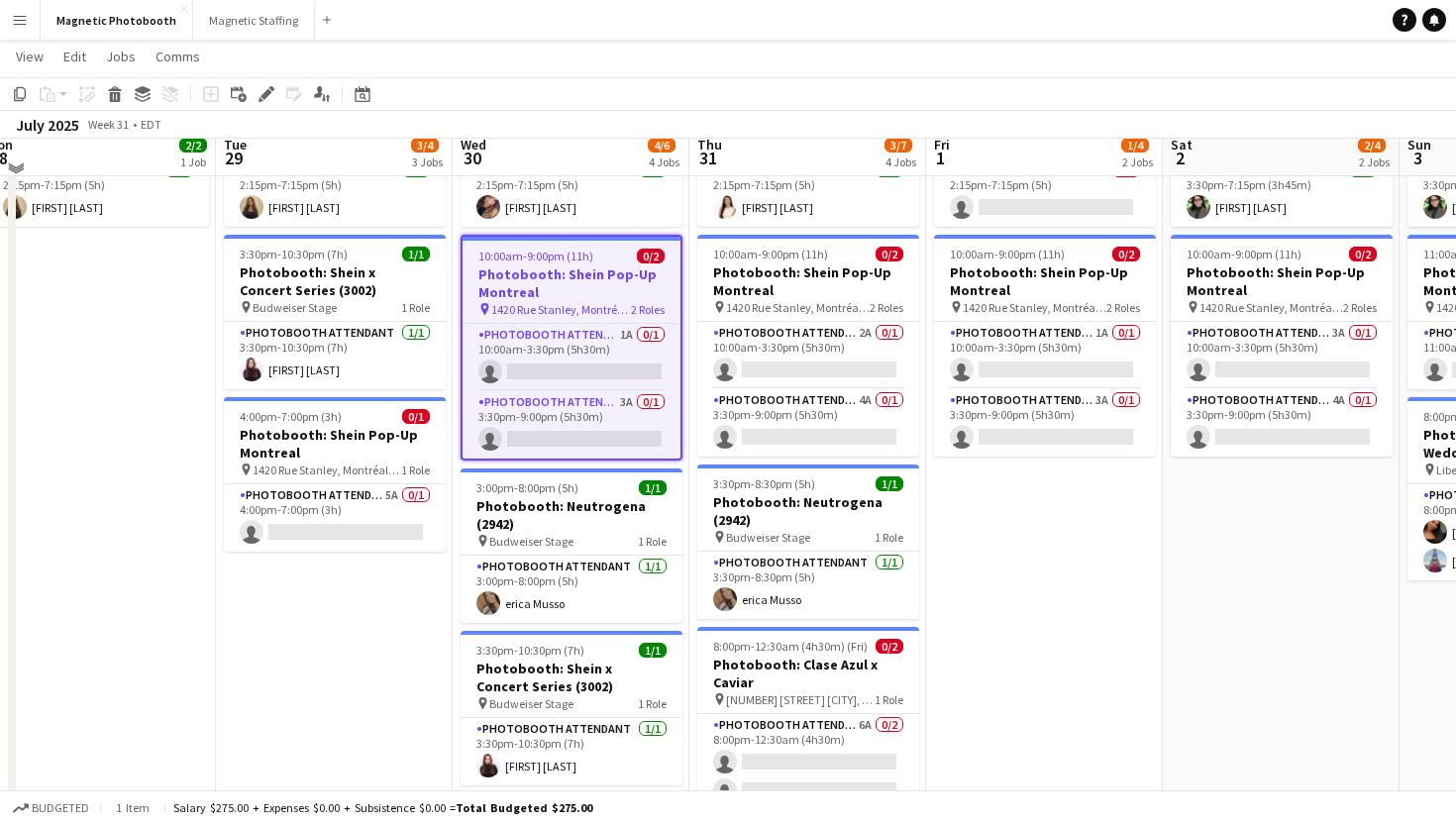 scroll, scrollTop: 246, scrollLeft: 0, axis: vertical 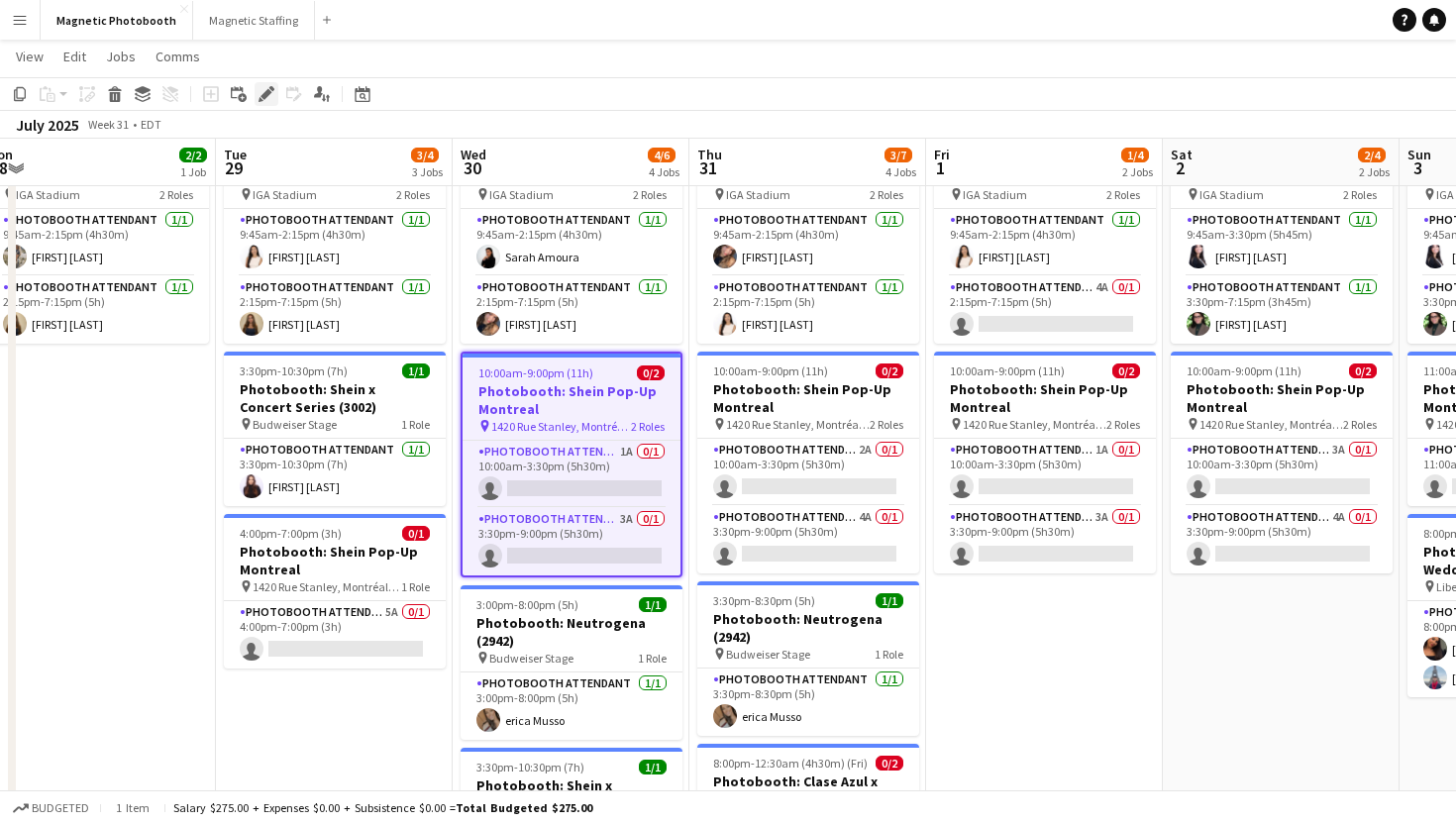 click 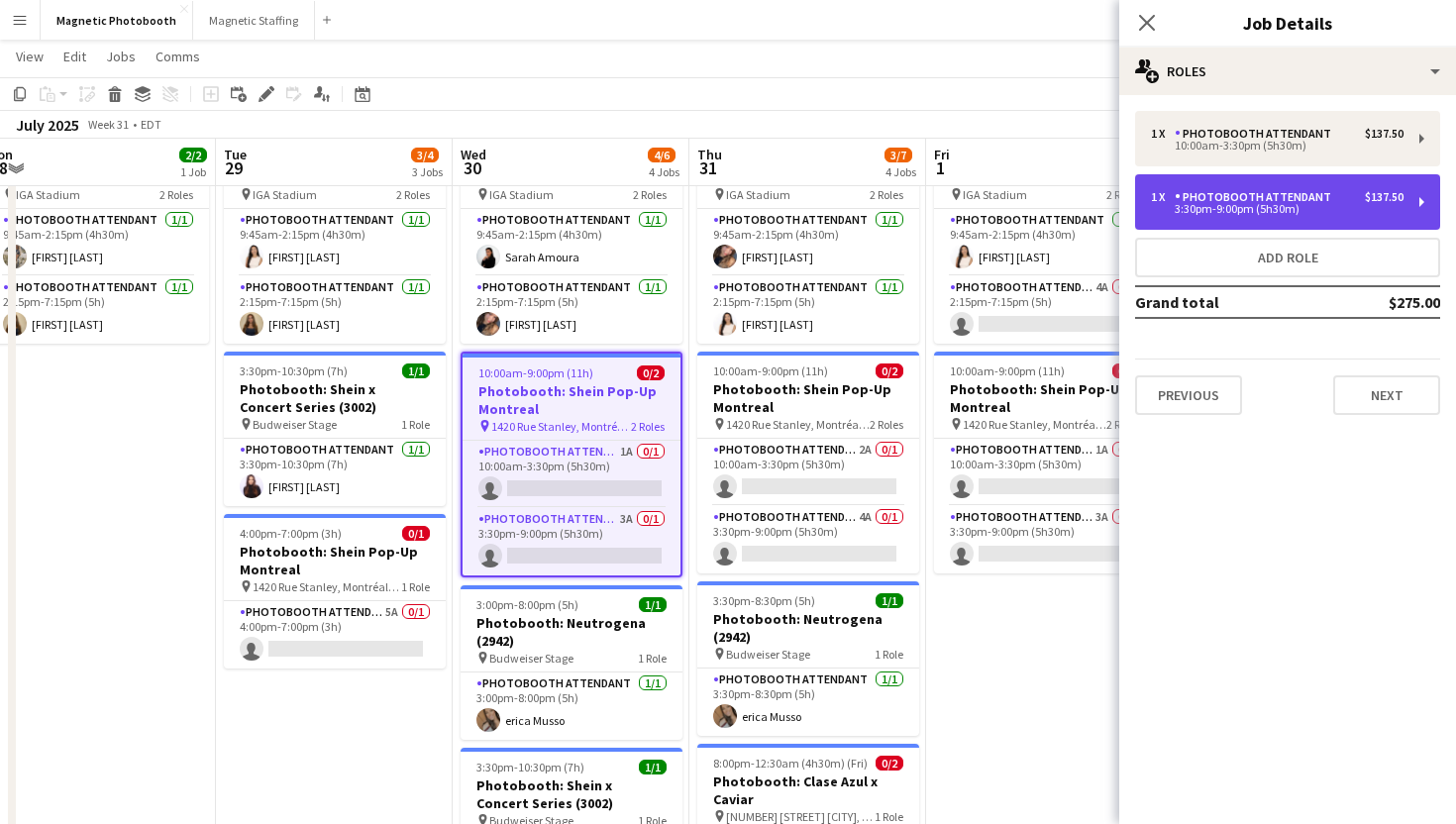 click on "Photobooth Attendant" at bounding box center (1257, 197) 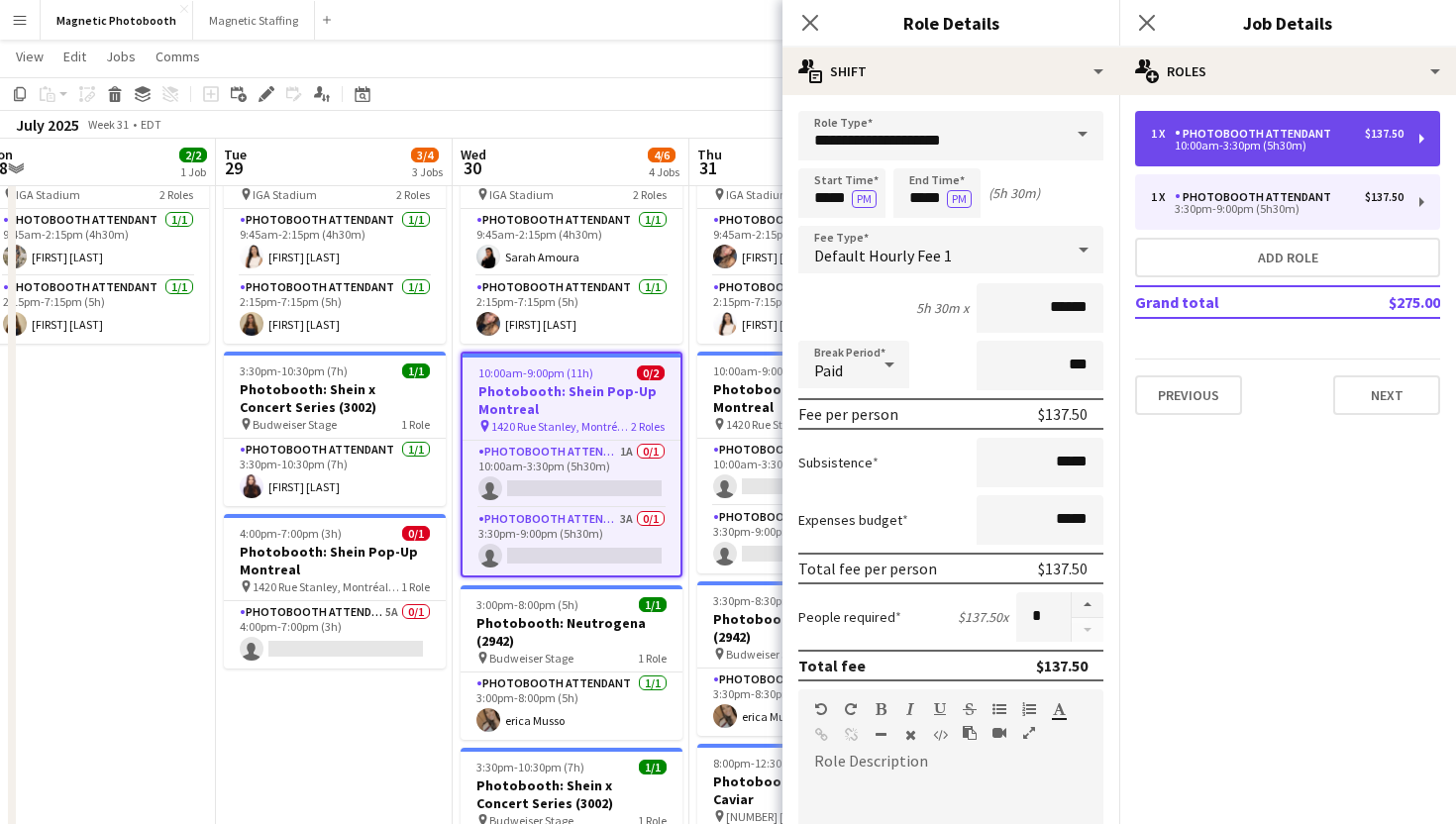click on "Photobooth Attendant" at bounding box center (1257, 134) 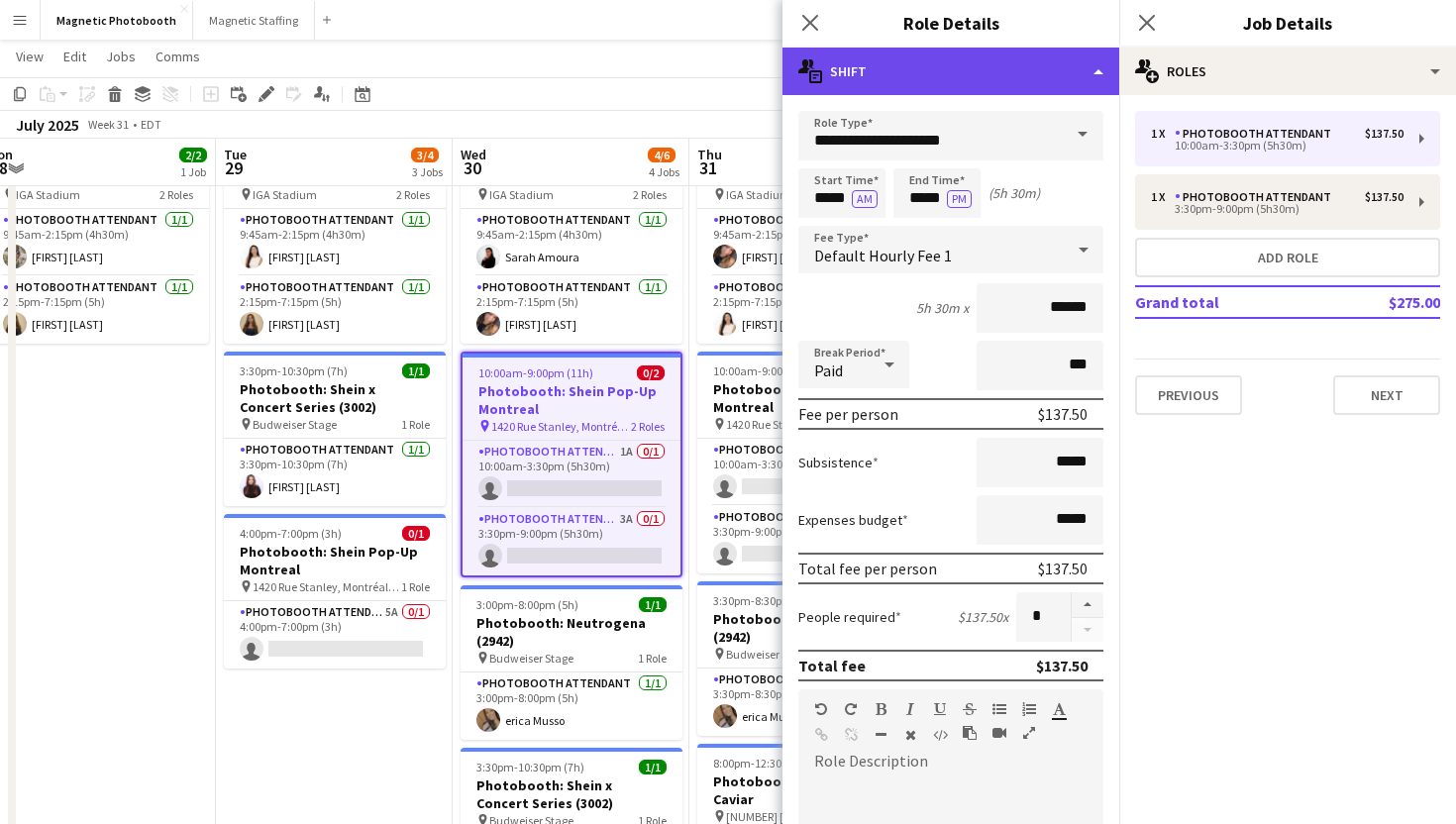 click on "multiple-actions-text
Shift" 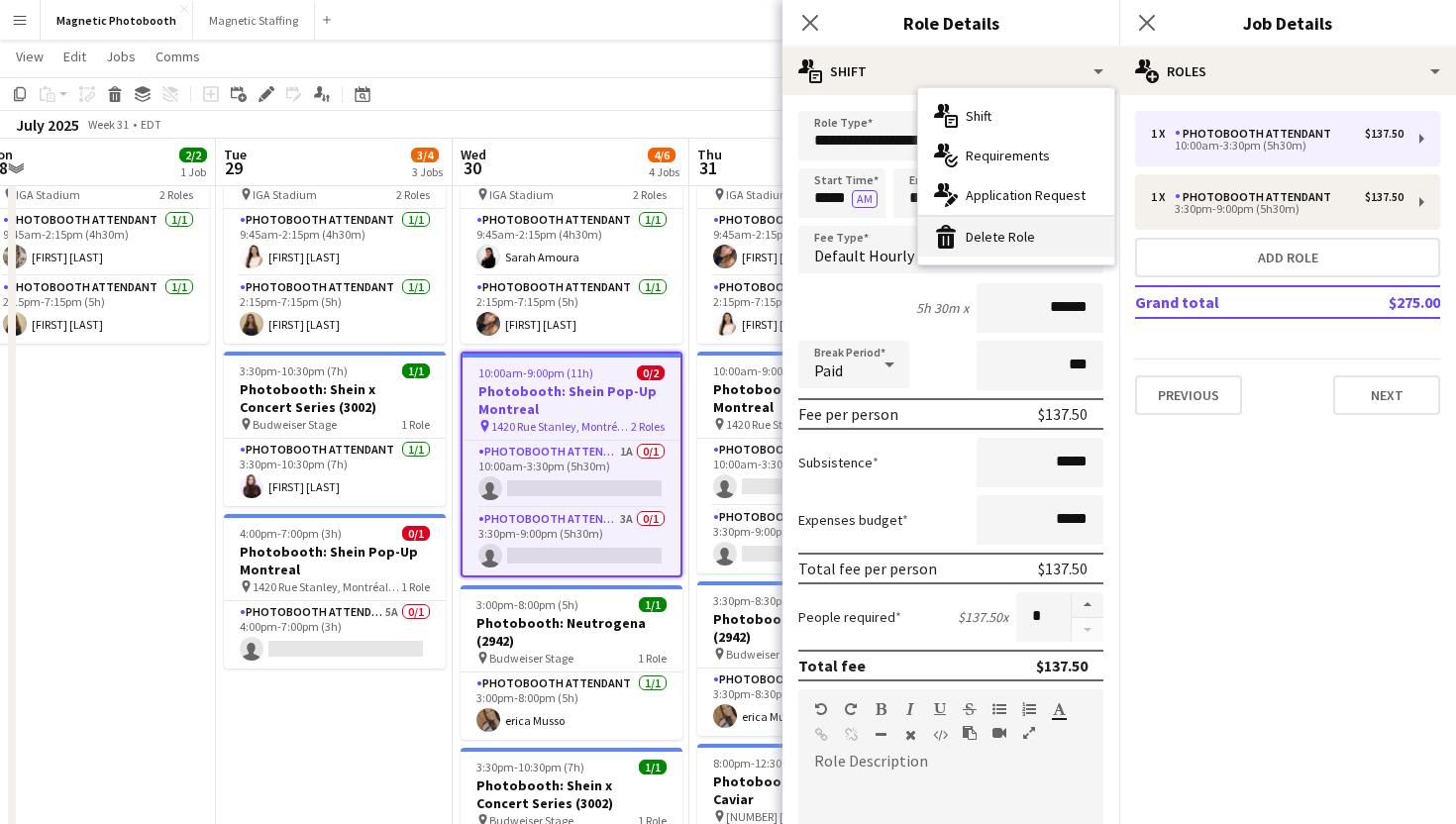 click on "bin-2
Delete Role" at bounding box center (1016, 237) 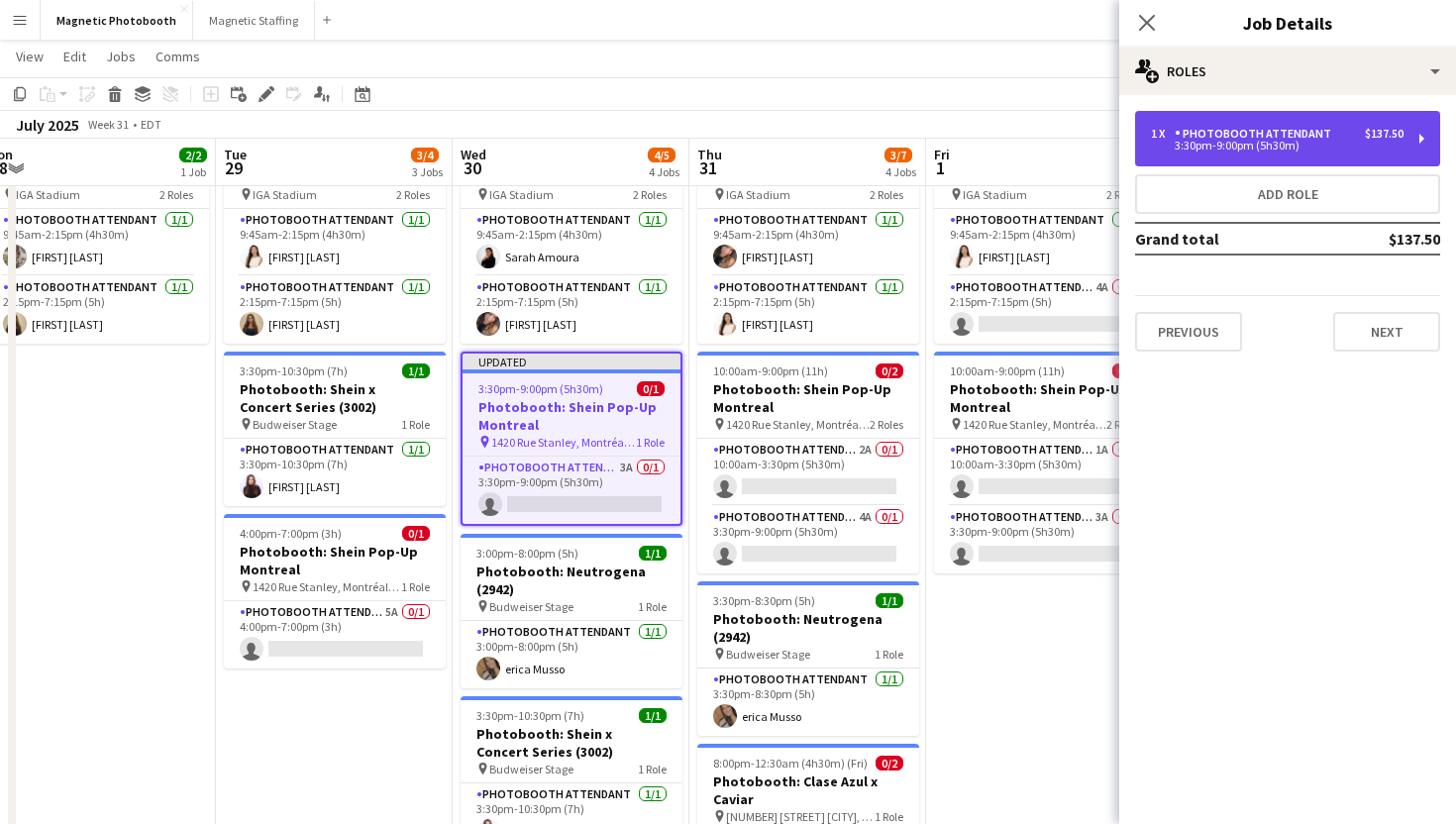 click on "Photobooth Attendant" at bounding box center [1257, 134] 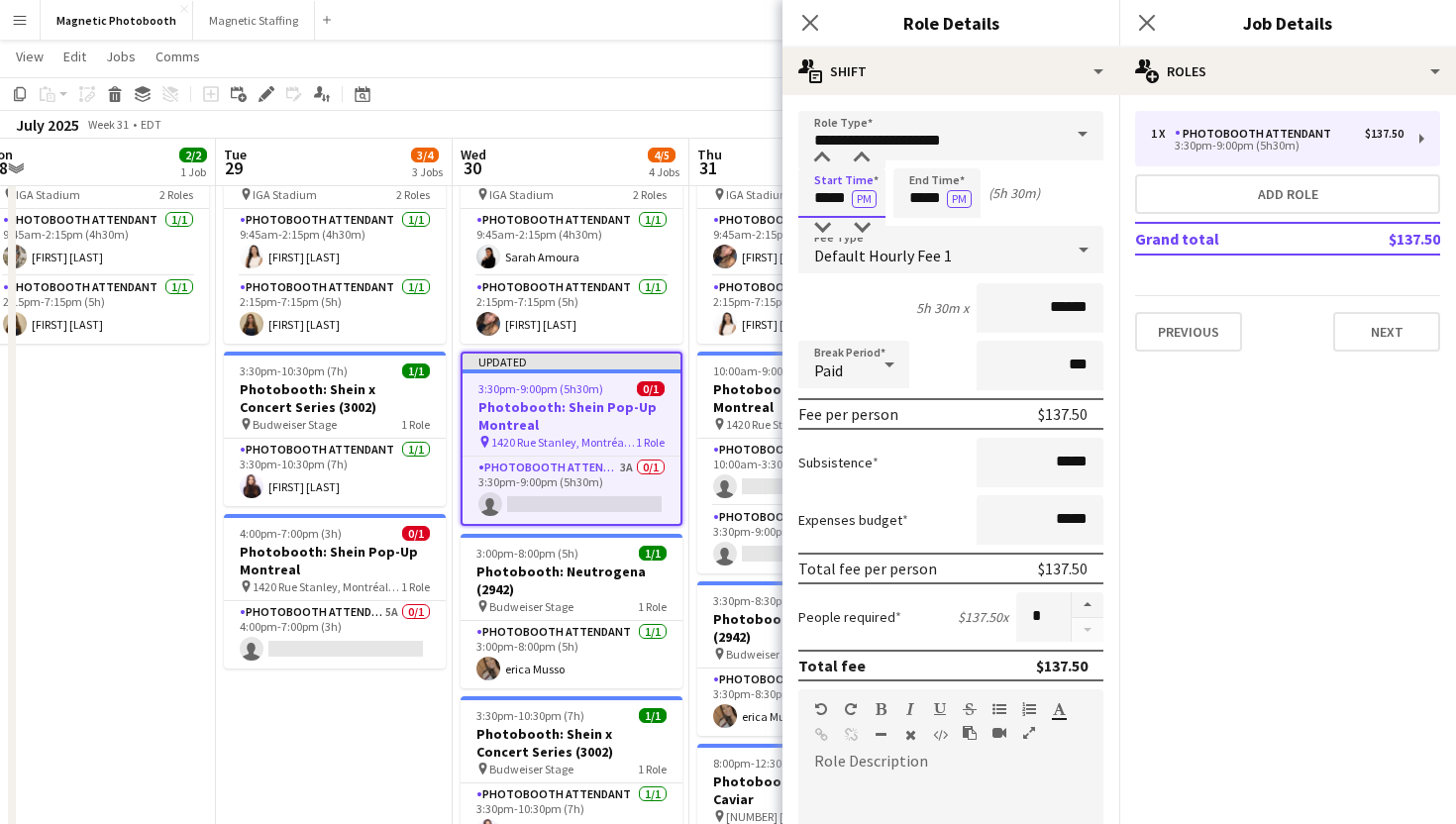 click on "*****" at bounding box center (842, 193) 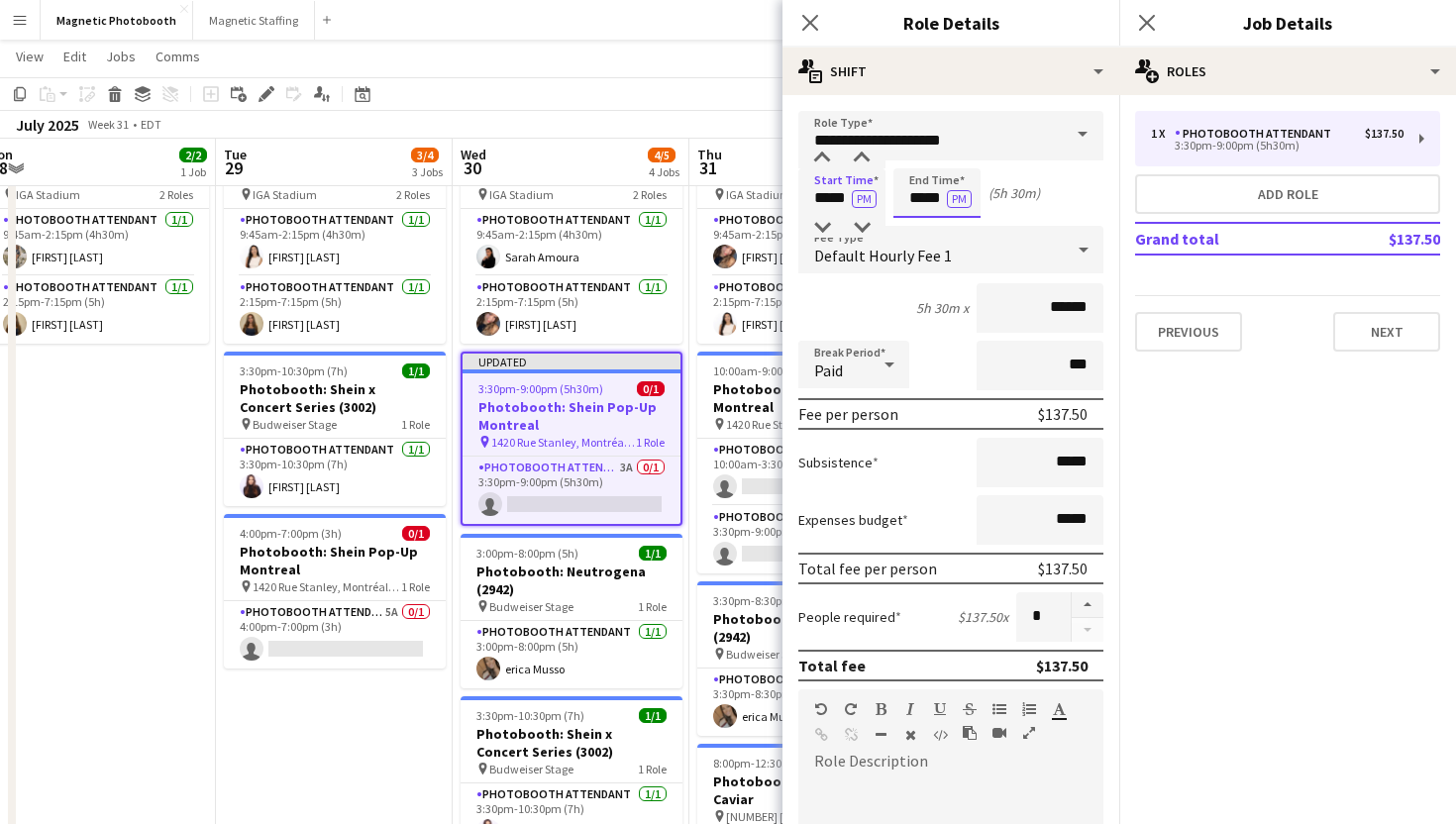 click on "*****" at bounding box center (937, 193) 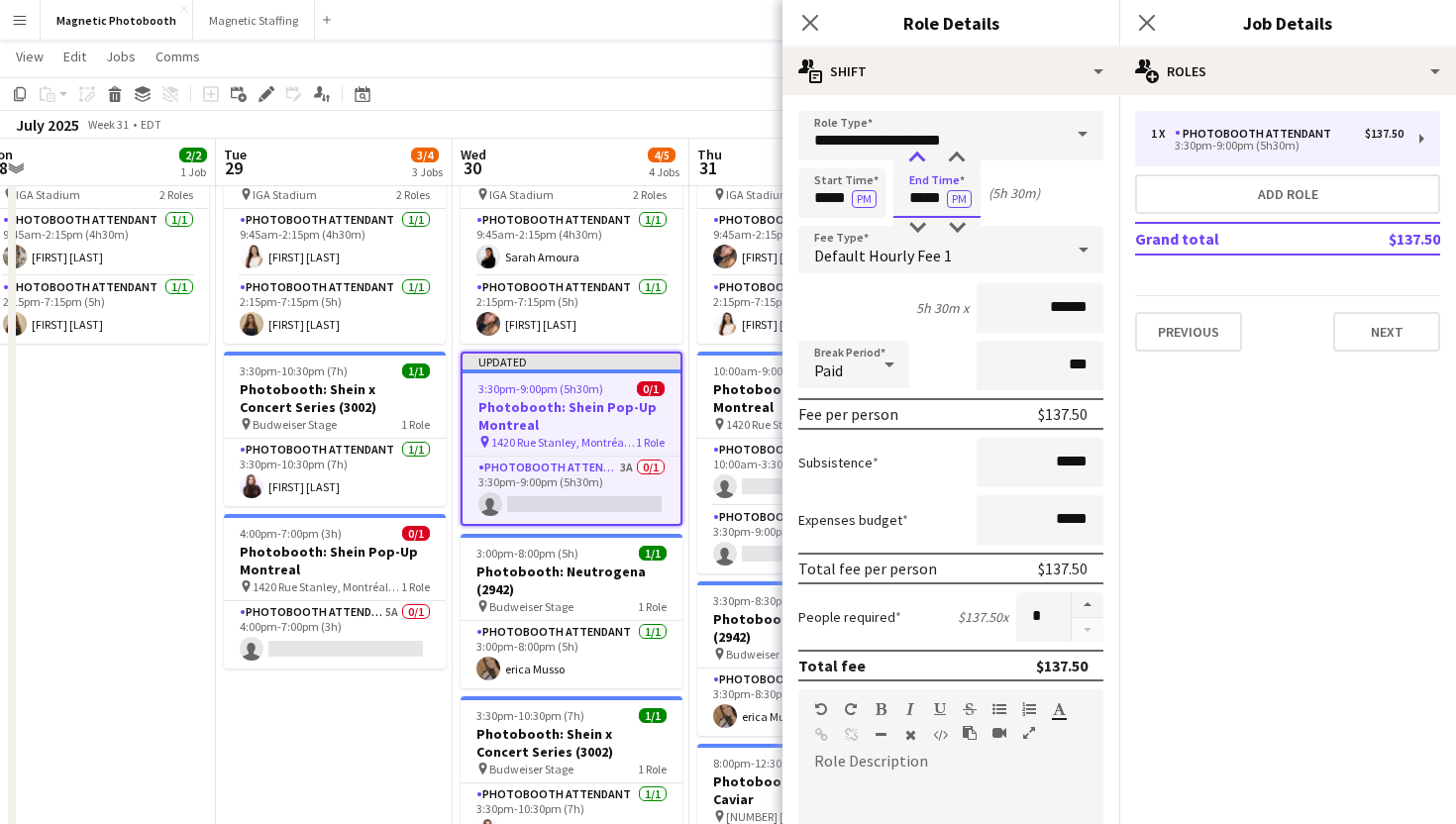 click at bounding box center [917, 158] 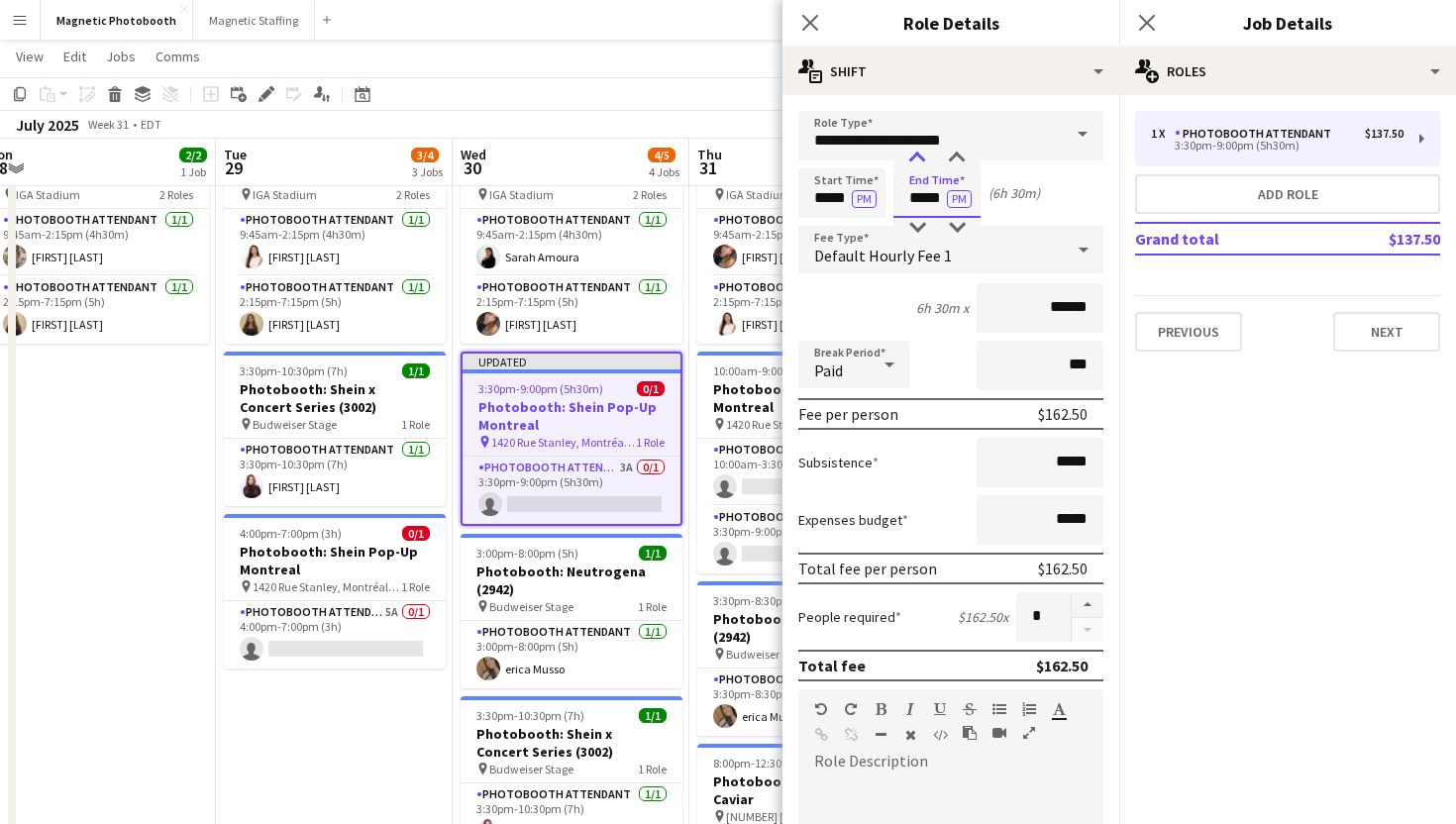 click at bounding box center (917, 158) 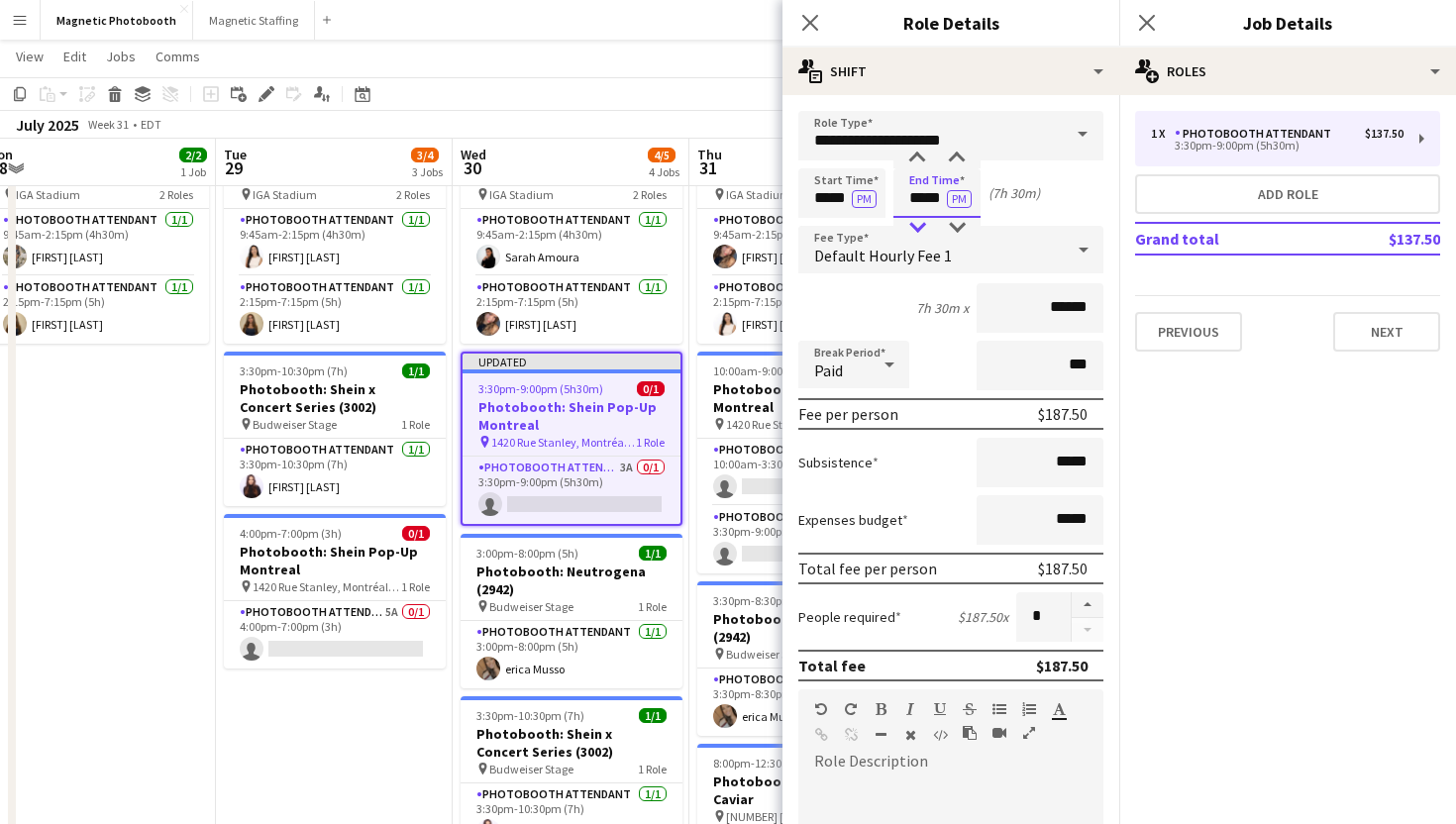 click at bounding box center (917, 228) 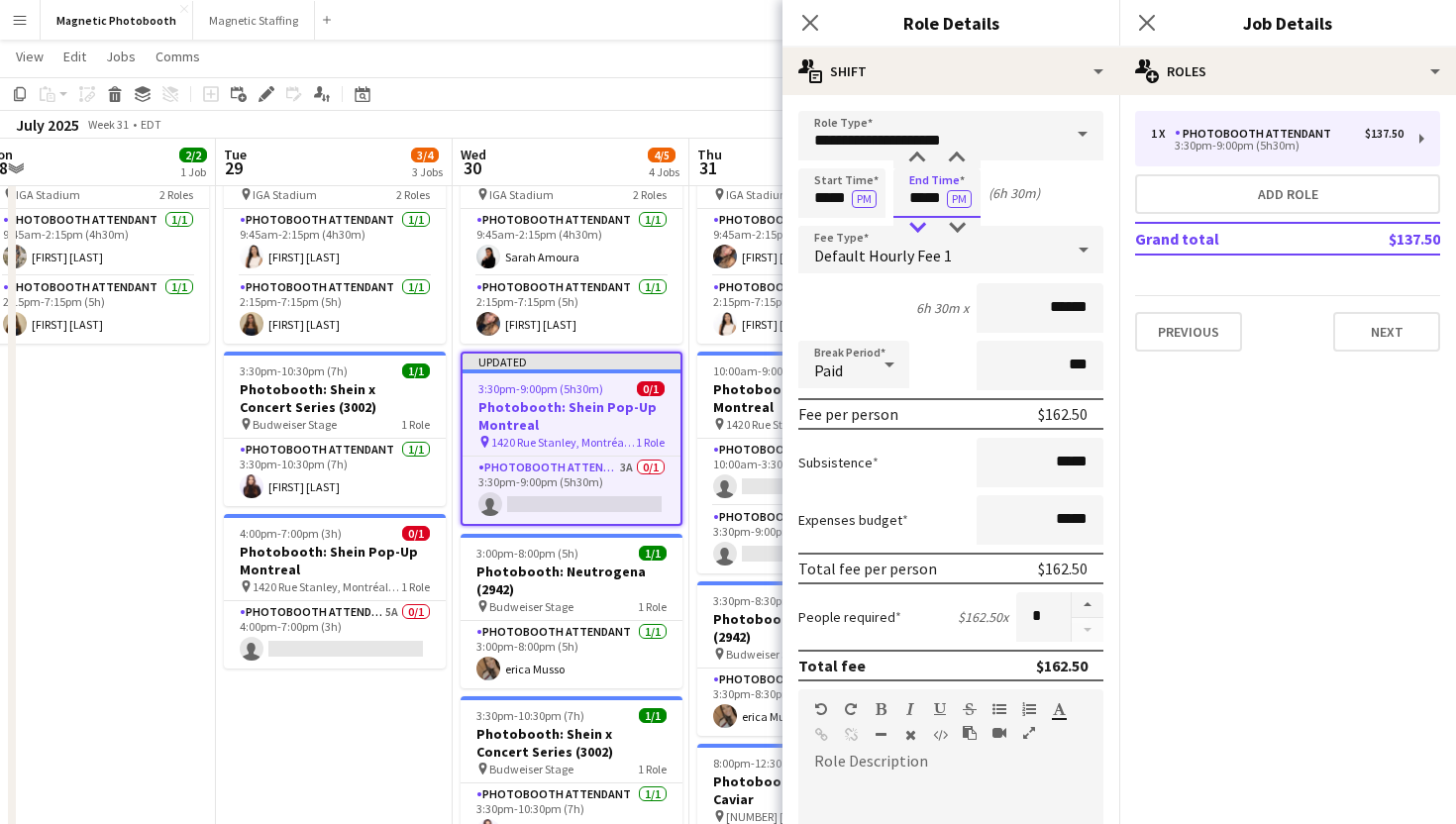 click at bounding box center [917, 228] 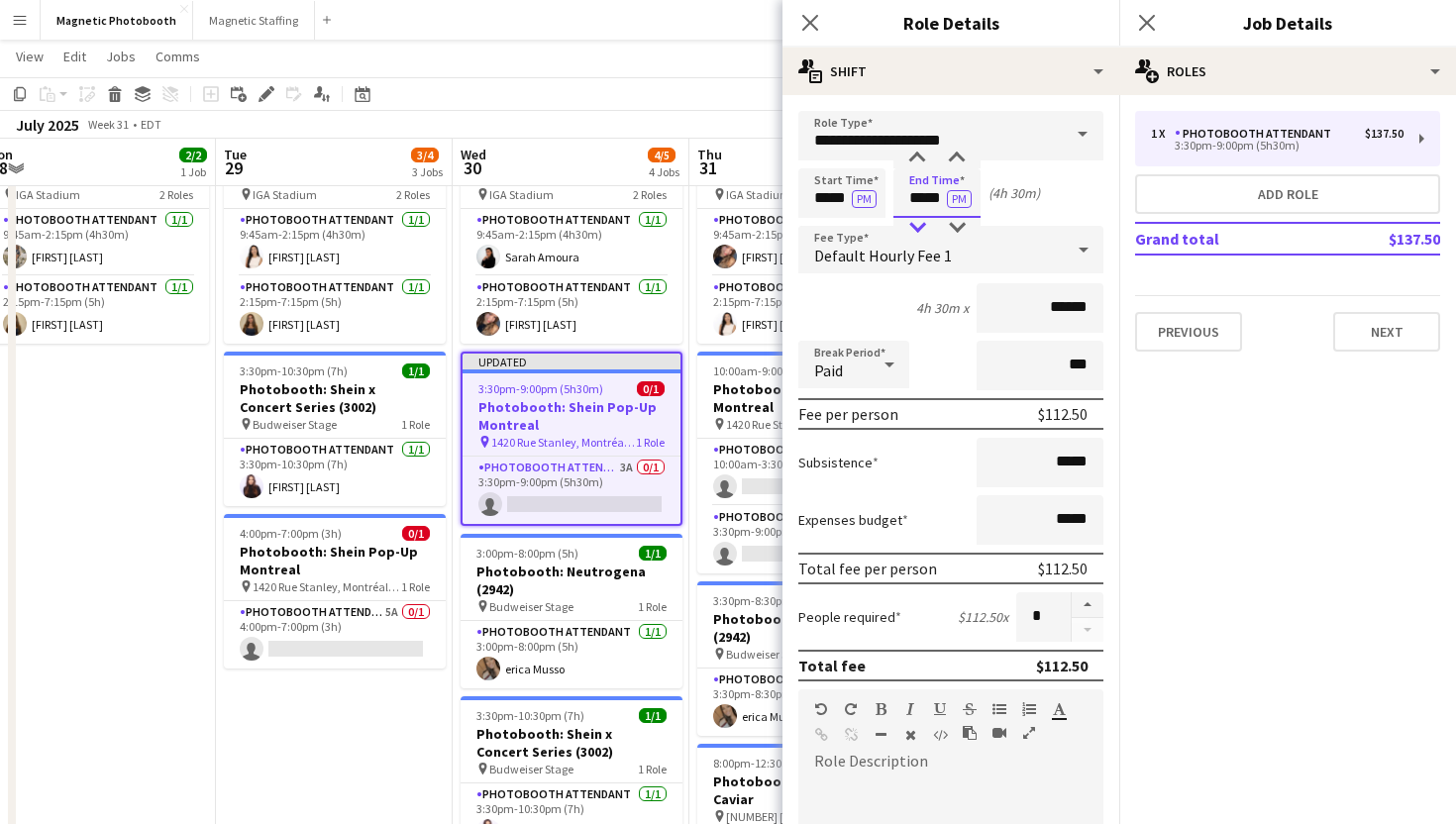click at bounding box center (917, 228) 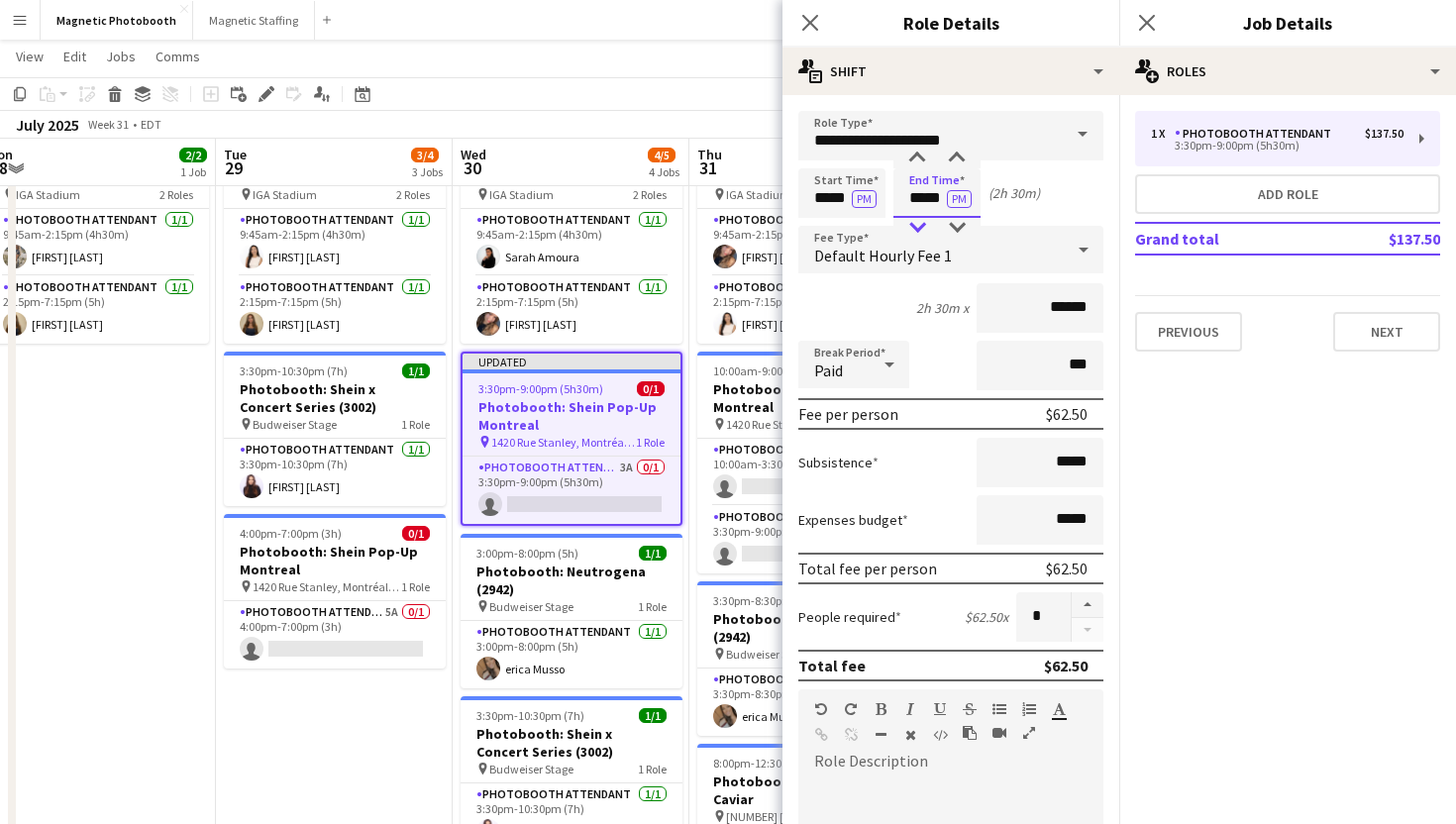 click at bounding box center [917, 228] 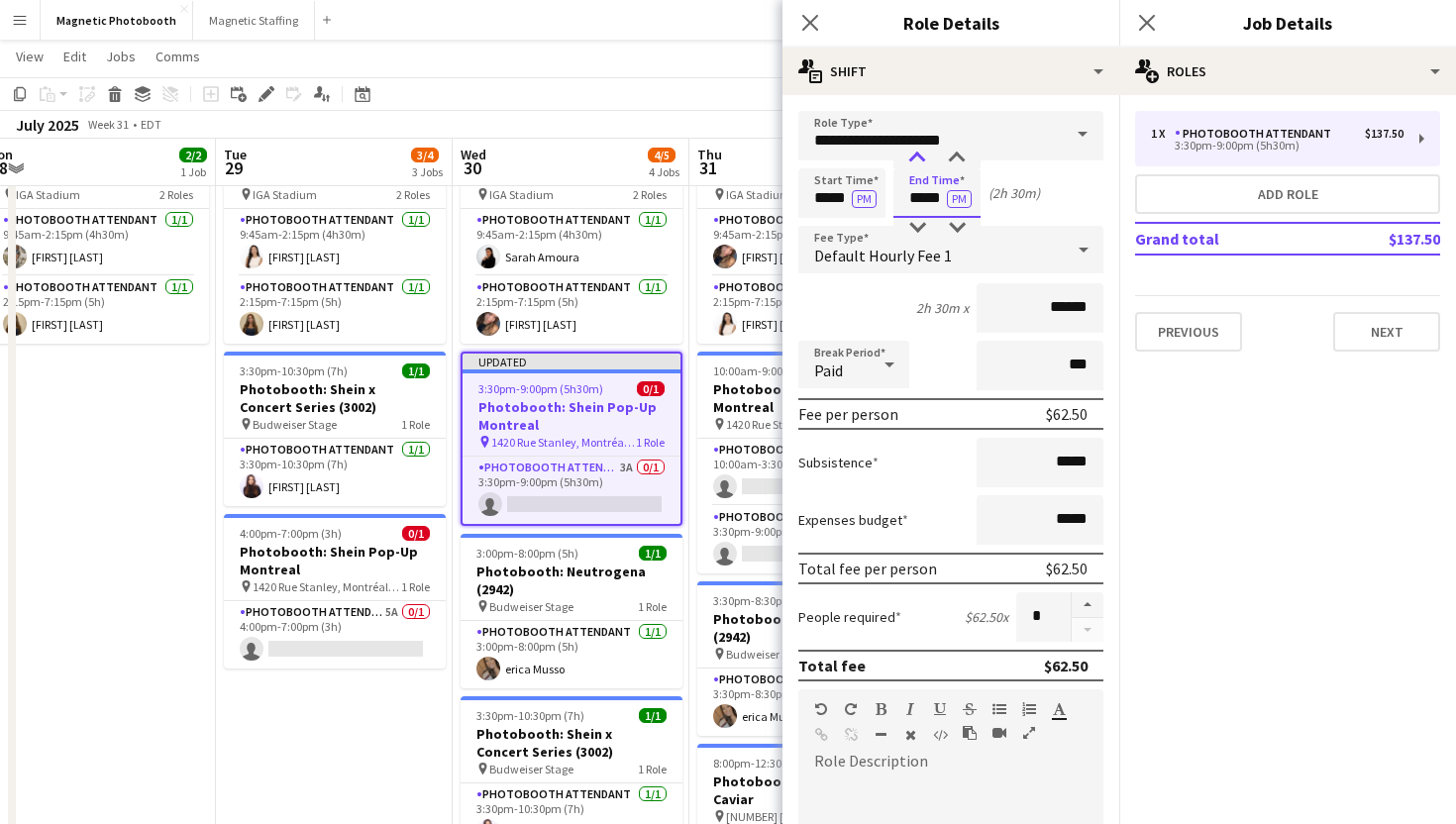 click at bounding box center (917, 158) 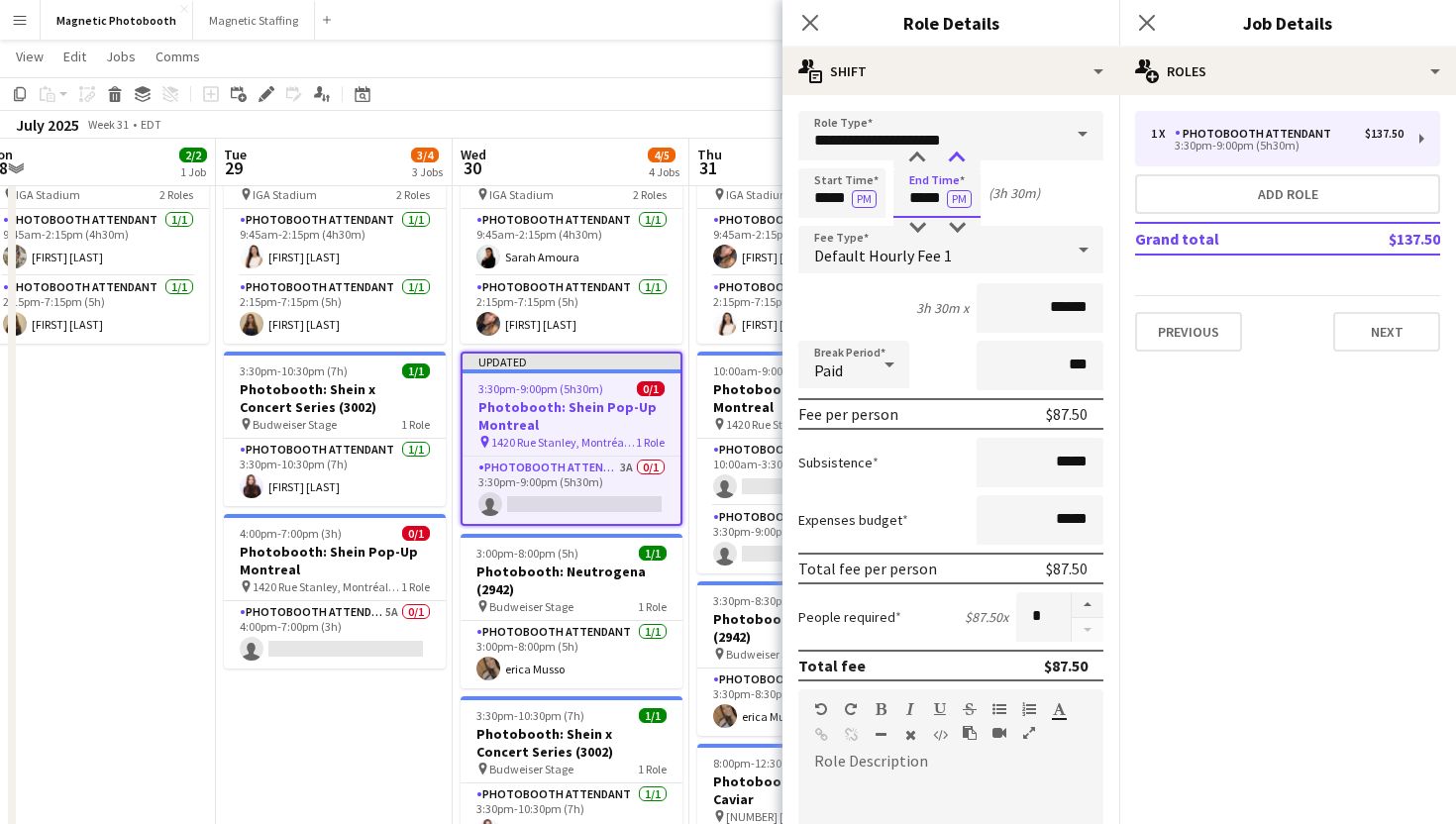 click at bounding box center (957, 158) 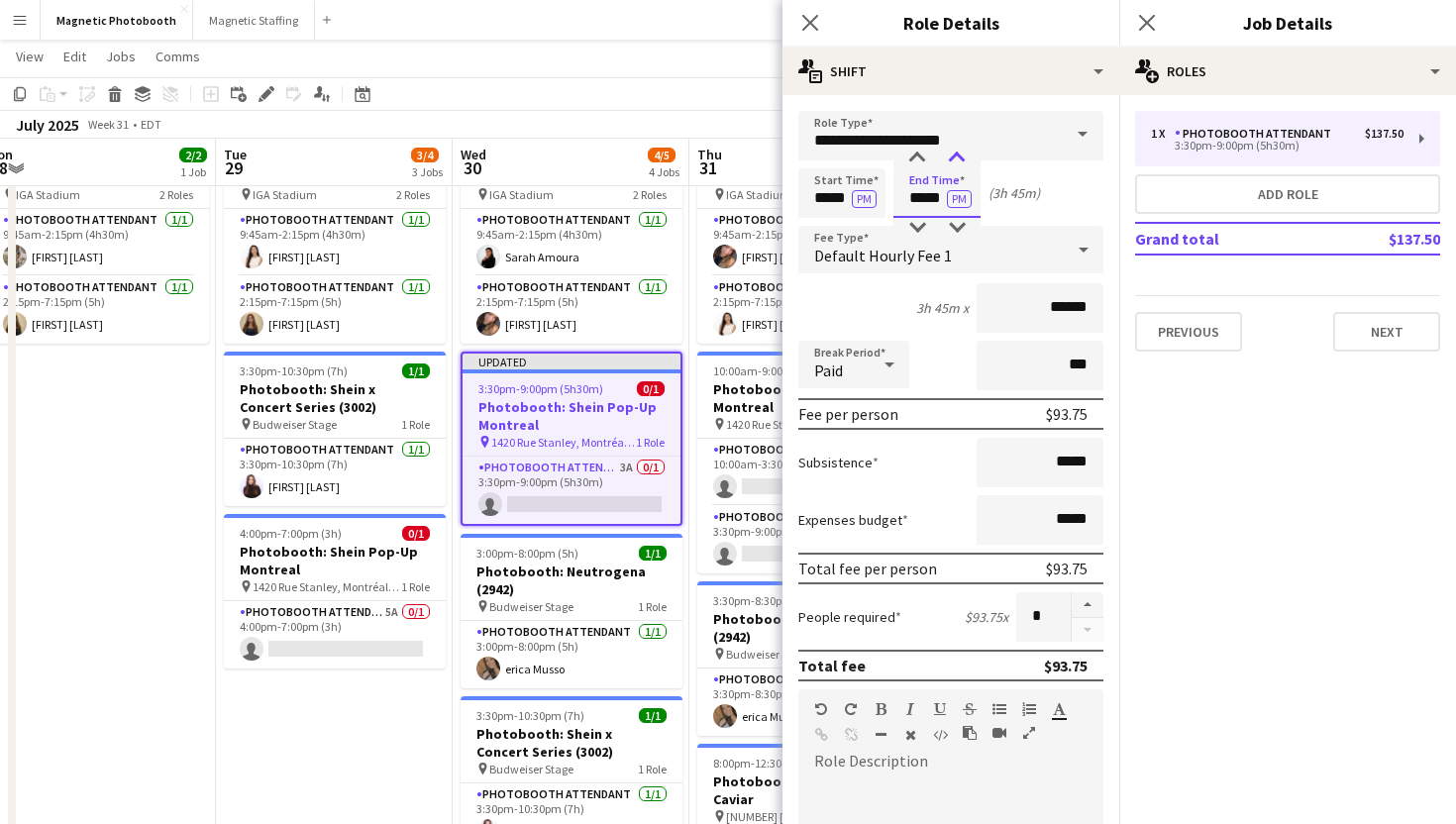 type on "*****" 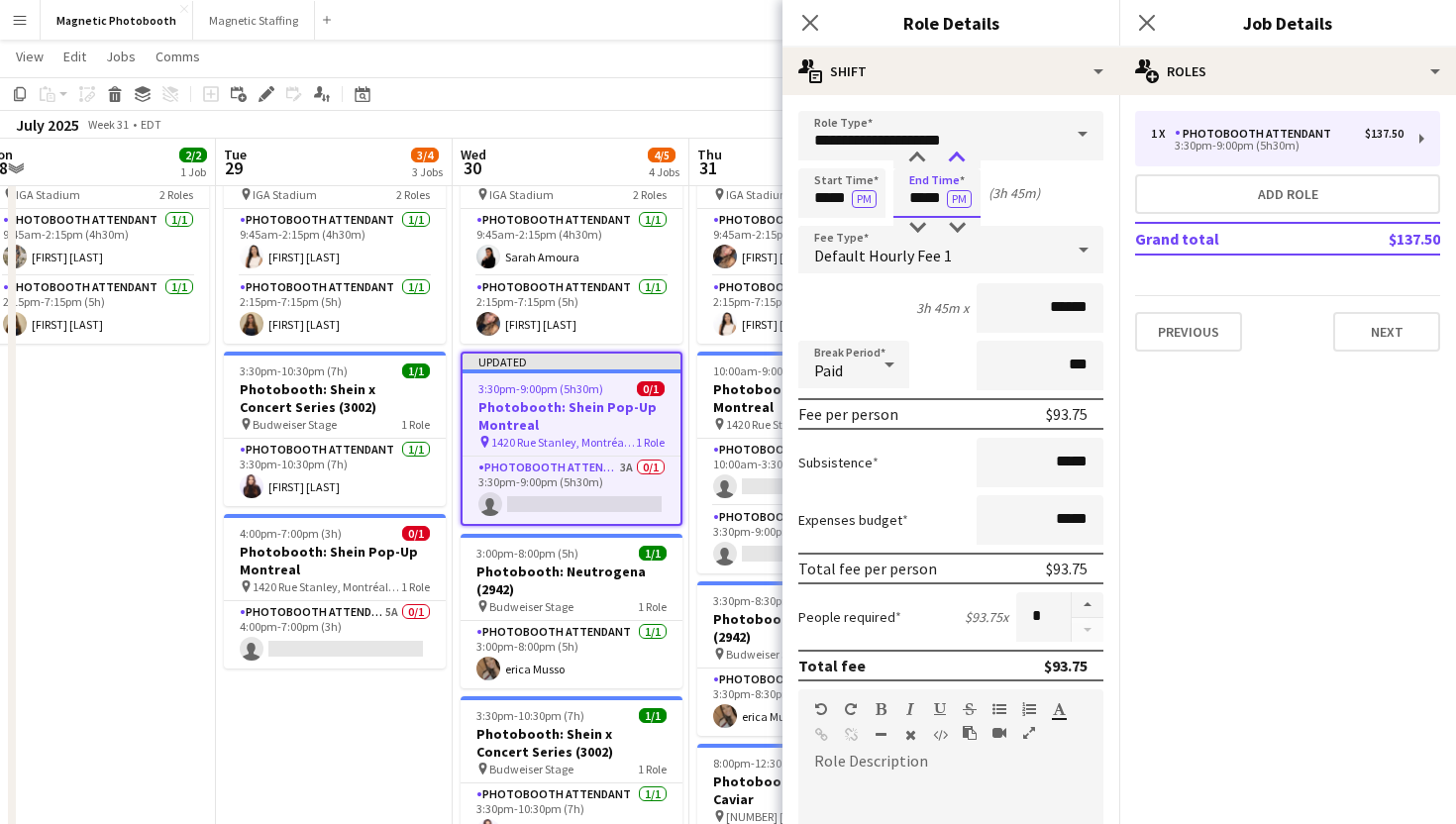 click at bounding box center (957, 158) 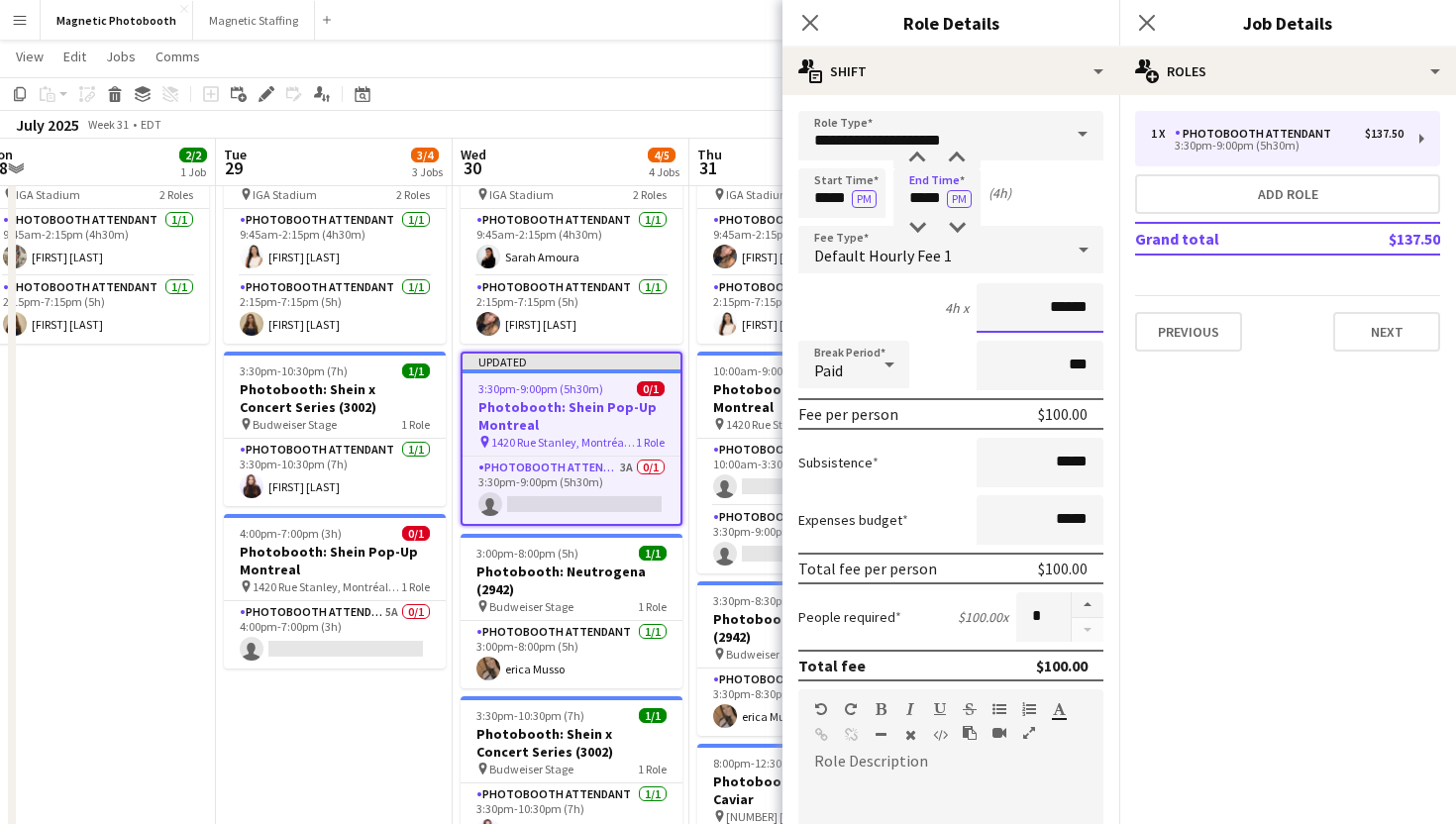 click on "******" at bounding box center [1040, 308] 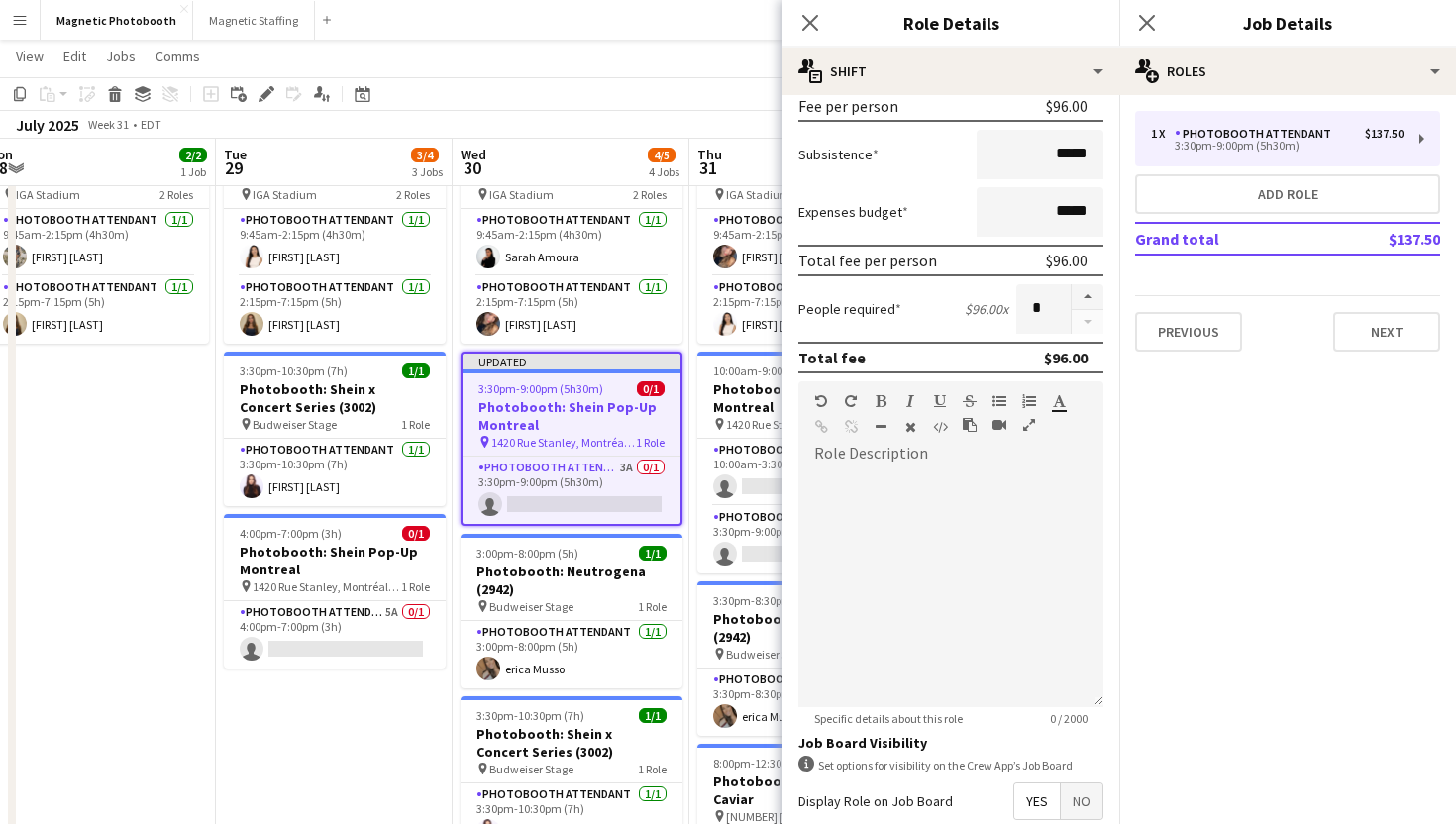 scroll, scrollTop: 366, scrollLeft: 0, axis: vertical 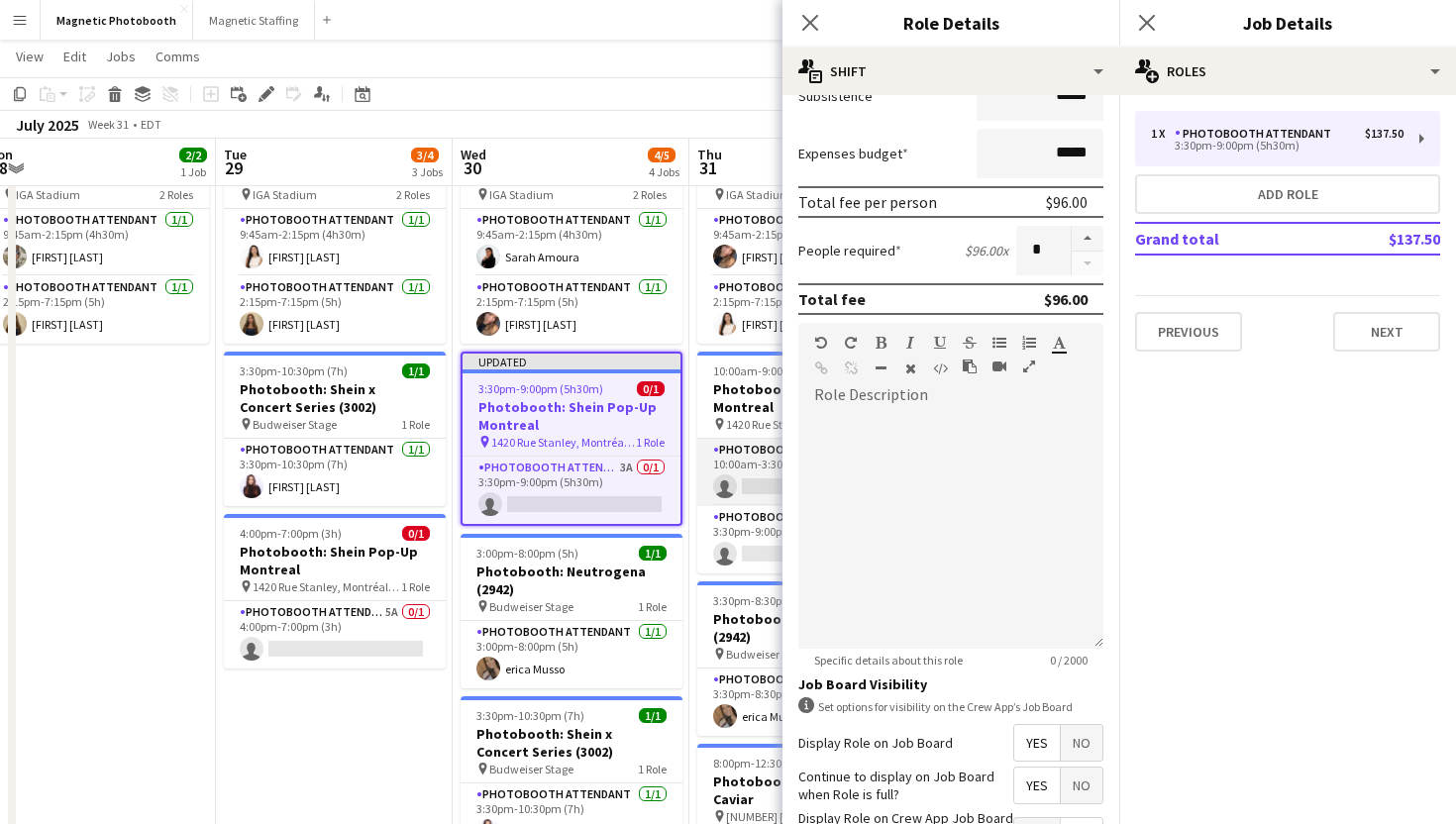 type on "******" 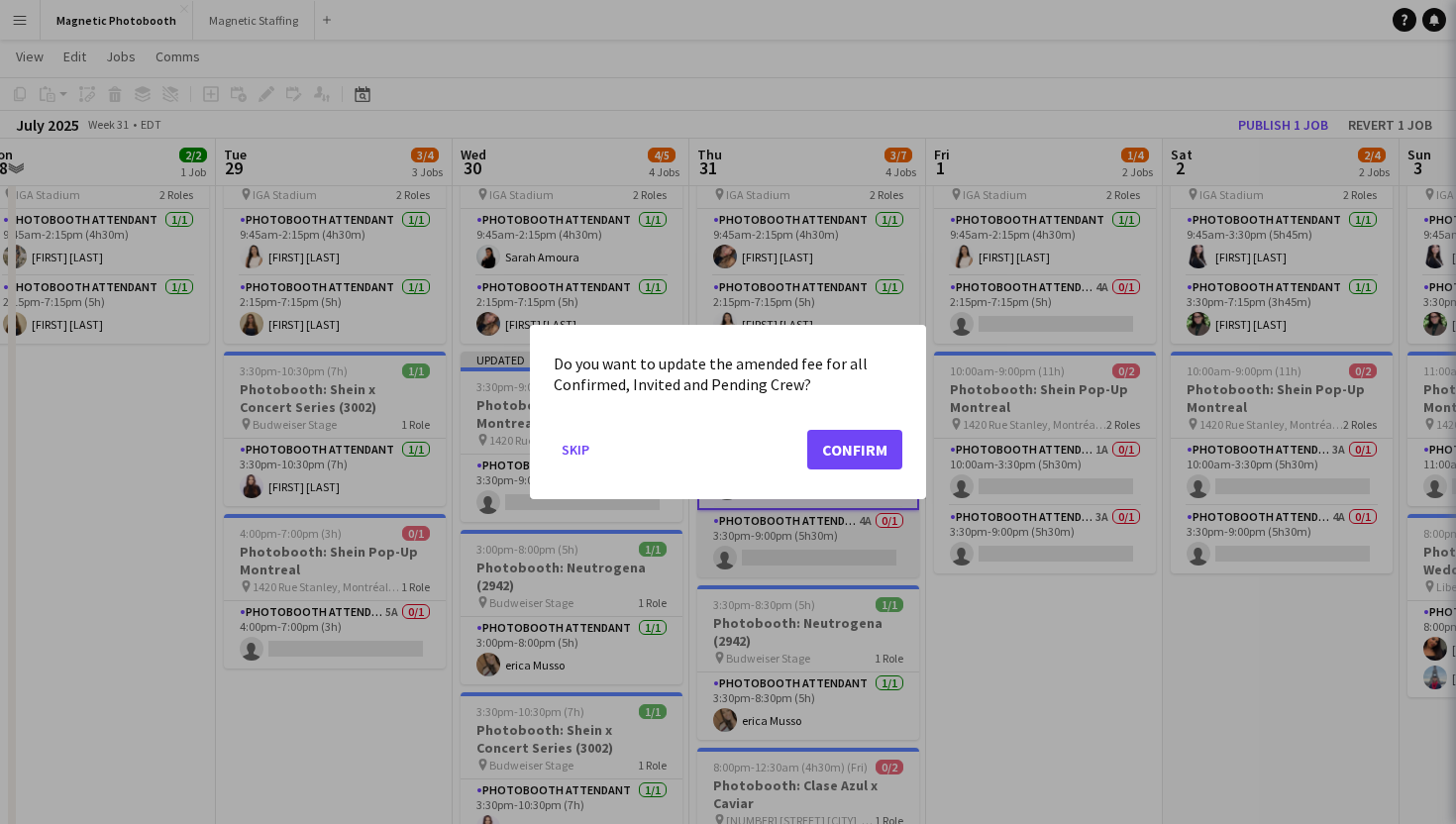 scroll, scrollTop: 0, scrollLeft: 0, axis: both 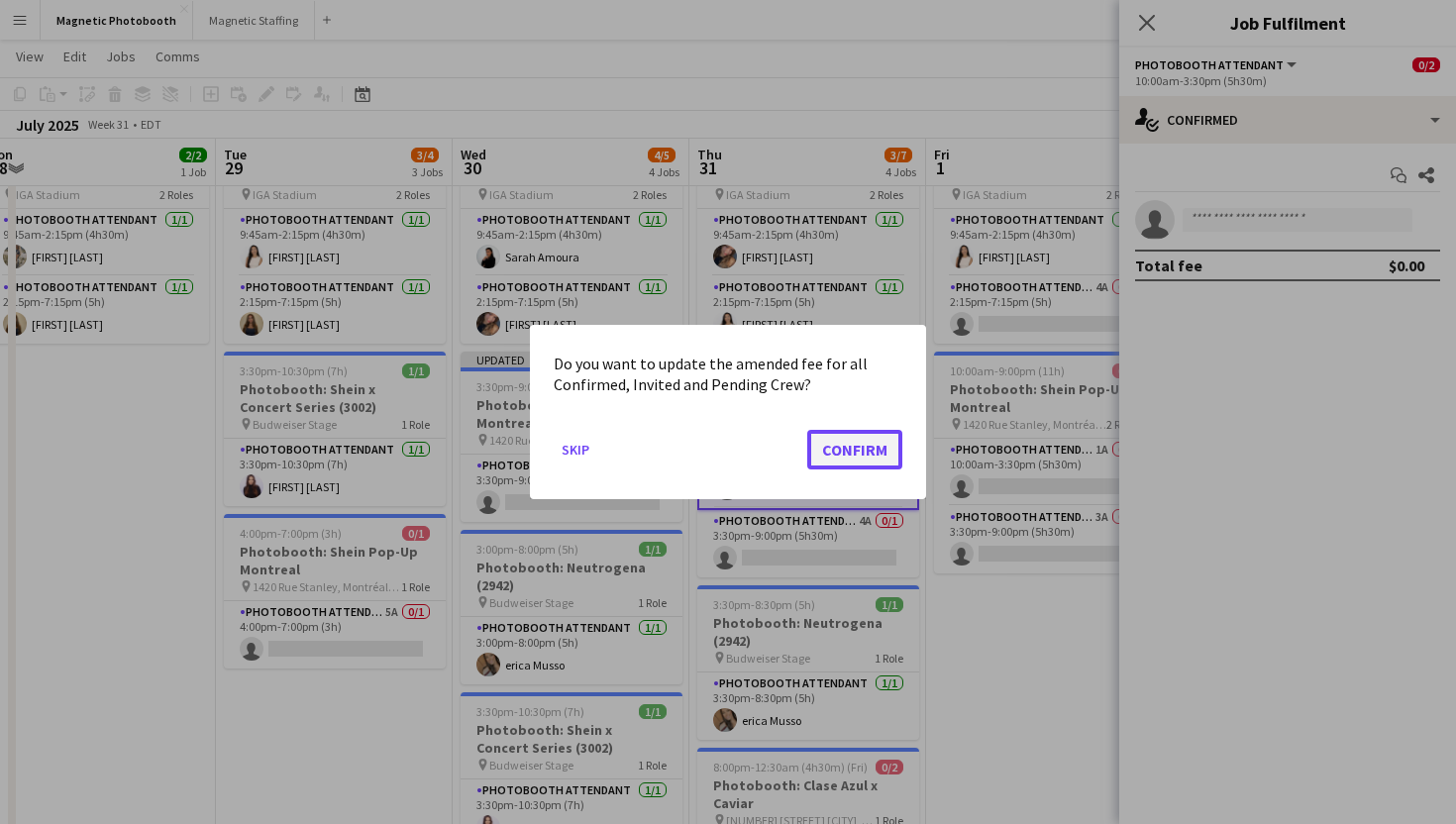 click on "Confirm" 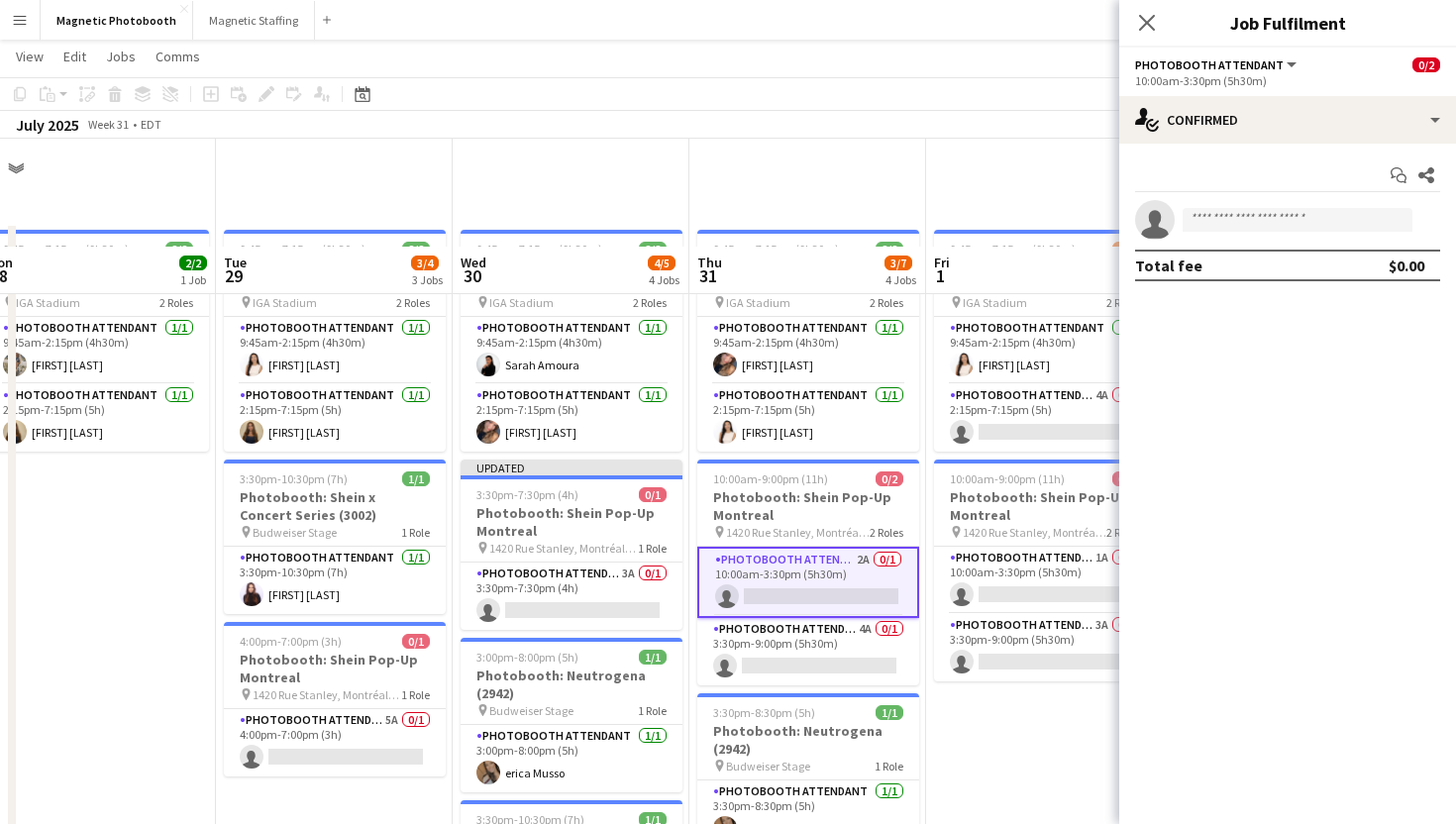scroll, scrollTop: 108, scrollLeft: 0, axis: vertical 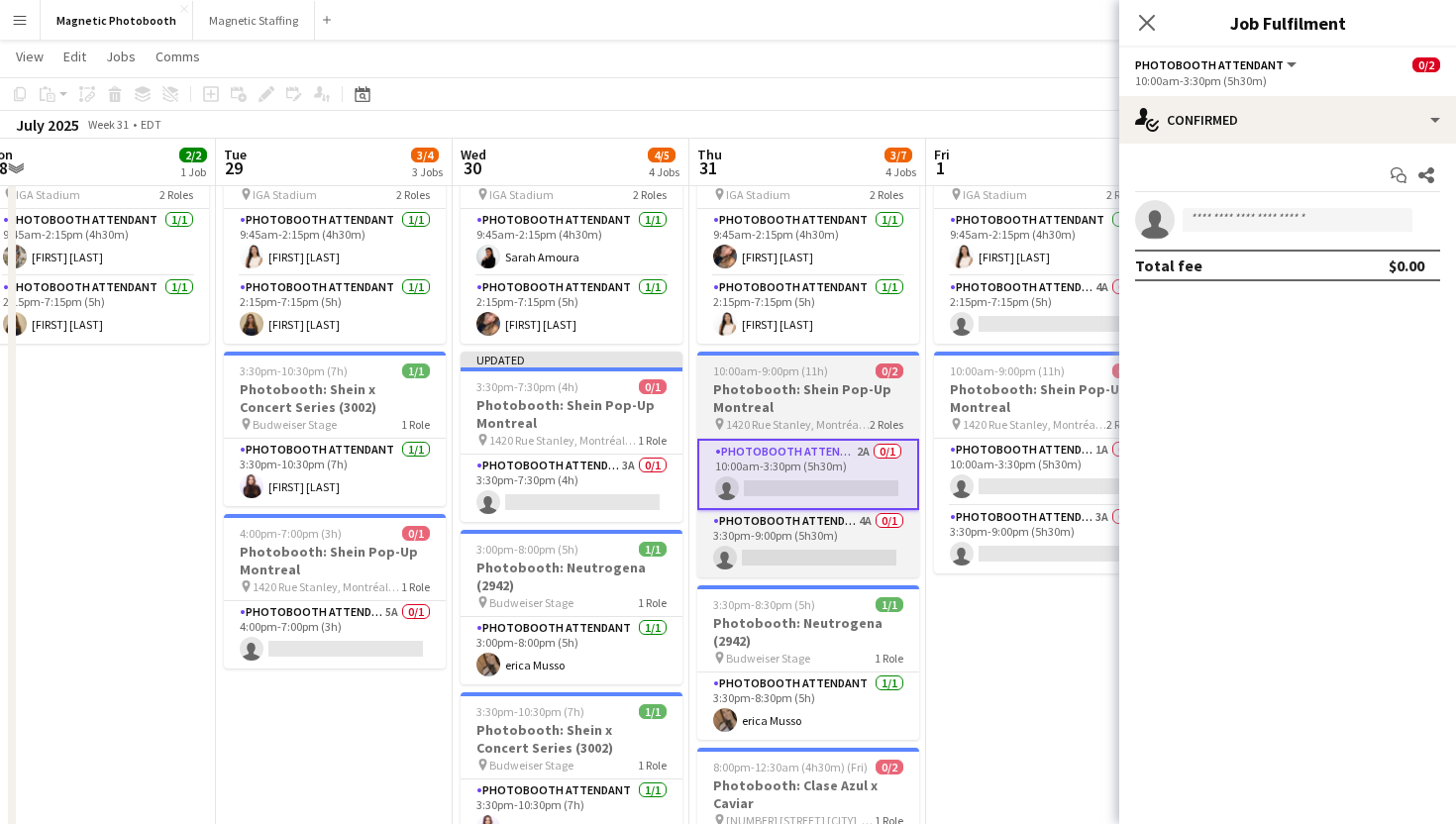 click on "Photobooth: Shein Pop-Up Montreal" at bounding box center (808, 398) 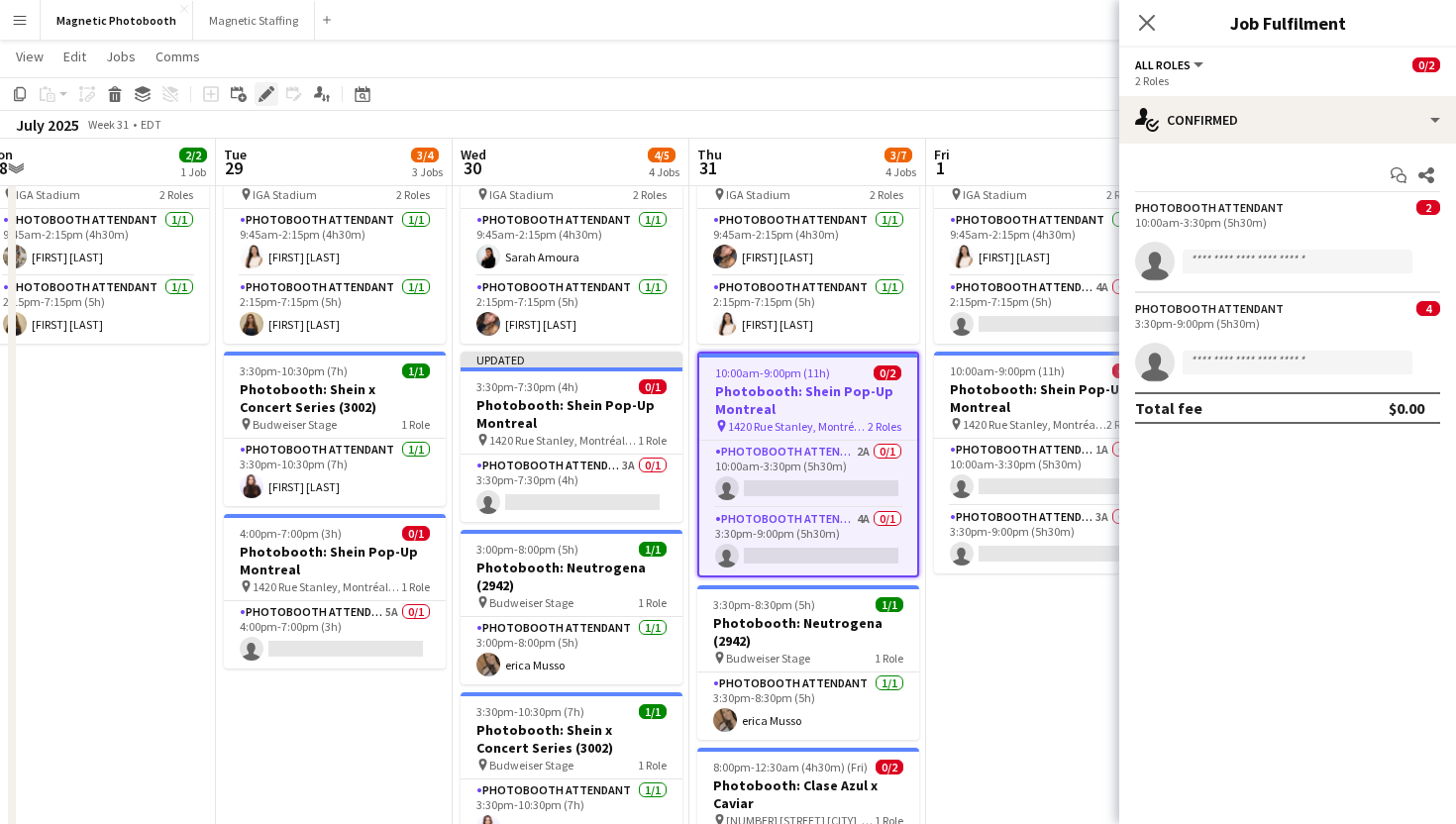 click 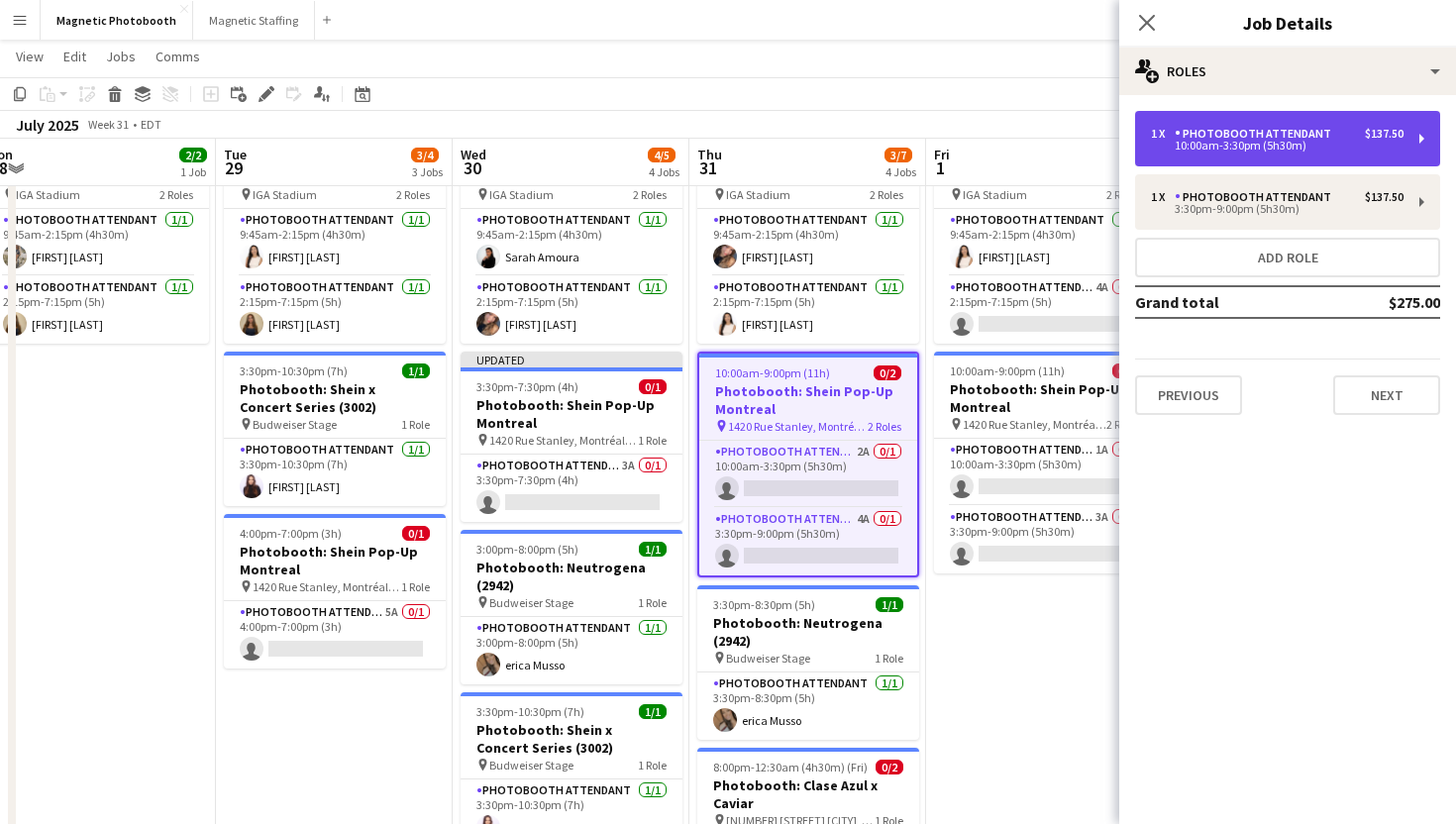 click on "10:00am-3:30pm (5h30m)" at bounding box center (1277, 146) 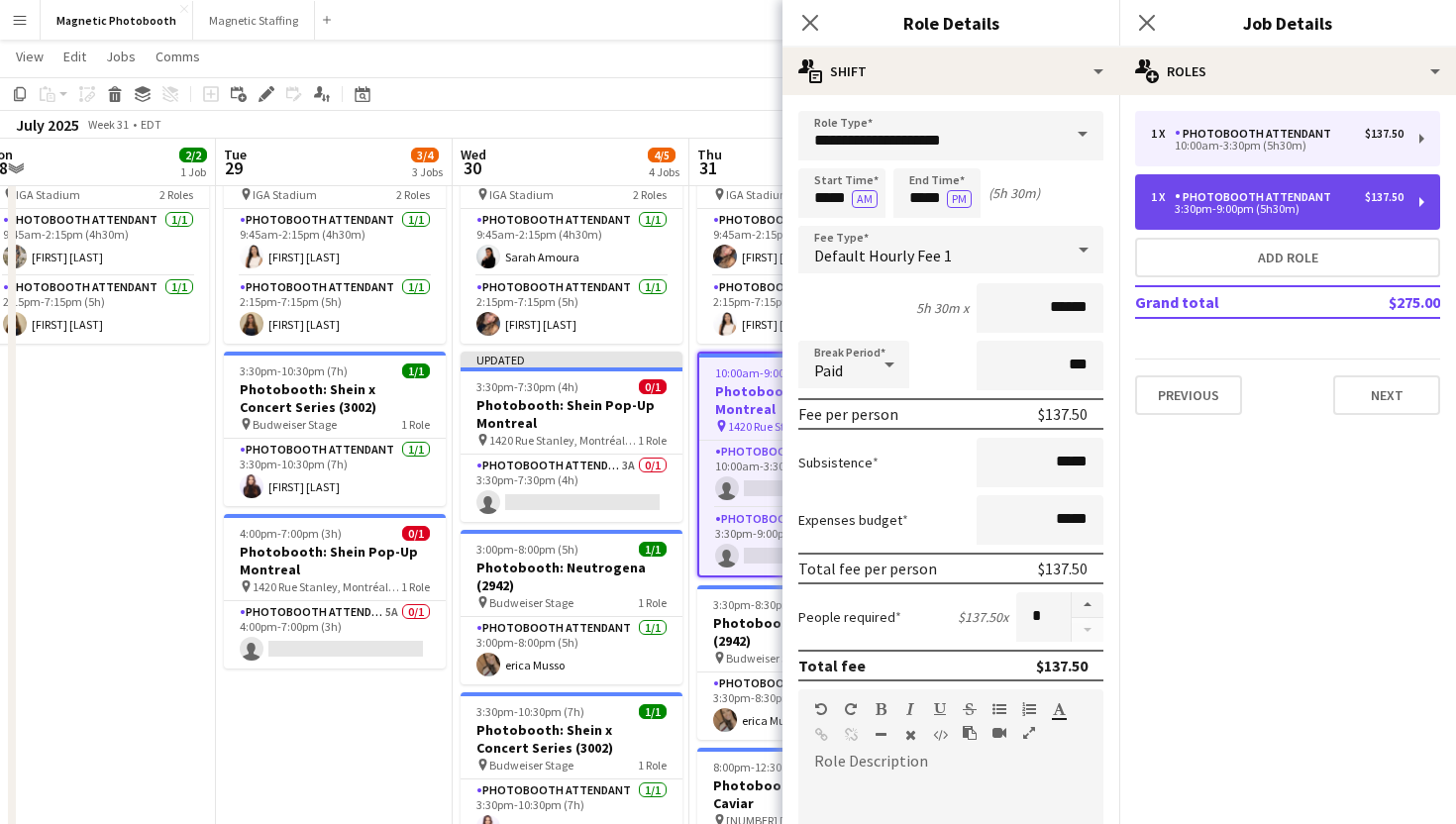 click on "1 x" at bounding box center (1163, 197) 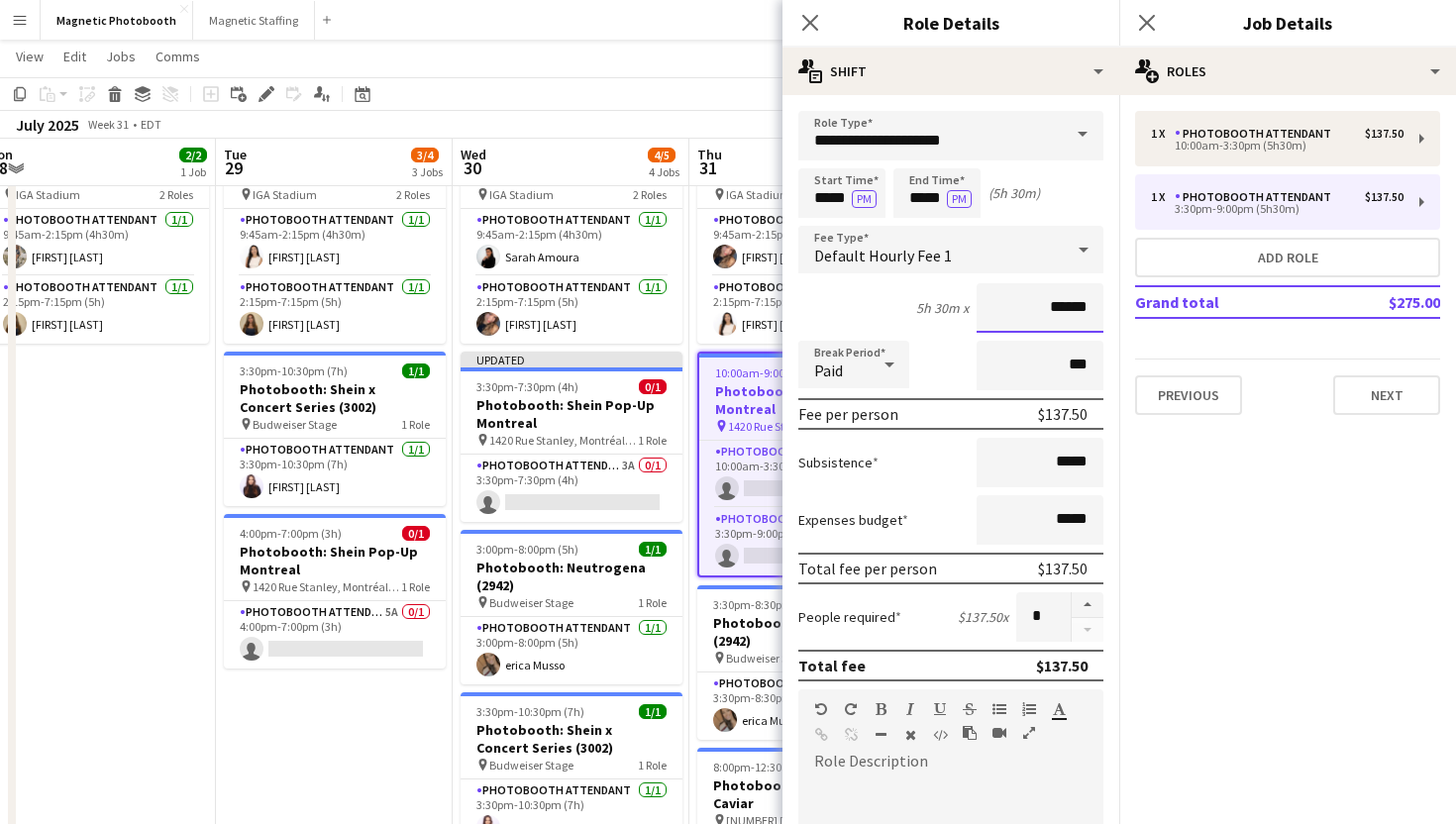 click on "******" at bounding box center [1040, 308] 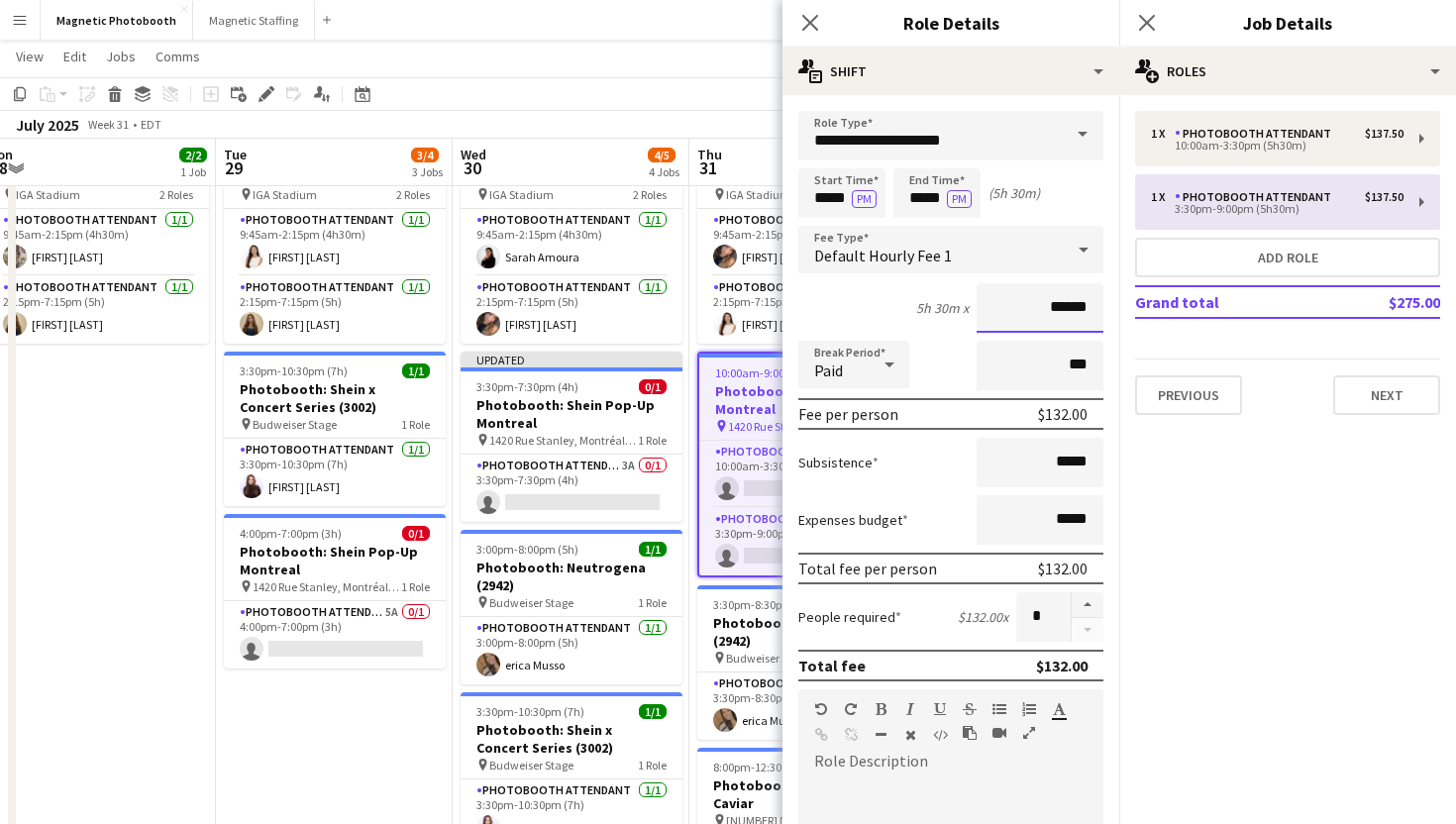 type on "******" 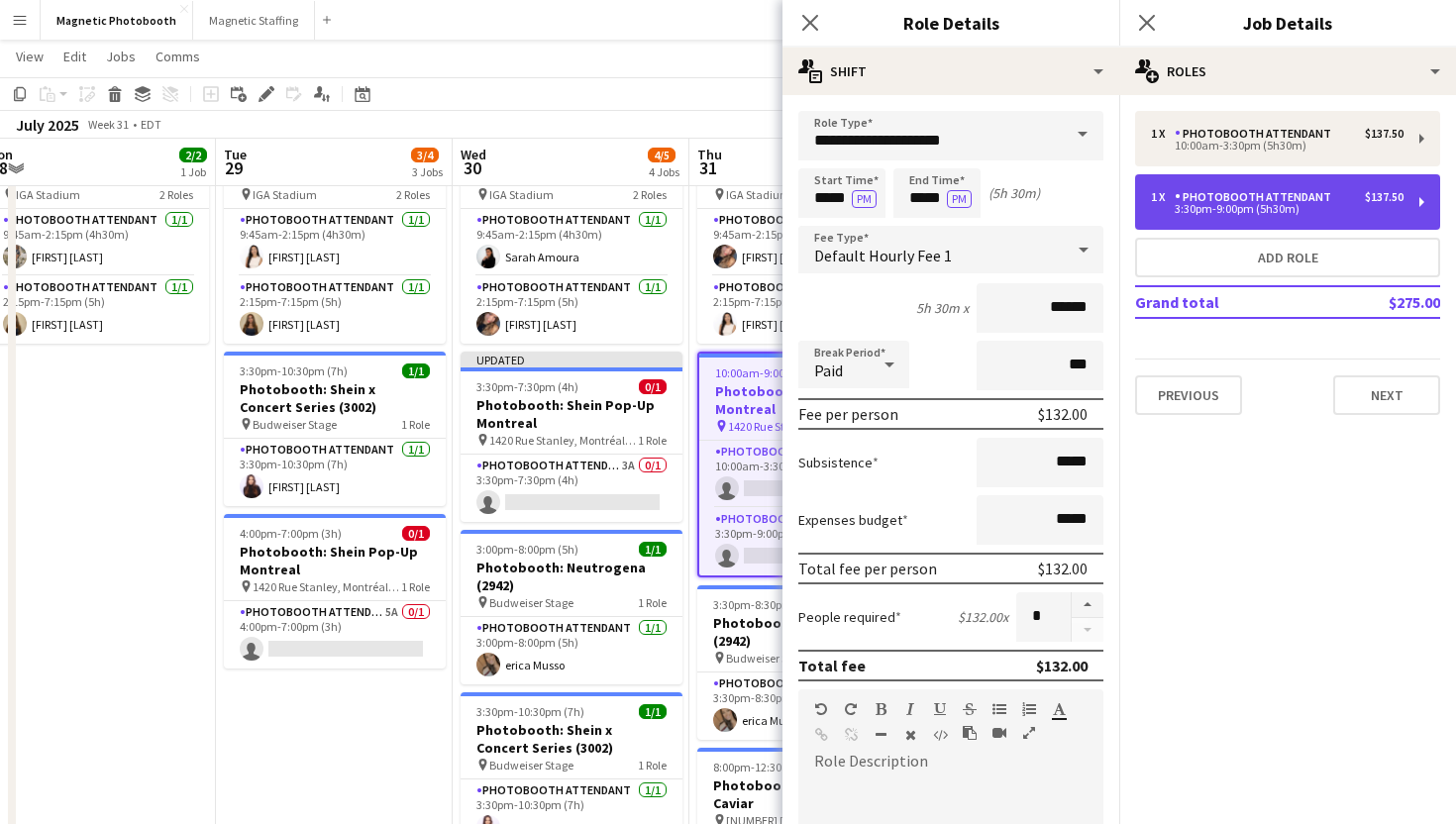 click on "Photobooth Attendant" at bounding box center (1257, 197) 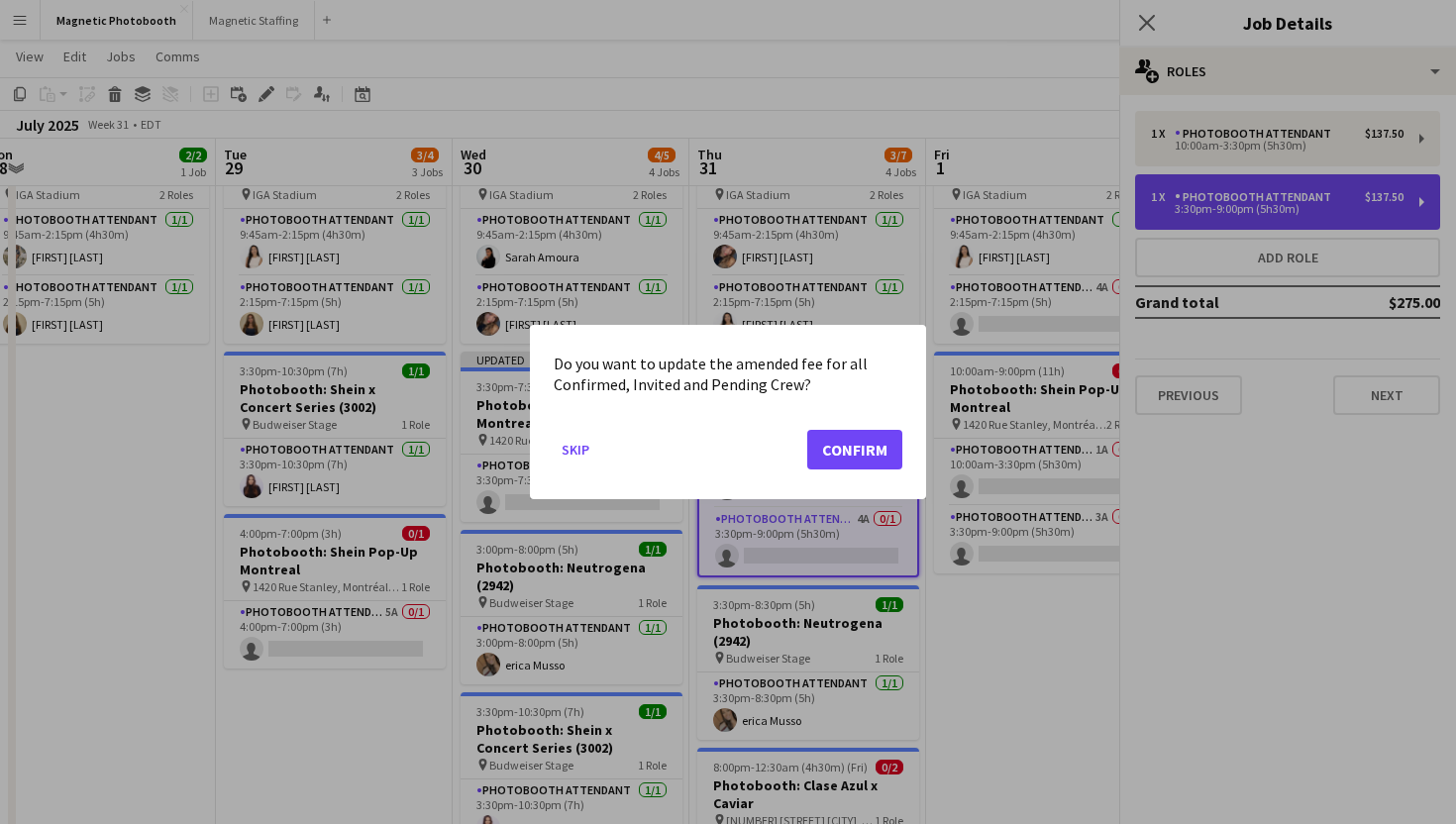 scroll, scrollTop: 0, scrollLeft: 0, axis: both 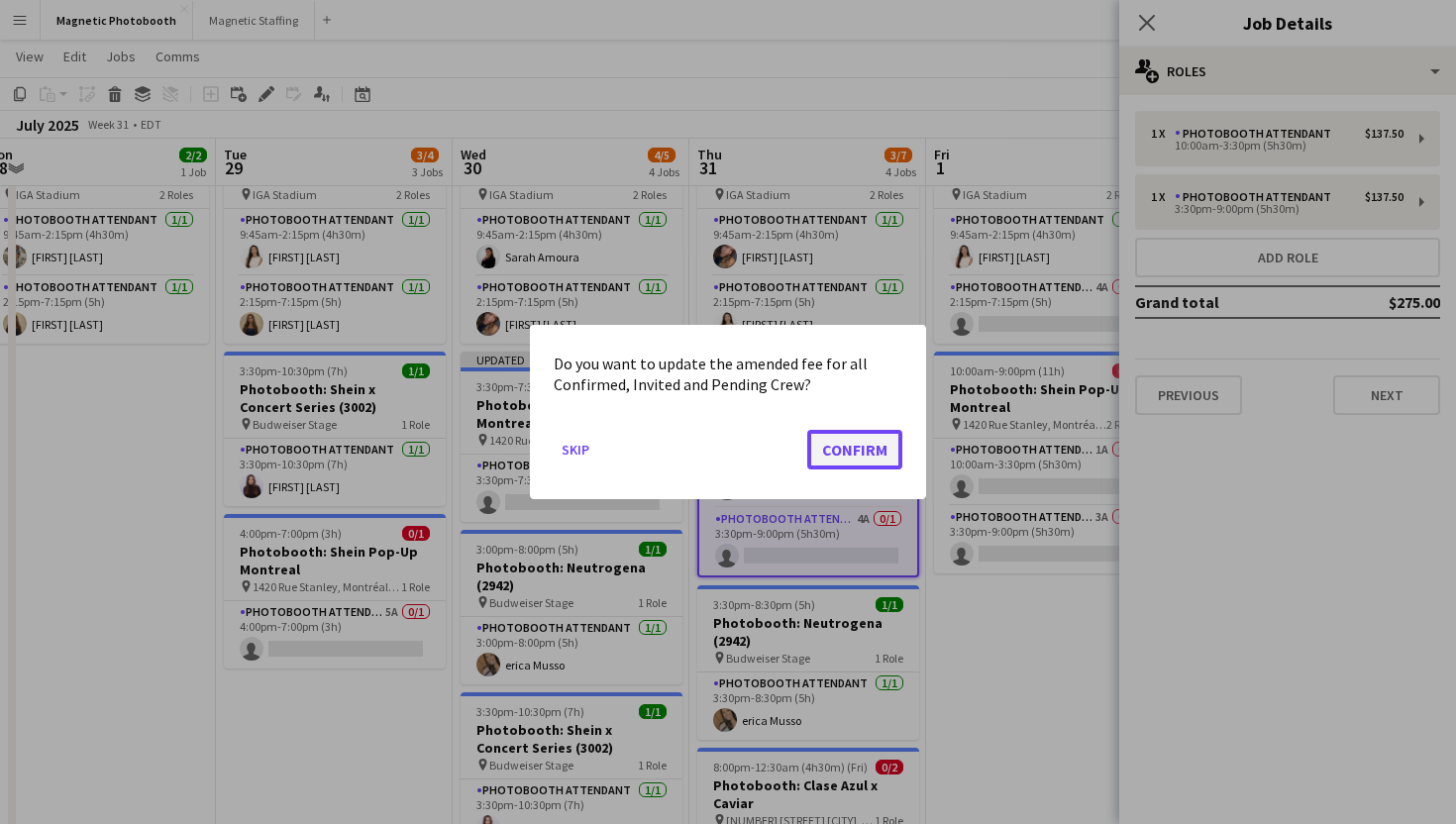 click on "Confirm" 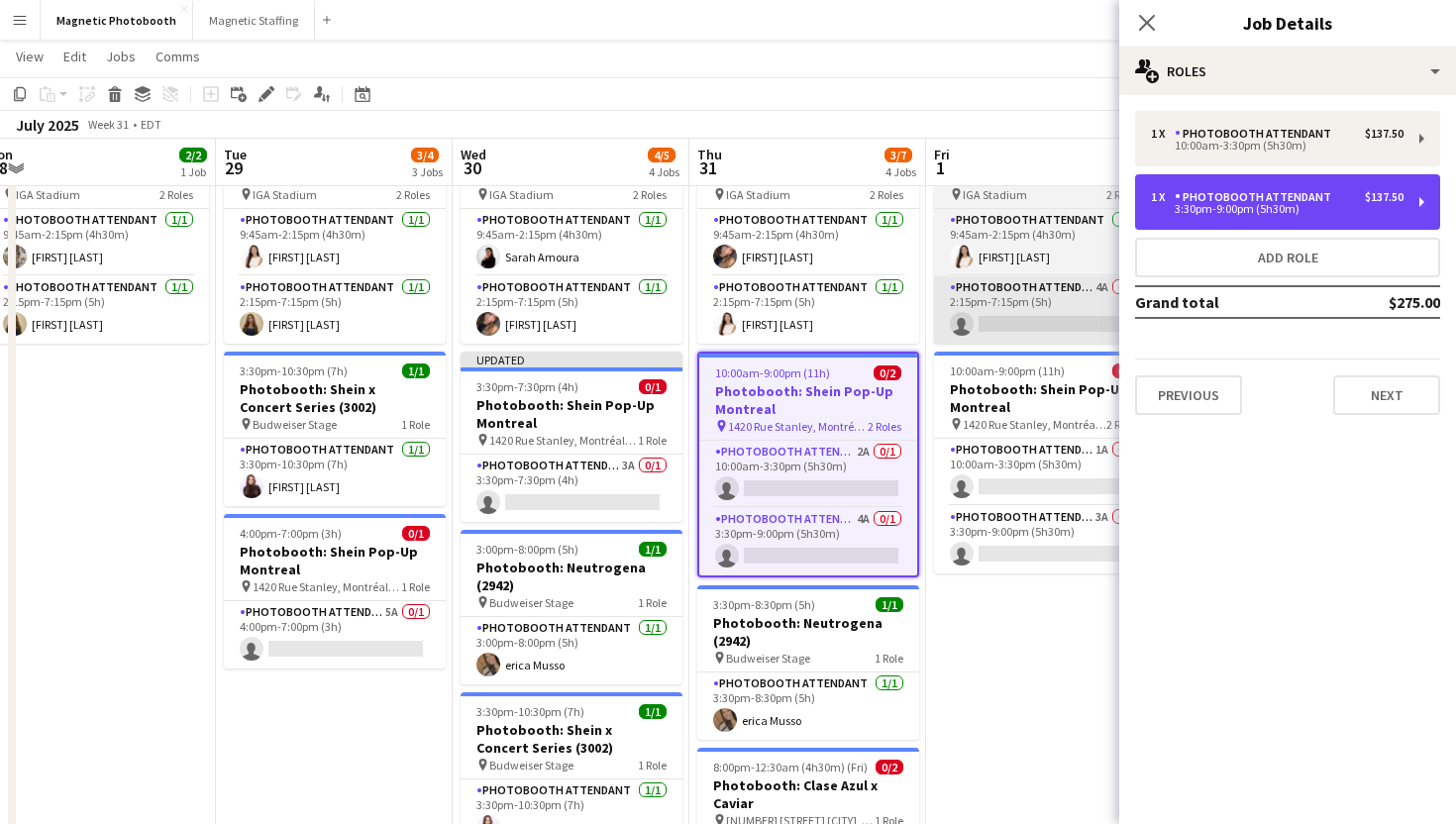scroll, scrollTop: 108, scrollLeft: 0, axis: vertical 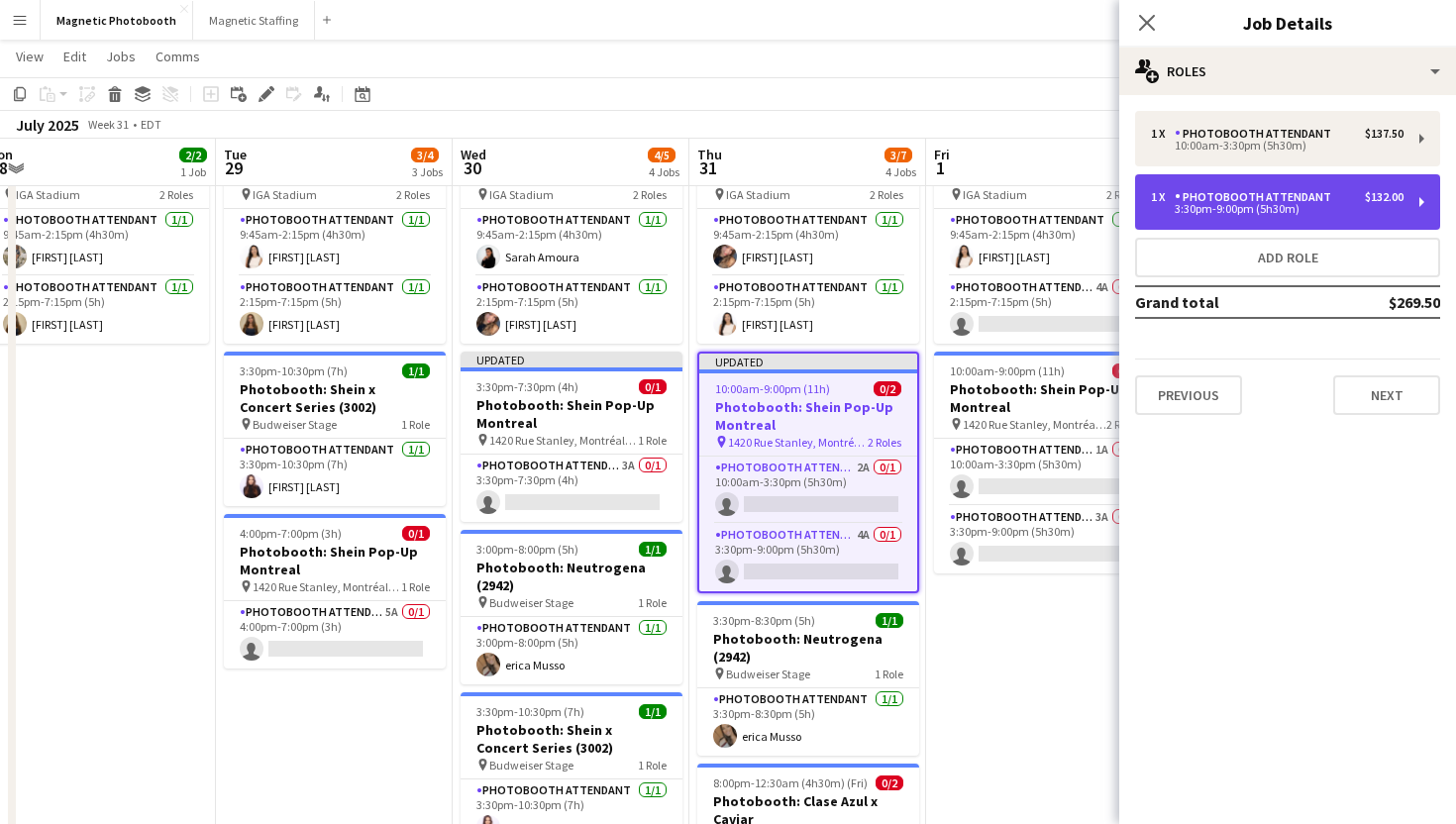 click on "Photobooth Attendant" at bounding box center [1257, 197] 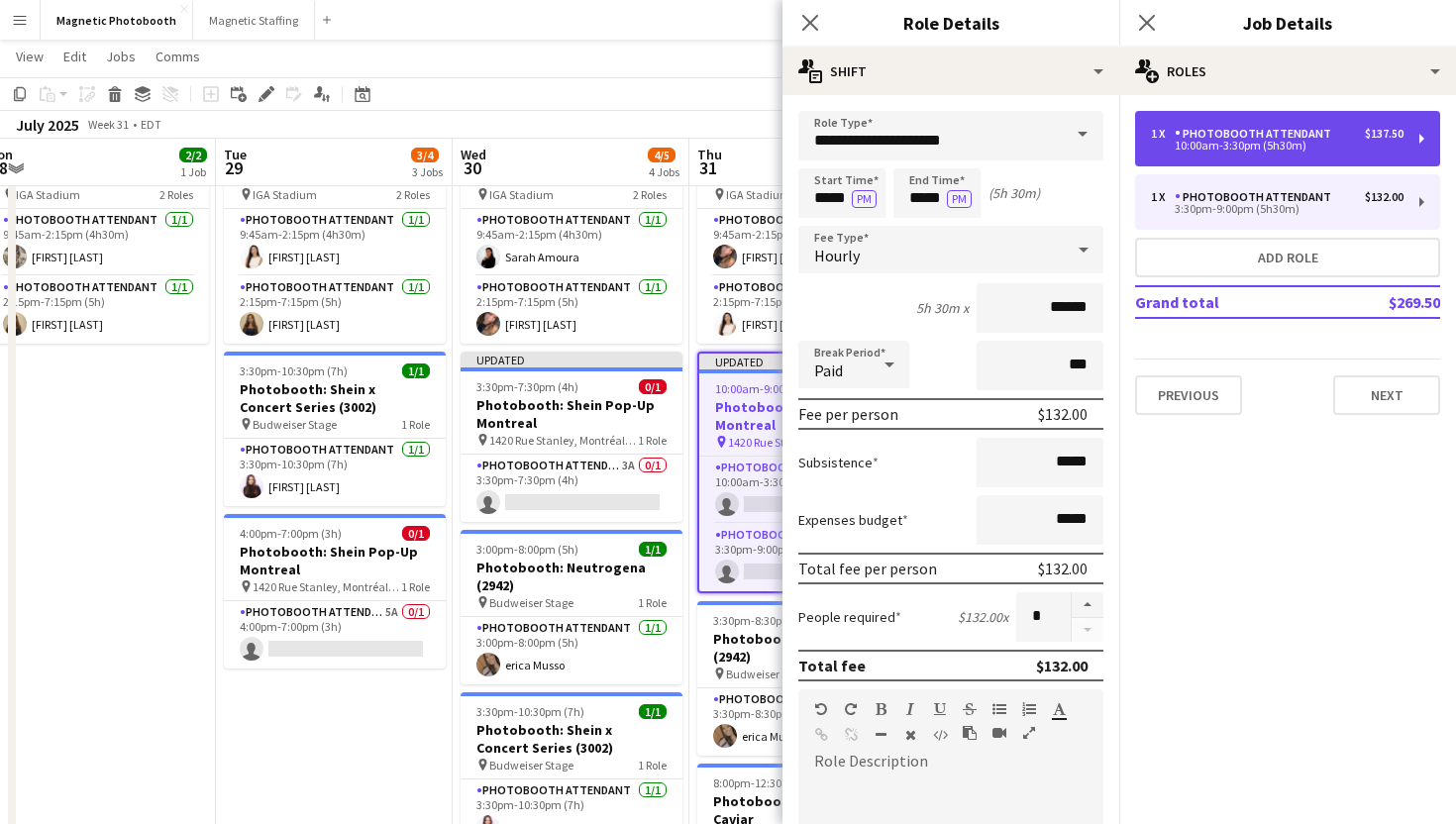 click on "10:00am-3:30pm (5h30m)" at bounding box center [1277, 146] 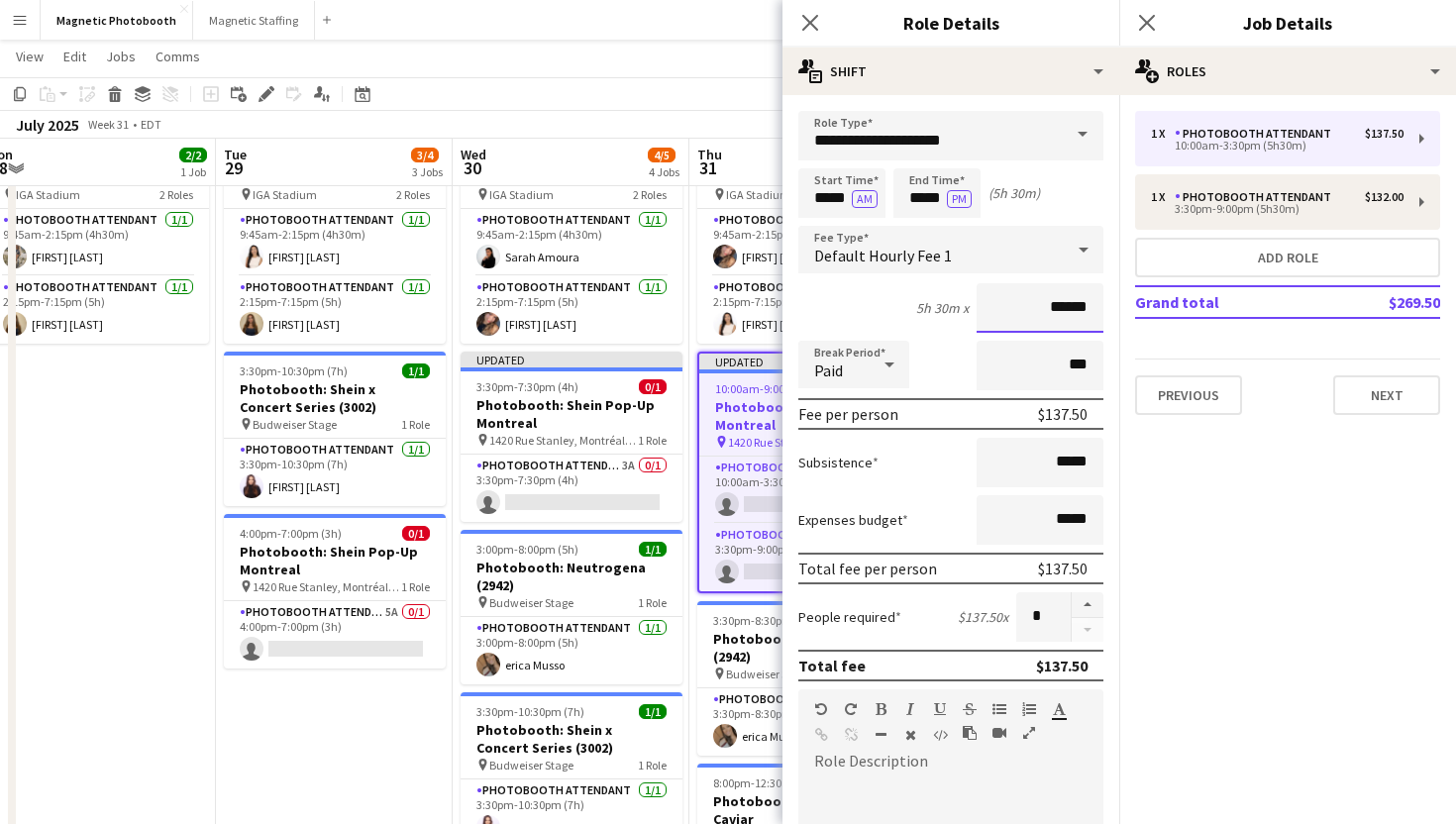 click on "******" at bounding box center [1040, 308] 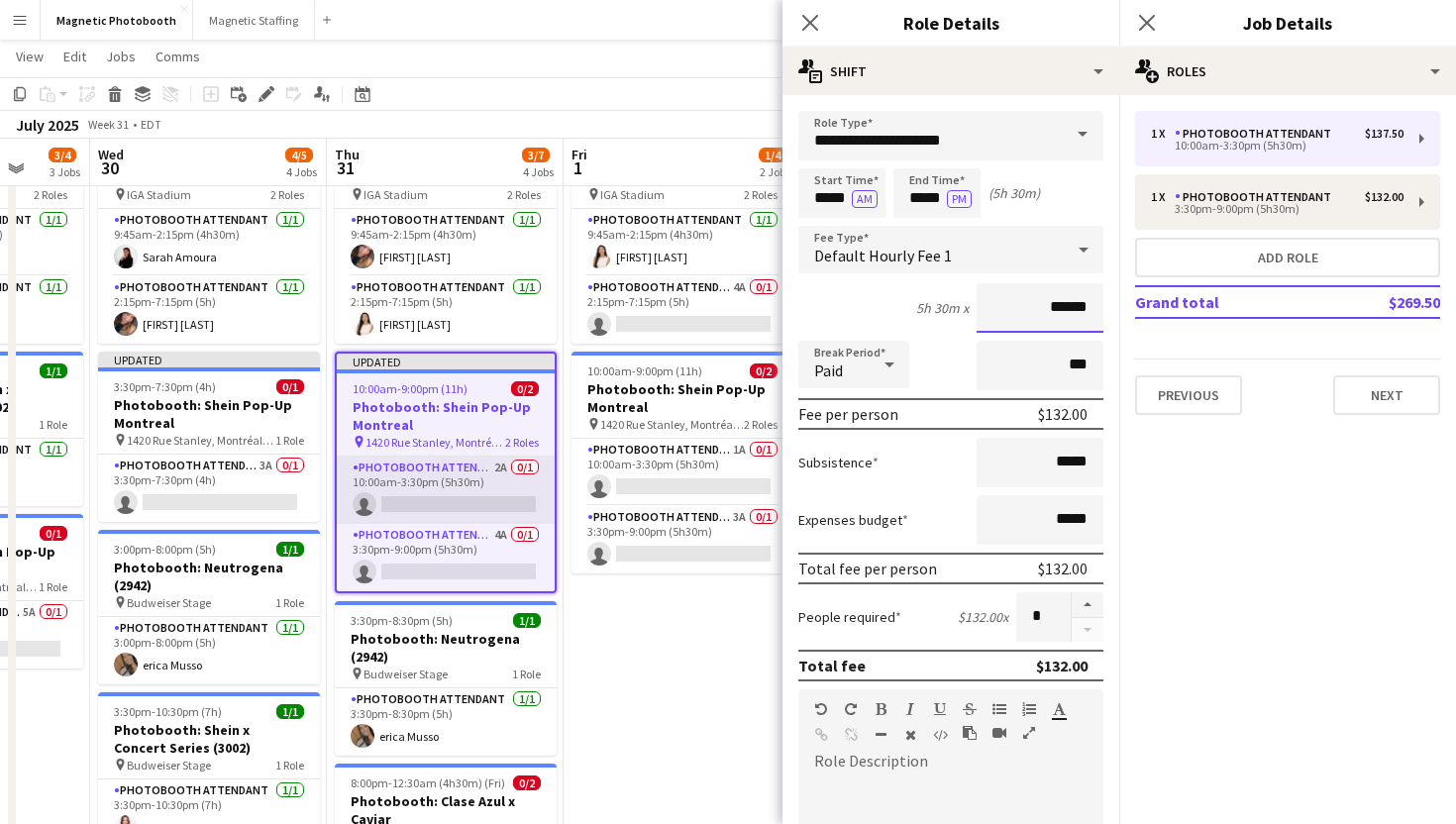 scroll, scrollTop: 0, scrollLeft: 905, axis: horizontal 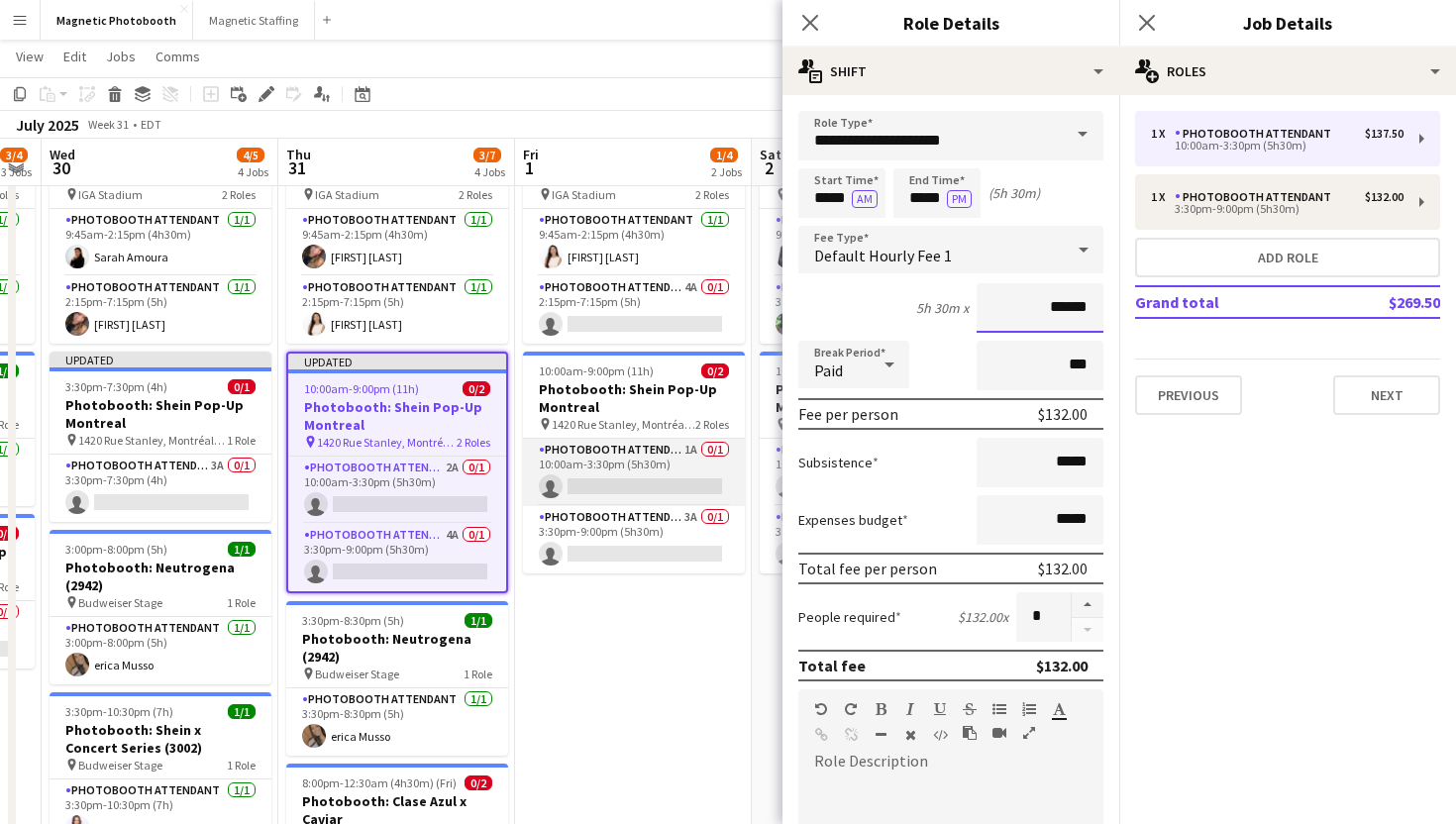 type on "******" 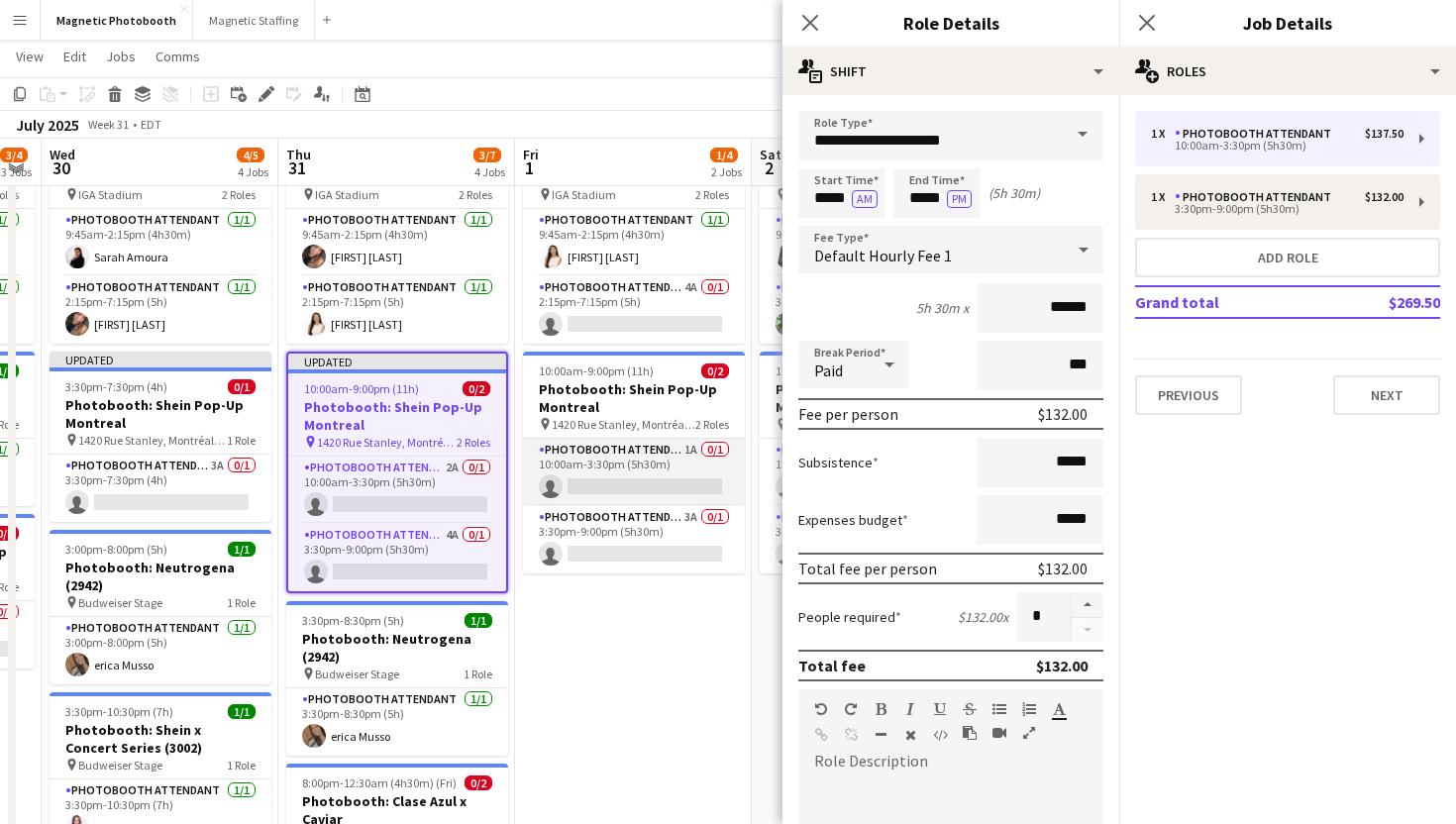click on "Photobooth Attendant    1A   0/1   [TIME] (5h30m)
single-neutral-actions" at bounding box center (634, 472) 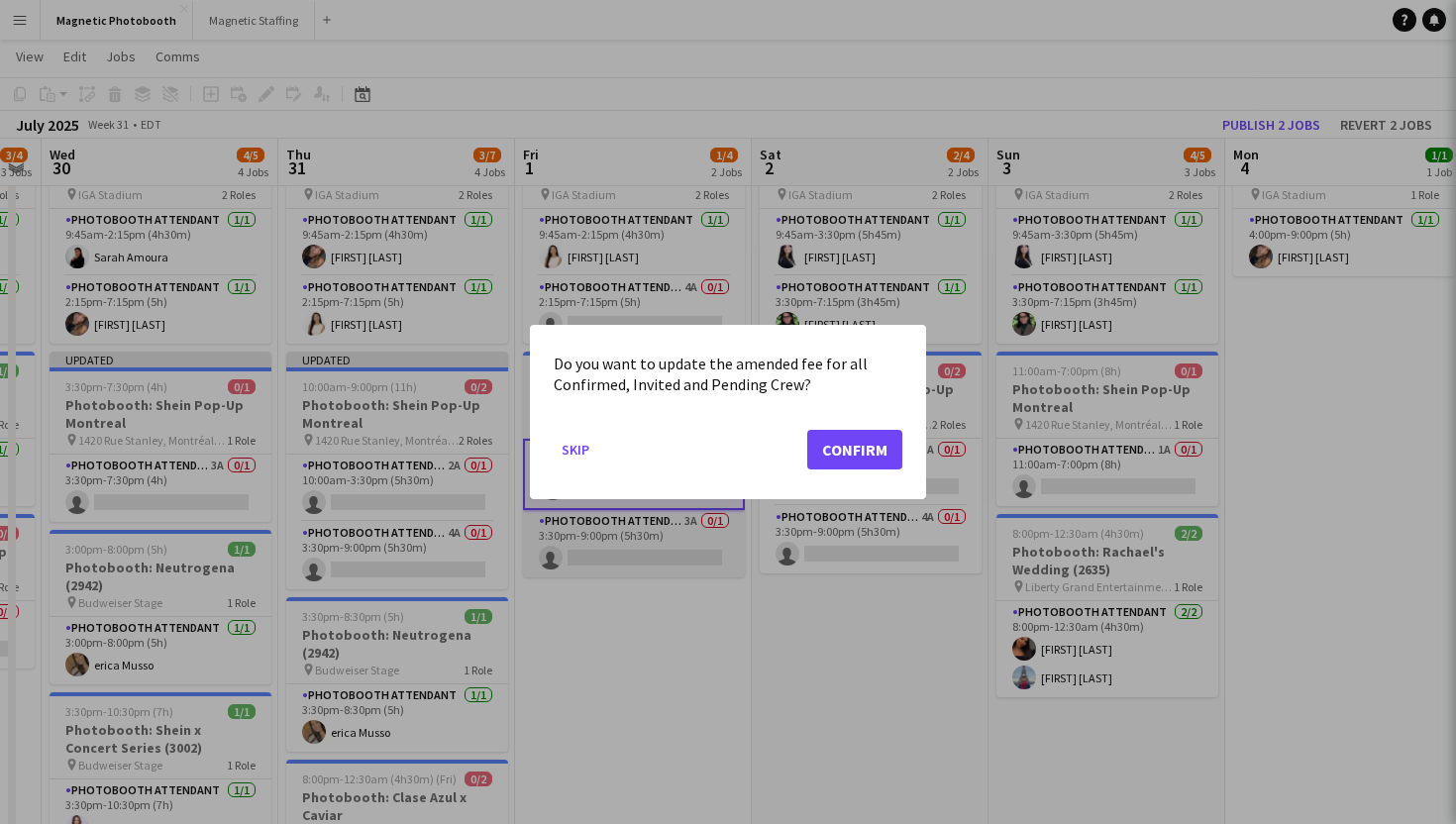 scroll, scrollTop: 0, scrollLeft: 0, axis: both 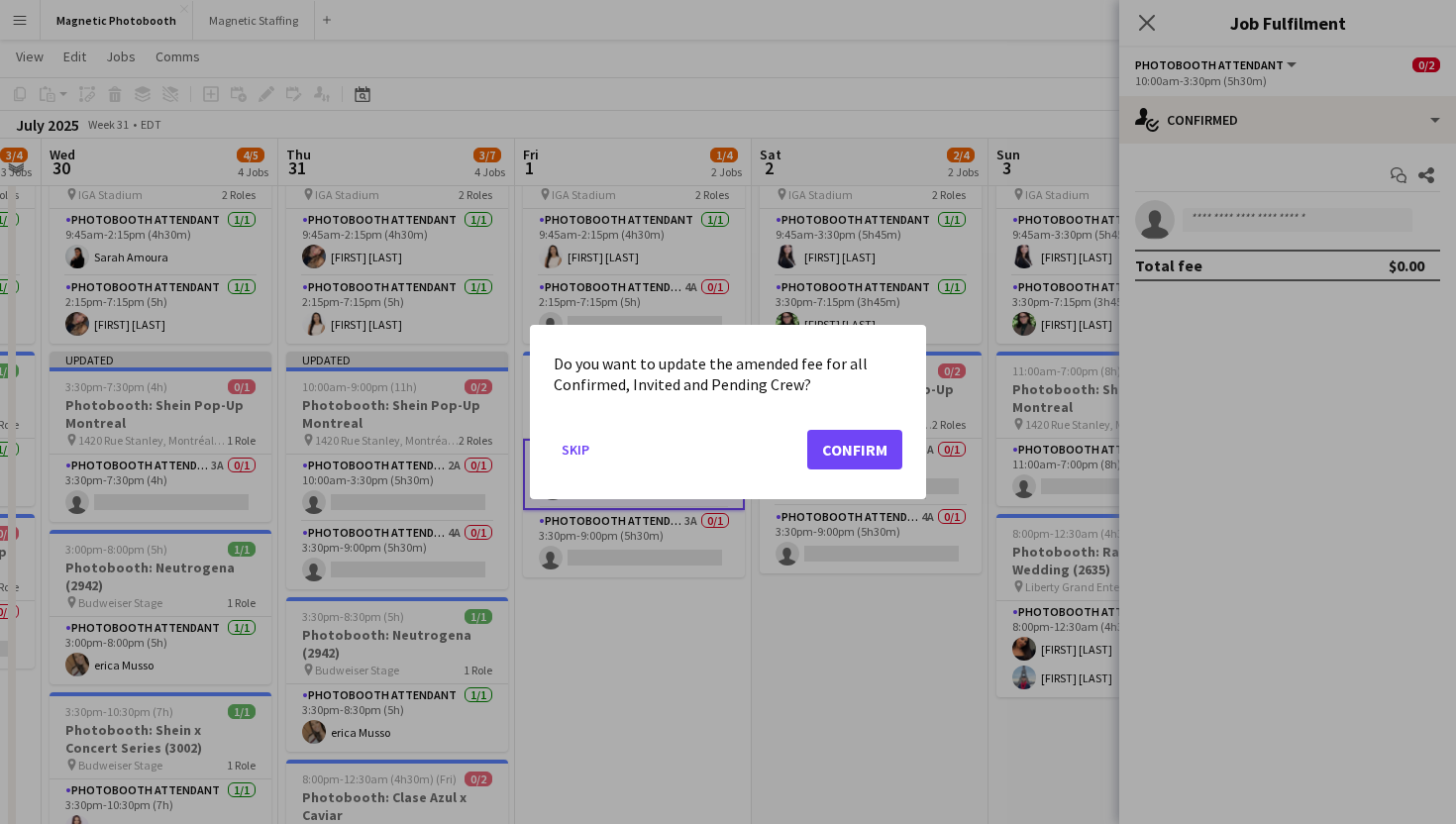 click on "Skip   Confirm" 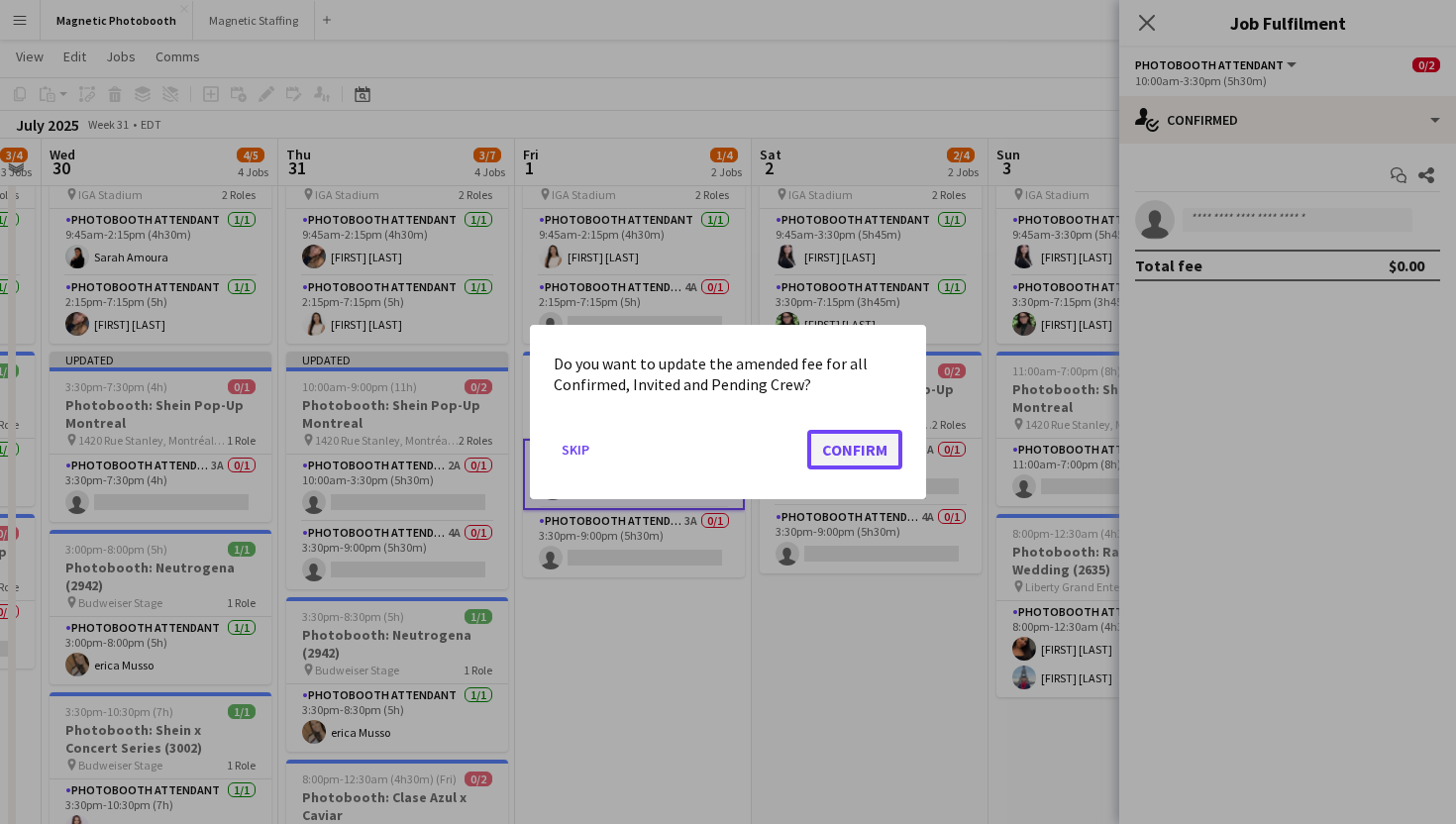 click on "Confirm" 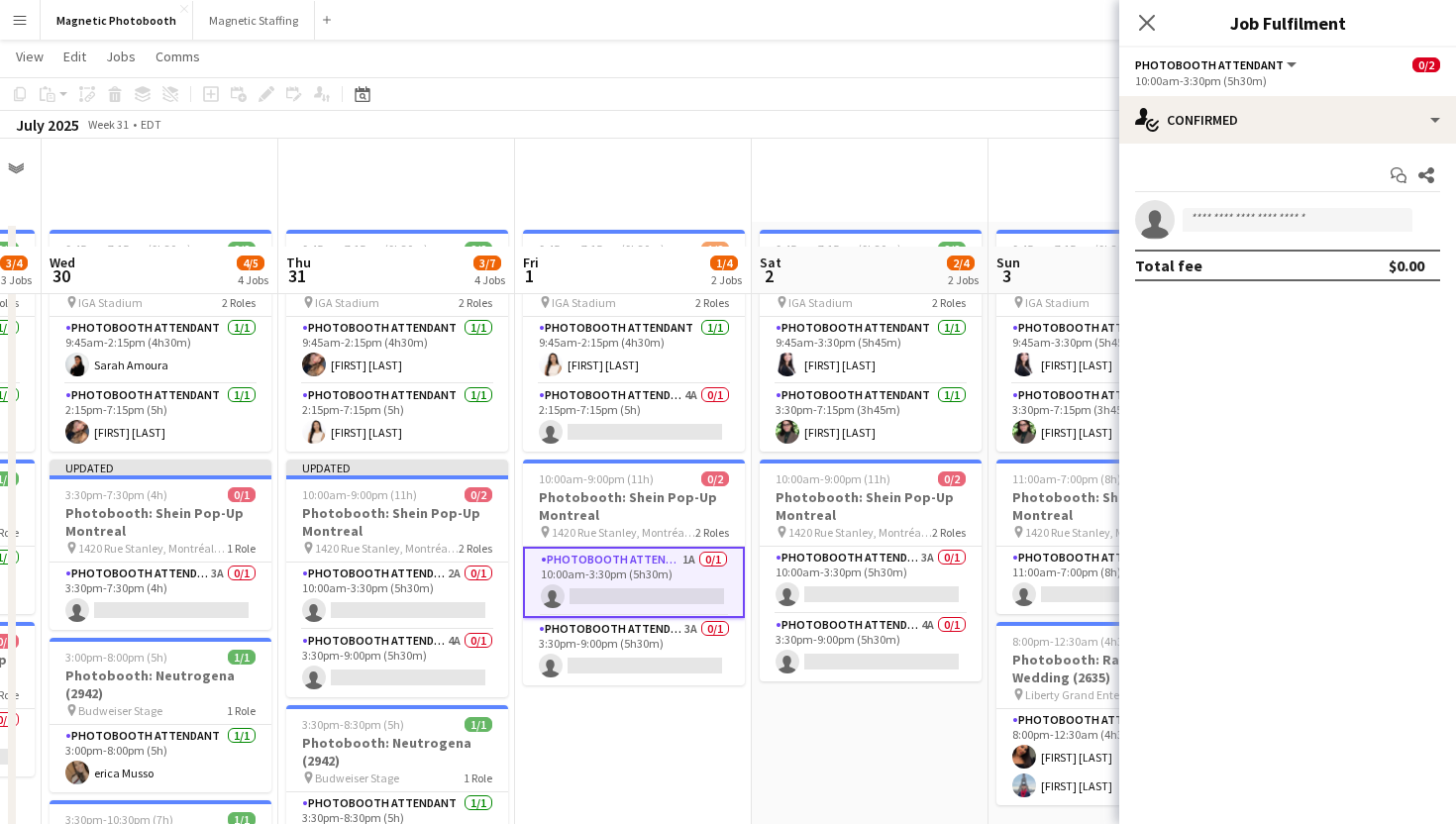 scroll, scrollTop: 108, scrollLeft: 0, axis: vertical 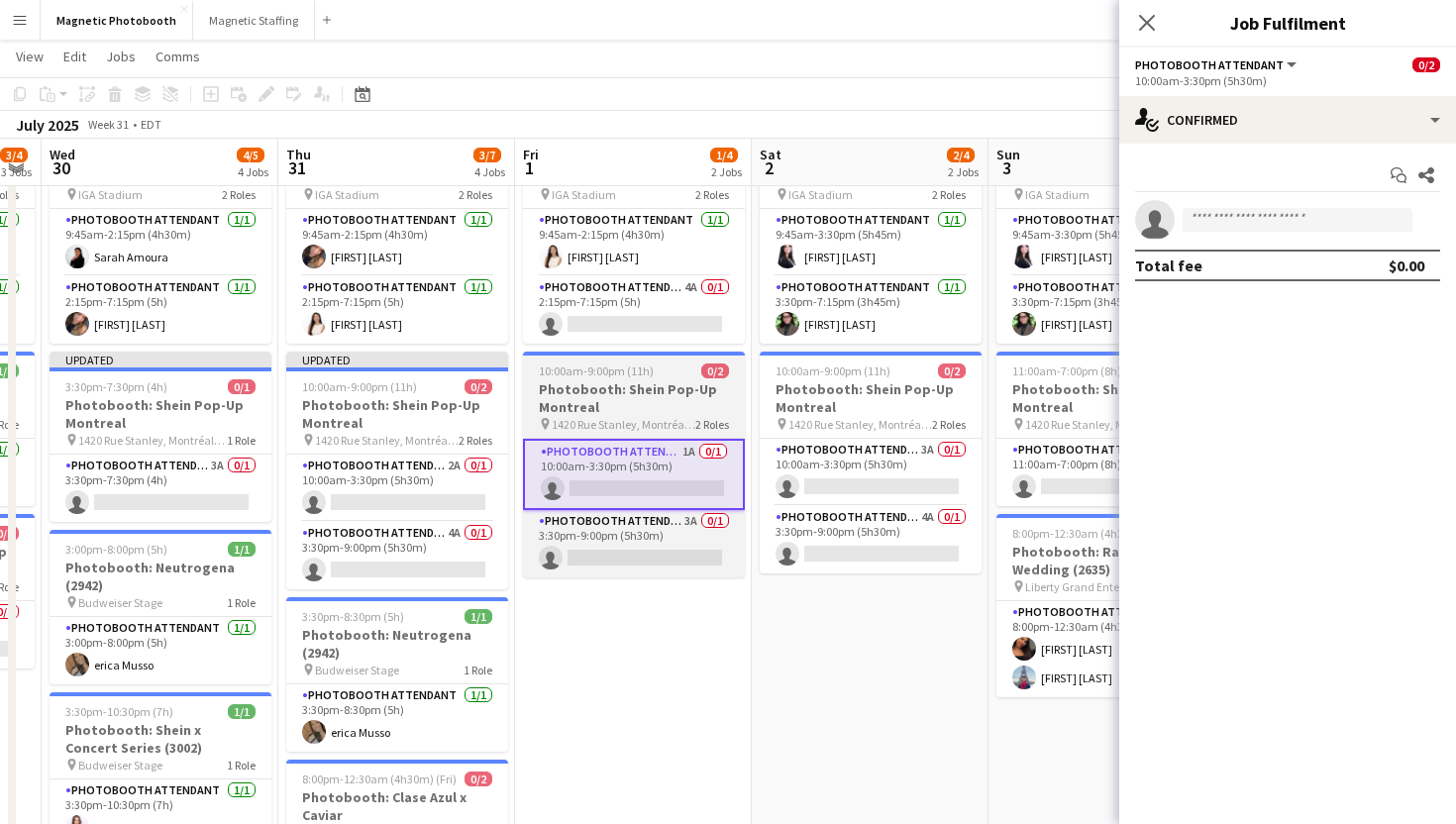 click on "[TIME] (11h)    0/2    Photobooth: Shein Pop-Up Montreal
pin
[NUMBER] [STREET], [CITY], [PROVINCE]   2 Roles   Photobooth Attendant    1A   [TIME] (5h30m)
single-neutral-actions
Photobooth Attendant    3A   [TIME] (5h30m)
single-neutral-actions" at bounding box center [634, 464] 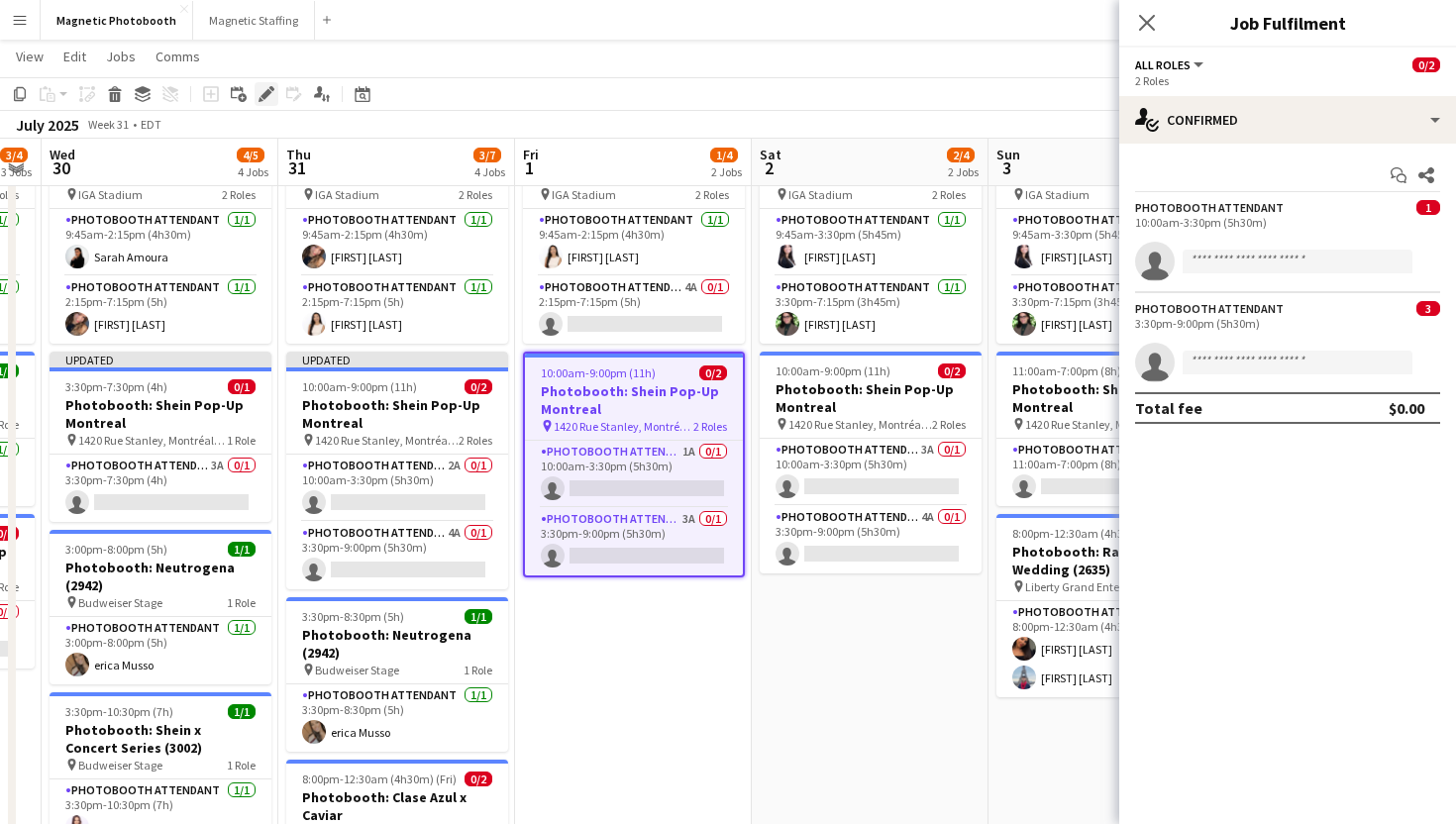 click on "Edit" 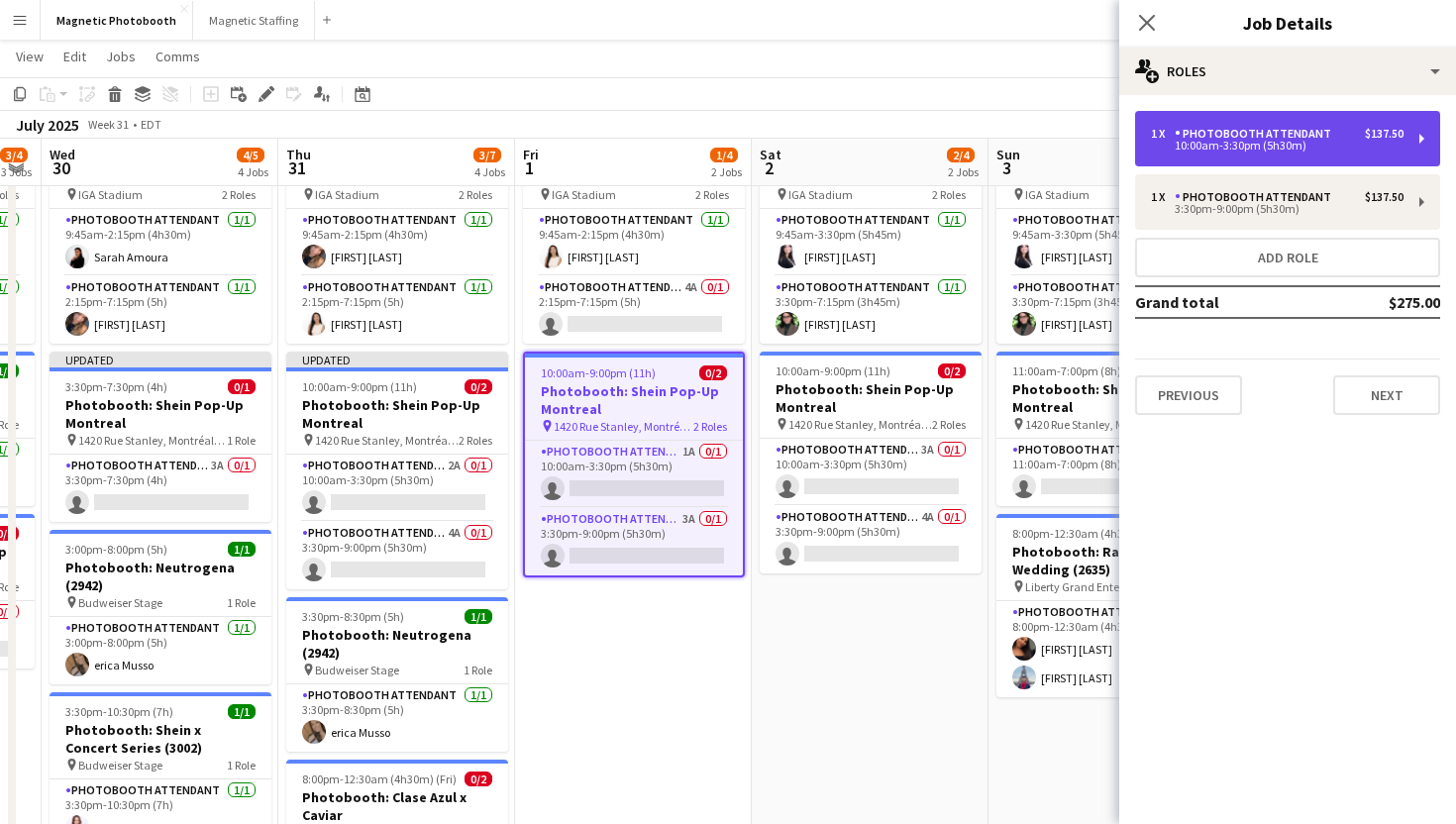 click on "Photobooth Attendant" at bounding box center [1257, 134] 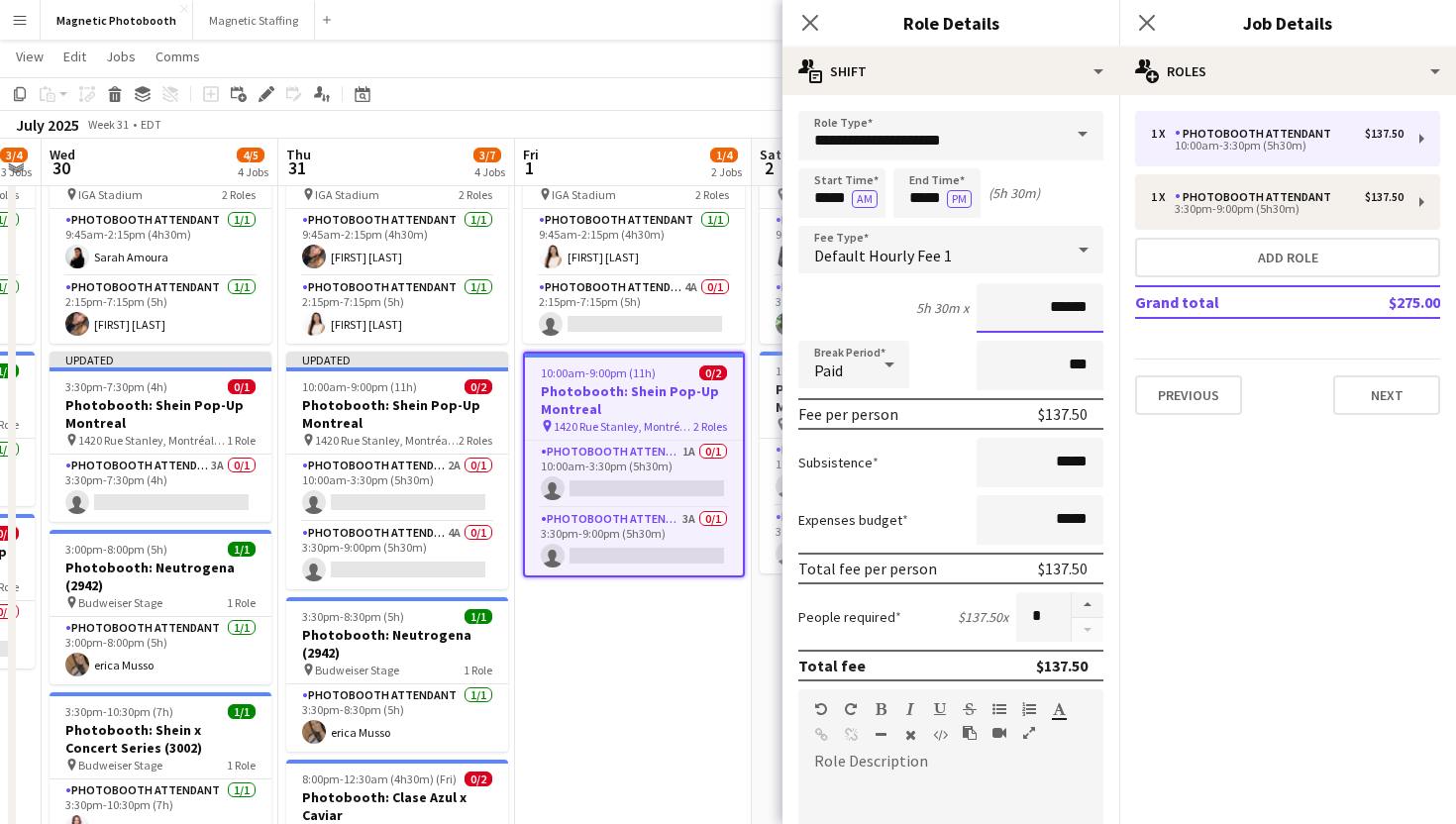 click on "******" at bounding box center (1040, 308) 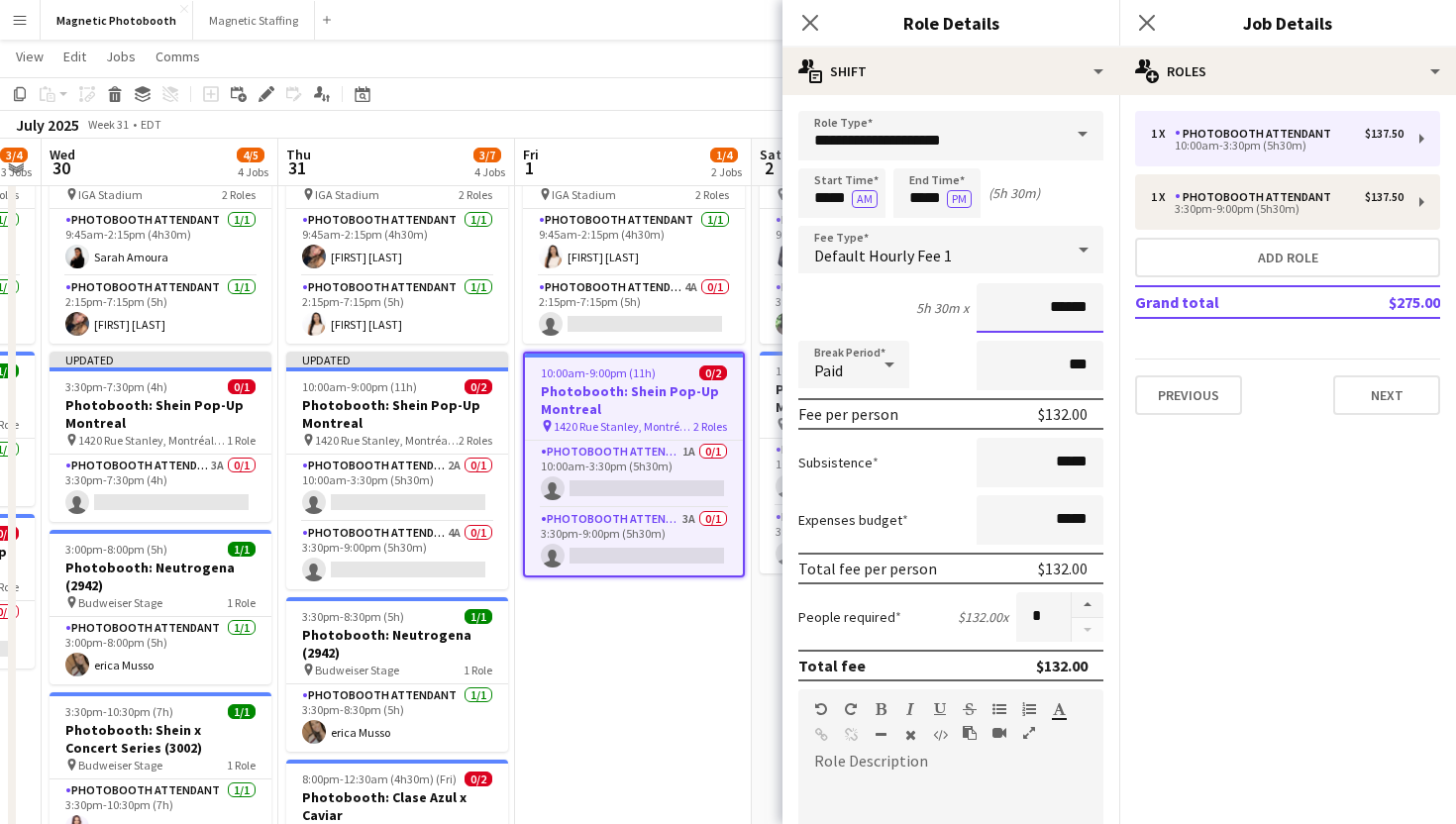 type on "******" 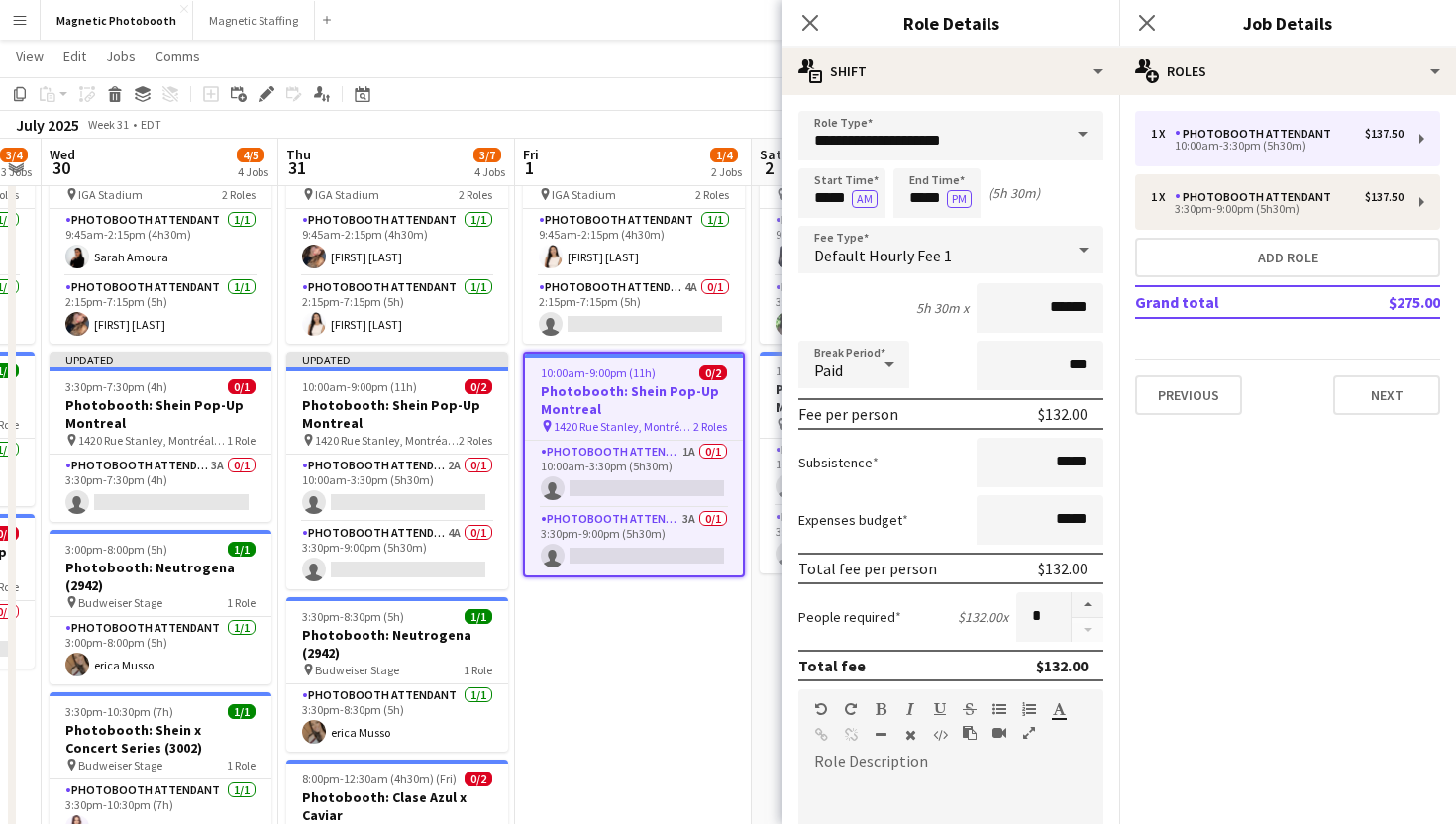 click on "1 x   Photobooth Attendant    $137.50   10:00am-3:30pm (5h30m)   1 x   Photobooth Attendant    $137.50   3:30pm-9:00pm (5h30m)   Add role   Grand total   $275.00   Previous   Next" at bounding box center [1288, 262] 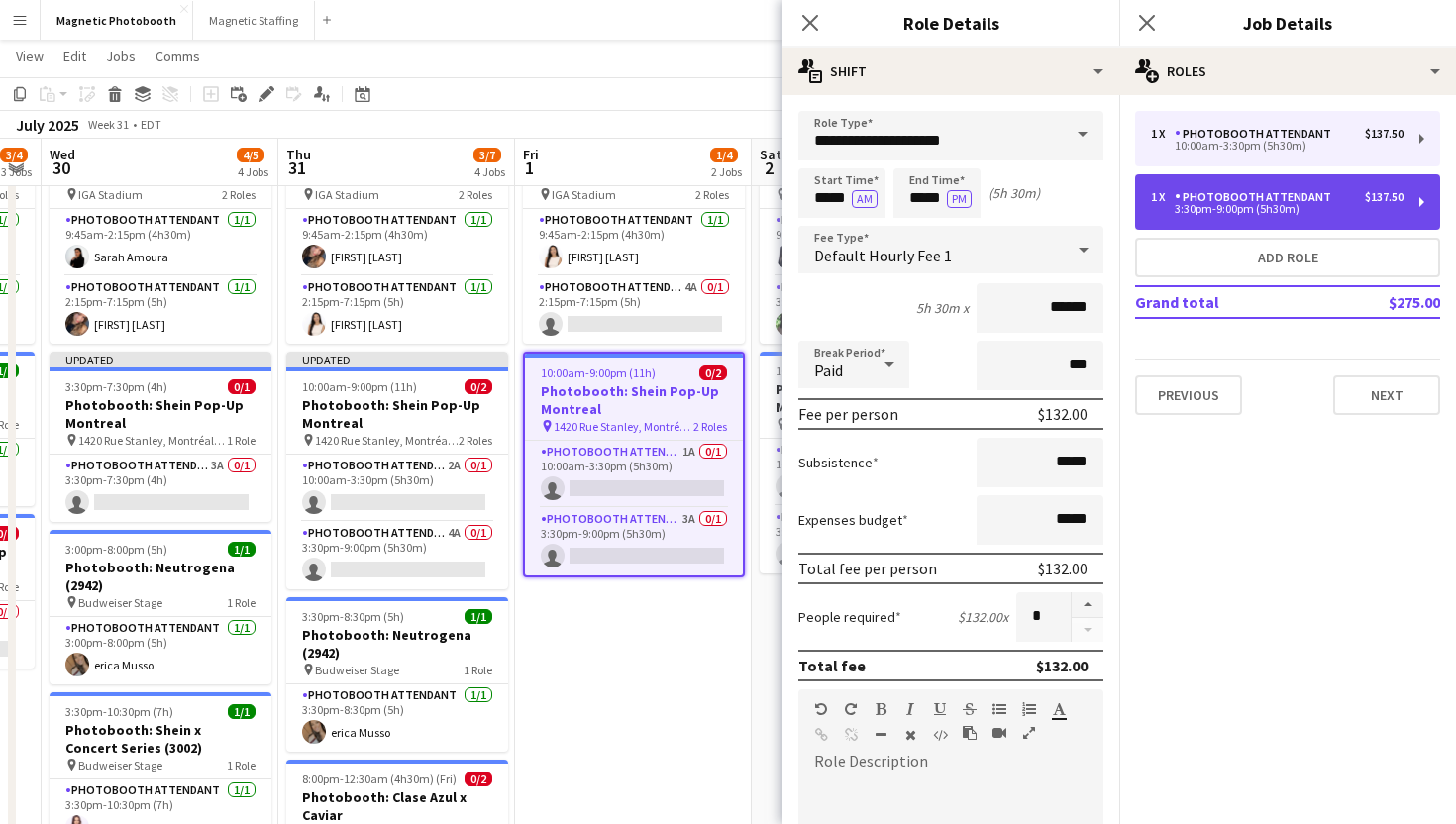 click on "Photobooth Attendant" at bounding box center [1257, 197] 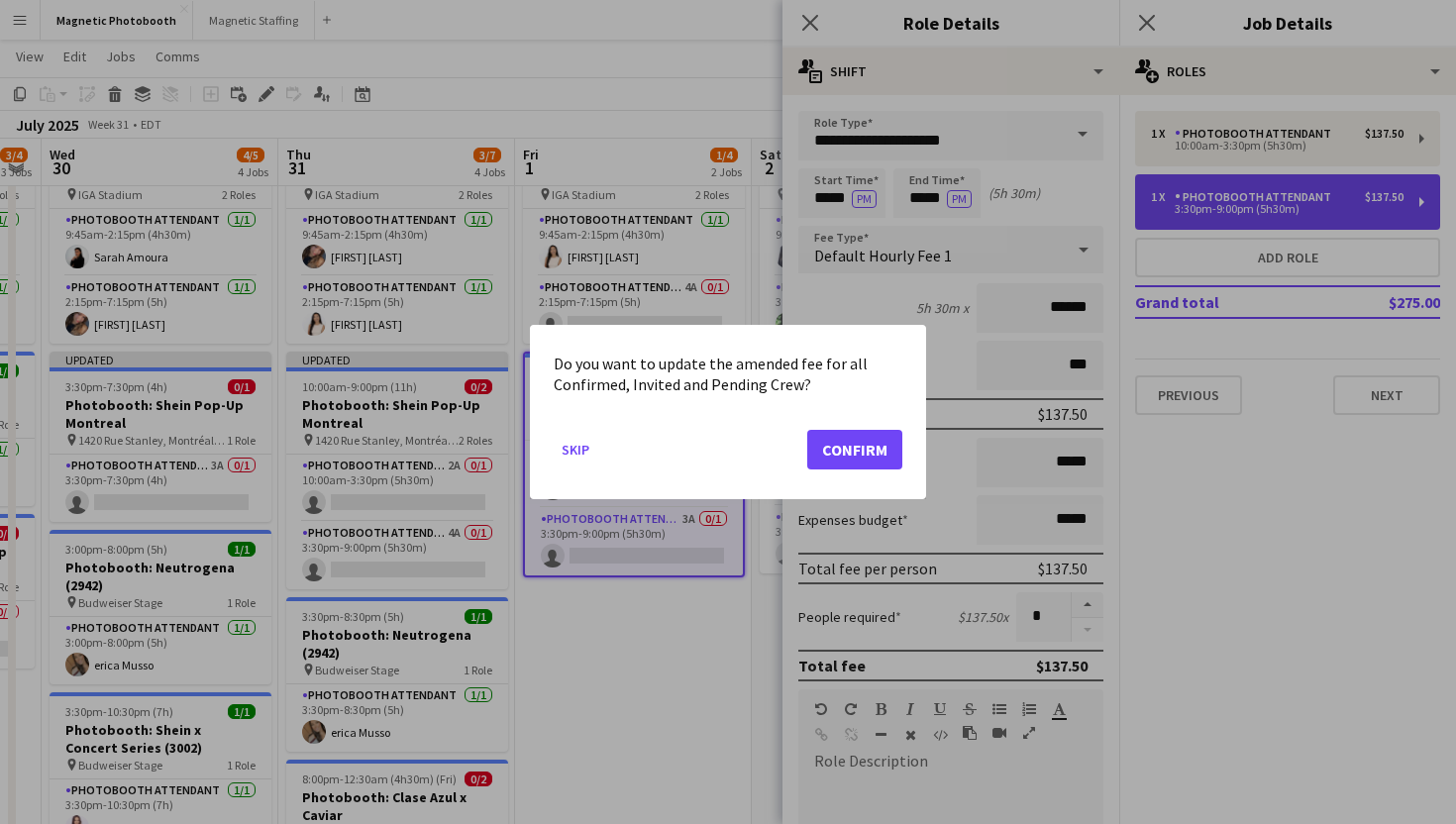 scroll, scrollTop: 0, scrollLeft: 0, axis: both 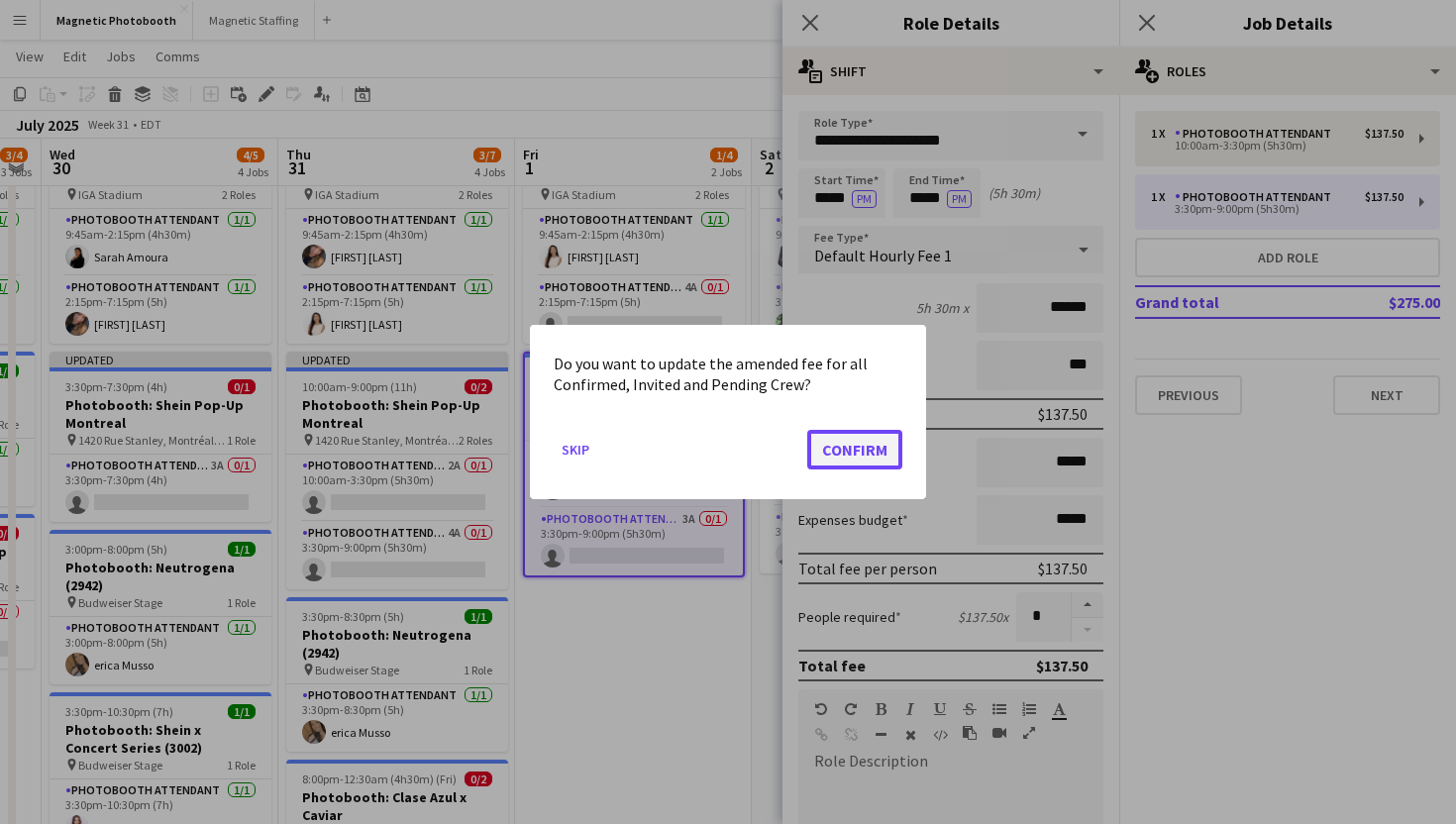 click on "Confirm" 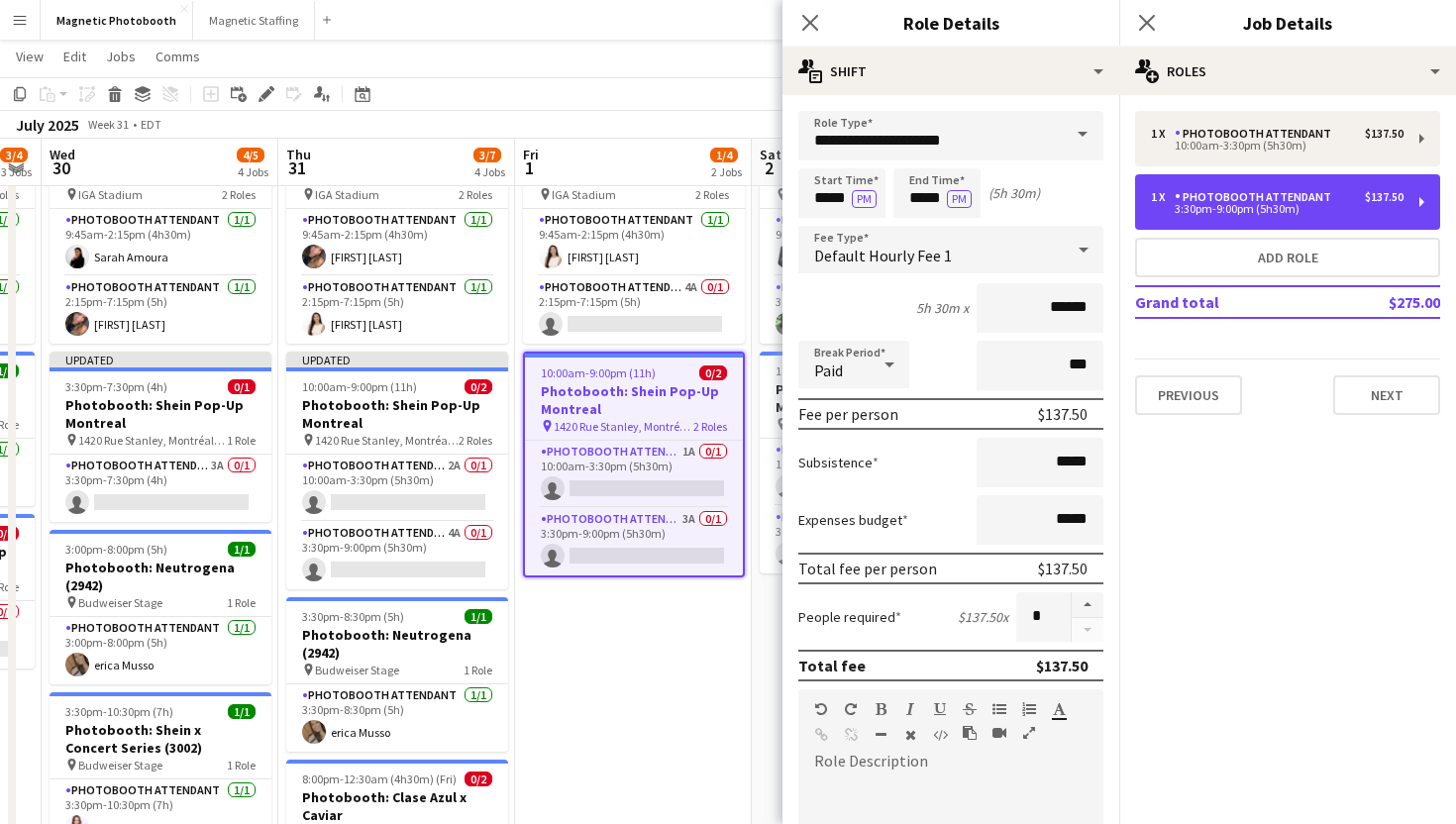 scroll, scrollTop: 108, scrollLeft: 0, axis: vertical 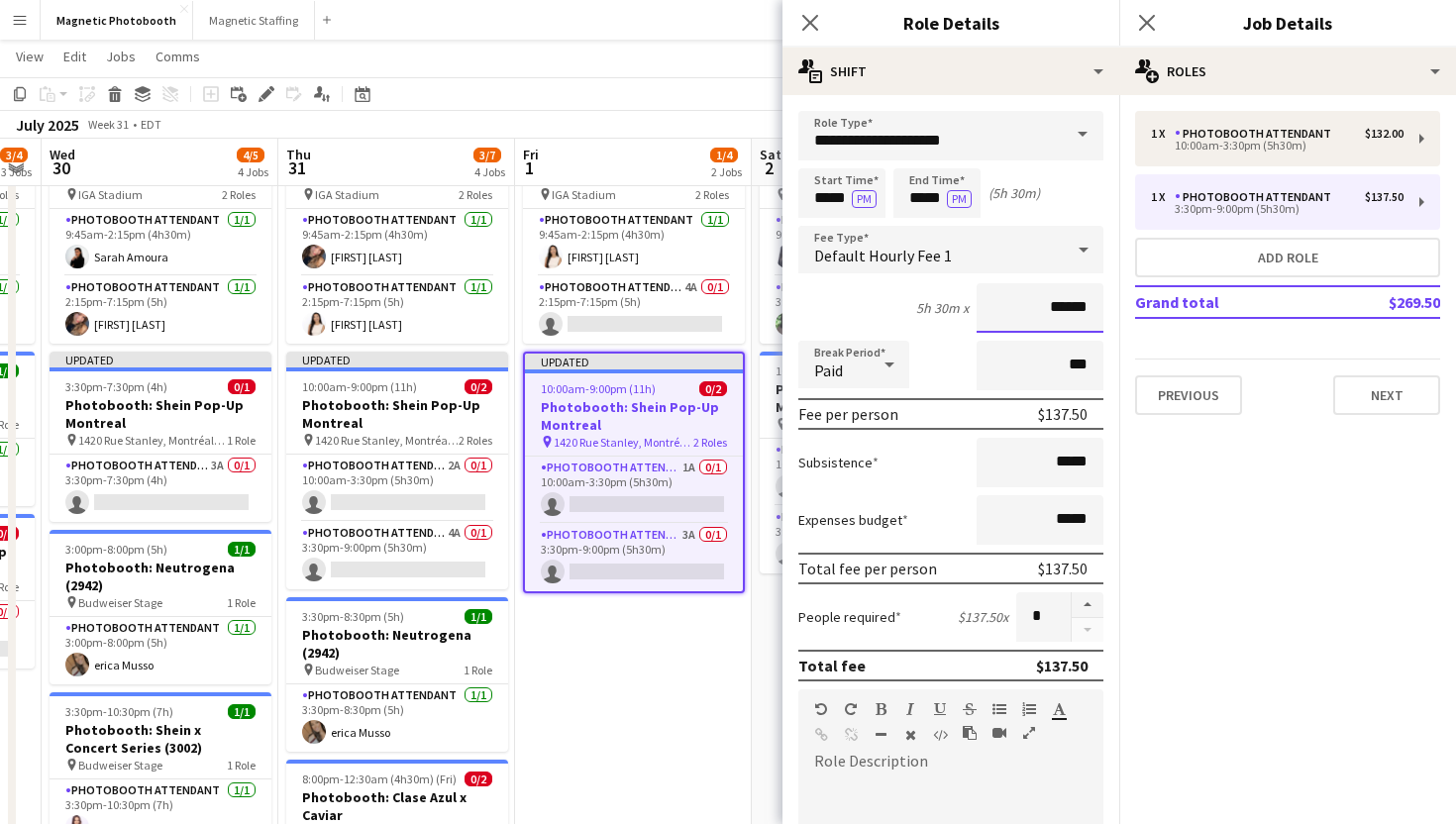 click on "******" at bounding box center [1040, 308] 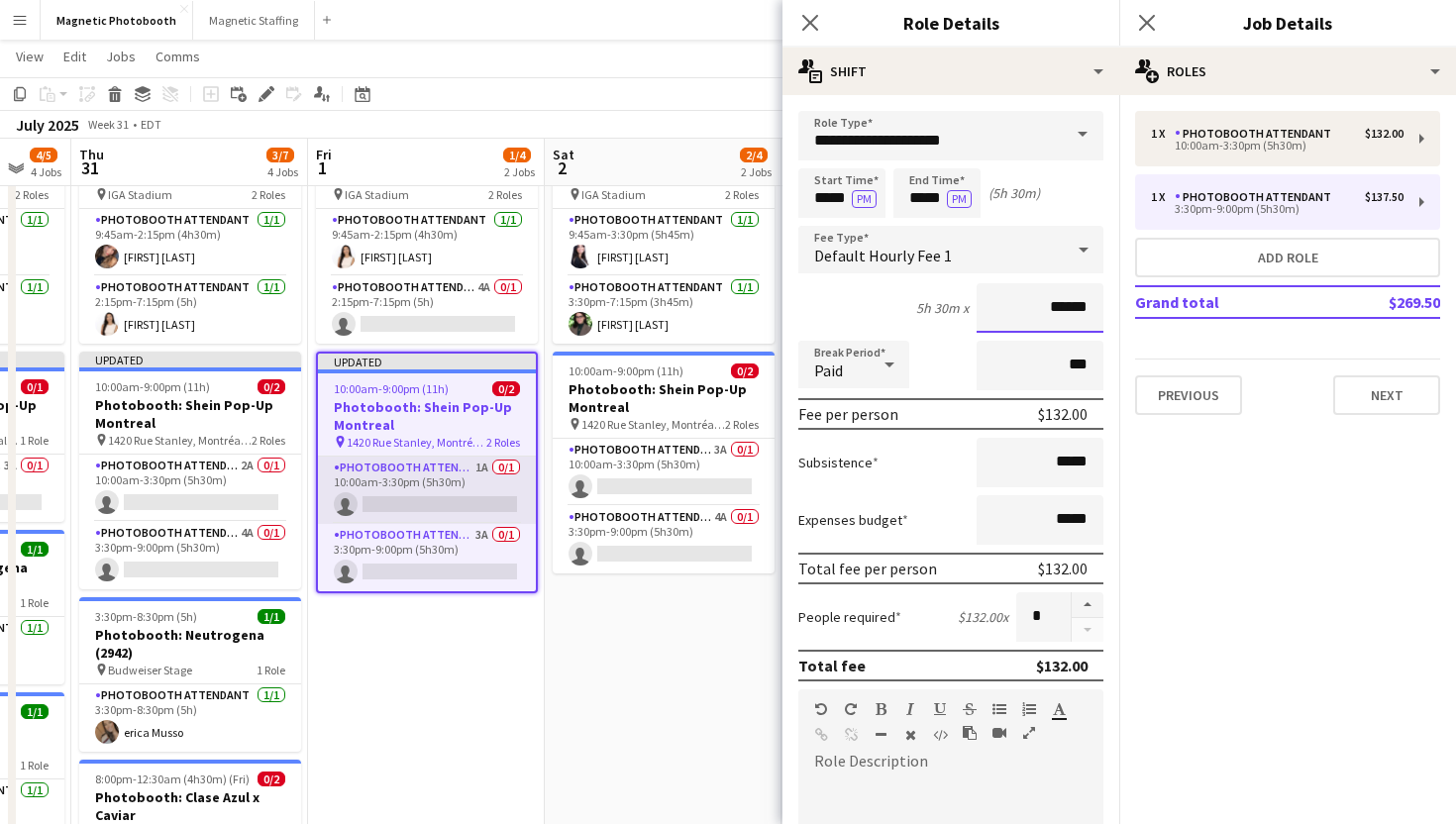 scroll, scrollTop: 0, scrollLeft: 680, axis: horizontal 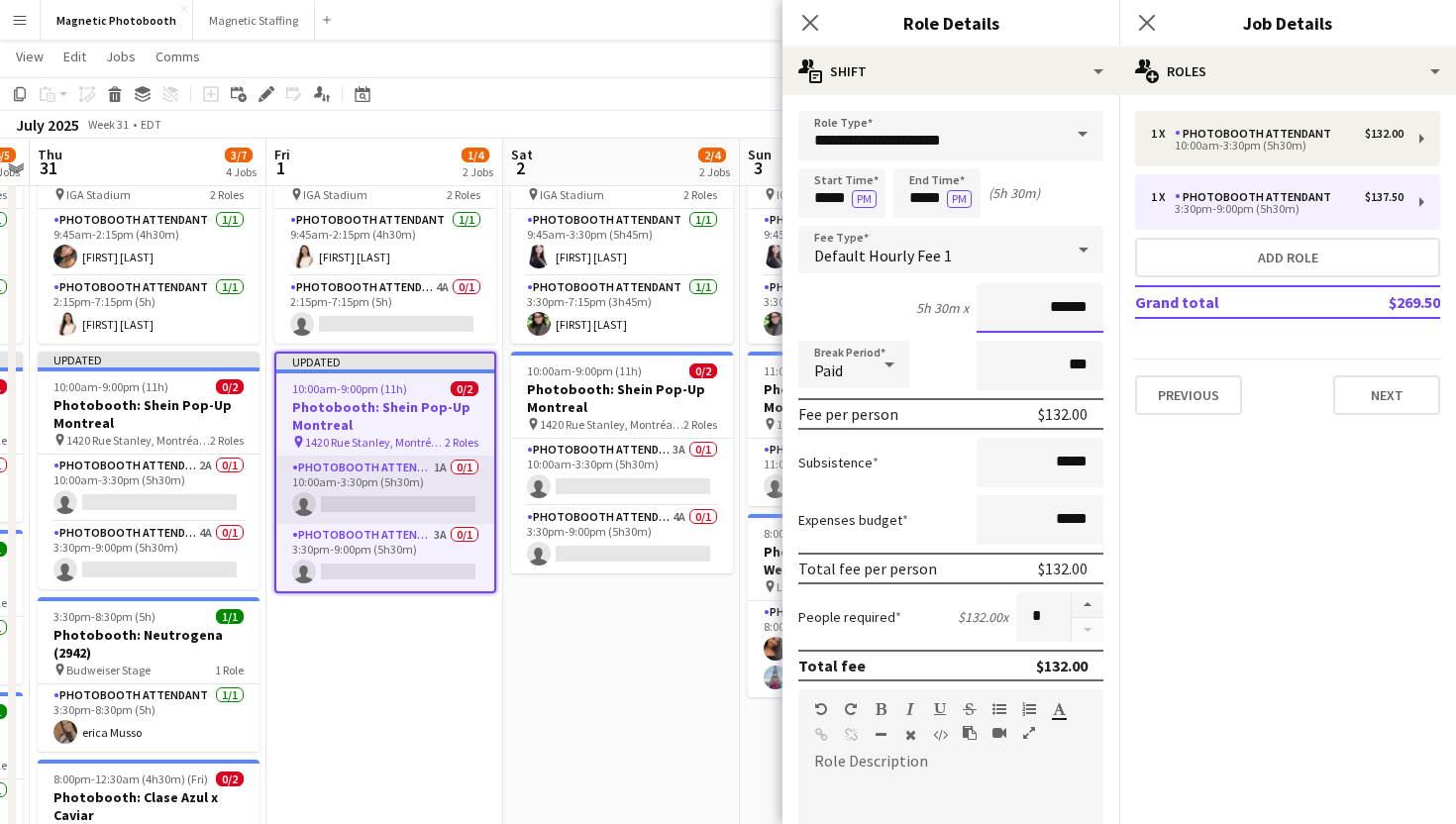 type on "******" 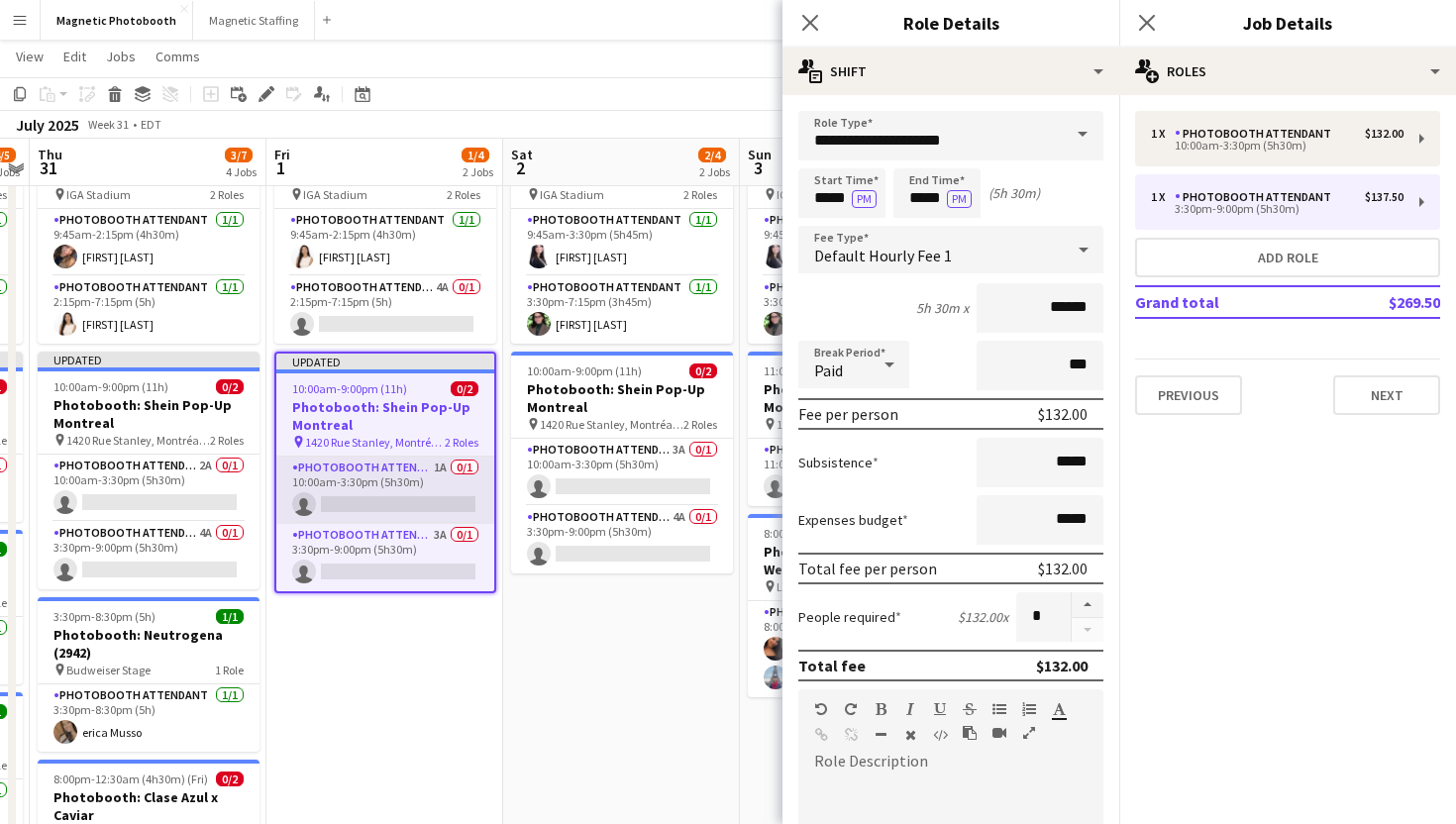 click on "Photobooth Attendant    3A   0/1   10:00am-3:30pm (5h30m)
single-neutral-actions" at bounding box center [622, 472] 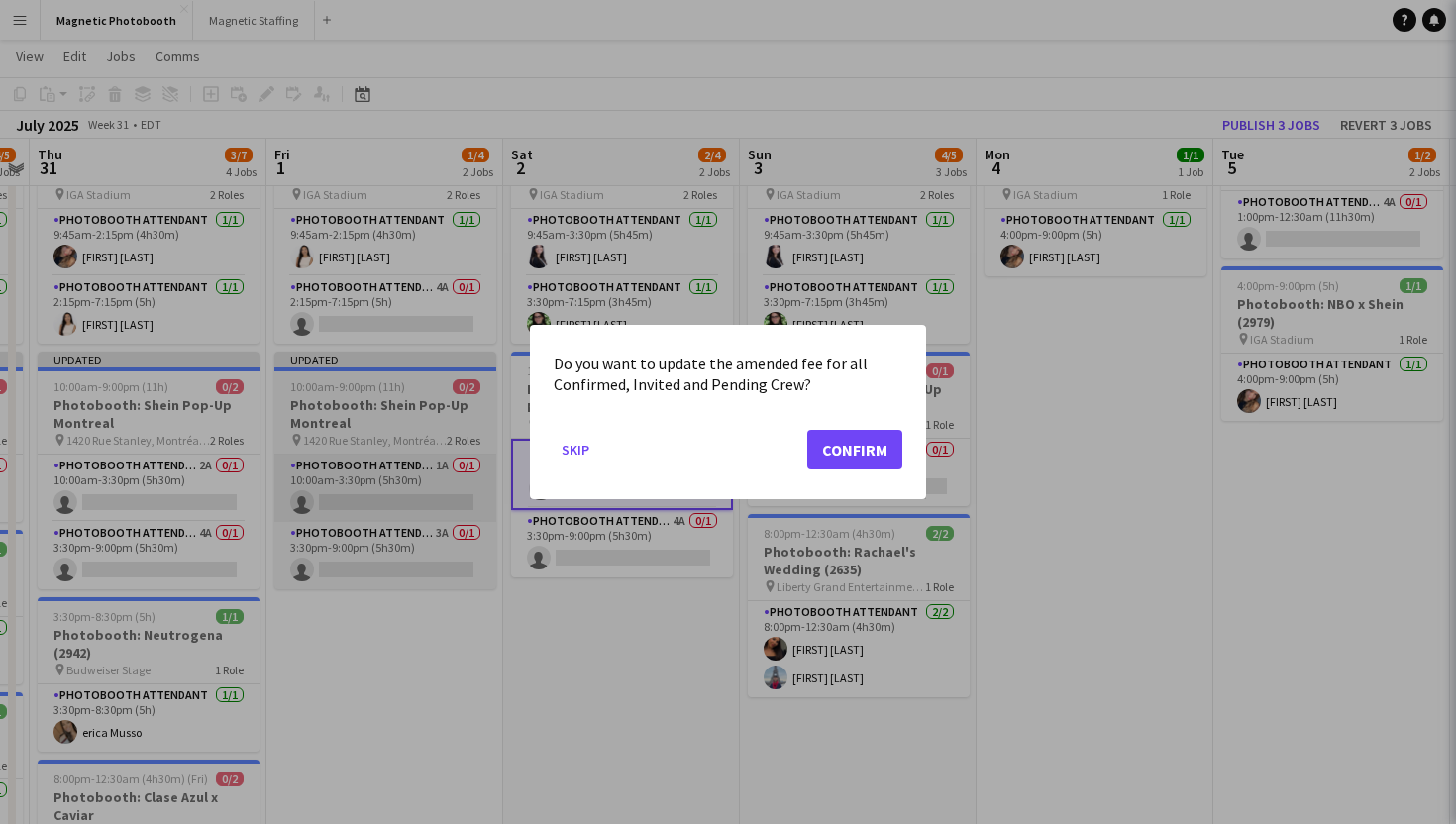 scroll, scrollTop: 0, scrollLeft: 0, axis: both 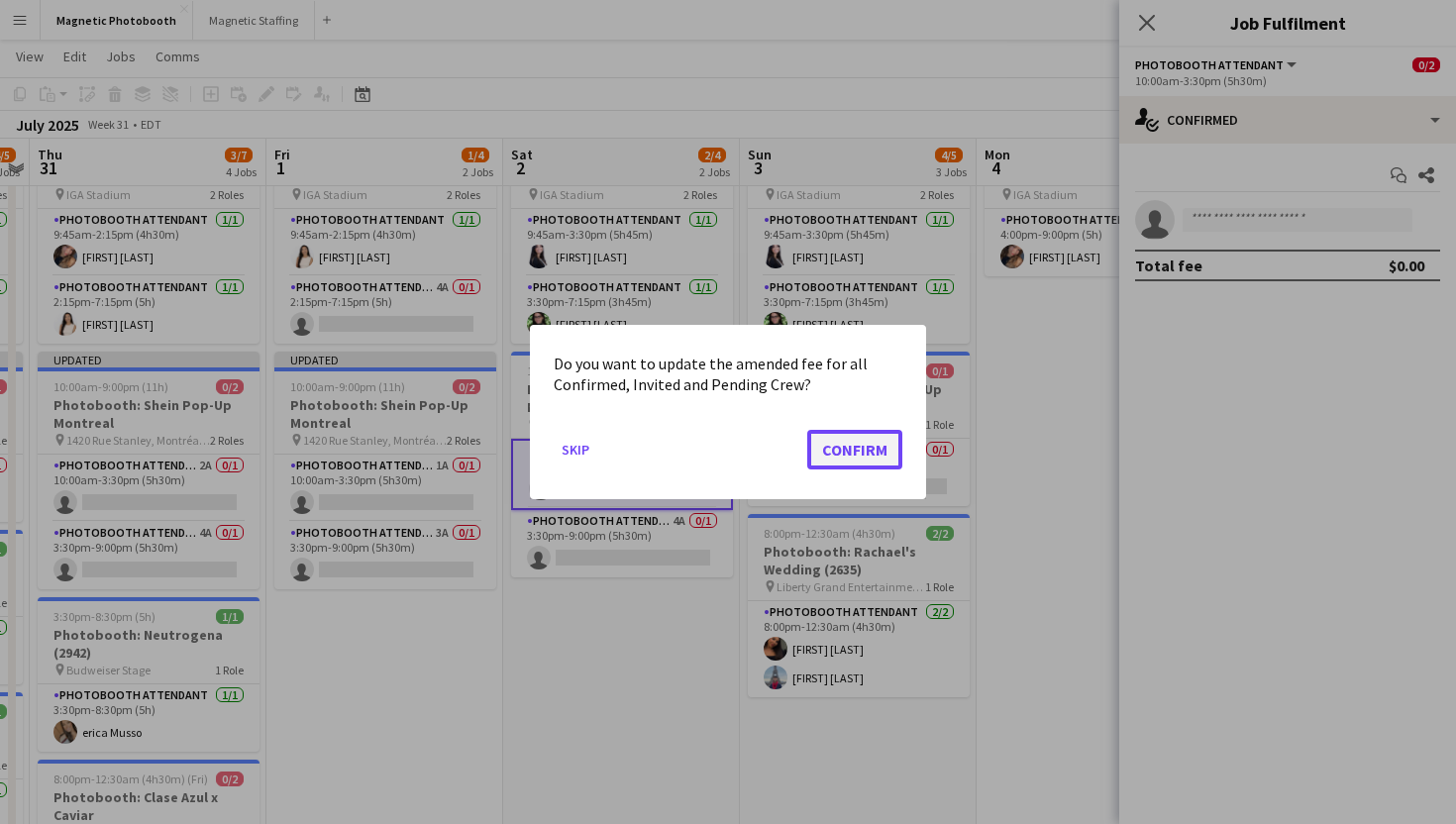 click on "Confirm" 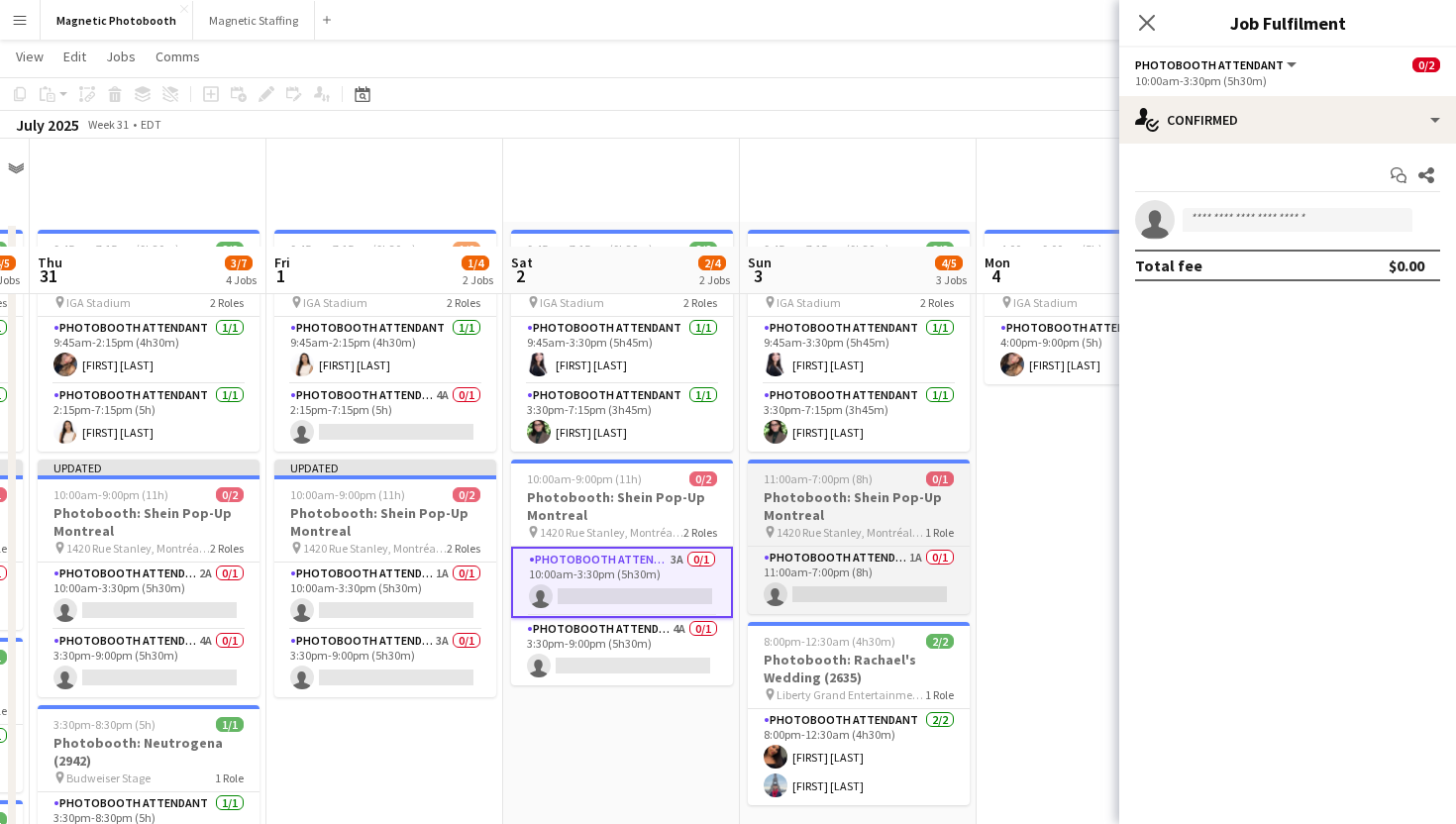 scroll, scrollTop: 108, scrollLeft: 0, axis: vertical 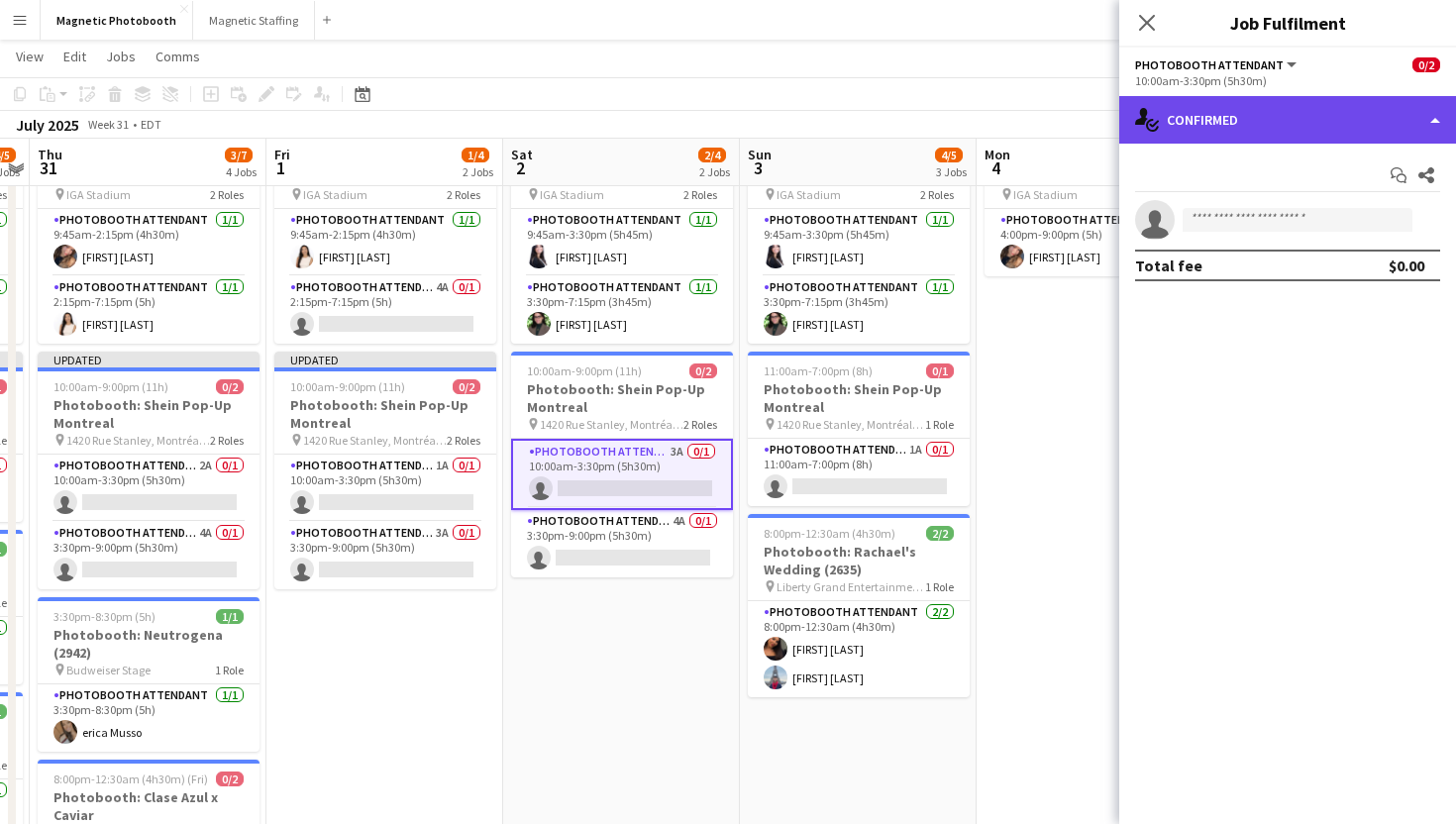 click on "single-neutral-actions-check-2
Confirmed" 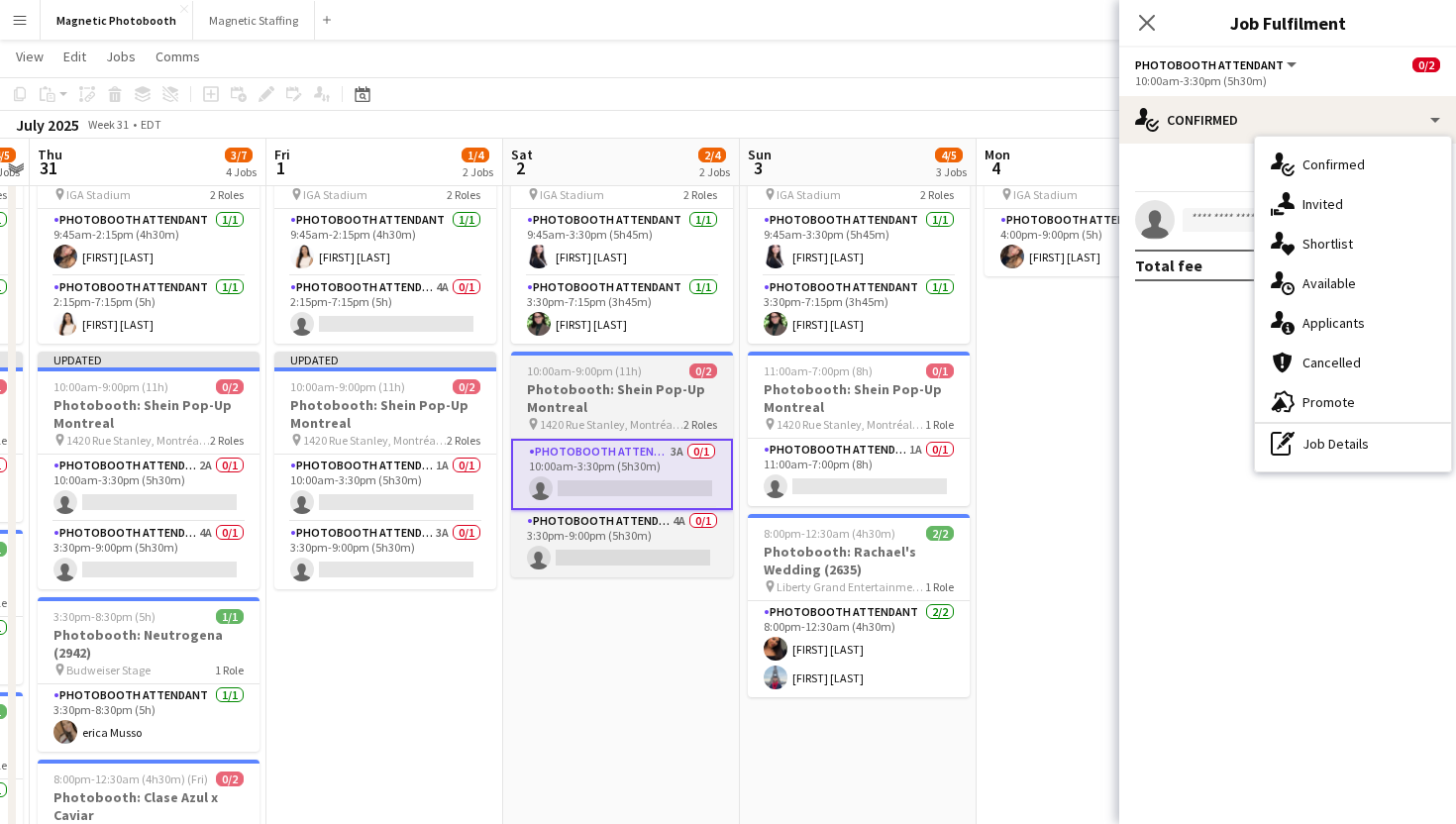 click on "Photobooth: Shein Pop-Up Montreal" at bounding box center (622, 398) 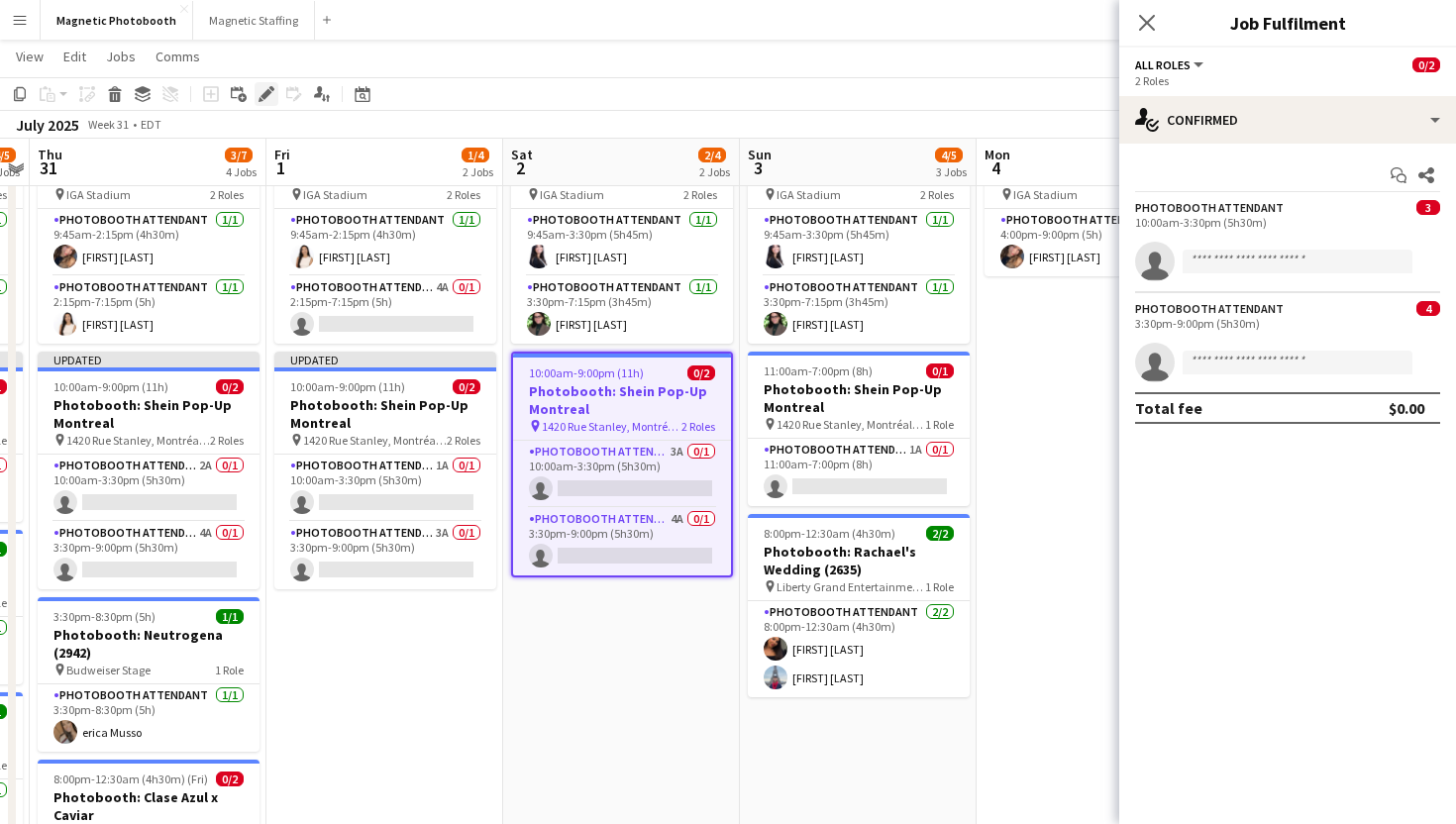 click 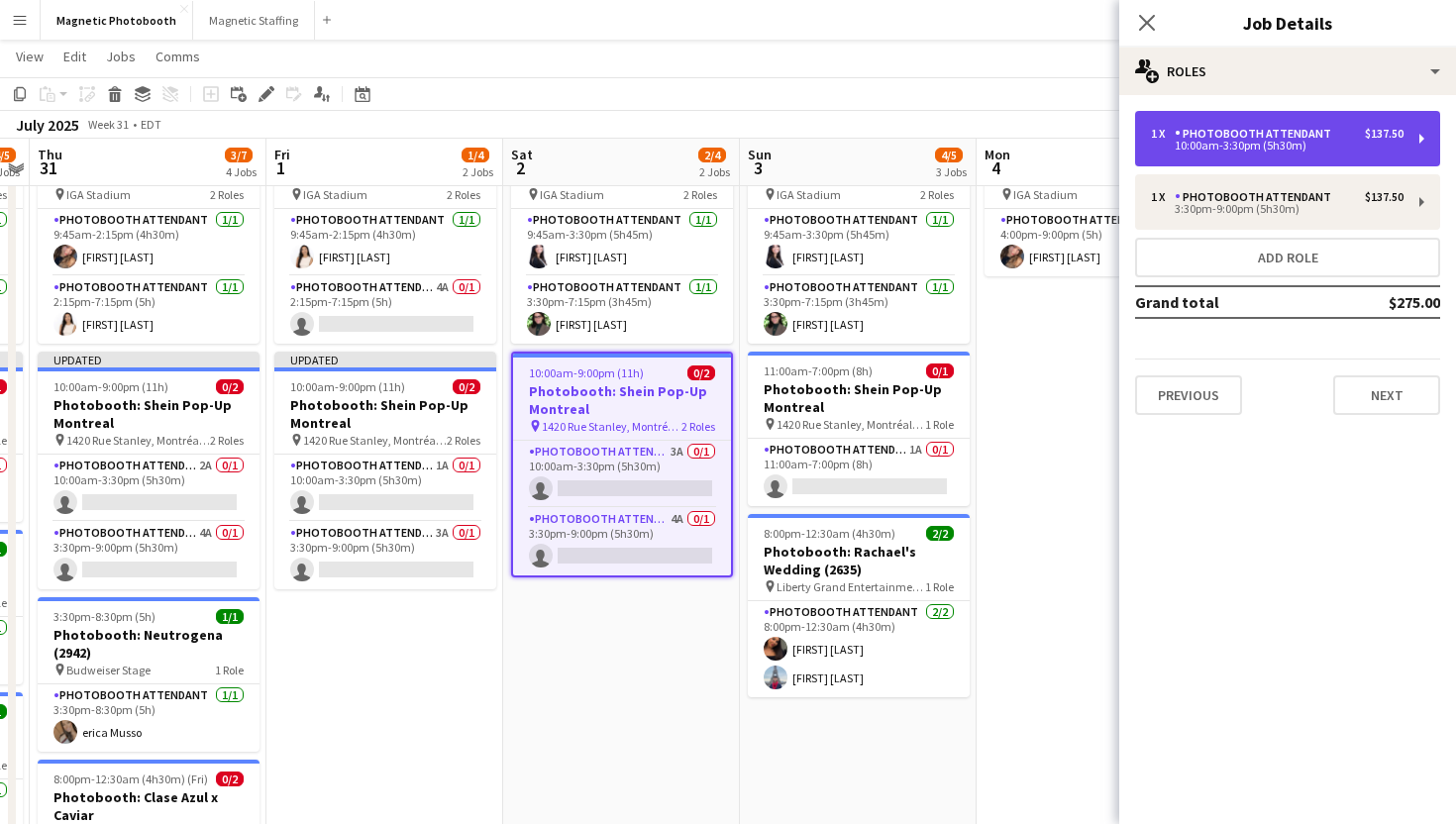 click on "Photobooth Attendant" at bounding box center (1257, 134) 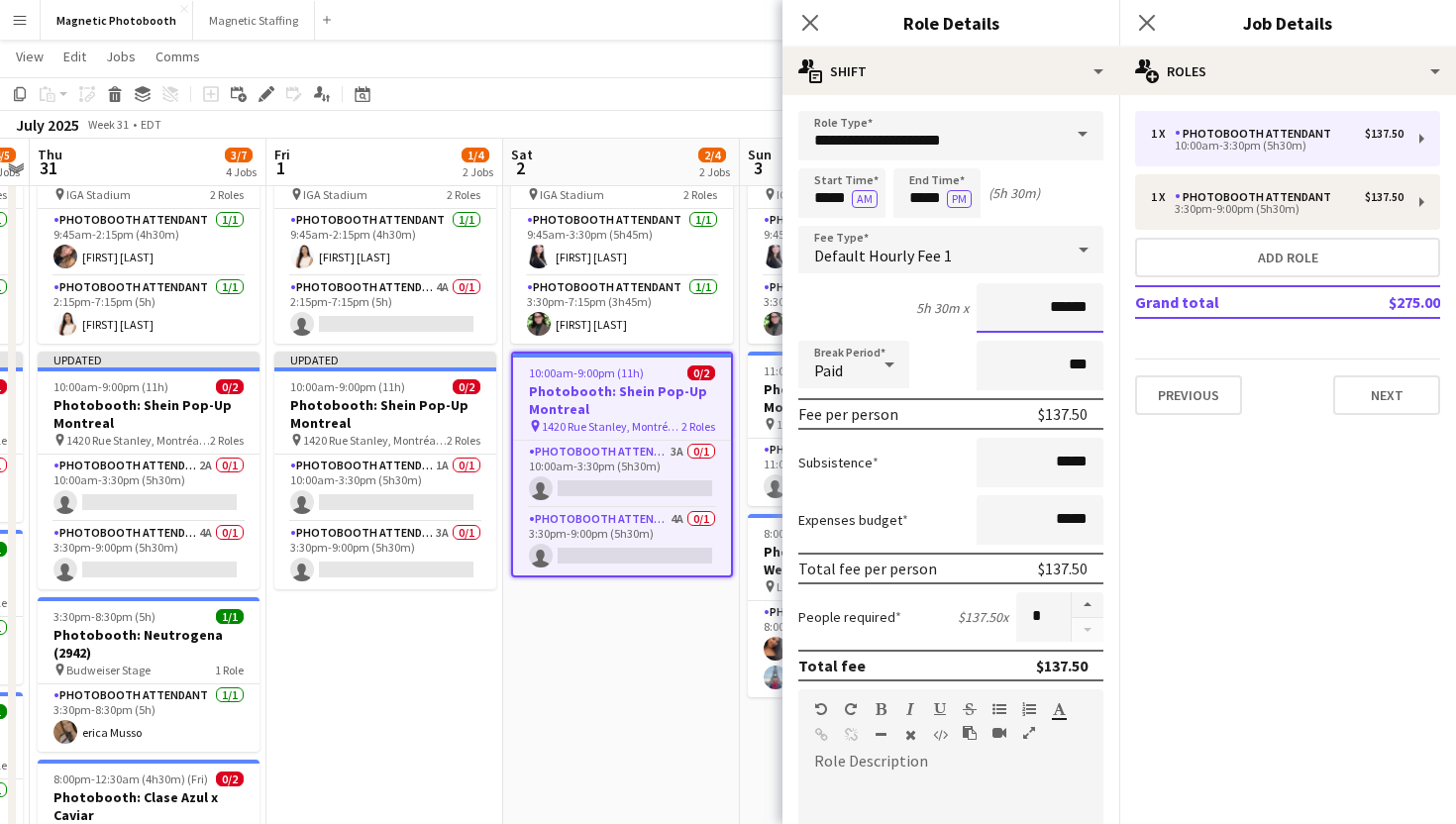 click on "******" at bounding box center (1040, 308) 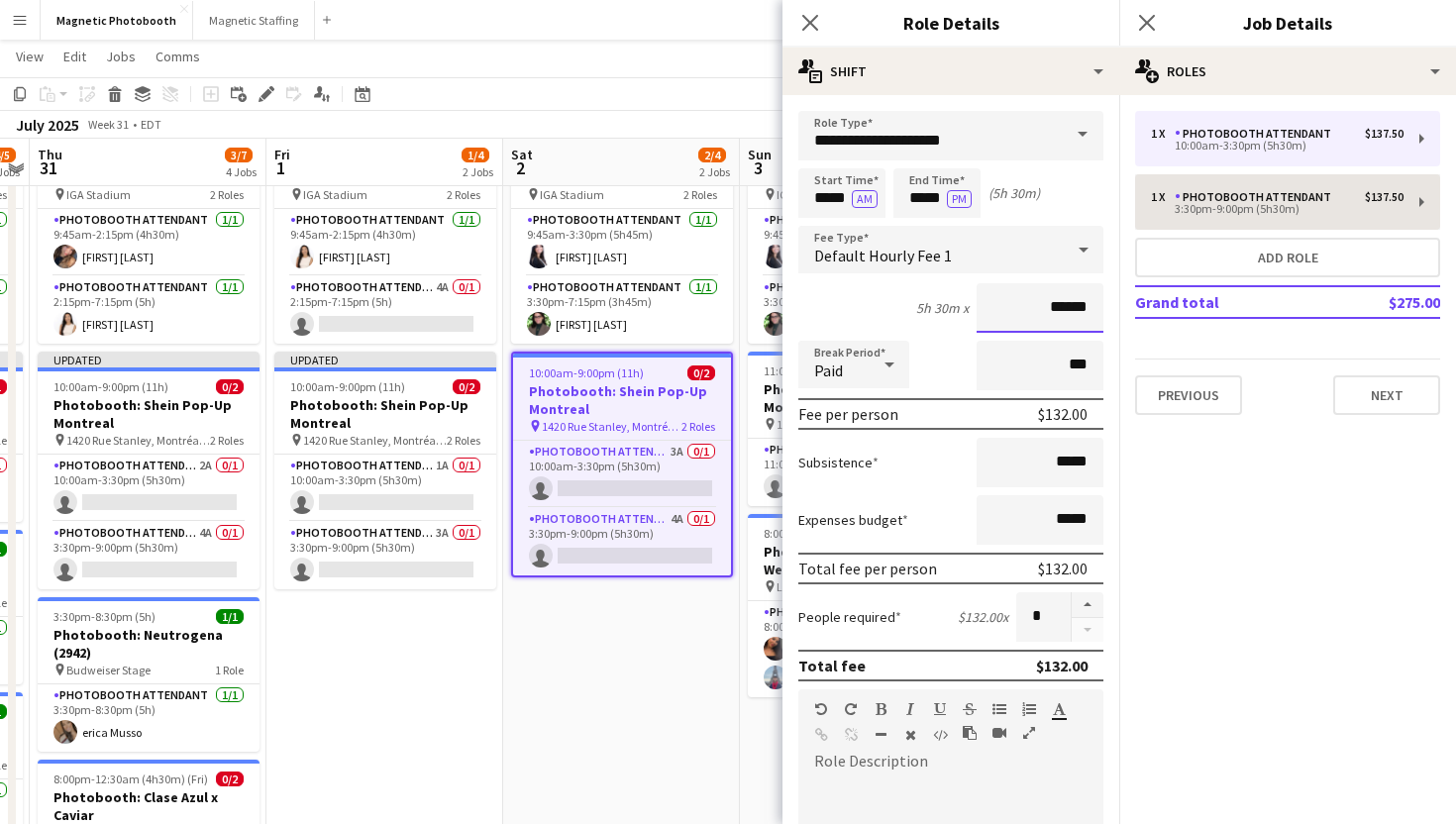 type on "******" 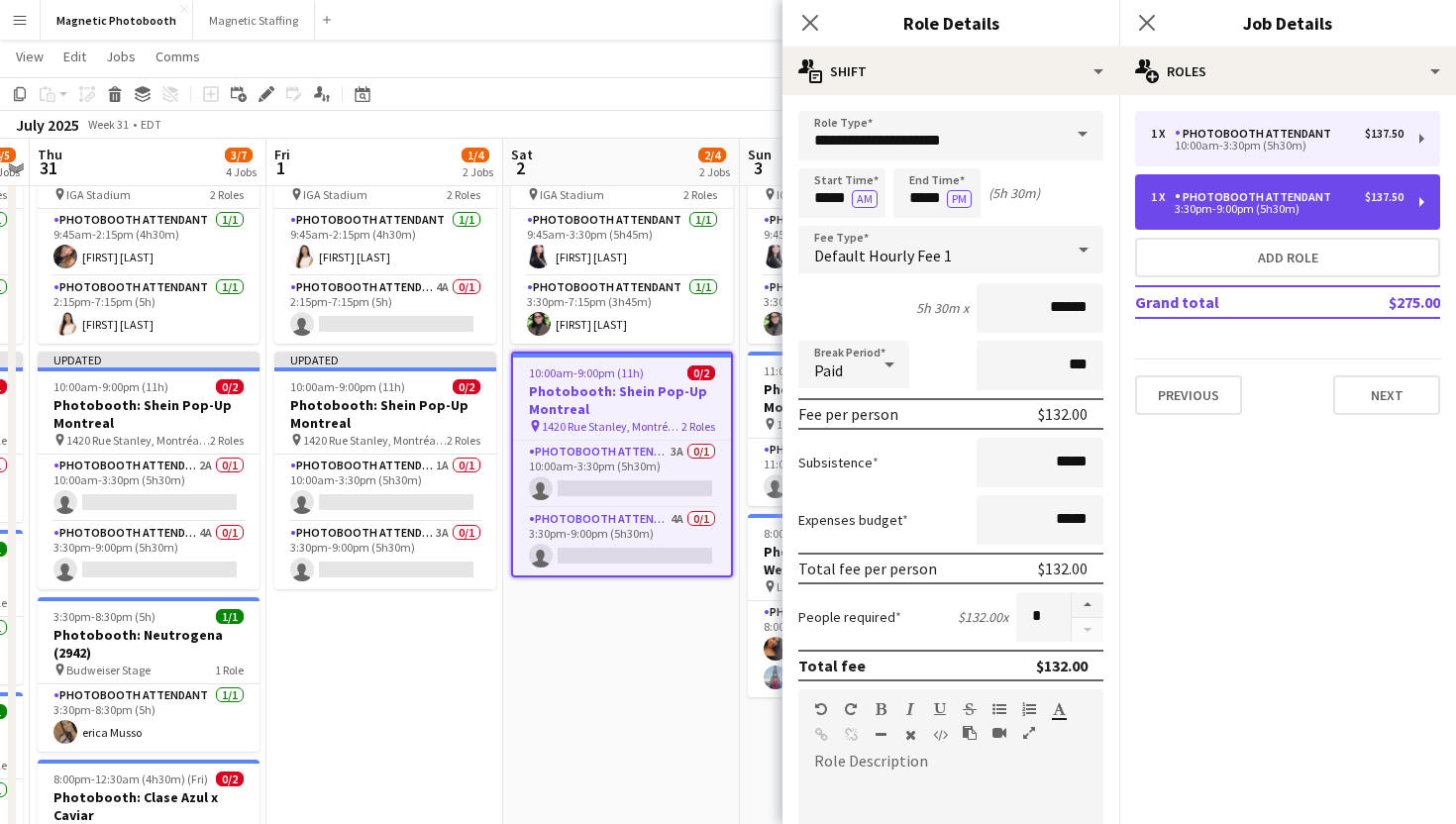 click on "3:30pm-9:00pm (5h30m)" at bounding box center [1277, 209] 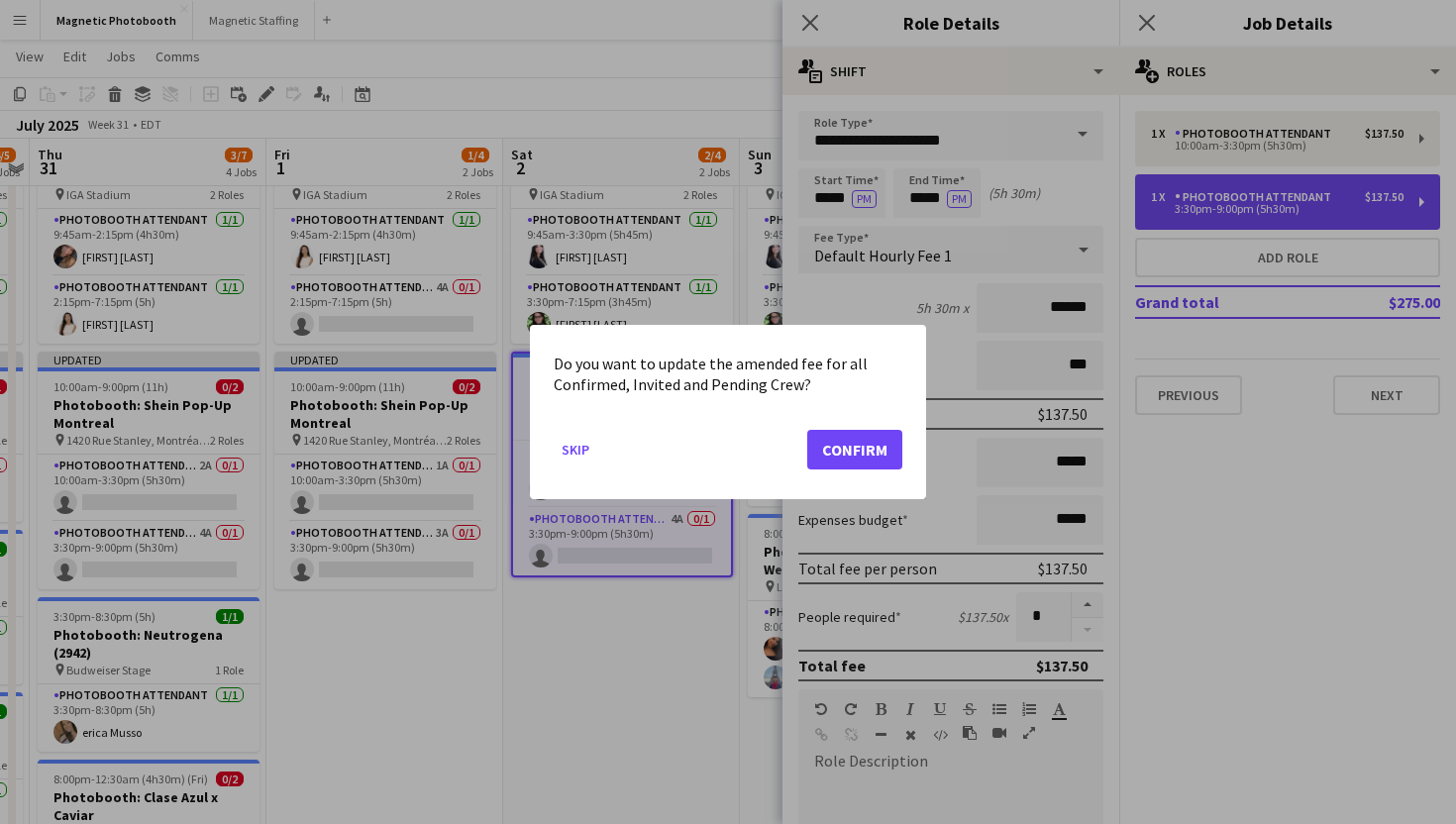 scroll, scrollTop: 0, scrollLeft: 0, axis: both 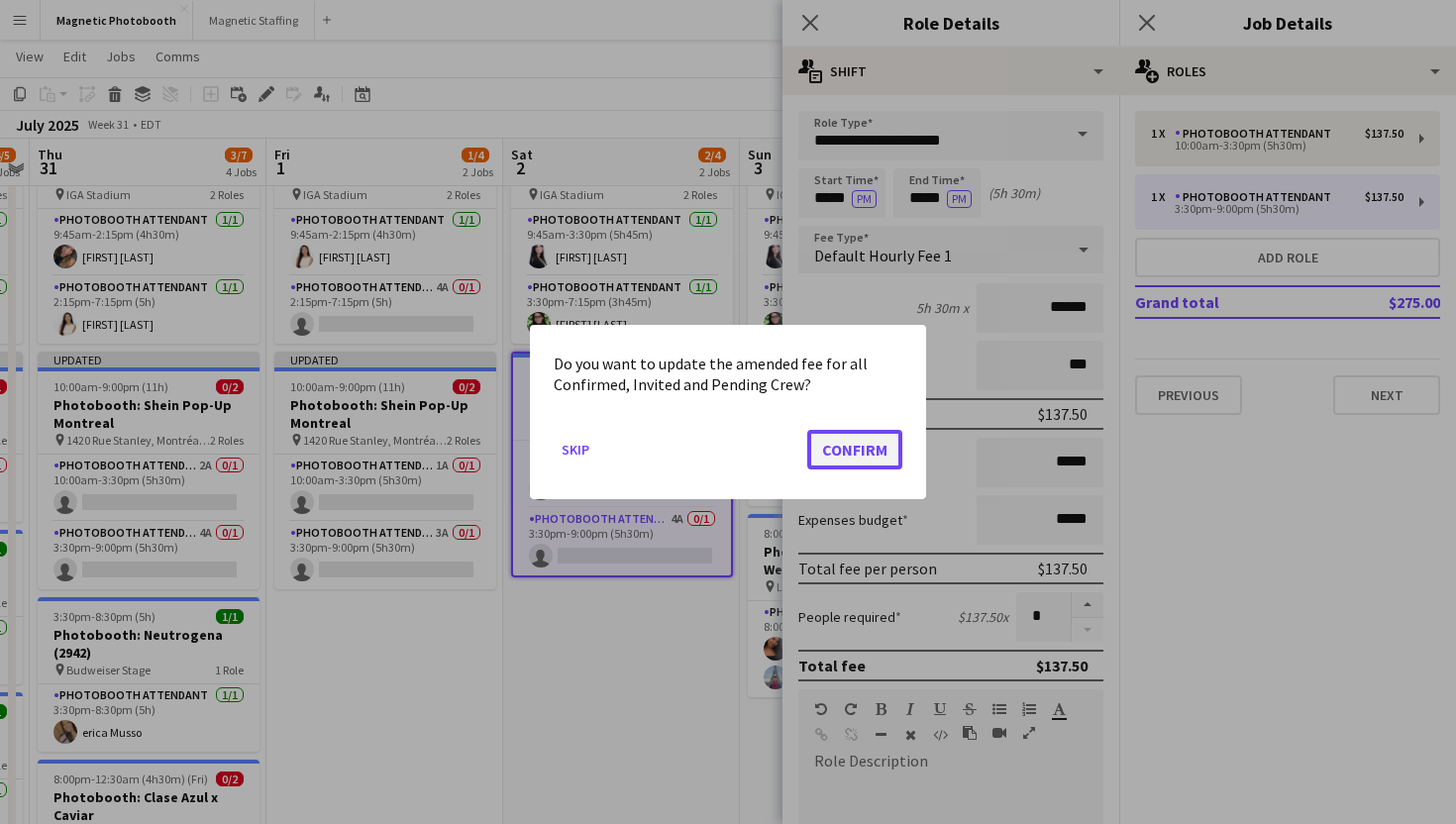 click on "Confirm" 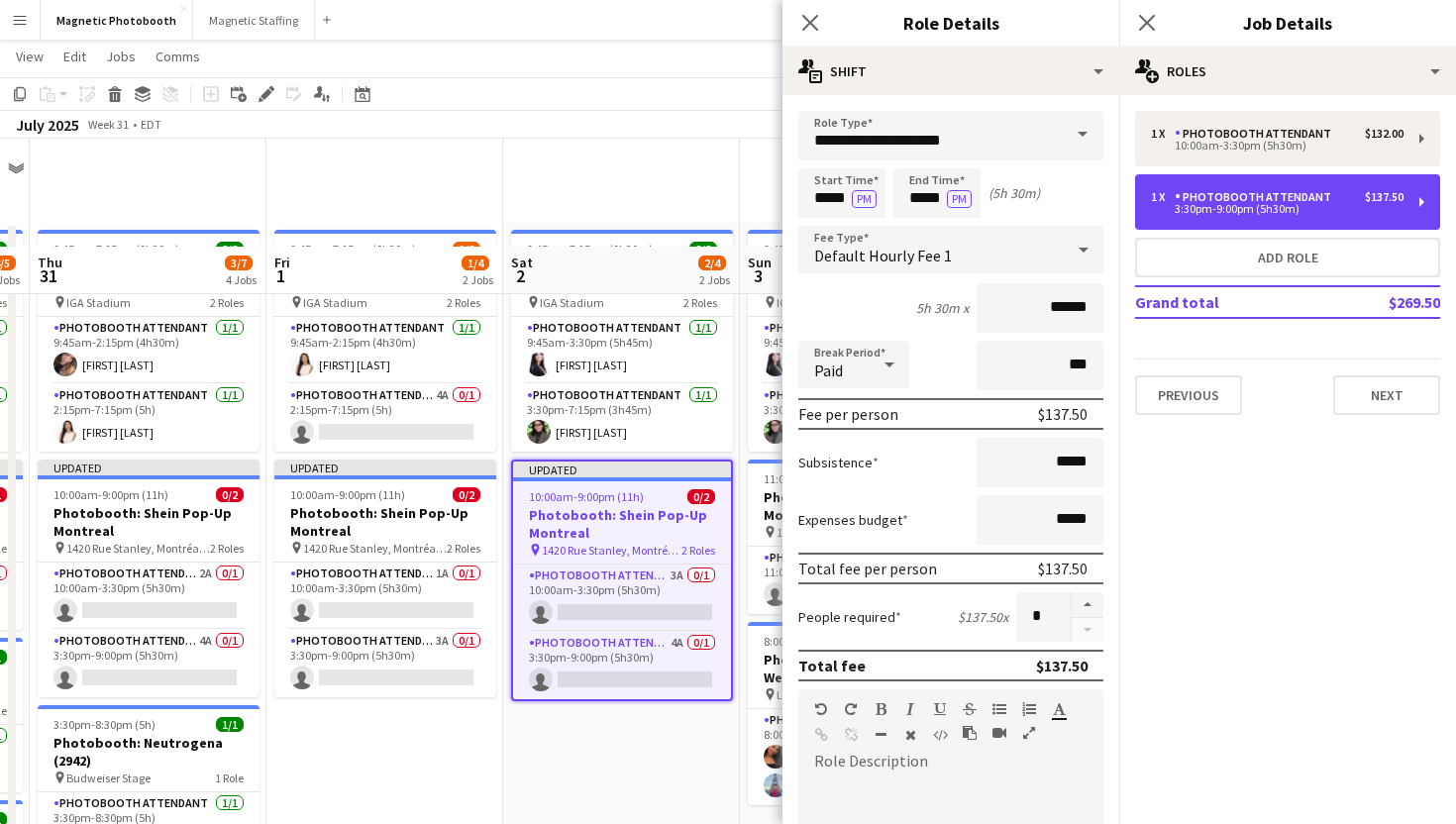 scroll, scrollTop: 108, scrollLeft: 0, axis: vertical 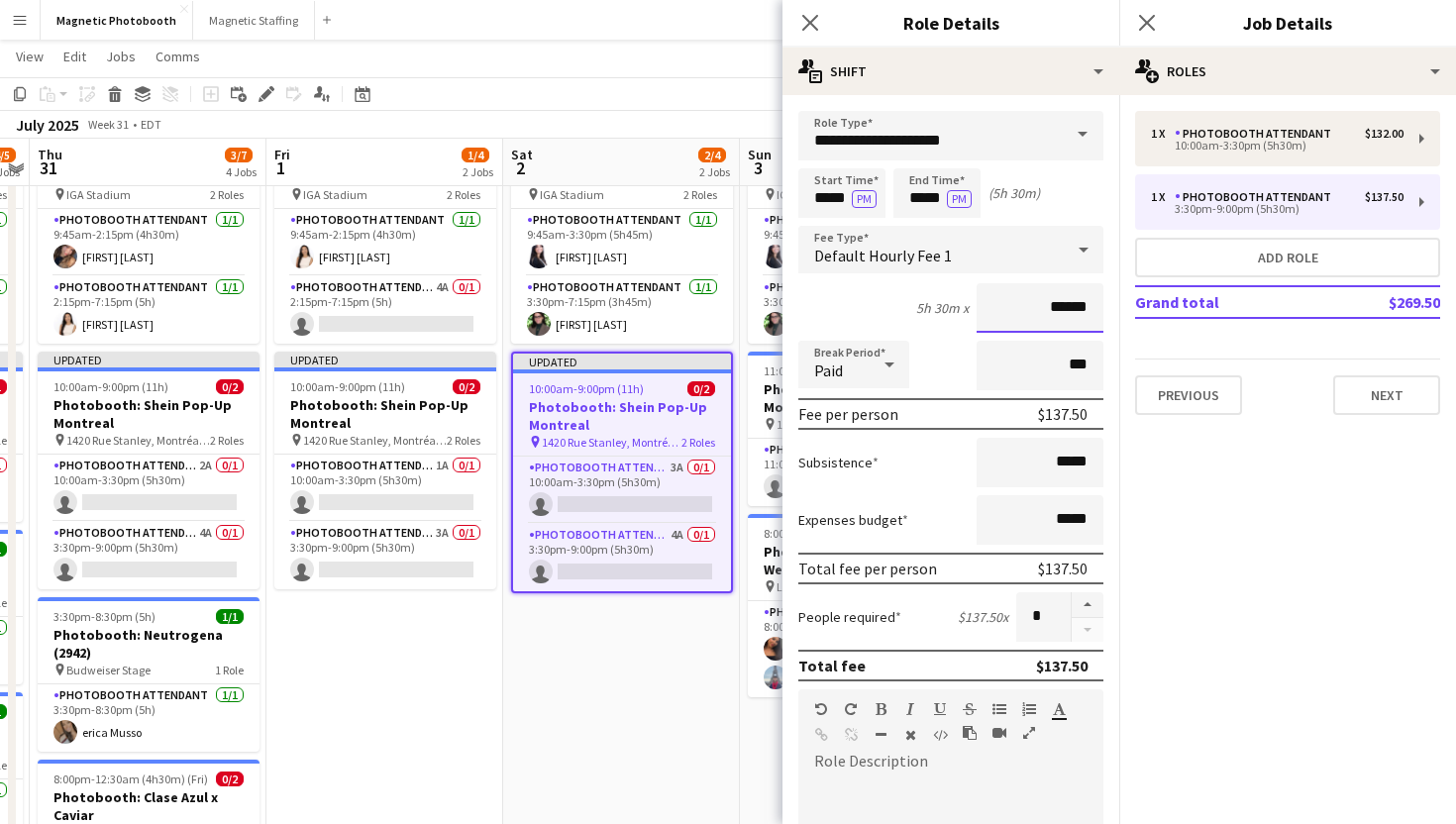click on "******" at bounding box center (1040, 308) 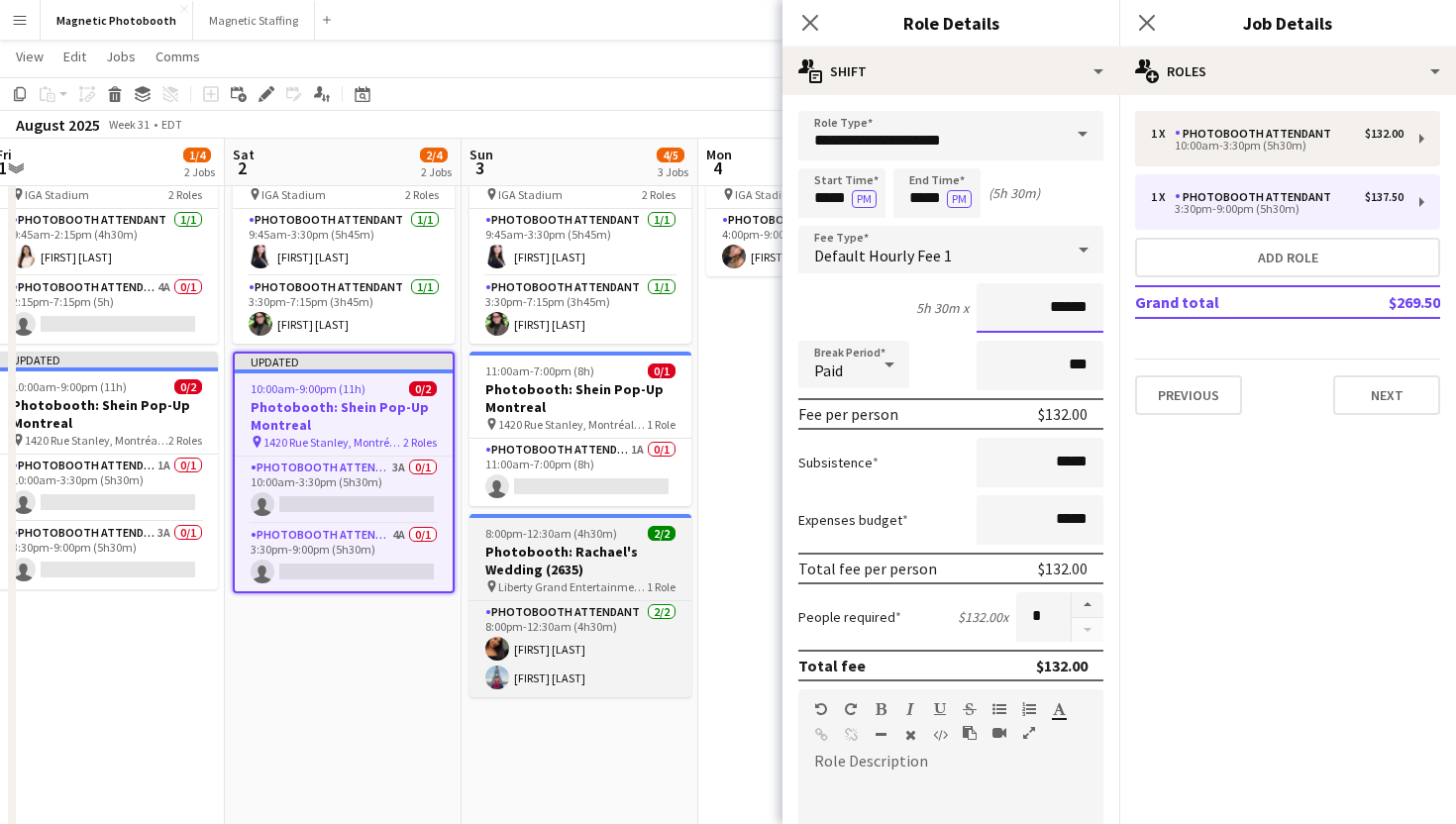 scroll, scrollTop: 0, scrollLeft: 971, axis: horizontal 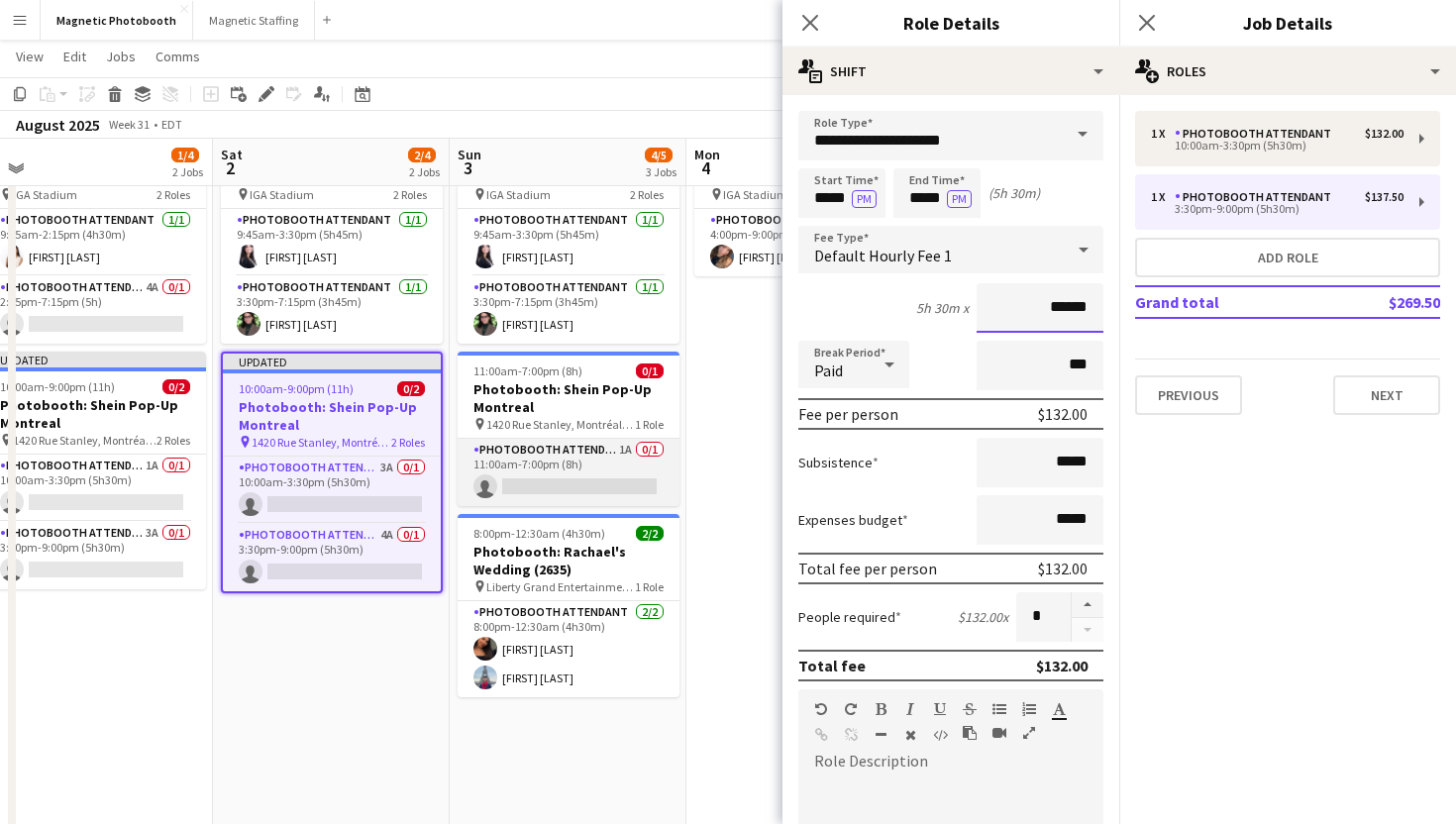 type on "******" 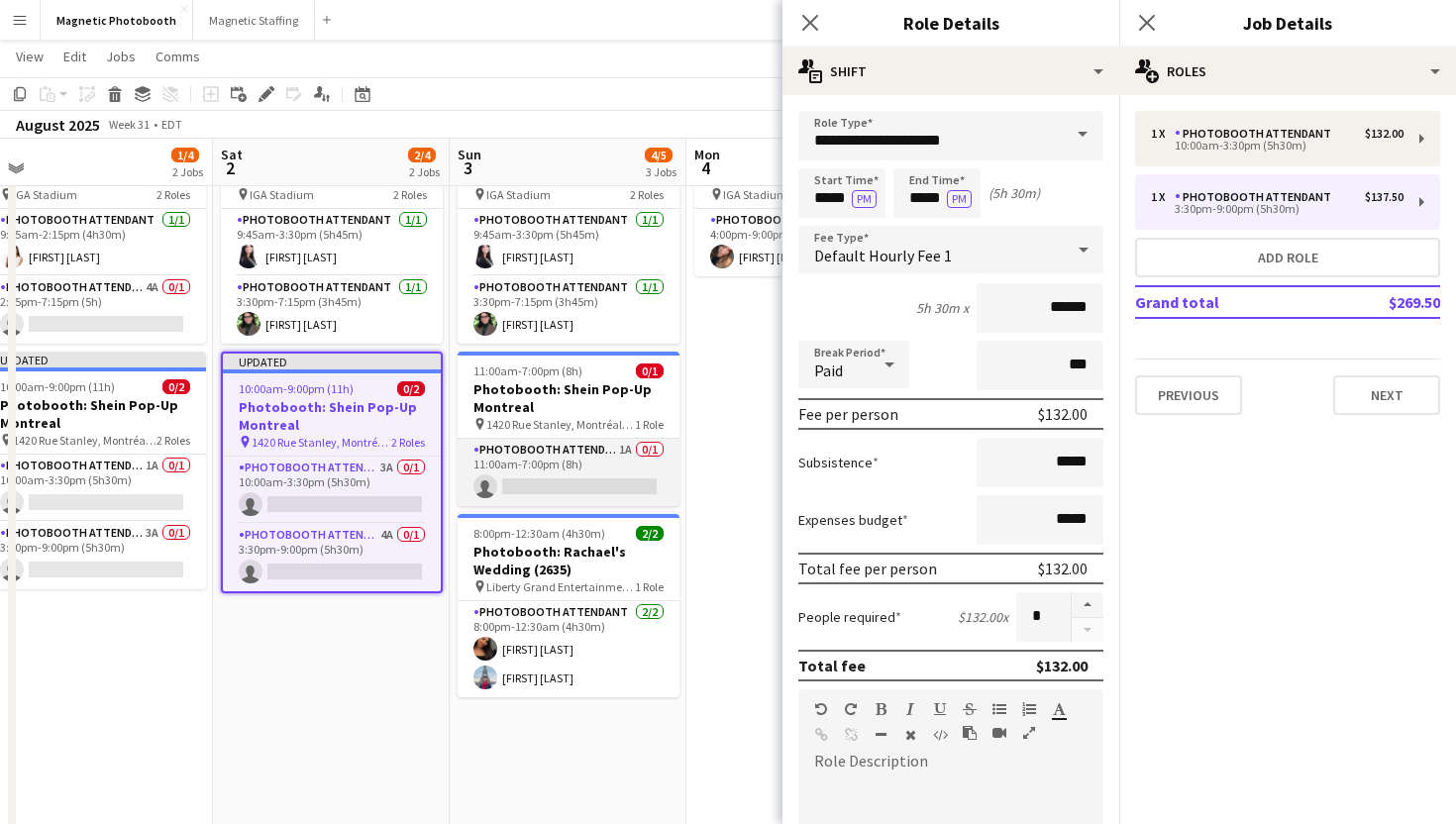 click on "Photobooth Attendant    1A   0/1   11:00am-7:00pm (8h)
single-neutral-actions" at bounding box center [569, 472] 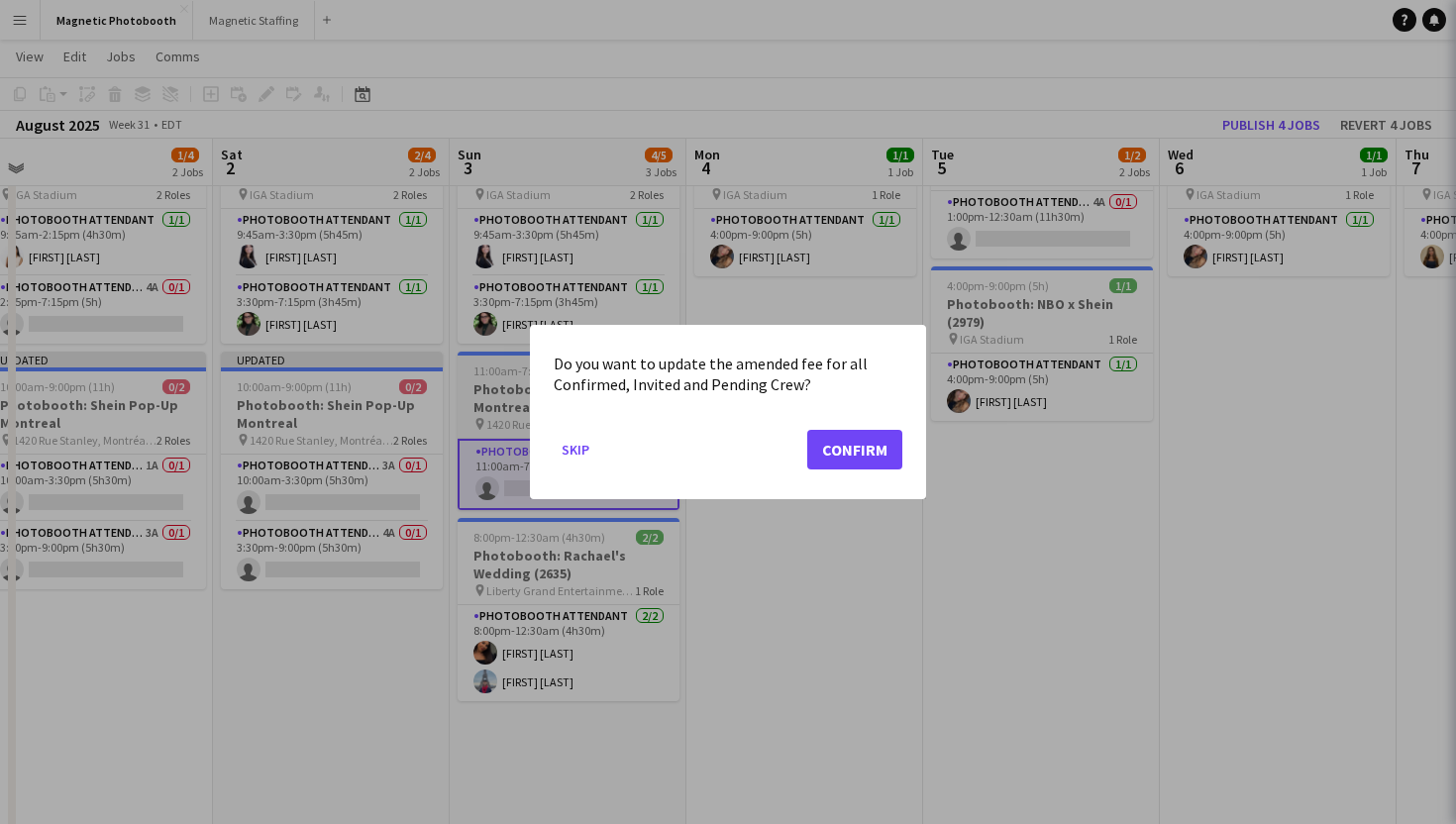 scroll, scrollTop: 0, scrollLeft: 0, axis: both 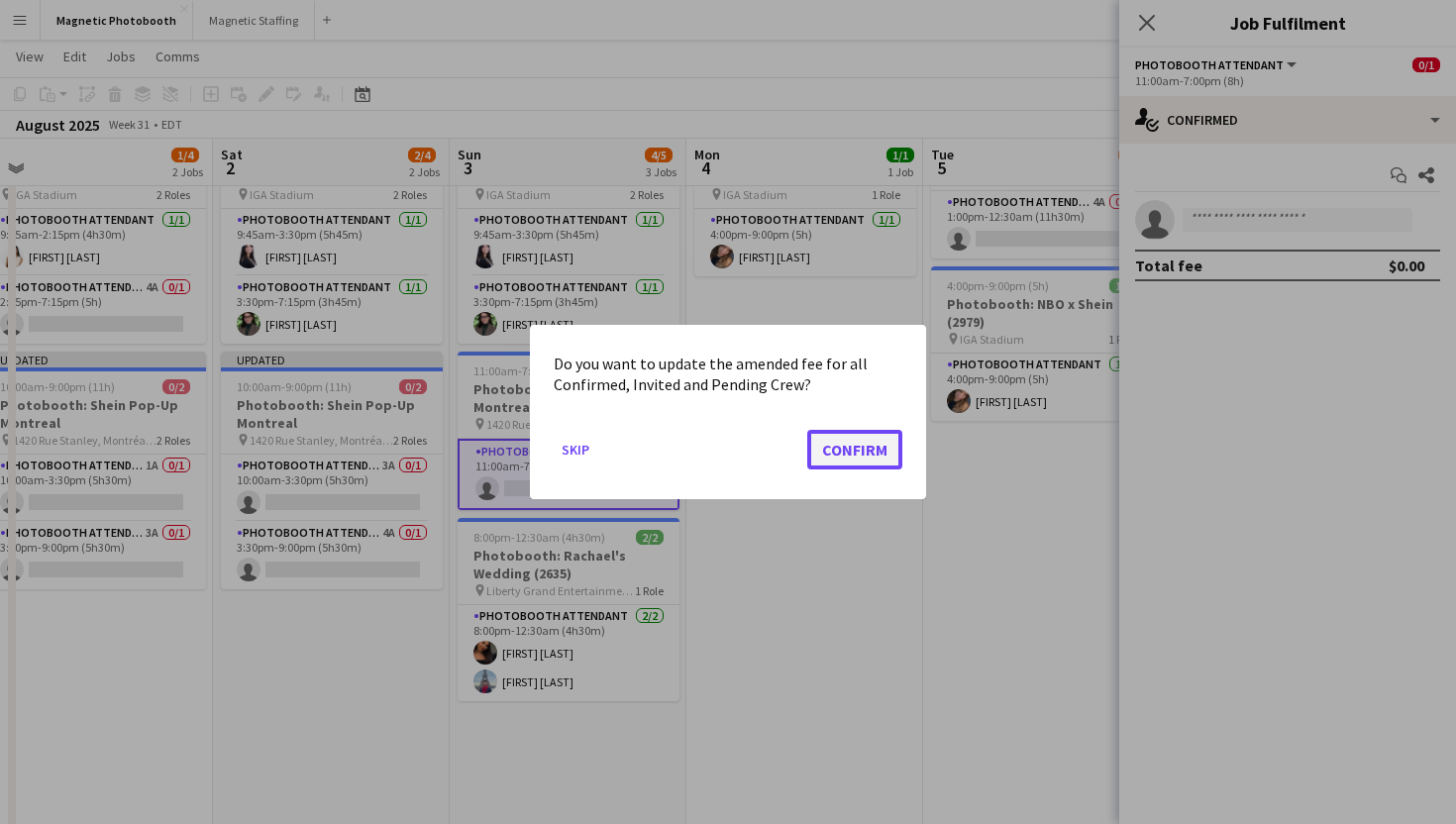 click on "Confirm" 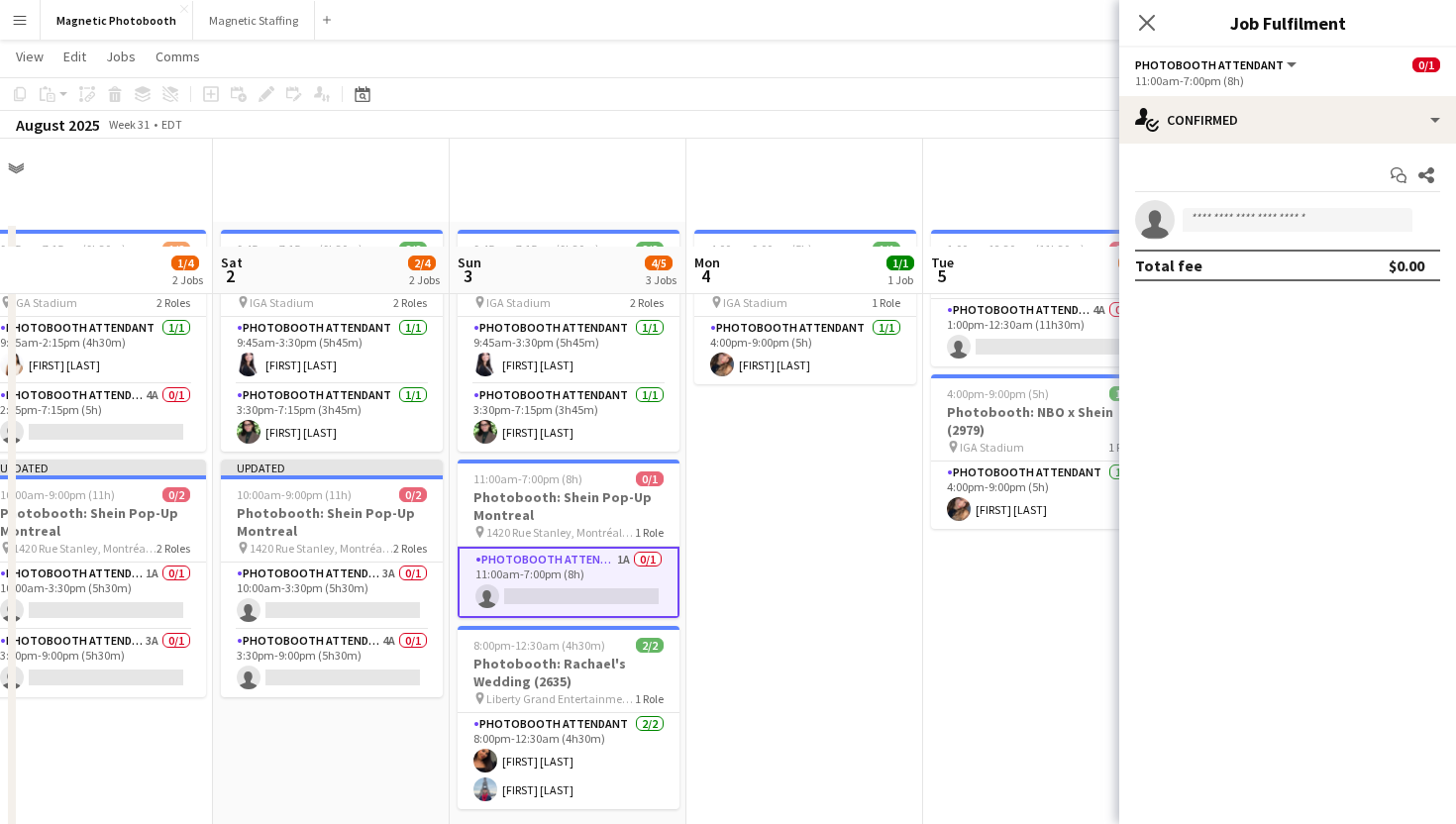 scroll, scrollTop: 108, scrollLeft: 0, axis: vertical 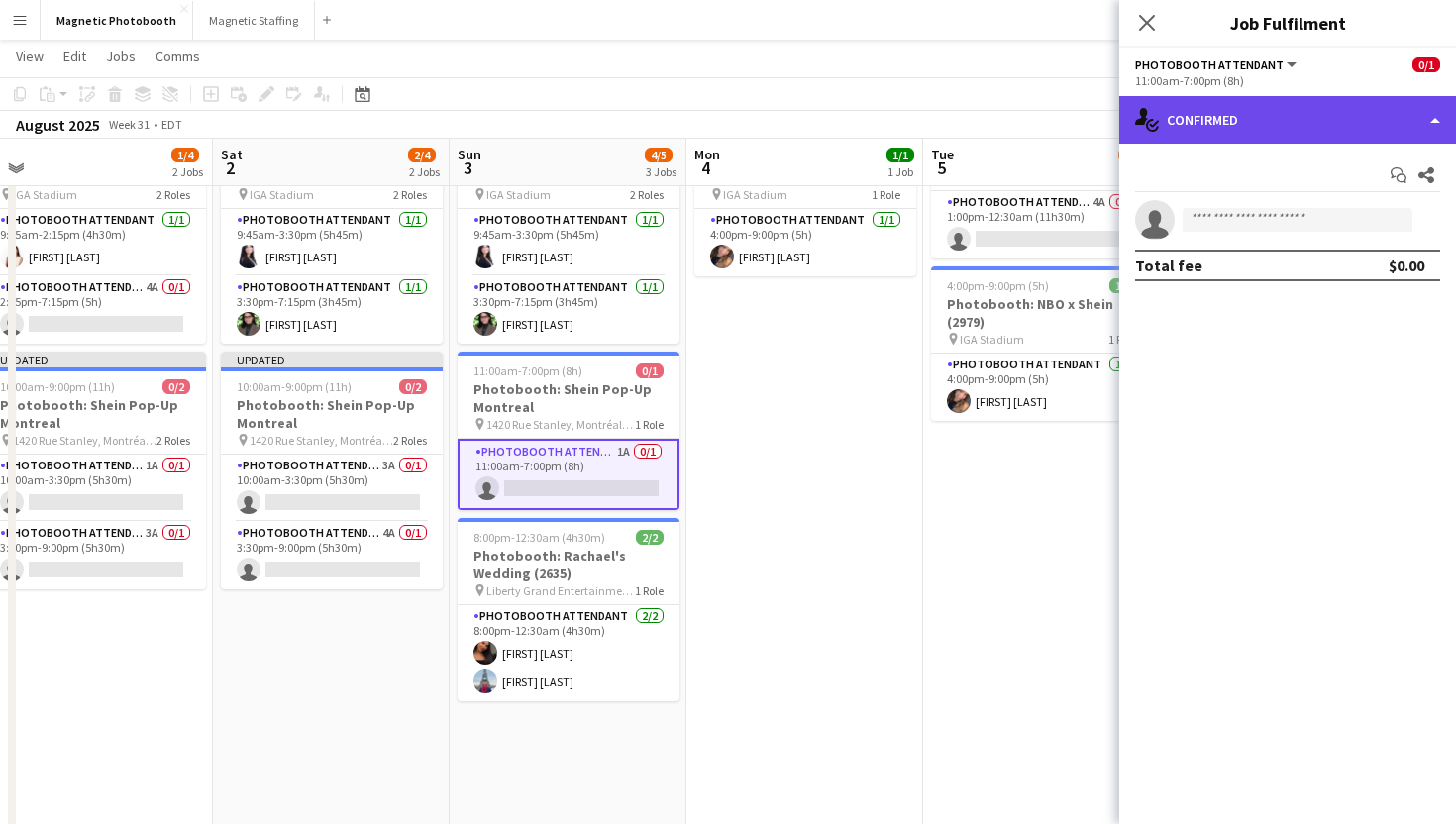 click on "single-neutral-actions-check-2
Confirmed" 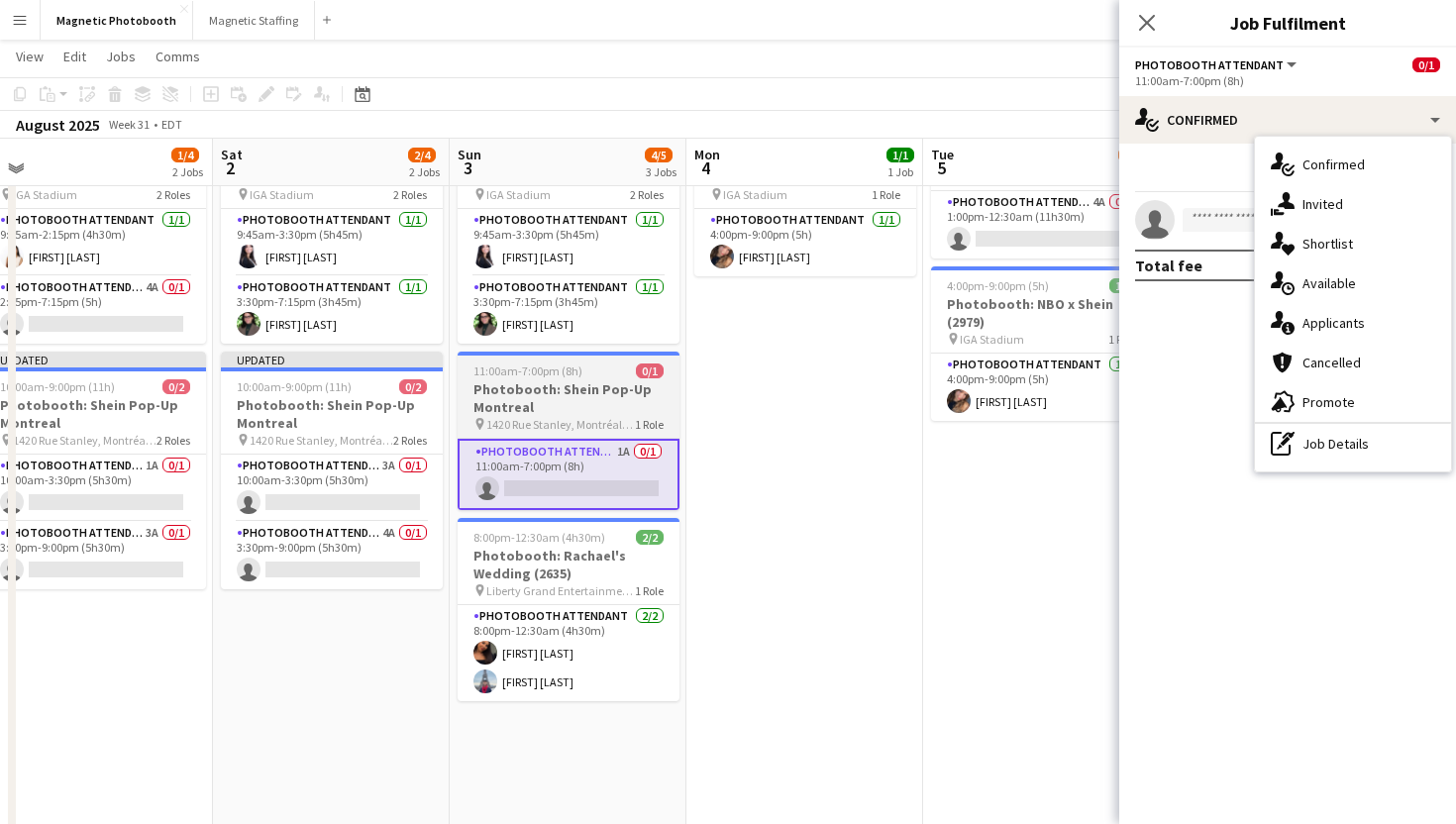 click on "[TIME] (8h)    0/1" at bounding box center [569, 370] 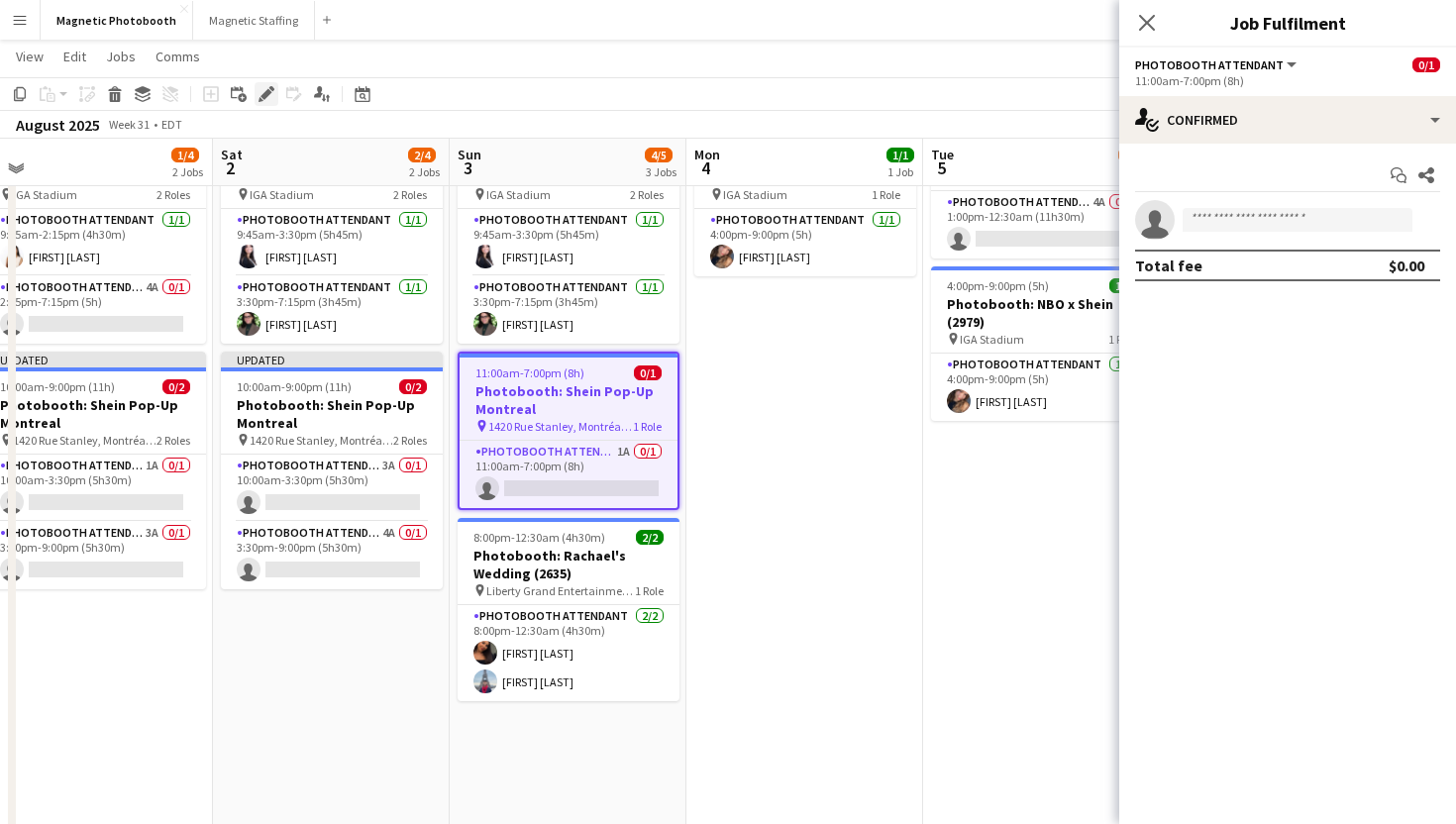 click on "Edit" 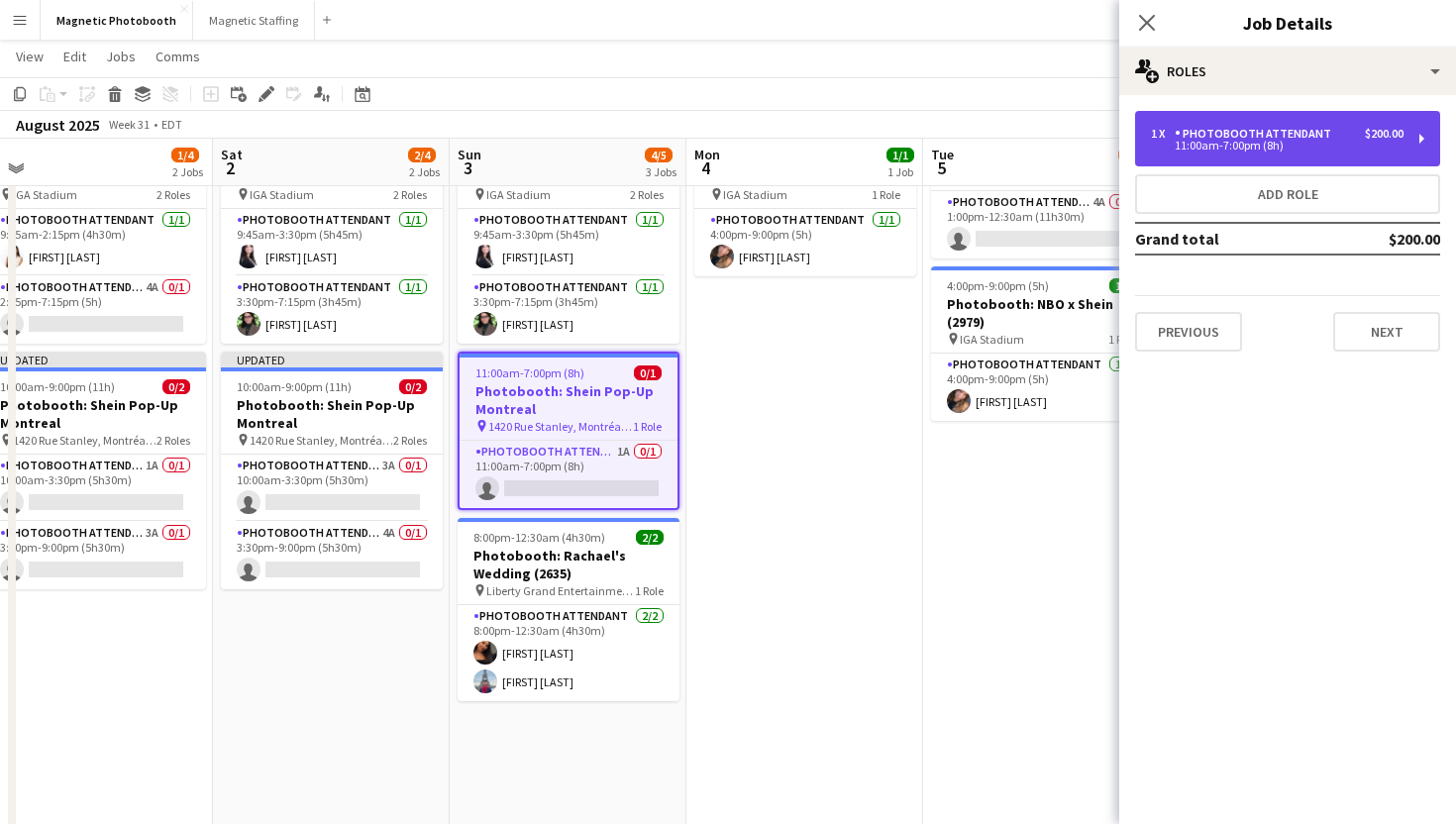 click on "Photobooth Attendant" at bounding box center (1257, 134) 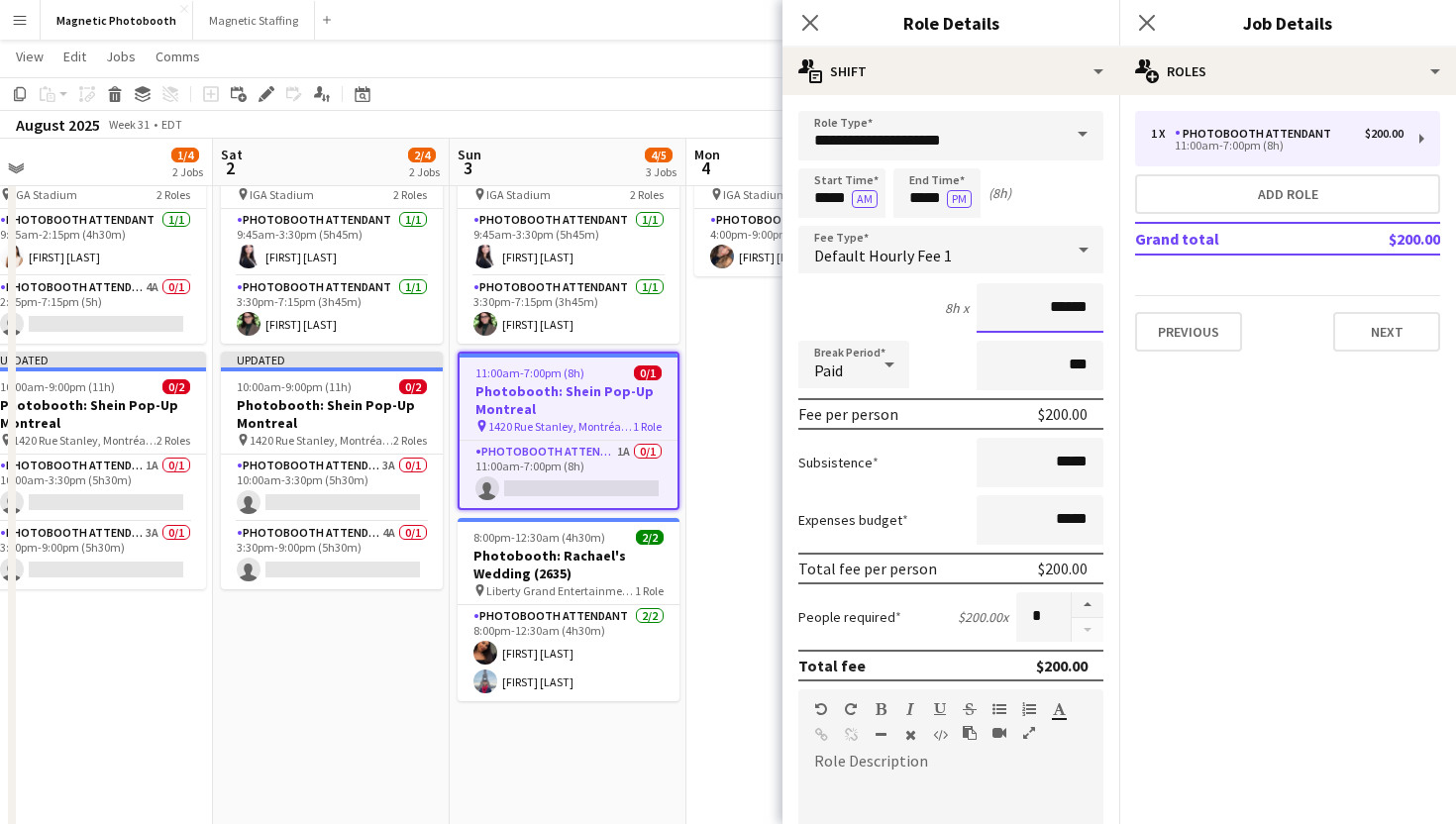 click on "******" at bounding box center (1040, 308) 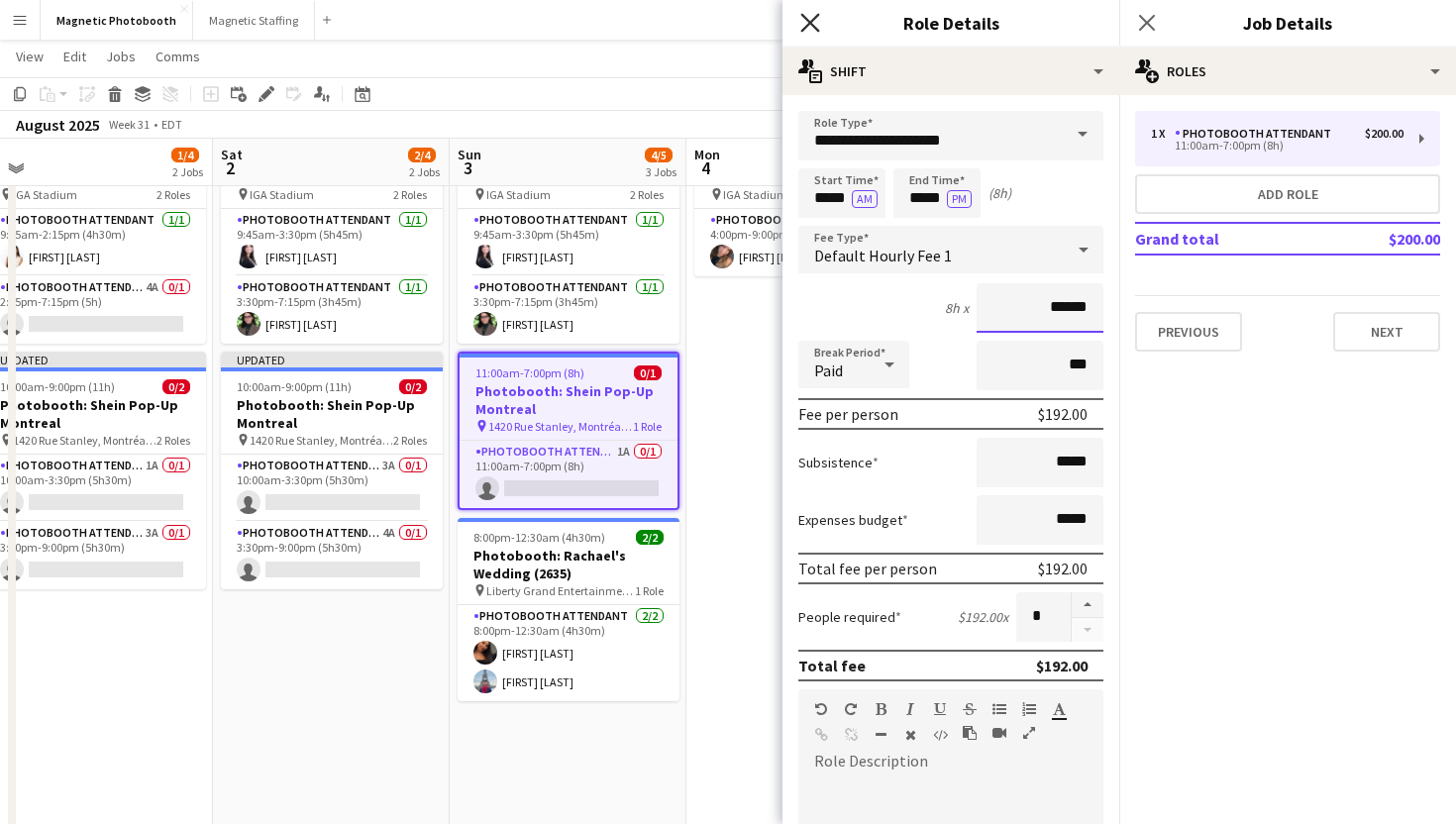 type on "******" 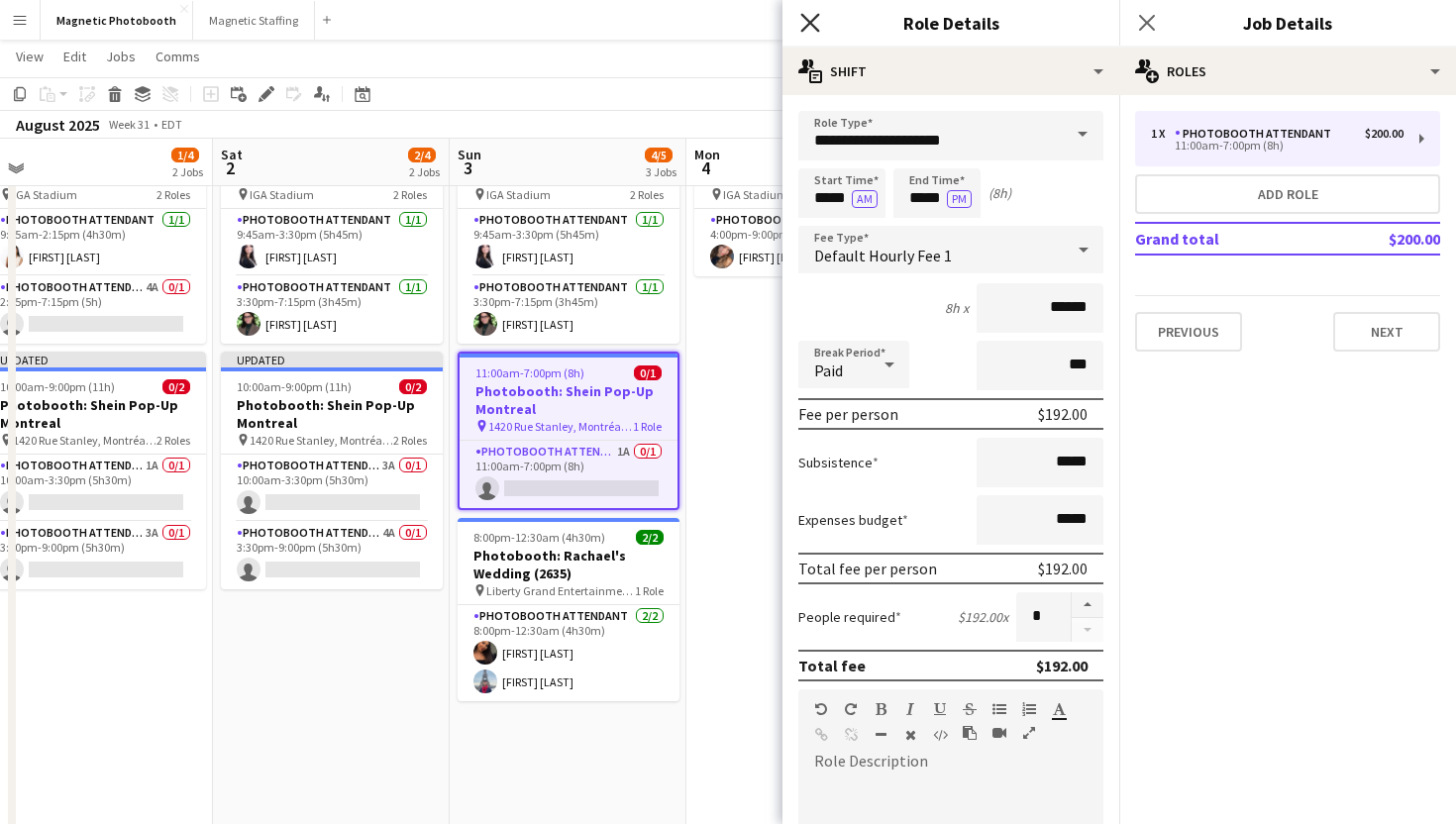 click on "Close pop-in" 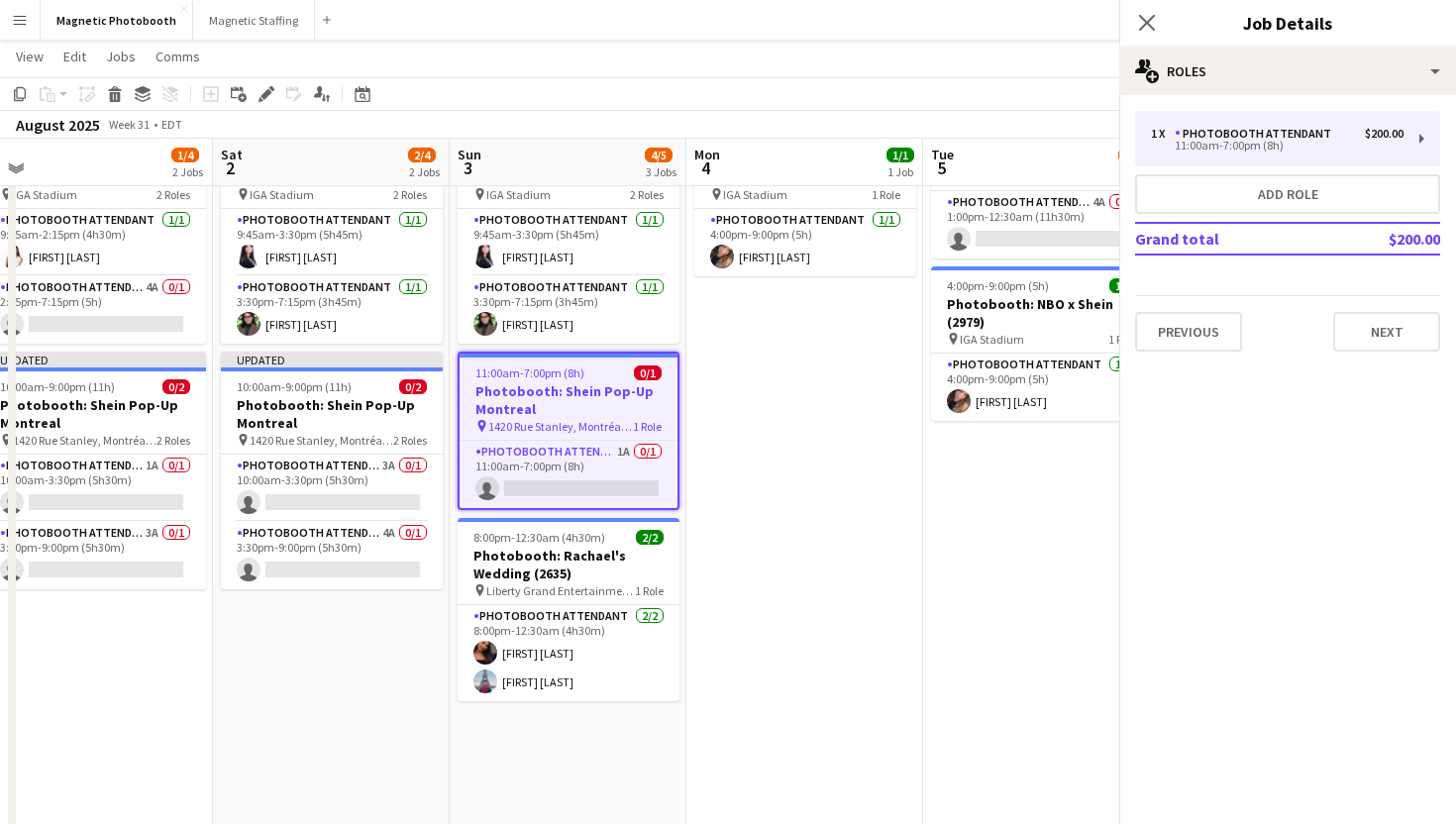 scroll, scrollTop: 0, scrollLeft: 0, axis: both 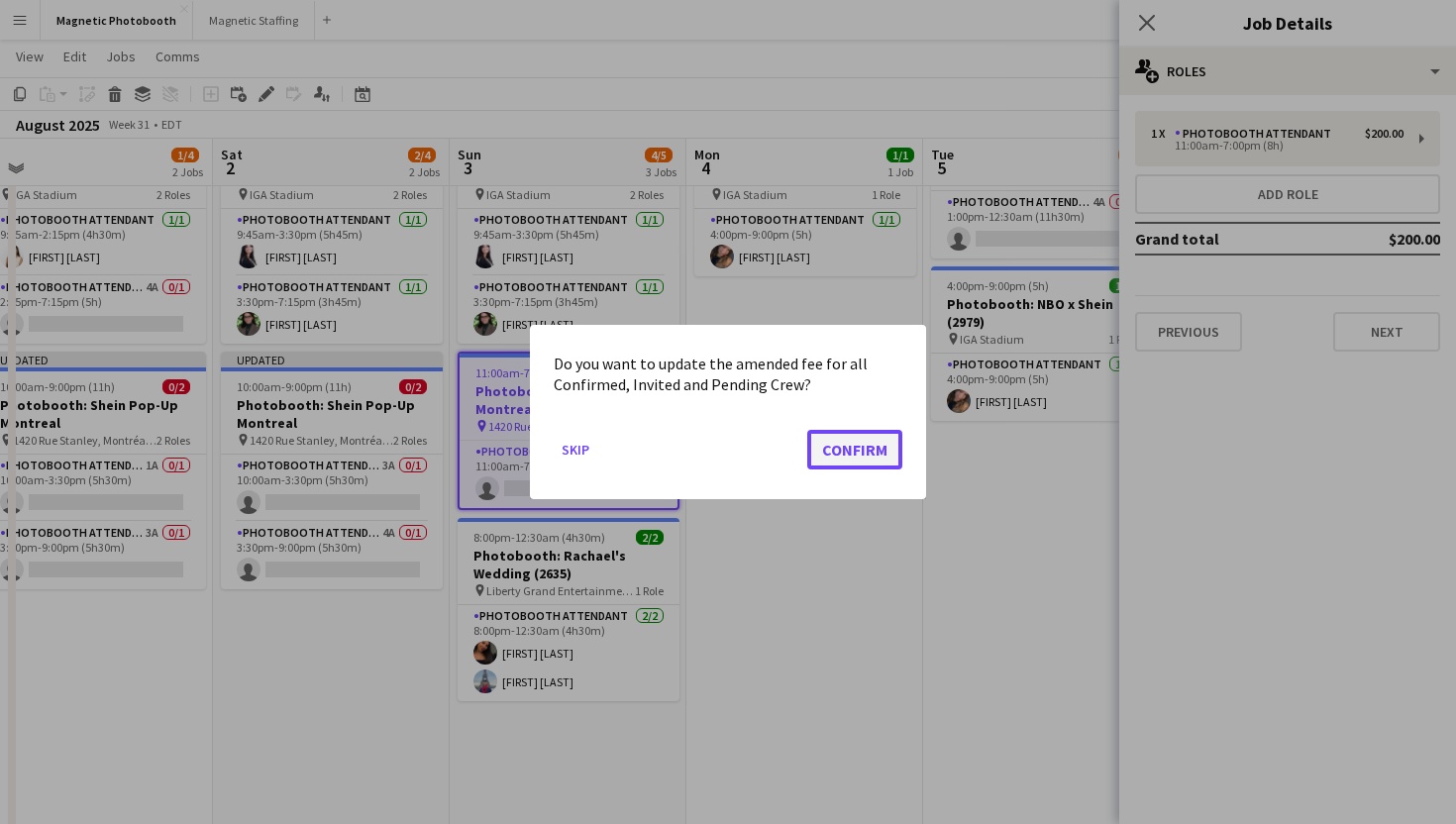 click on "Confirm" 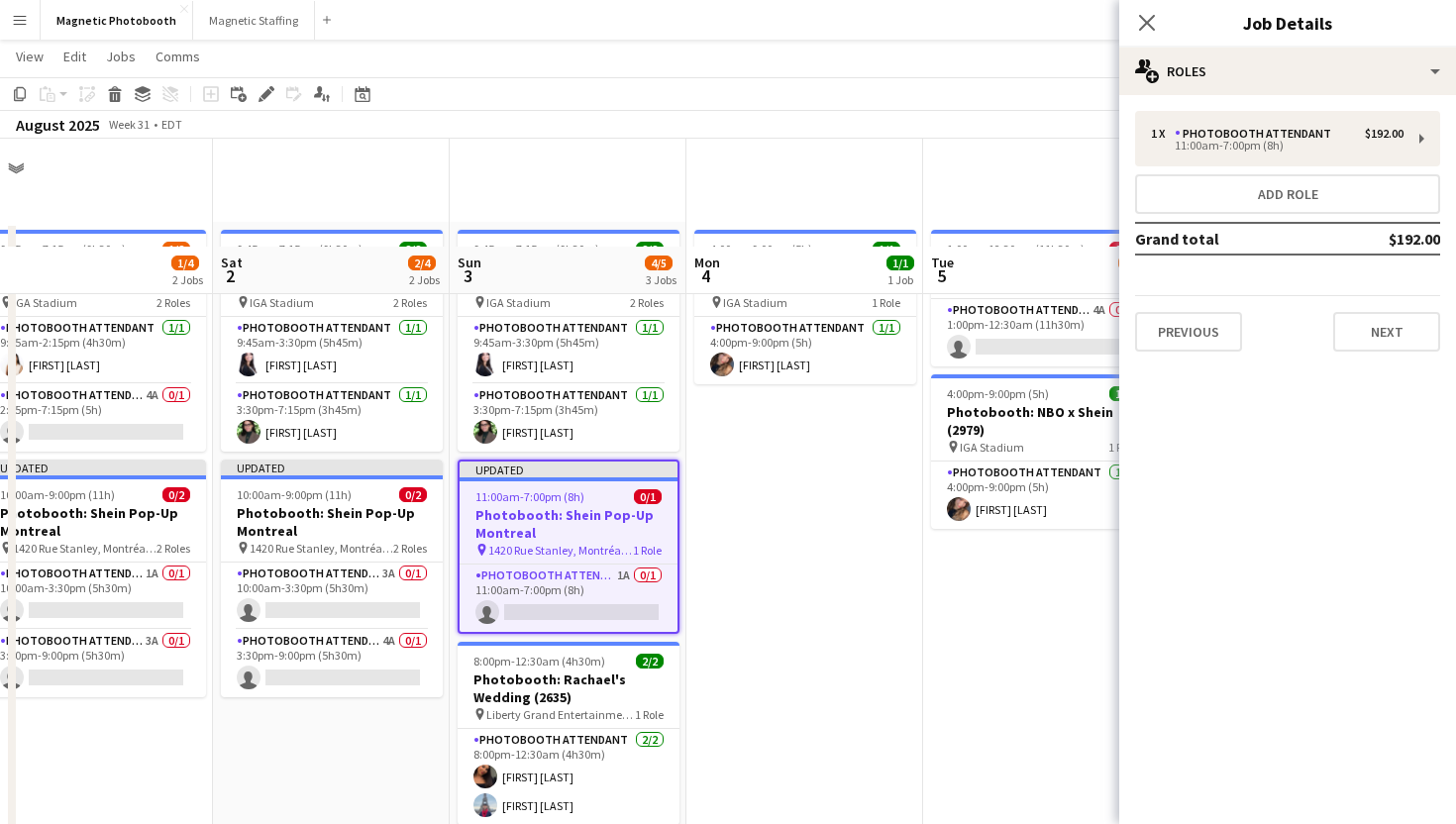 scroll, scrollTop: 108, scrollLeft: 0, axis: vertical 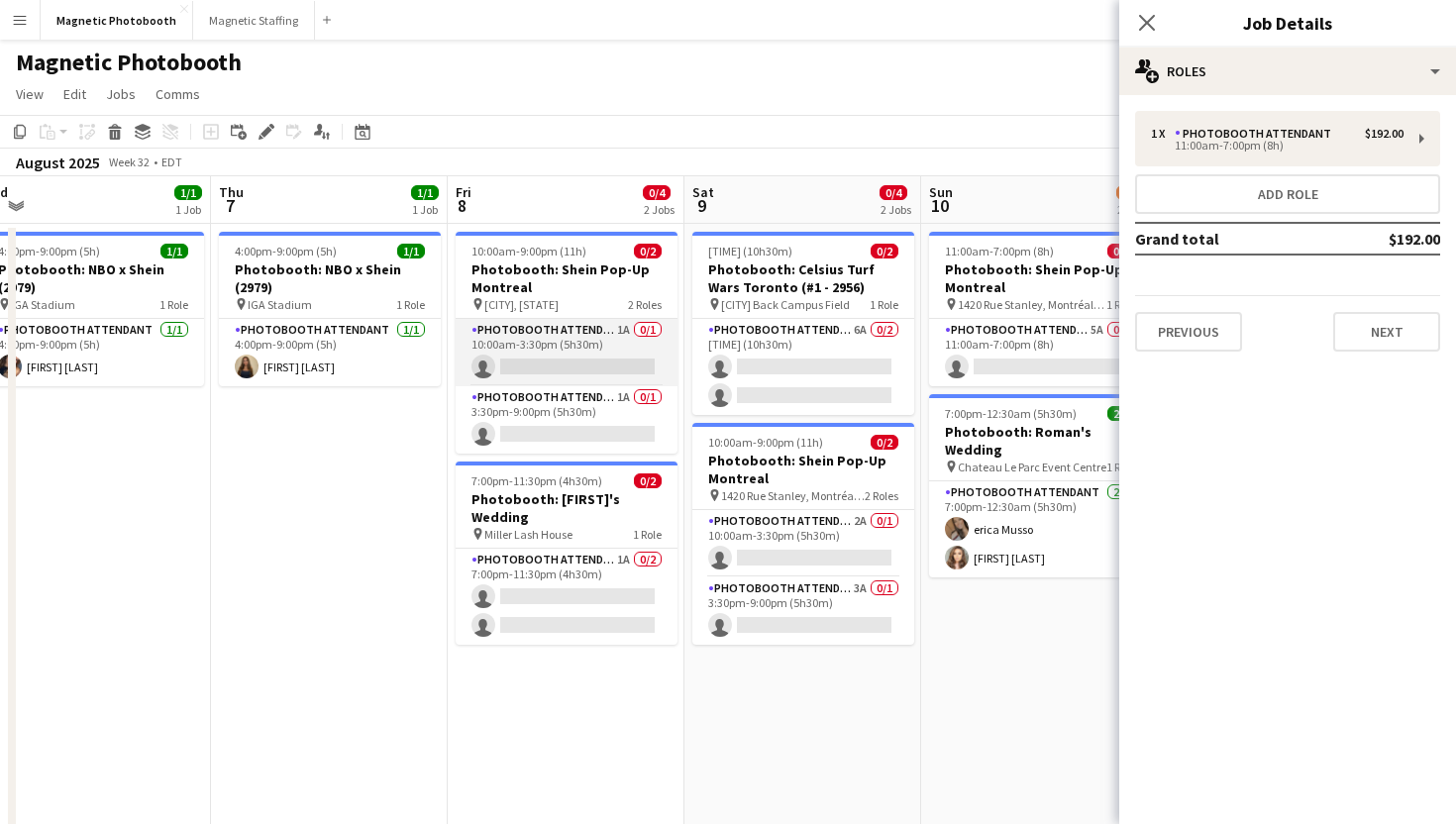 click on "Photobooth Attendant    1A   0/1   [TIME] (5h30m)
single-neutral-actions" at bounding box center (567, 353) 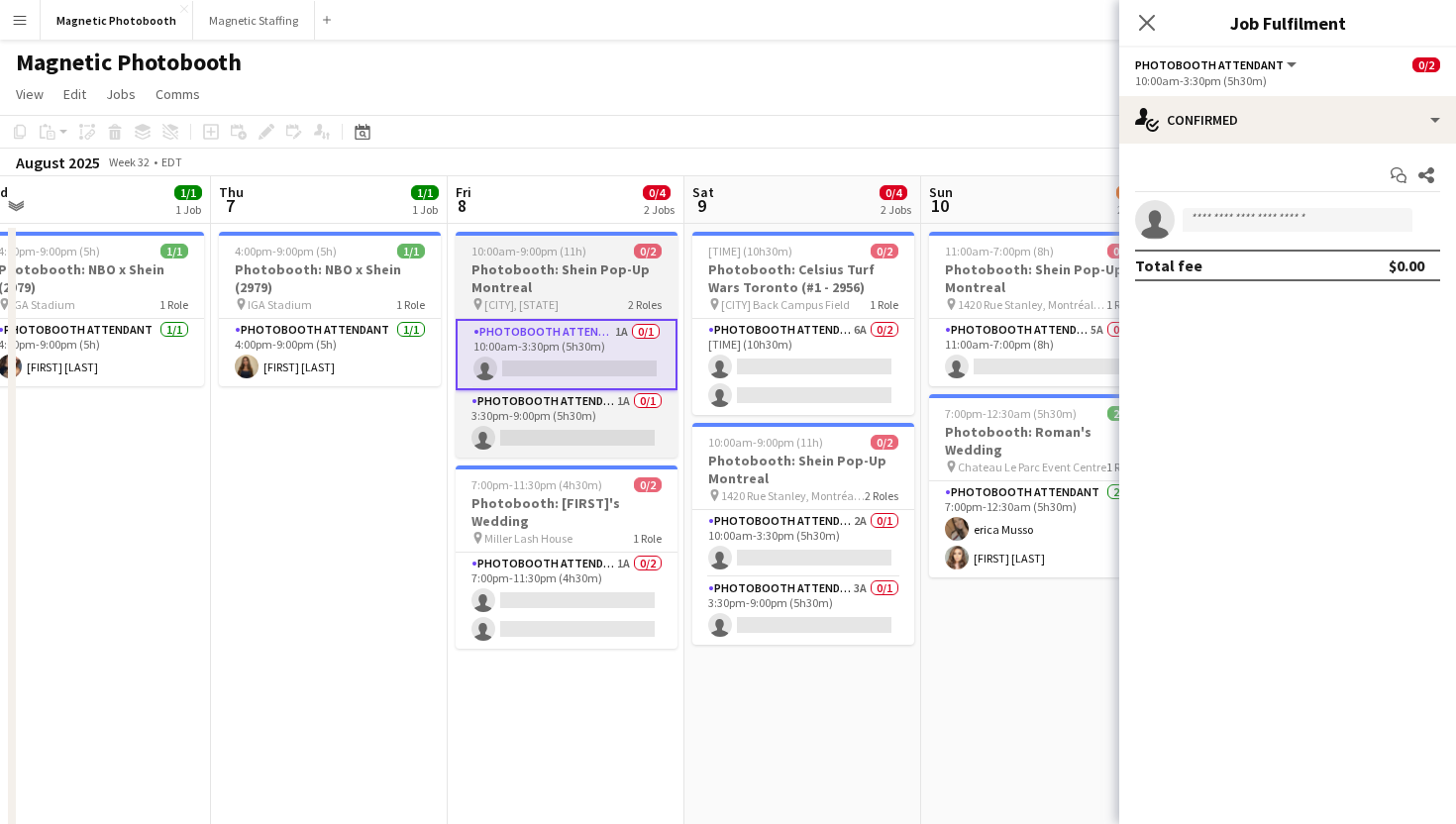 click on "Photobooth: Shein Pop-Up Montreal" at bounding box center (567, 278) 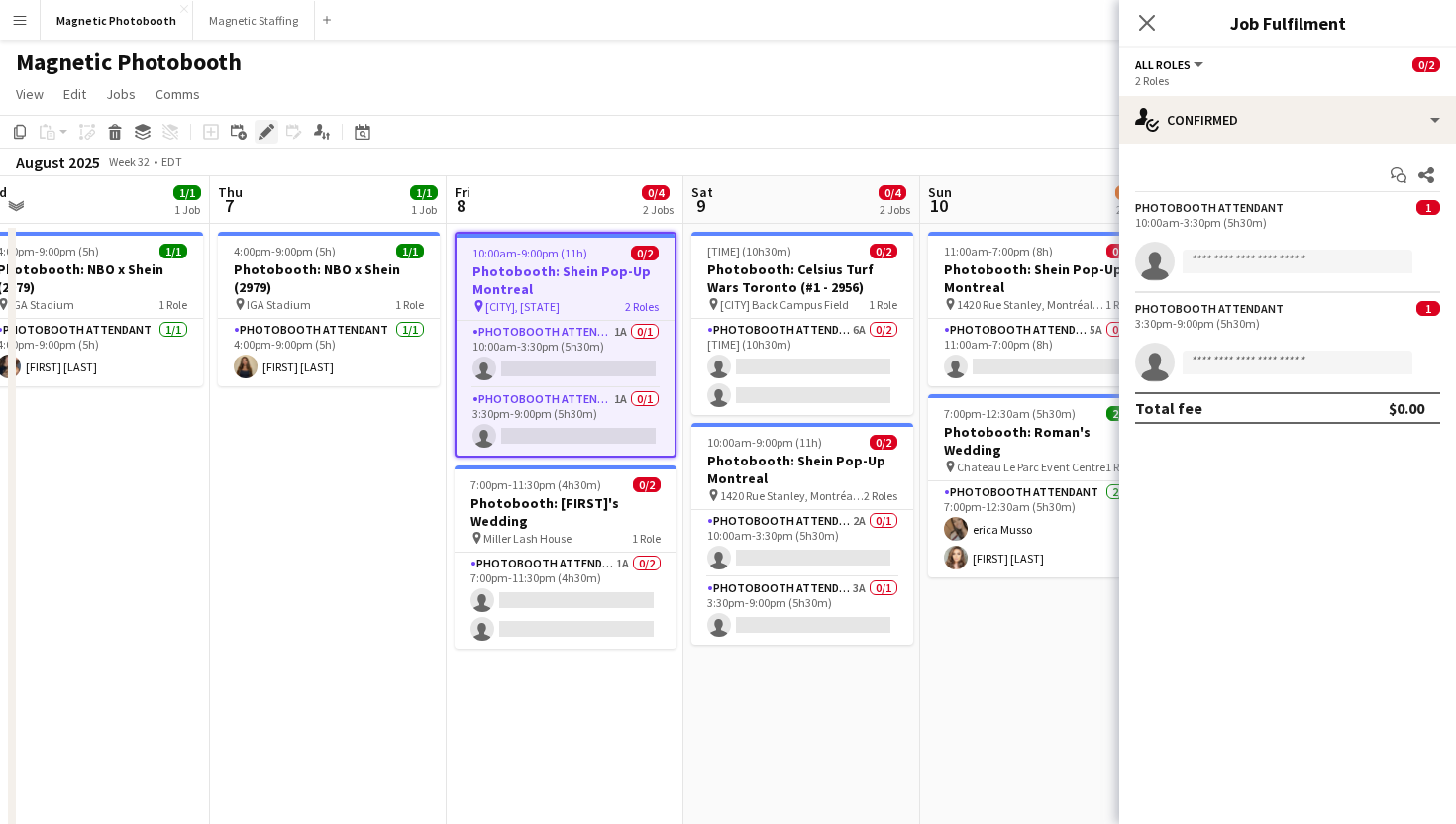 click on "Edit" 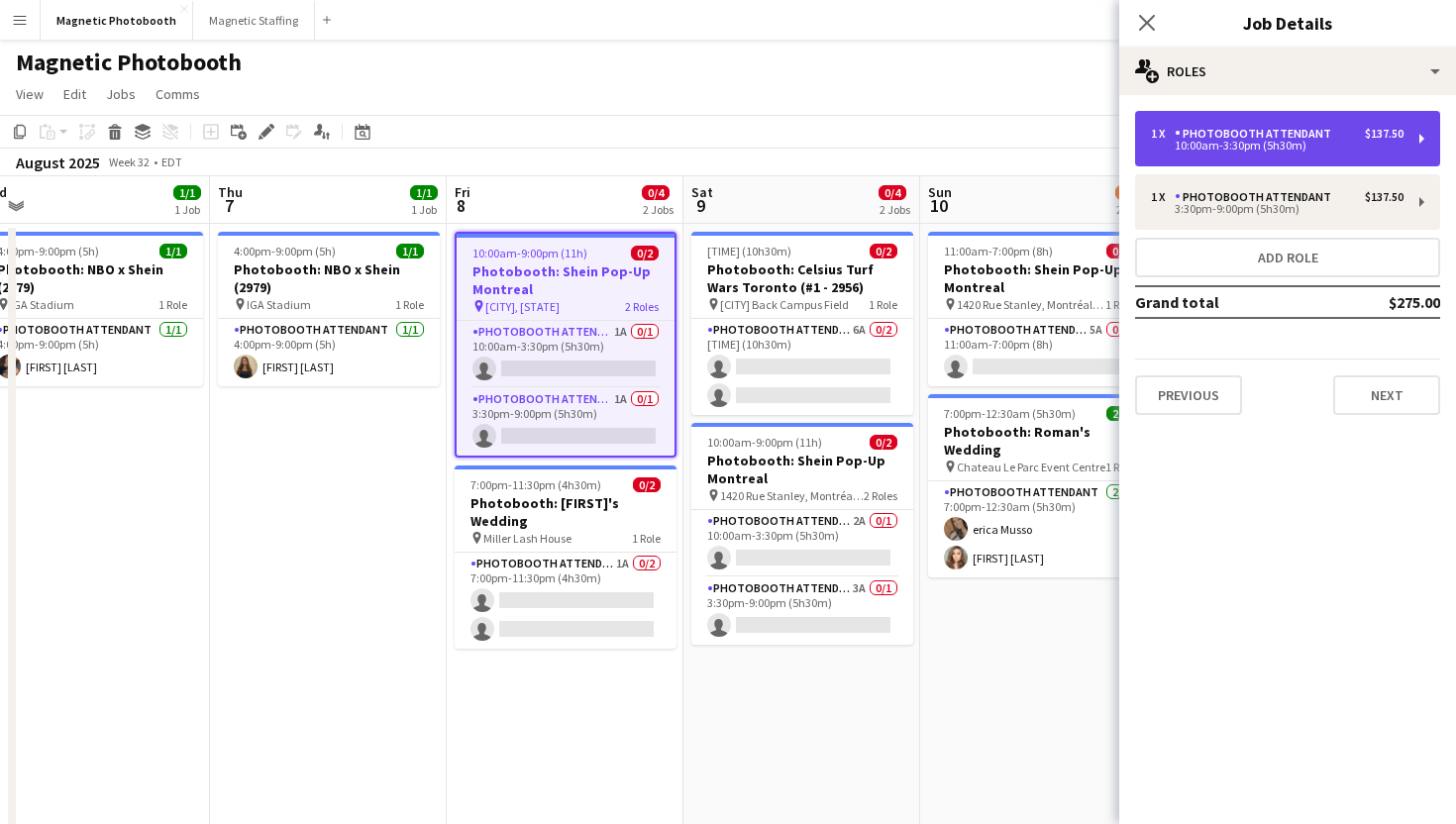 click on "10:00am-3:30pm (5h30m)" at bounding box center (1277, 146) 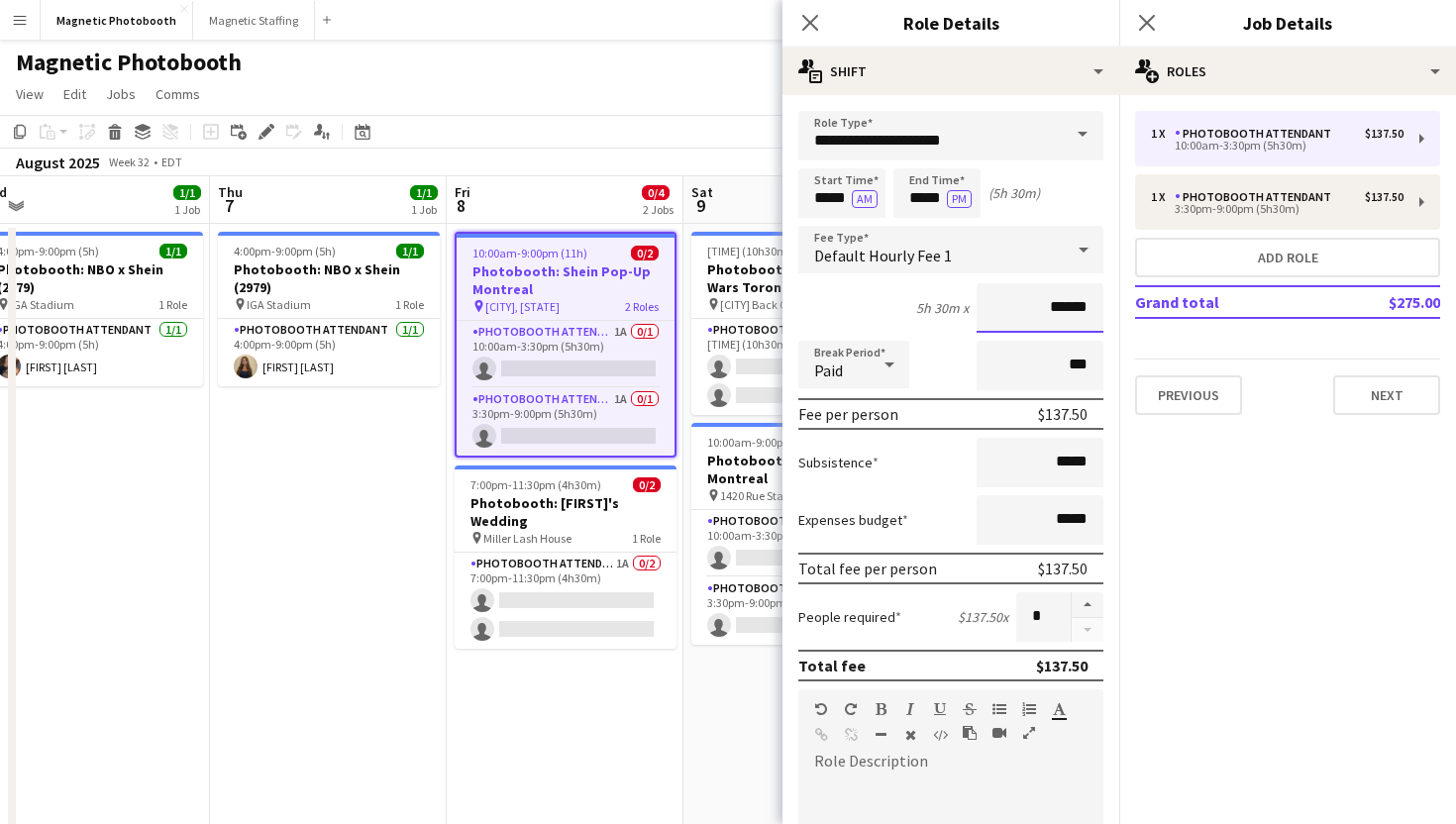 click on "******" at bounding box center [1040, 308] 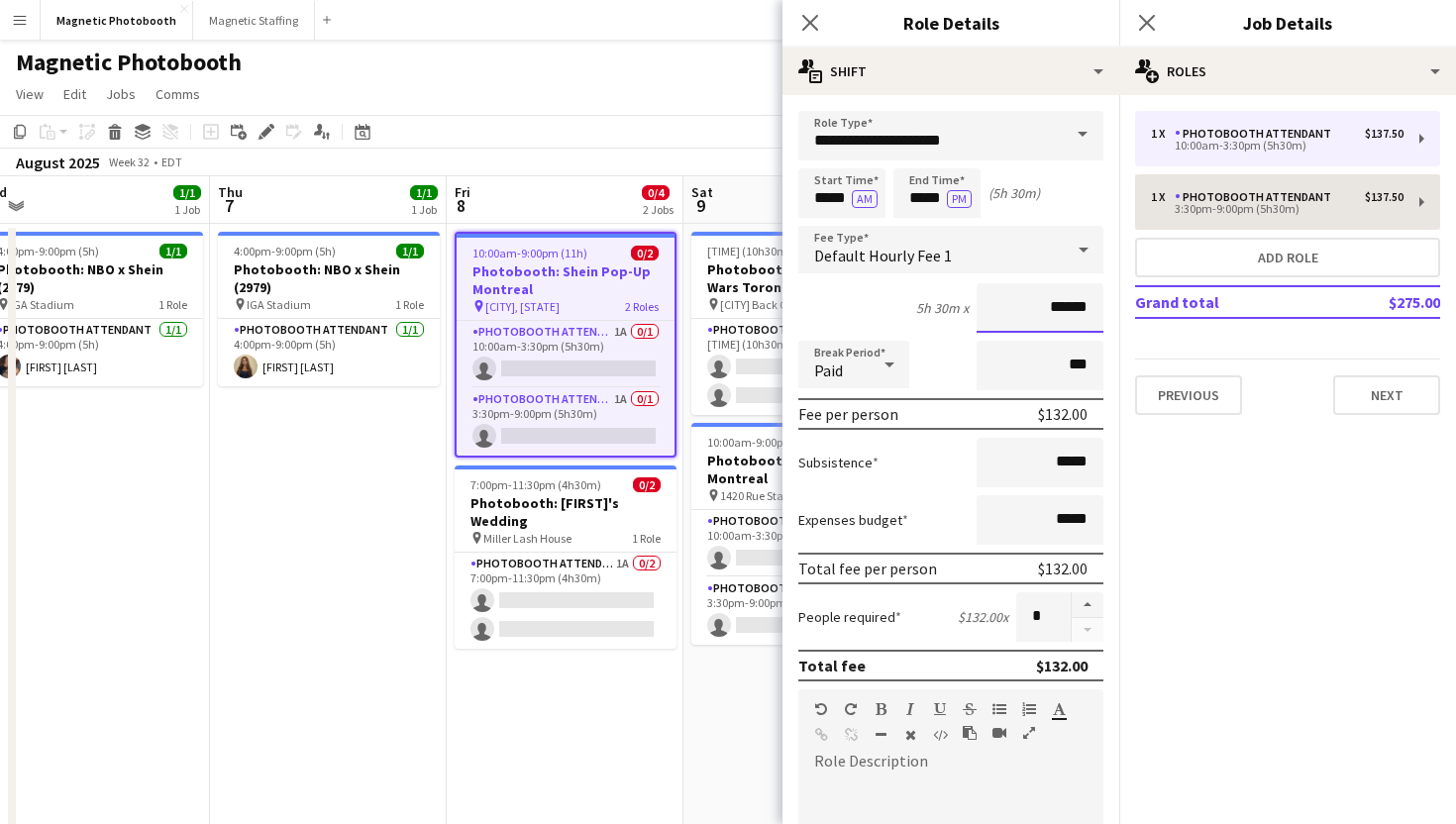 type on "******" 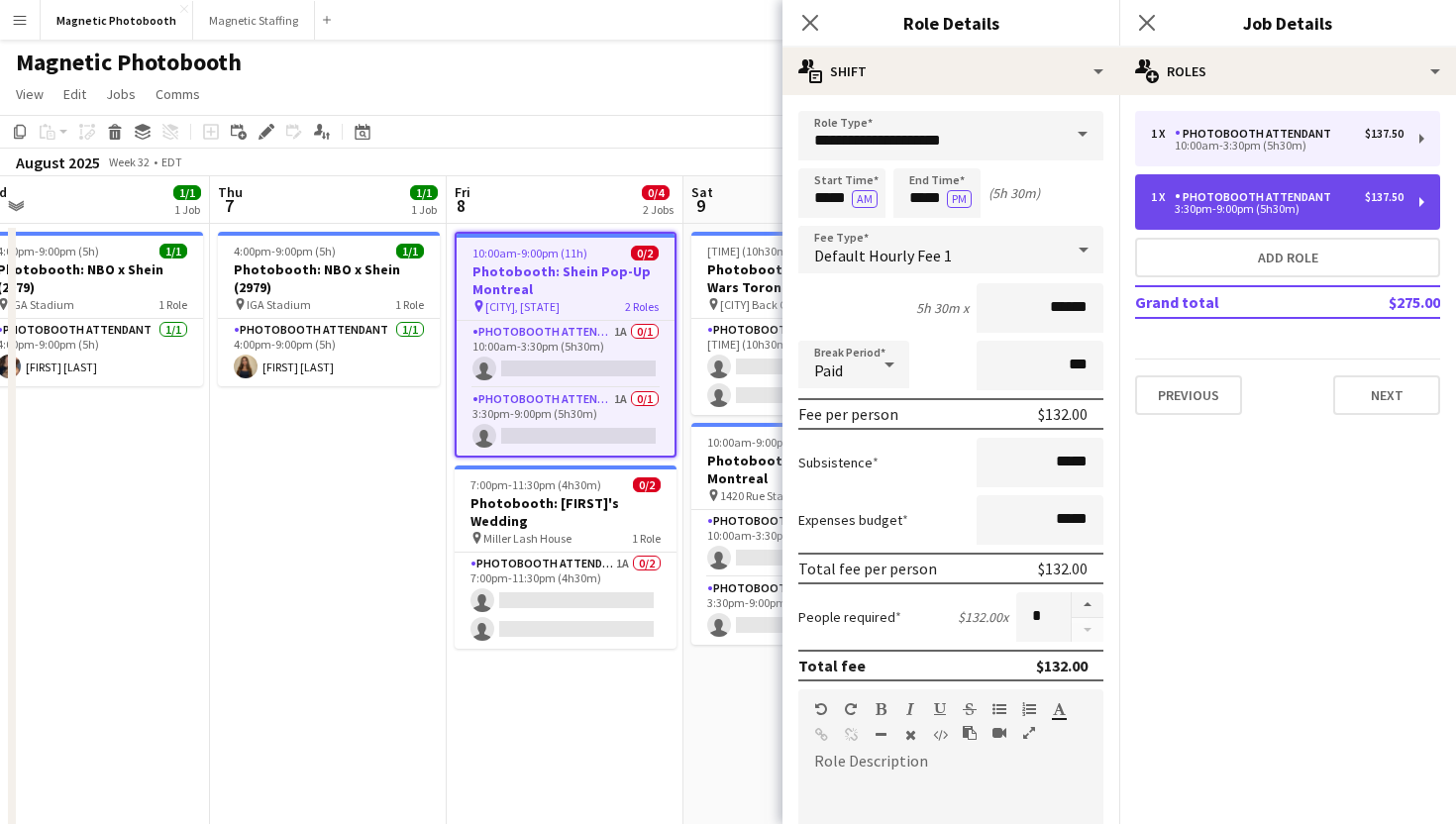 click on "3:30pm-9:00pm (5h30m)" at bounding box center [1277, 209] 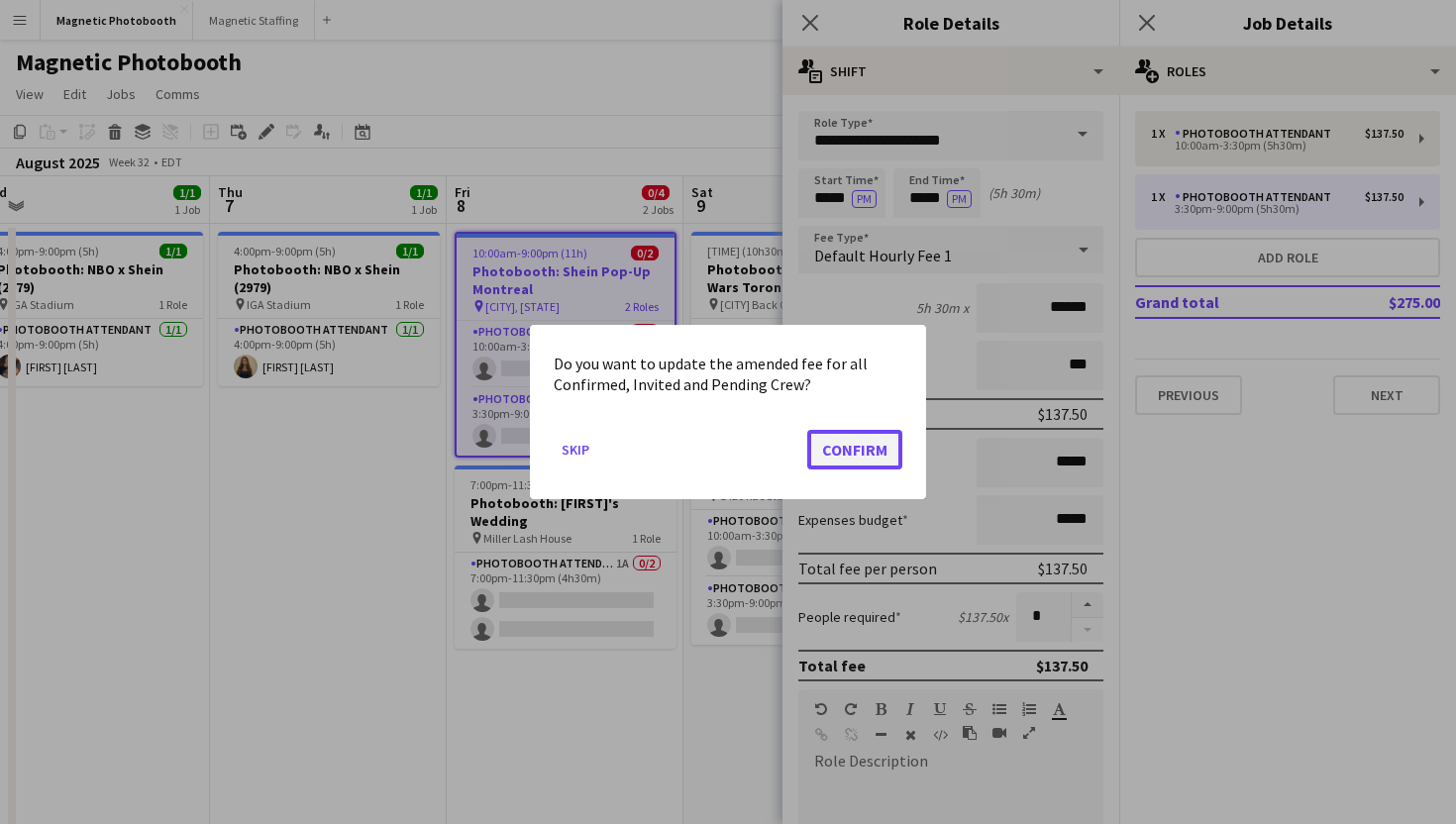 click on "Confirm" 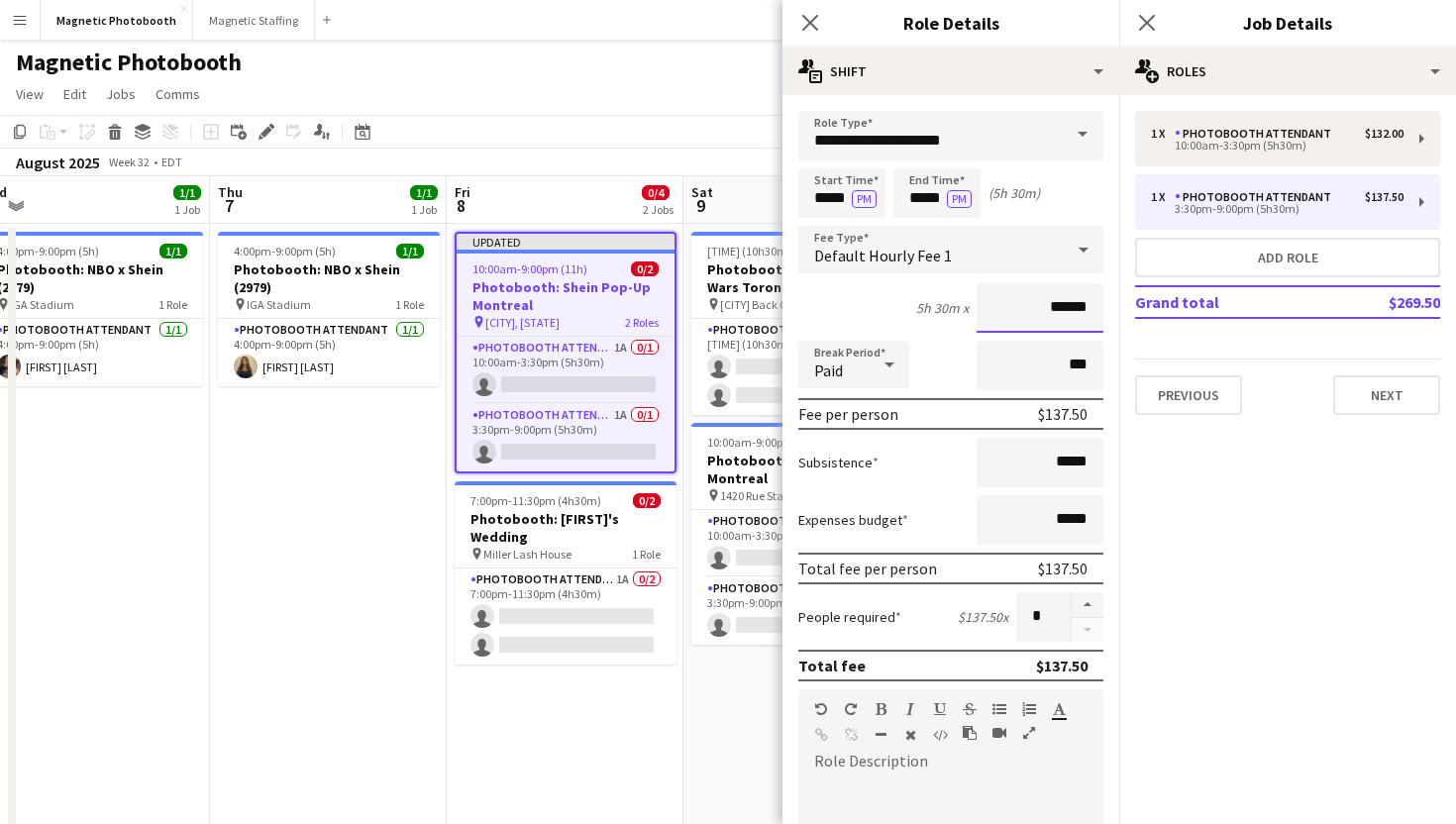 click on "******" at bounding box center [1040, 308] 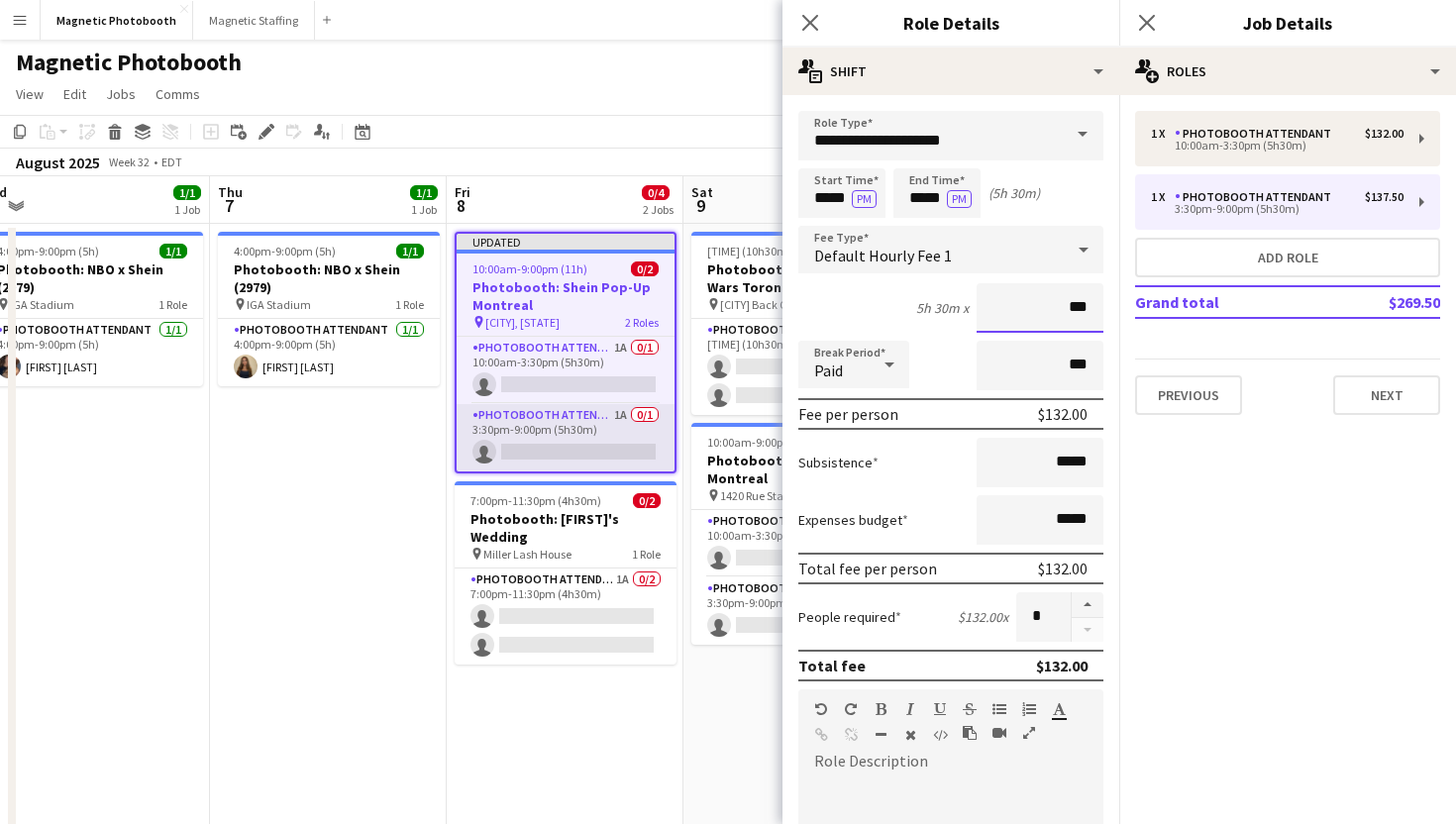 type on "***" 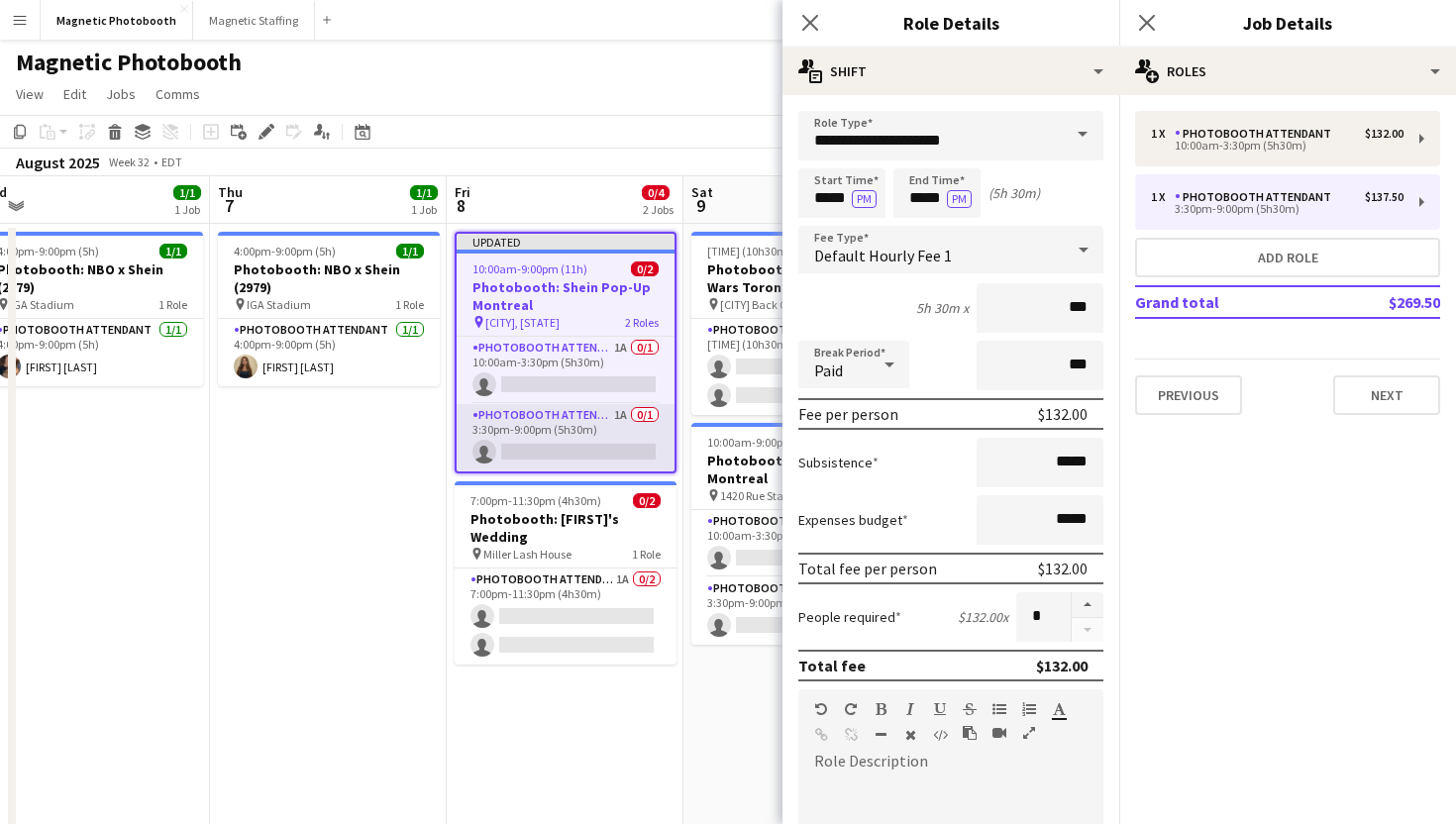 click on "Photobooth Attendant    1A   0/1   3:30pm-9:00pm (5h30m)
single-neutral-actions" at bounding box center [566, 438] 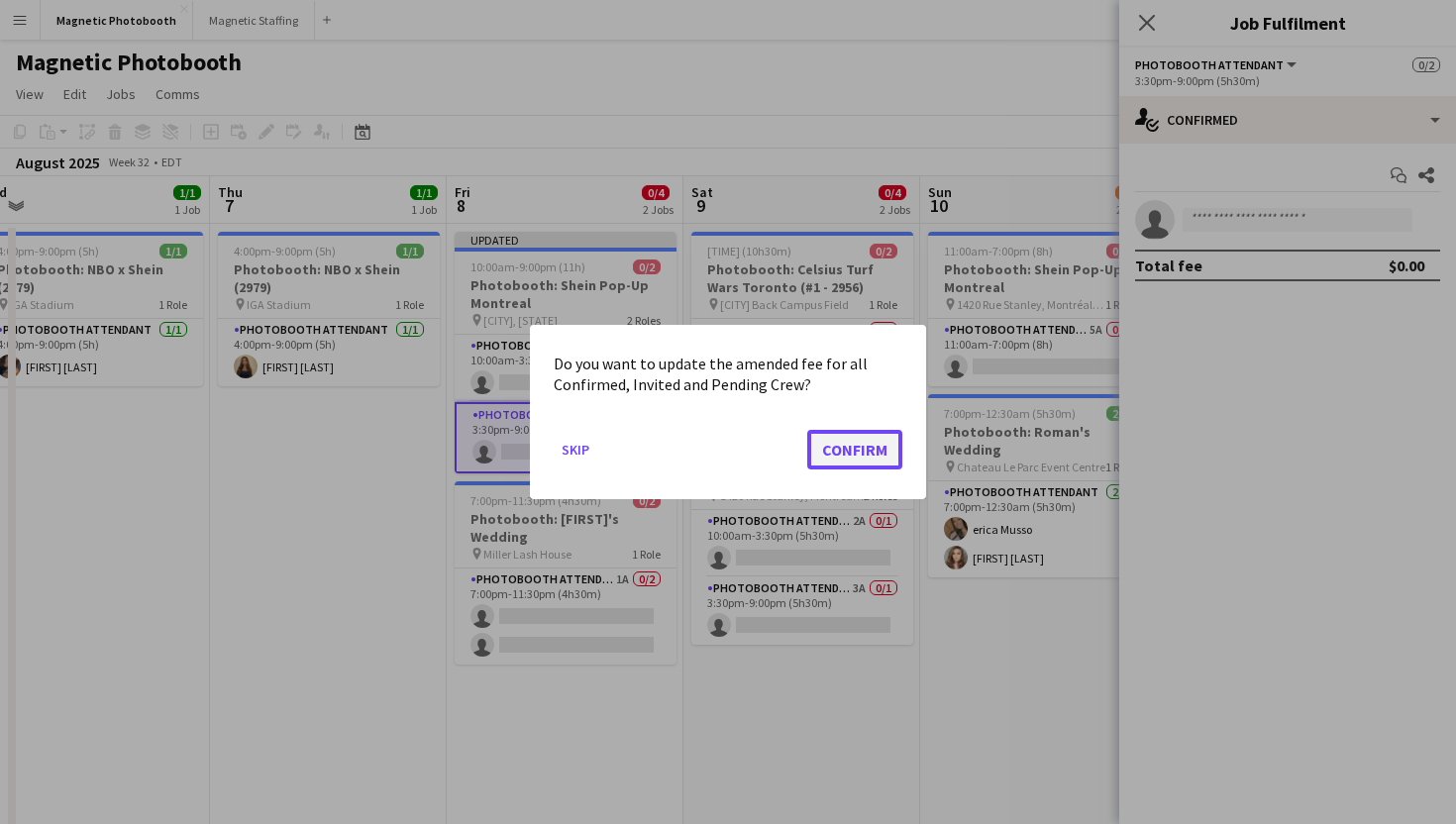 click on "Confirm" 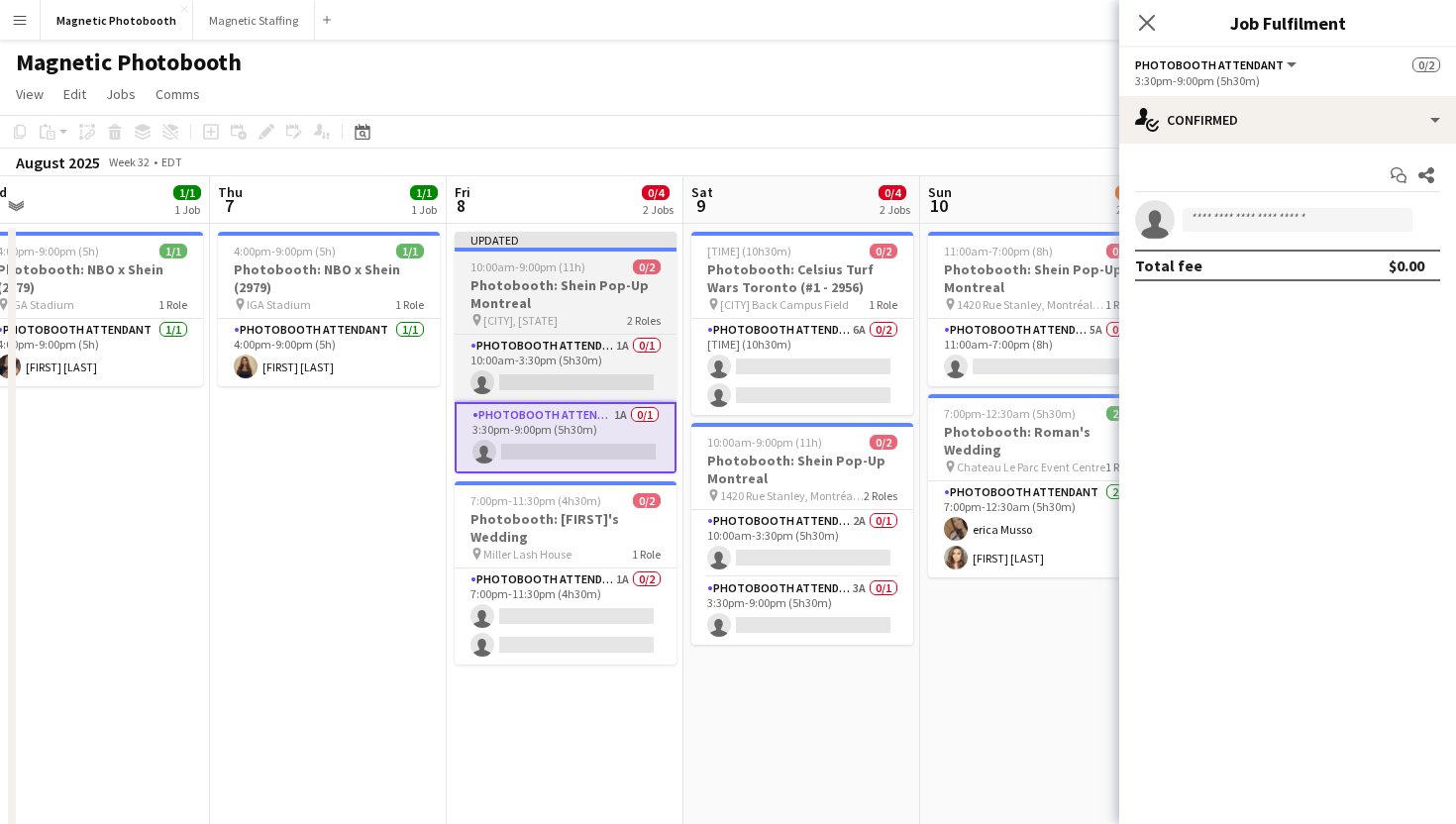 click on "Photobooth: Shein Pop-Up Montreal" at bounding box center (566, 294) 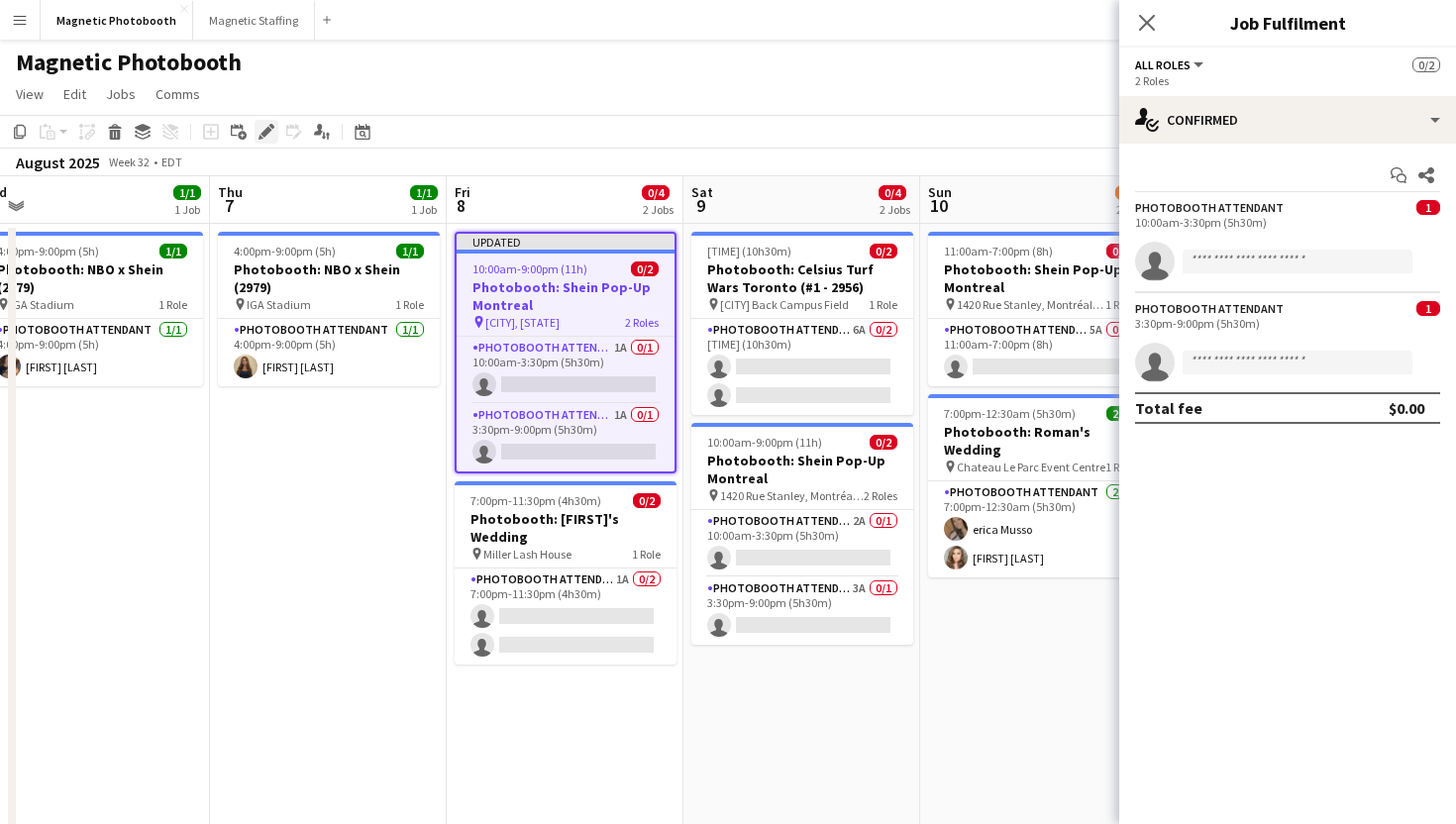 click on "Edit" 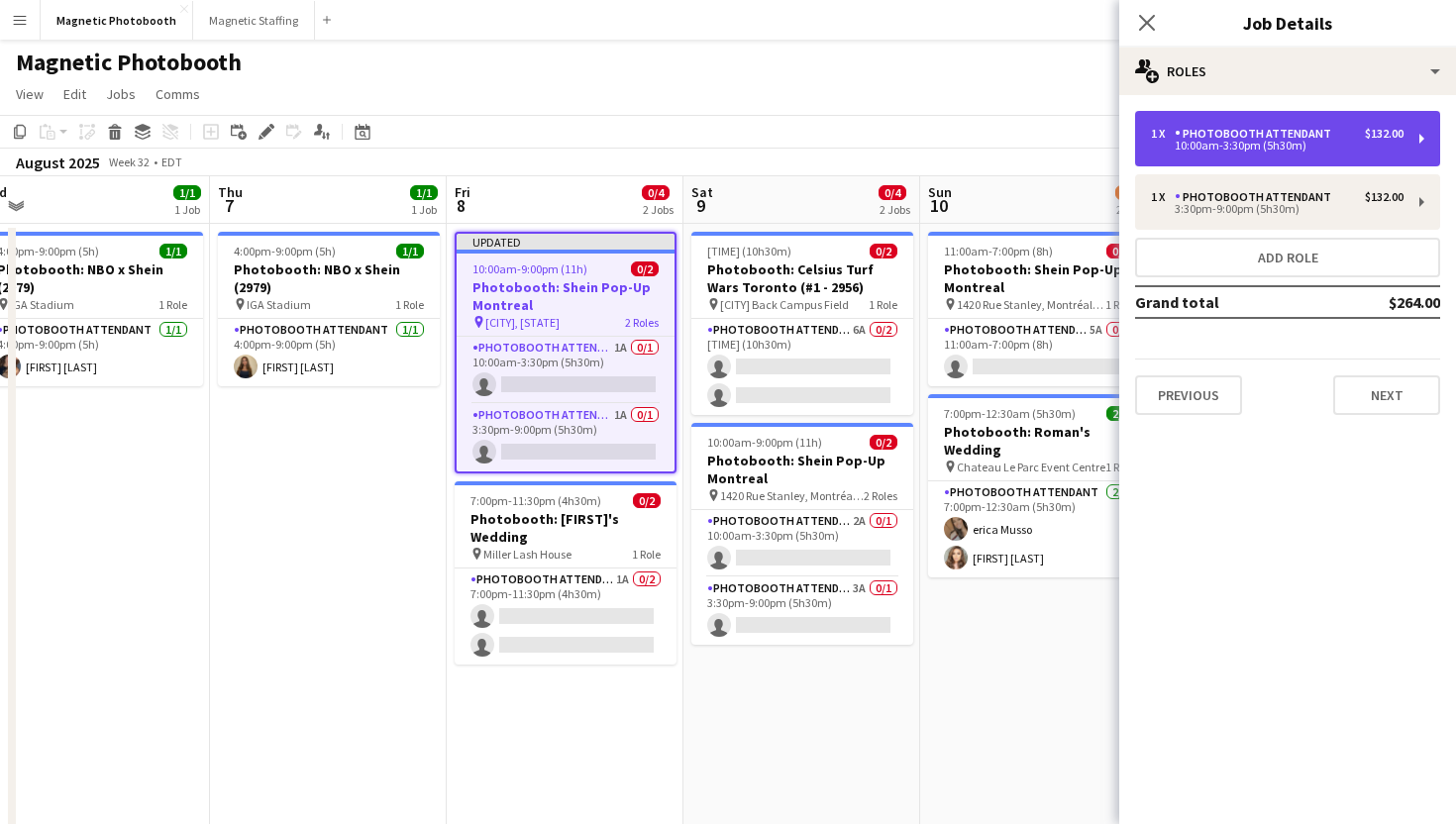 click on "10:00am-3:30pm (5h30m)" at bounding box center [1277, 146] 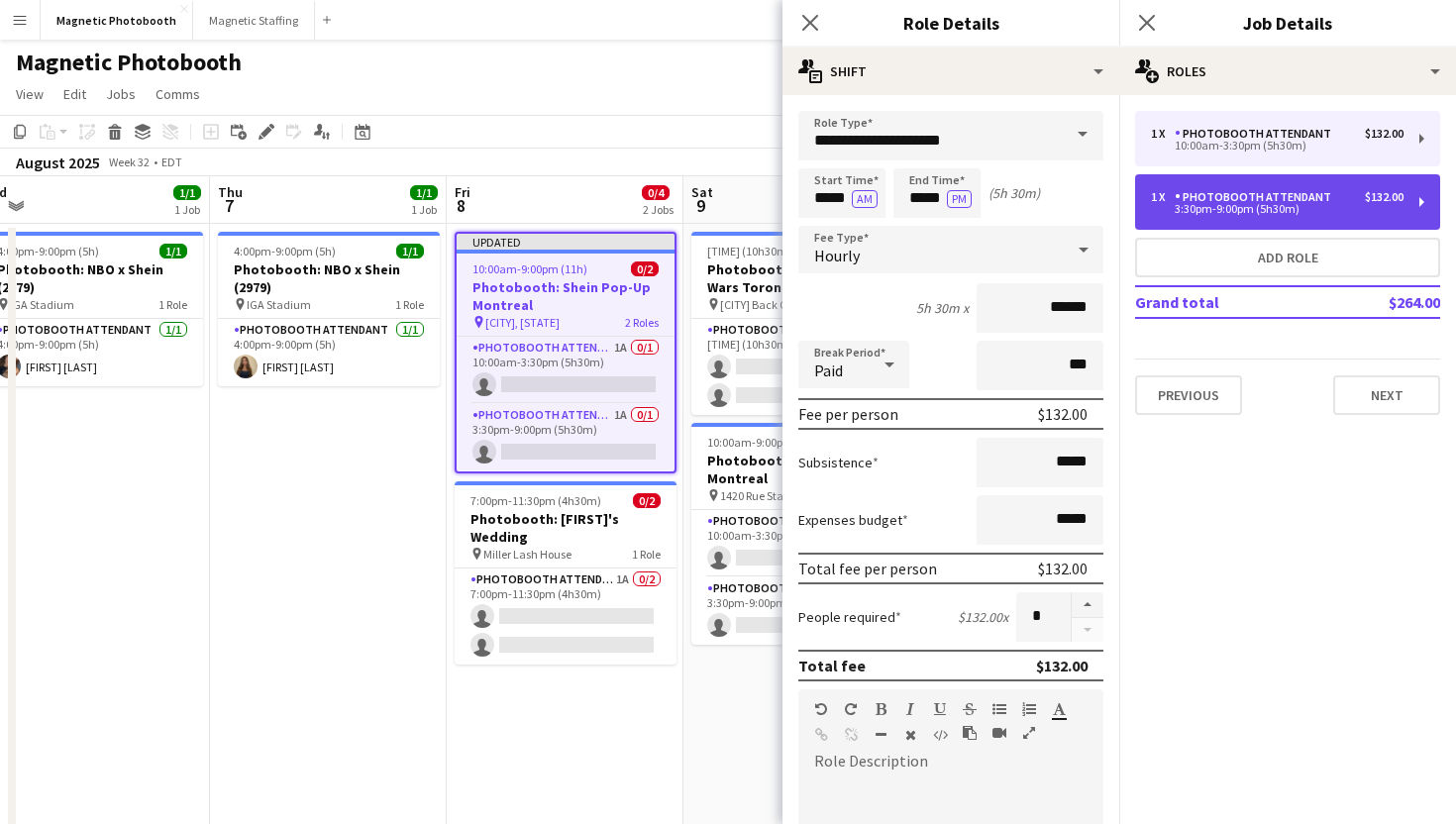 click on "3:30pm-9:00pm (5h30m)" at bounding box center (1277, 209) 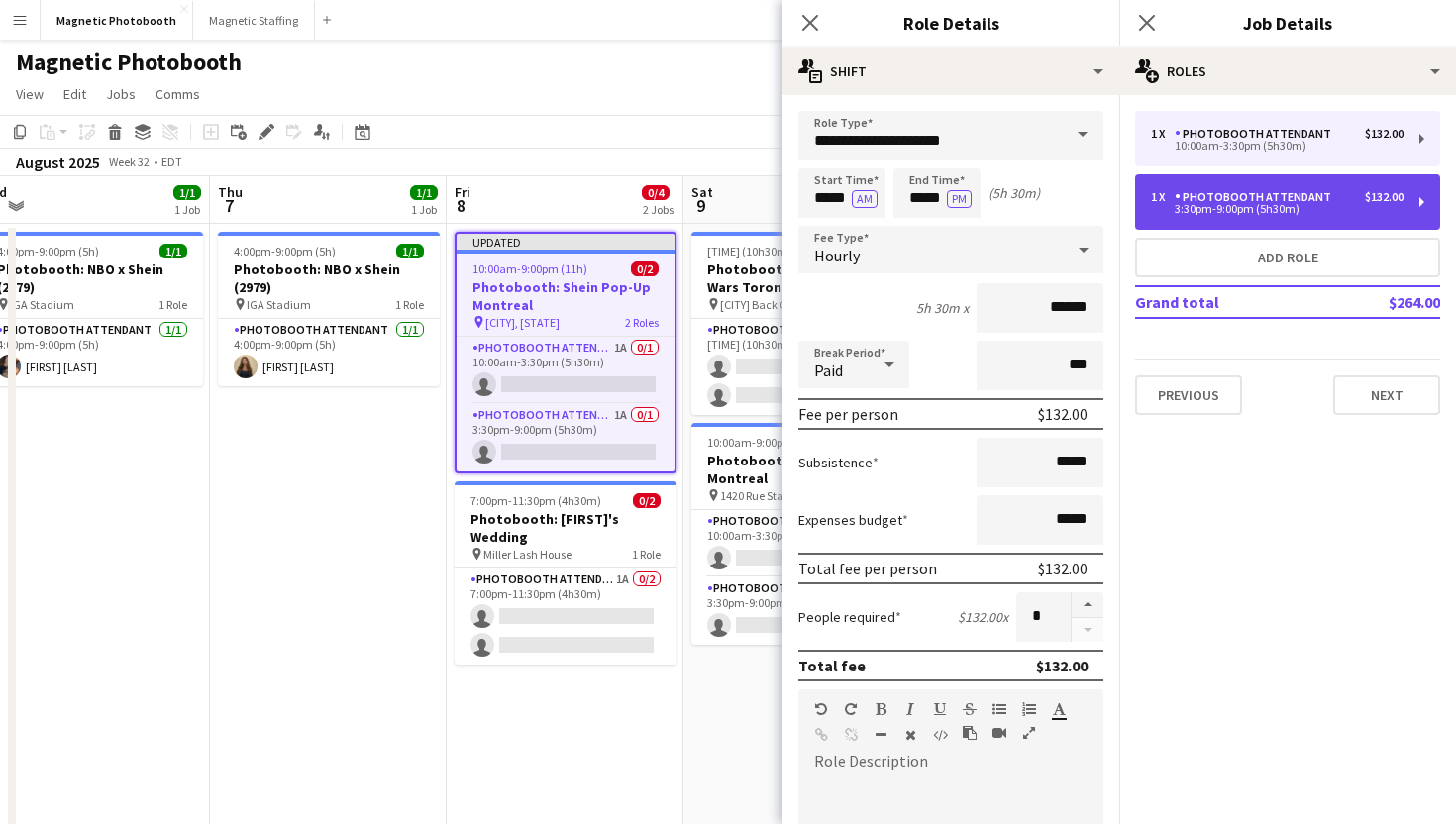 type on "*****" 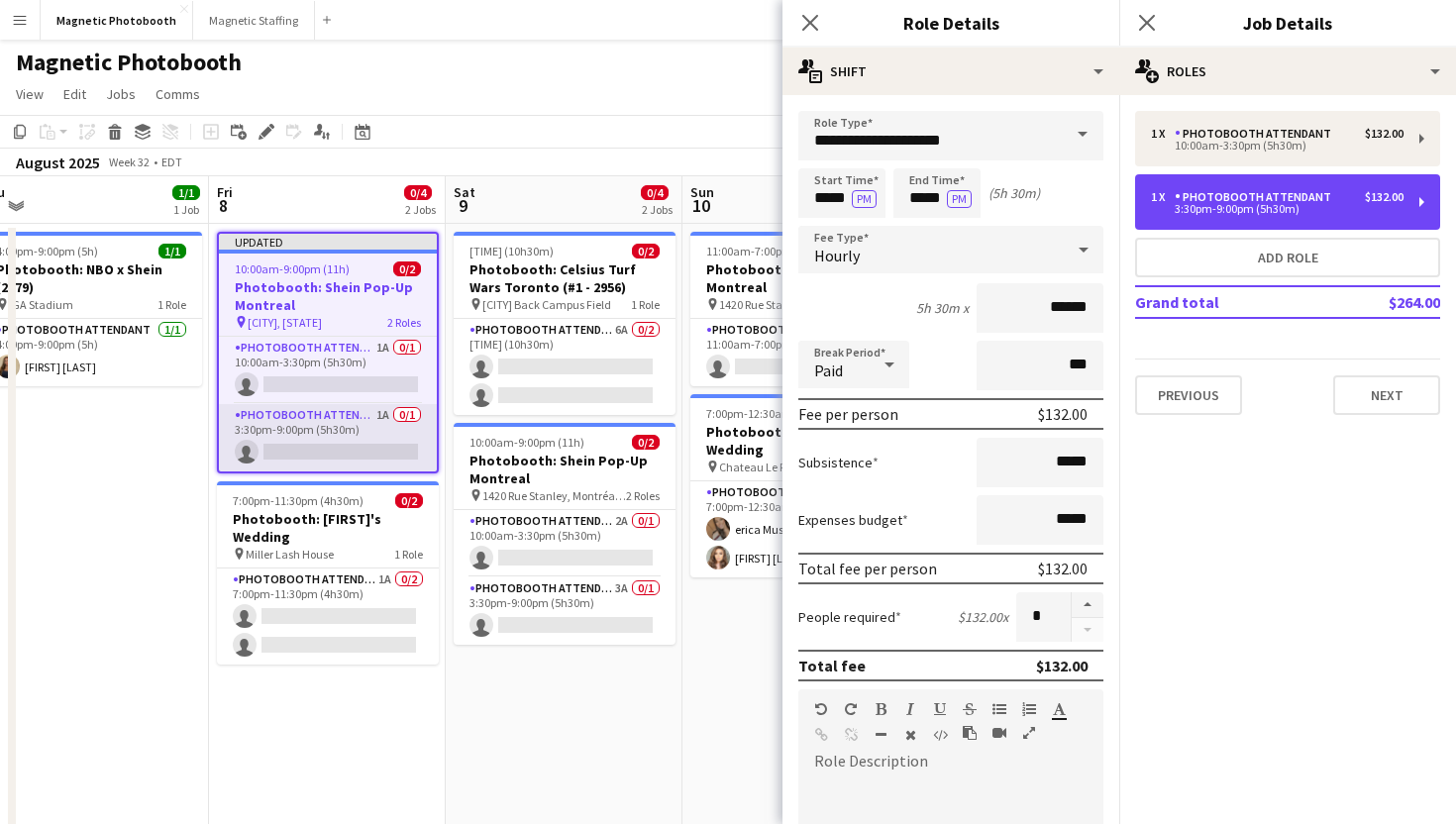 scroll, scrollTop: 0, scrollLeft: 527, axis: horizontal 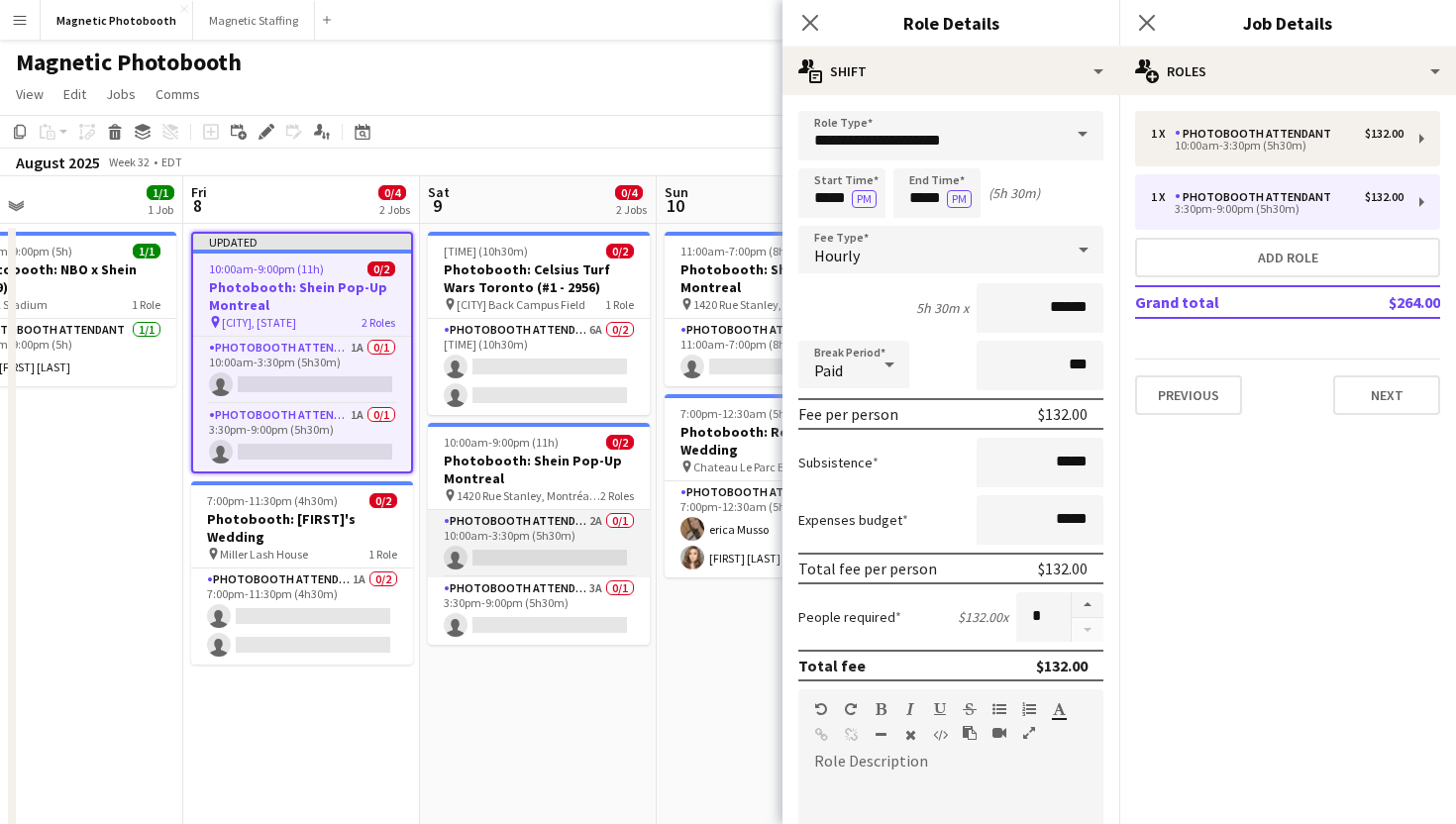 click on "Photobooth Attendant    2A   0/1   10:00am-3:30pm (5h30m)
single-neutral-actions" at bounding box center [539, 544] 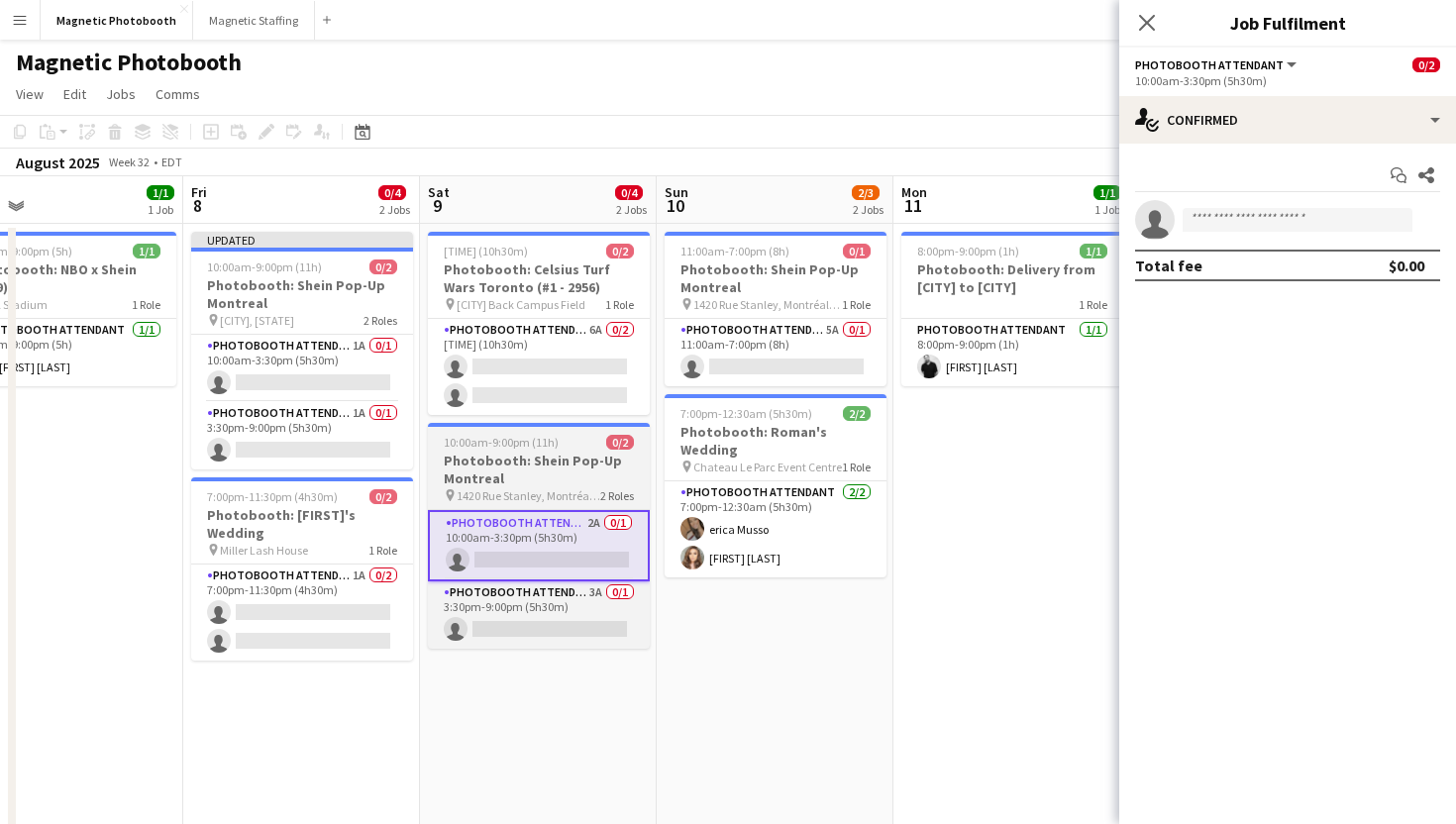 click on "Photobooth: Shein Pop-Up Montreal" at bounding box center (539, 469) 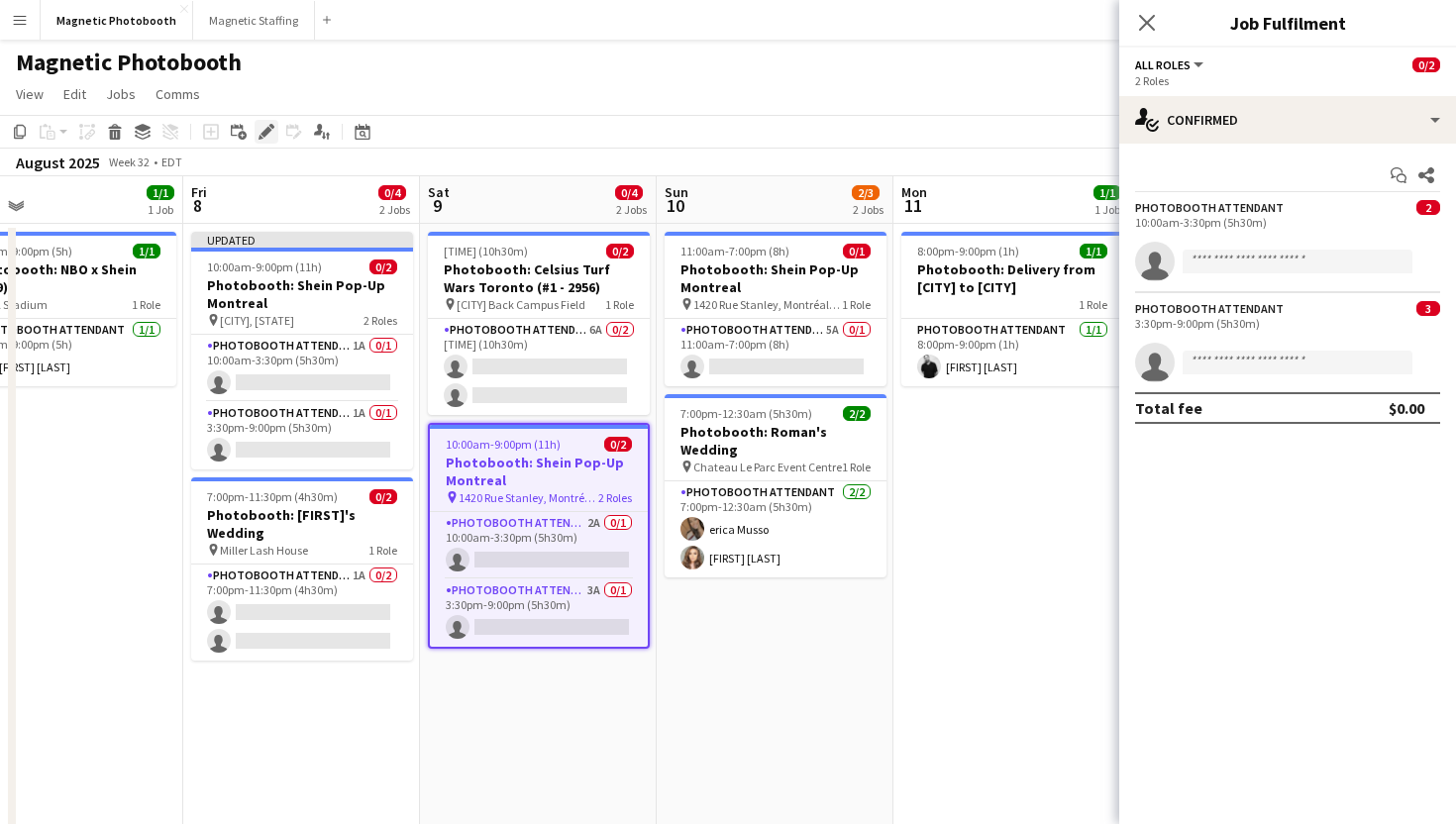 click on "Edit" 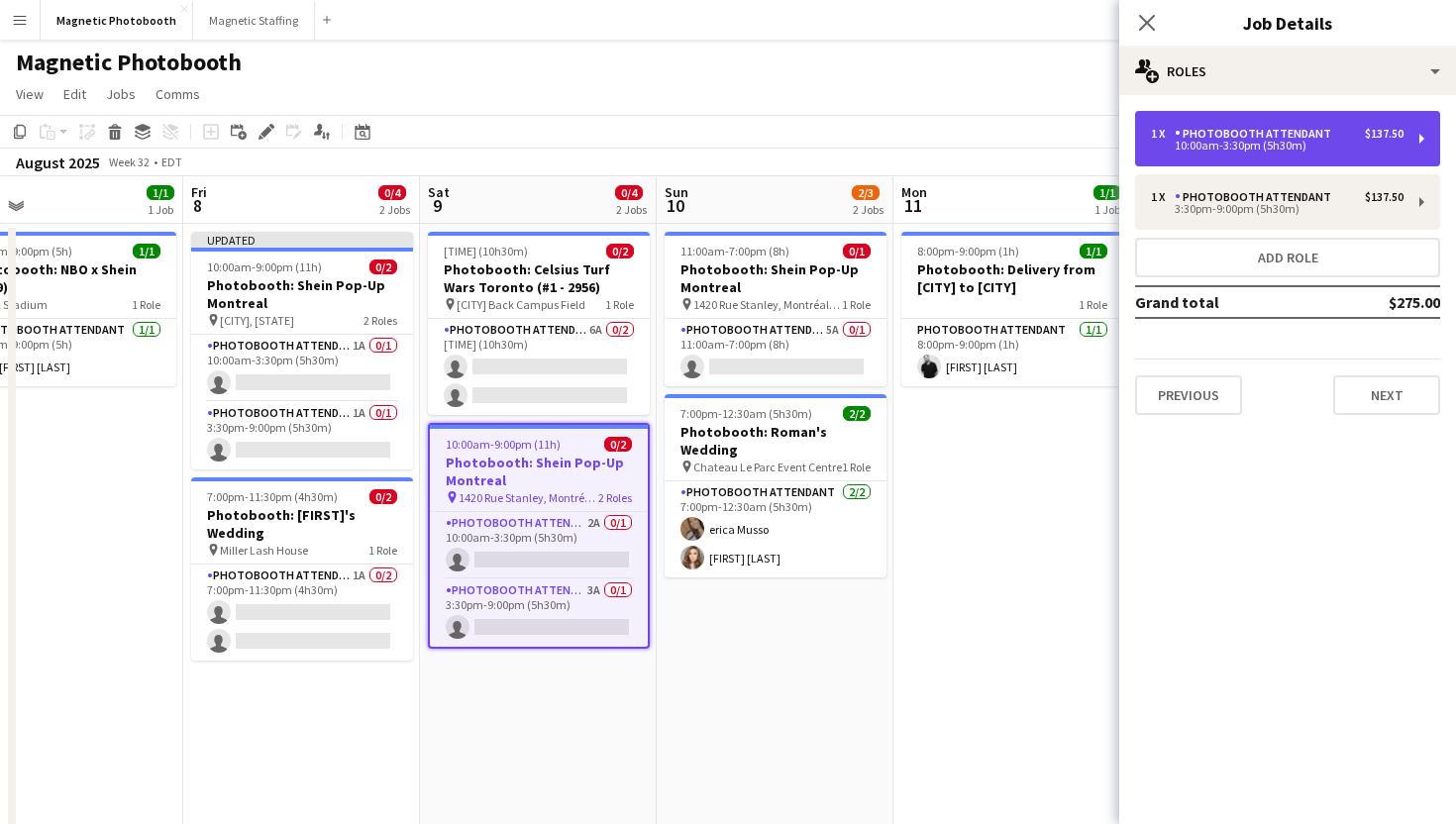 click on "1 x   Photobooth Attendant    $137.50   10:00am-3:30pm (5h30m)" at bounding box center [1288, 139] 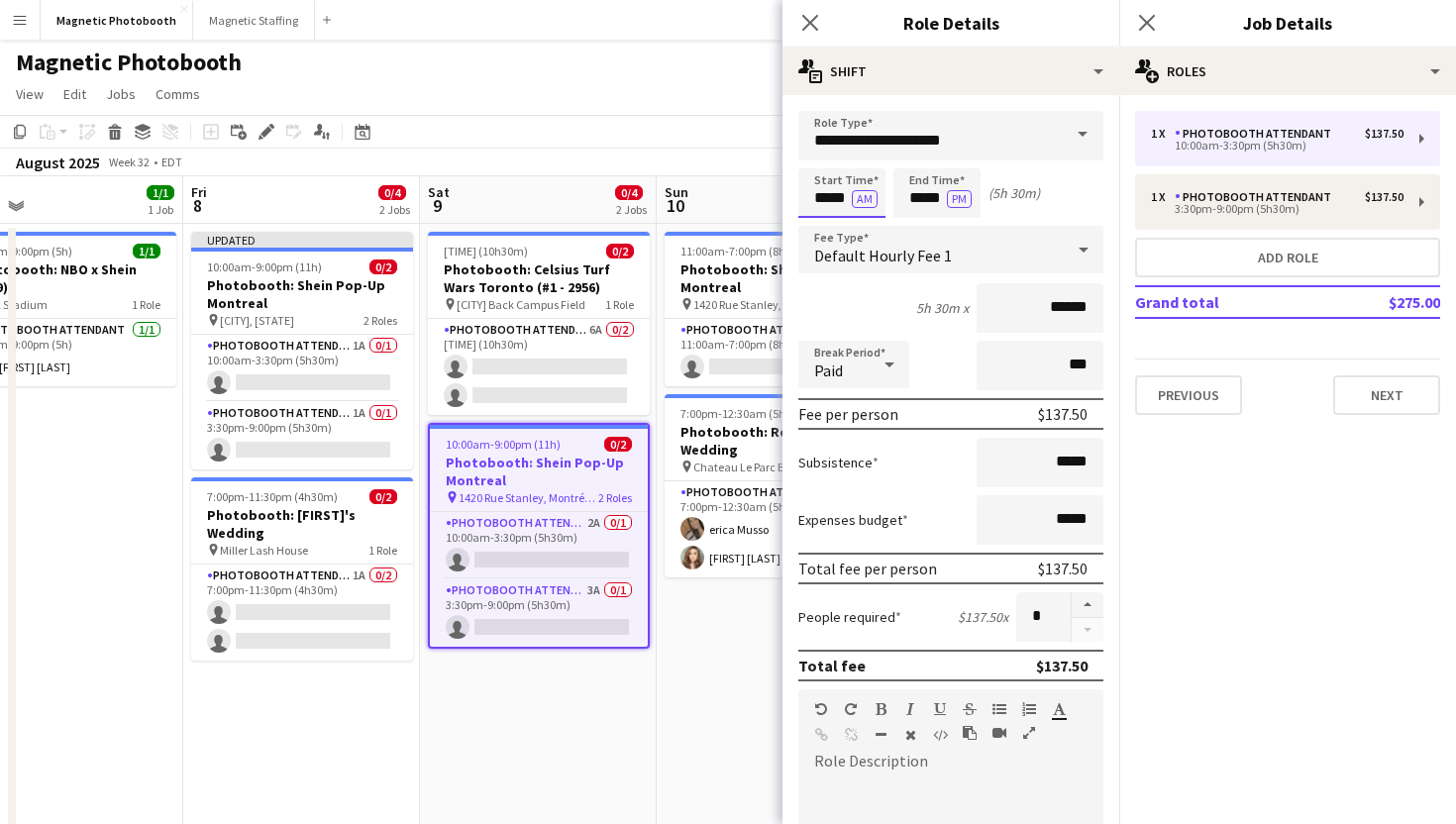click on "*****" at bounding box center (842, 193) 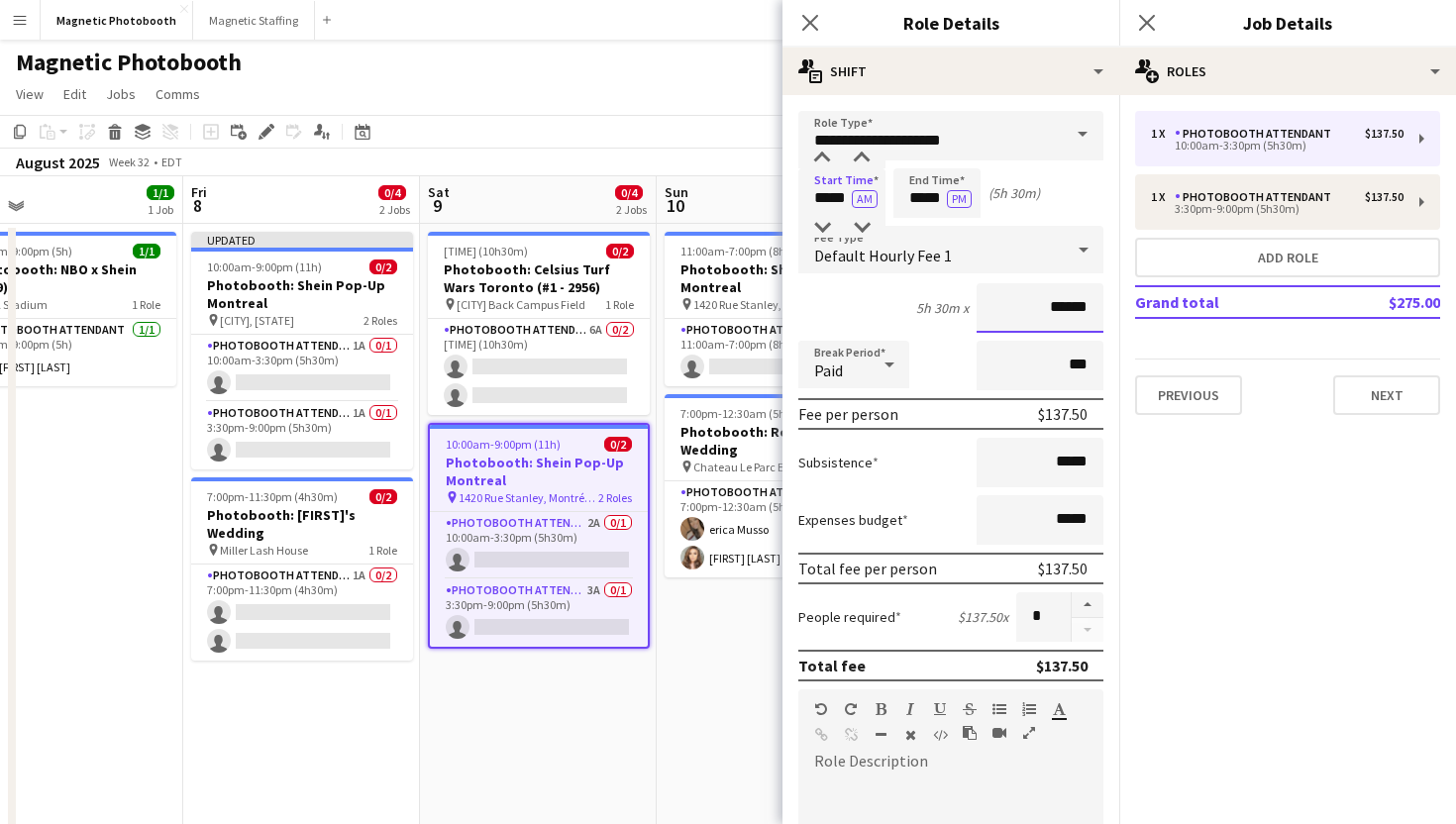 click on "******" at bounding box center (1040, 308) 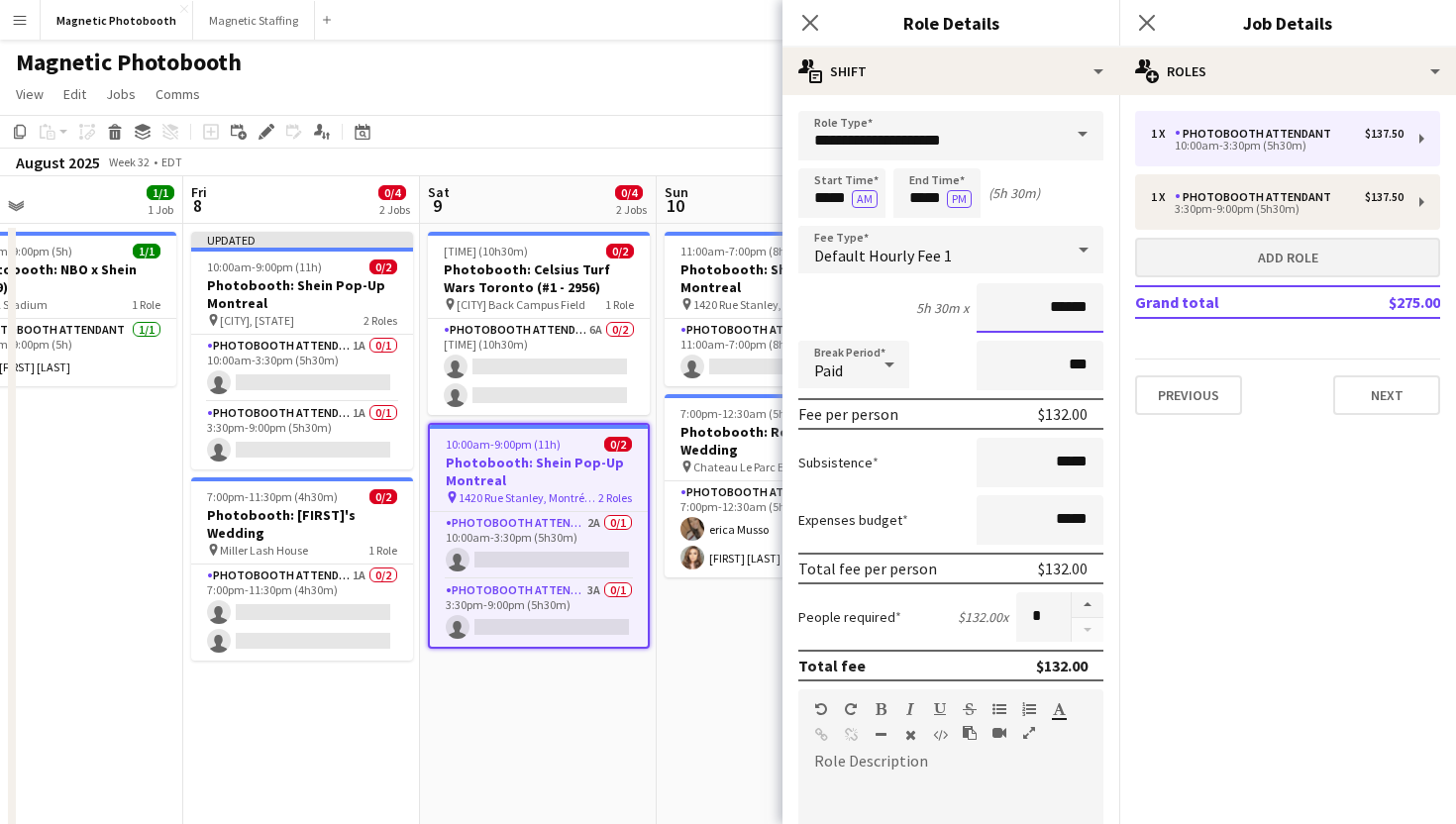 type on "******" 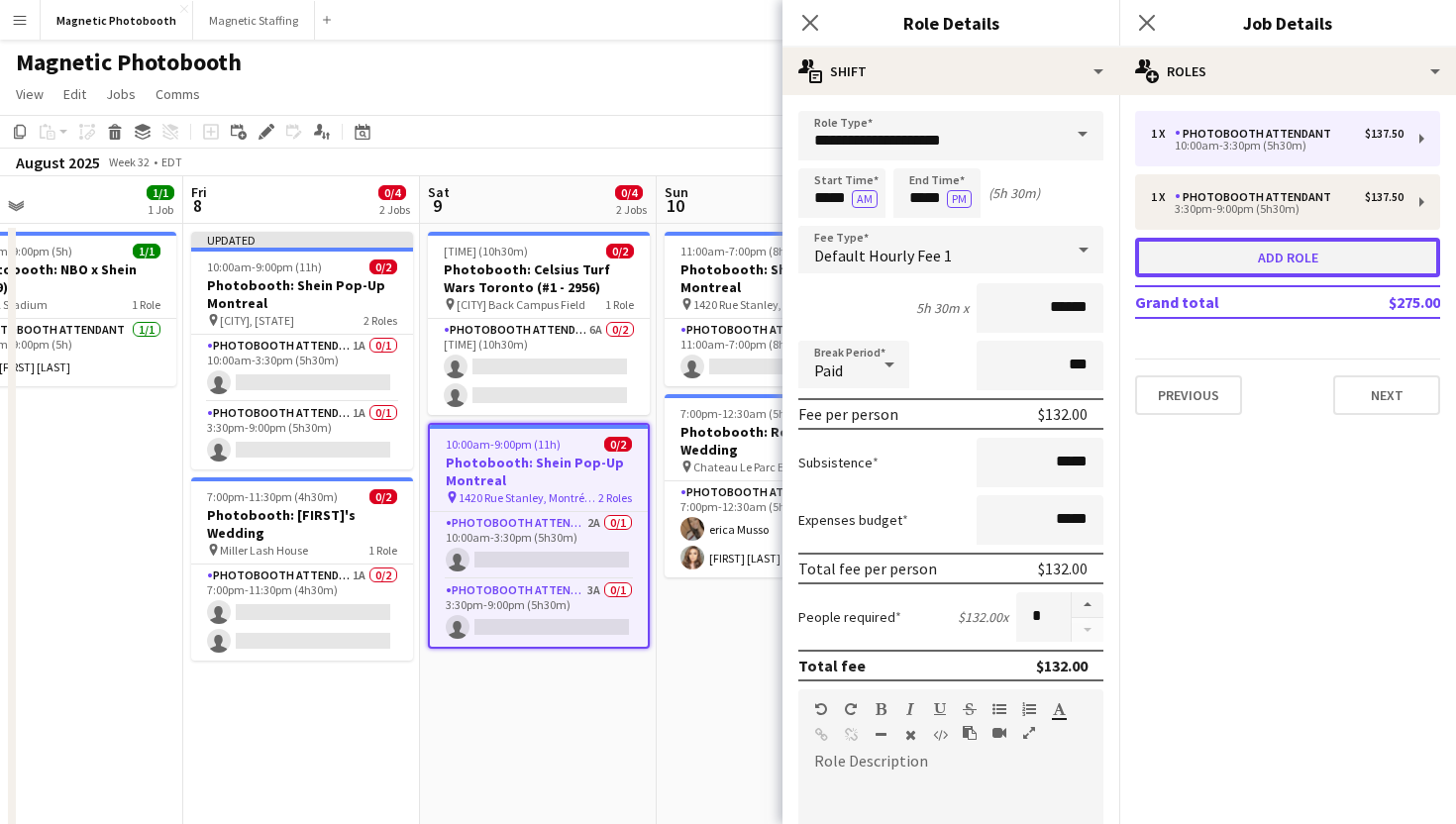 click on "Add role" at bounding box center [1288, 258] 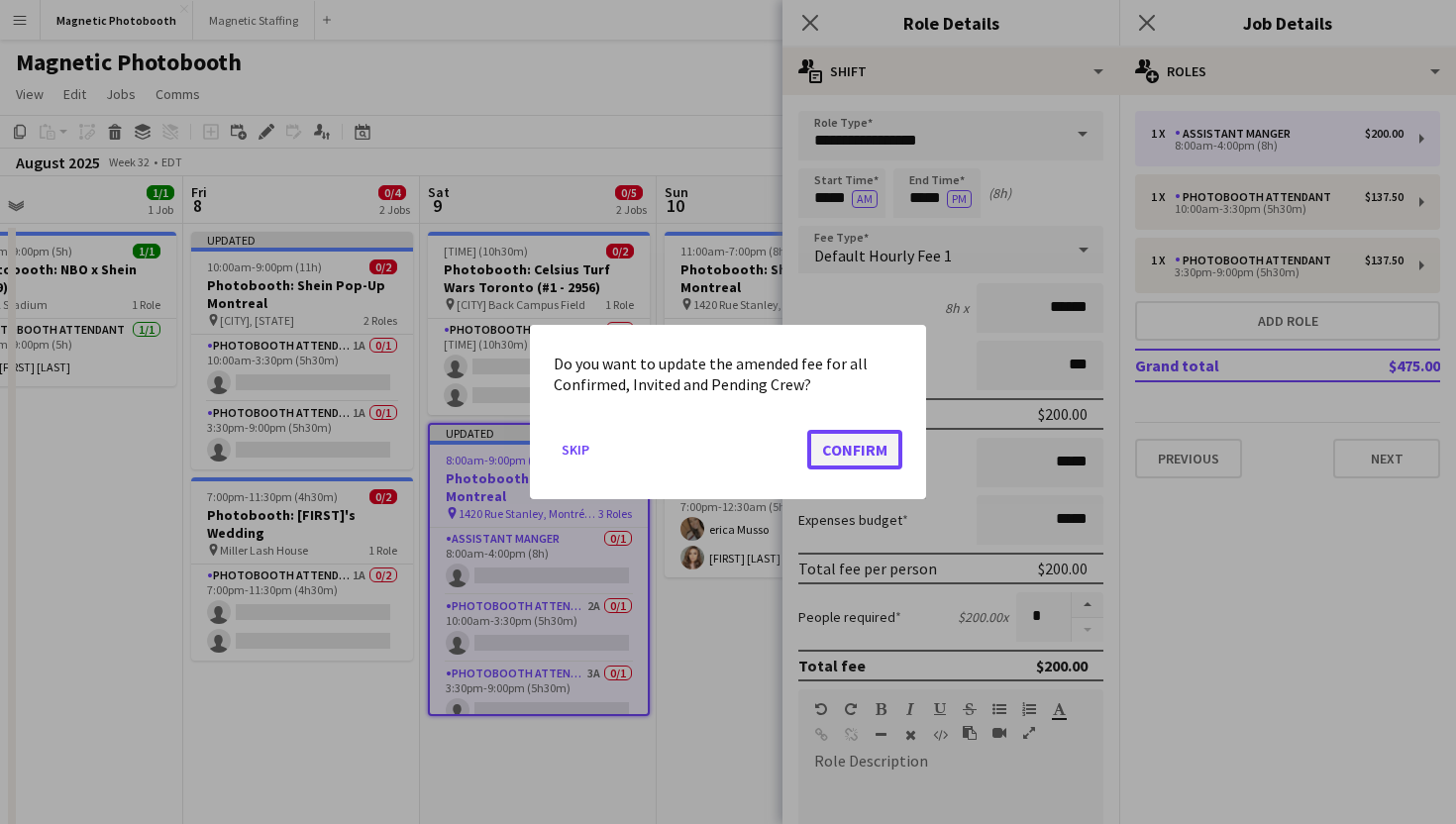 click on "Confirm" 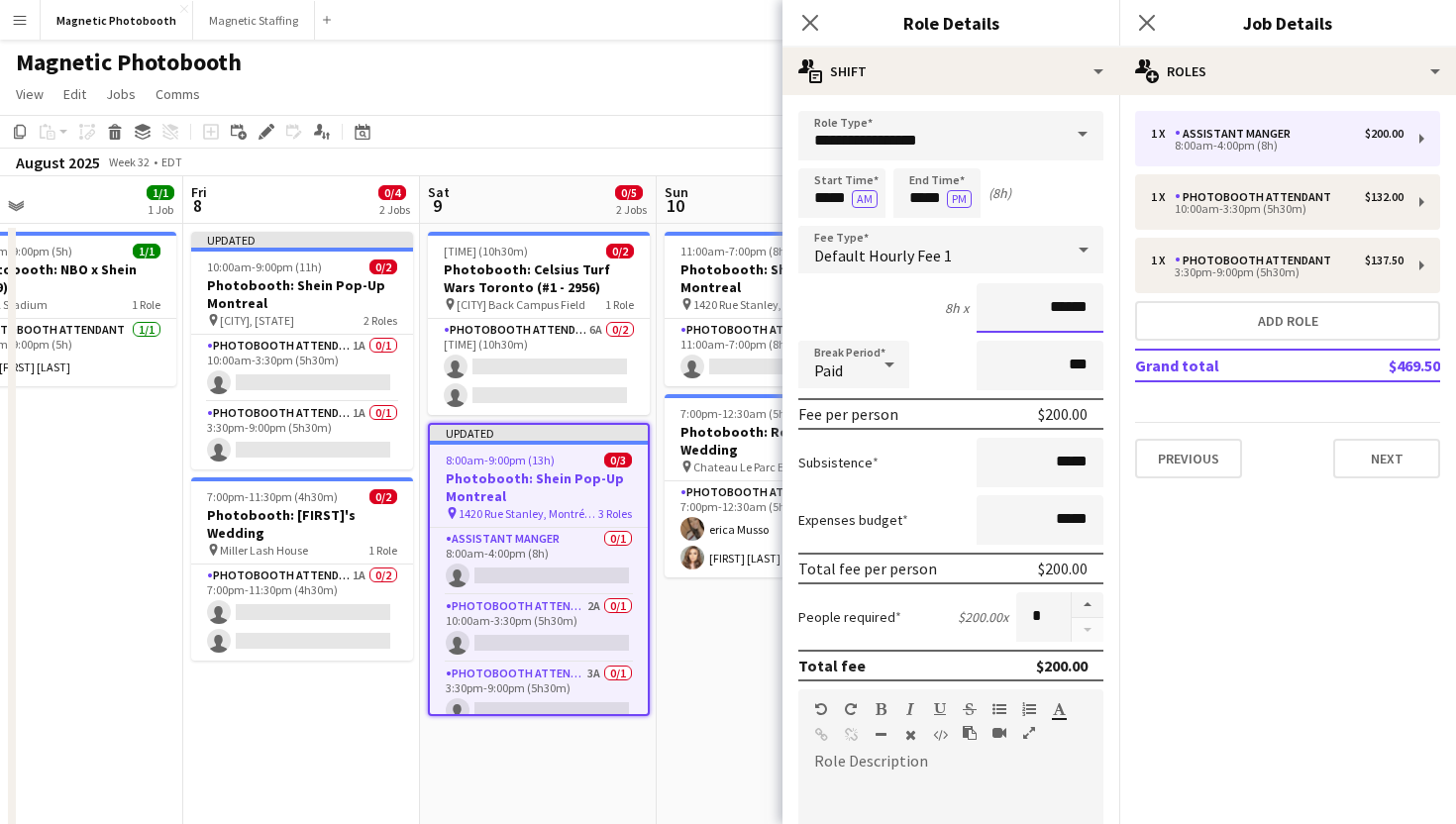 click on "******" at bounding box center (1040, 308) 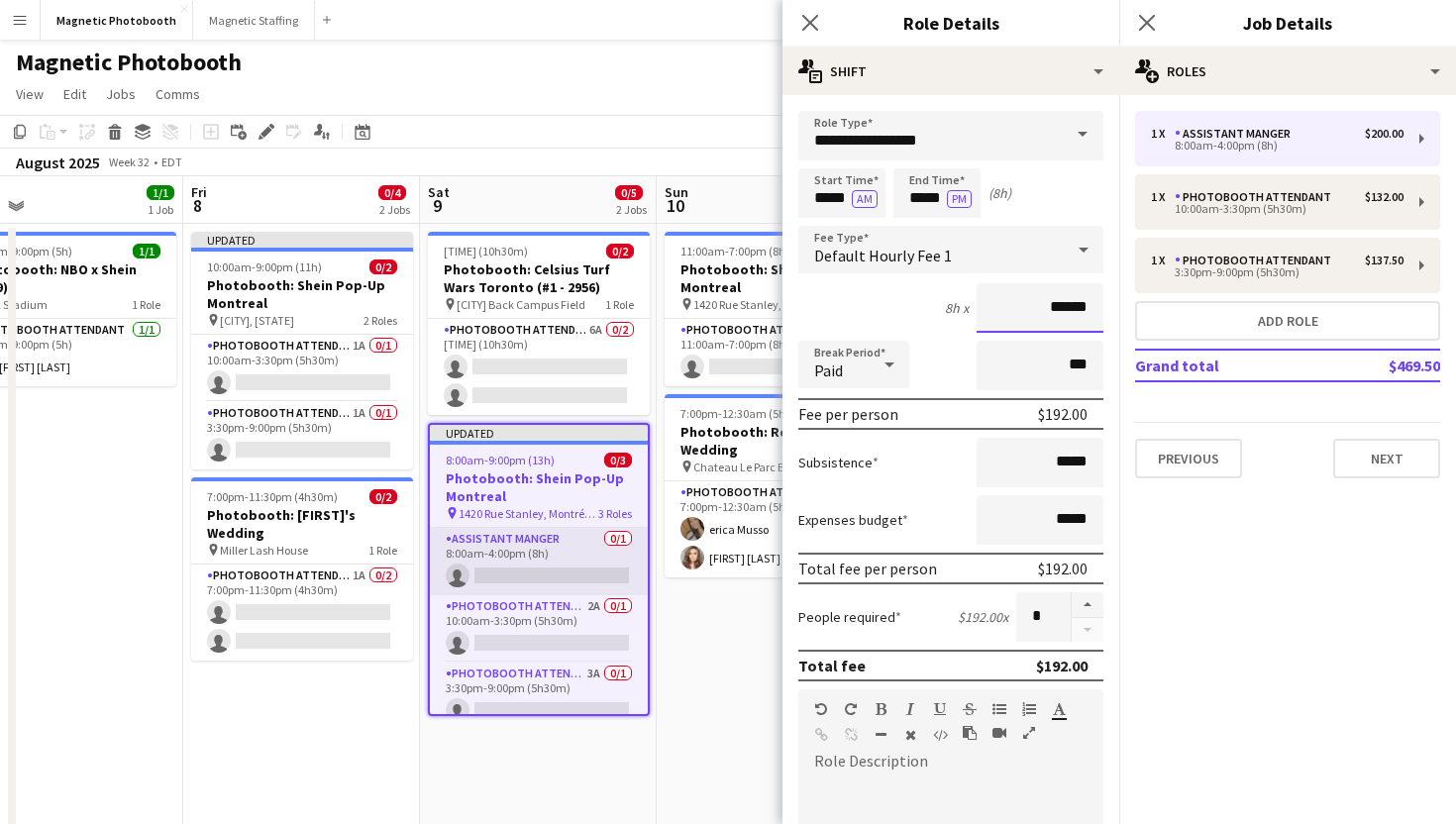 scroll, scrollTop: 7, scrollLeft: 0, axis: vertical 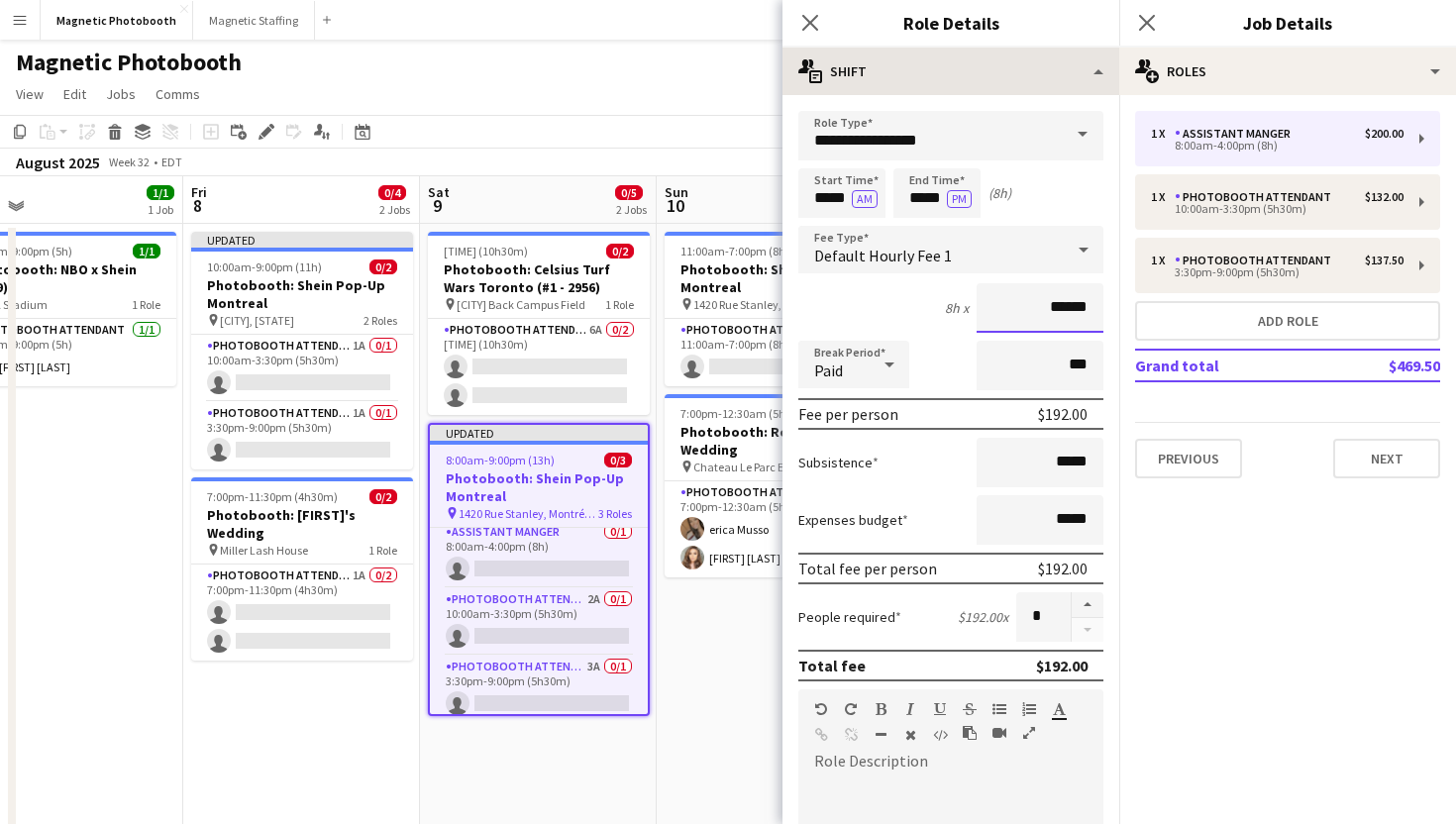 type on "******" 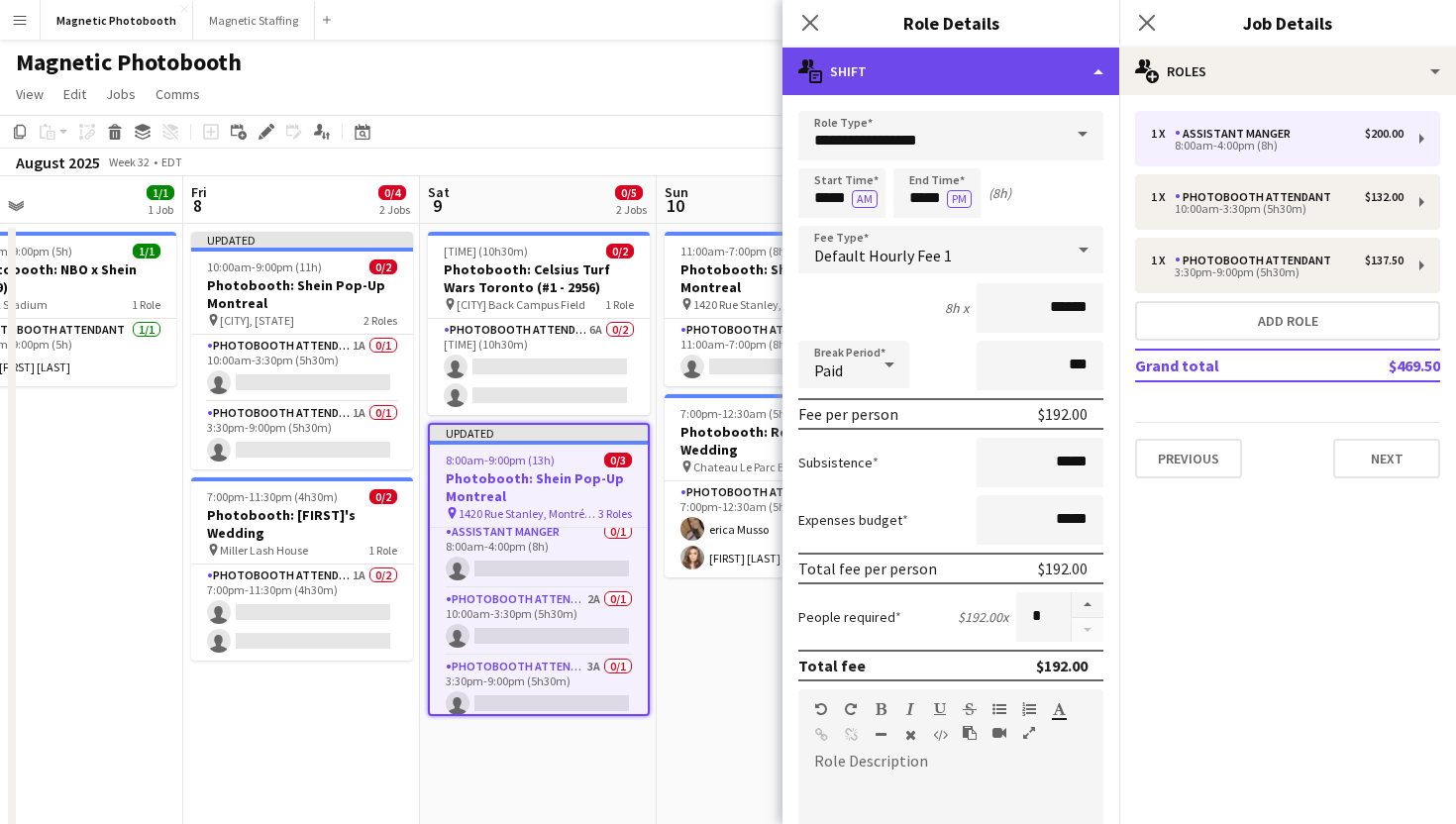 click on "multiple-actions-text
Shift" 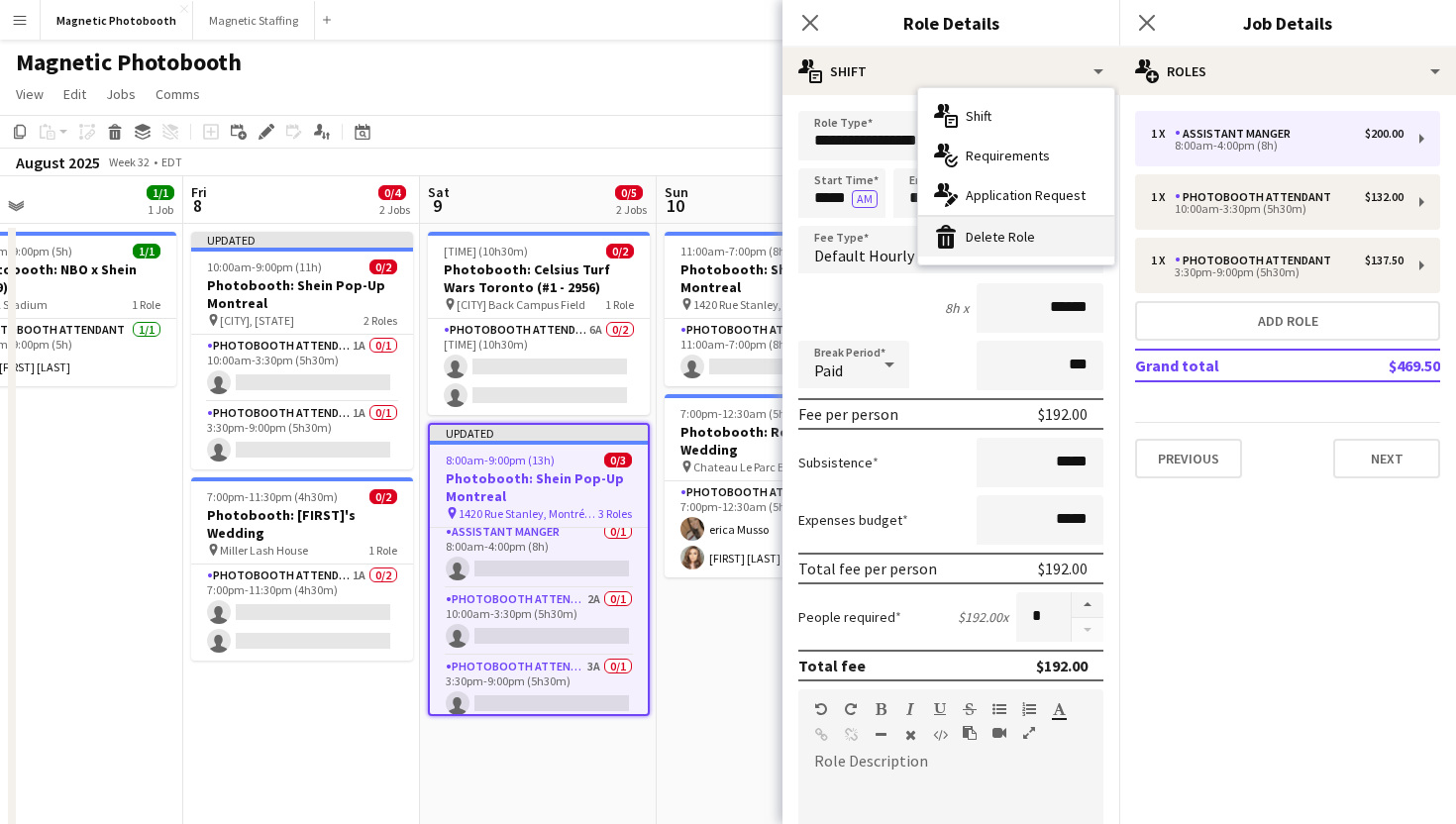 click on "bin-2
Delete Role" at bounding box center [1016, 237] 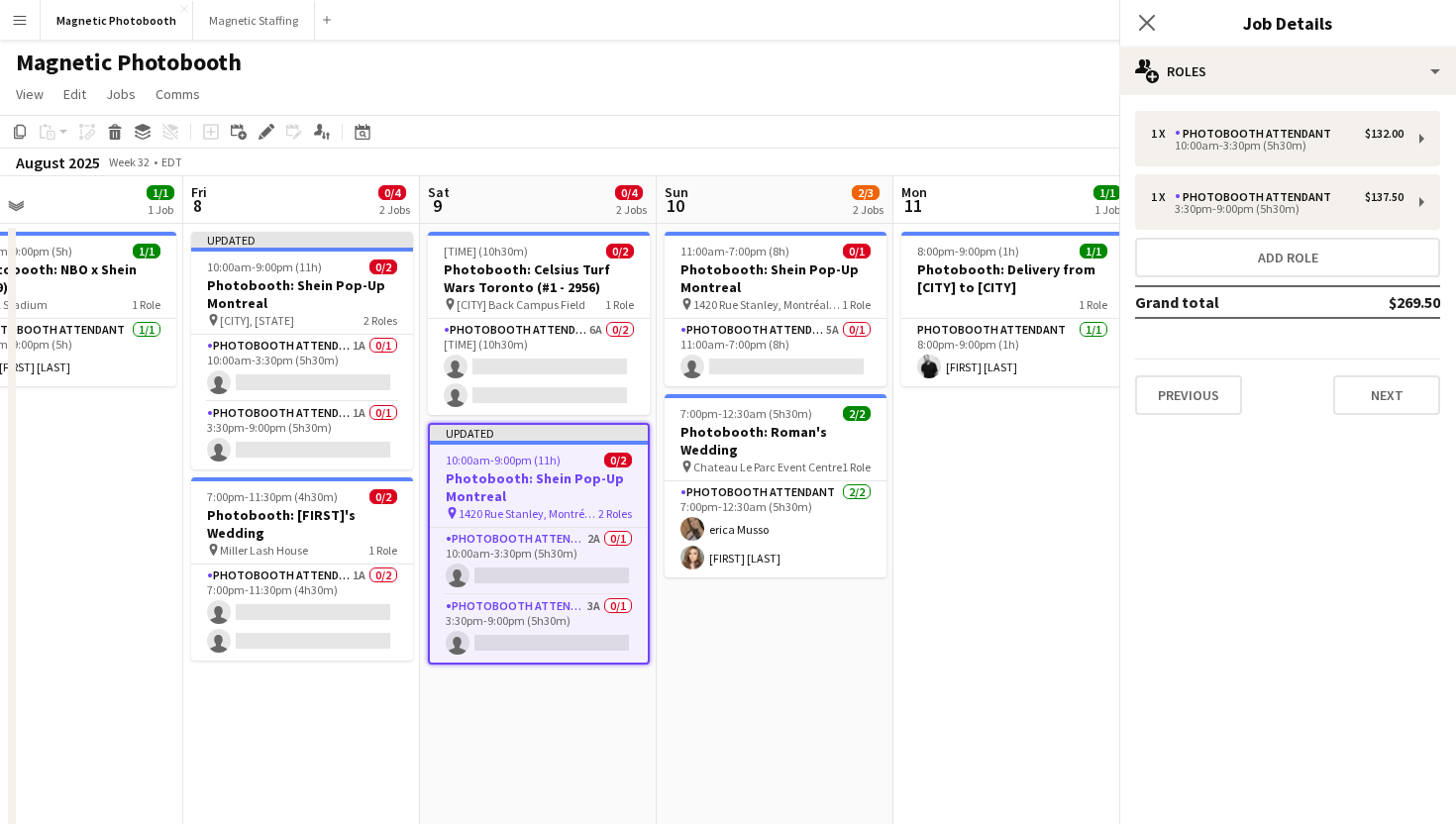 scroll, scrollTop: 0, scrollLeft: 0, axis: both 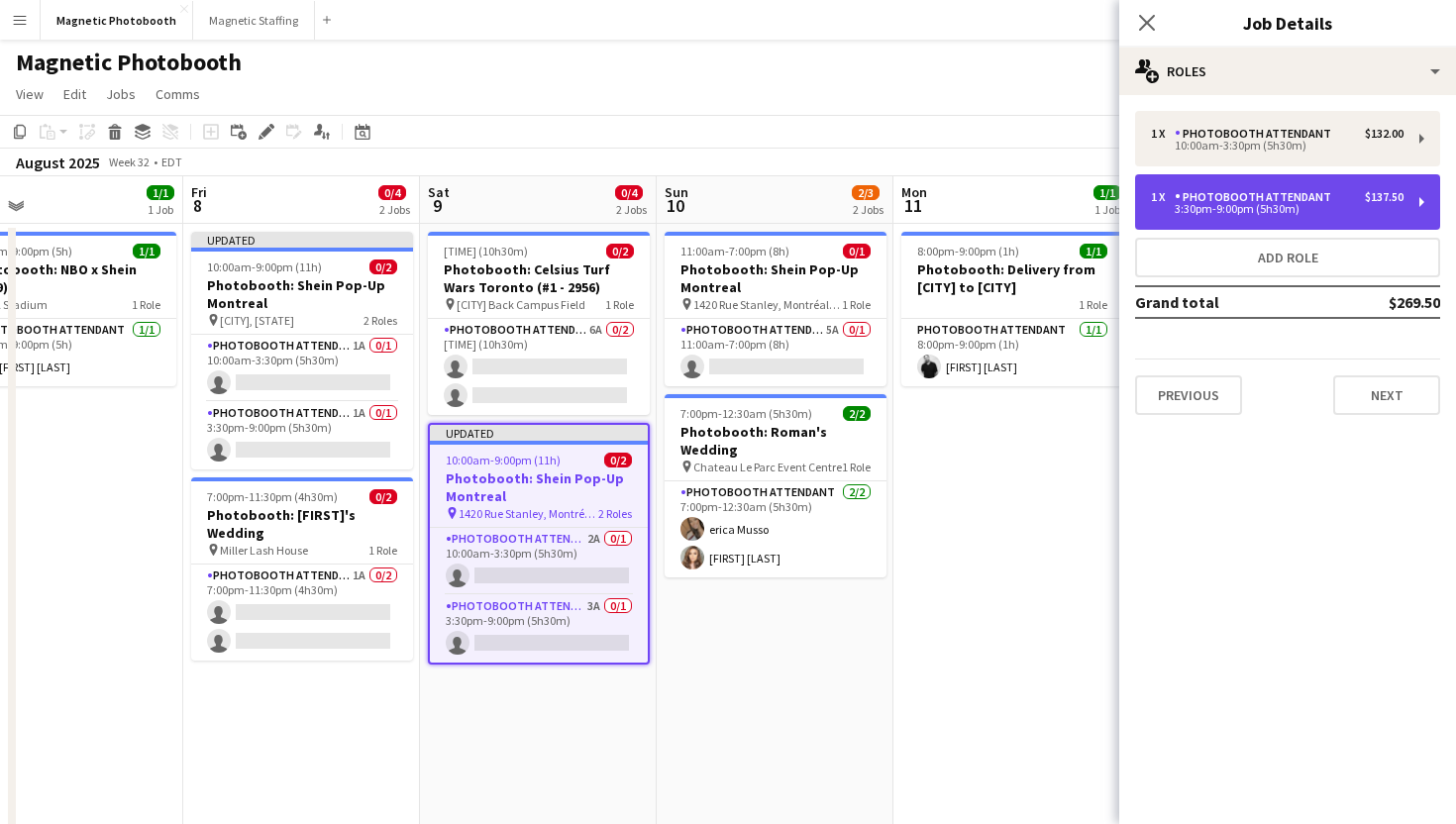 click on "1 x   Photobooth Attendant    $137.50   3:30pm-9:00pm (5h30m)" at bounding box center [1288, 202] 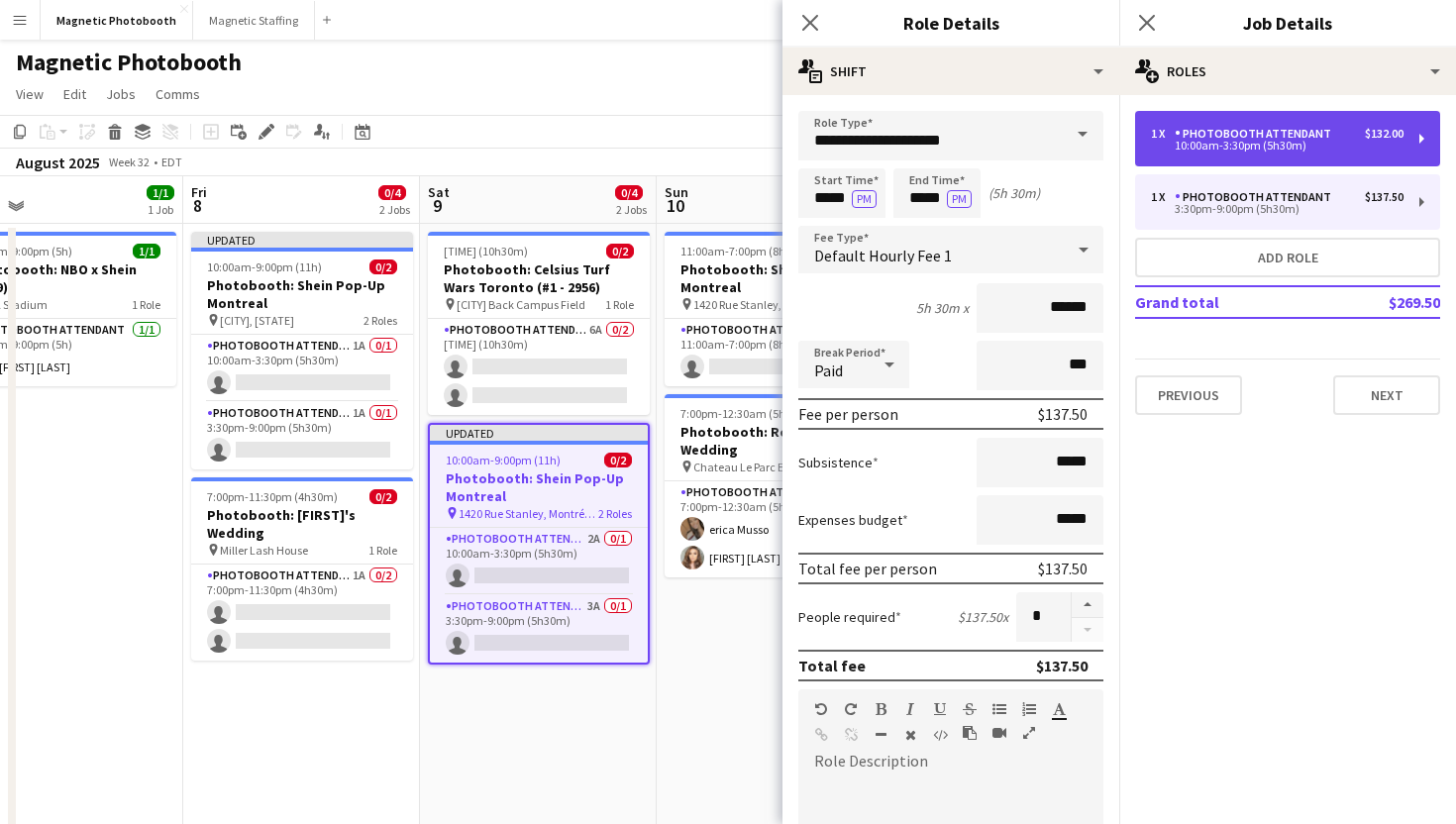 click on "10:00am-3:30pm (5h30m)" at bounding box center [1277, 146] 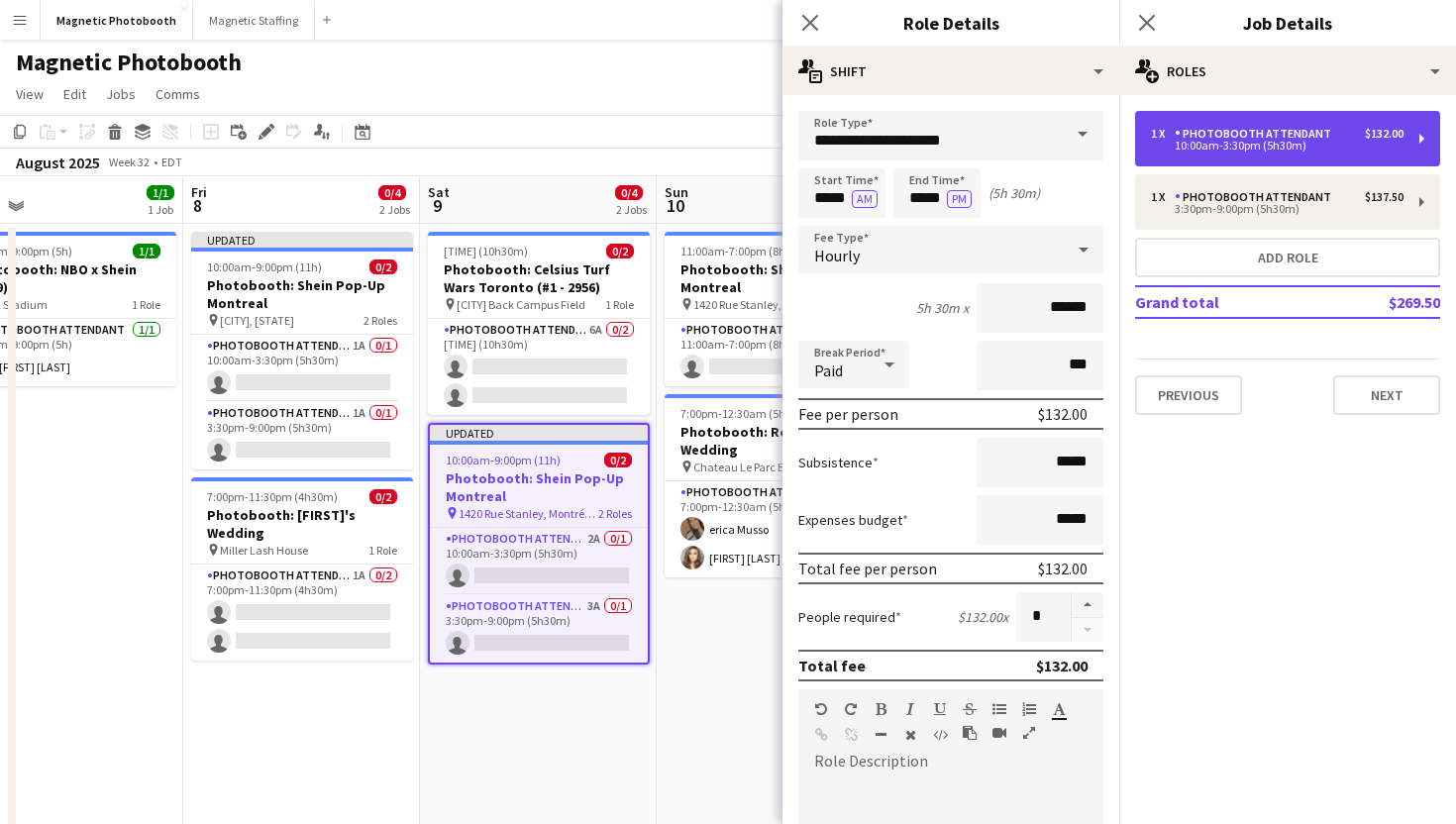 type on "*****" 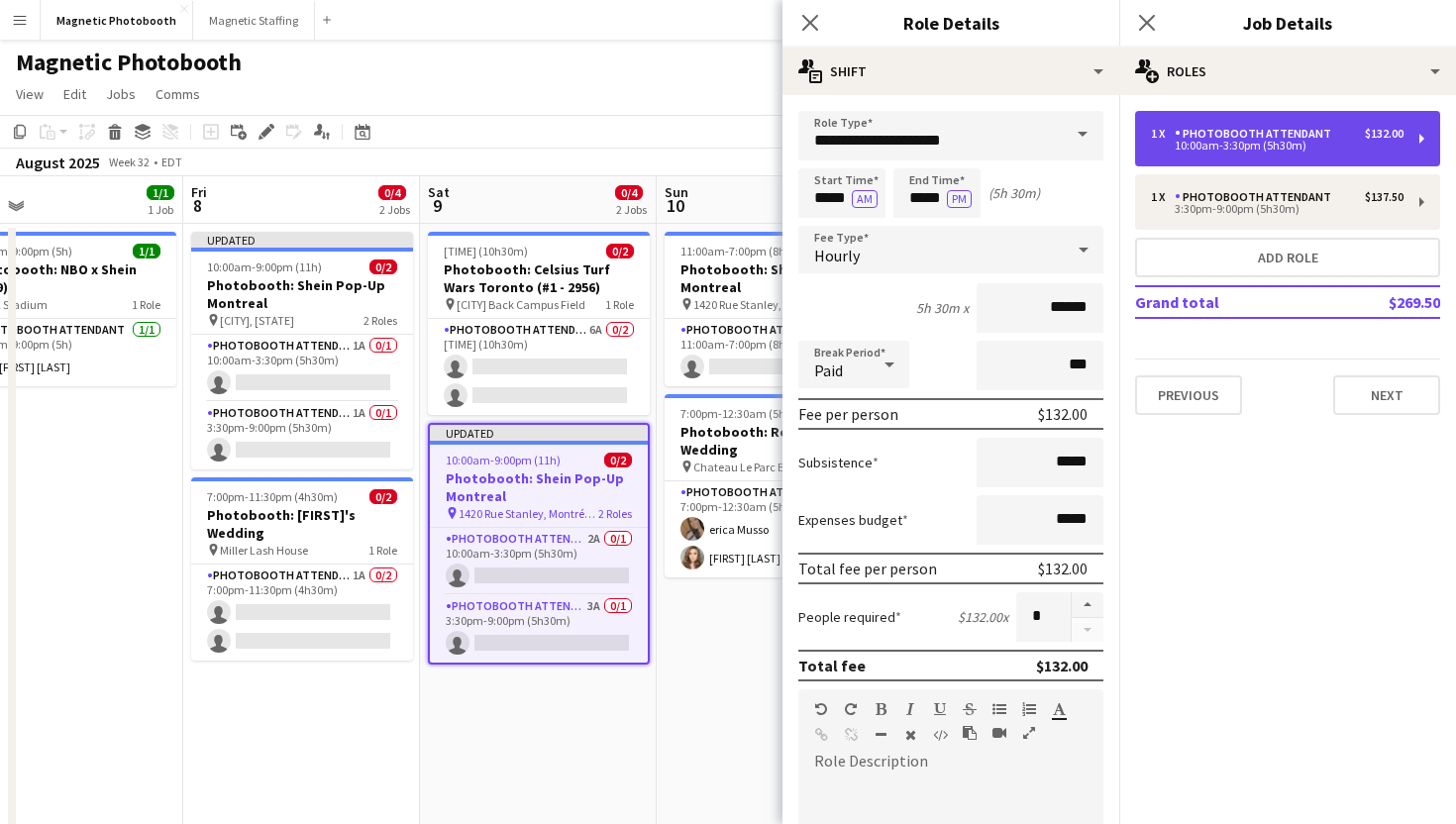 type on "*****" 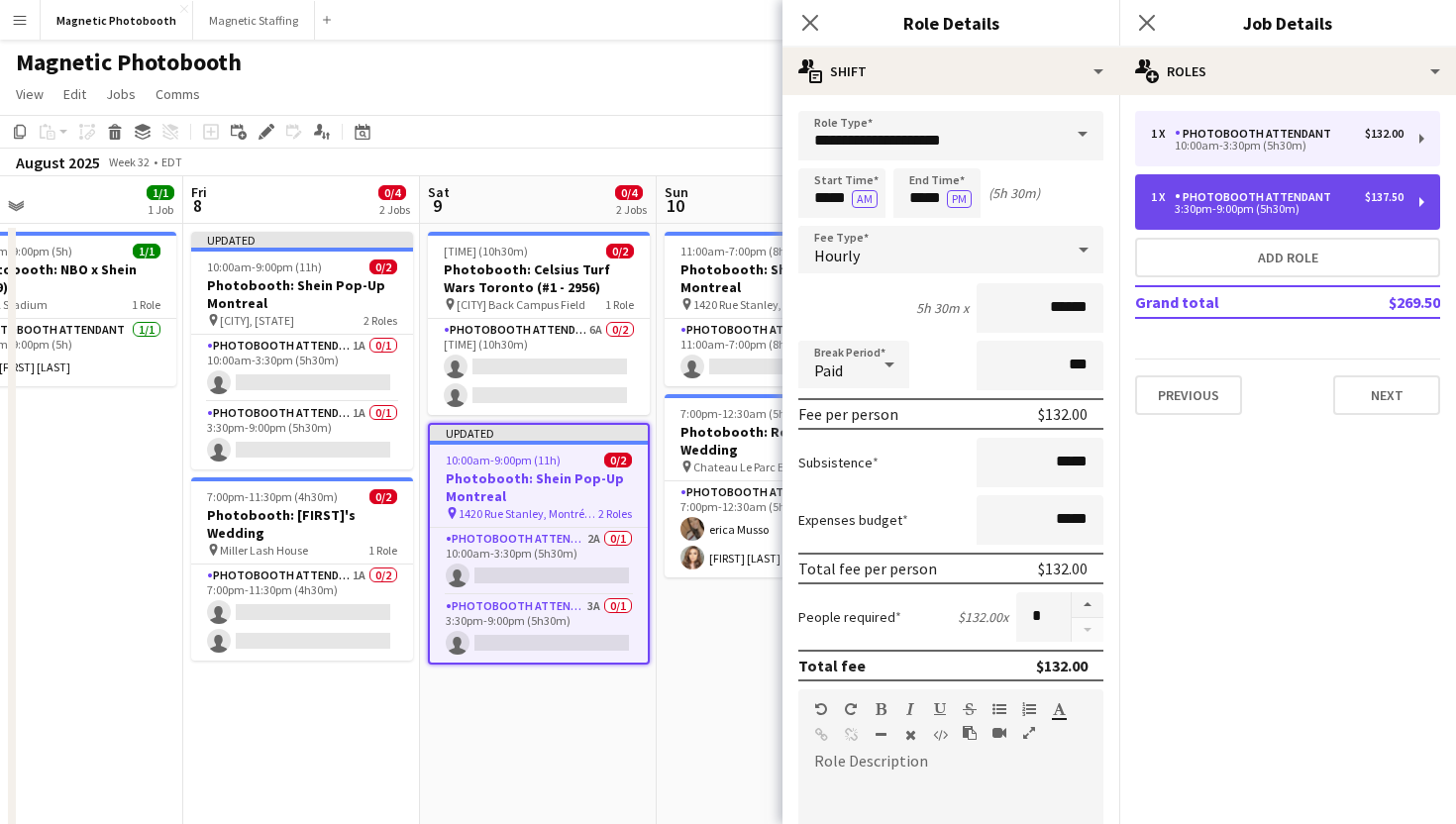 click on "Photobooth Attendant" at bounding box center (1257, 197) 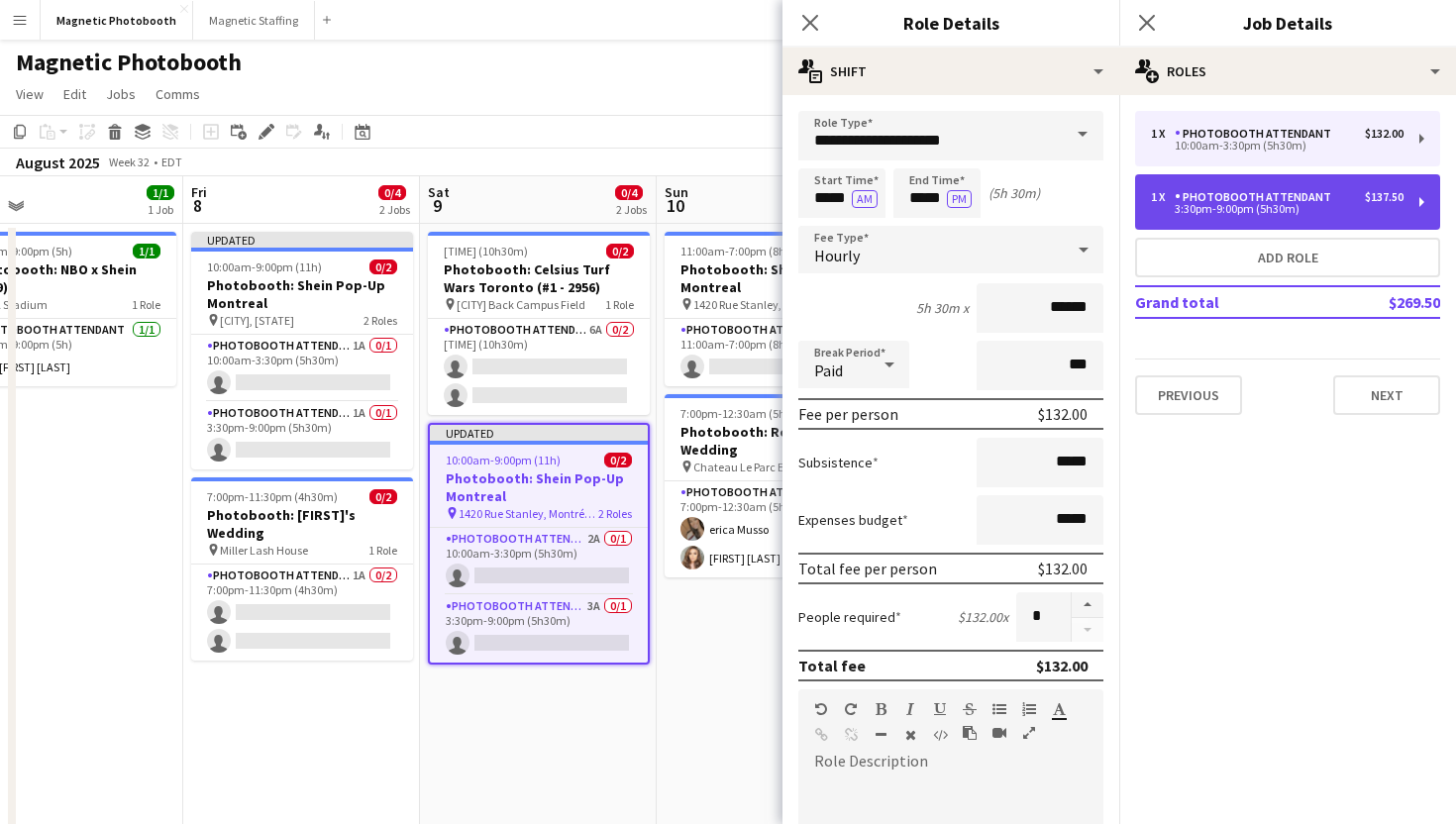 type on "*****" 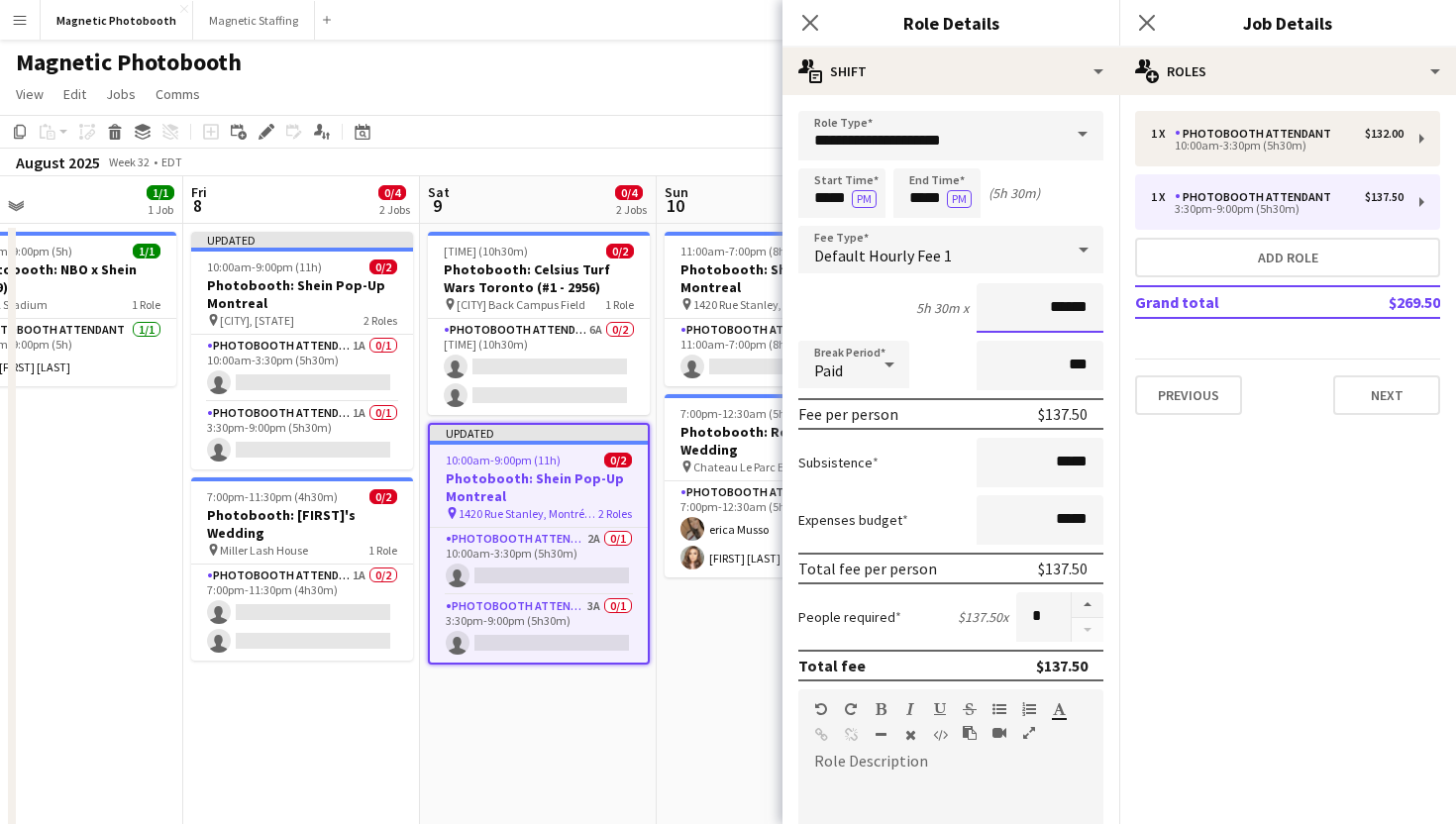 click on "******" at bounding box center (1040, 308) 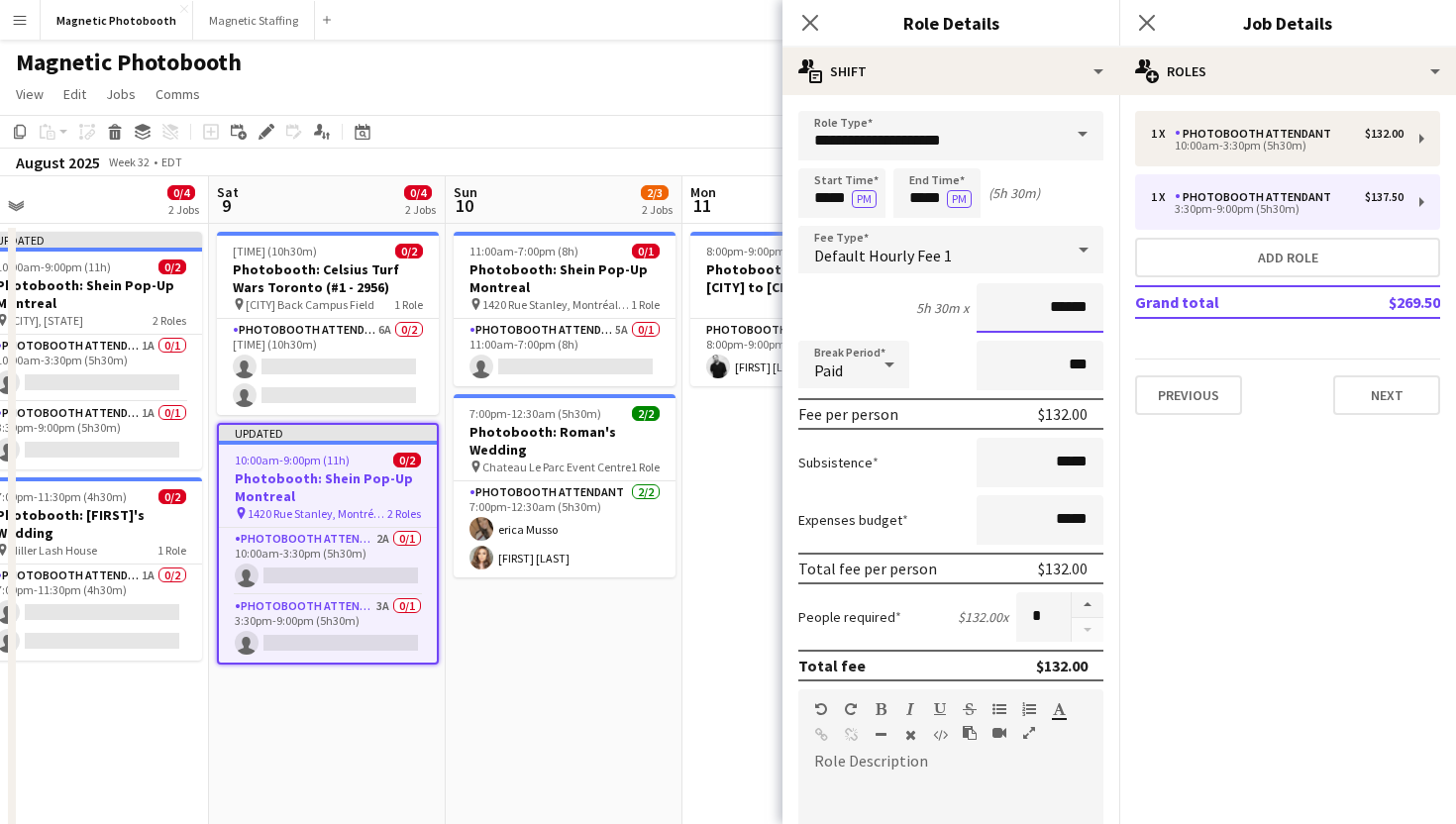 scroll, scrollTop: 0, scrollLeft: 762, axis: horizontal 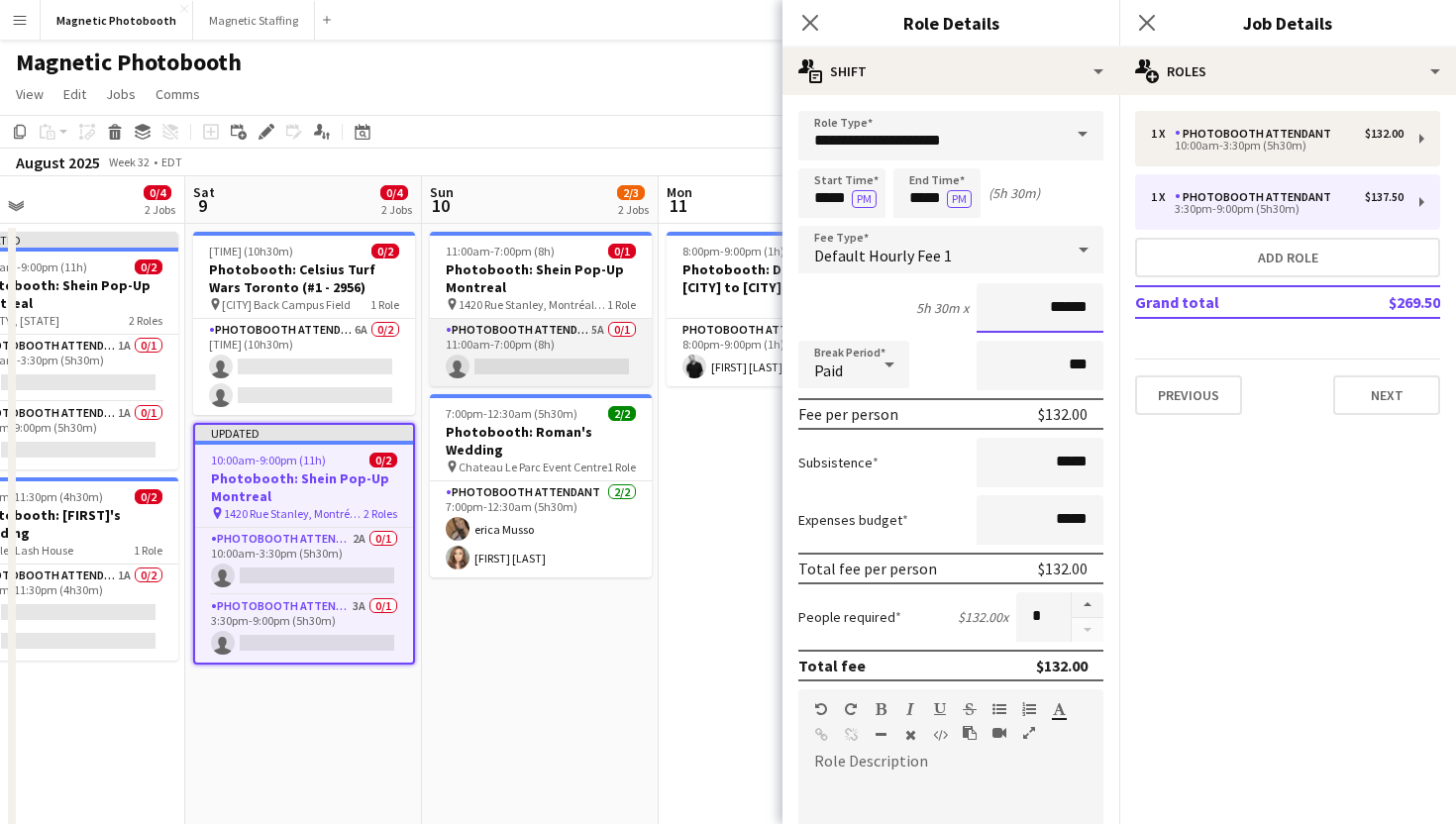 type on "******" 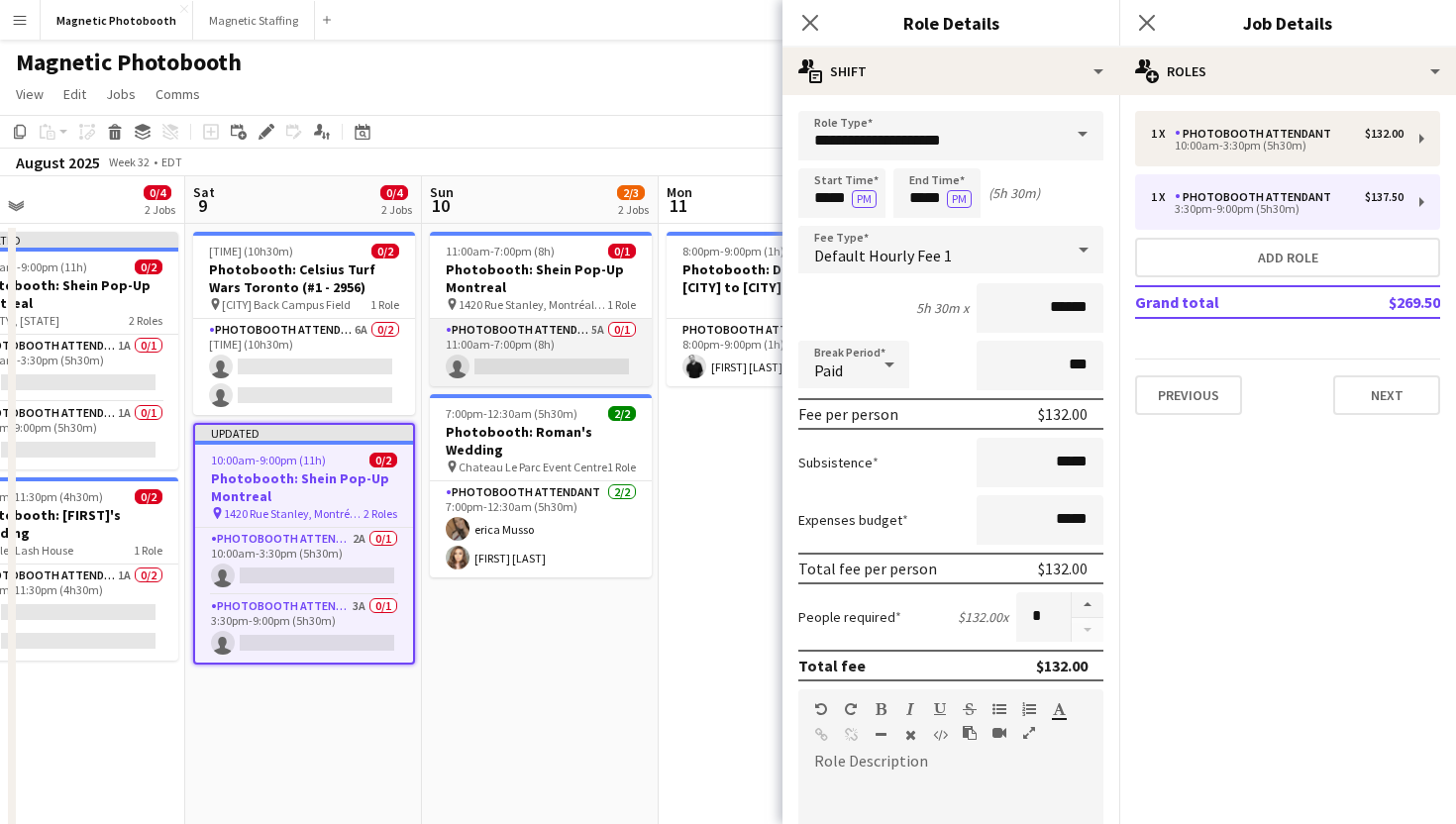 click on "Photobooth Attendant    5A   0/1   11:00am-7:00pm (8h)
single-neutral-actions" at bounding box center [541, 353] 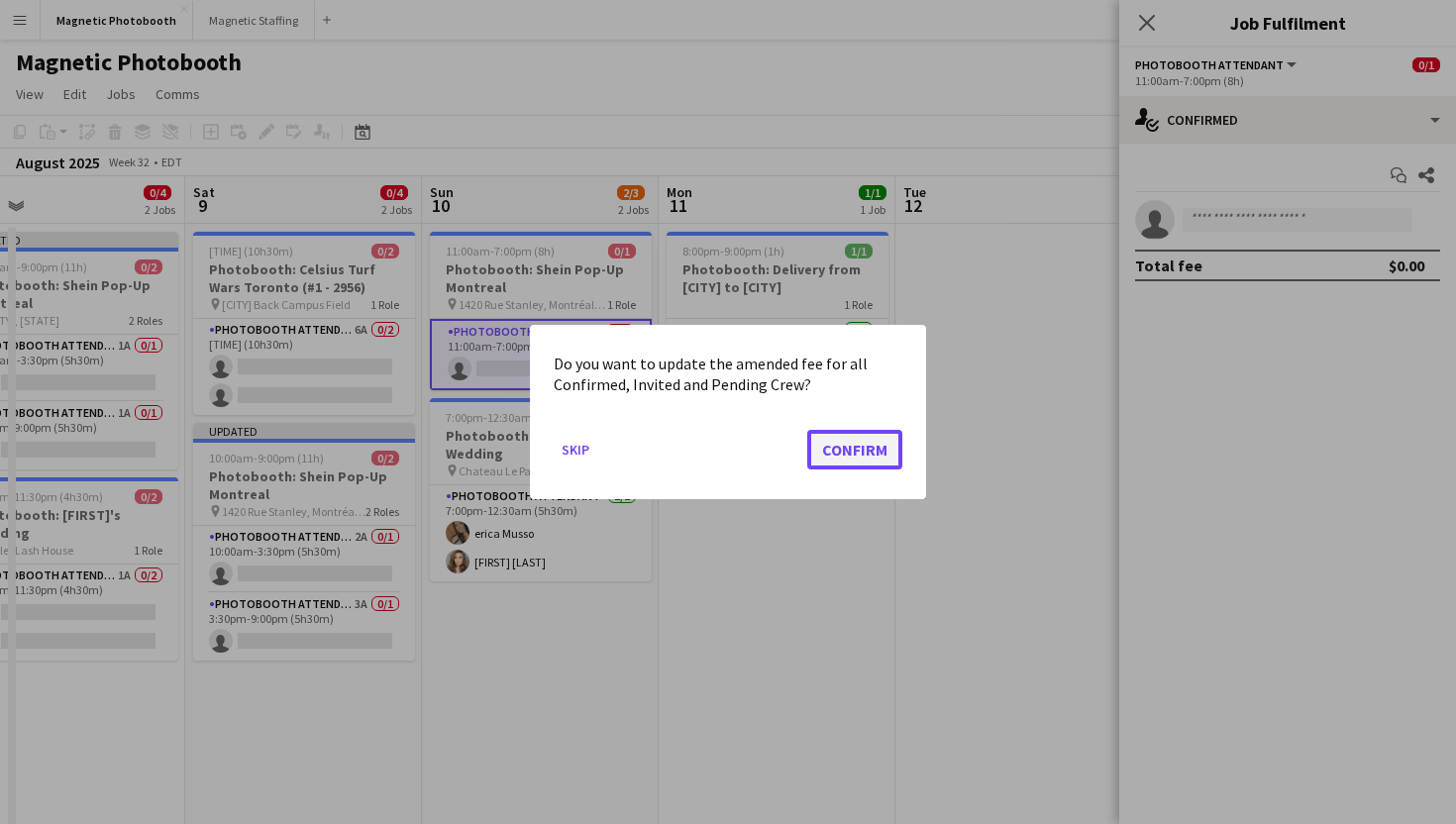 click on "Confirm" 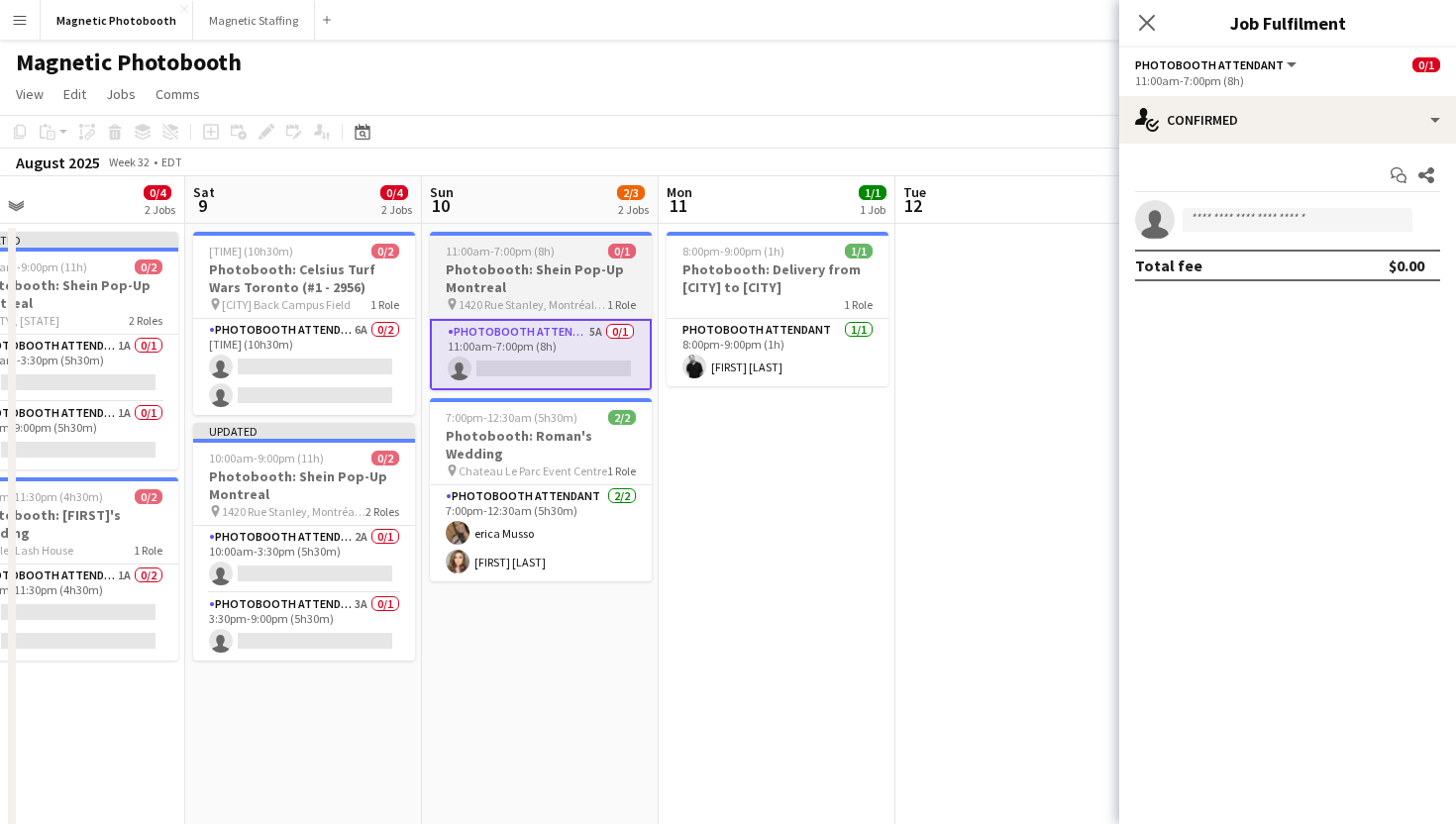 click on "1 Role" at bounding box center [621, 304] 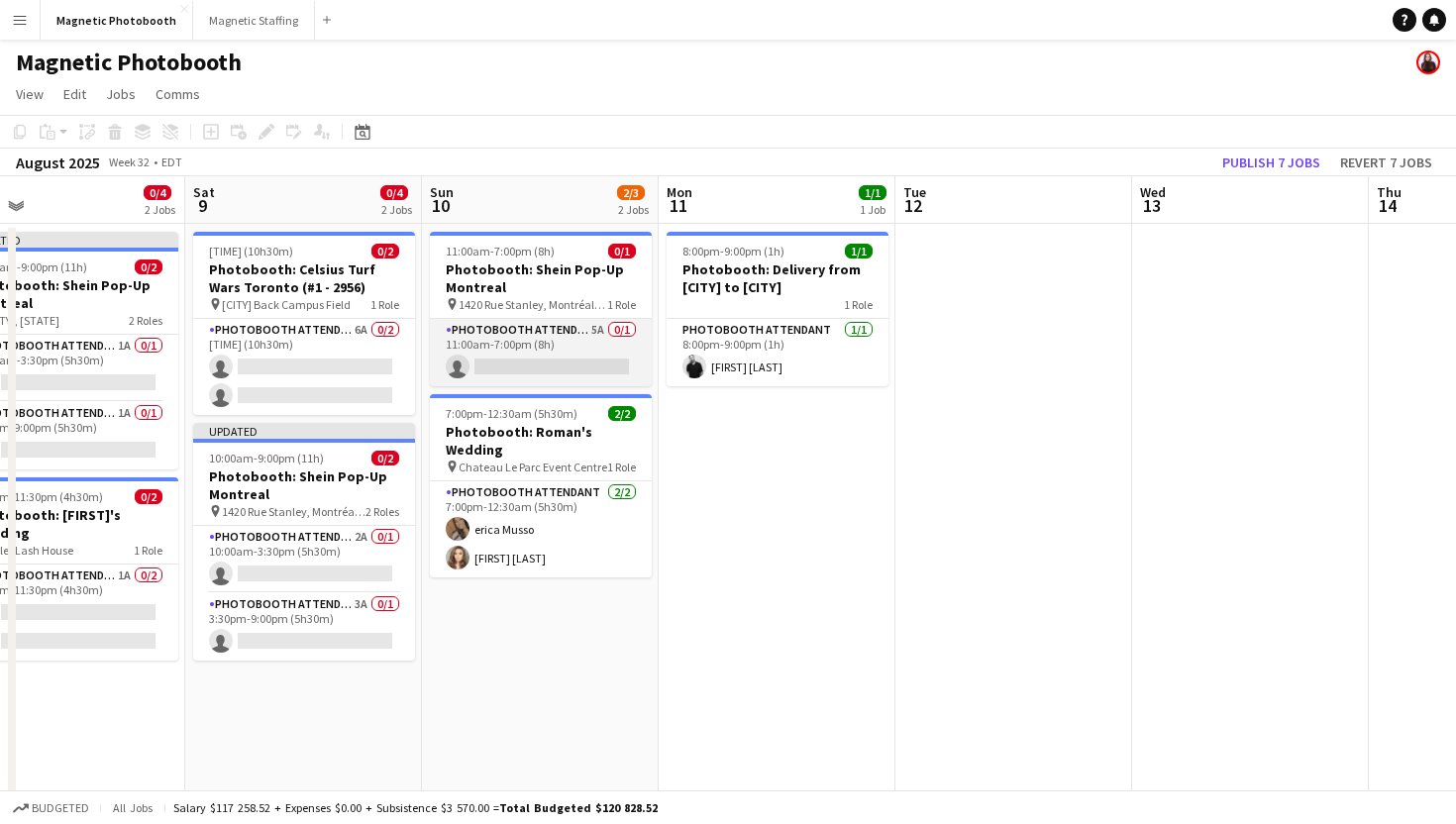 click on "Photobooth Attendant    5A   0/1   11:00am-7:00pm (8h)
single-neutral-actions" at bounding box center (541, 353) 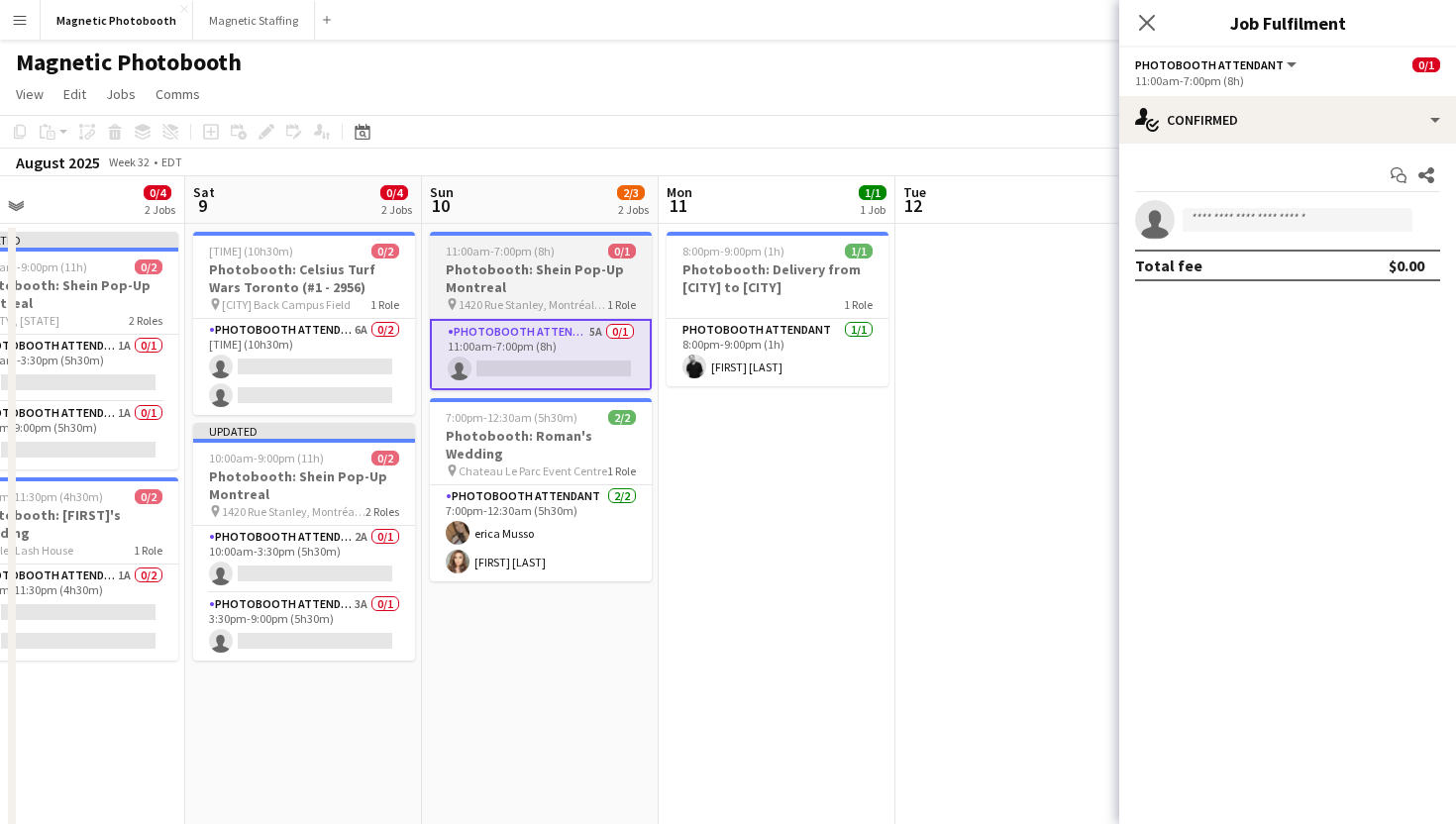 click on "Photobooth: Shein Pop-Up Montreal" at bounding box center [541, 278] 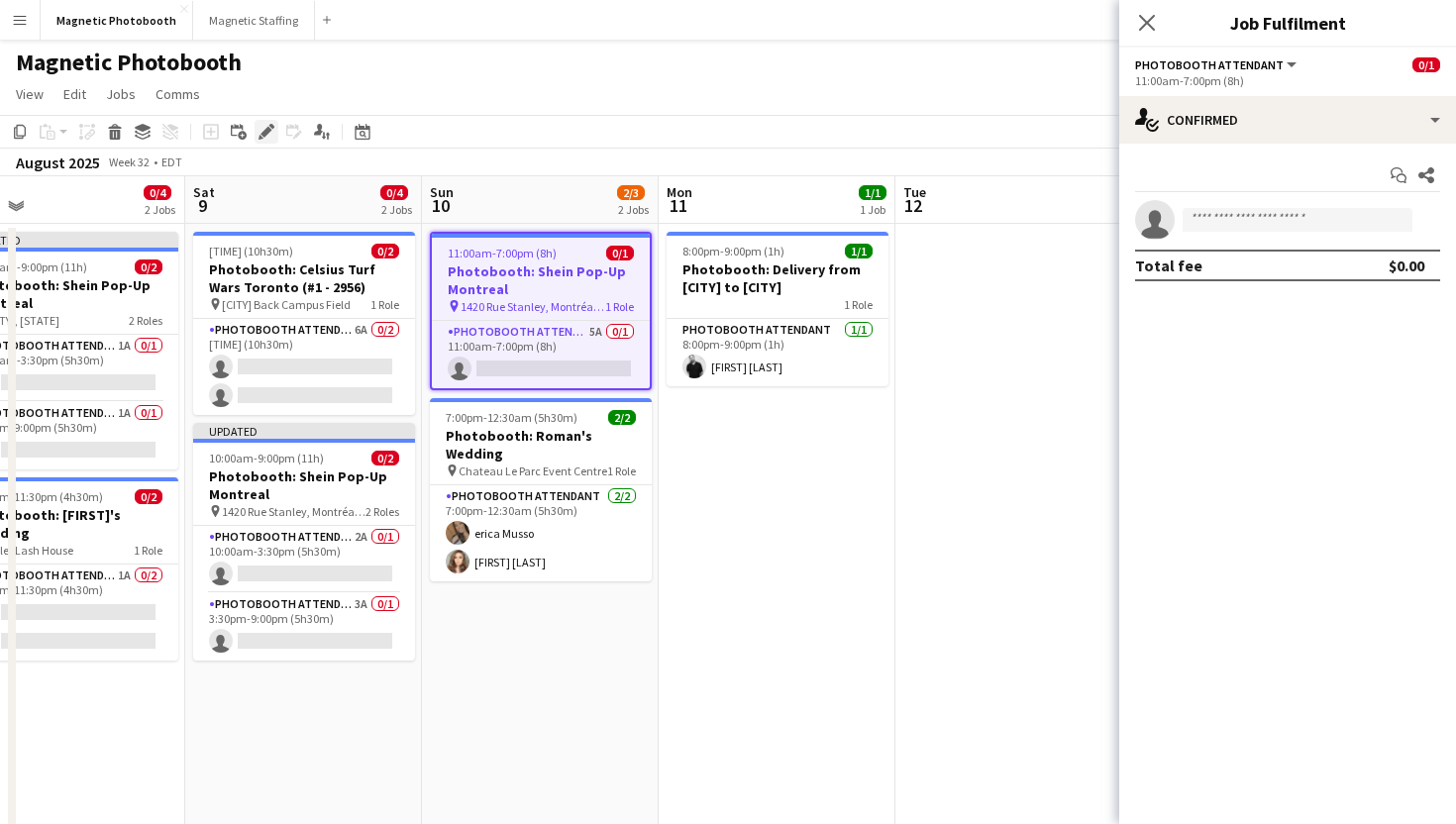 click on "Edit" 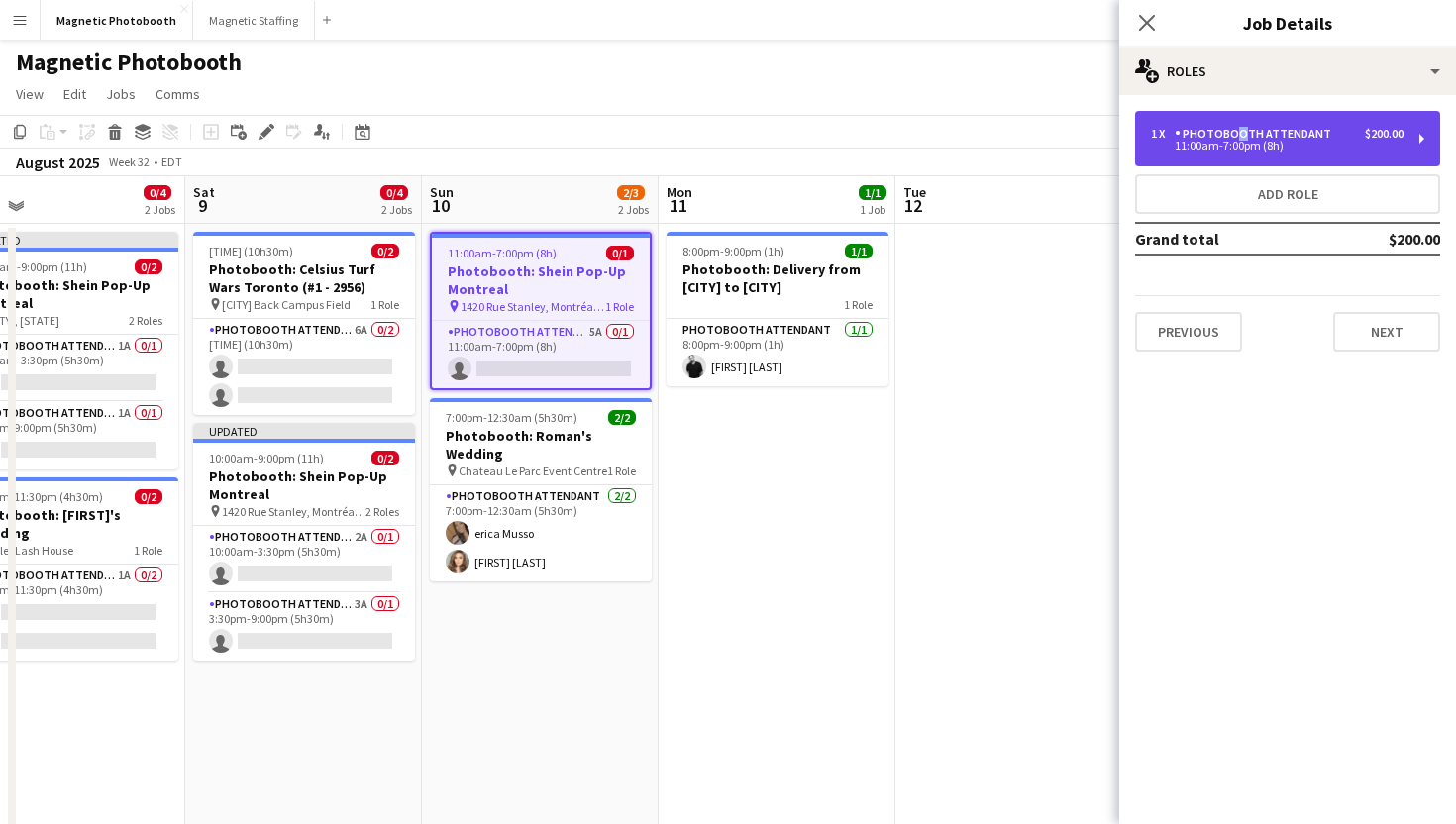 click on "Photobooth Attendant" at bounding box center [1257, 134] 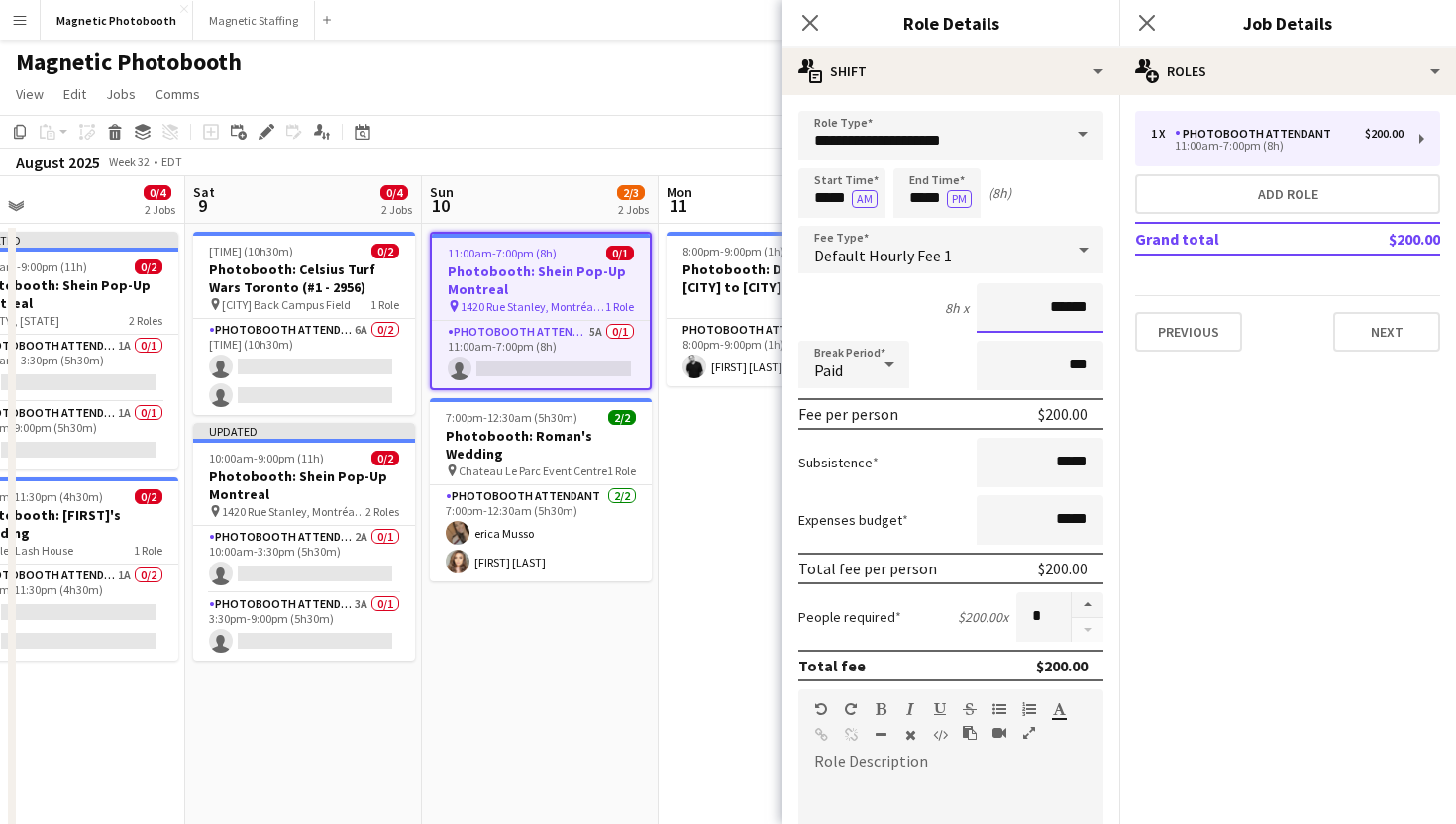 click on "******" at bounding box center (1040, 308) 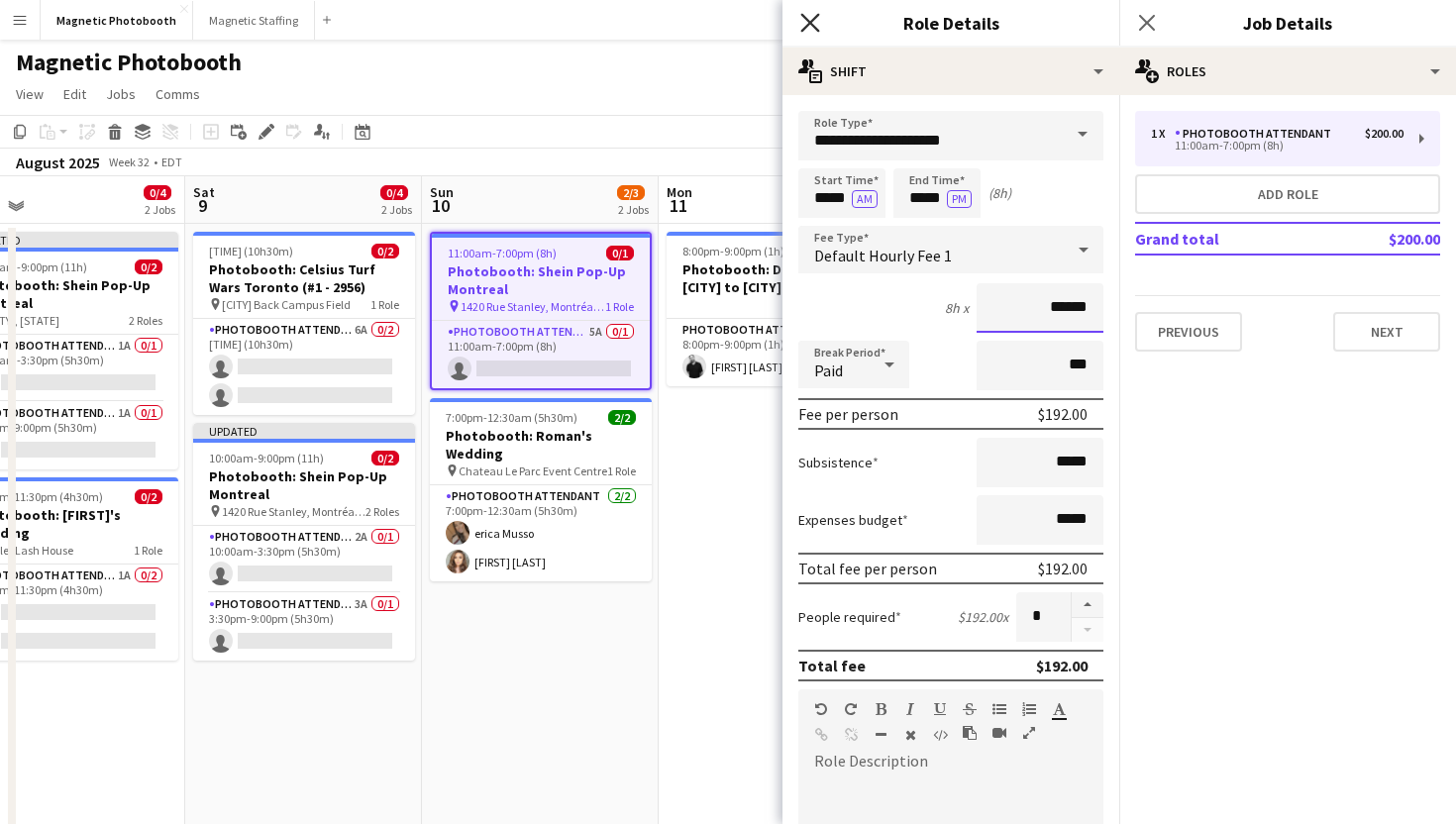 type on "******" 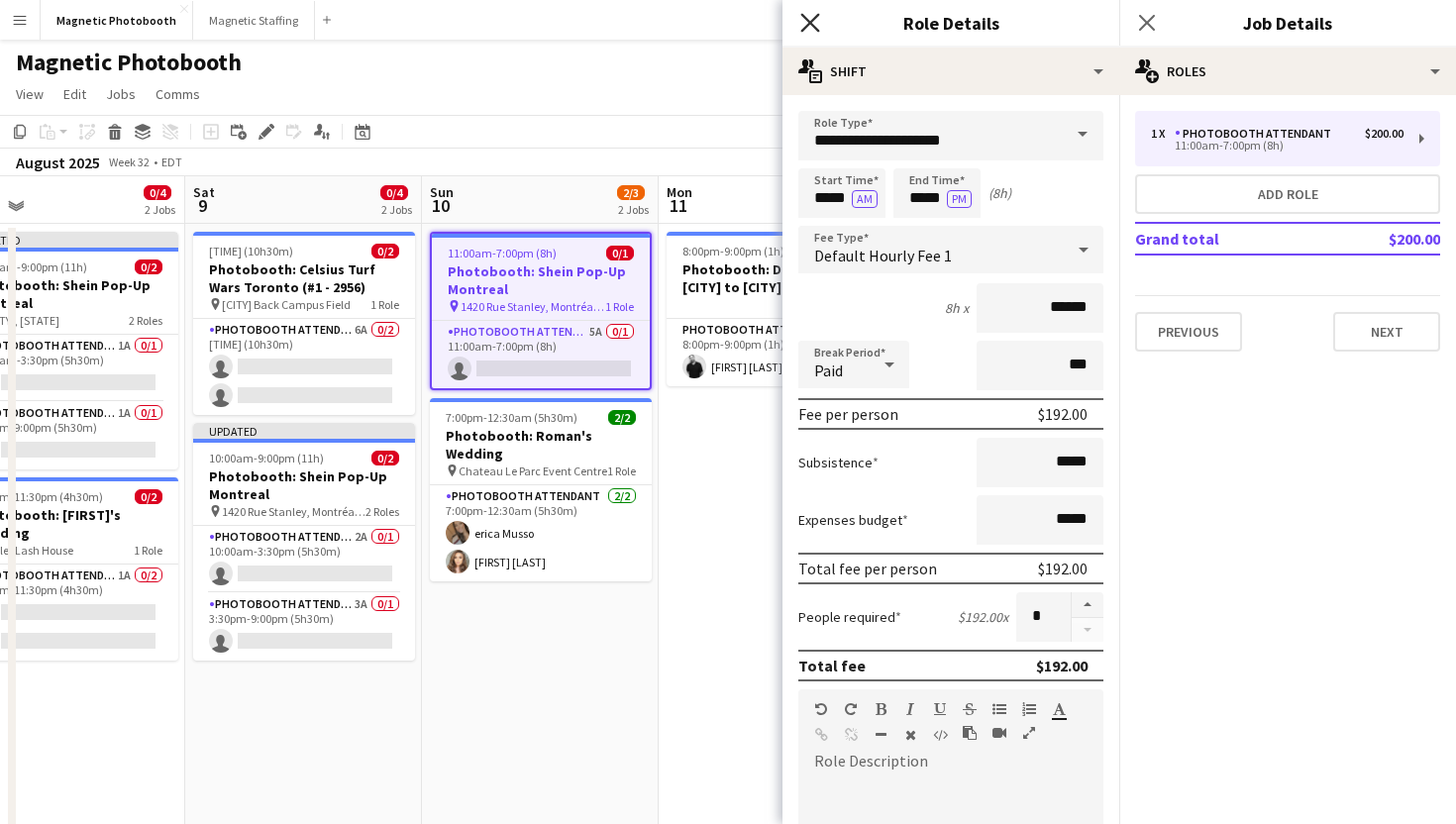 click on "Close pop-in" 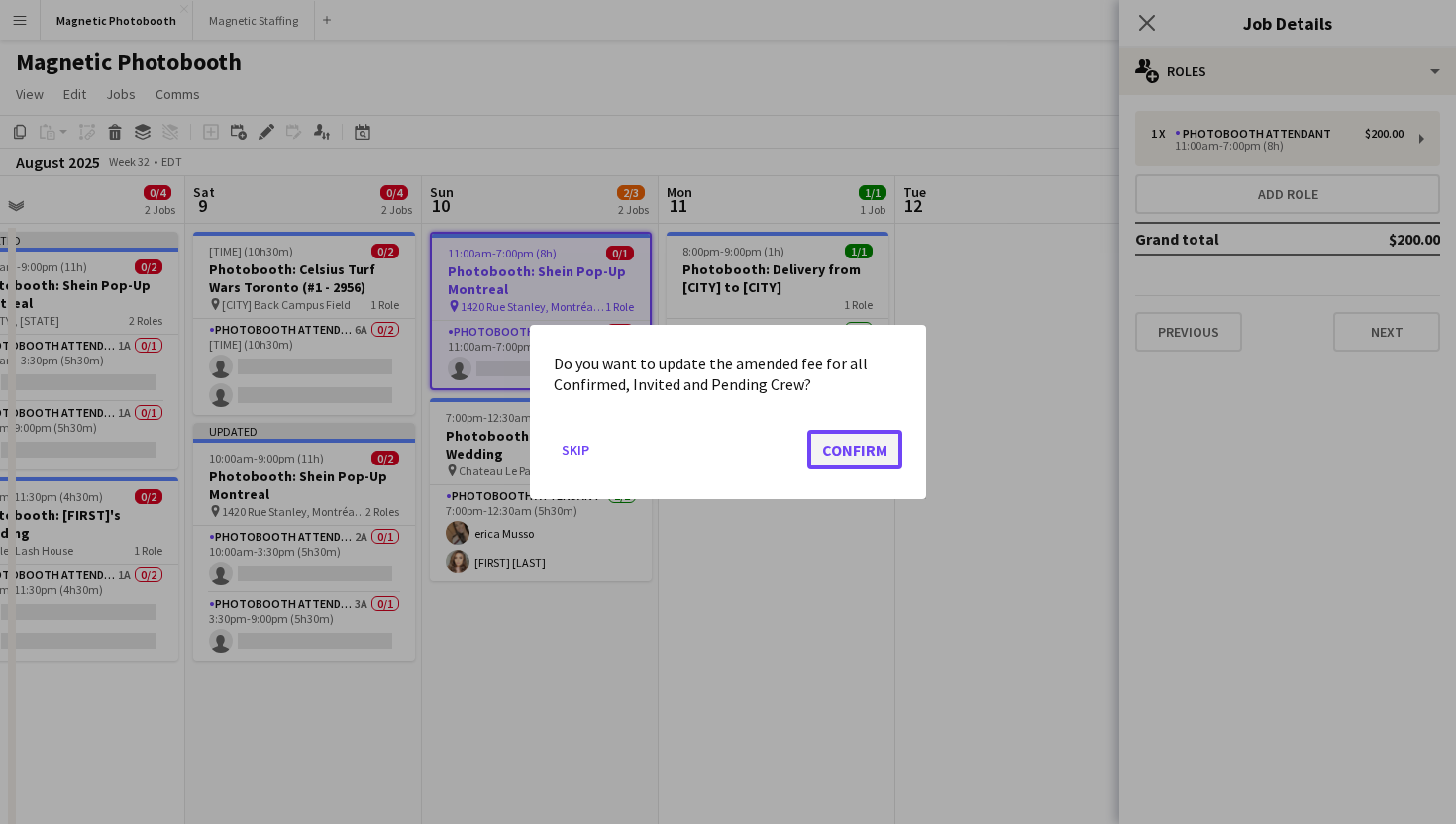 click on "Confirm" 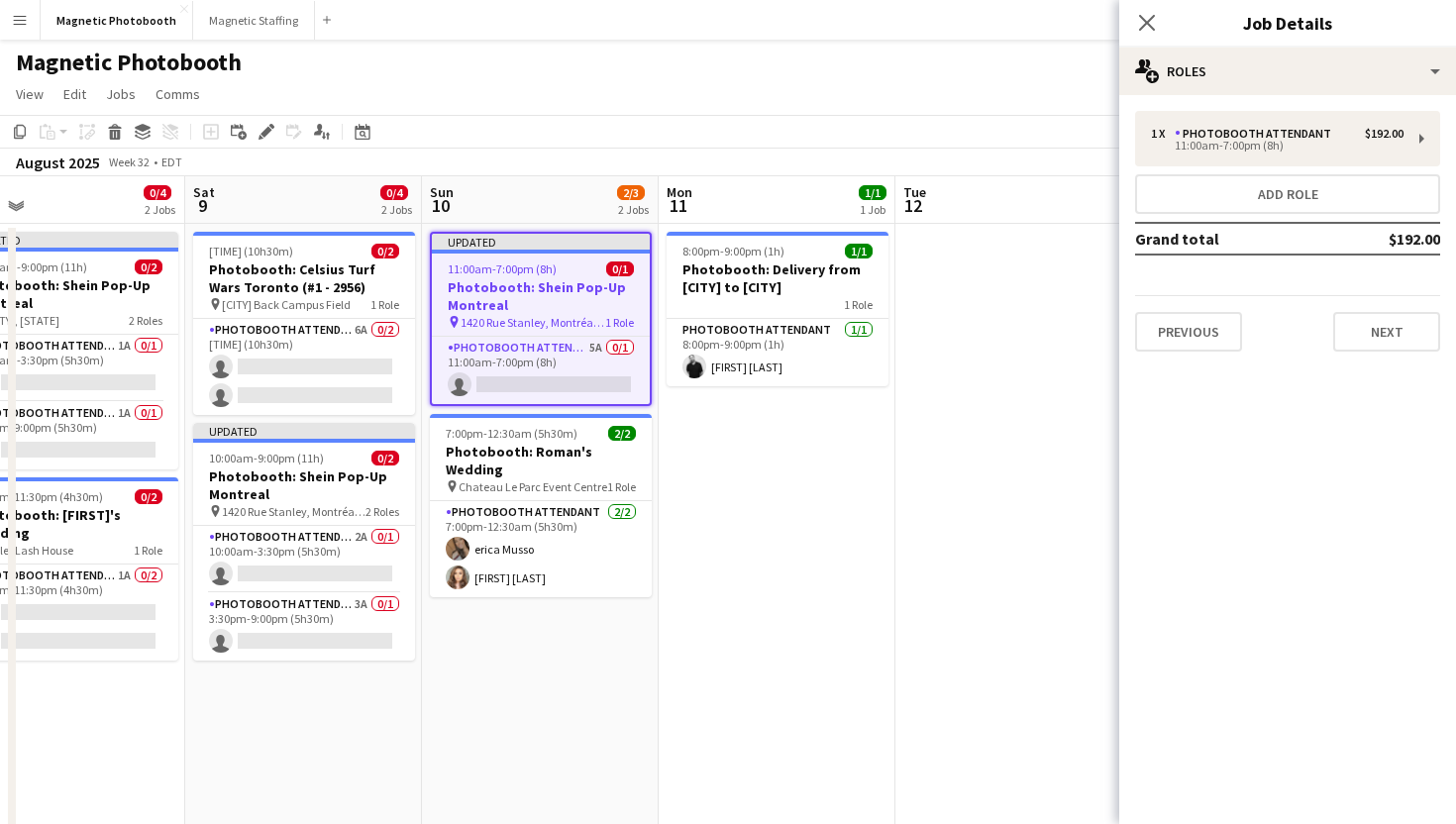 click on "Close pop-in" 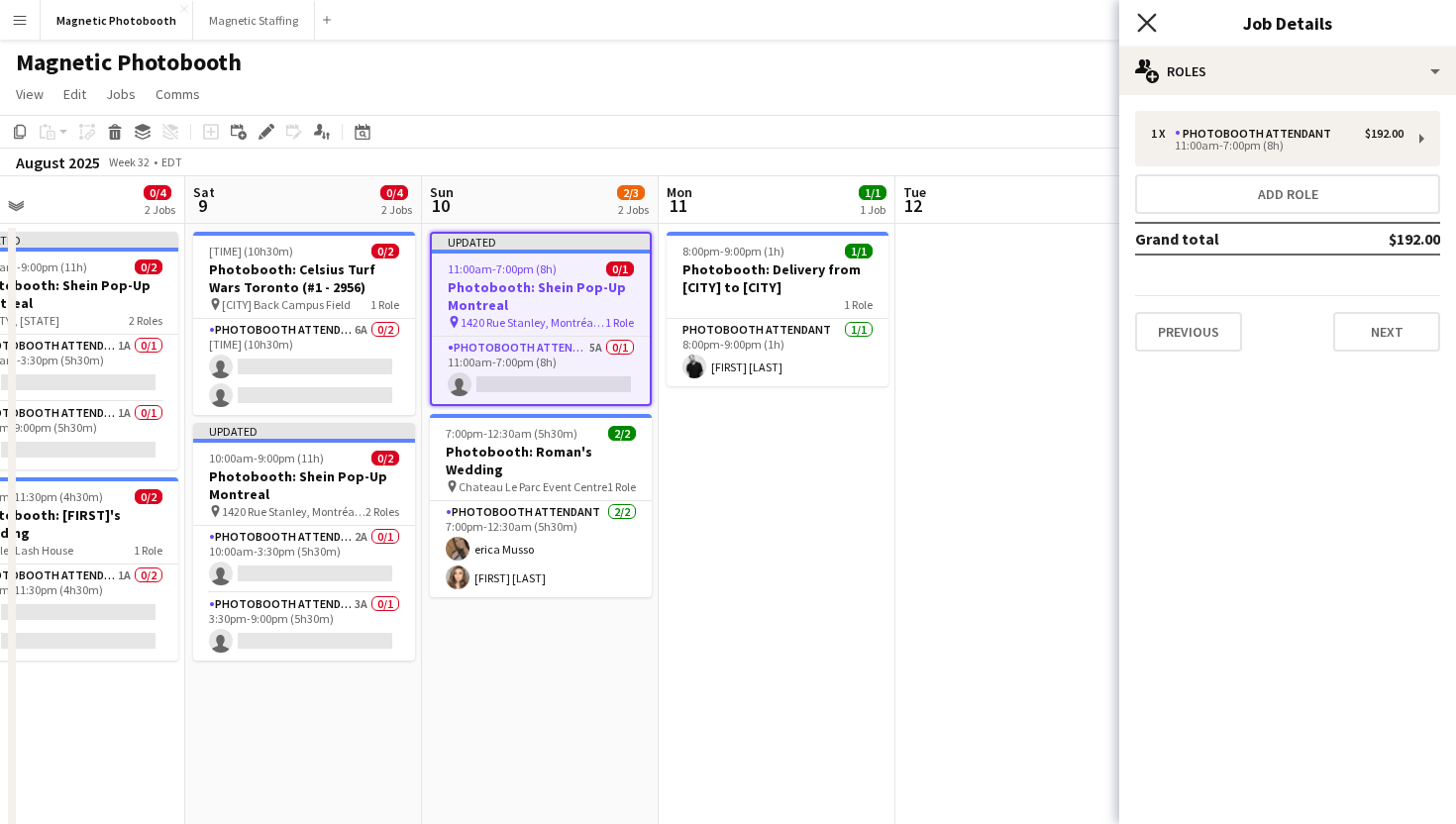 click 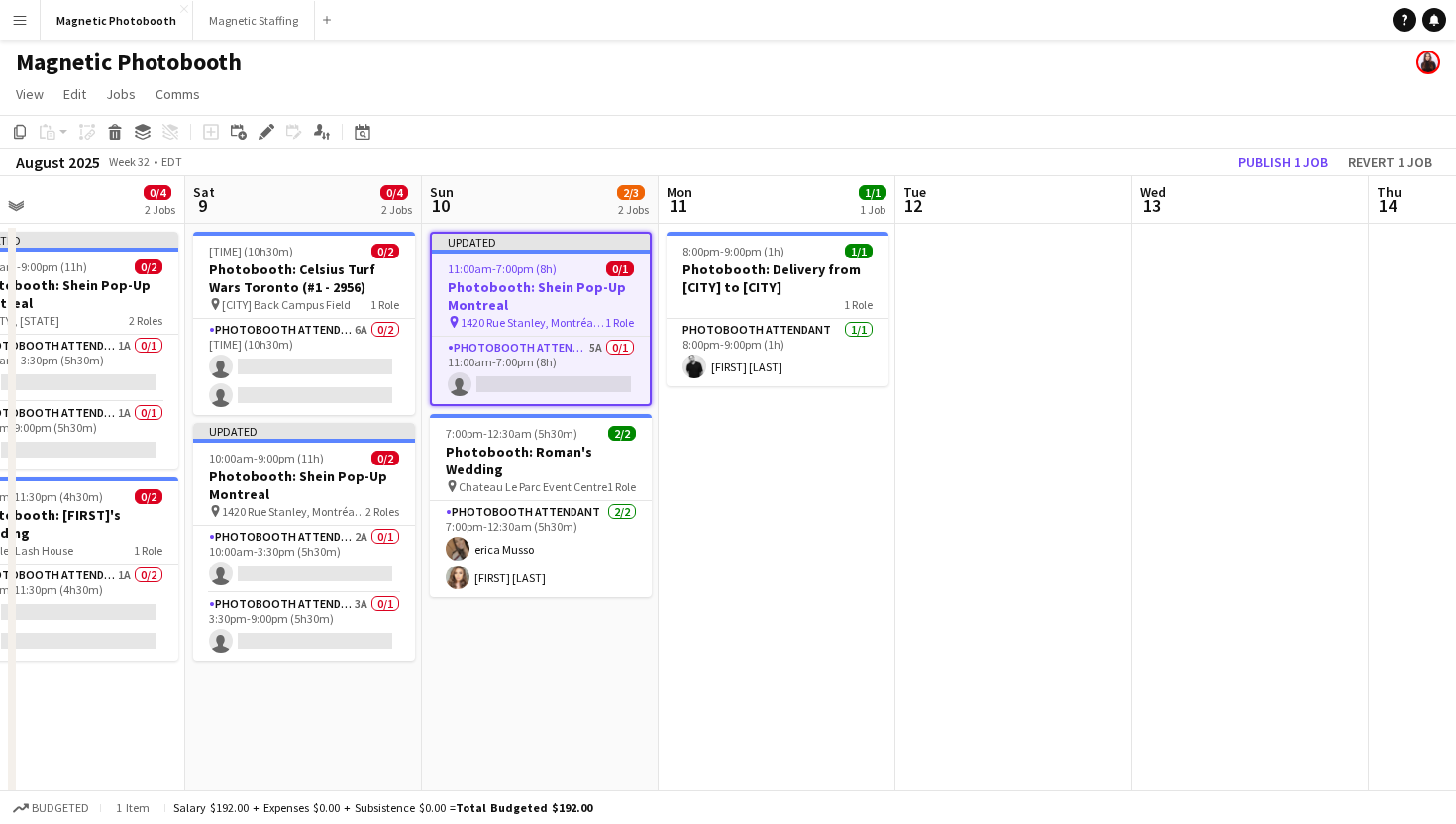 click on "View  Day view expanded Day view collapsed Month view Date picker Jump to today Expand Linked Jobs Collapse Linked Jobs  Edit  Copy
Command
C  Paste  Without Crew
Command
V With Crew
Command
Shift
V Paste as linked job  Group  Group Ungroup  Jobs  New Job Edit Job Delete Job New Linked Job Edit Linked Jobs Job fulfilment Promote Role Copy Role URL  Comms  Notify confirmed crew Create chat" 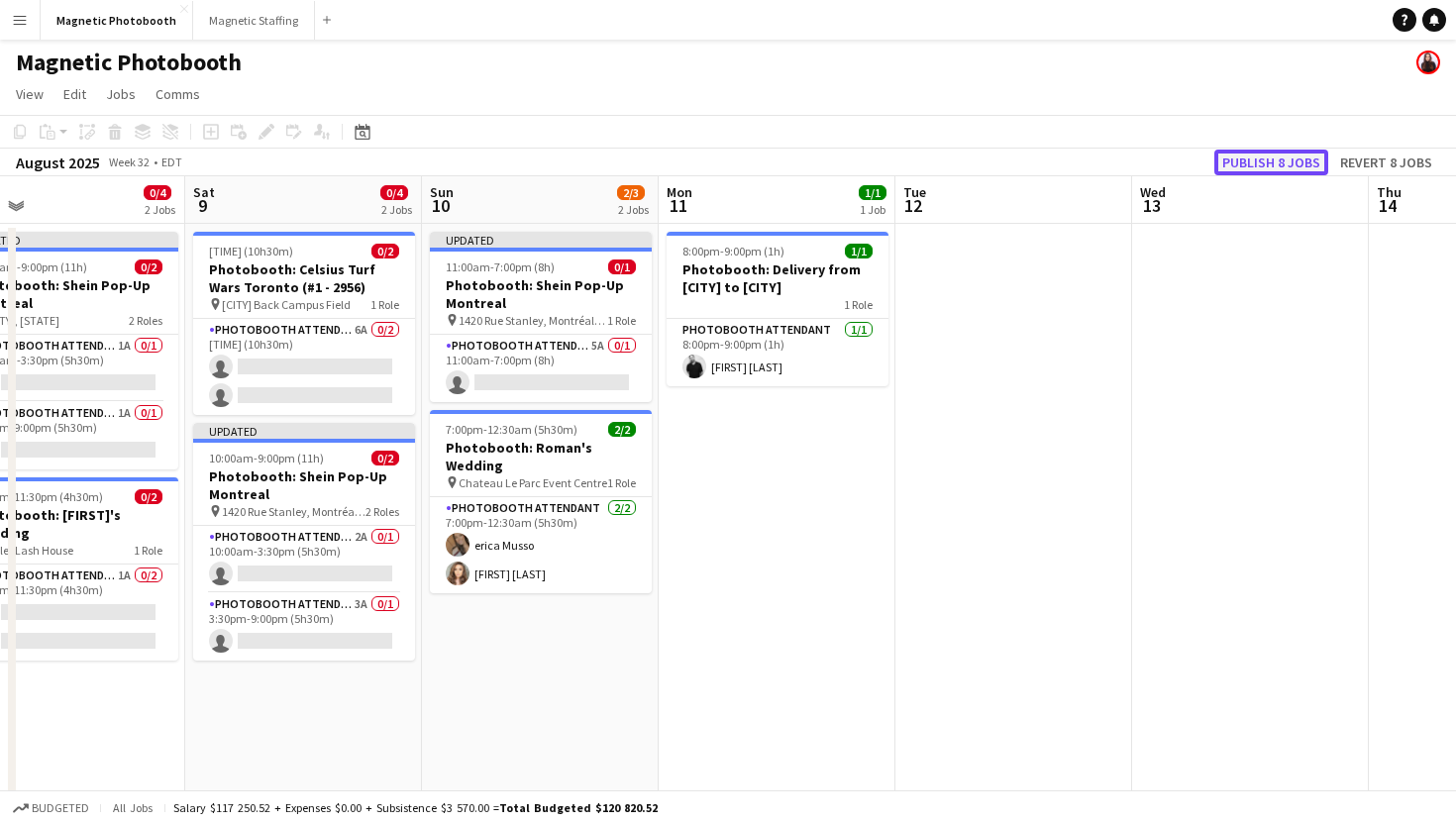 click on "Publish 8 jobs" 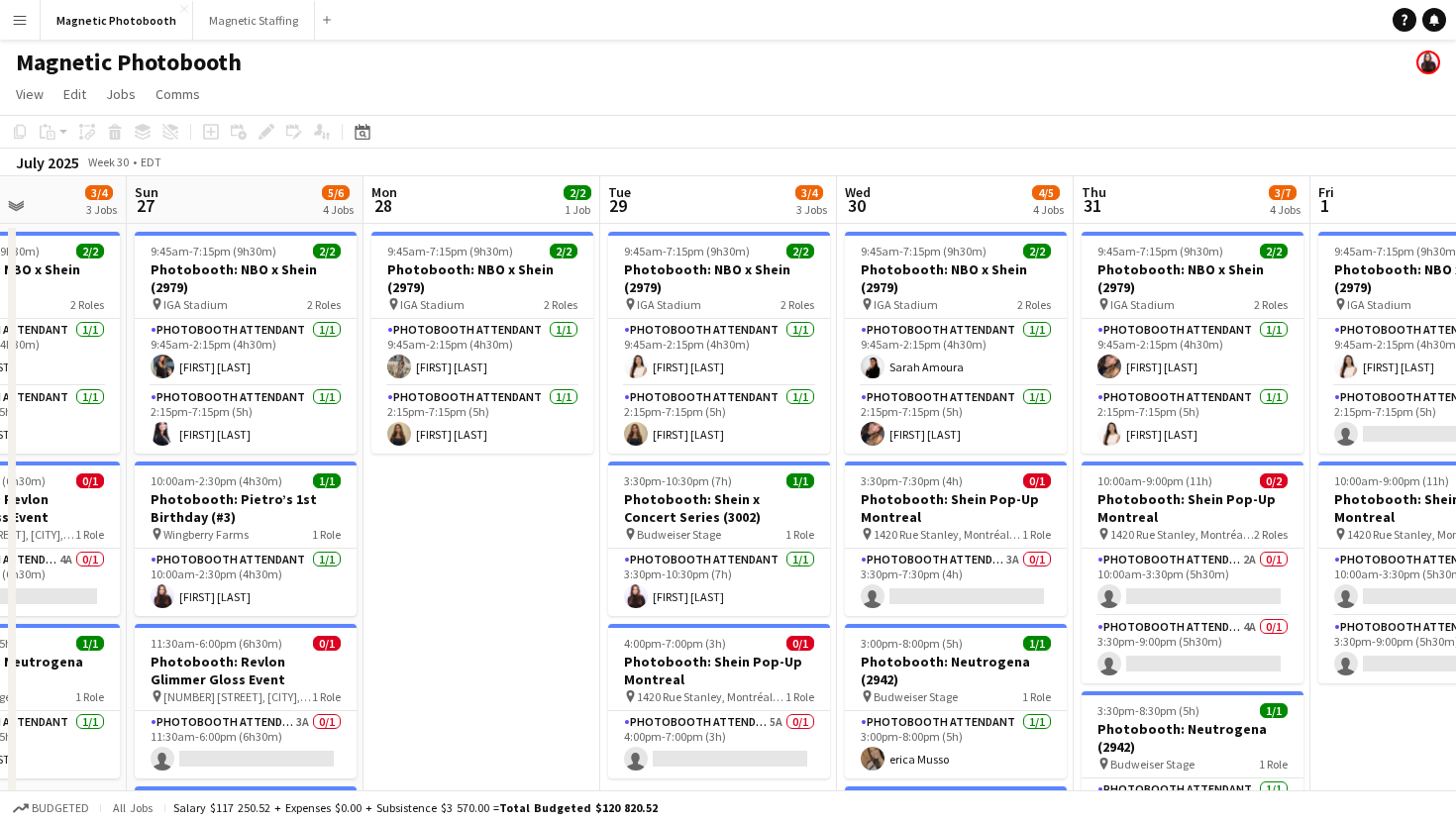 scroll, scrollTop: 0, scrollLeft: 846, axis: horizontal 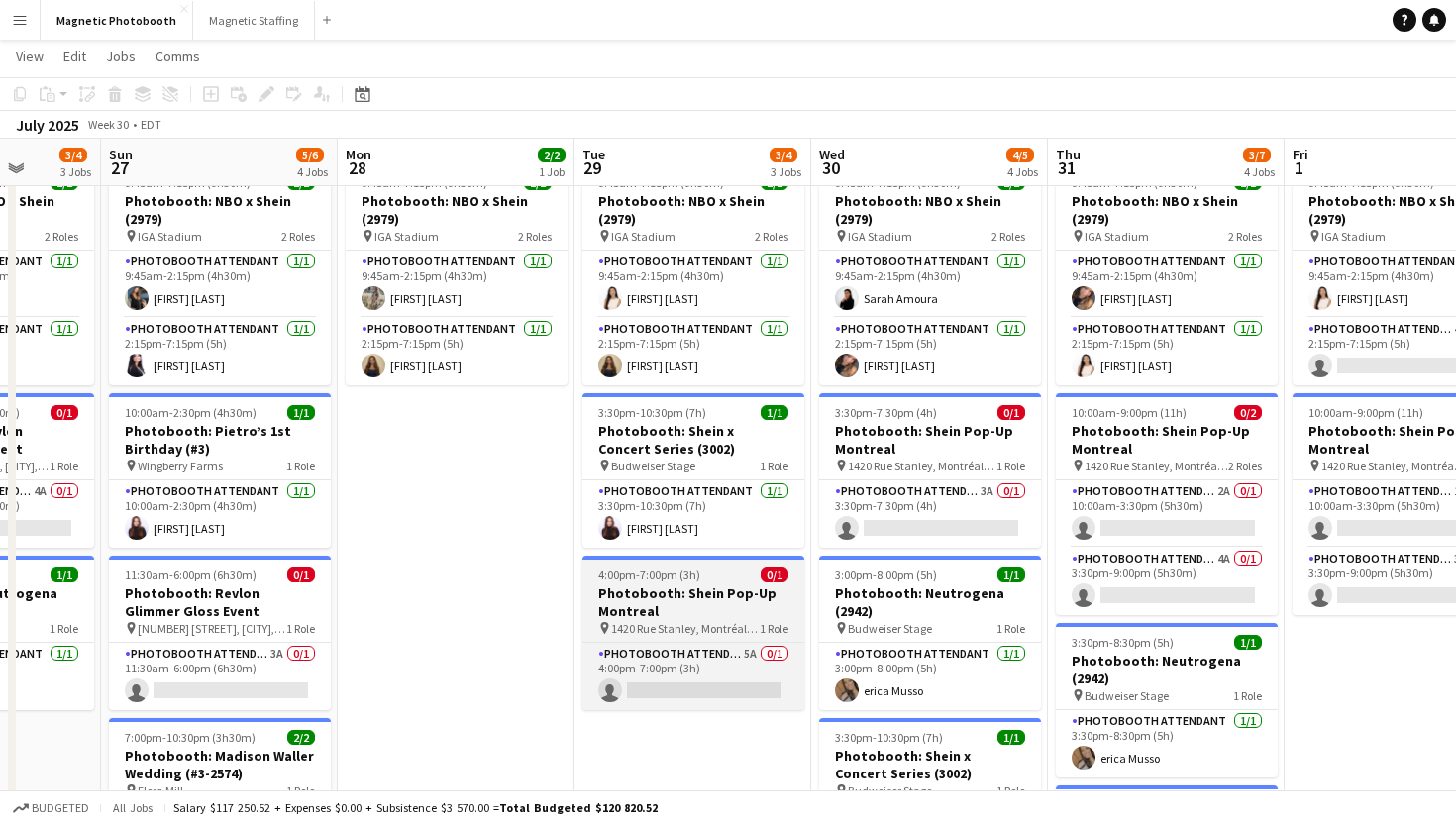 click on "Photobooth: Shein Pop-Up Montreal" at bounding box center [693, 602] 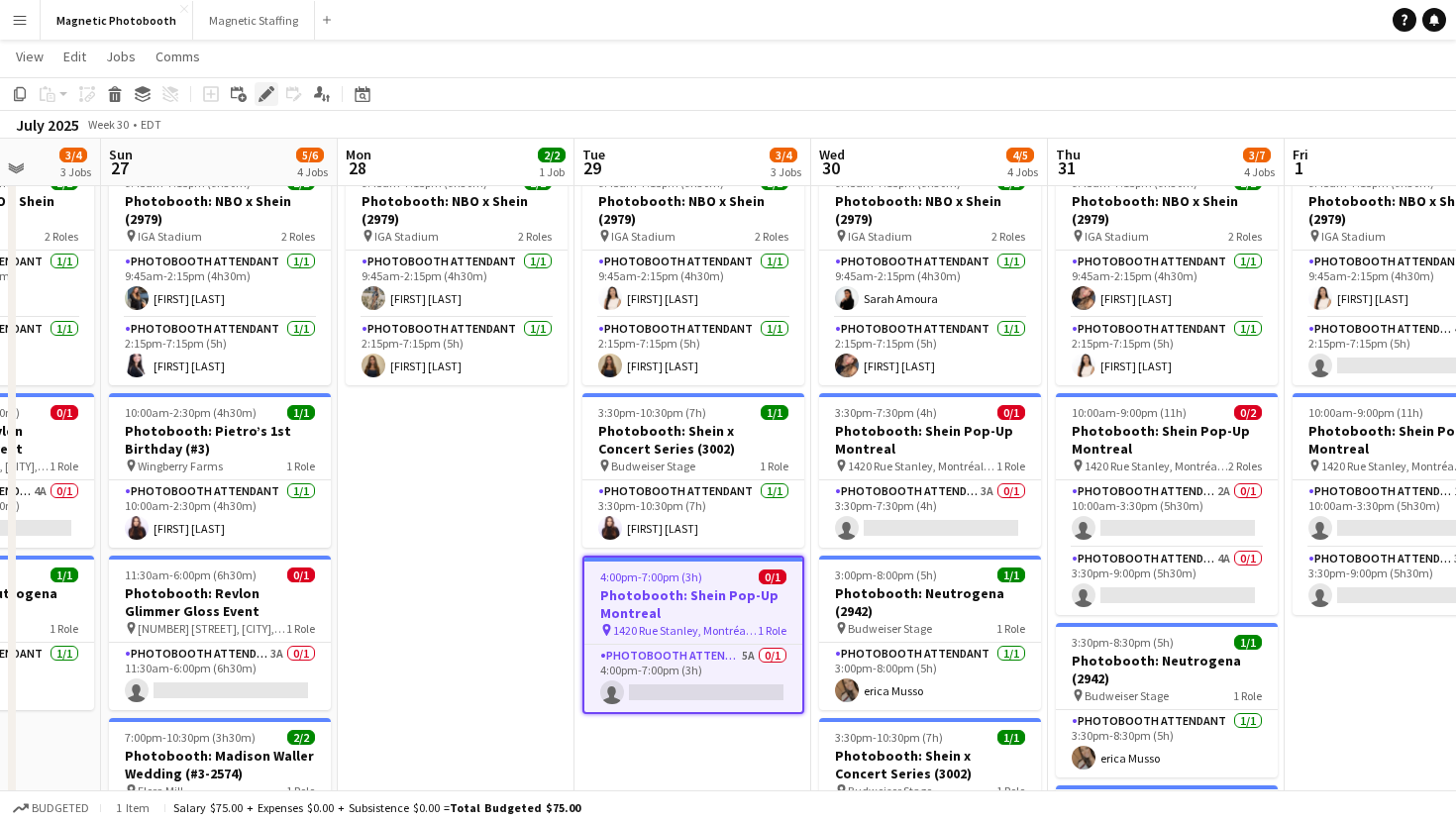 click on "Edit" 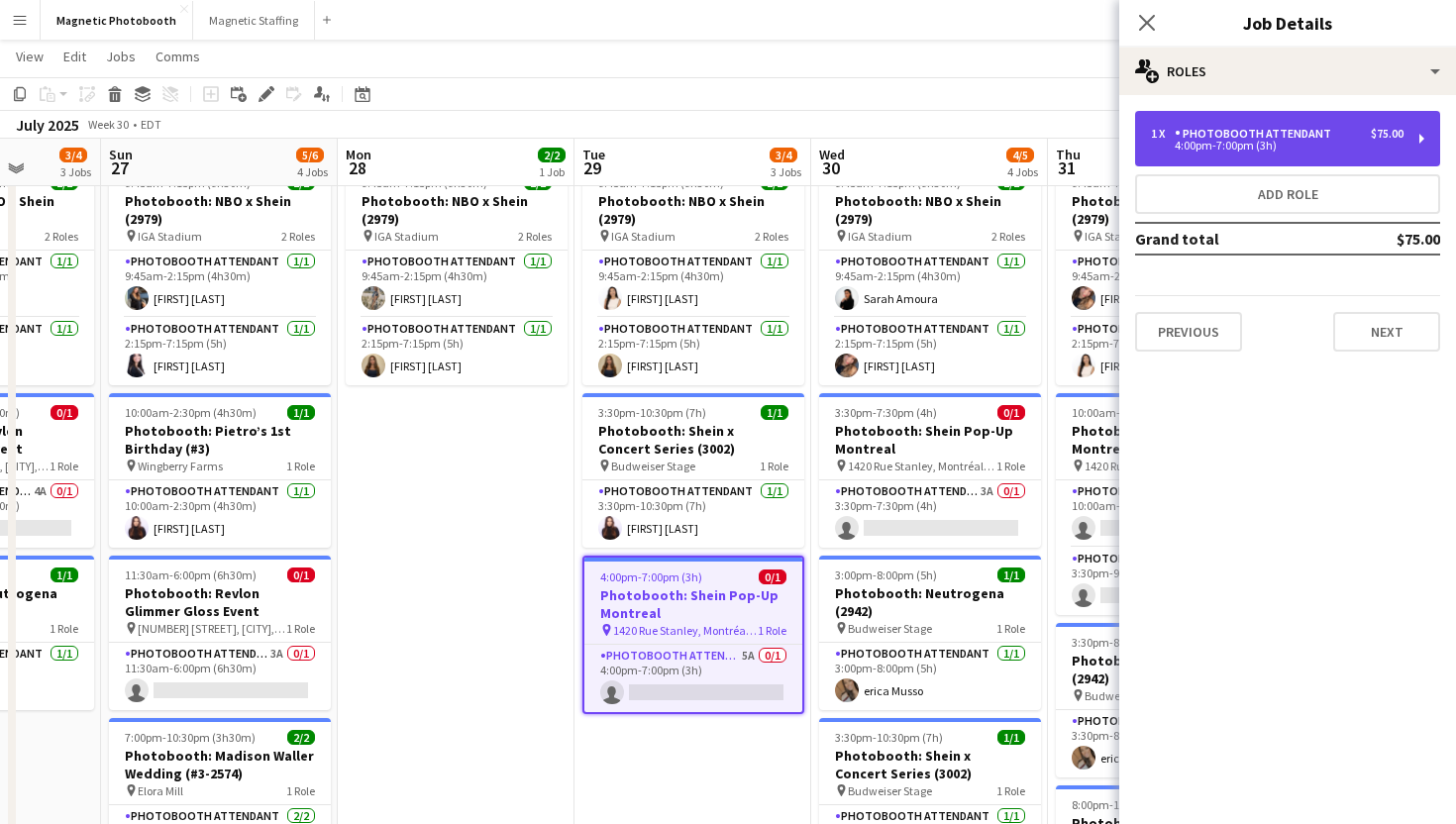 click on "Photobooth Attendant" at bounding box center [1257, 134] 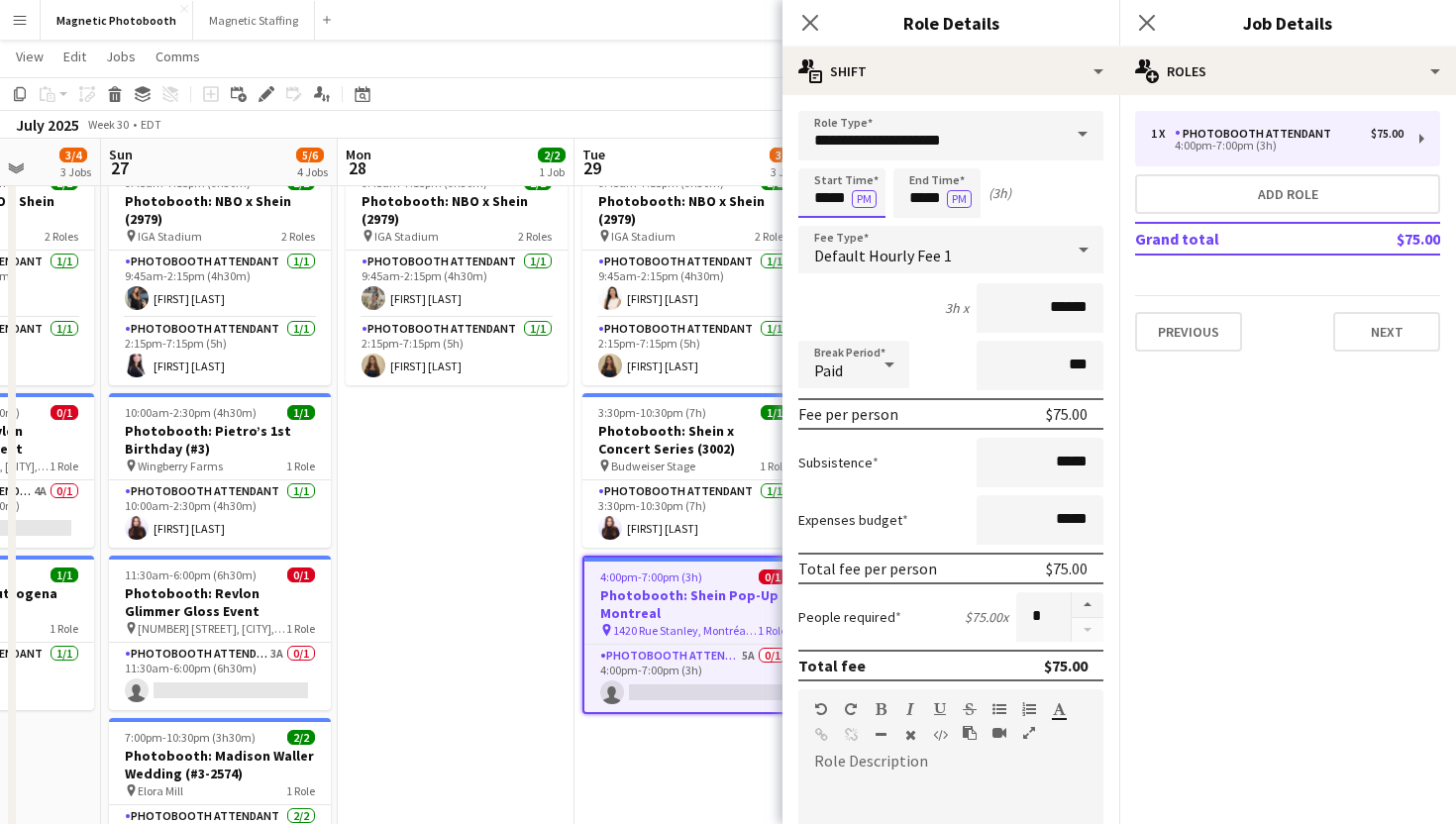 click on "*****" at bounding box center (842, 193) 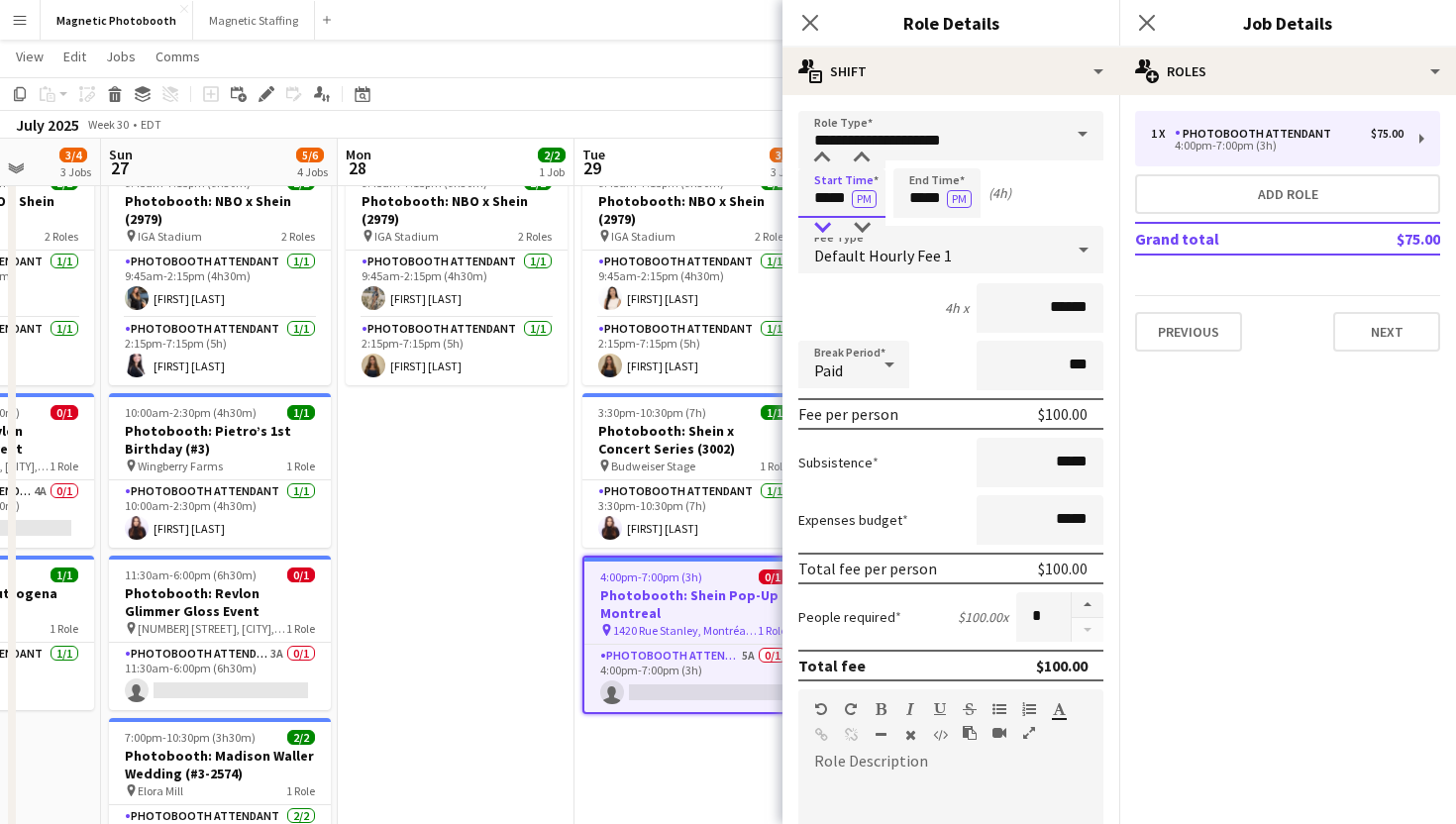 click at bounding box center [822, 228] 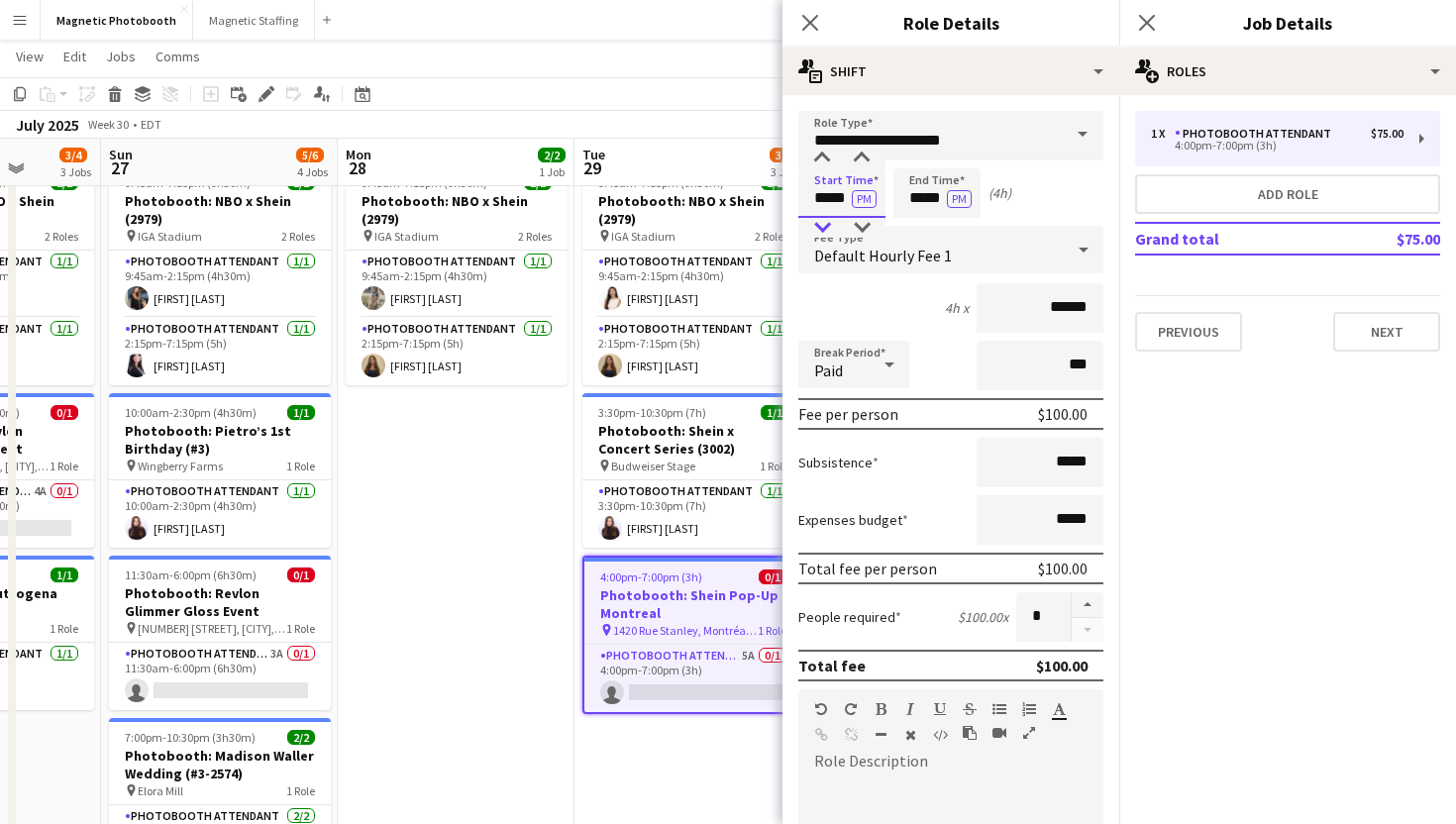 click at bounding box center (822, 228) 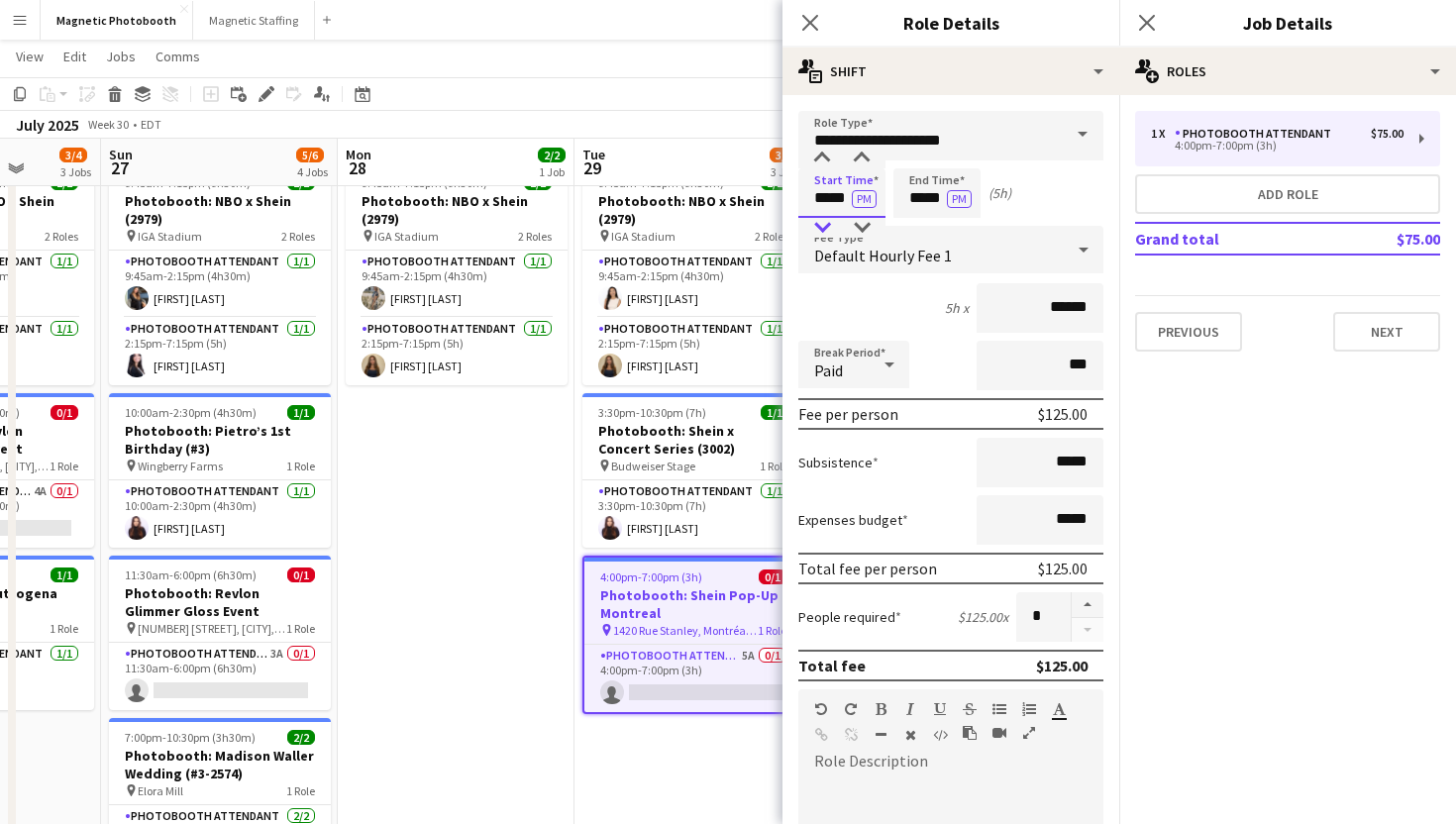 click at bounding box center [822, 228] 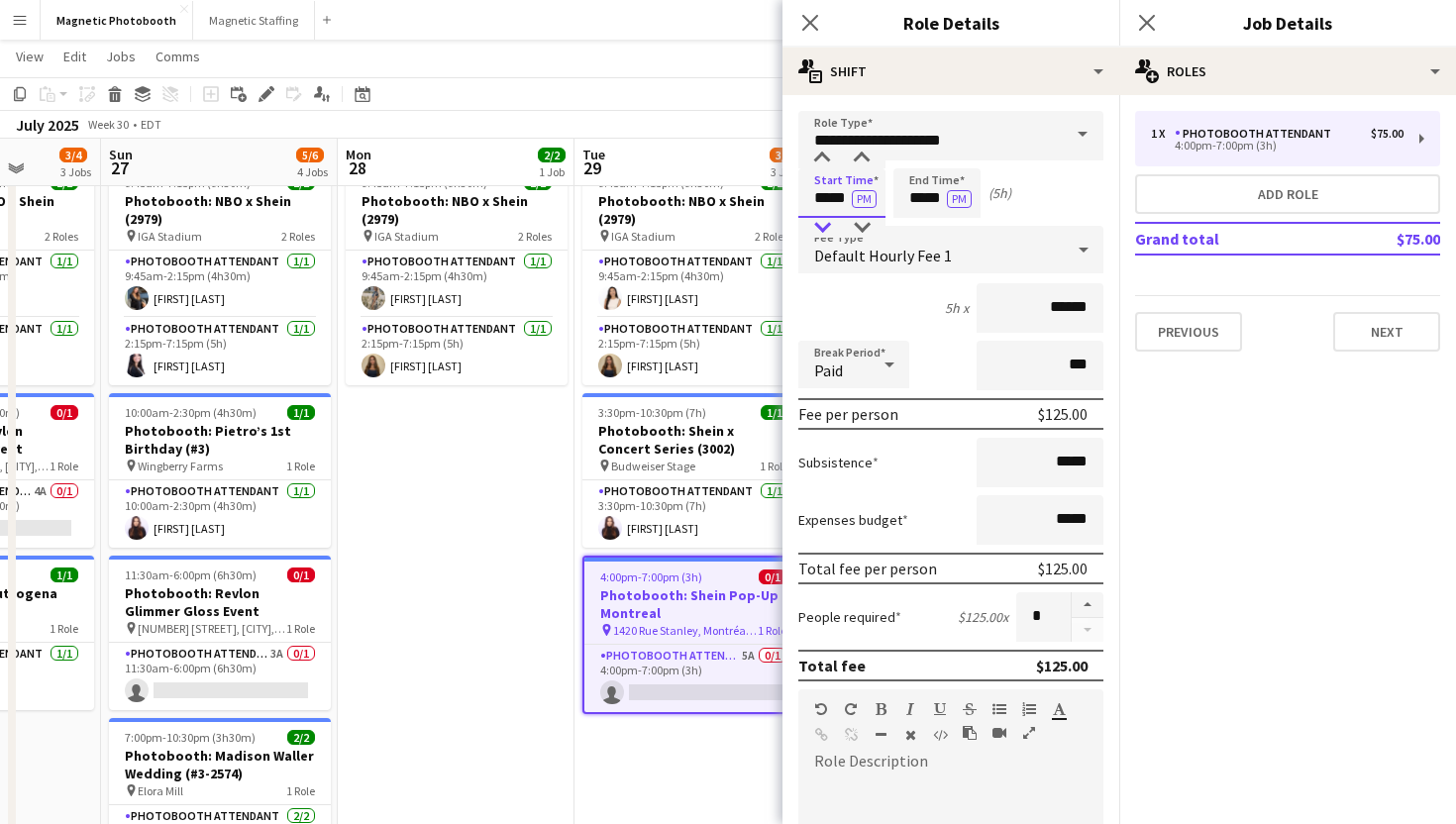 click at bounding box center (822, 228) 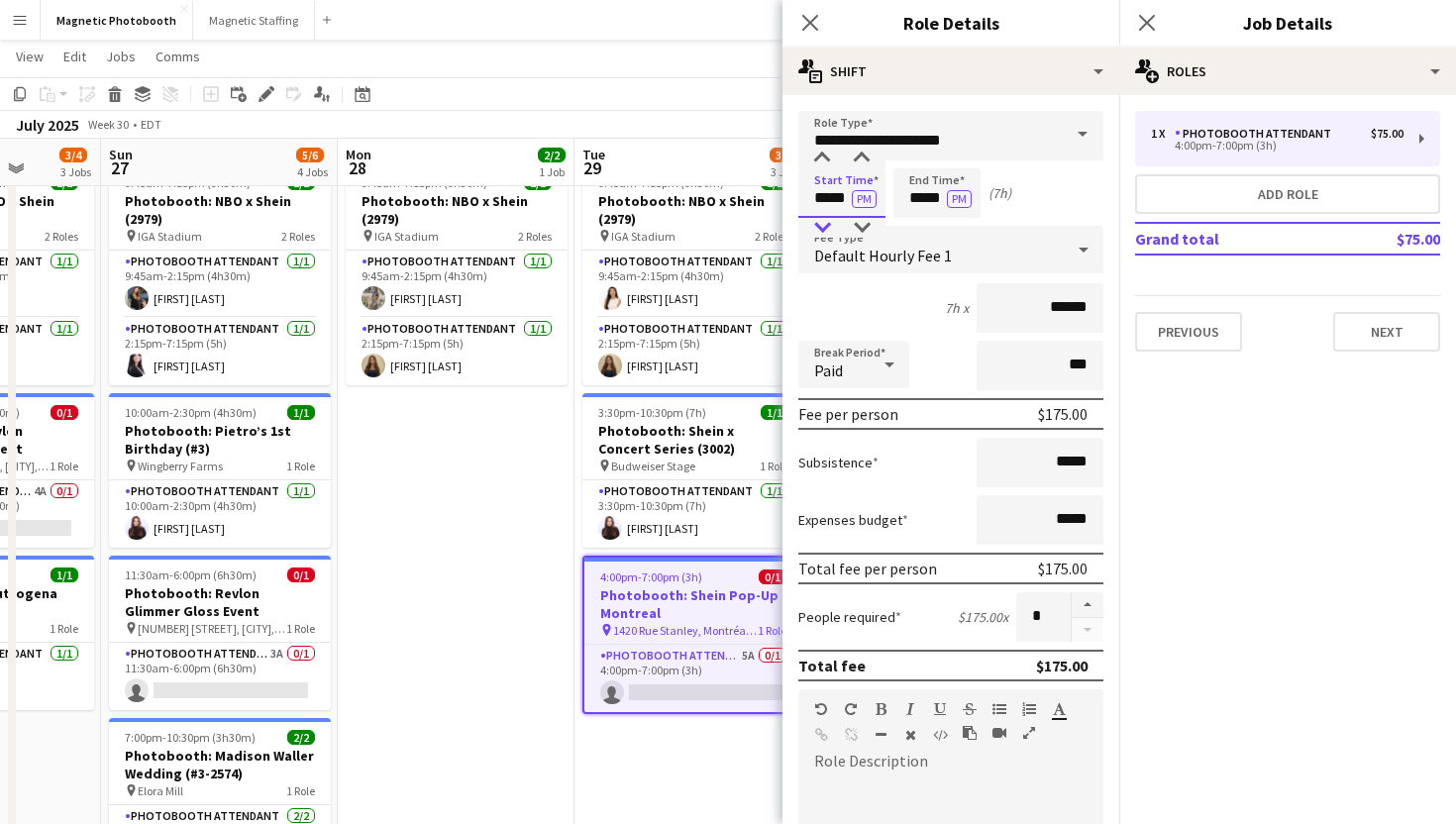 type on "*****" 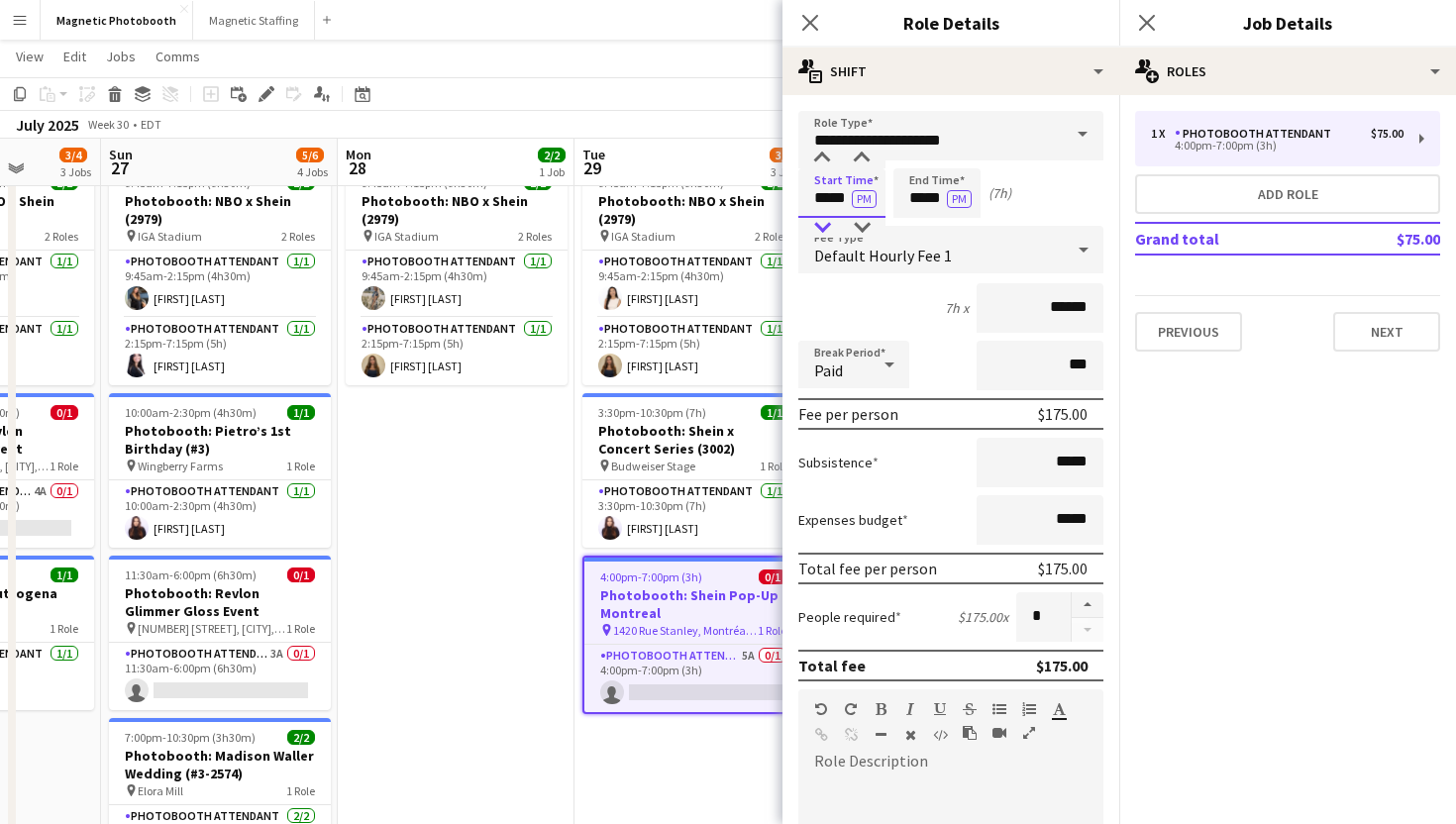 click at bounding box center [822, 228] 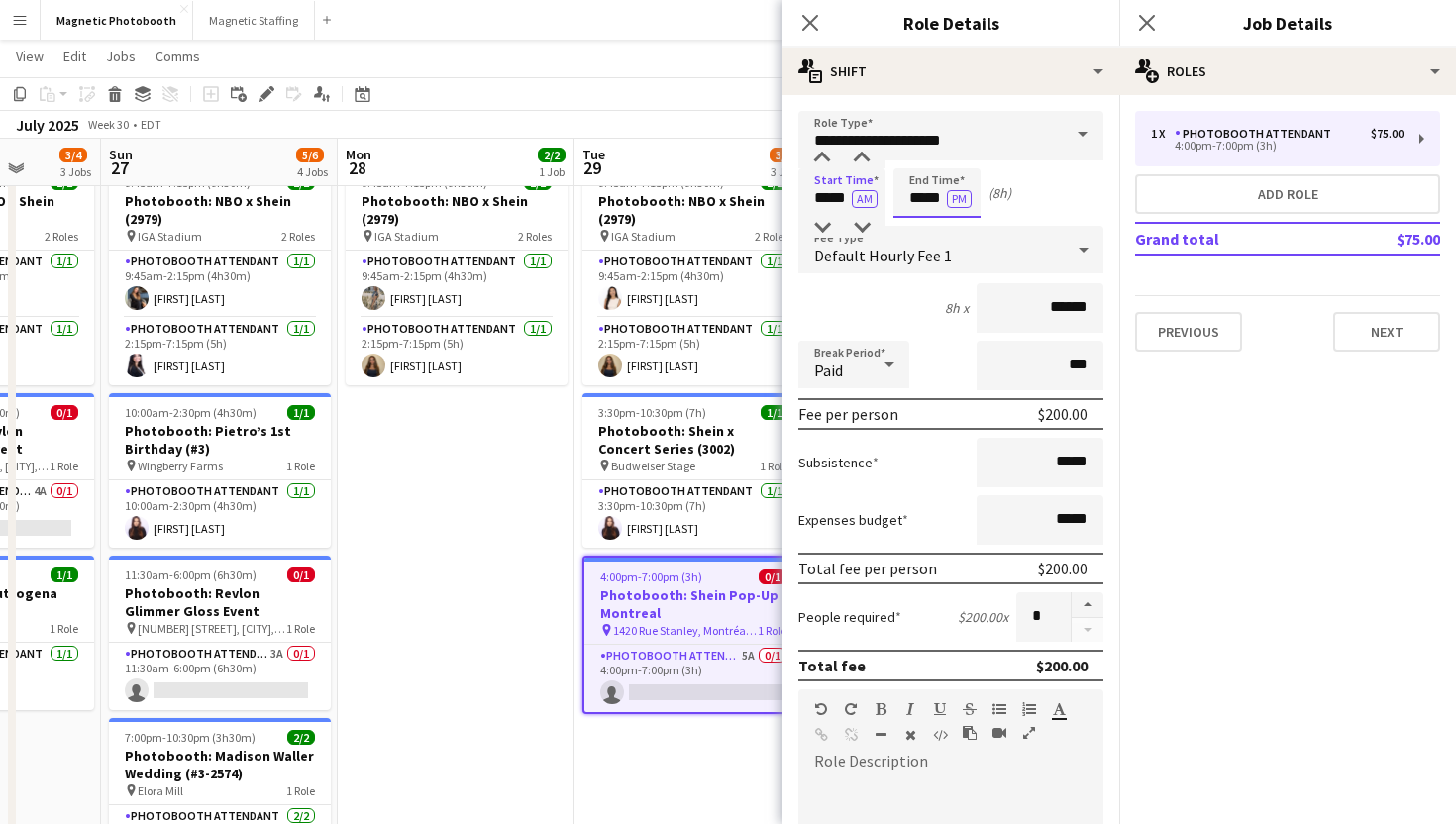click on "*****" at bounding box center (937, 193) 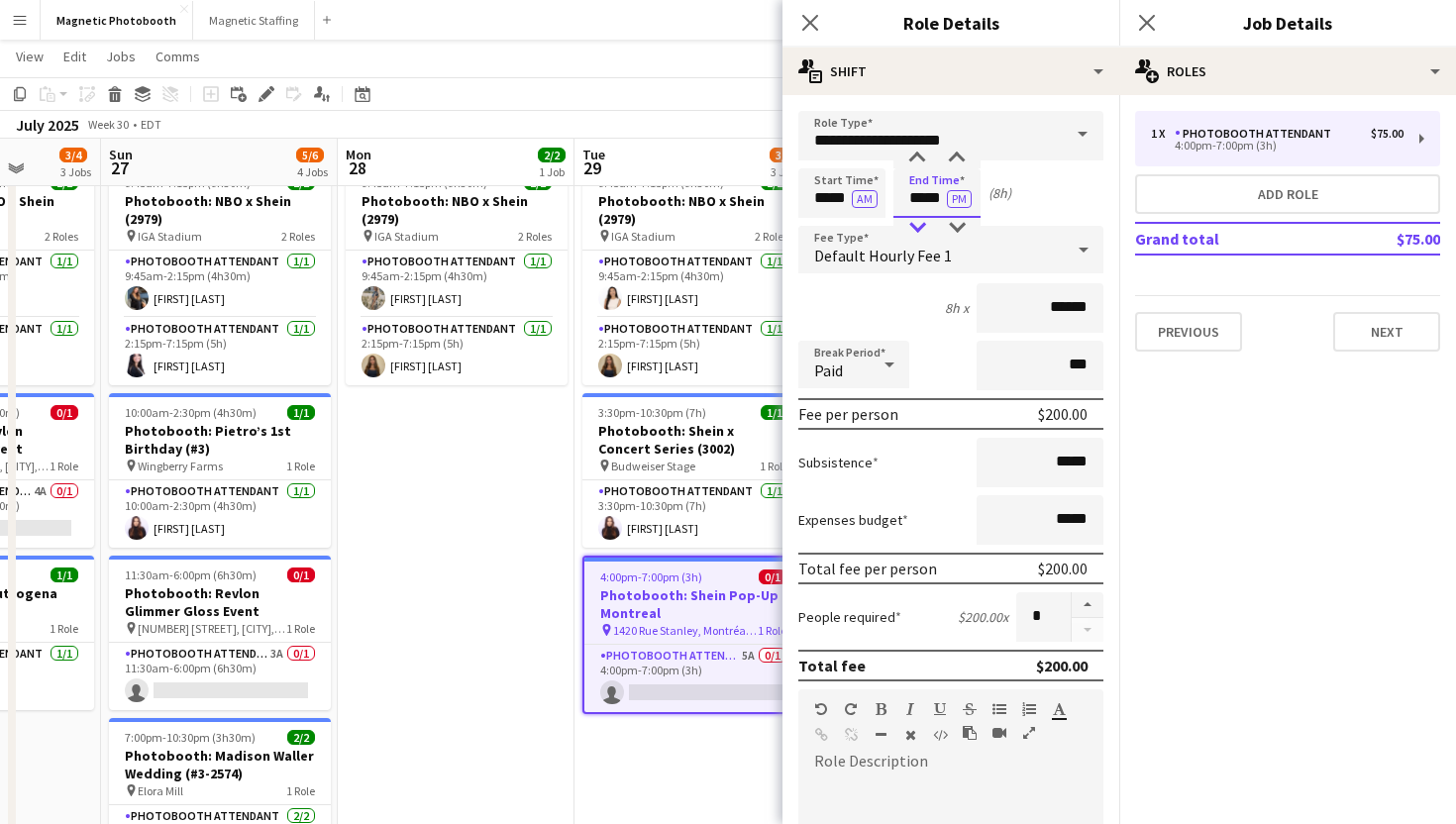 click at bounding box center (917, 228) 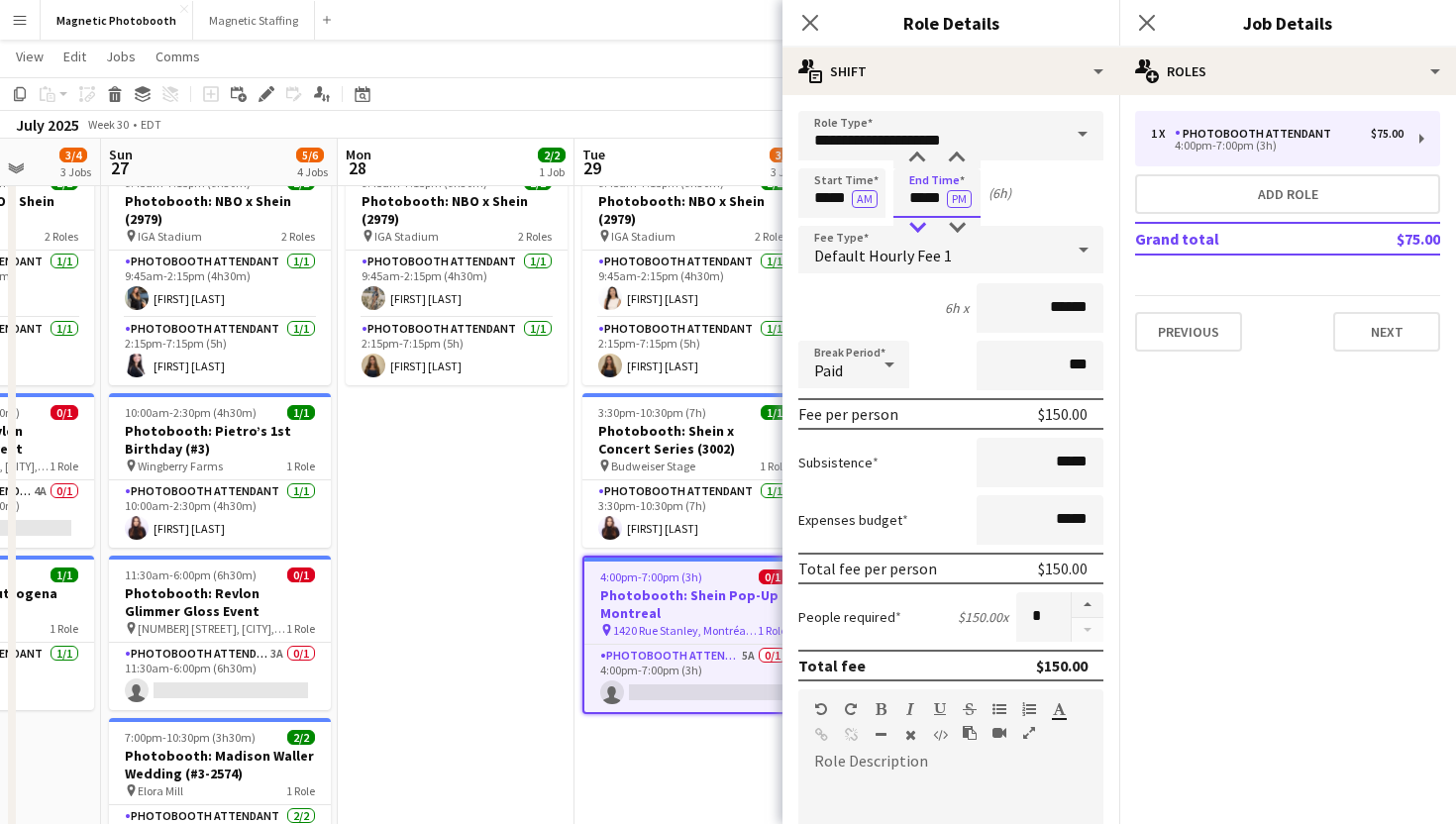 click at bounding box center (917, 228) 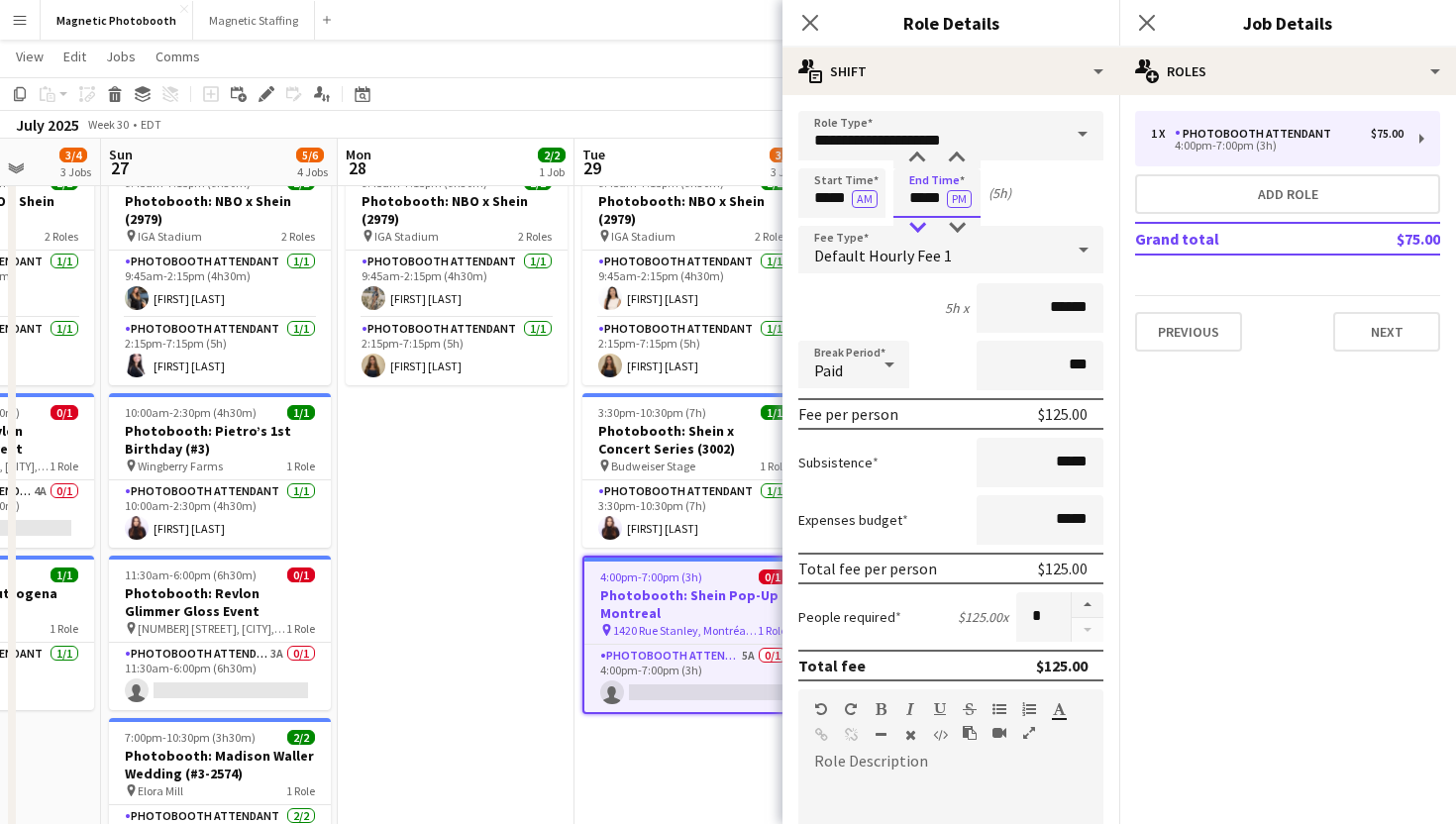 click at bounding box center (917, 228) 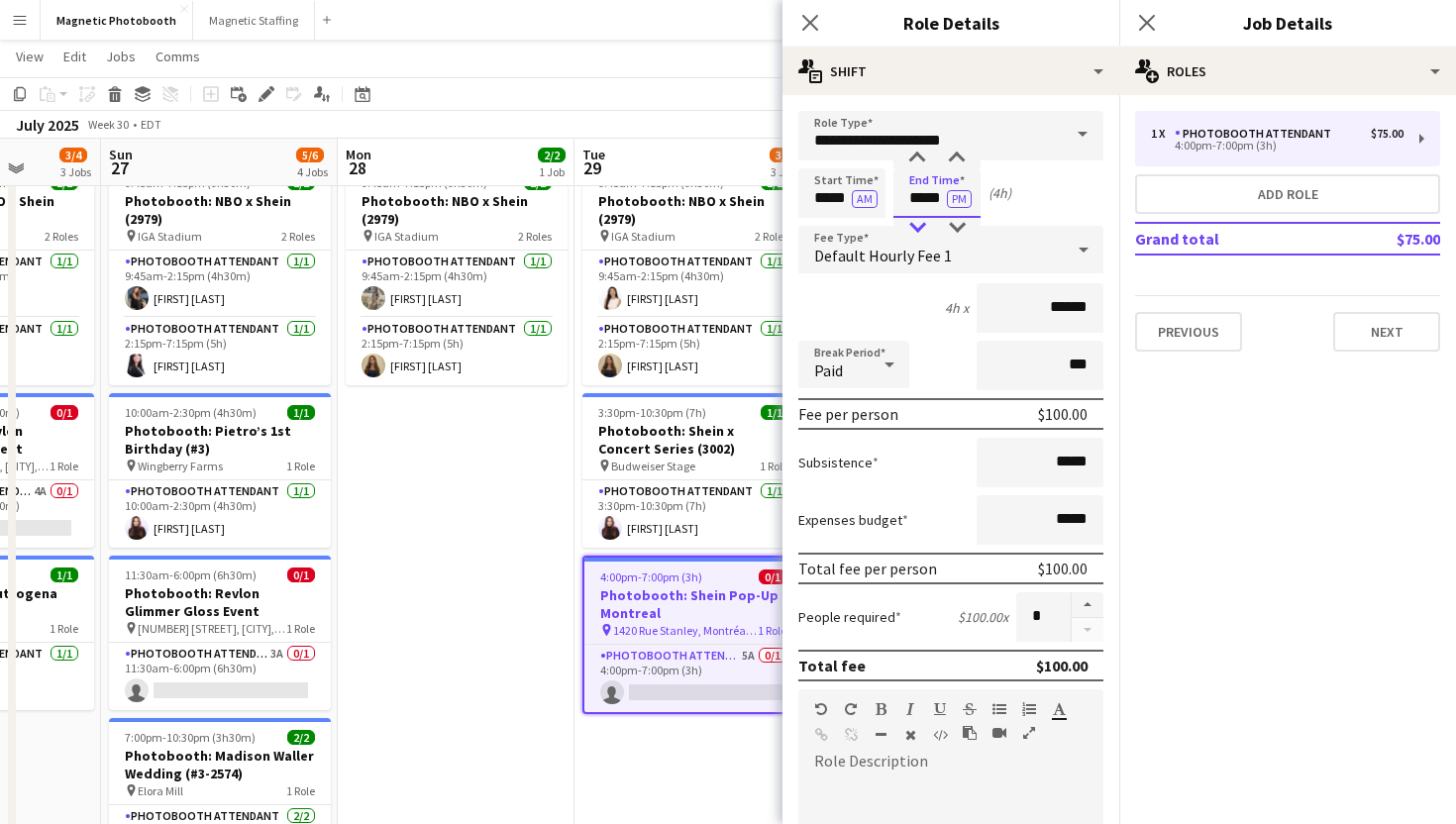 click at bounding box center (917, 228) 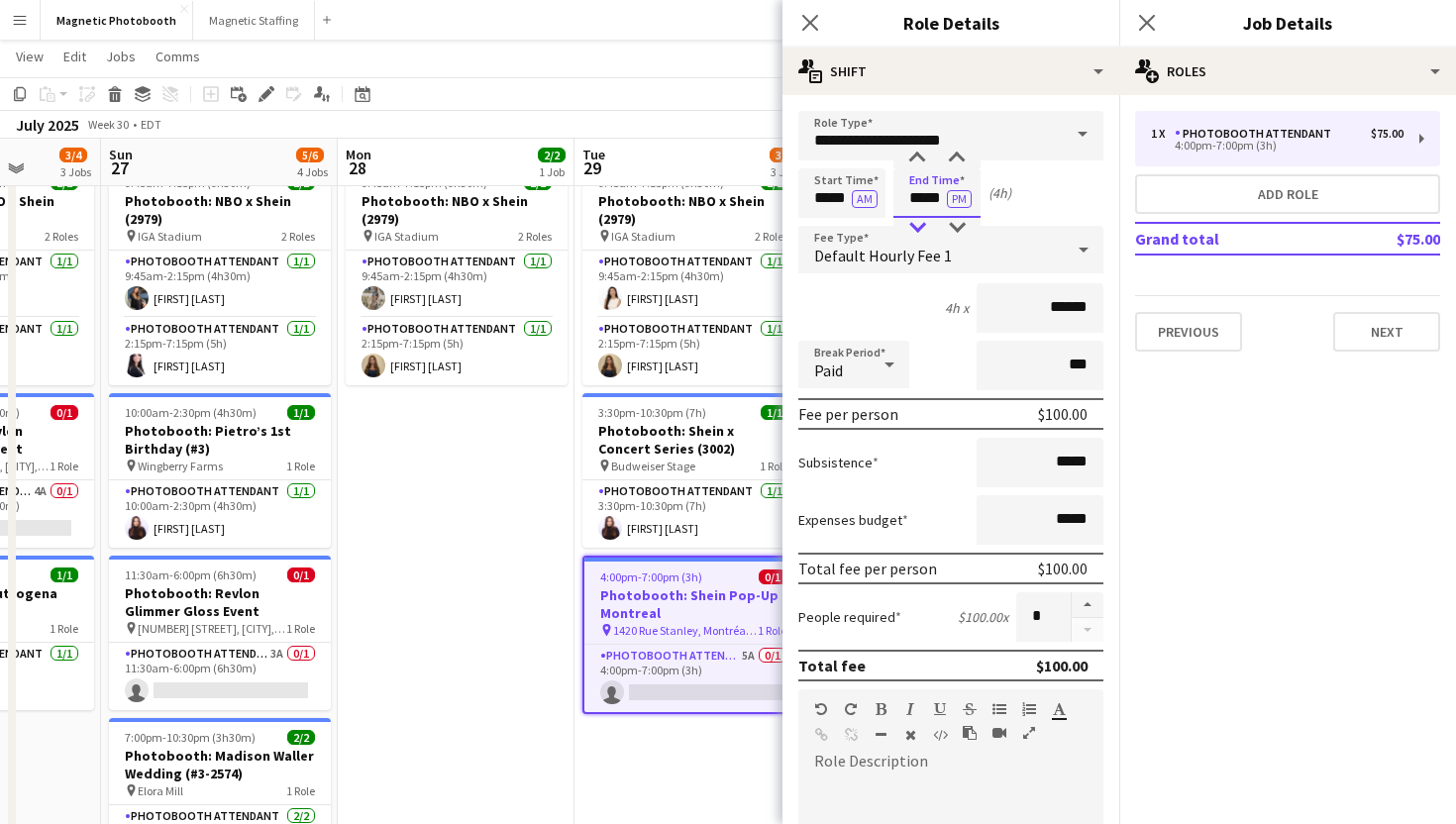 type on "*****" 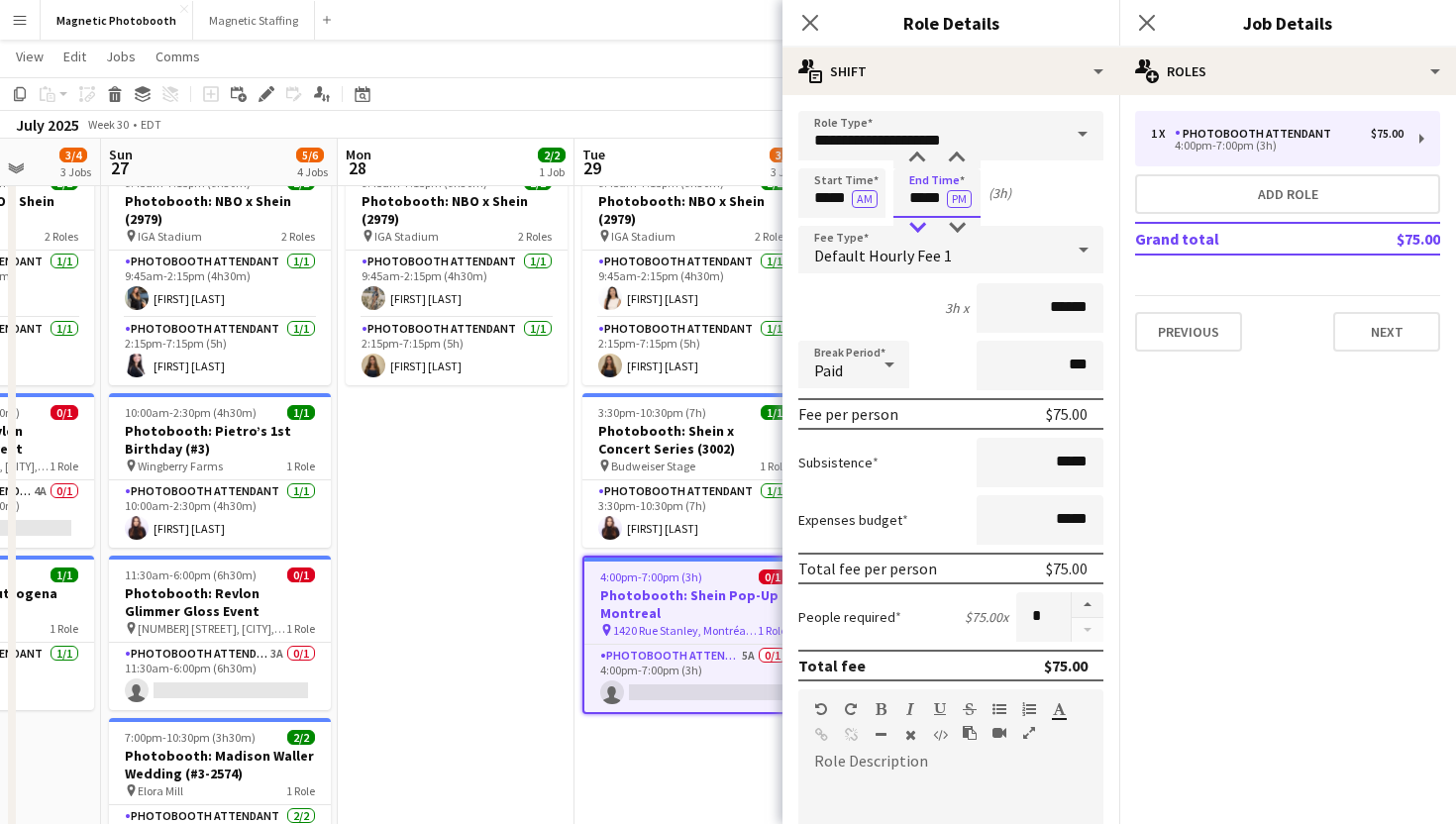 click at bounding box center [917, 228] 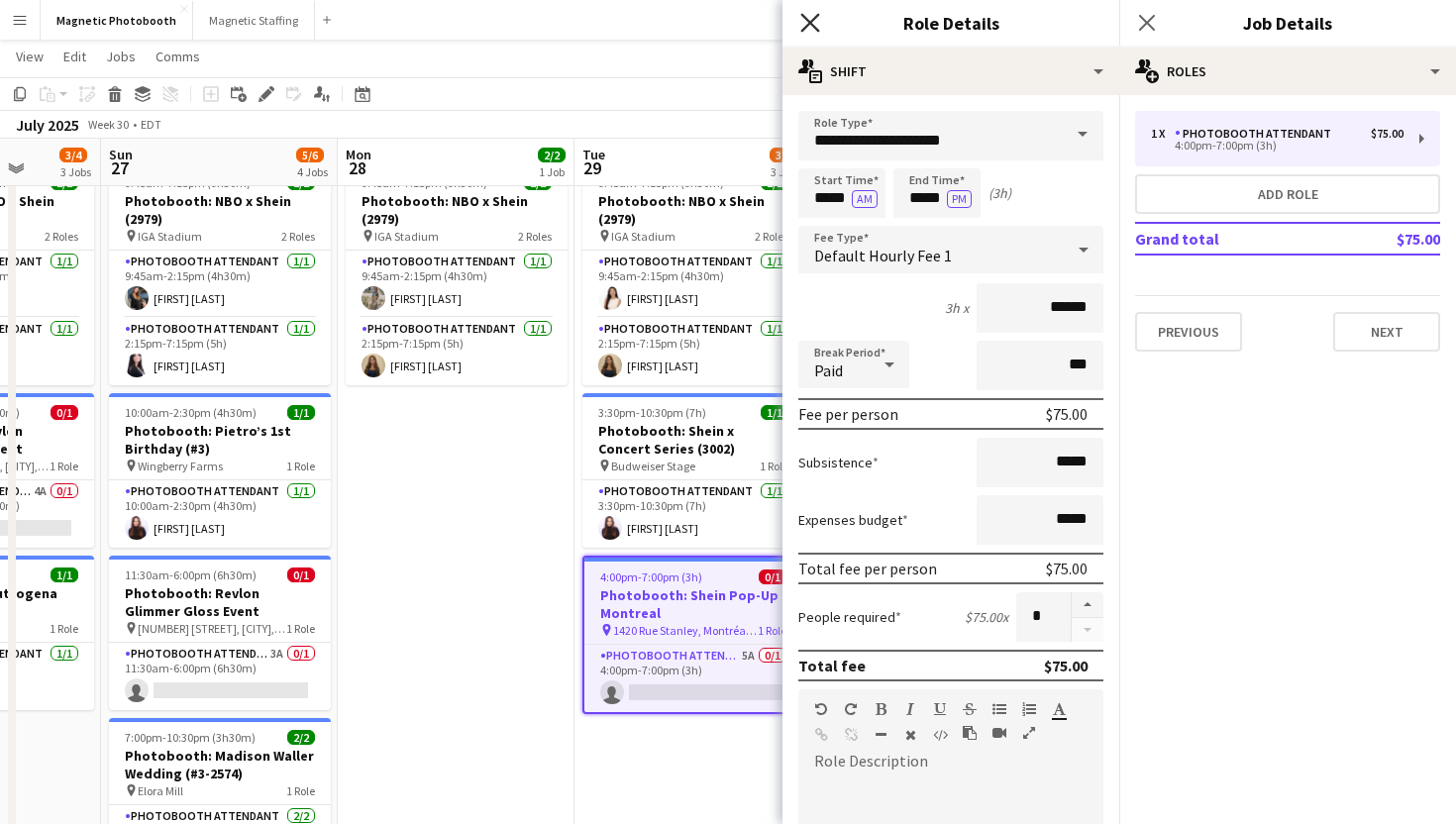 click on "Close pop-in" 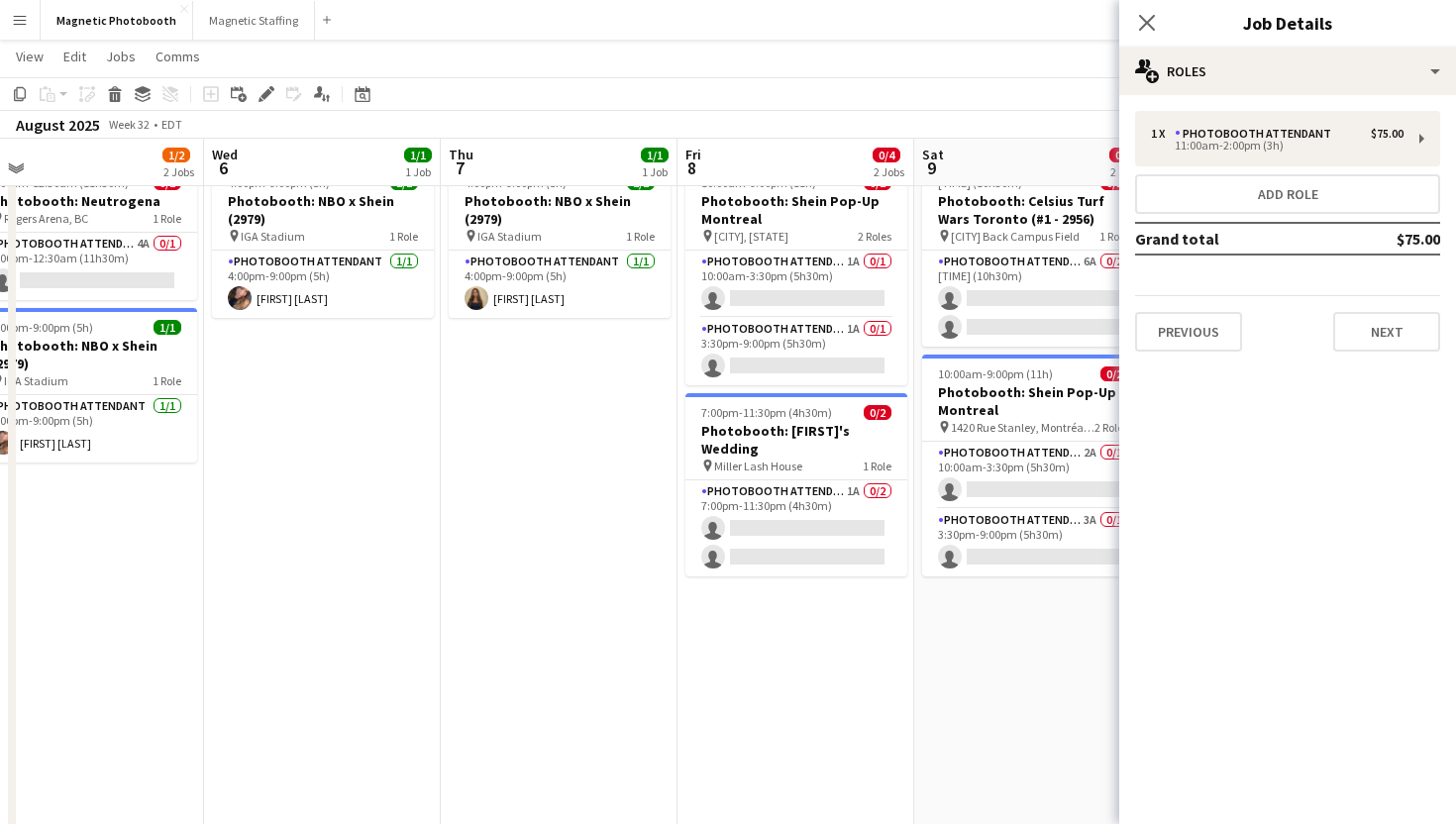 scroll, scrollTop: 0, scrollLeft: 970, axis: horizontal 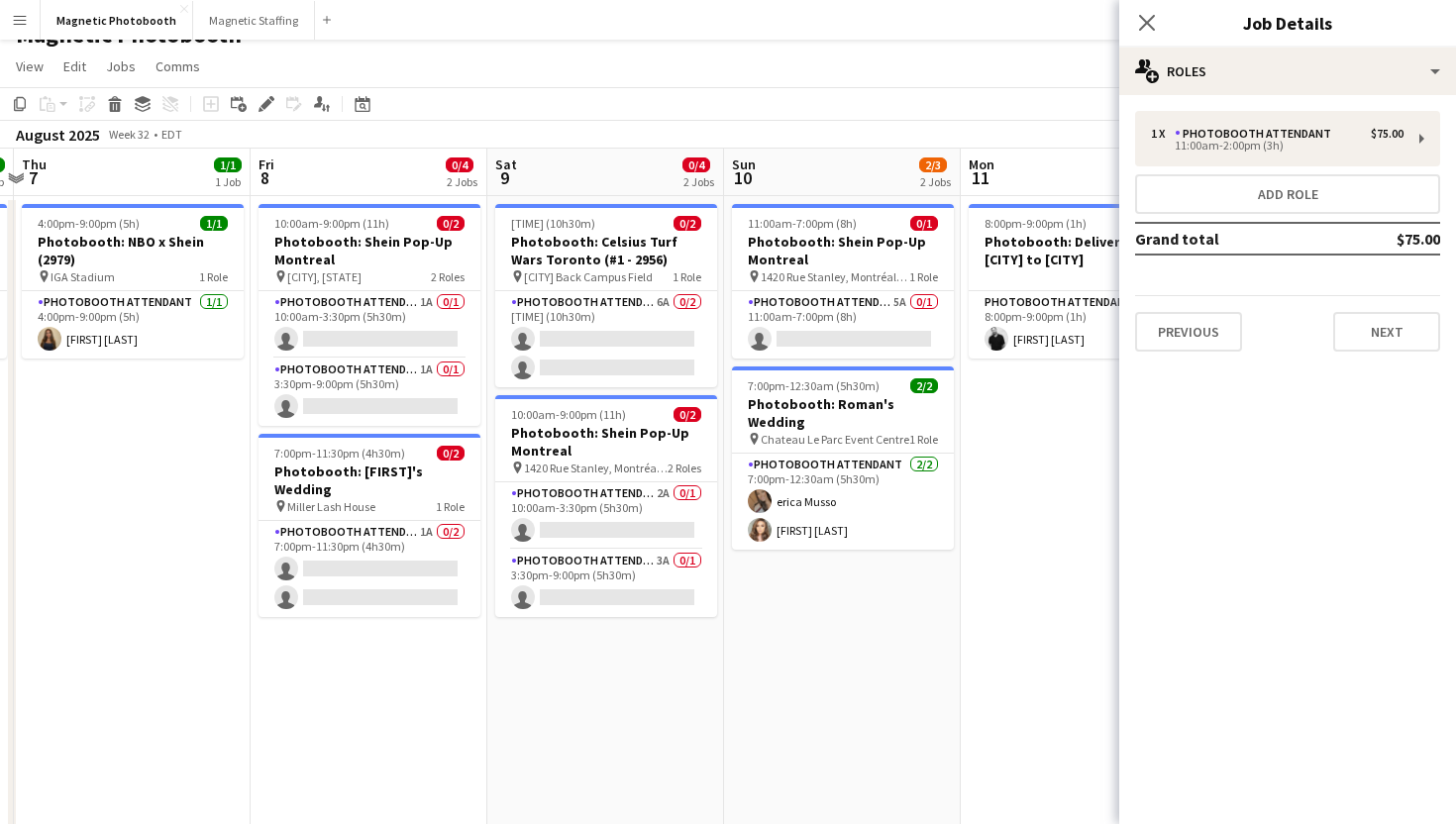 click on "Copy
Paste
Paste
Command
V Paste with crew
Command
Shift
V
Paste linked Job
Delete
Group
Ungroup
Add job
Add linked Job
Edit
Edit linked Job
Applicants
Date picker
JUL 2025 JUL 2025 Monday M Tuesday T Wednesday W Thursday T Friday F Saturday S Sunday S  JUL      1   2   3   4   5   6   7   8   9   10   11   12   13   14   15   16   17   18   19   20   21   22   23   24" 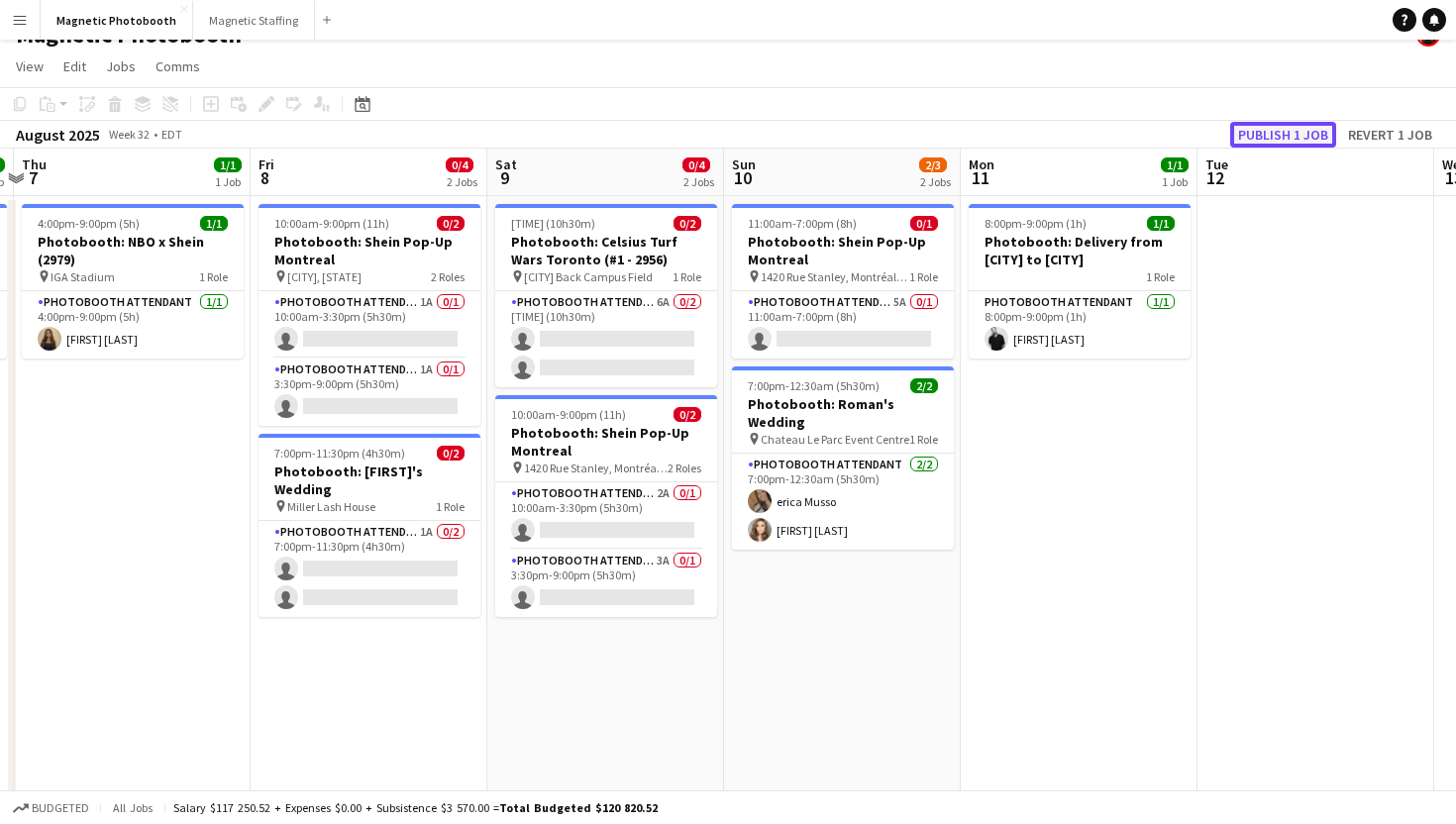 click on "Publish 1 job" 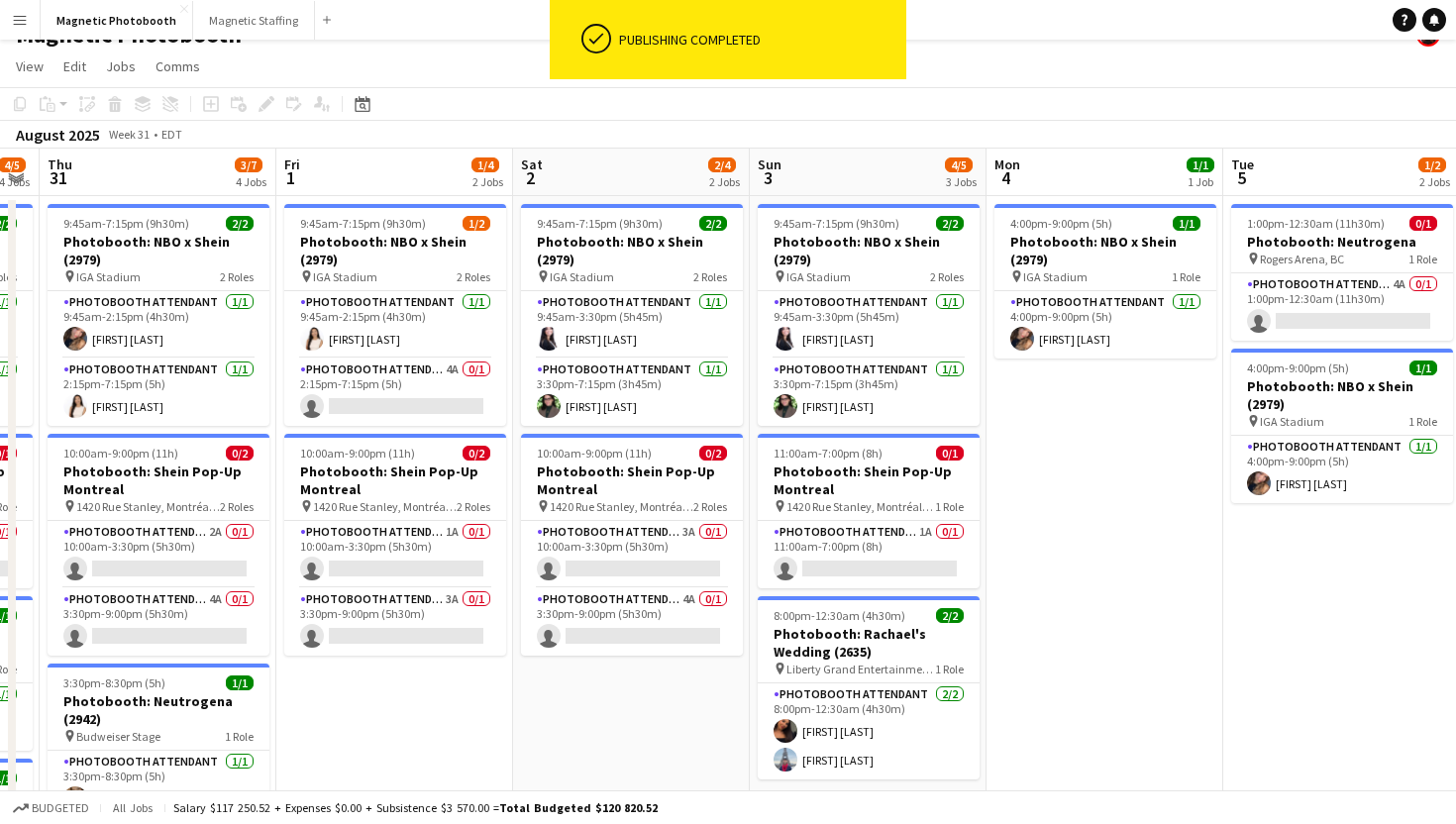 scroll, scrollTop: 0, scrollLeft: 422, axis: horizontal 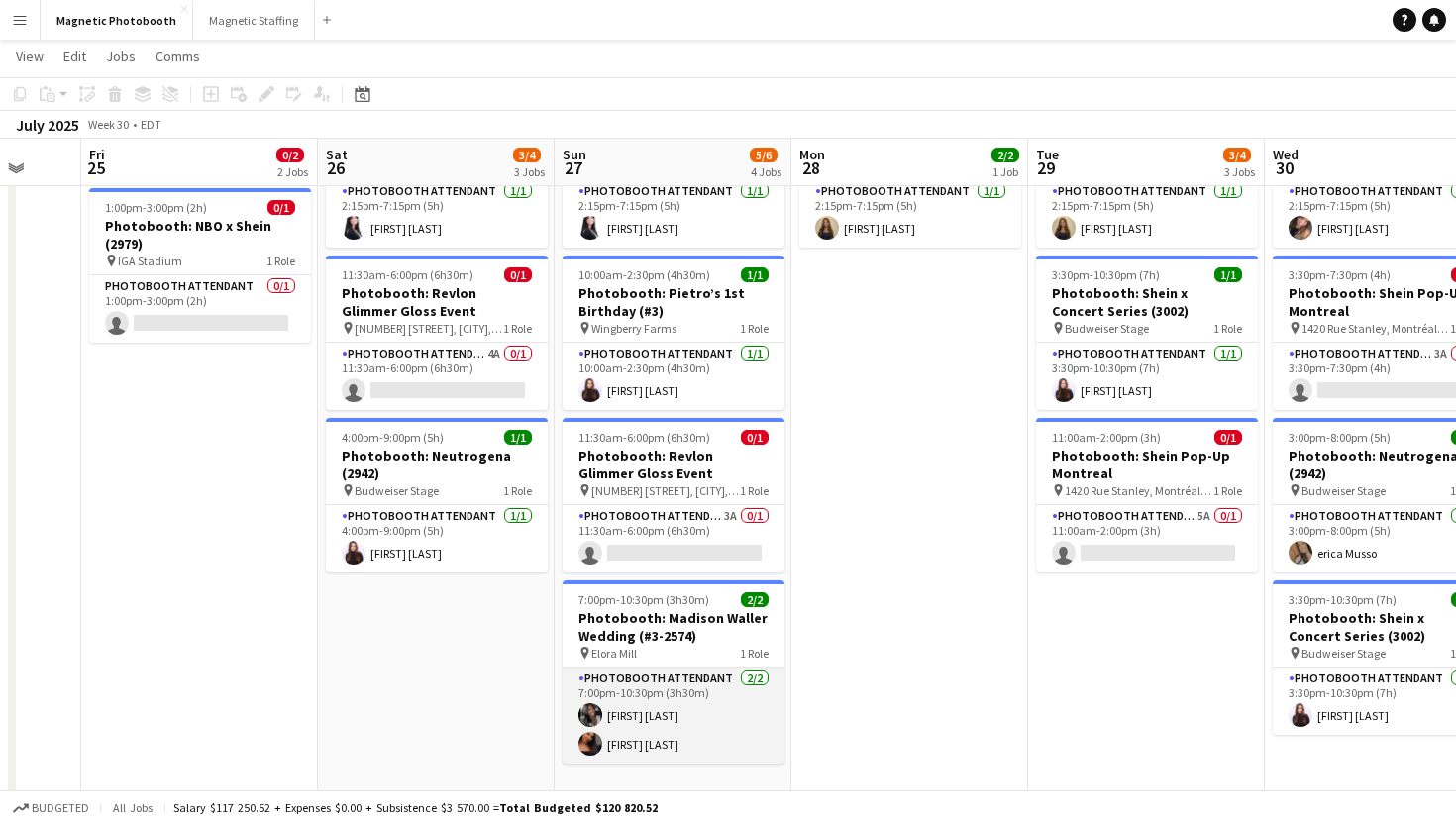 click on "Photobooth Attendant    2/2   [TIME] (3h30m)
[FIRST] [LAST] [FIRST] [LAST]" at bounding box center (674, 715) 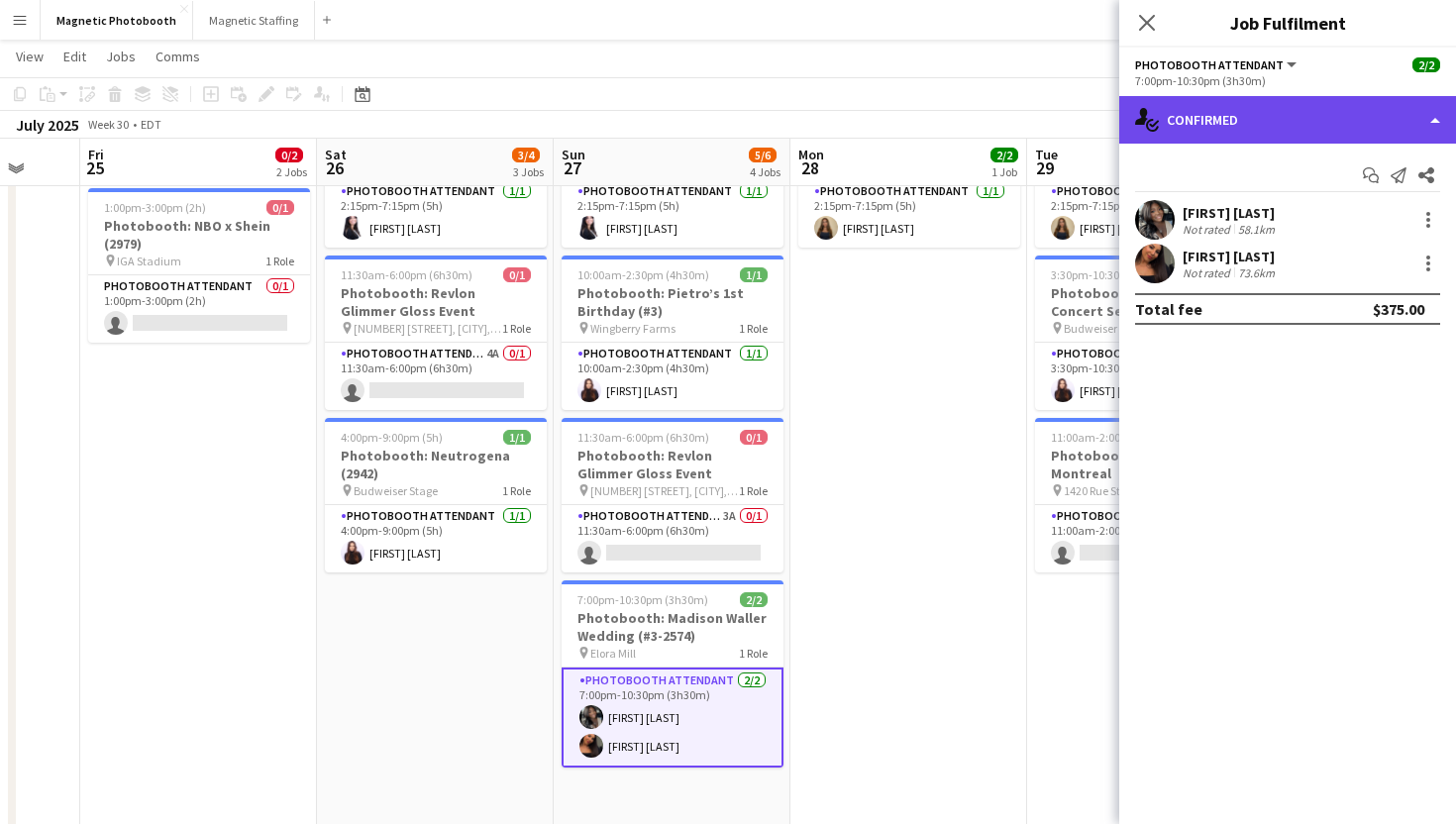 click on "single-neutral-actions-check-2
Confirmed" 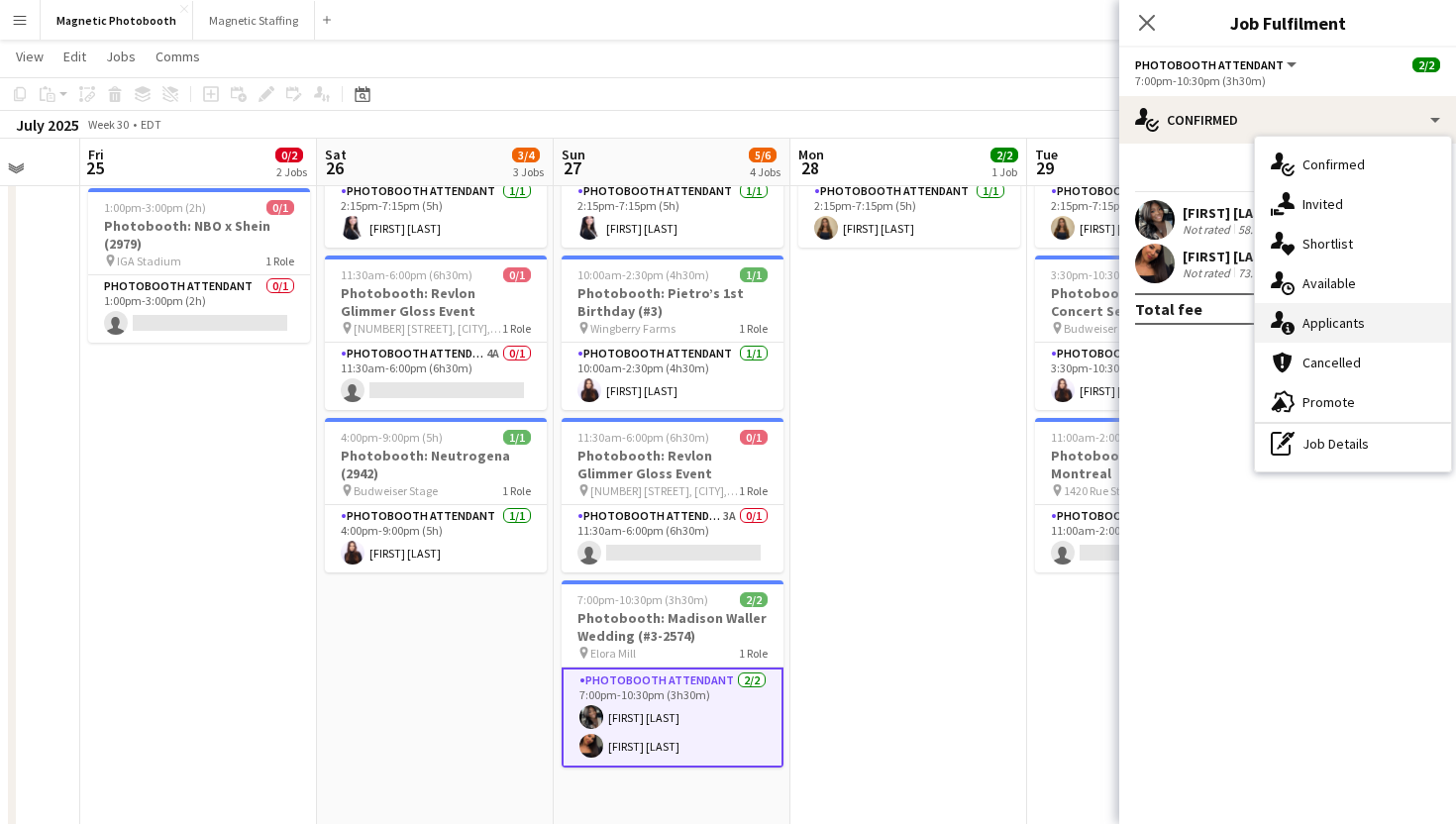 click on "single-neutral-actions-information
Applicants" at bounding box center [1353, 323] 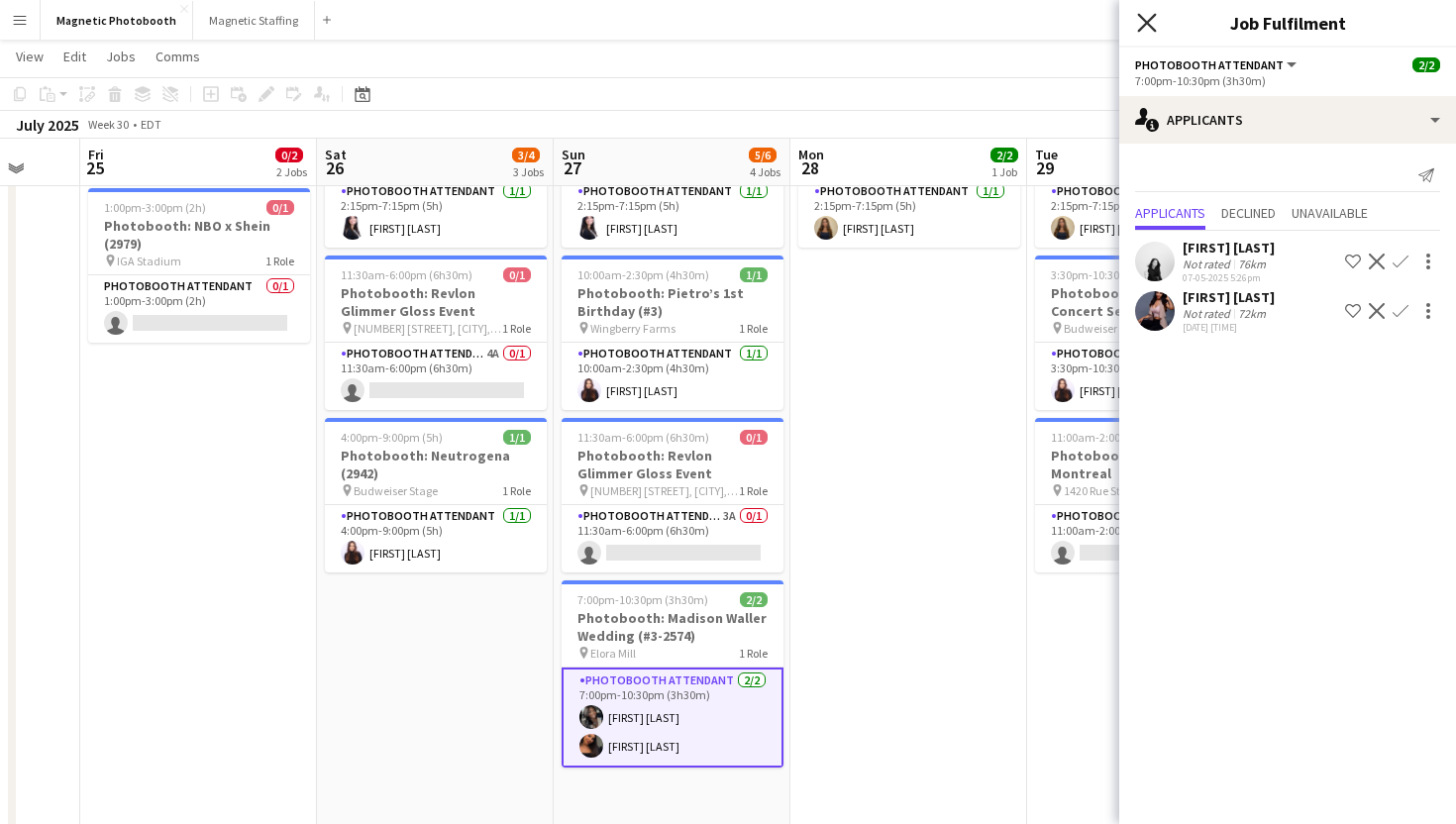 click on "Close pop-in" 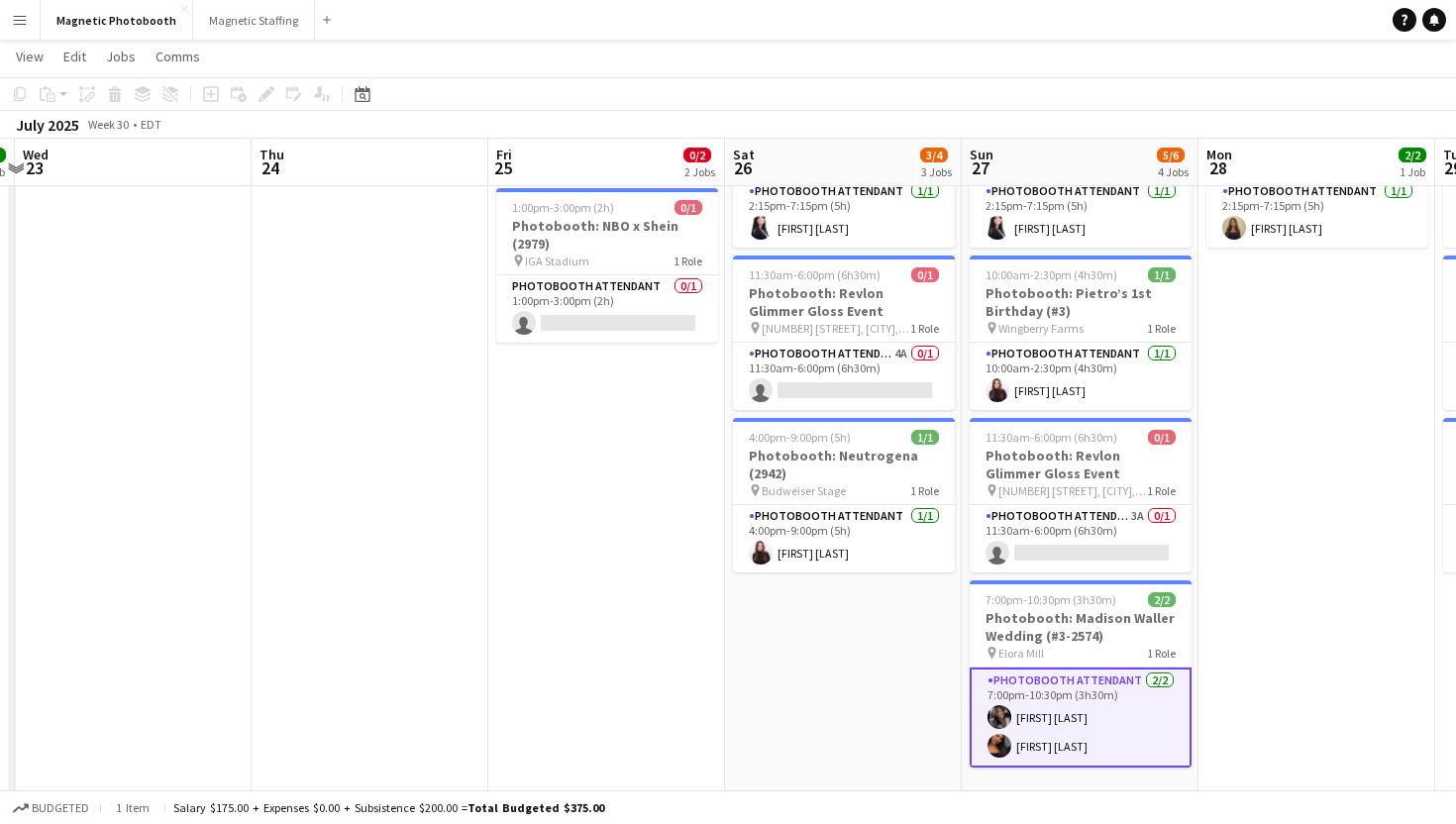 scroll, scrollTop: 0, scrollLeft: 585, axis: horizontal 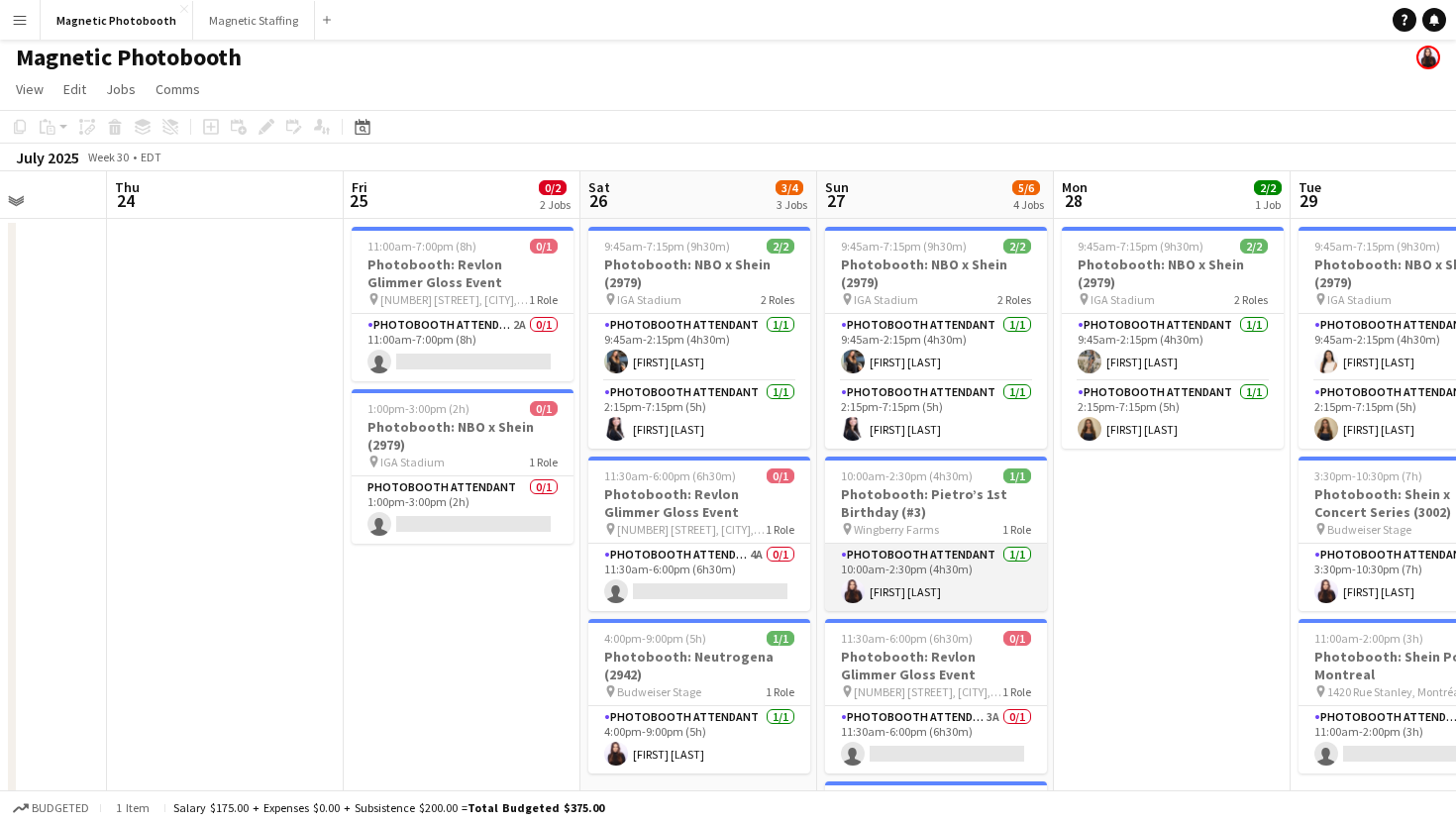 click on "Photobooth Attendant    1/1   10:00am-2:30pm (4h30m)
[FIRST] [LAST]" at bounding box center (936, 577) 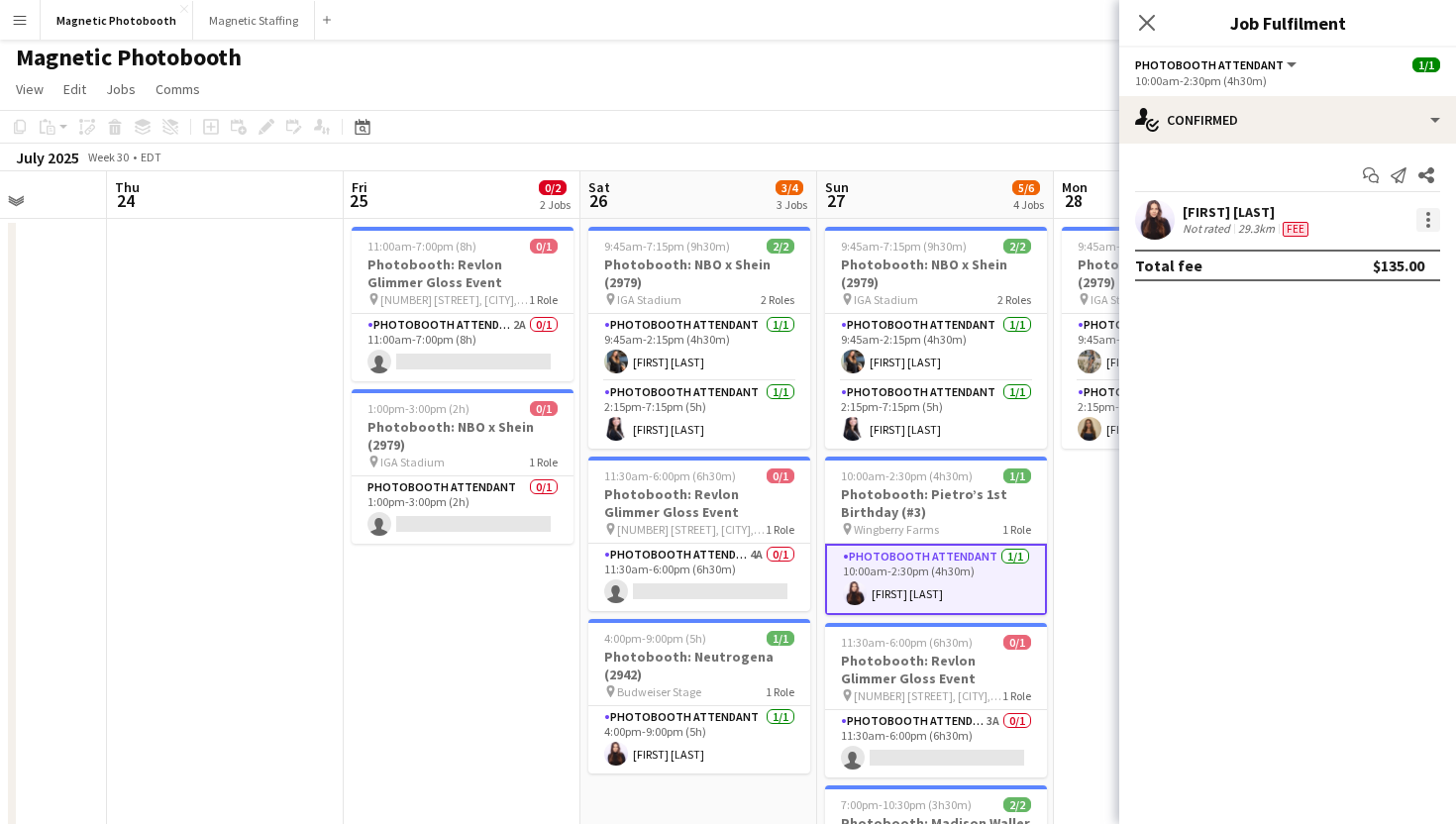 click at bounding box center [1428, 220] 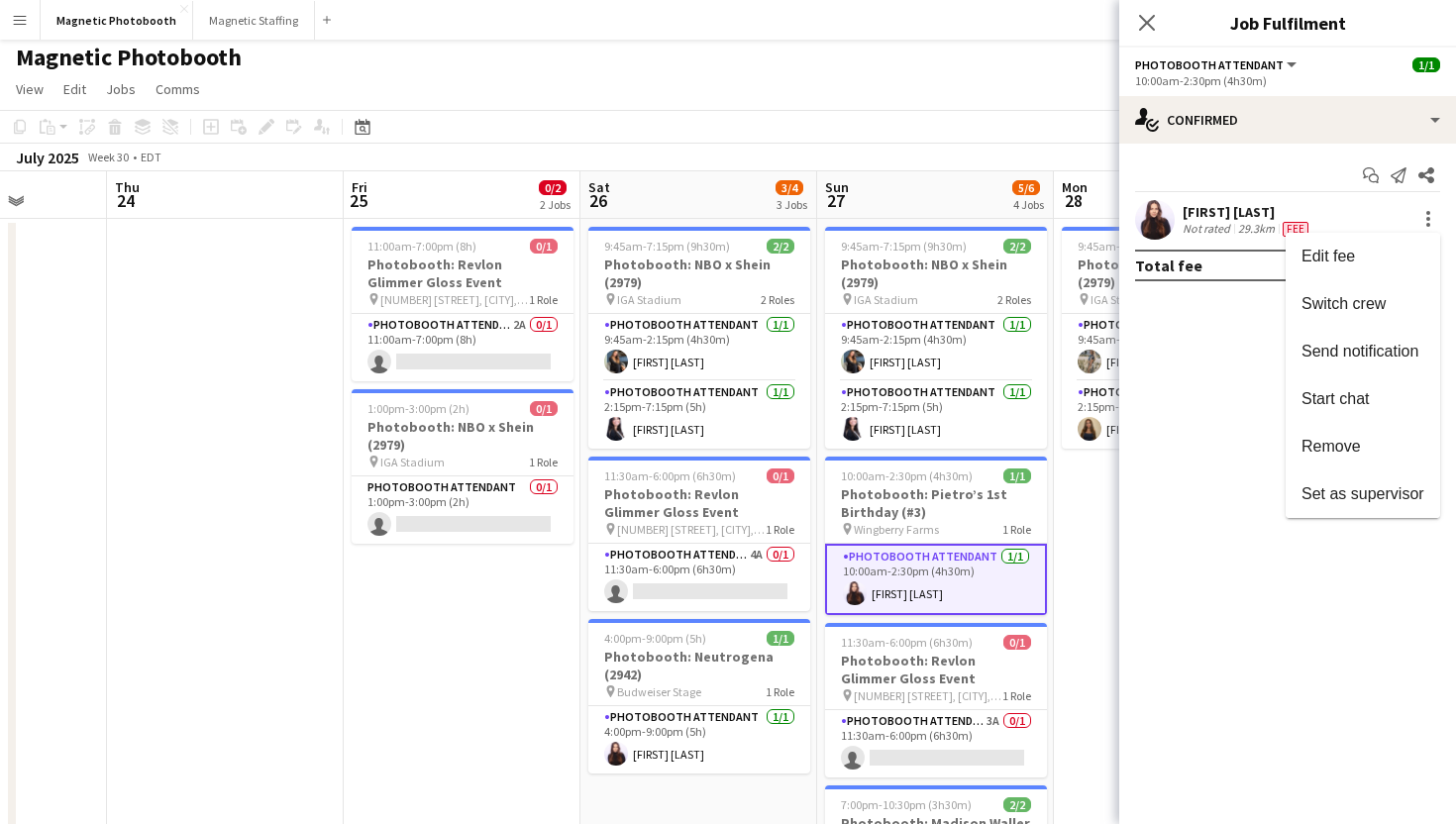 click at bounding box center [728, 412] 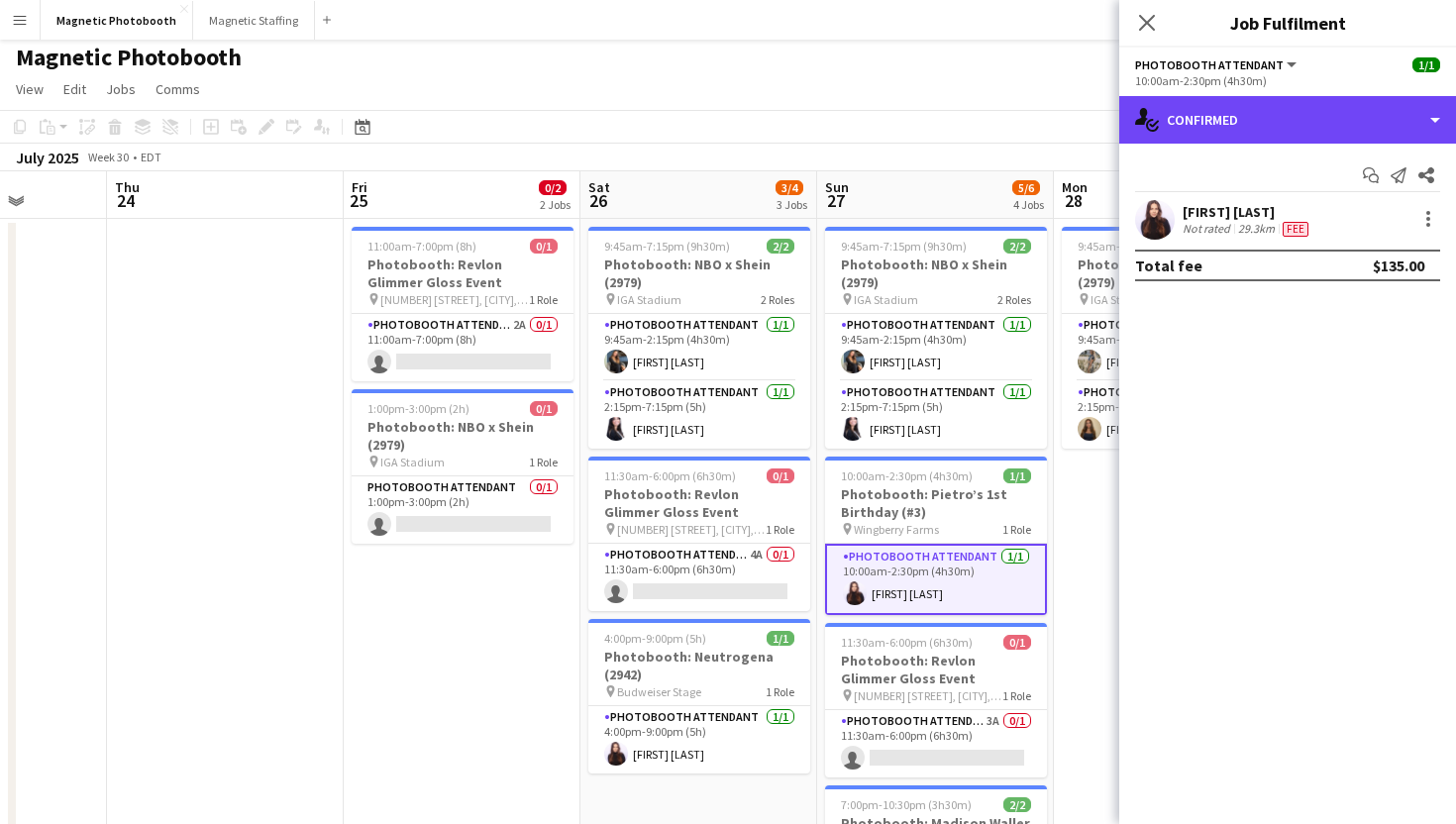 click on "single-neutral-actions-check-2
Confirmed" 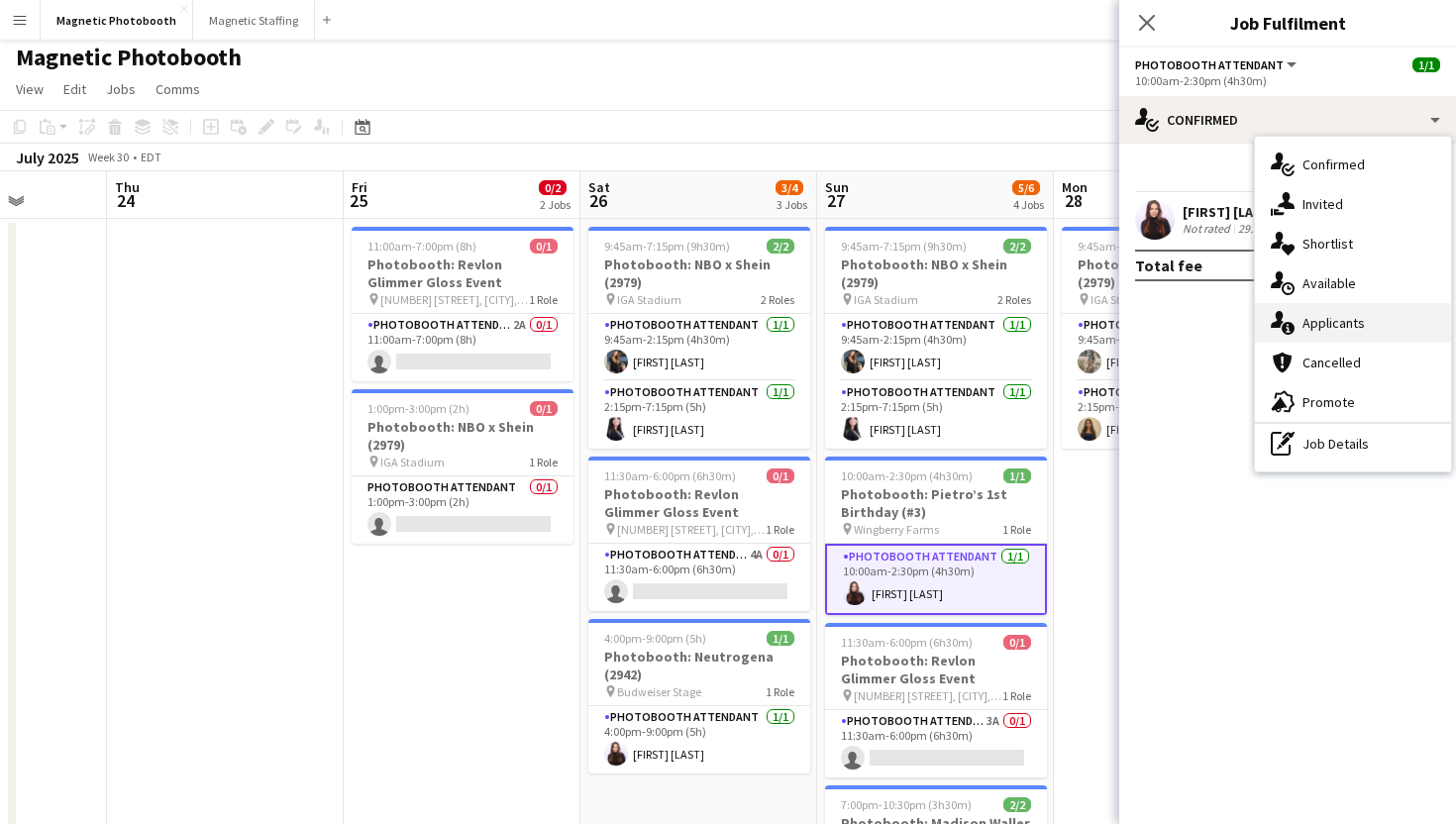 click on "single-neutral-actions-information
Applicants" at bounding box center [1353, 323] 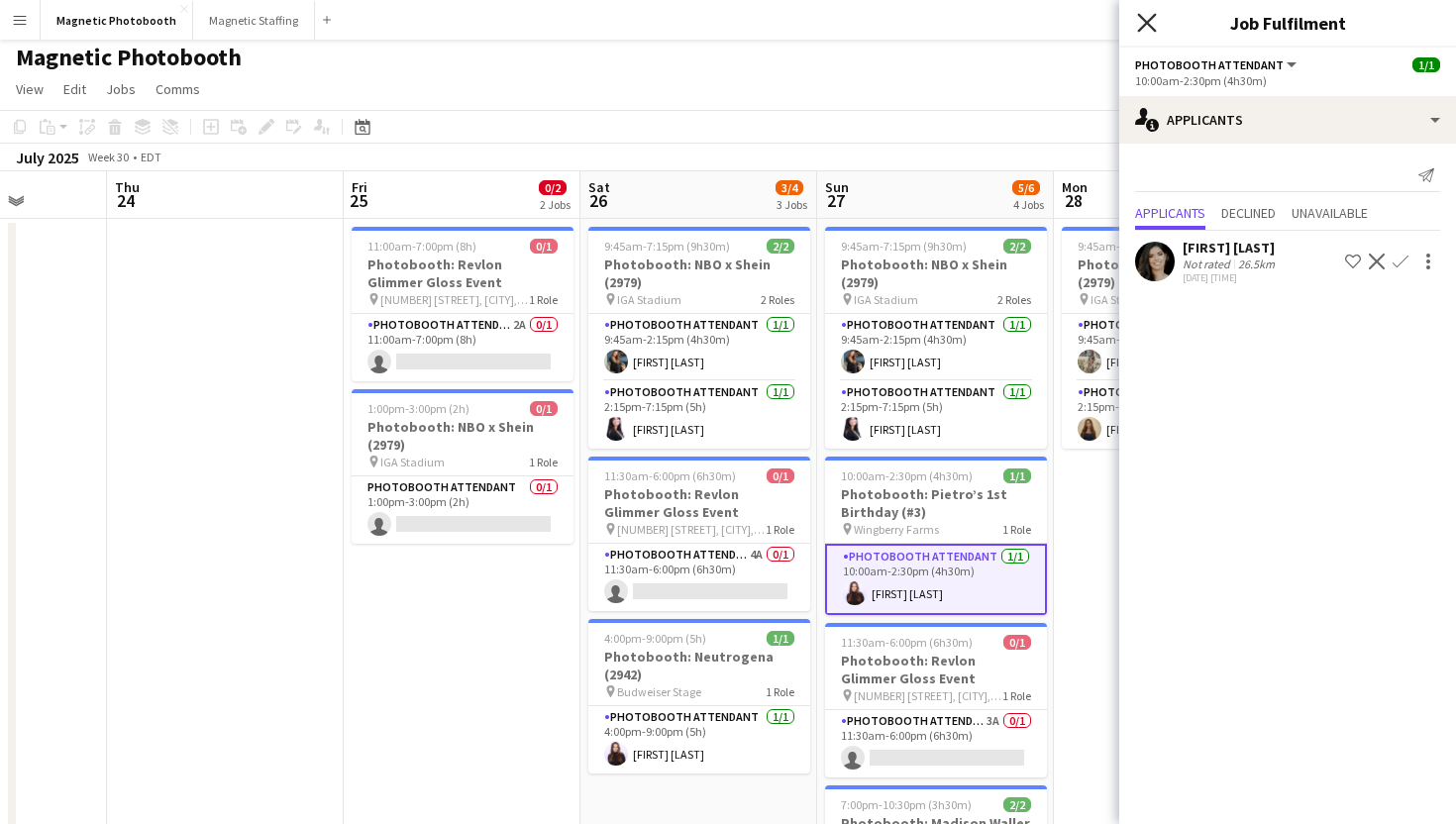 click on "Close pop-in" 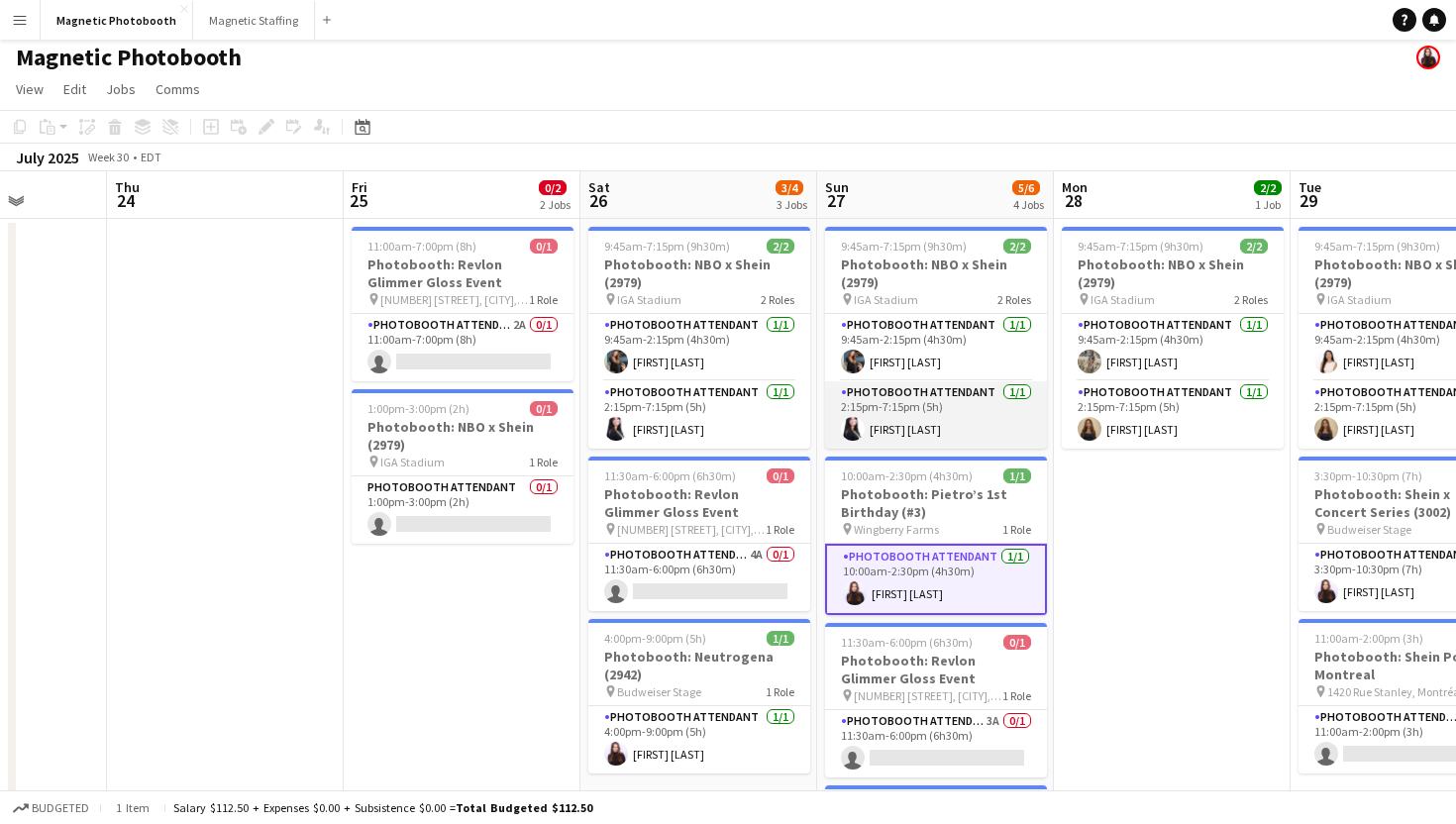 scroll, scrollTop: 6, scrollLeft: 0, axis: vertical 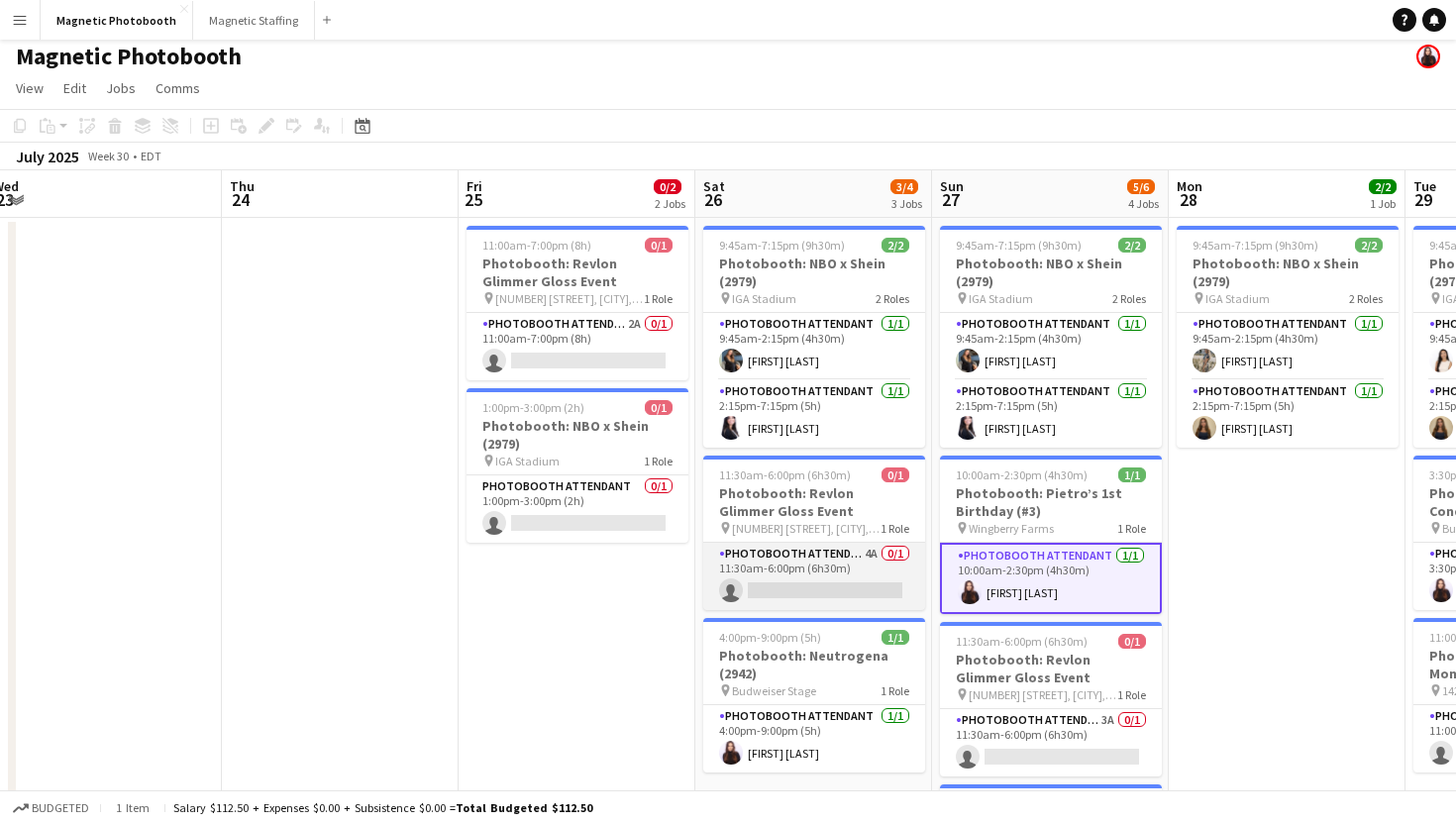click on "Photobooth Attendant    4A   0/1   [TIME] (6h30m)
single-neutral-actions" at bounding box center [814, 576] 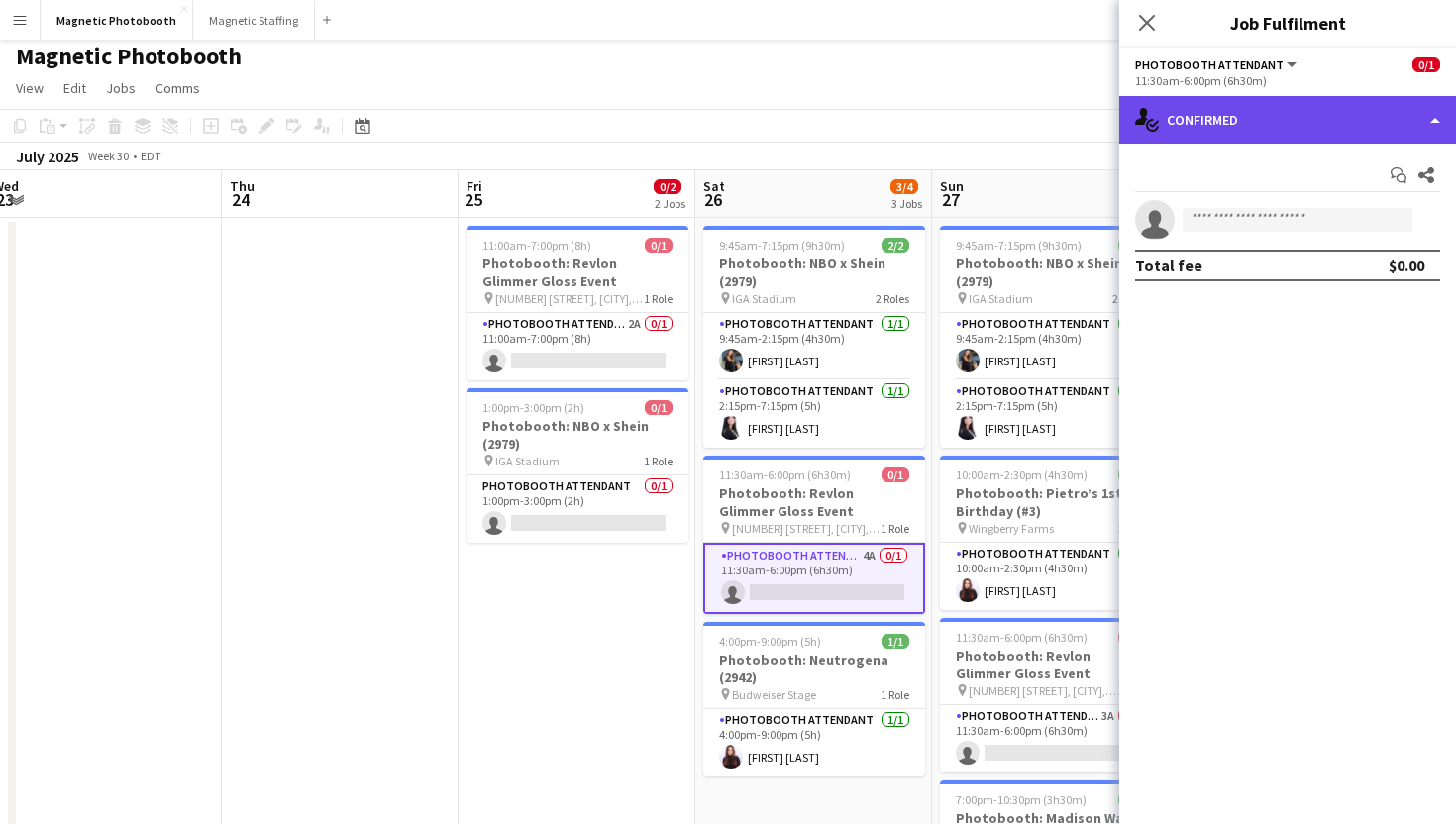 click on "single-neutral-actions-check-2
Confirmed" 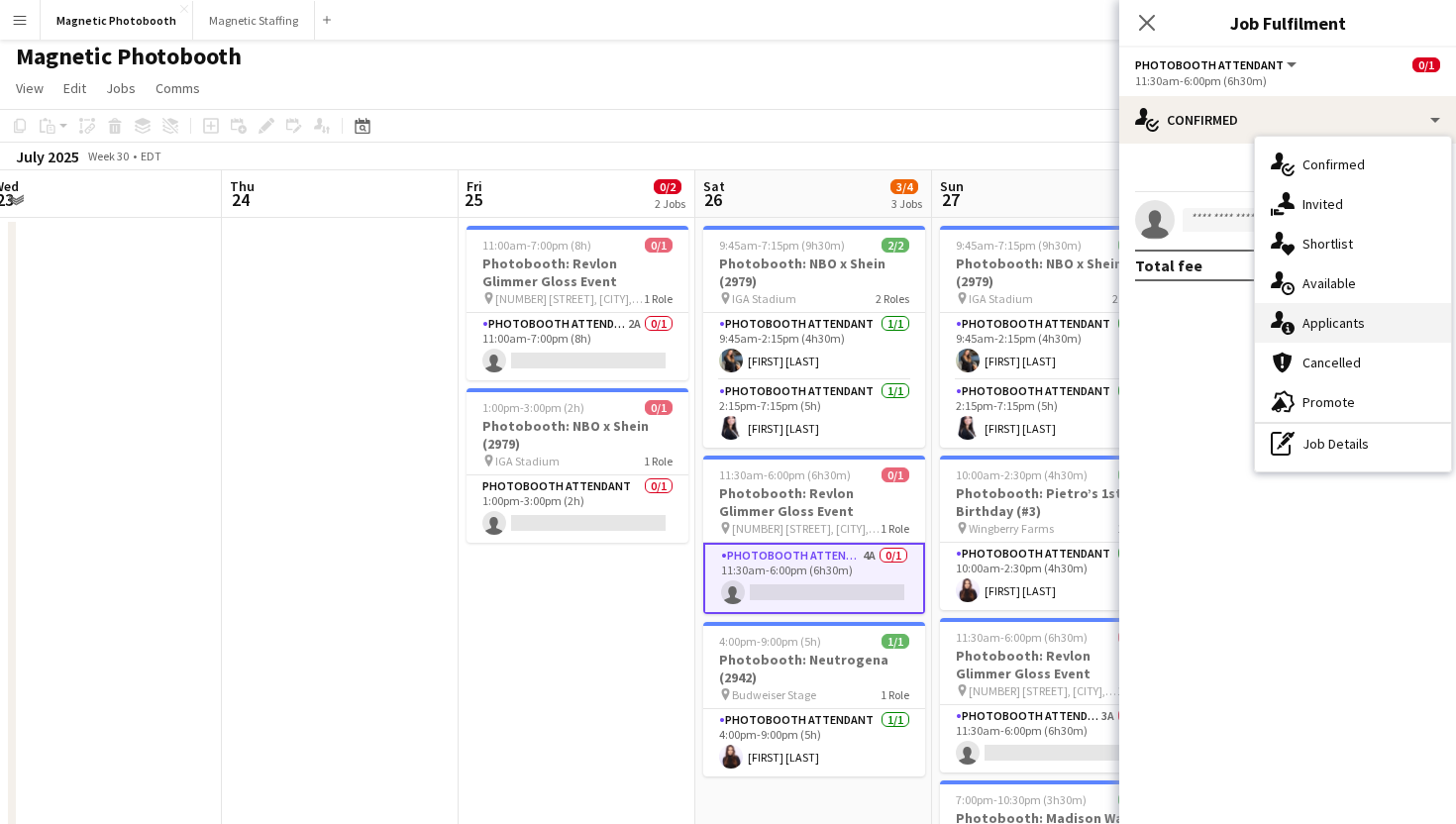 click on "single-neutral-actions-information
Applicants" at bounding box center (1353, 323) 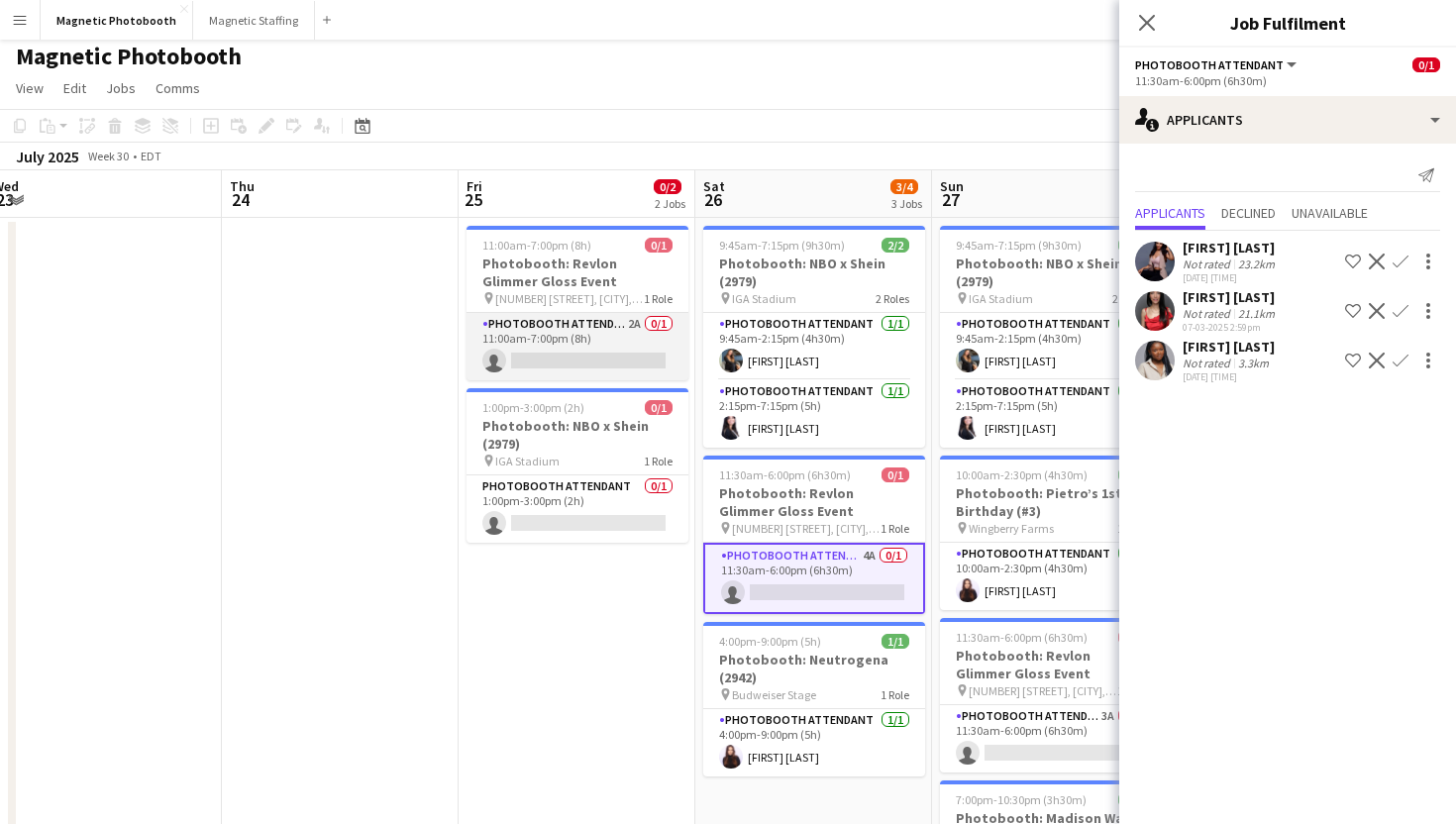 click on "Photobooth Attendant    2A   0/1   [TIME] (8h)
single-neutral-actions" at bounding box center (577, 347) 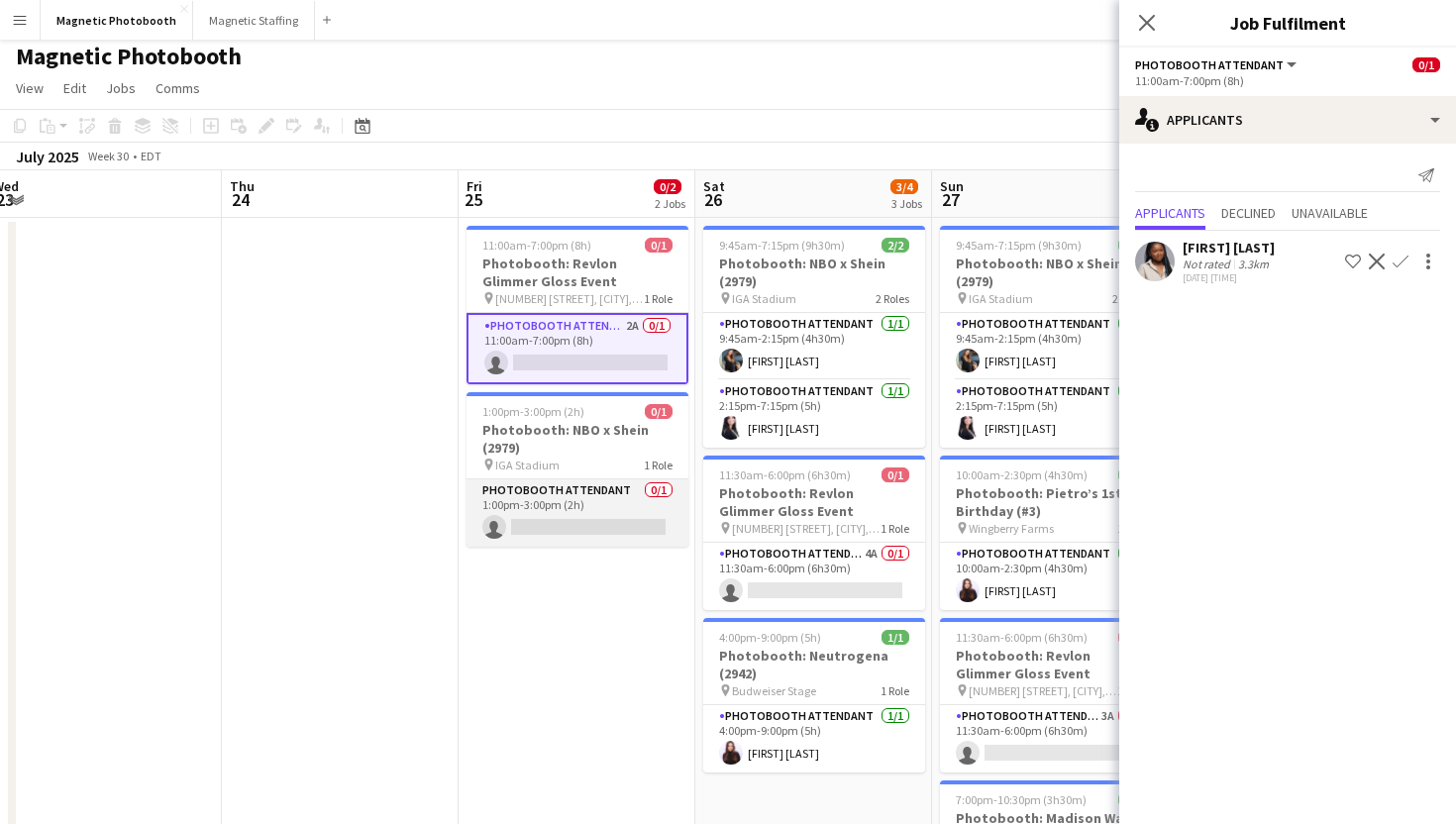 click on "Photobooth Attendant    0/1   1:00pm-3:00pm (2h)
single-neutral-actions" at bounding box center (577, 513) 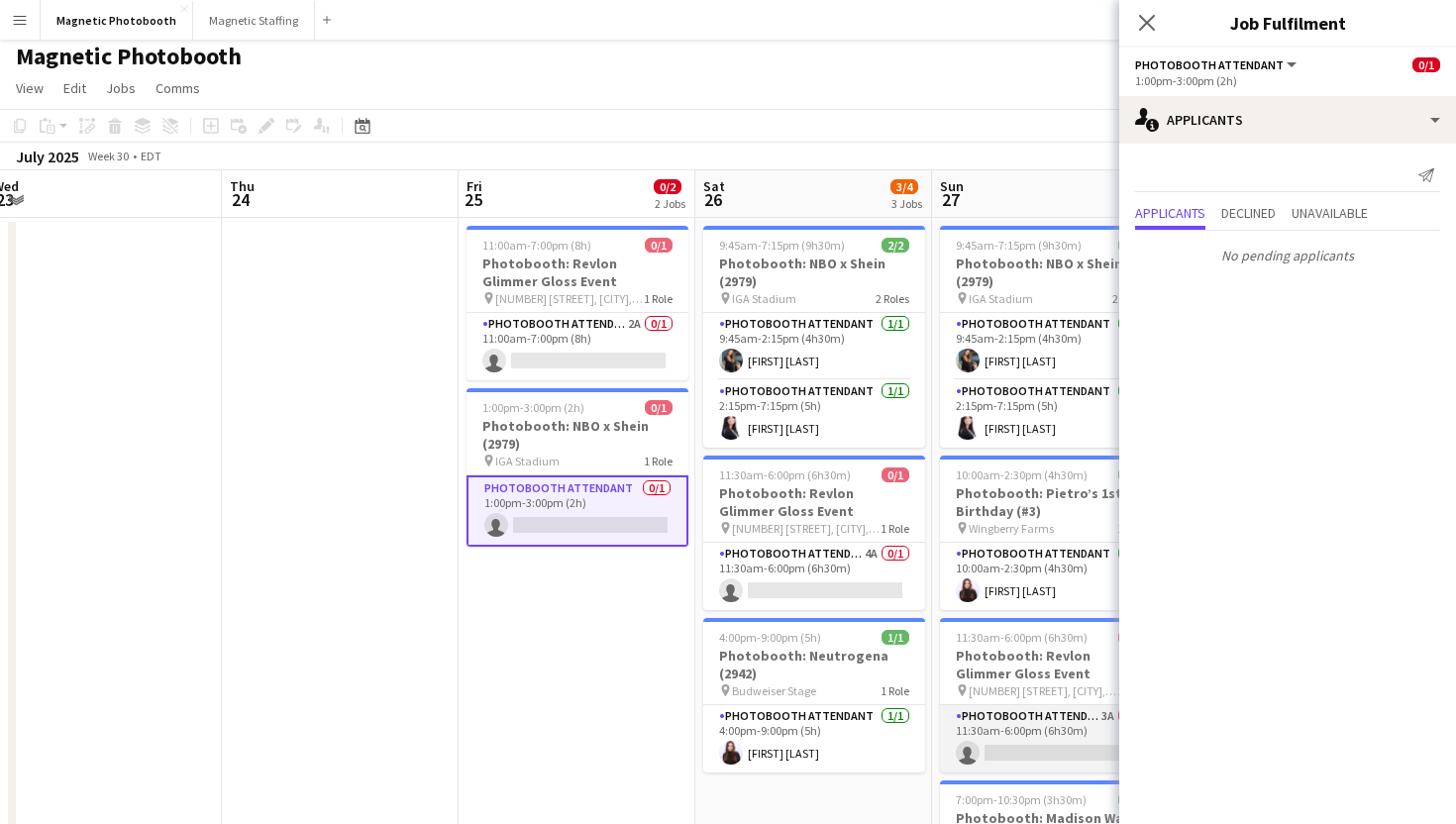 click on "Photobooth Attendant    3A   0/1   [TIME] (6h30m)
single-neutral-actions" at bounding box center [1051, 739] 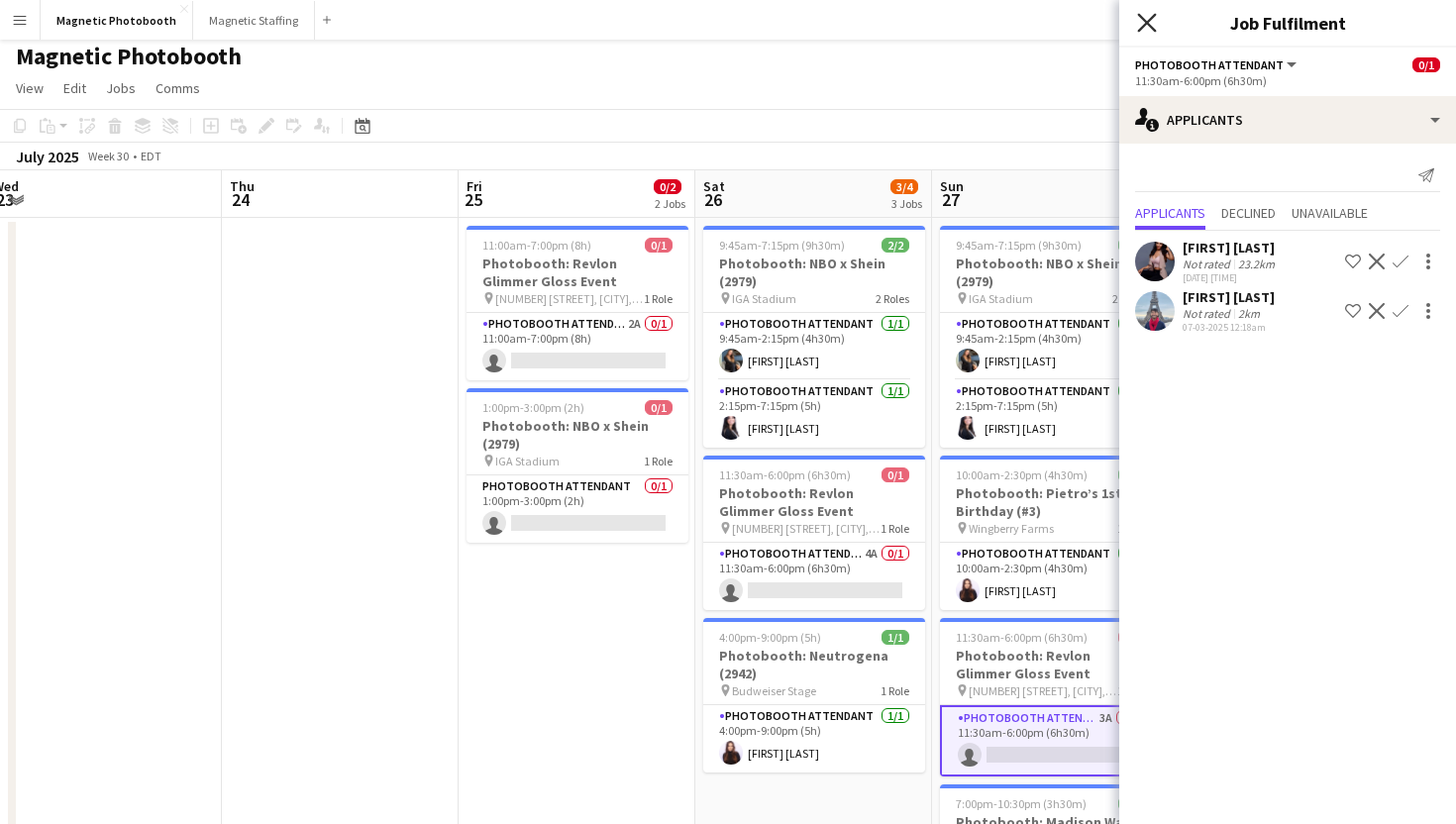 click 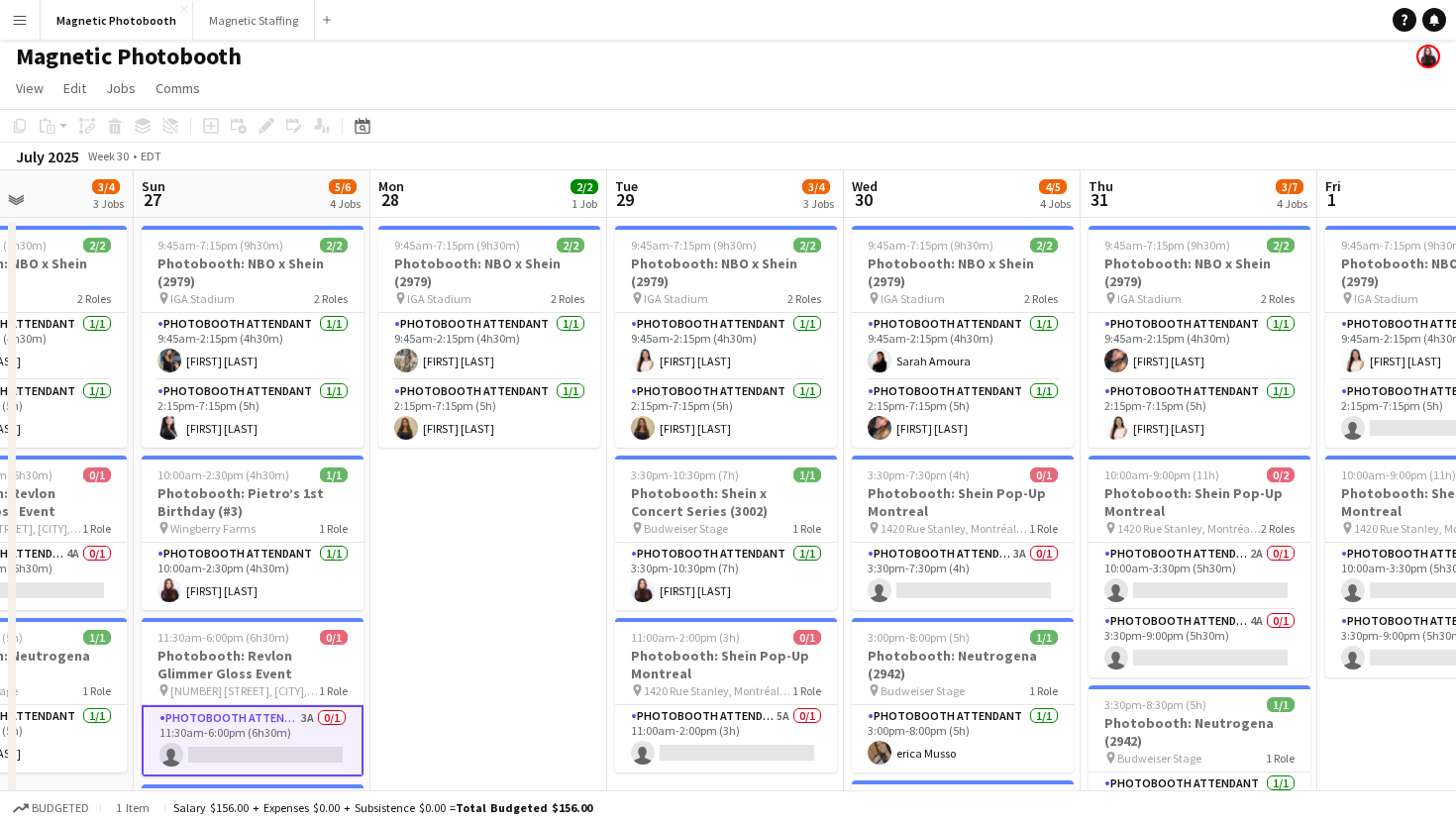 scroll, scrollTop: 0, scrollLeft: 836, axis: horizontal 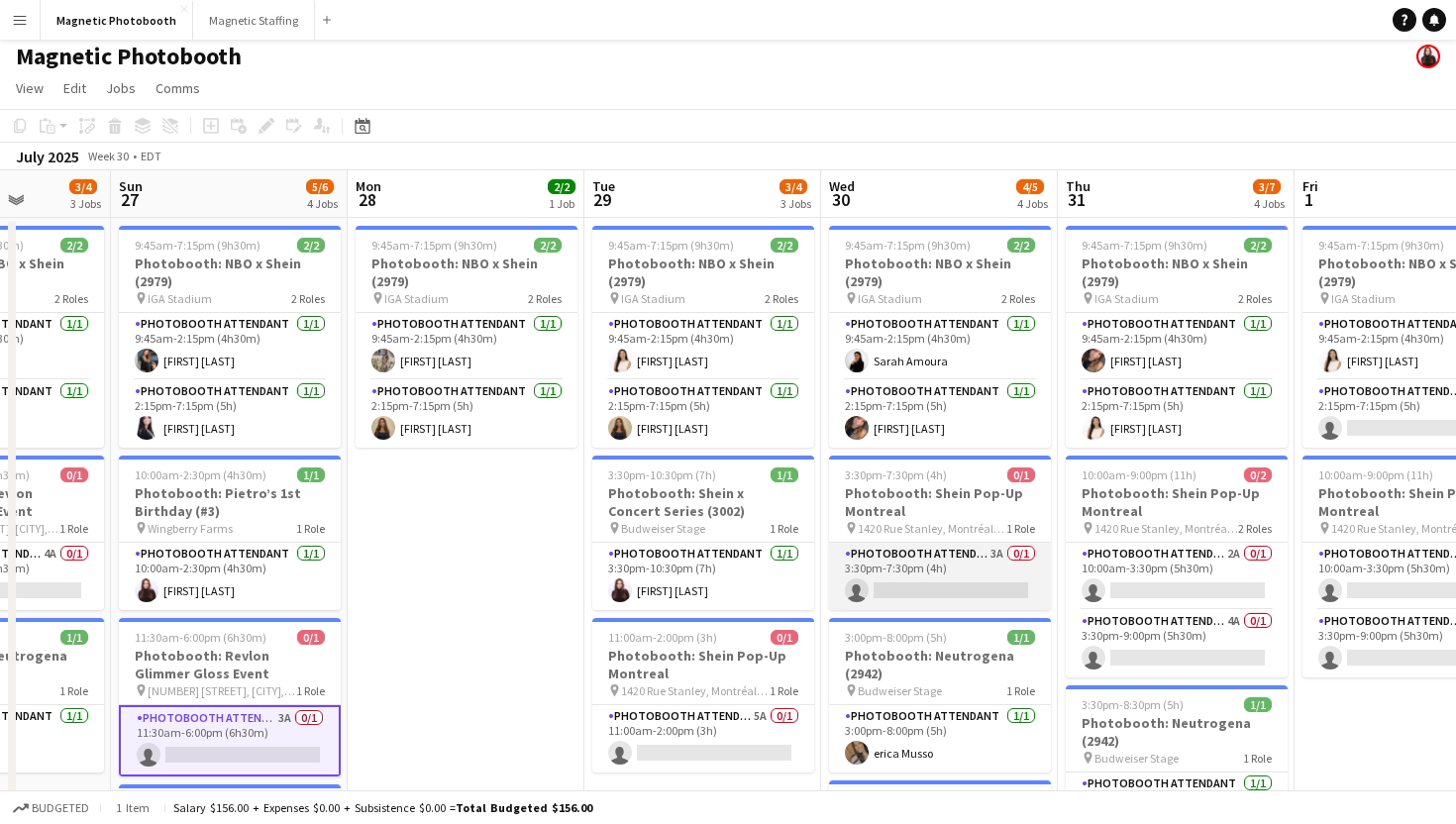 click on "Photobooth Attendant    3A   0/1   [TIME] (4h)
single-neutral-actions" at bounding box center [940, 576] 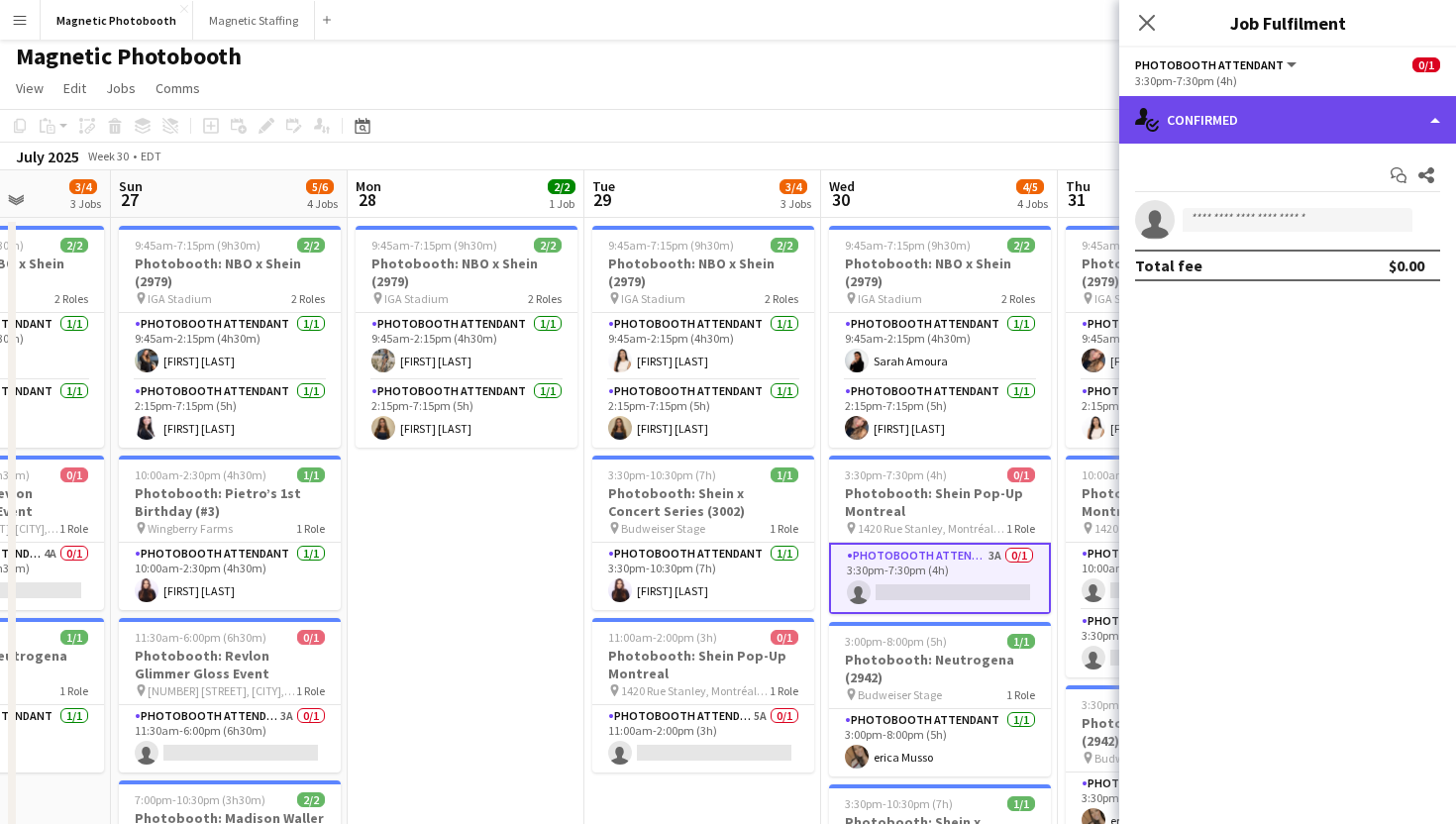 click on "single-neutral-actions-check-2
Confirmed" 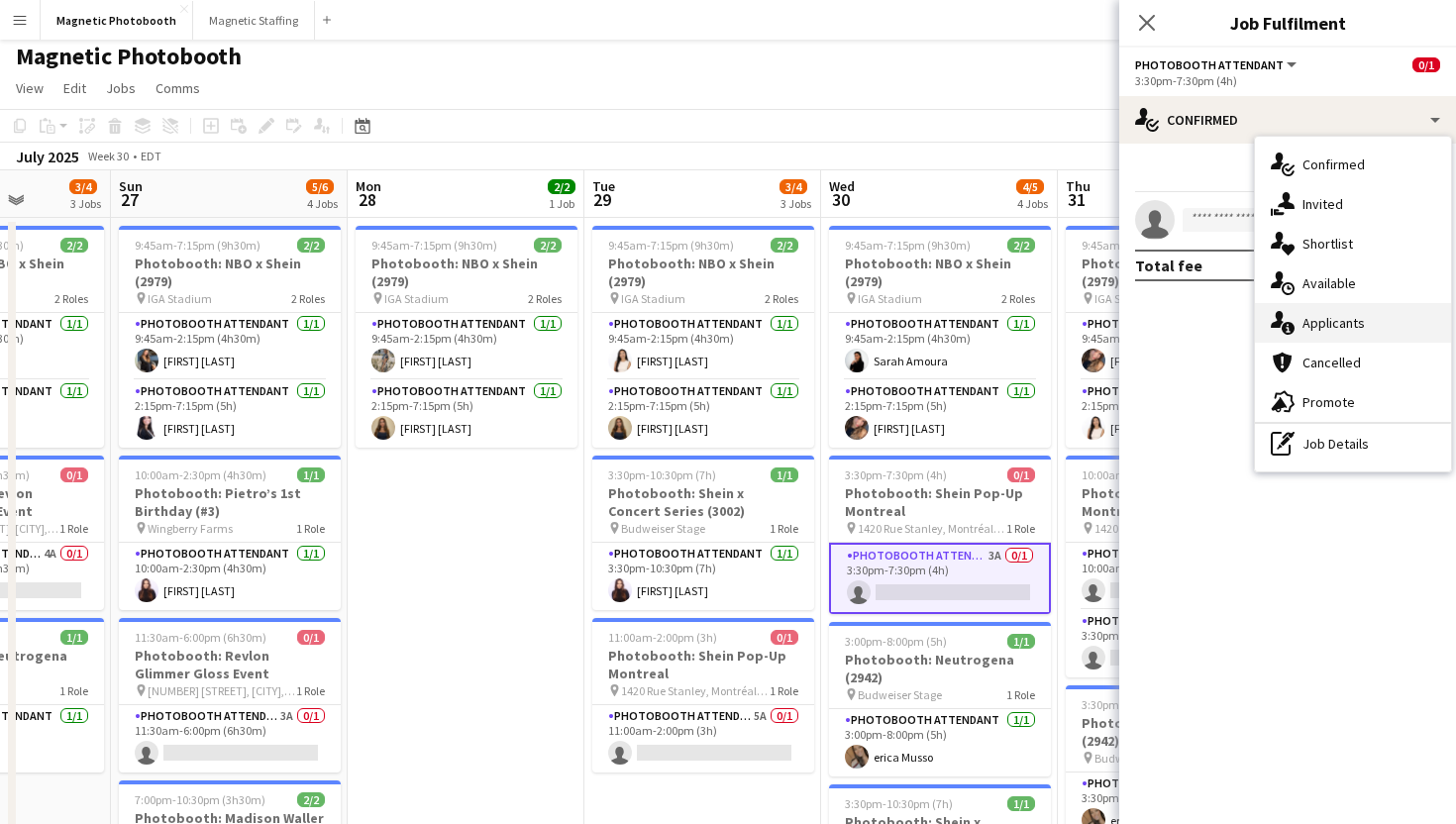 click on "single-neutral-actions-information
Applicants" at bounding box center [1353, 323] 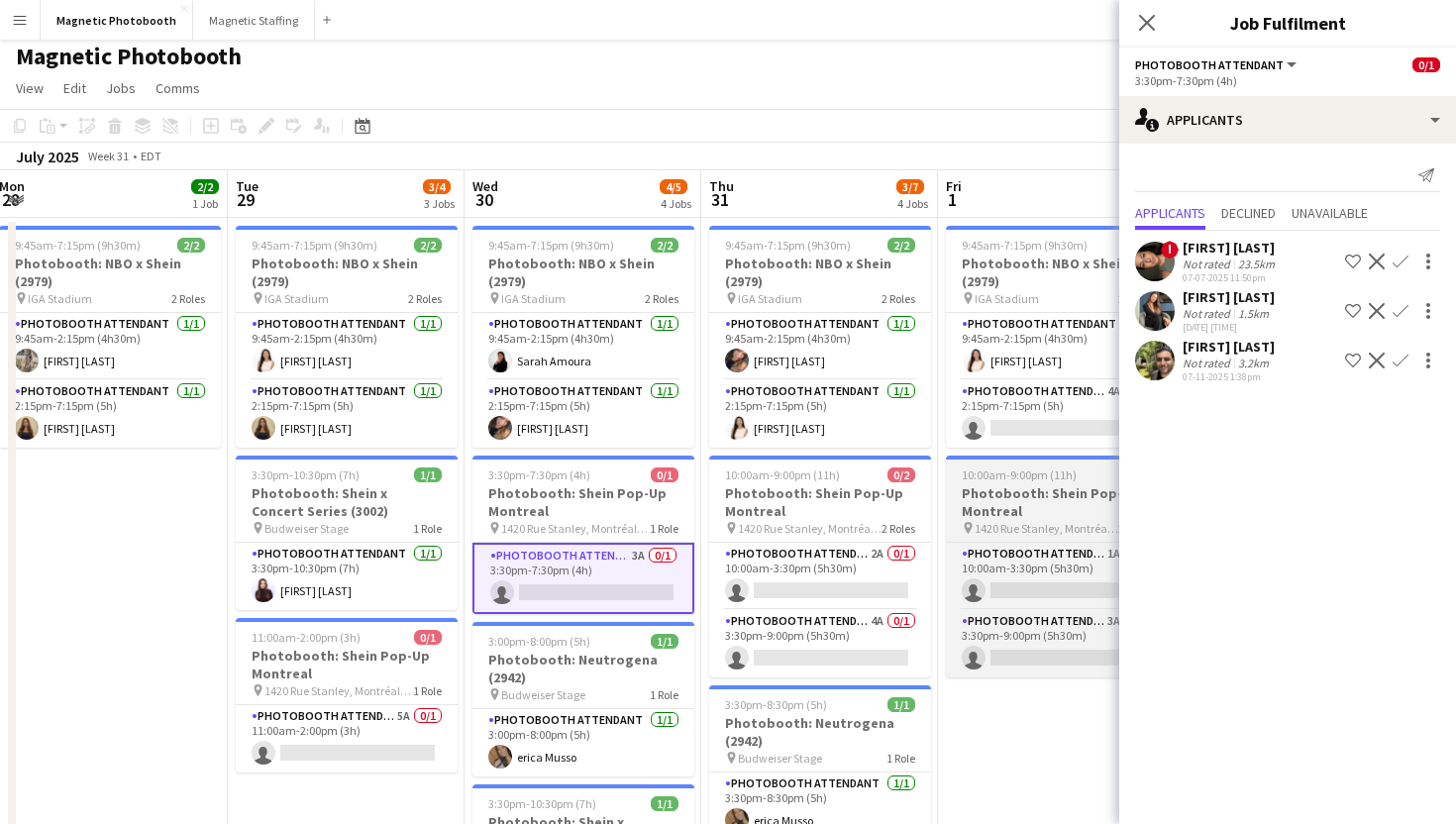 scroll, scrollTop: 0, scrollLeft: 730, axis: horizontal 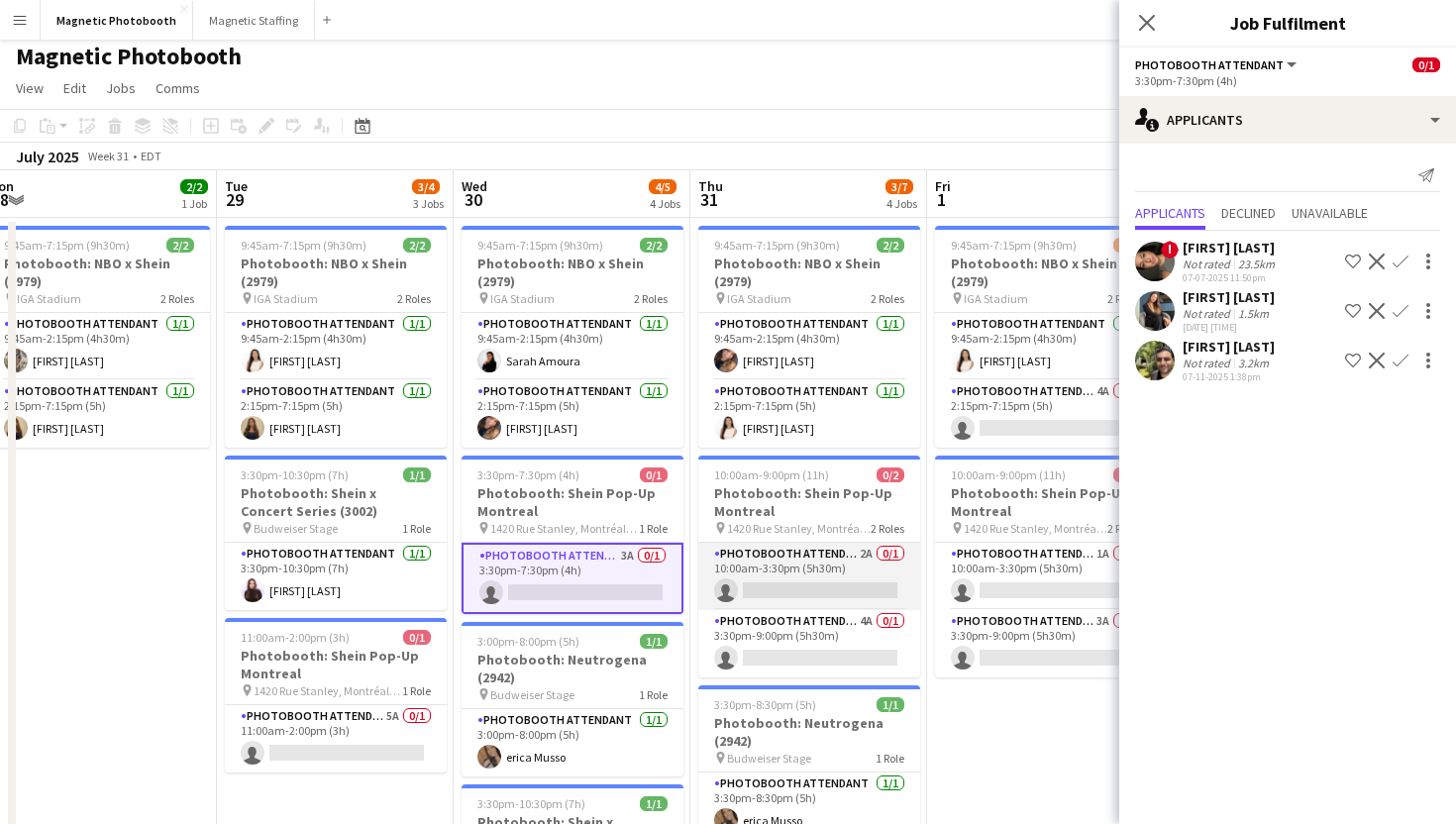 click on "Photobooth Attendant    2A   0/1   10:00am-3:30pm (5h30m)
single-neutral-actions" at bounding box center (809, 576) 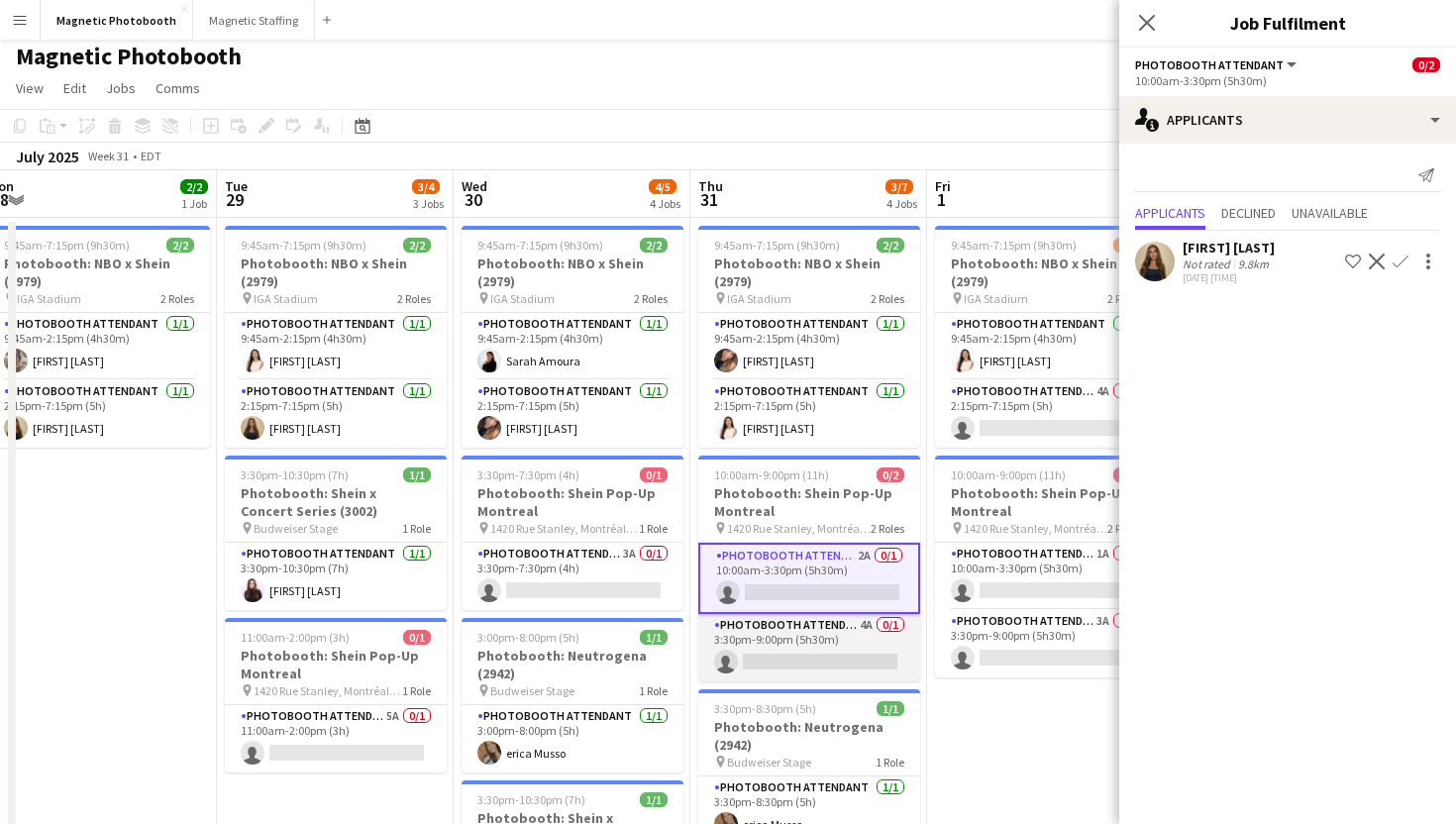 click on "Photobooth Attendant    4A   0/1   3:30pm-9:00pm (5h30m)
single-neutral-actions" at bounding box center [809, 648] 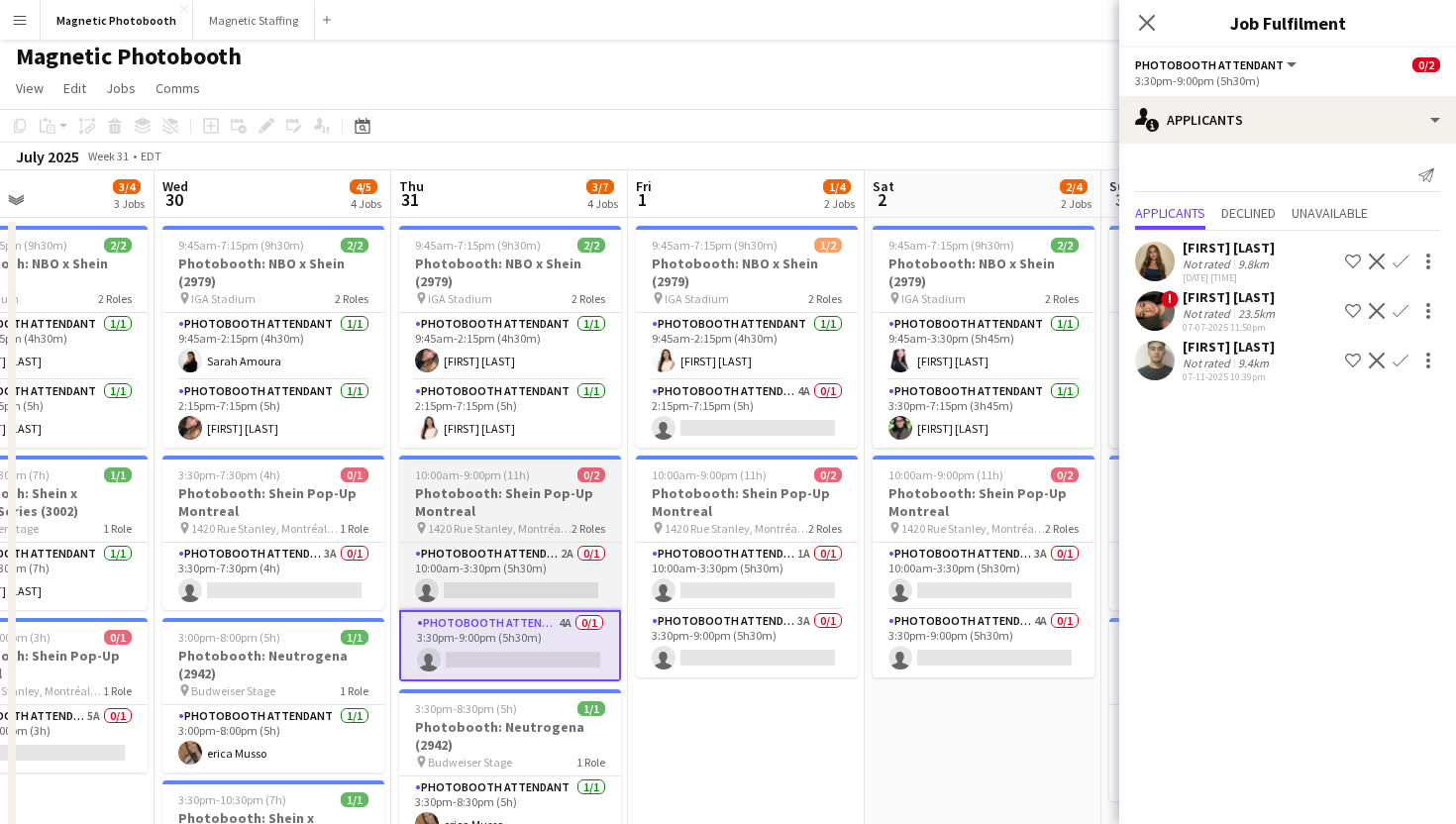 scroll, scrollTop: 0, scrollLeft: 677, axis: horizontal 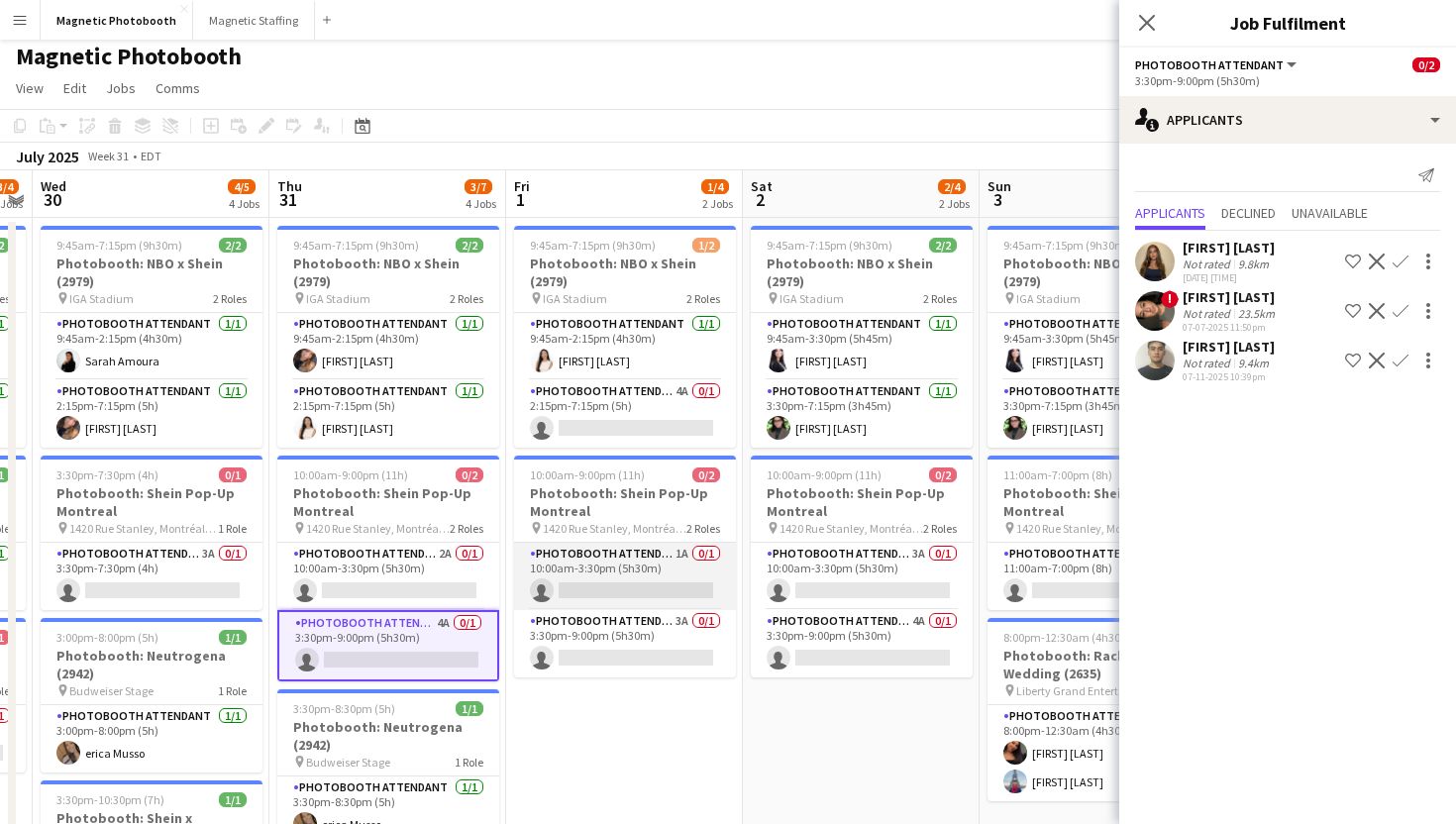click on "Photobooth Attendant    1A   0/1   [TIME] (5h30m)
single-neutral-actions" at bounding box center [625, 576] 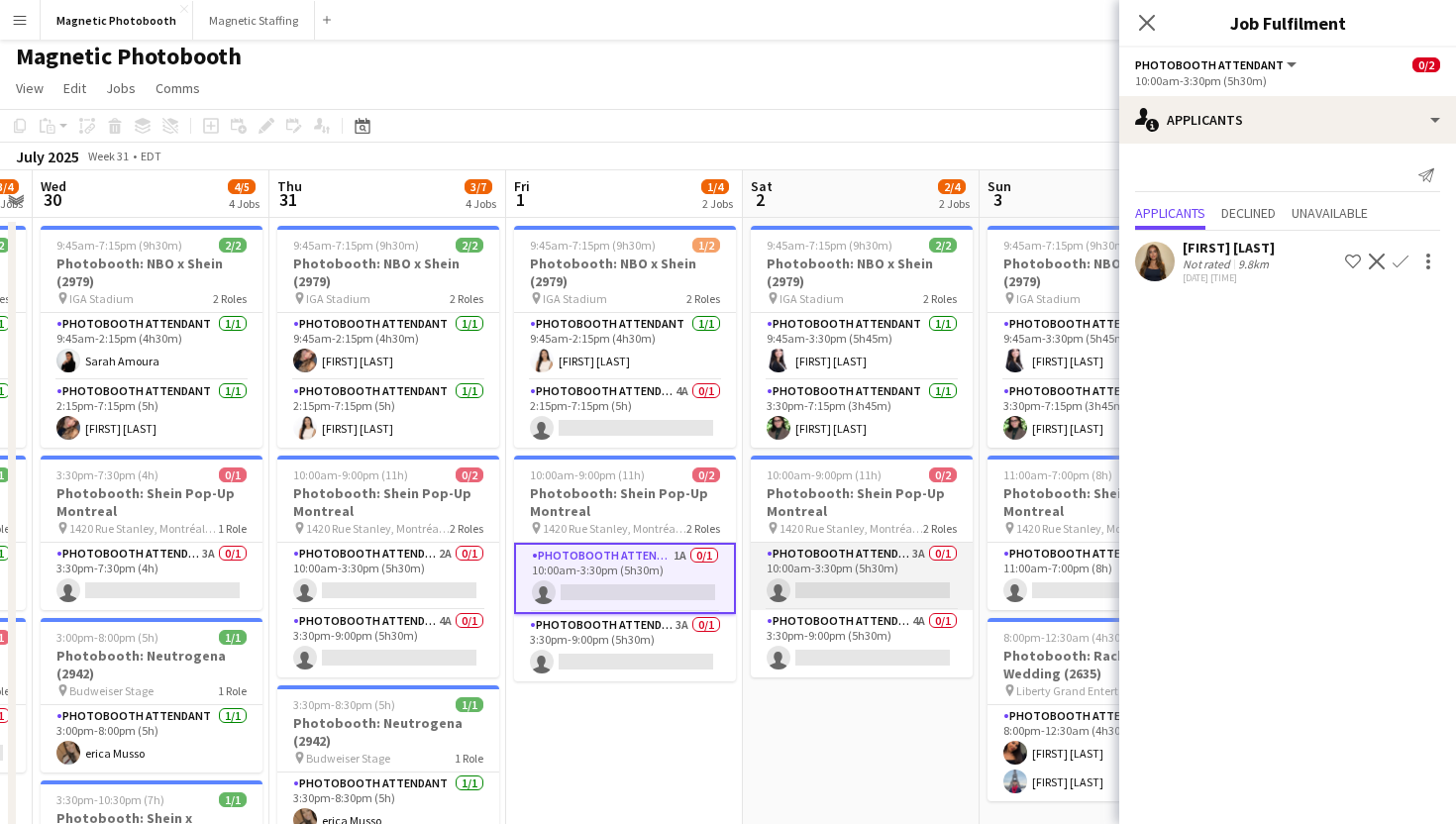click on "Photobooth Attendant    3A   0/1   10:00am-3:30pm (5h30m)
single-neutral-actions" at bounding box center (862, 576) 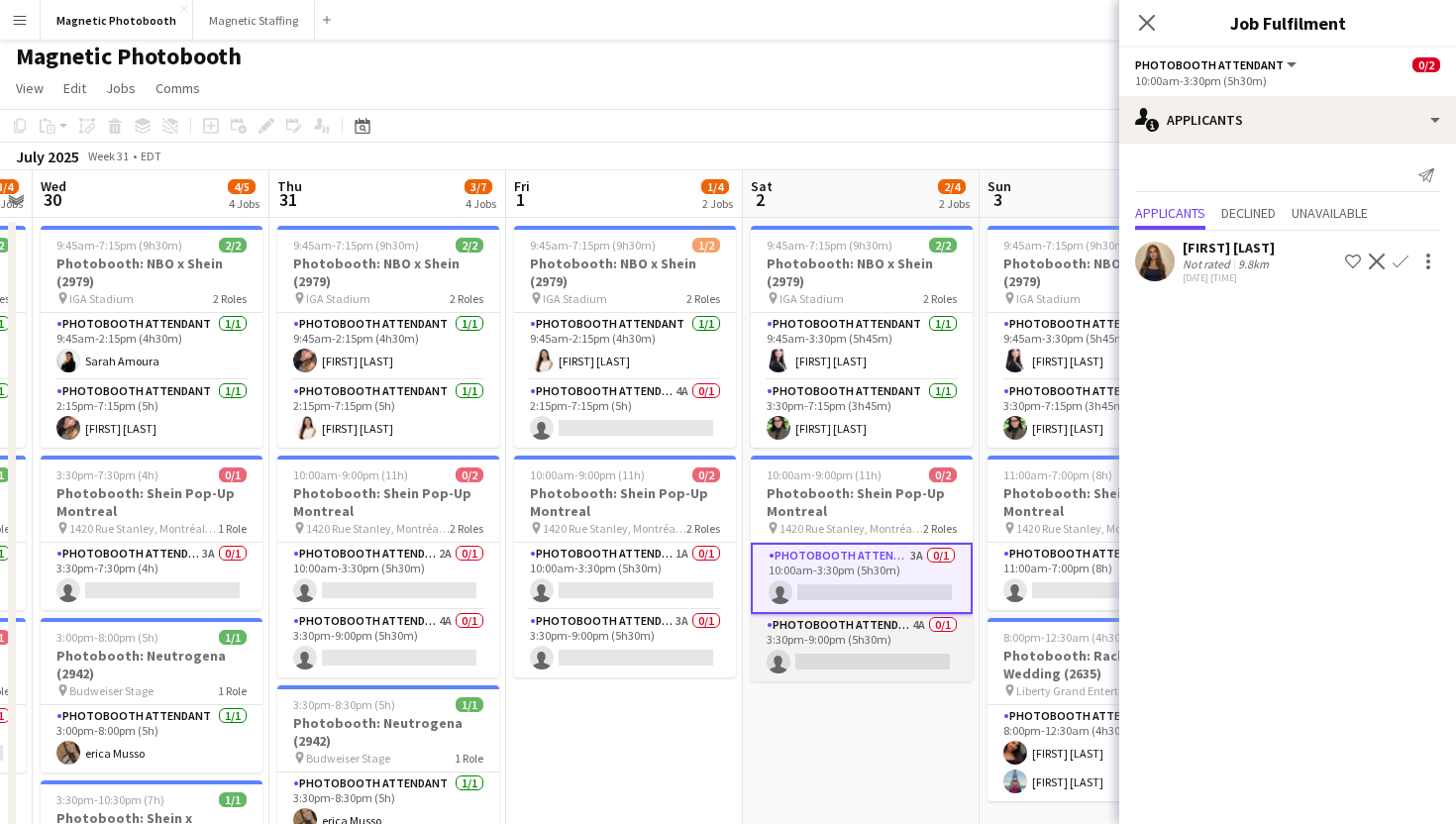 click on "Photobooth Attendant    4A   0/1   3:30pm-9:00pm (5h30m)
single-neutral-actions" at bounding box center (862, 648) 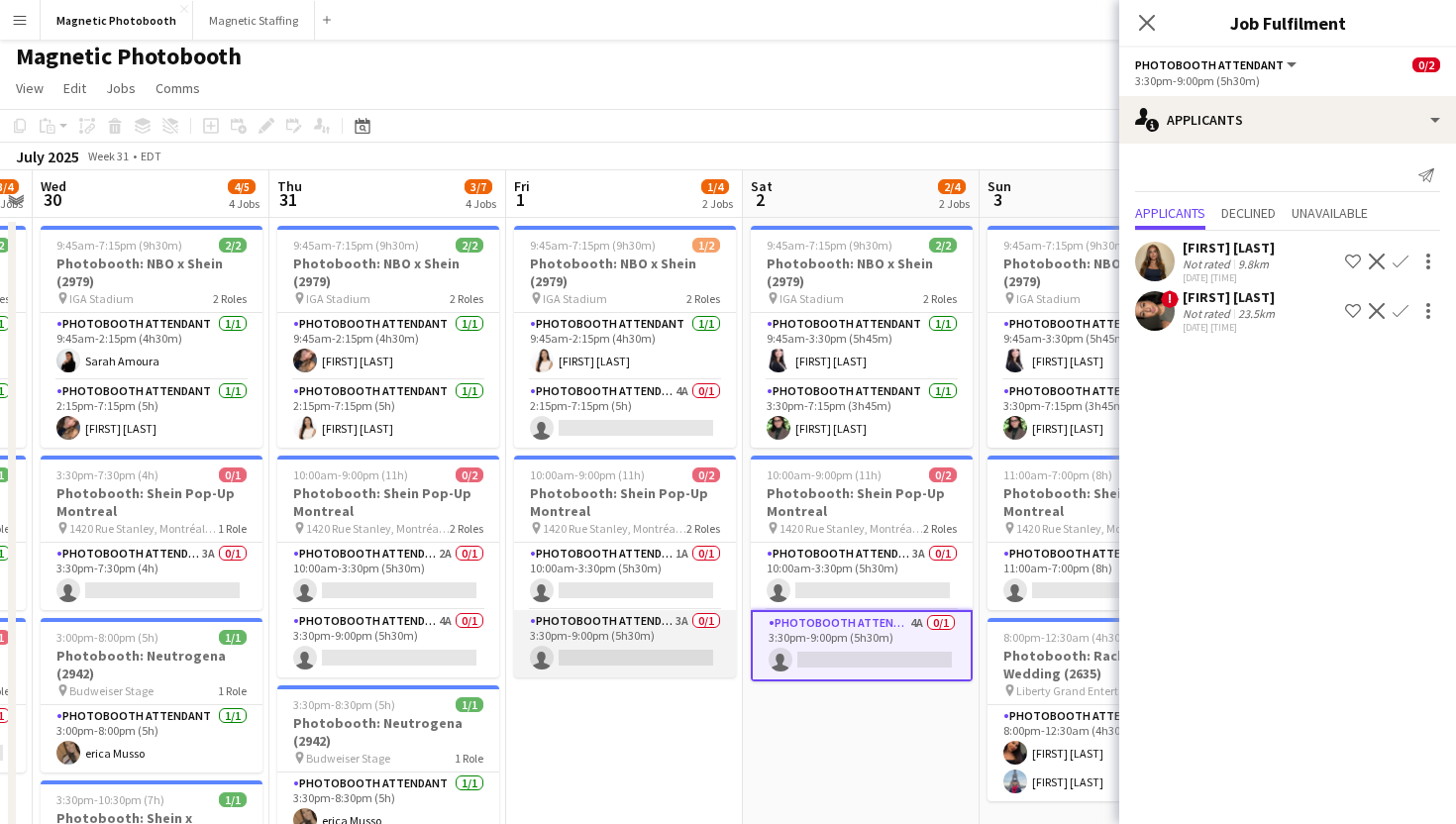 click on "Photobooth Attendant    3A   0/1   3:30pm-9:00pm (5h30m)
single-neutral-actions" at bounding box center (625, 644) 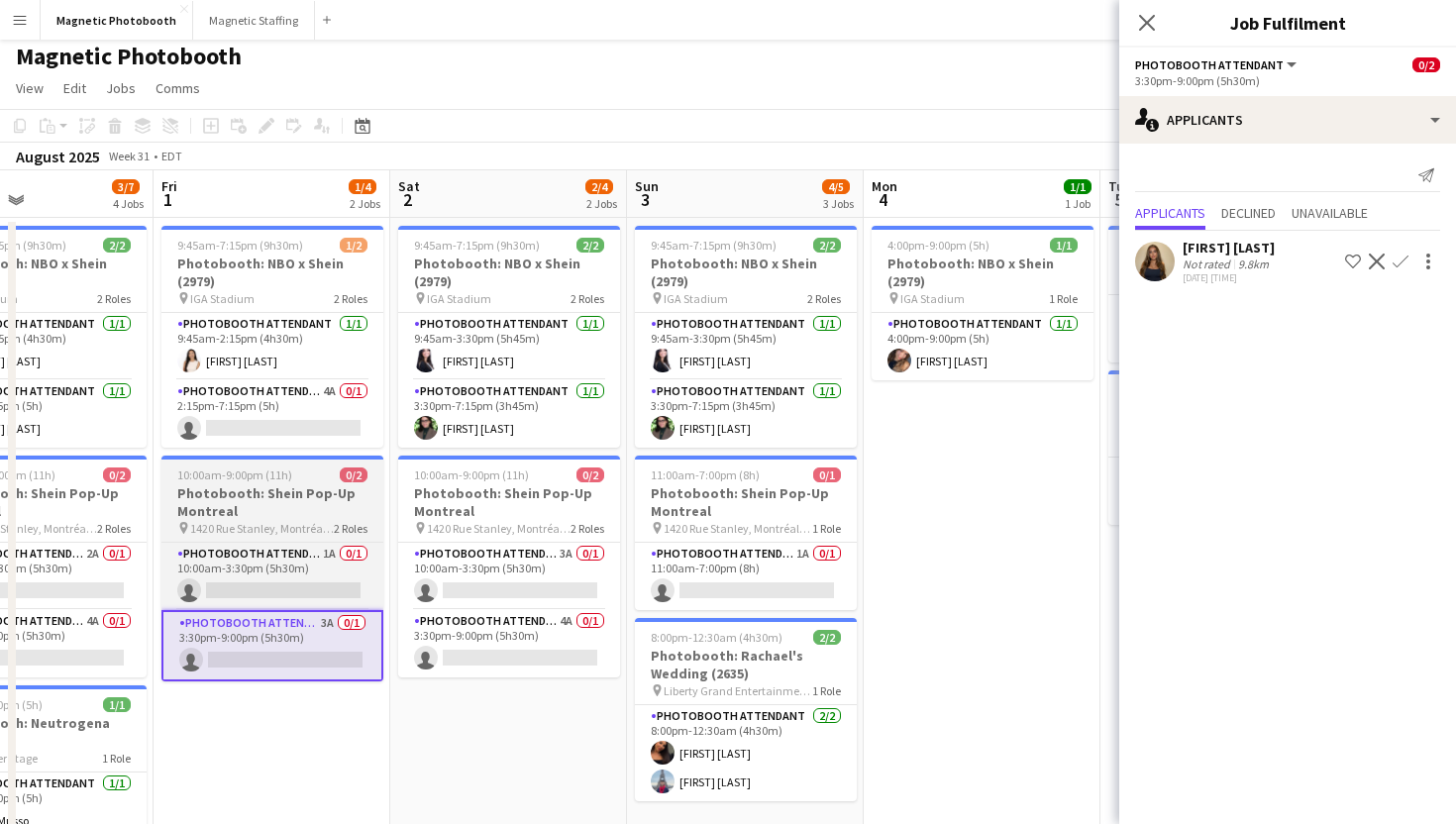 scroll, scrollTop: 0, scrollLeft: 589, axis: horizontal 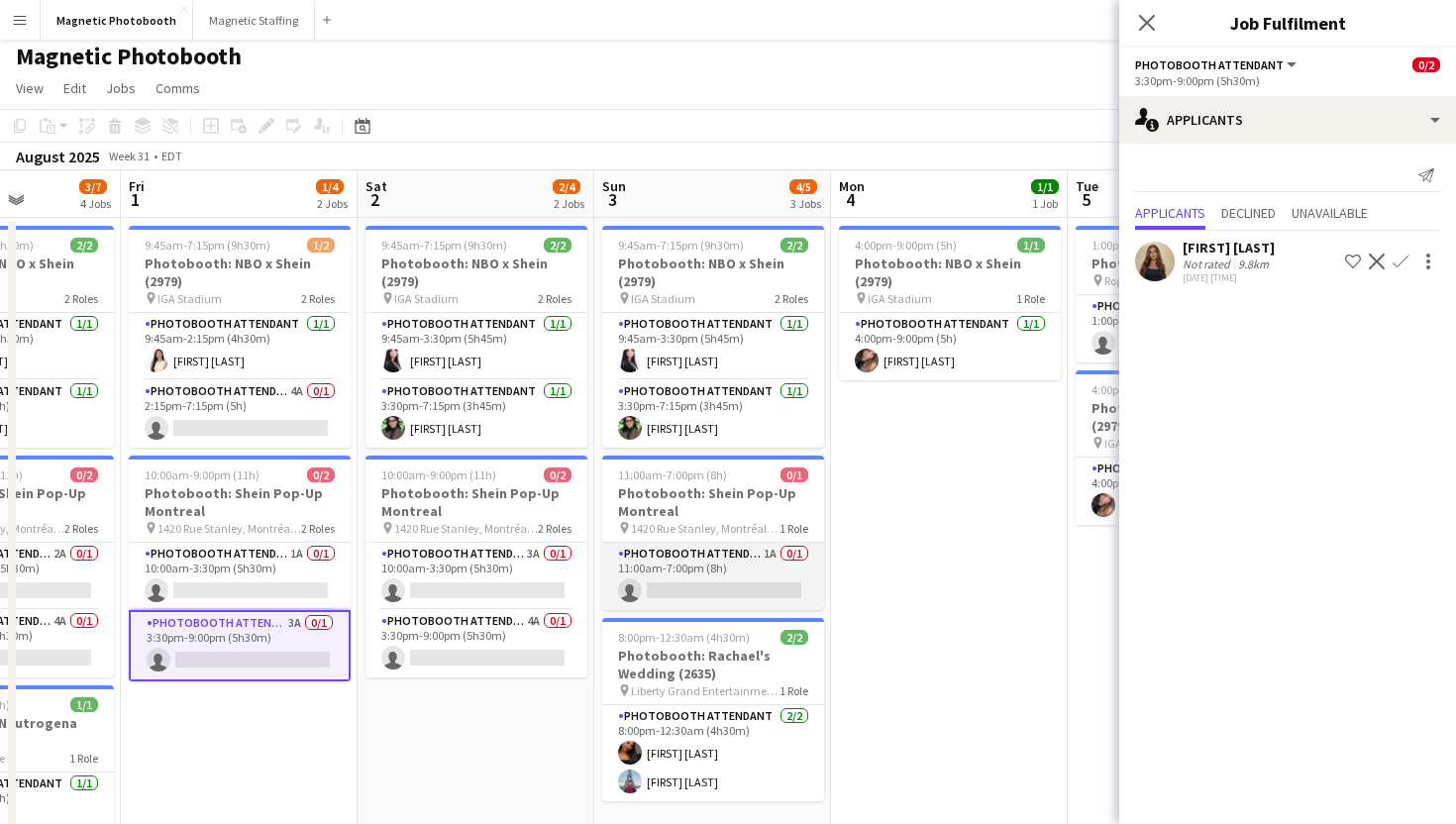 click on "Photobooth Attendant    1A   0/1   11:00am-7:00pm (8h)
single-neutral-actions" at bounding box center (713, 576) 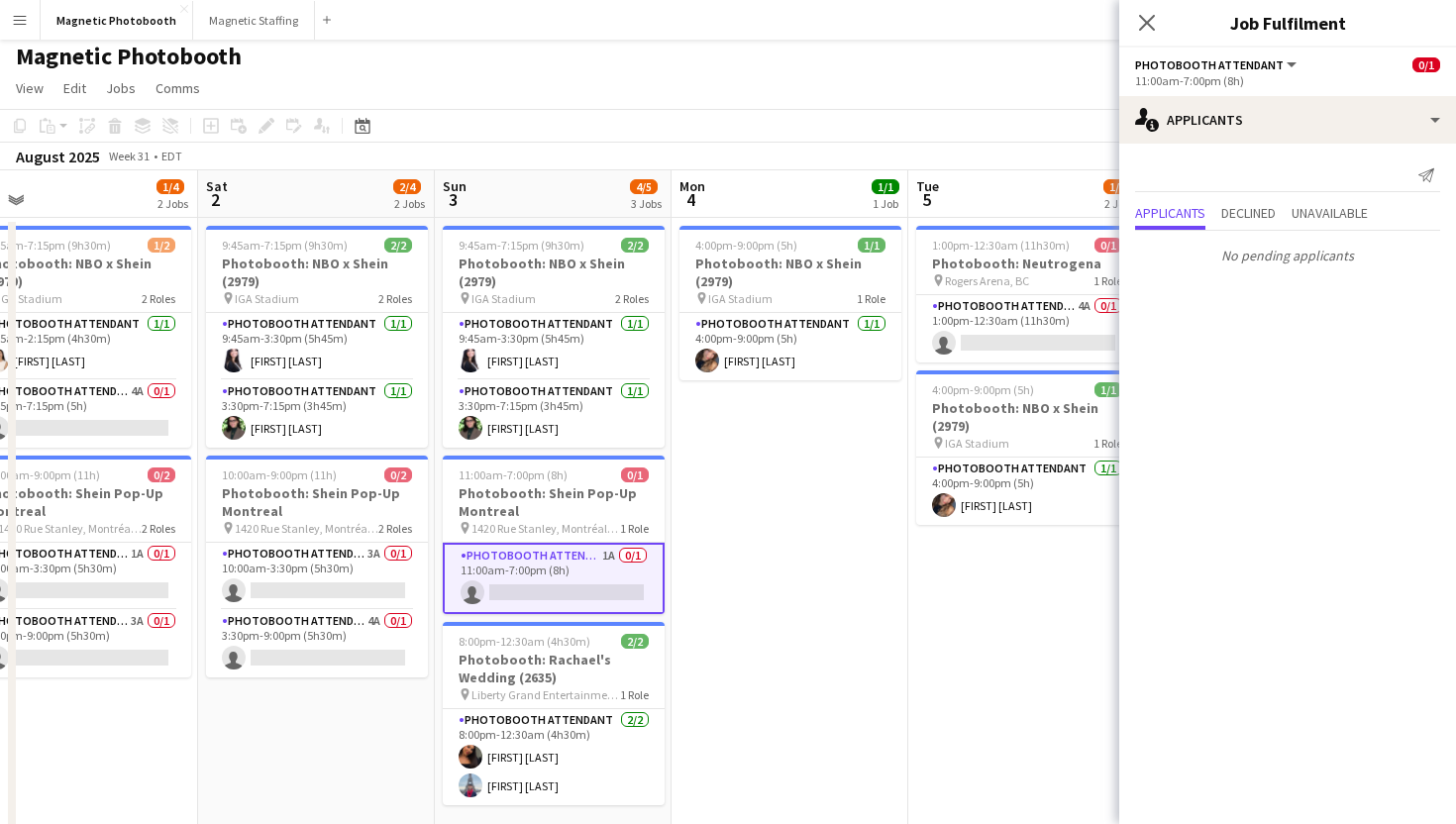 scroll, scrollTop: 0, scrollLeft: 800, axis: horizontal 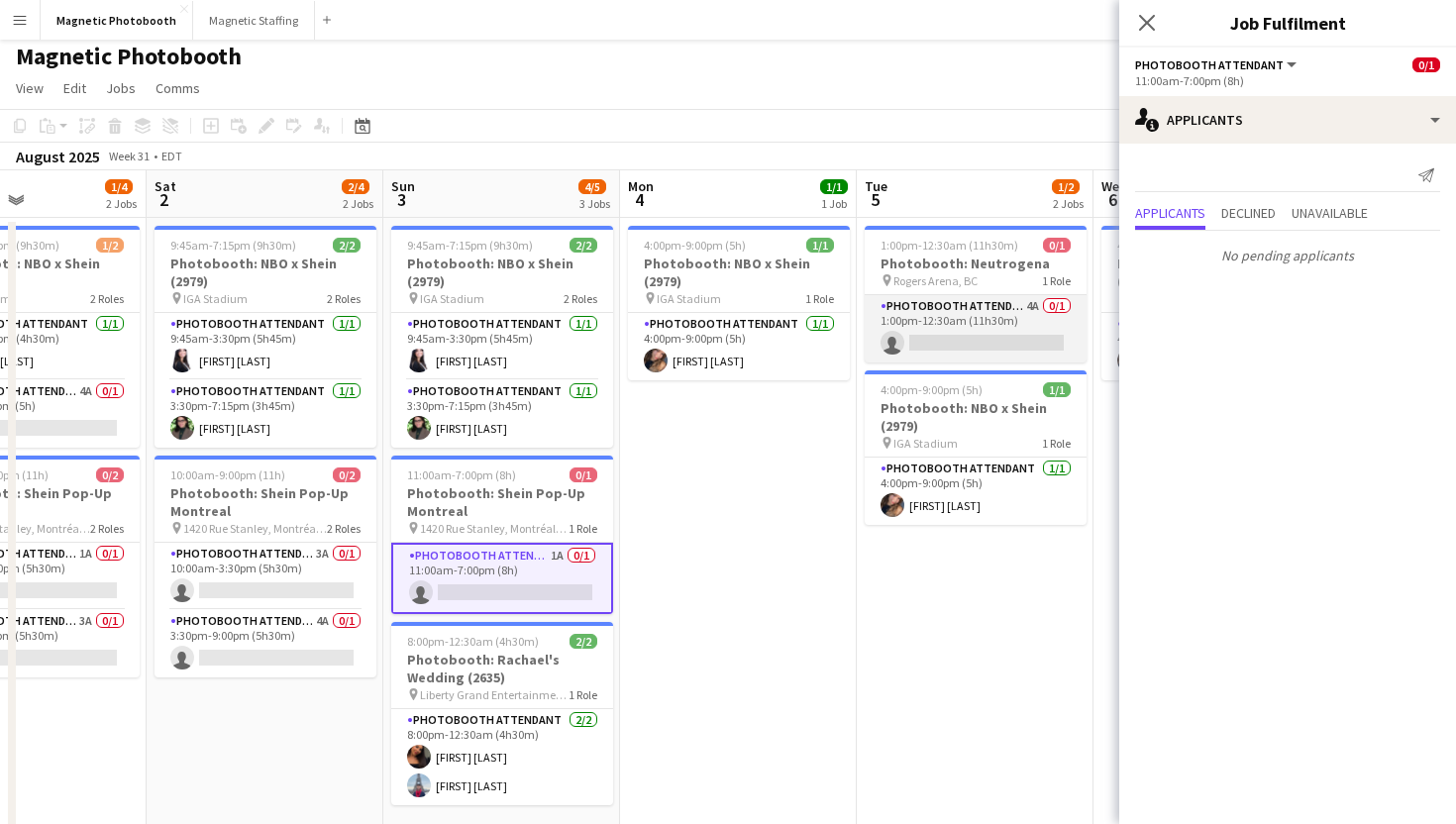 click on "Photobooth Attendant    4A   0/1   1:00pm-12:30am (11h30m)
single-neutral-actions" at bounding box center [976, 329] 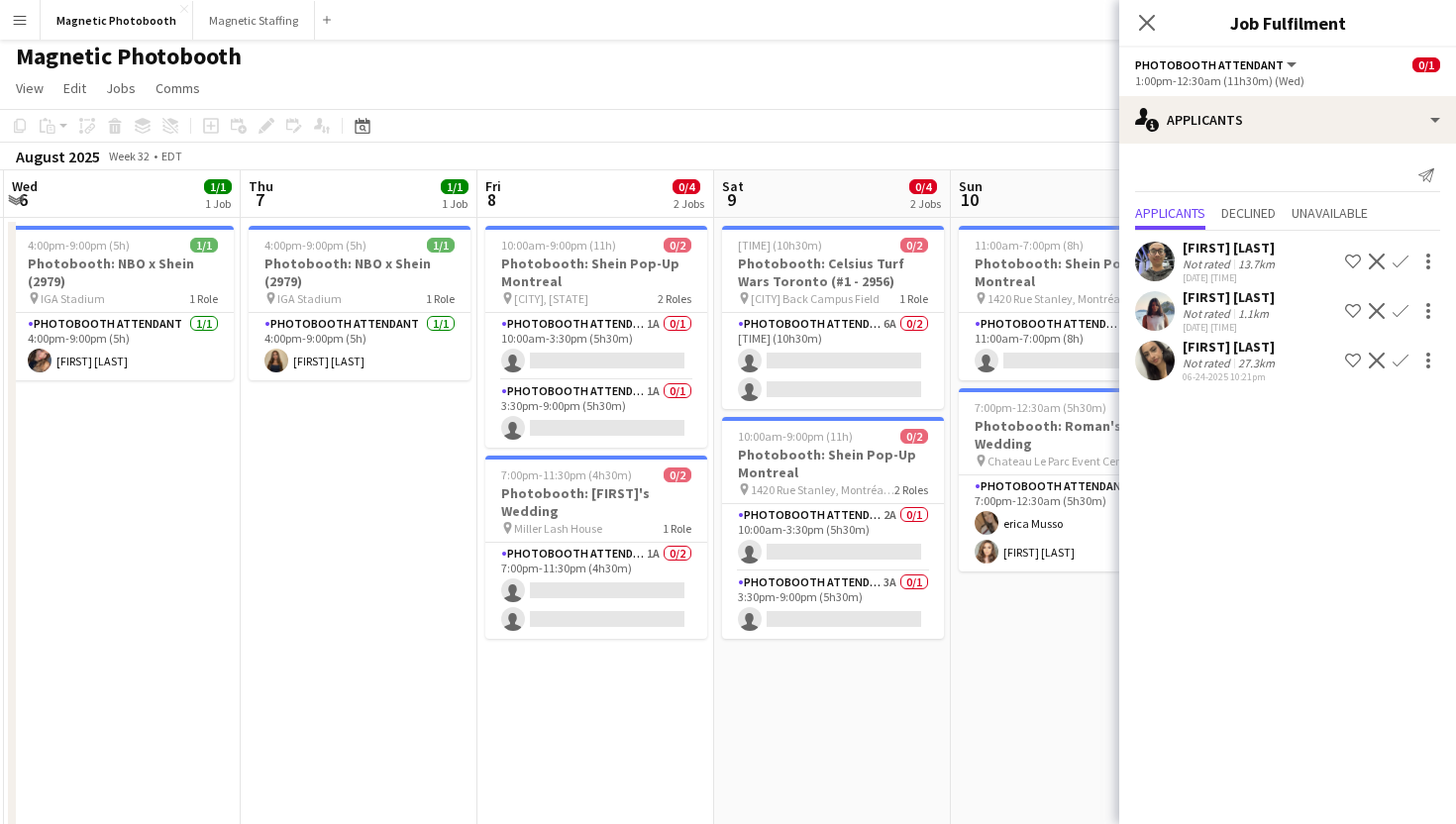 scroll, scrollTop: 0, scrollLeft: 544, axis: horizontal 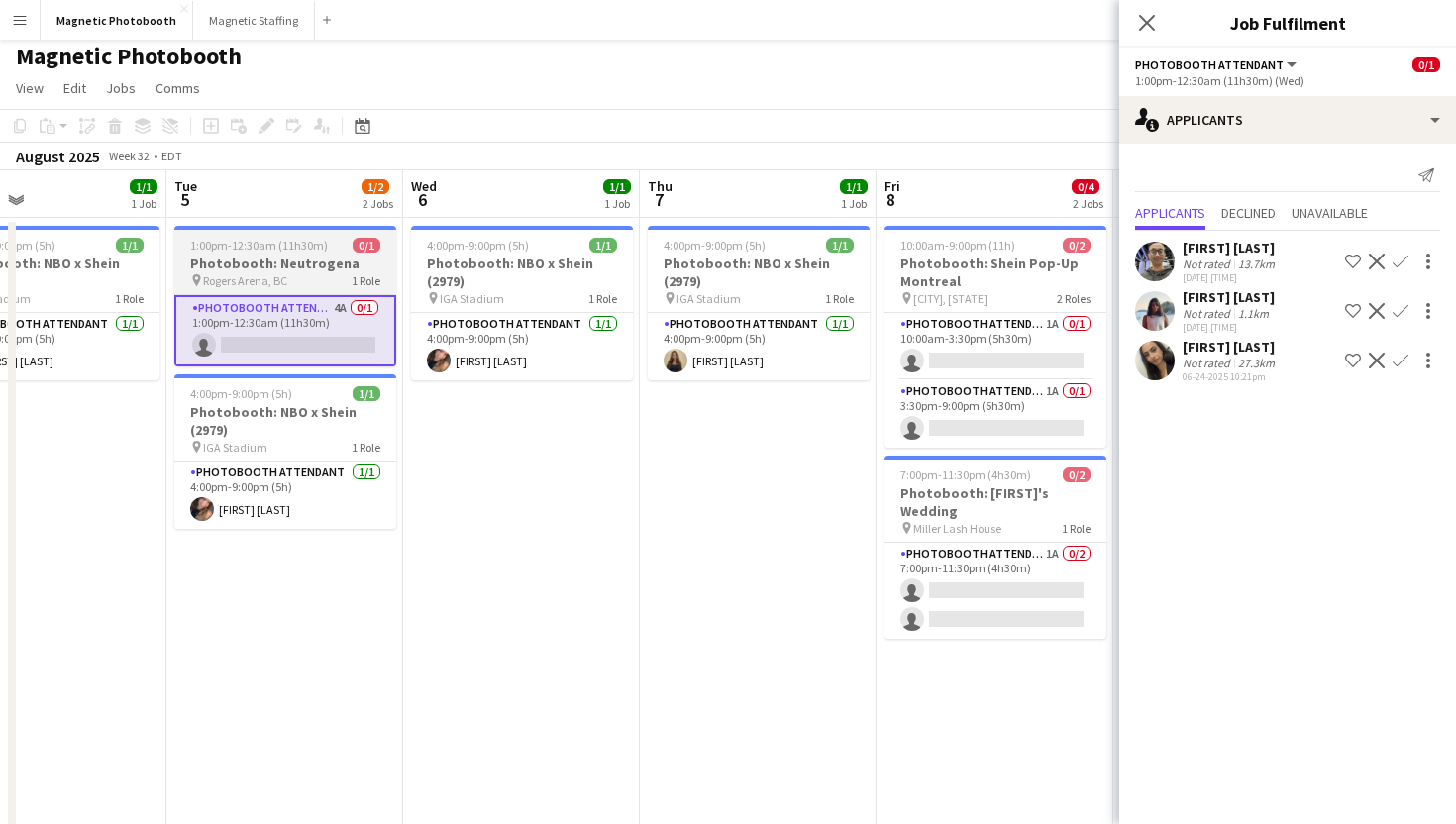click on "Photobooth Attendant    1A   0/1   [TIME] (5h30m)
single-neutral-actions" at bounding box center (995, 347) 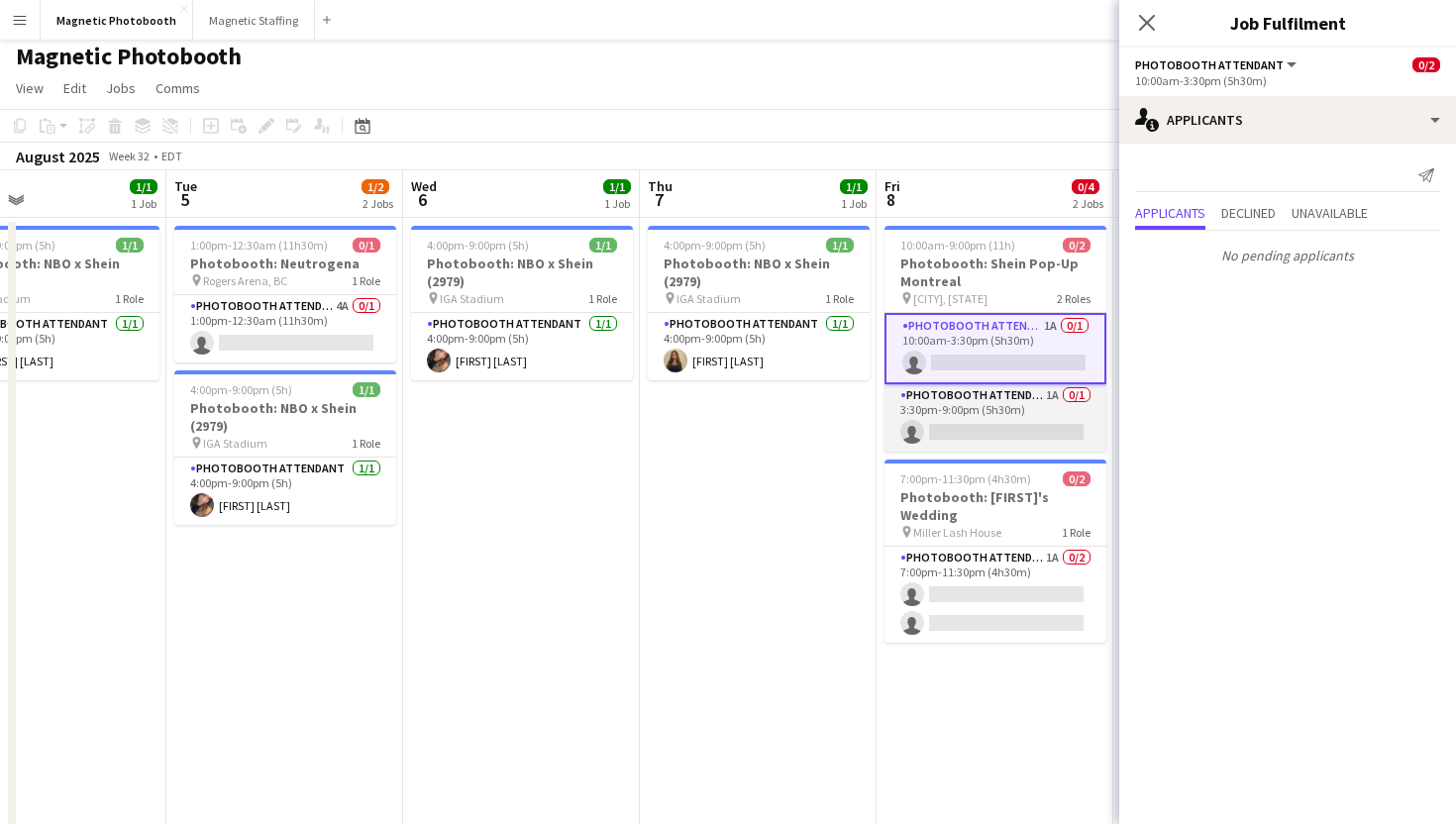 click on "Photobooth Attendant    1A   0/1   3:30pm-9:00pm (5h30m)
single-neutral-actions" at bounding box center [995, 418] 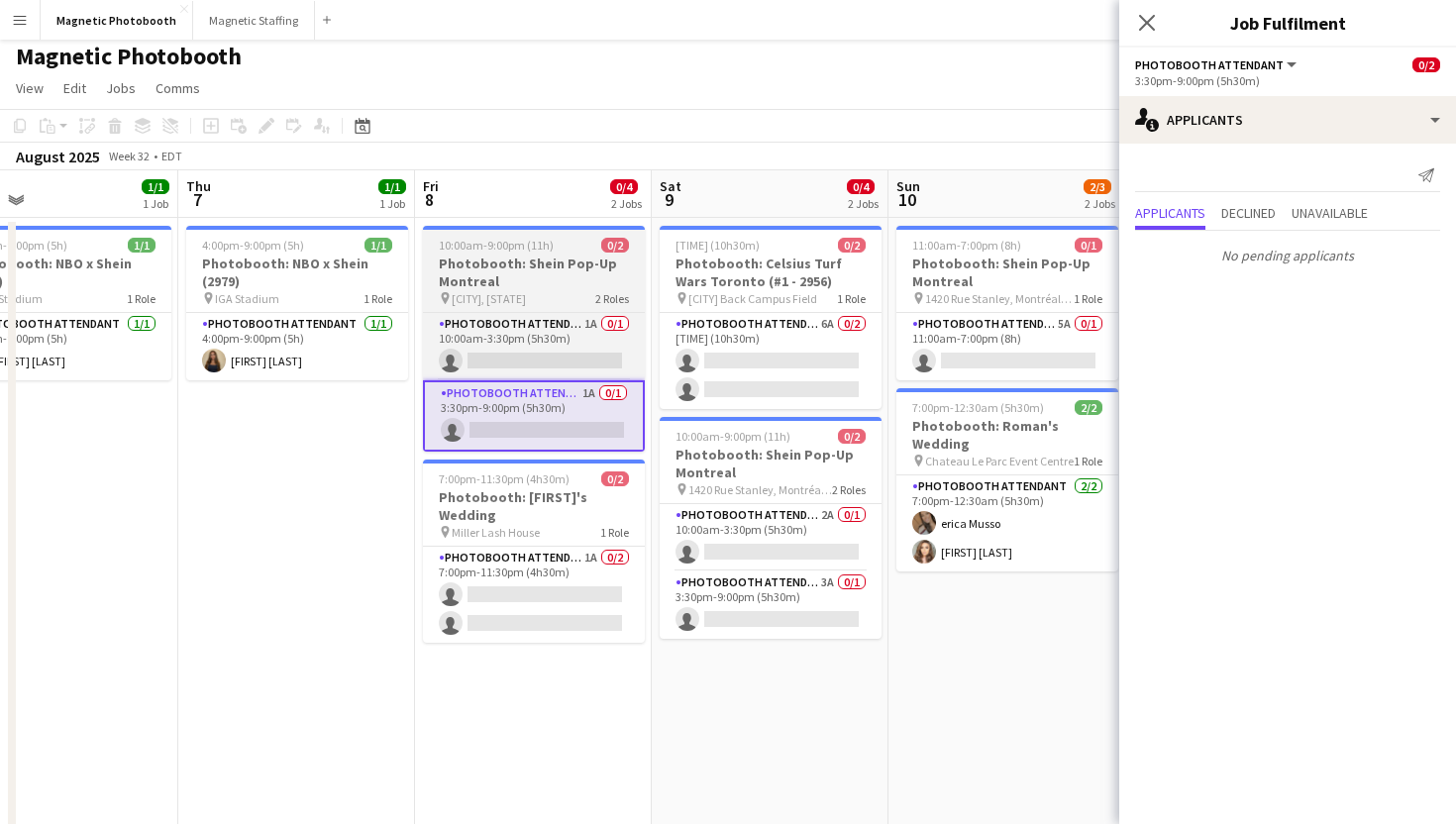 scroll, scrollTop: 0, scrollLeft: 542, axis: horizontal 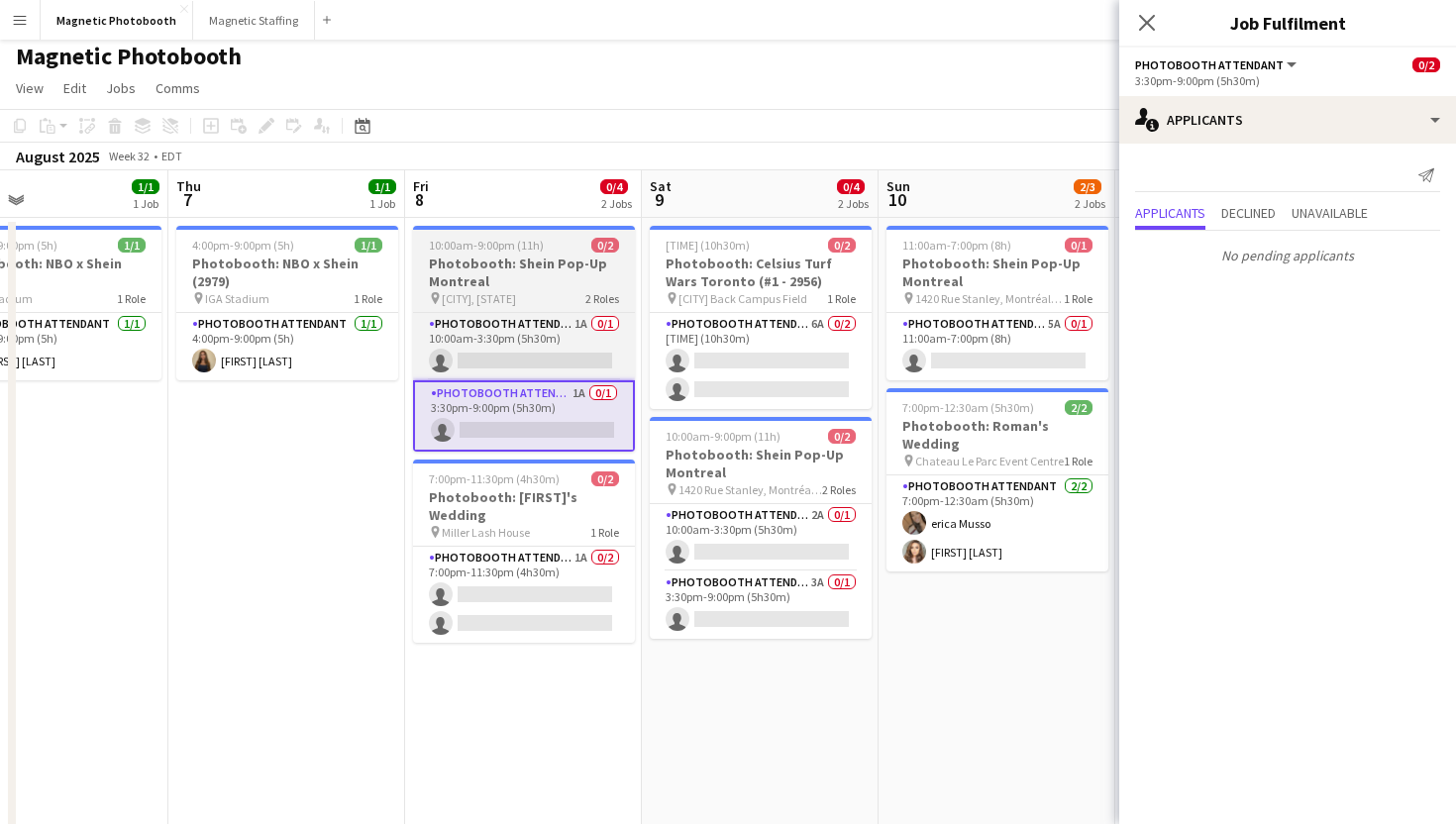 click on "Photobooth: Shein Pop-Up Montreal" at bounding box center (524, 272) 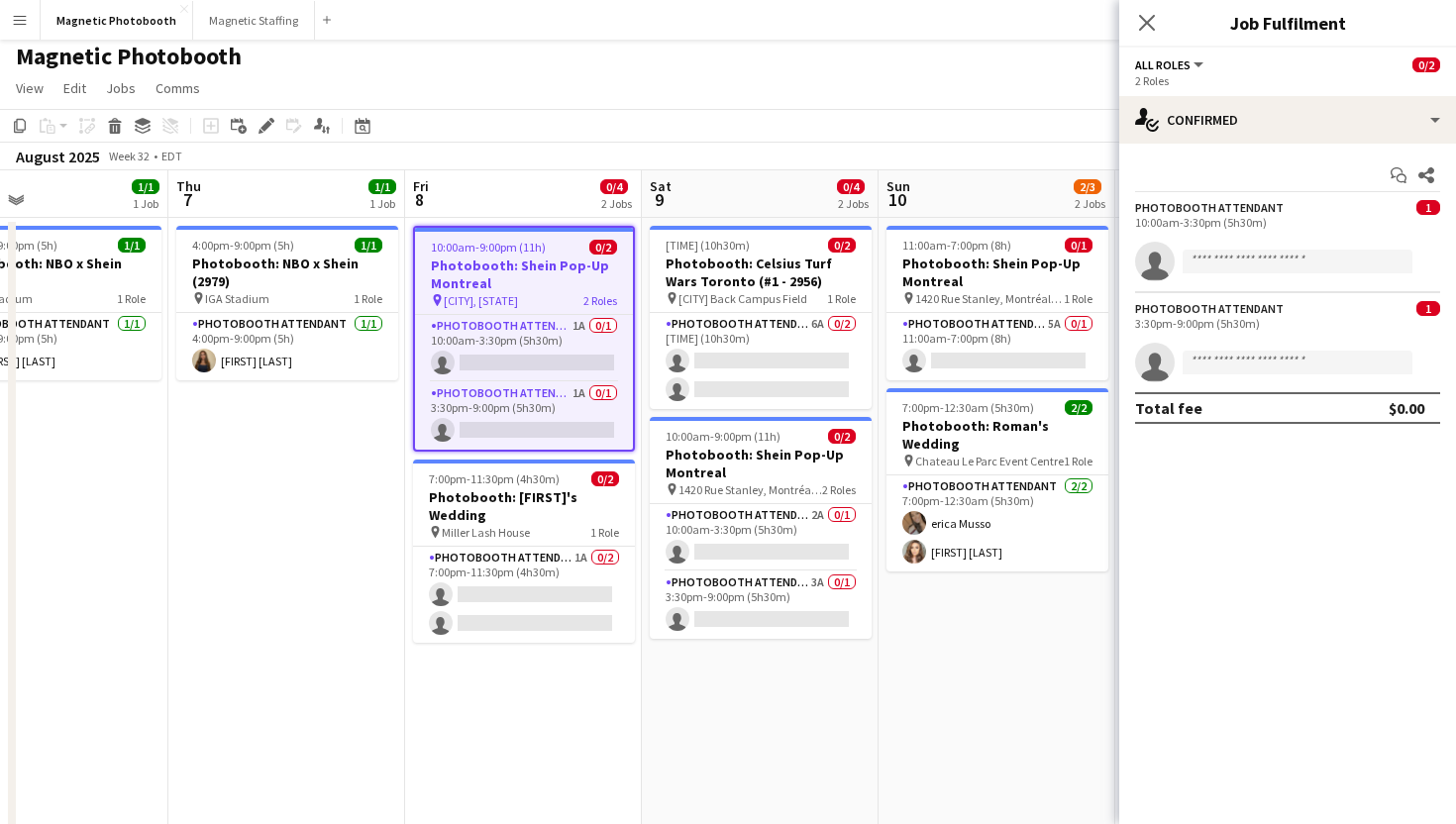 click on "Photobooth: Shein Pop-Up Montreal" at bounding box center (524, 274) 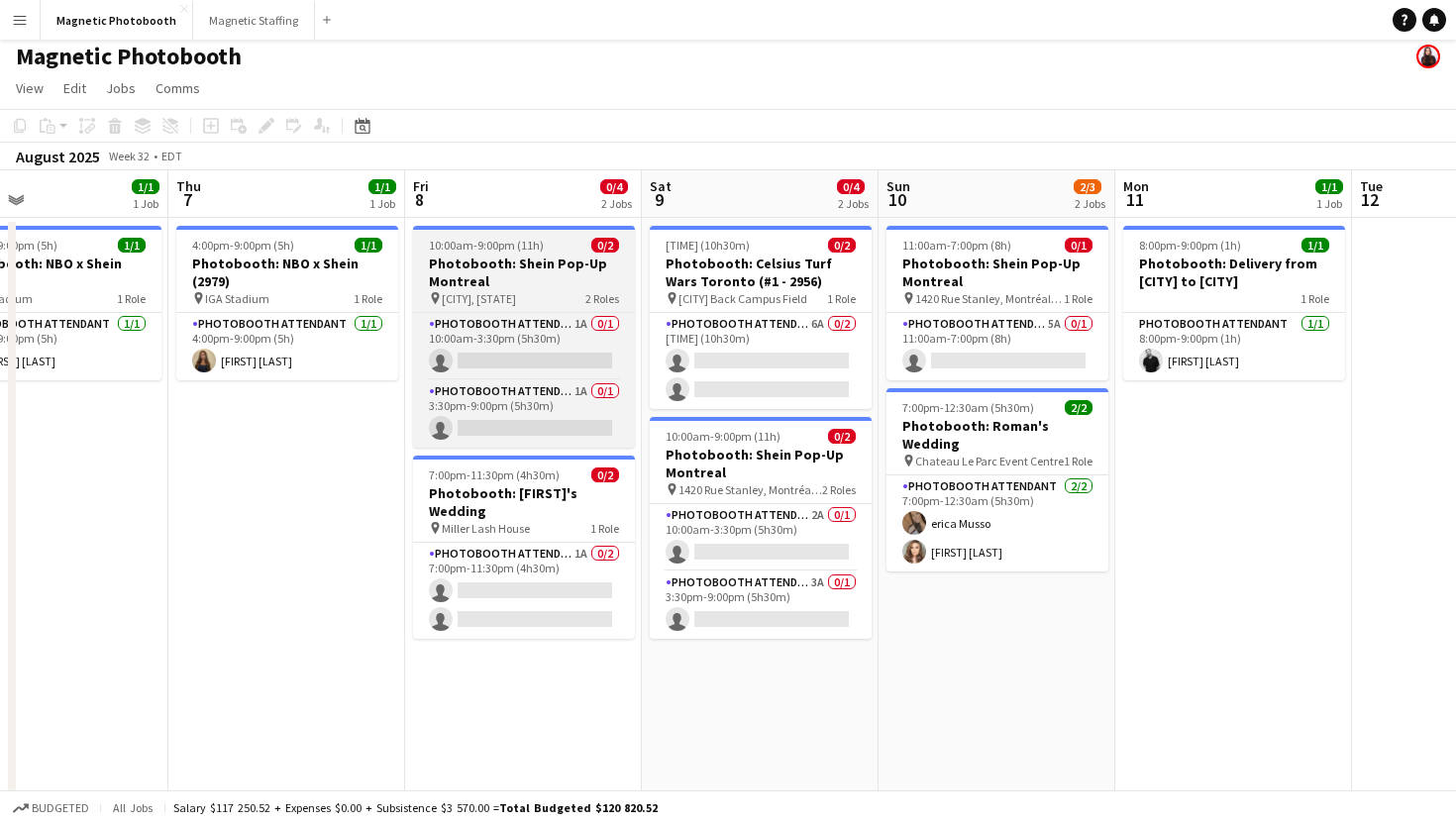 click on "Photobooth: Shein Pop-Up Montreal" at bounding box center (524, 272) 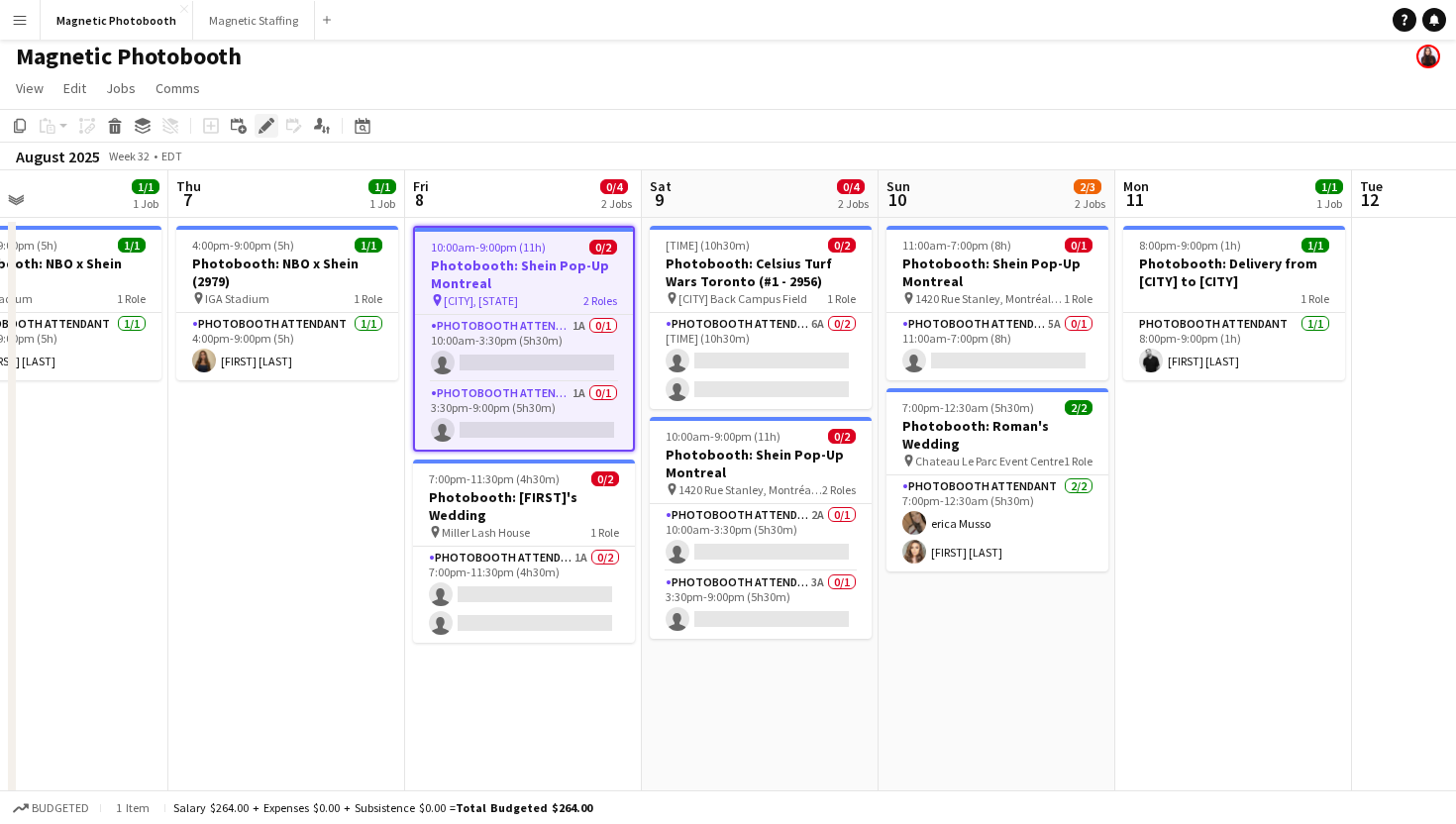 click on "Edit" at bounding box center [266, 126] 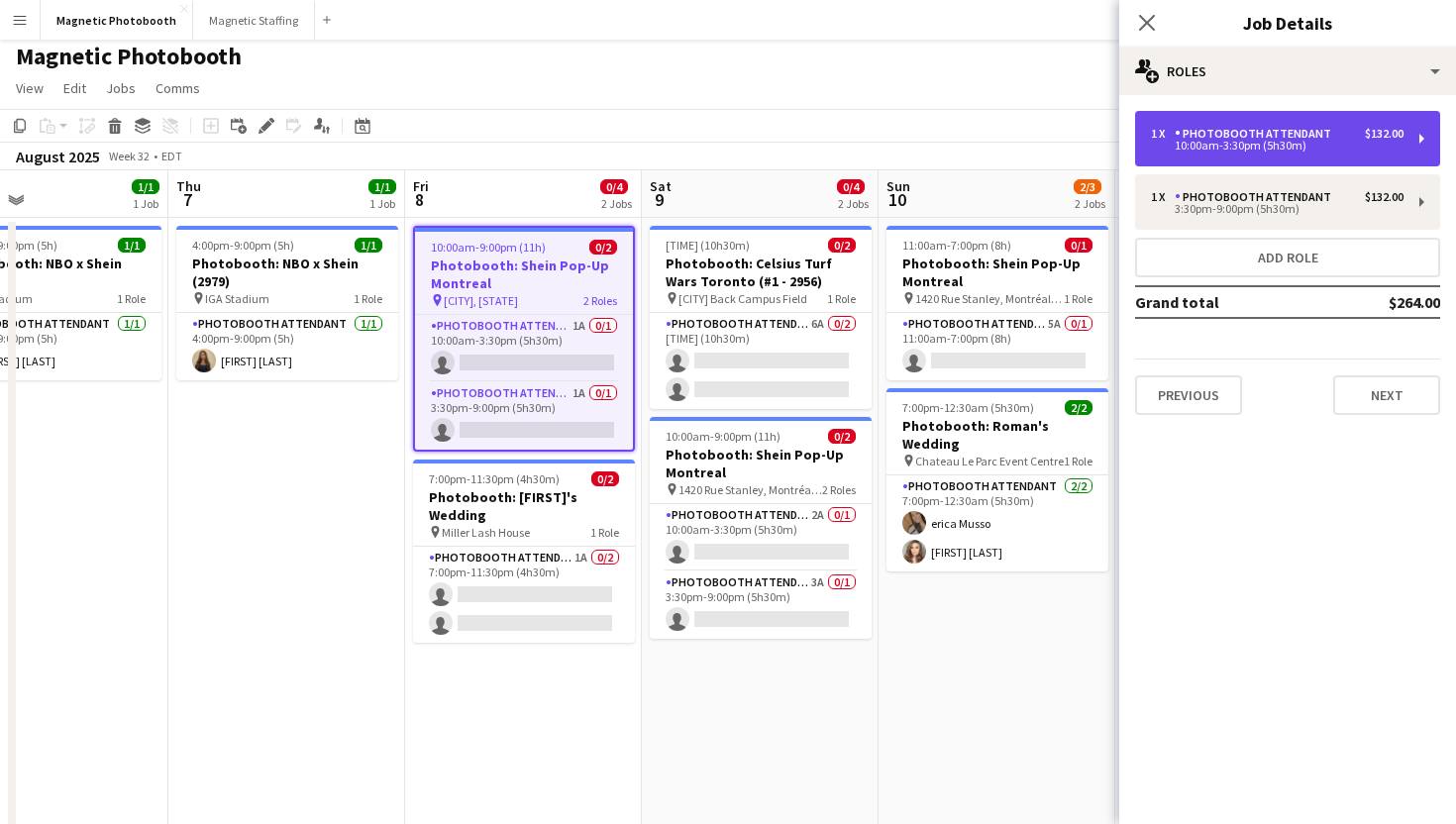 click on "Photobooth Attendant" at bounding box center [1257, 134] 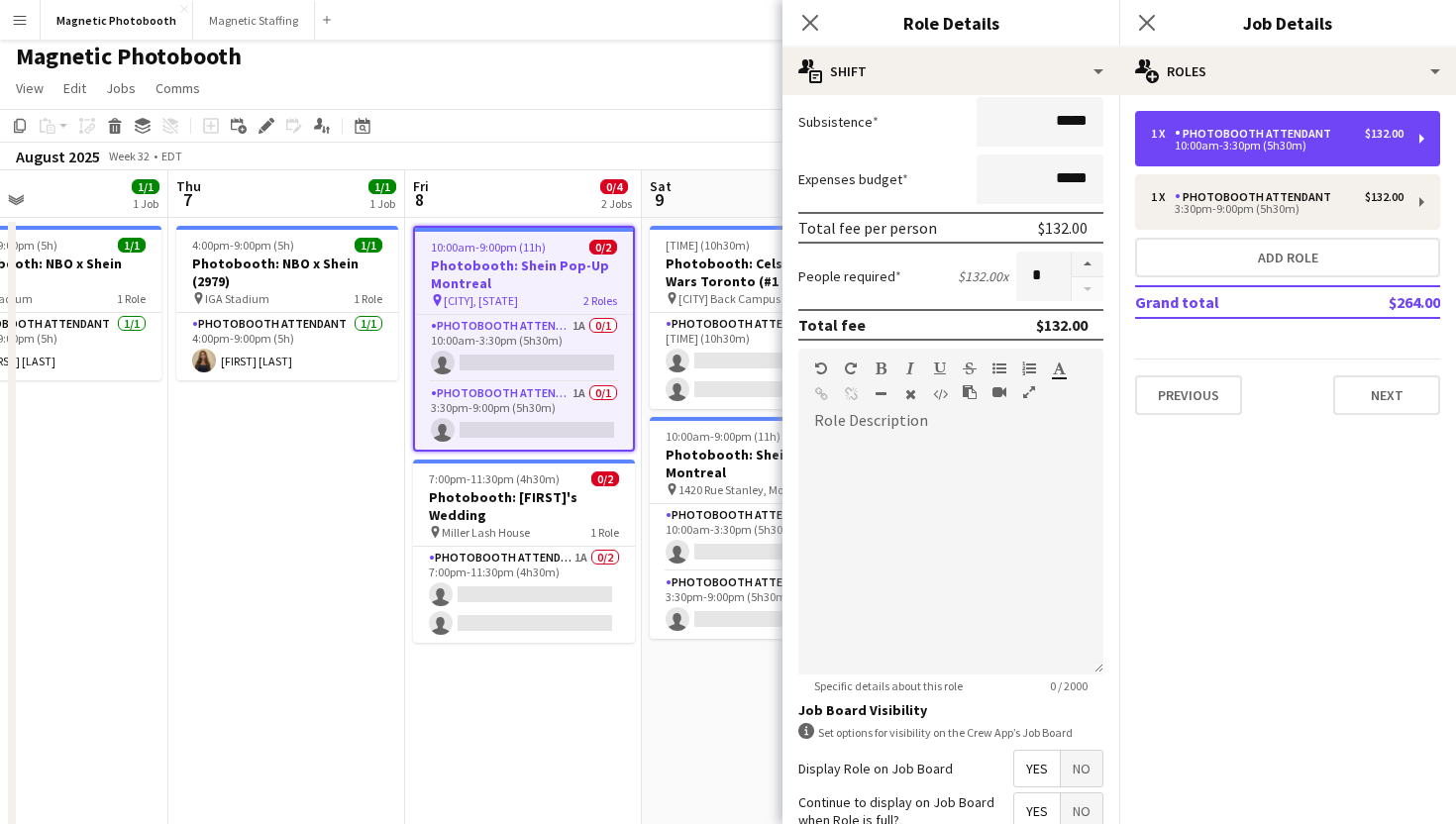 scroll, scrollTop: 517, scrollLeft: 0, axis: vertical 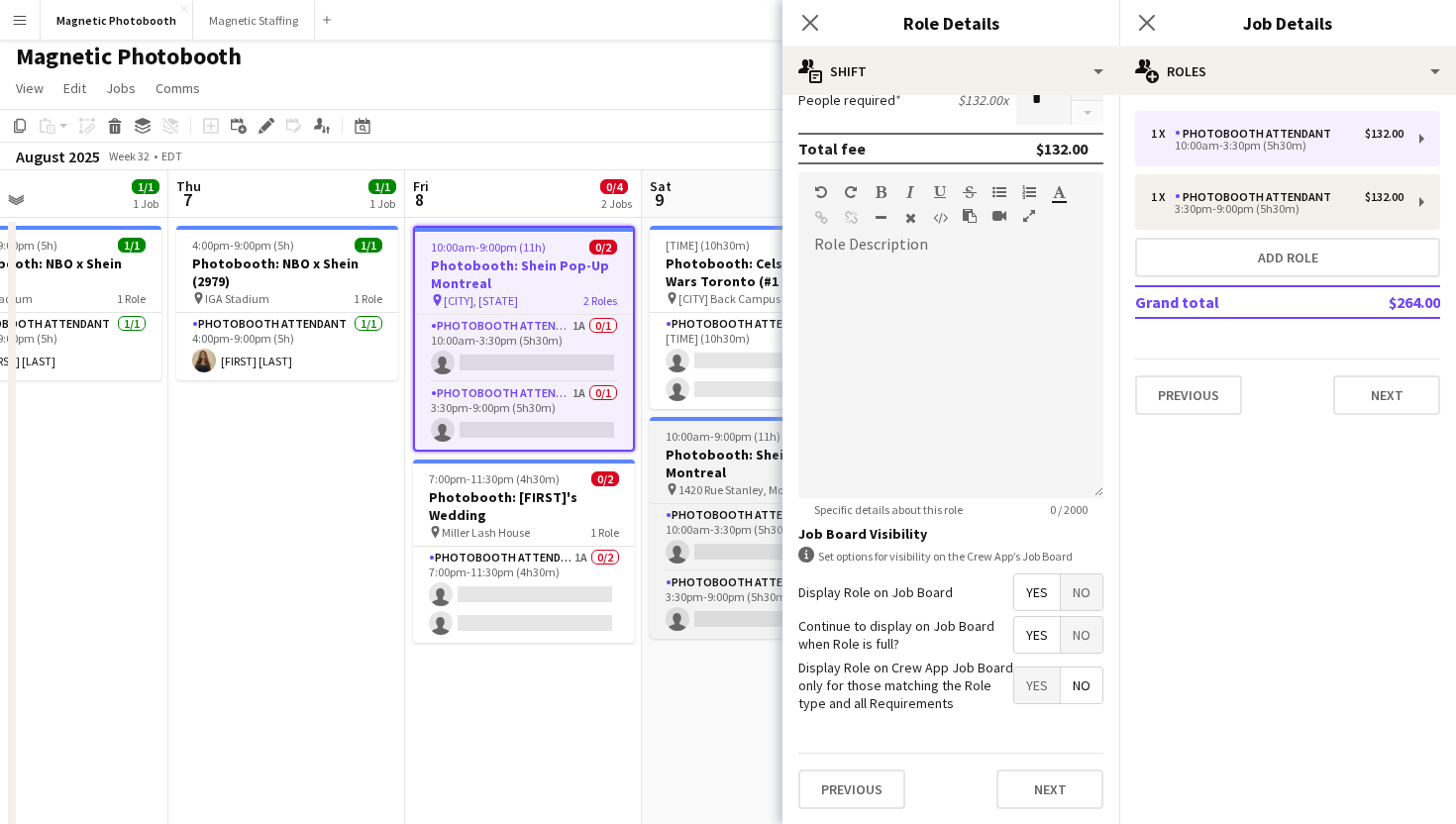 click on "Photobooth: Shein Pop-Up Montreal" at bounding box center [761, 464] 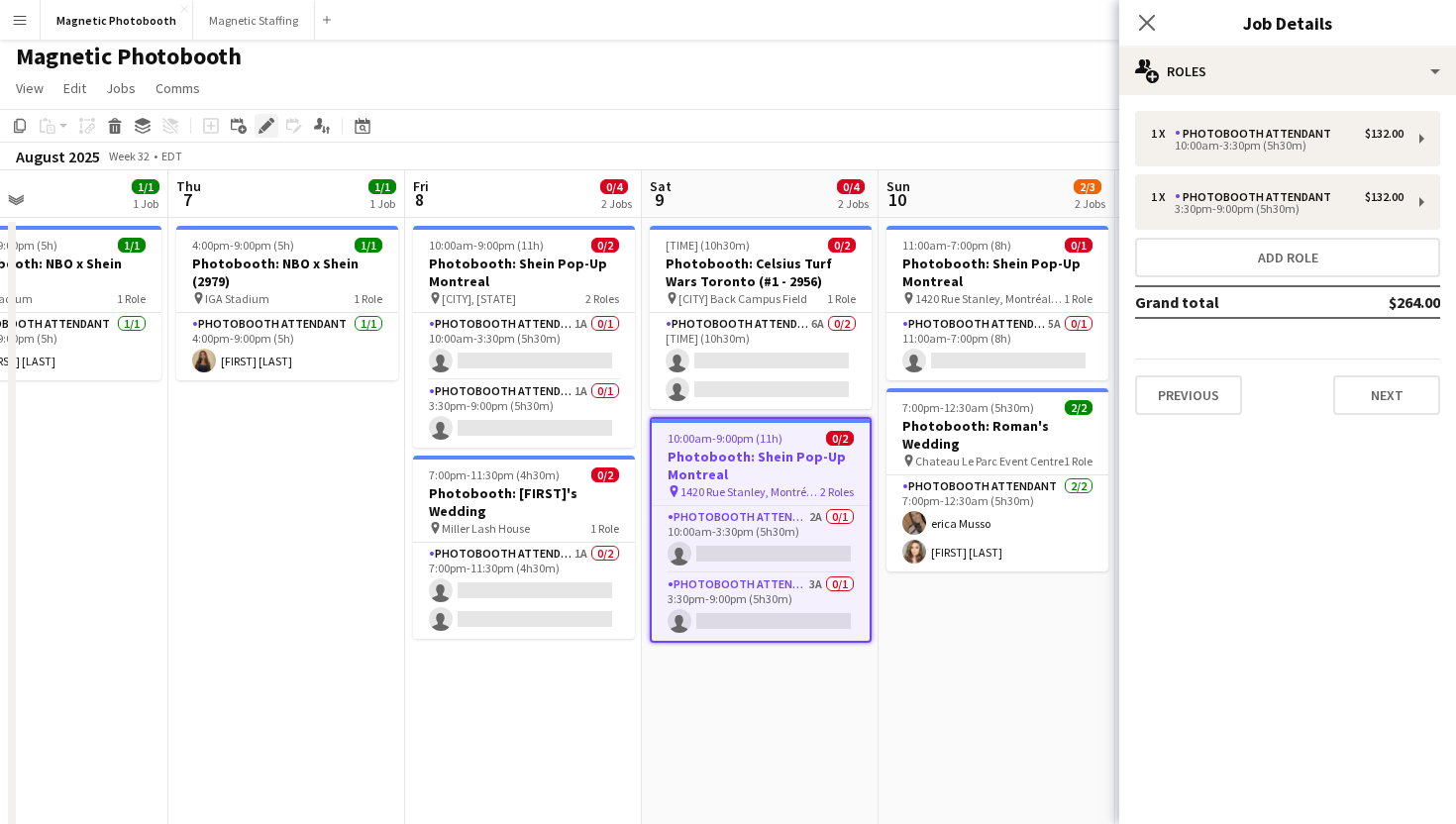 click 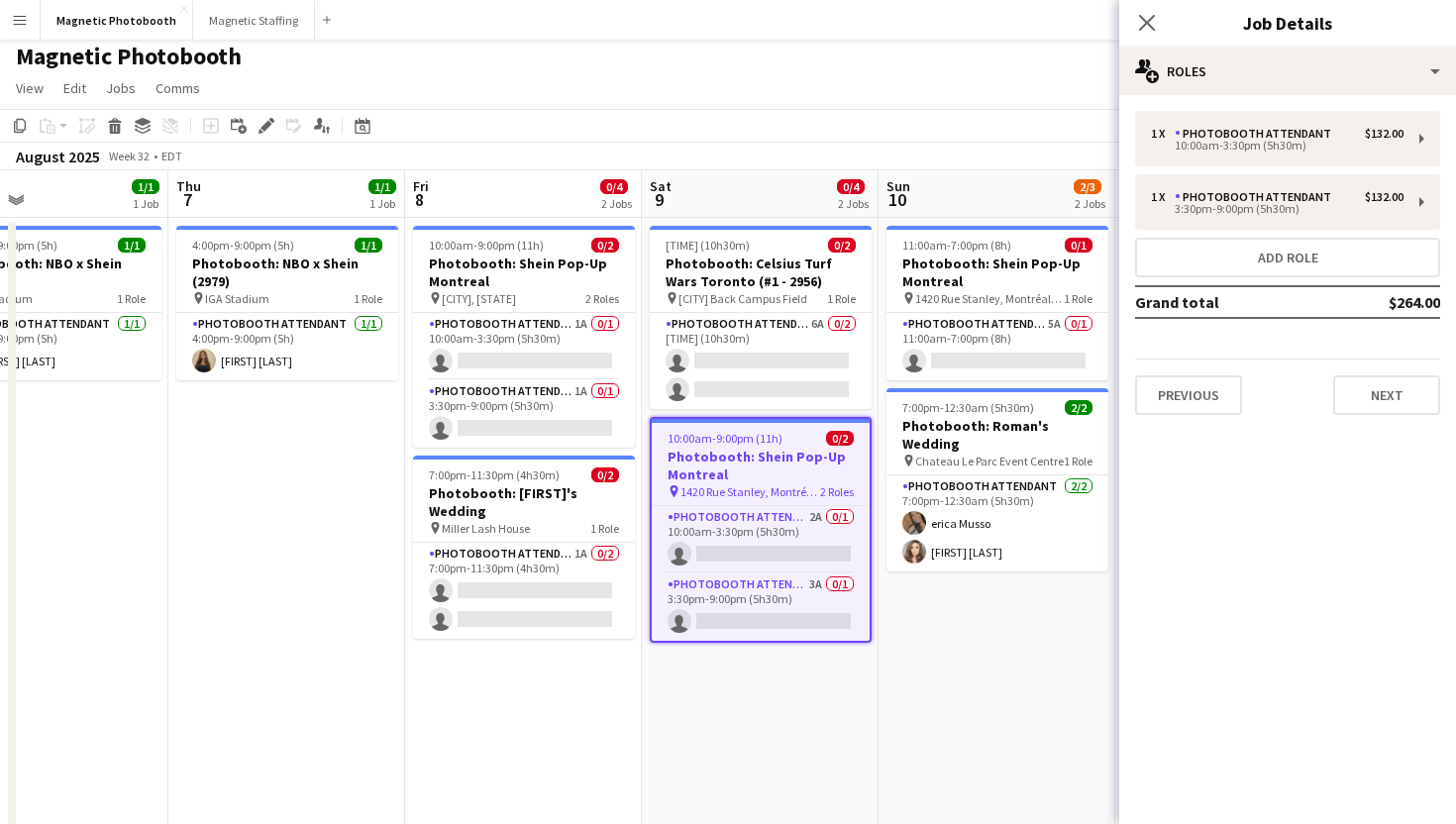 click on "Photobooth: Shein Pop-Up Montreal" at bounding box center [761, 465] 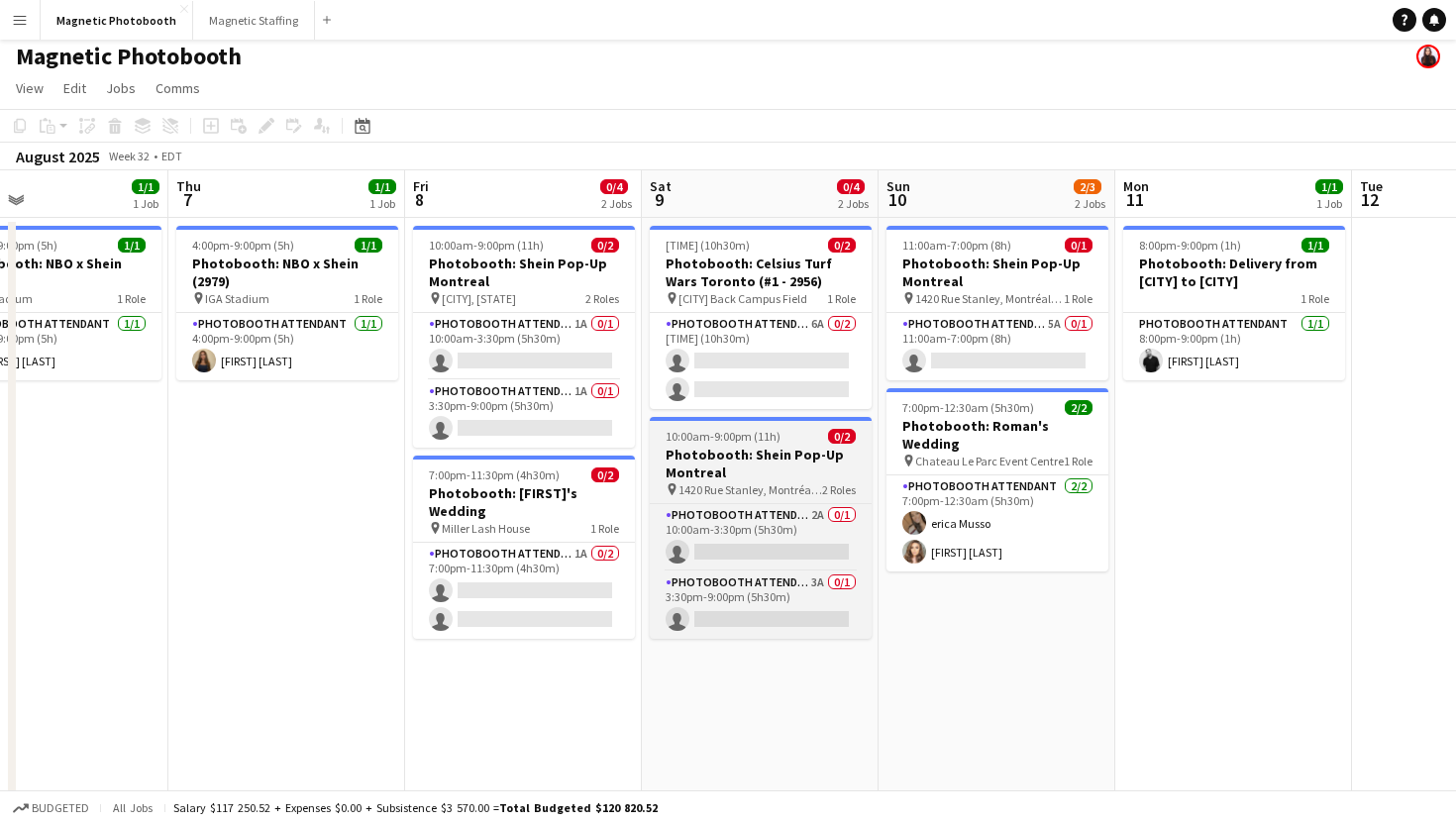 click on "Photobooth: Shein Pop-Up Montreal" at bounding box center (761, 464) 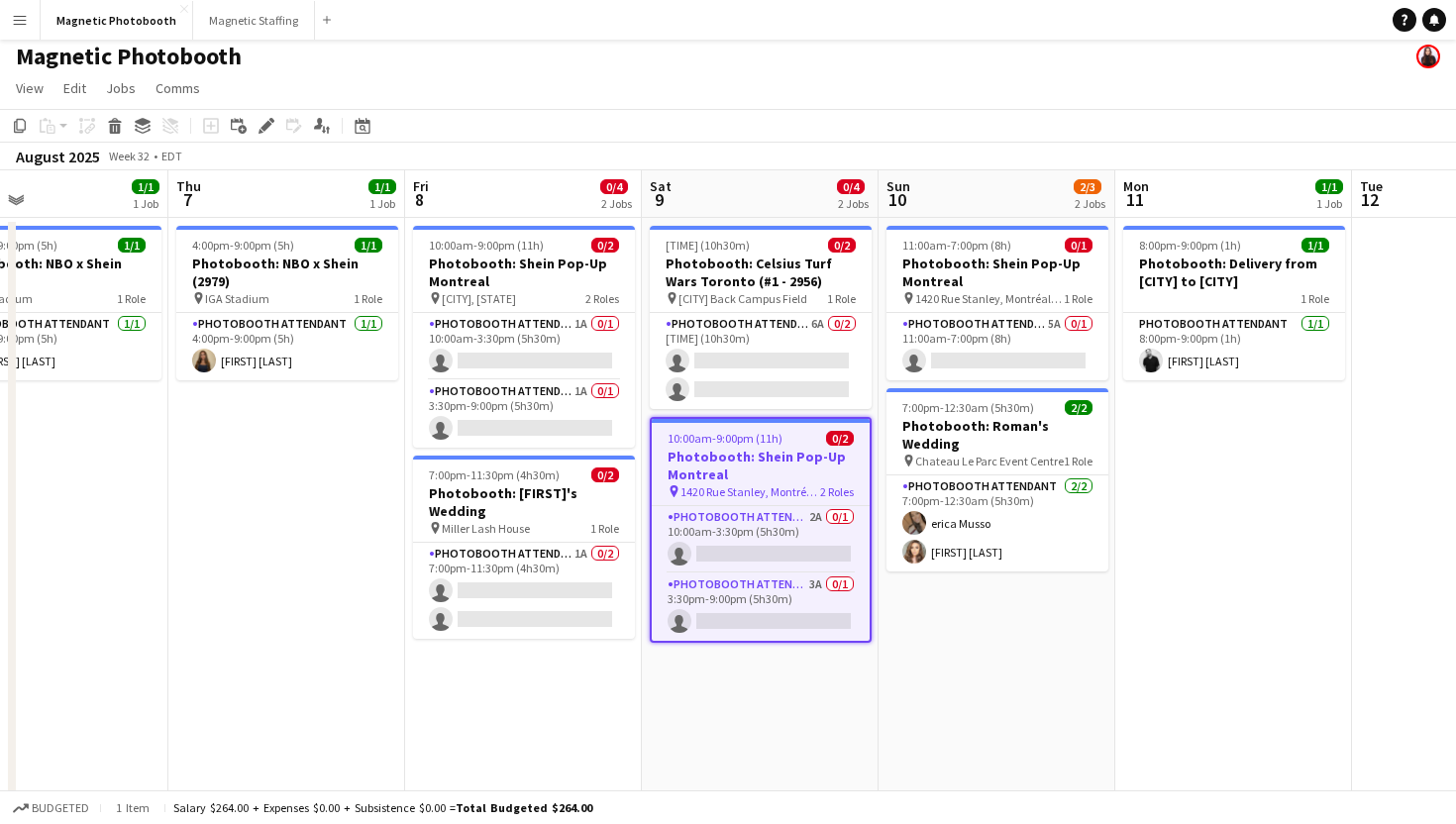 click on "Add job
Add linked Job
Edit
Edit linked Job
Applicants" 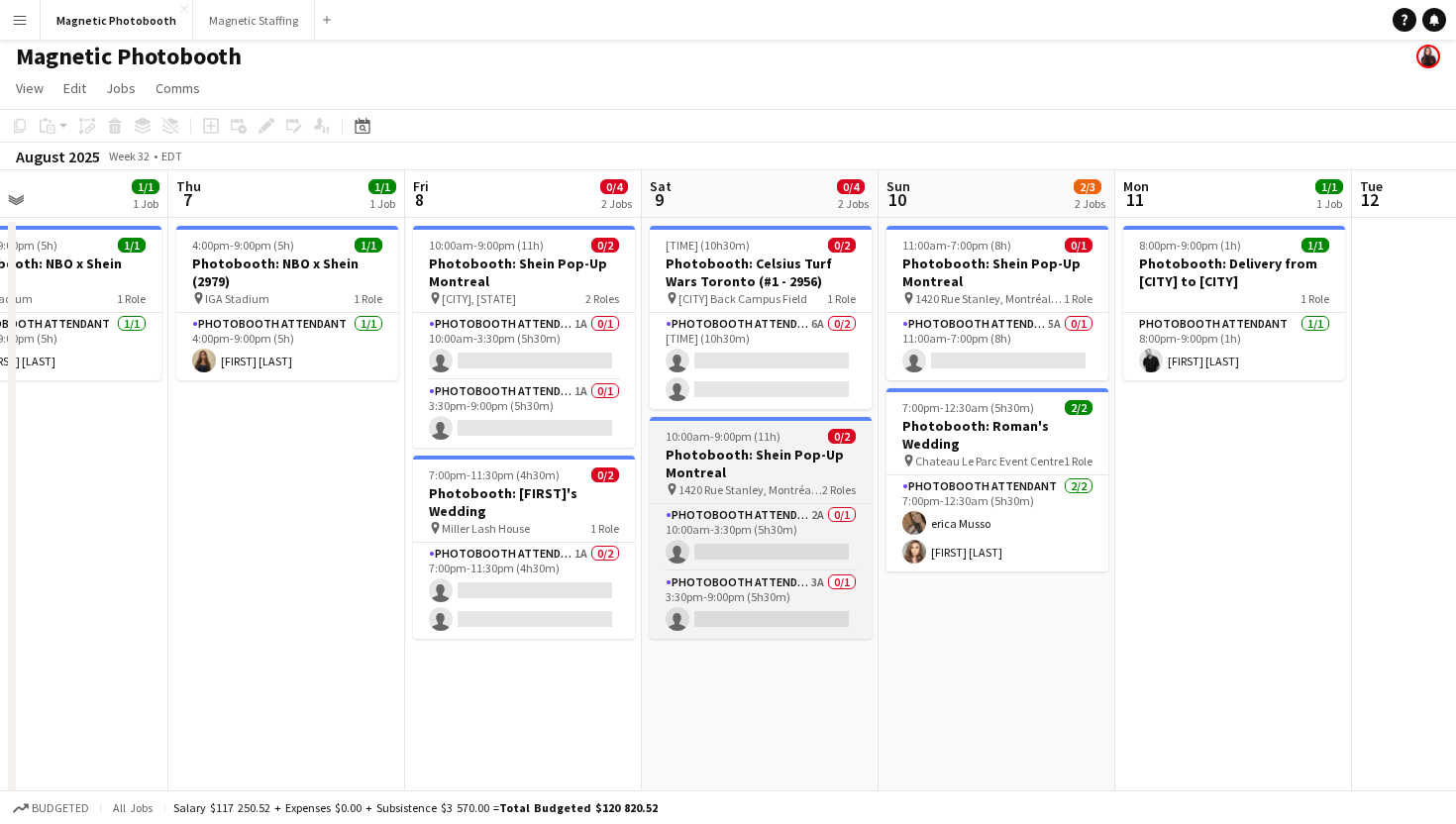 click on "Photobooth: Shein Pop-Up Montreal" at bounding box center (761, 464) 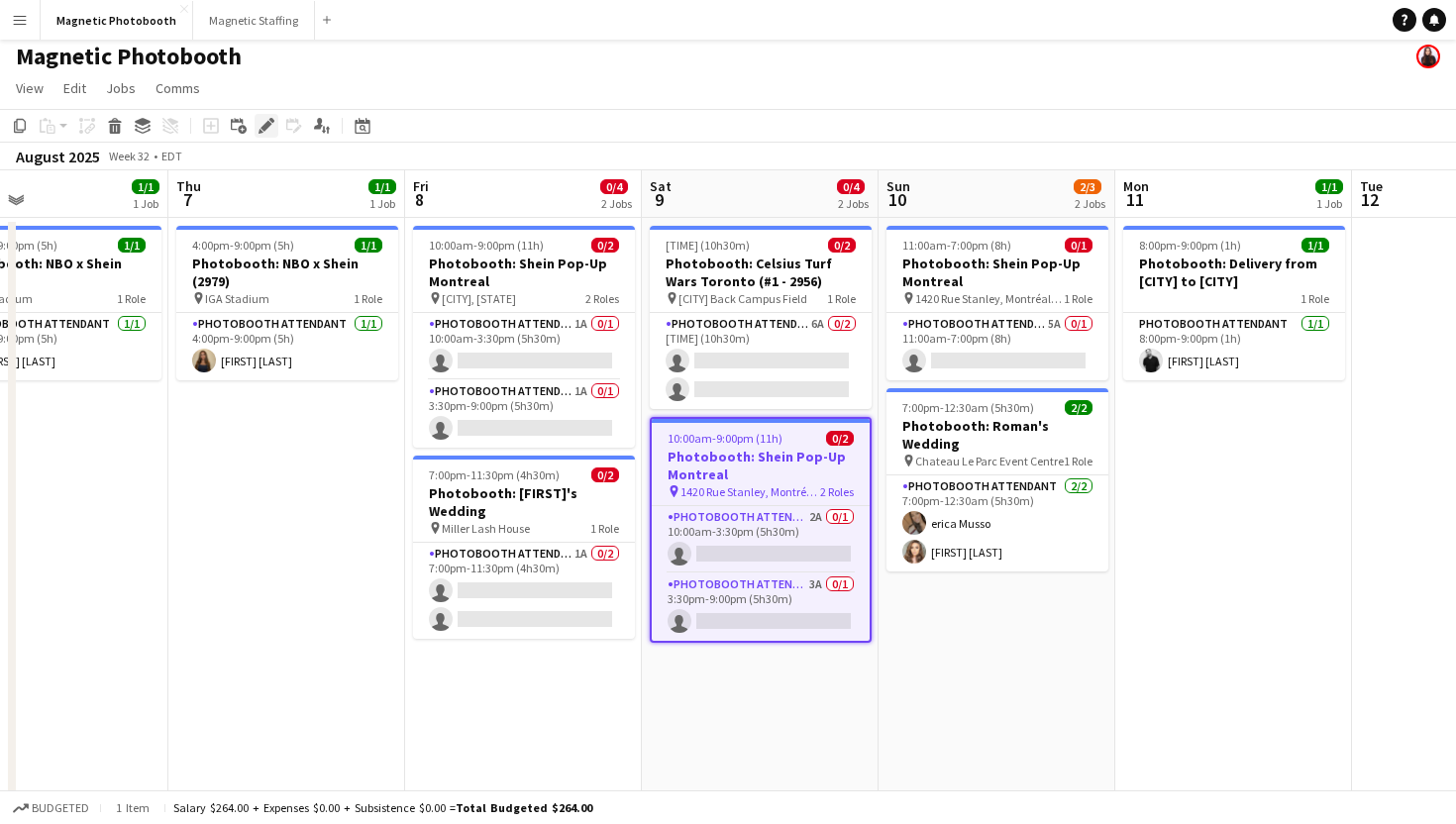 click 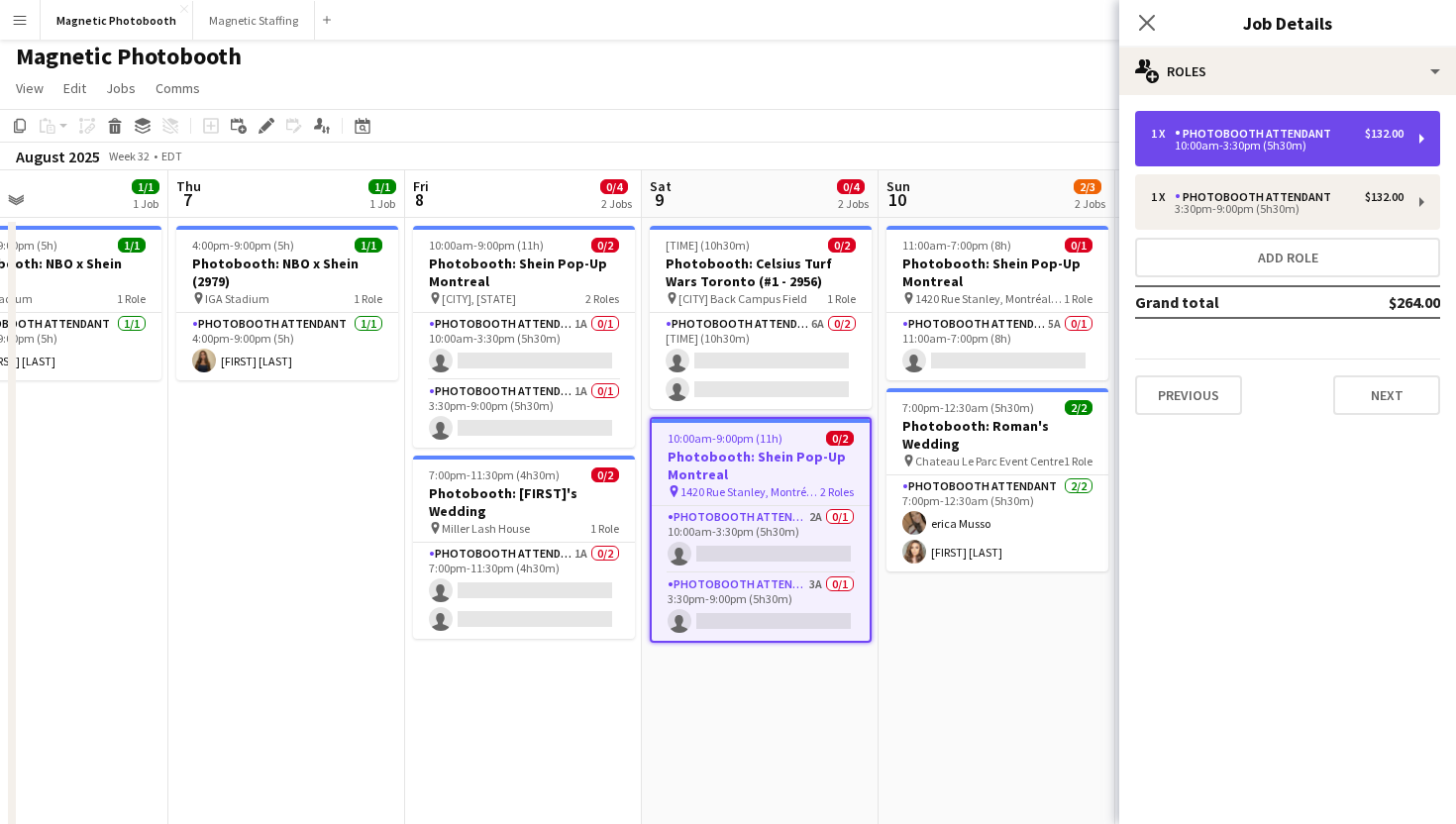 click on "1 x   Photobooth Attendant    $132.00   [TIME] (5h30m)" at bounding box center (1288, 139) 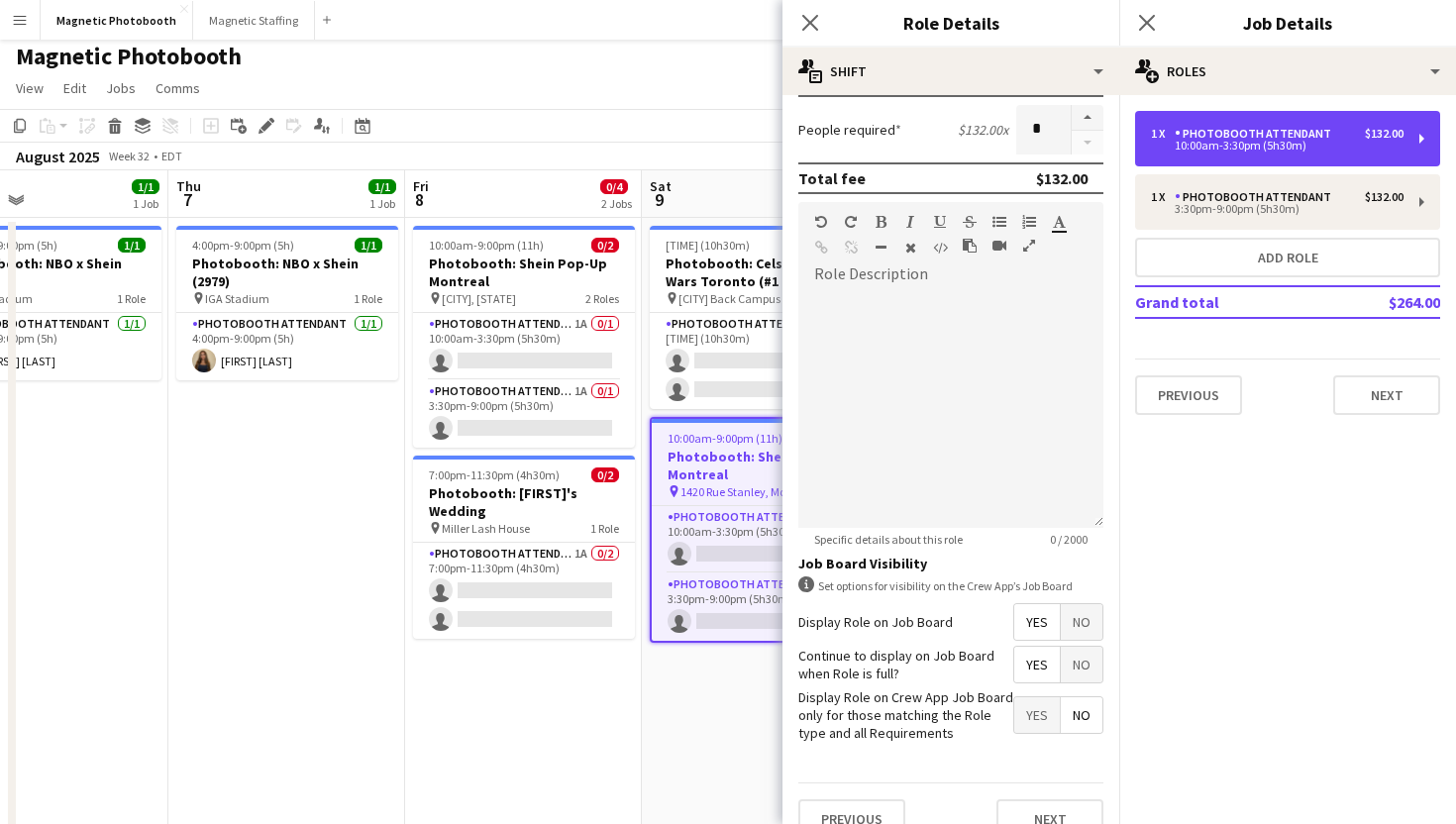 scroll, scrollTop: 517, scrollLeft: 0, axis: vertical 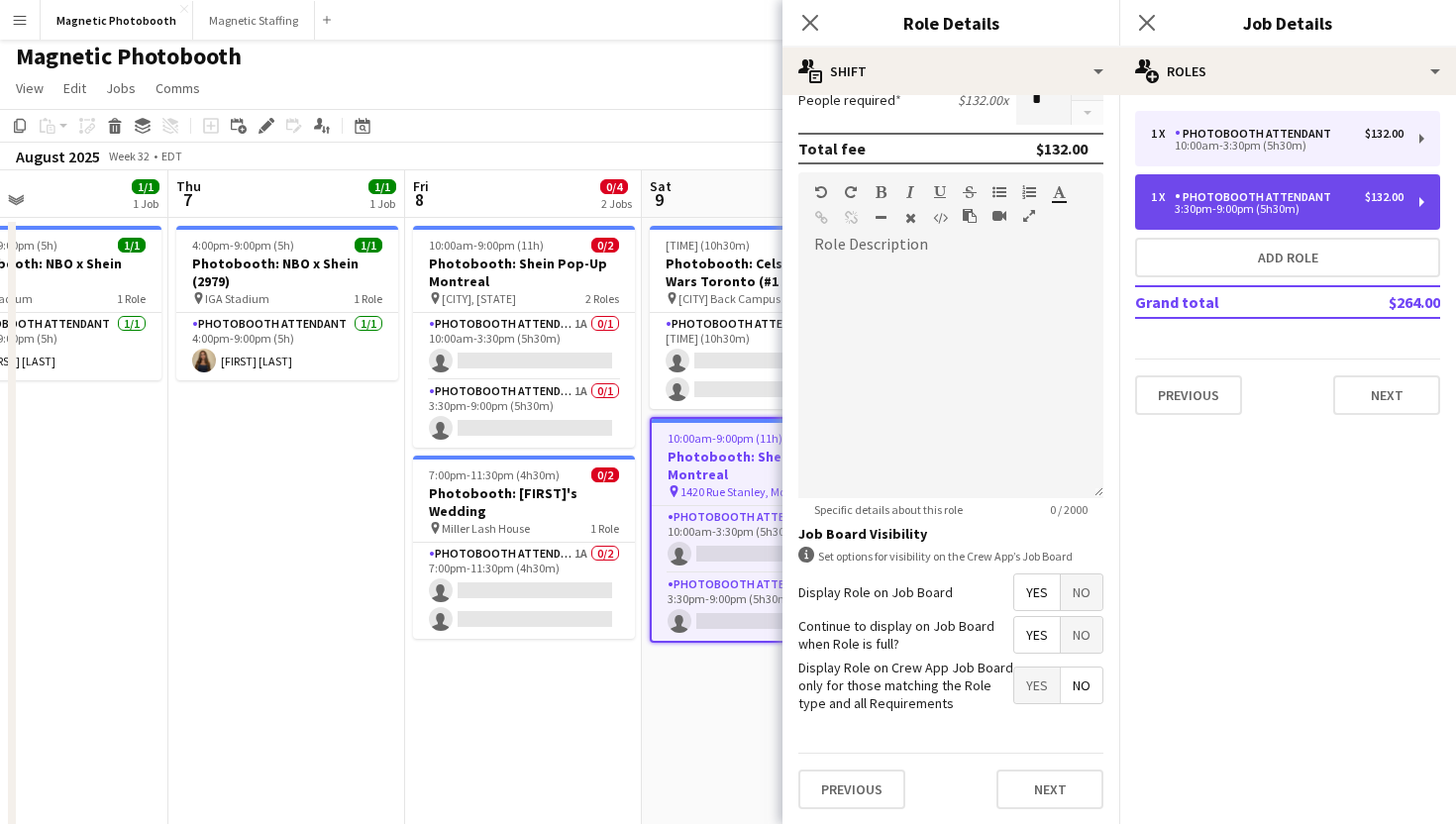 click on "1 x   Photobooth Attendant    $132.00   [TIME] (5h30m)" at bounding box center [1288, 202] 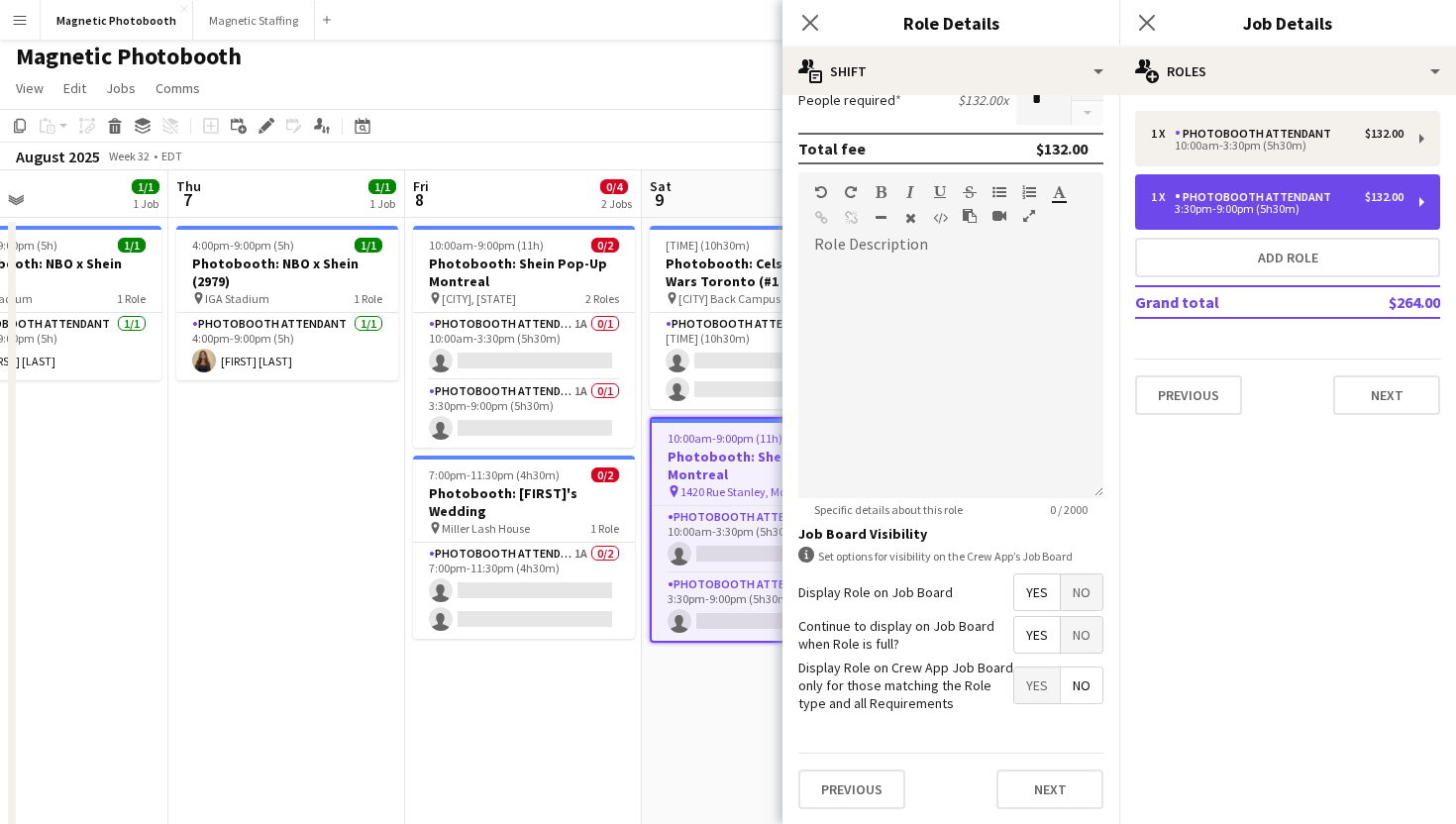 type on "*****" 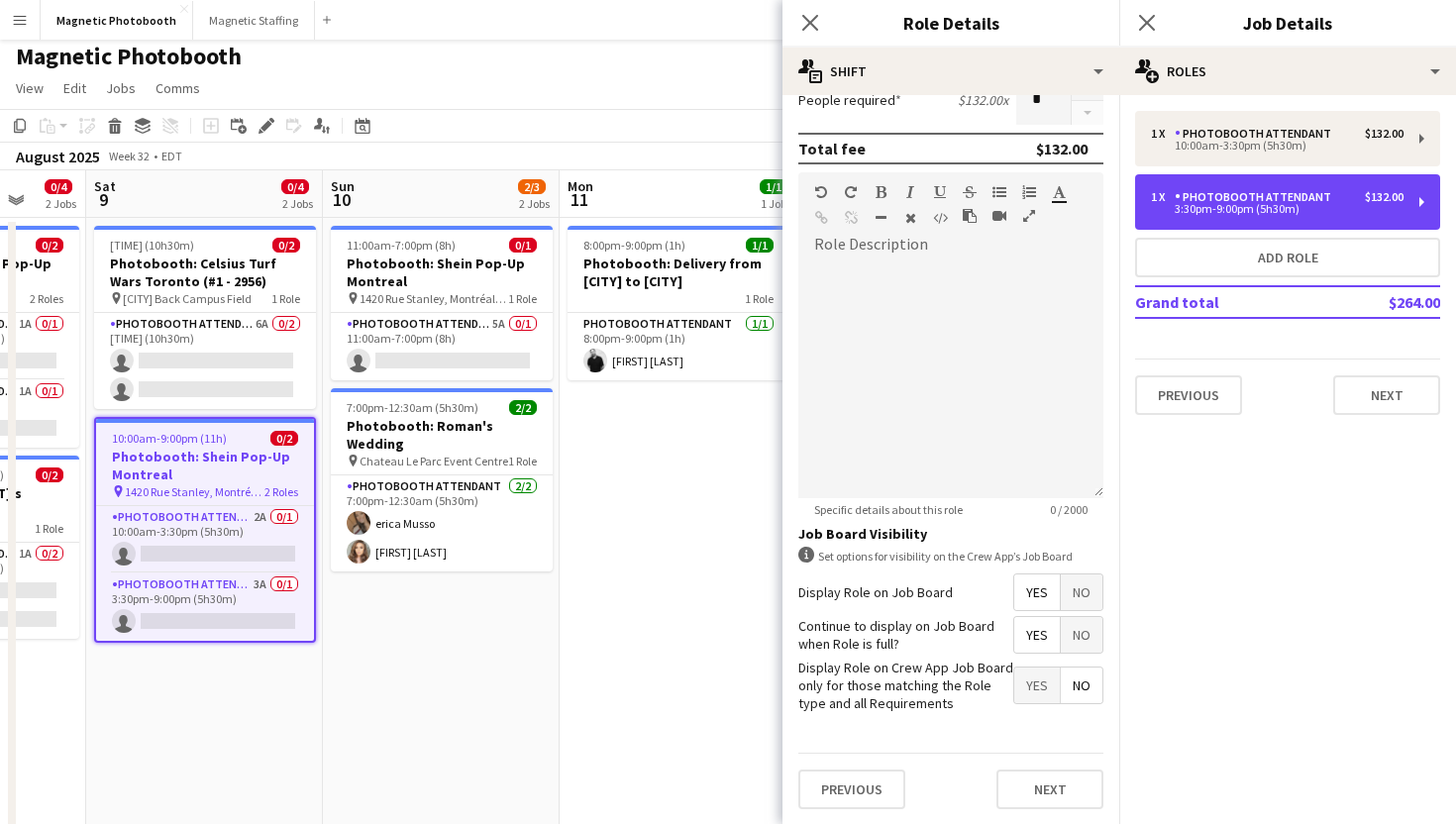 scroll, scrollTop: 0, scrollLeft: 631, axis: horizontal 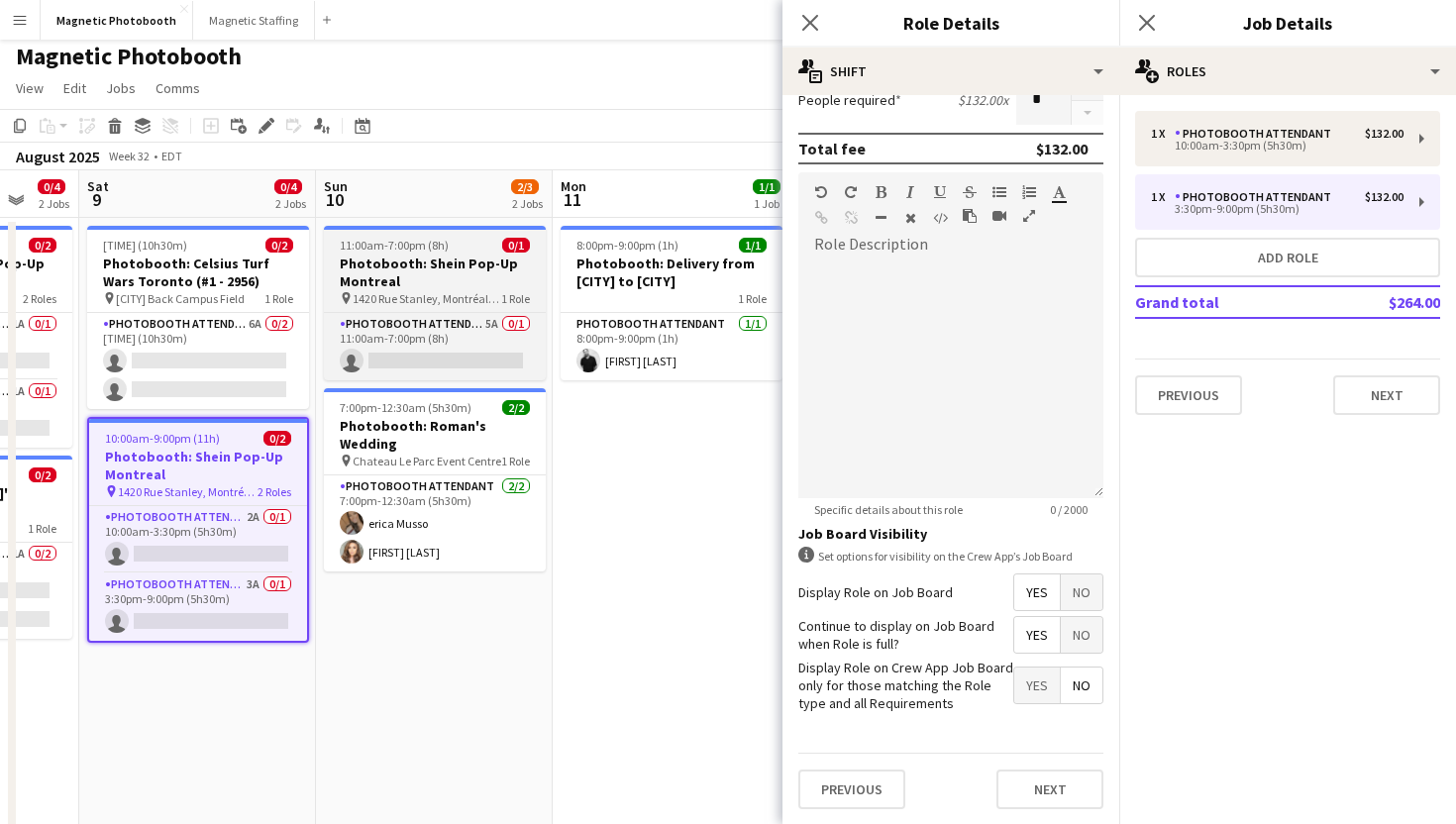 click on "Photobooth: Shein Pop-Up Montreal" at bounding box center [435, 272] 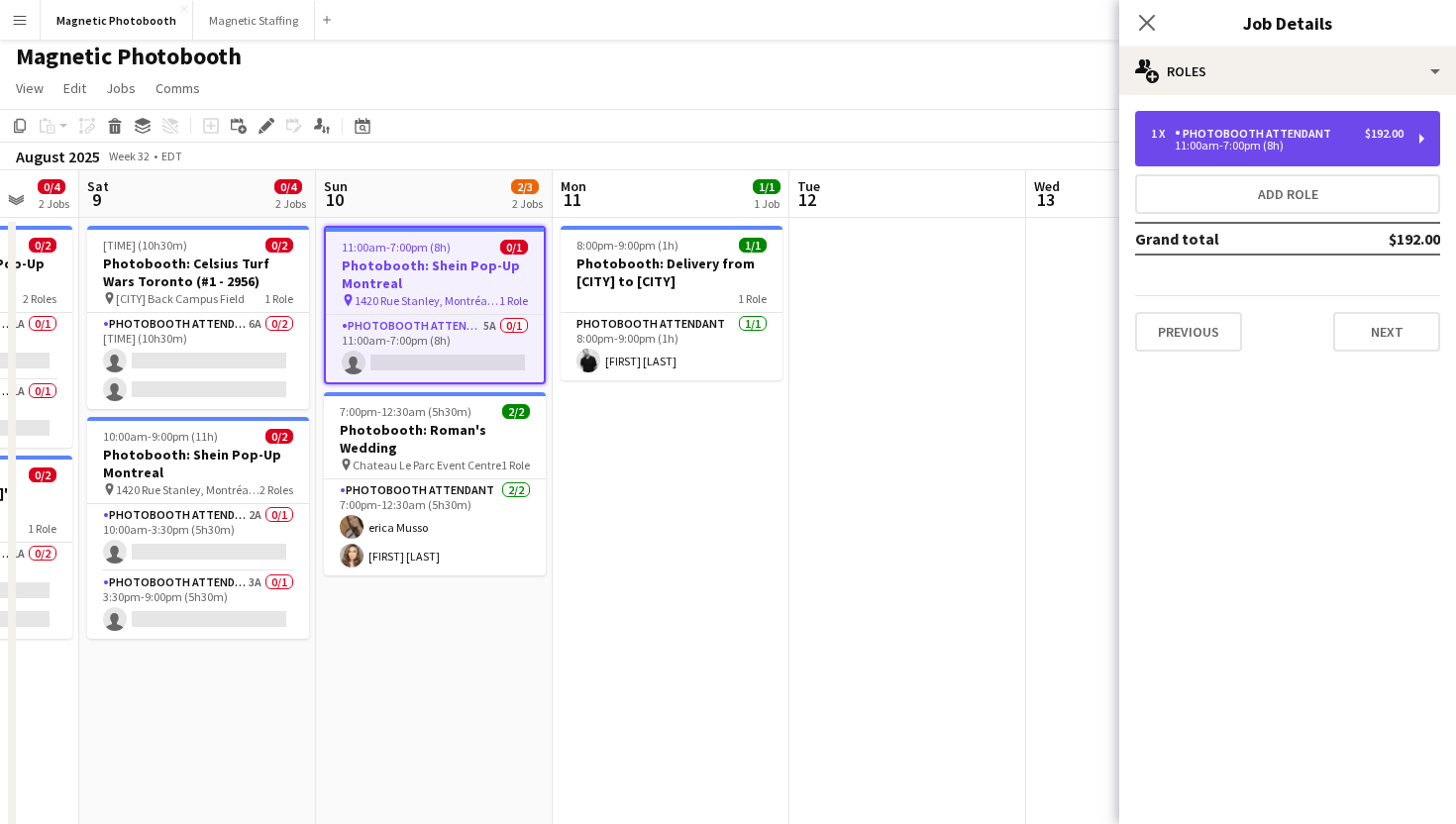 click on "1 x   Photobooth Attendant    $192.00   [TIME] (8h)" at bounding box center [1288, 139] 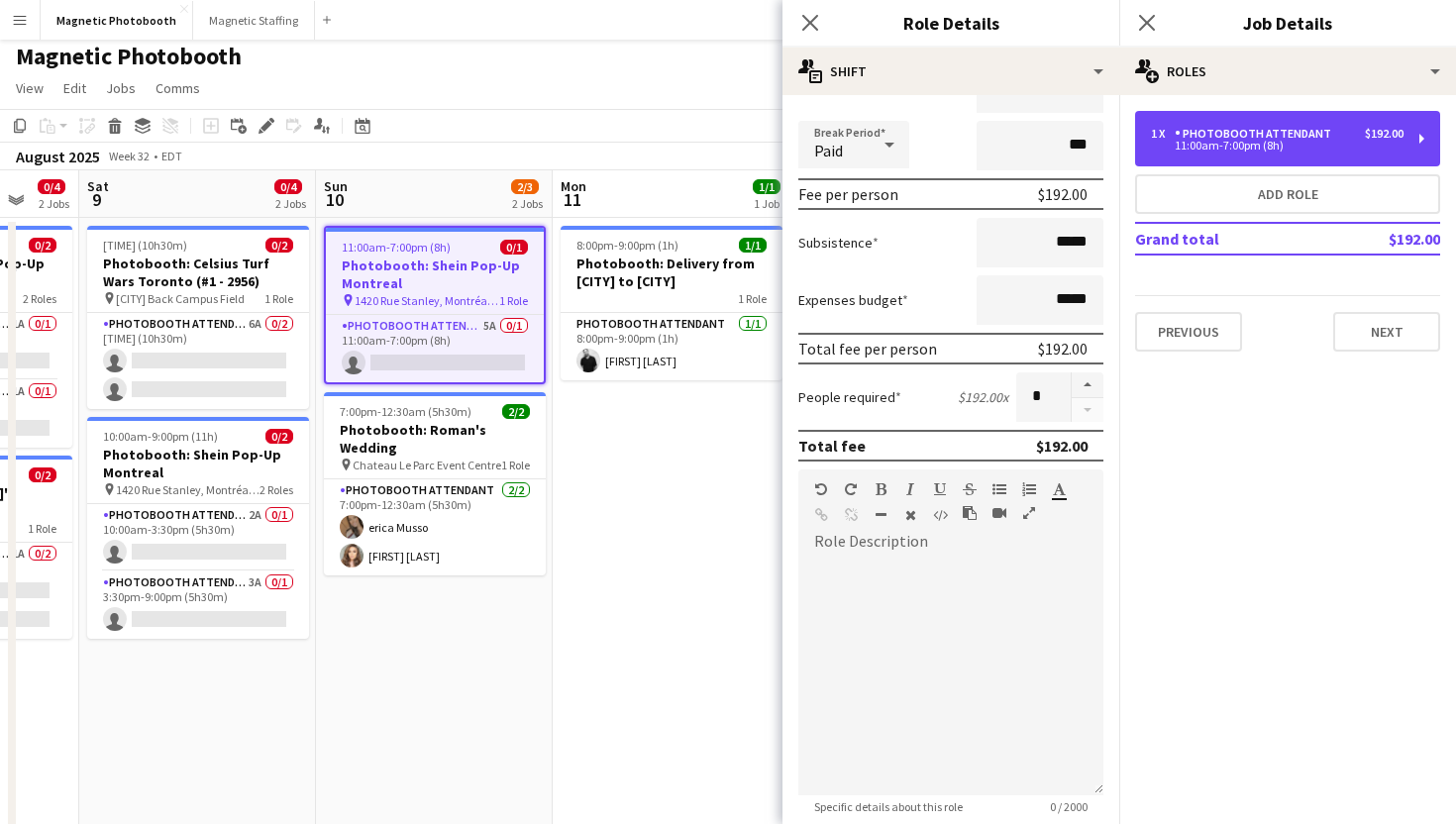 scroll, scrollTop: 517, scrollLeft: 0, axis: vertical 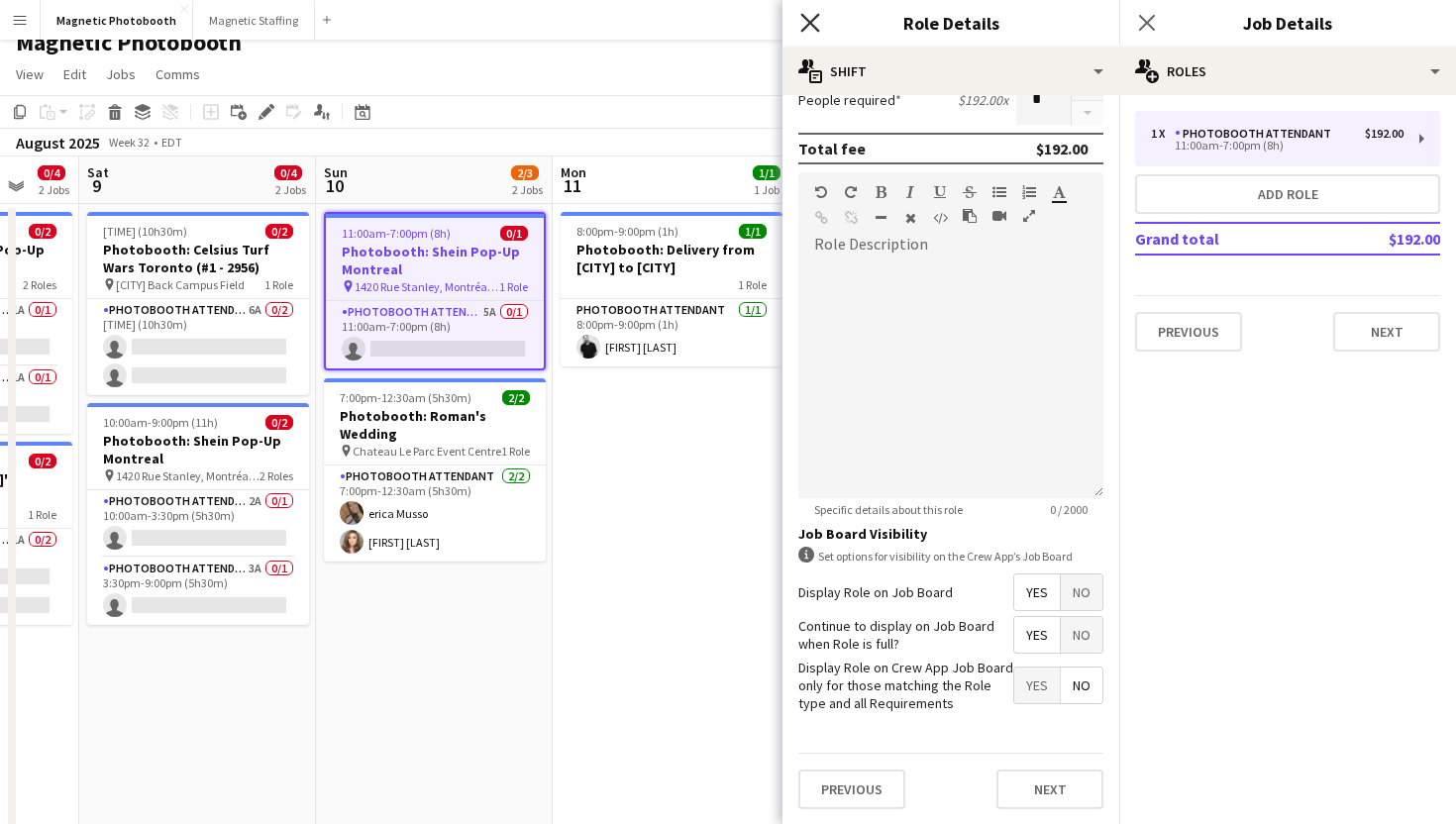 click 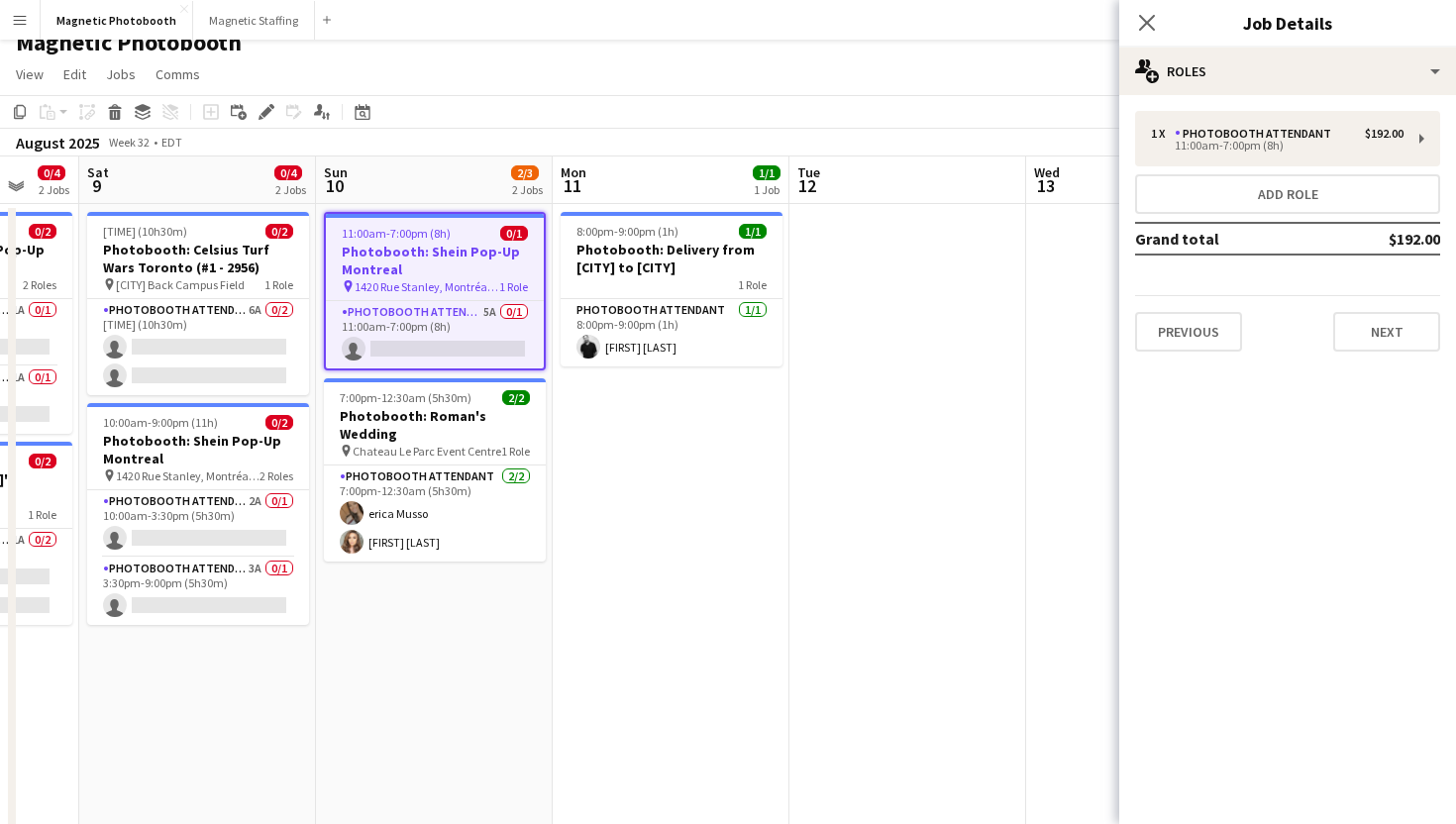 click on "Photobooth: Shein Pop-Up Montreal" at bounding box center (435, 260) 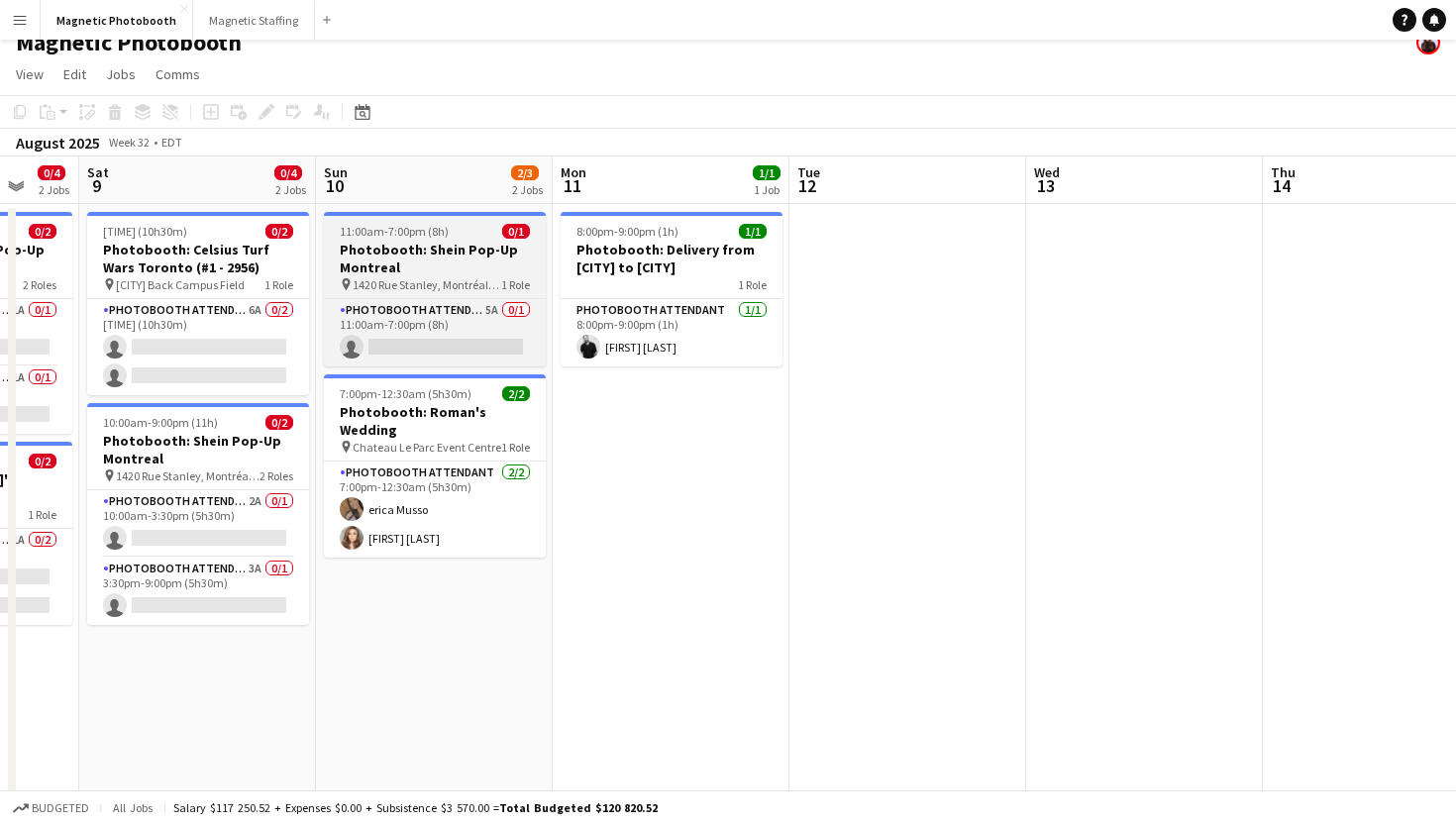 click on "Photobooth: Shein Pop-Up Montreal" at bounding box center [435, 258] 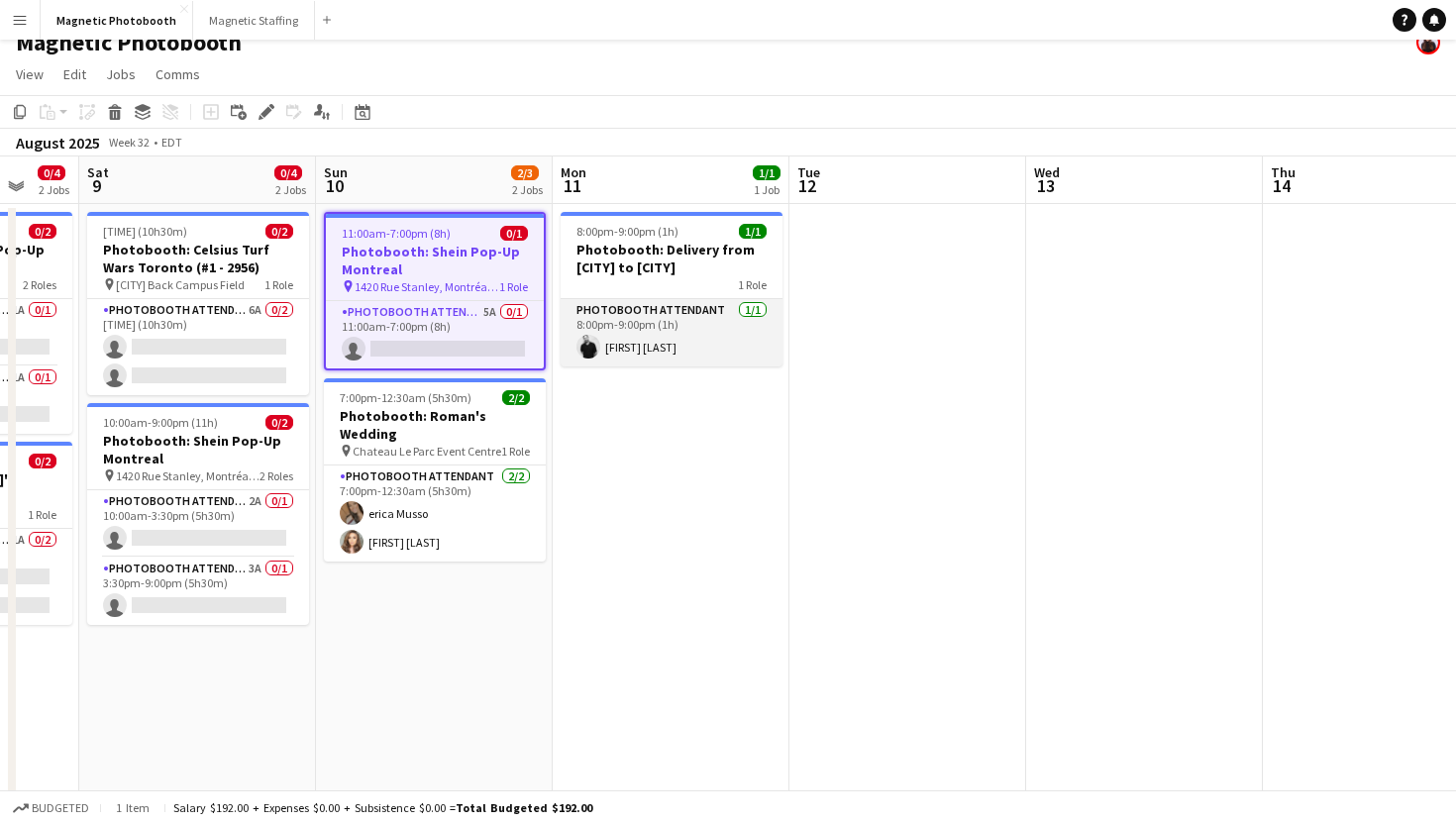 scroll, scrollTop: 21, scrollLeft: 0, axis: vertical 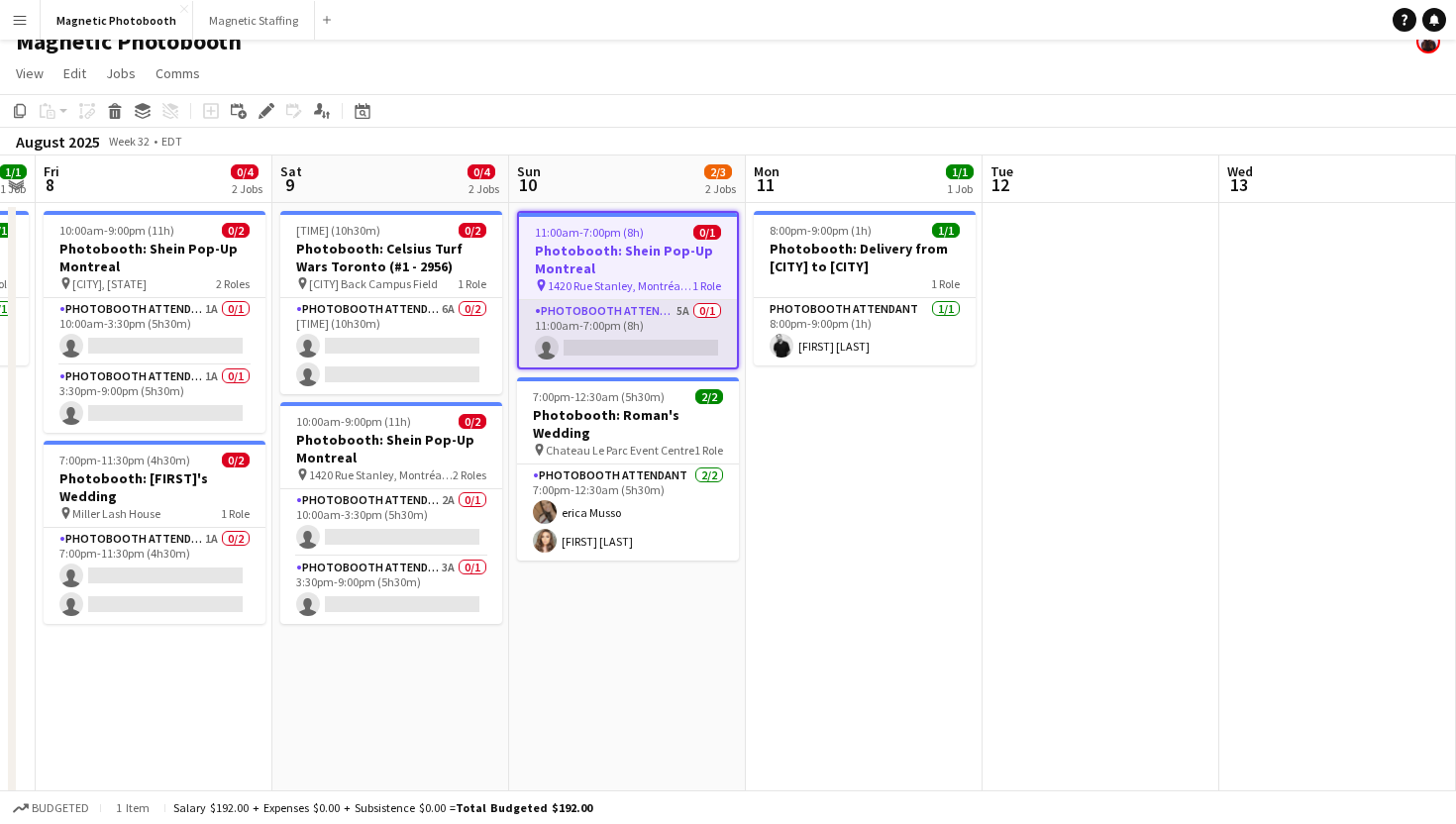 click on "Photobooth Attendant    5A   0/1   11:00am-7:00pm (8h)
single-neutral-actions" at bounding box center [628, 334] 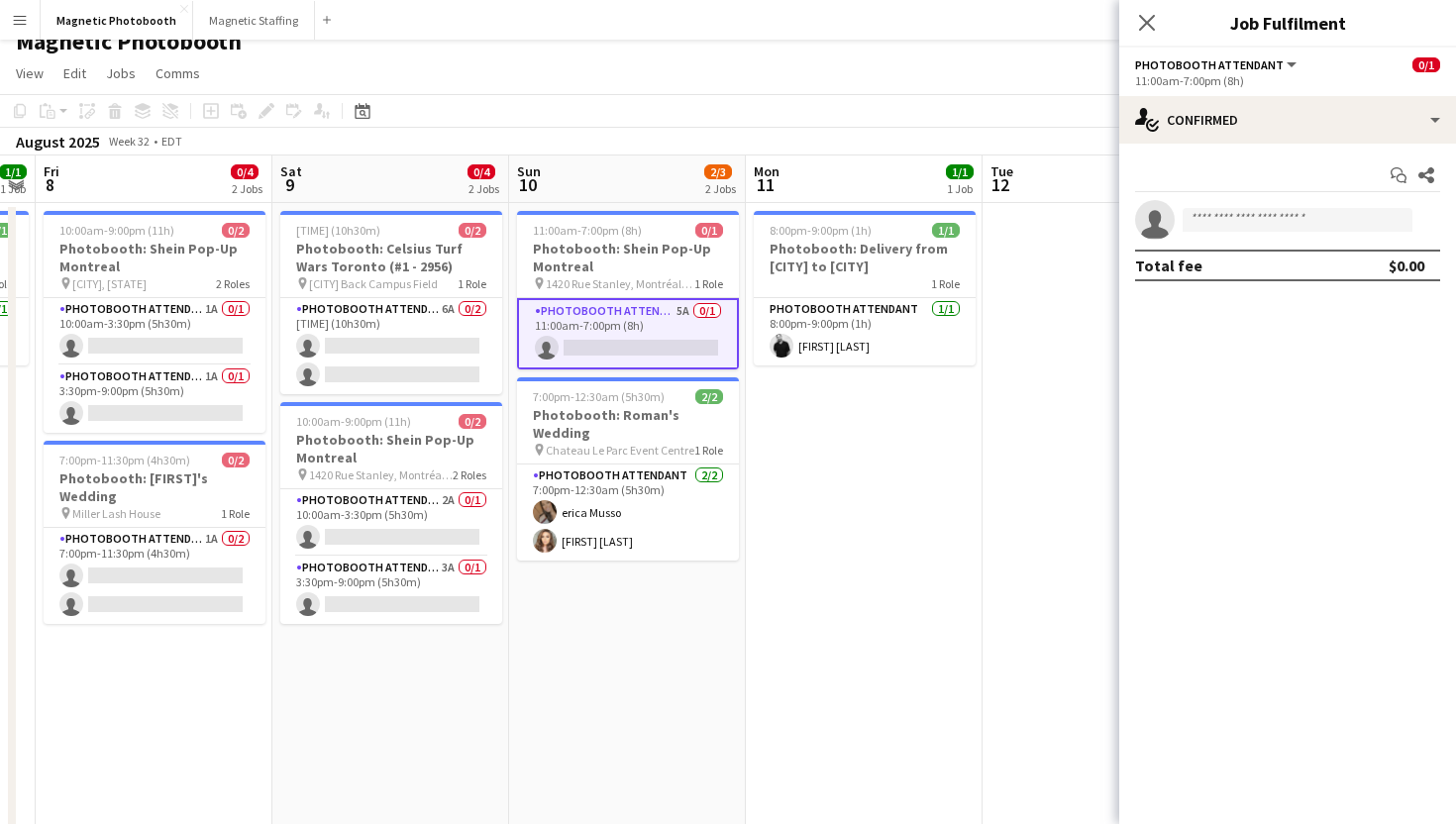 click on "Photobooth Attendant    All roles   Photobooth Attendant    0/1   11:00am-7:00pm (8h)" 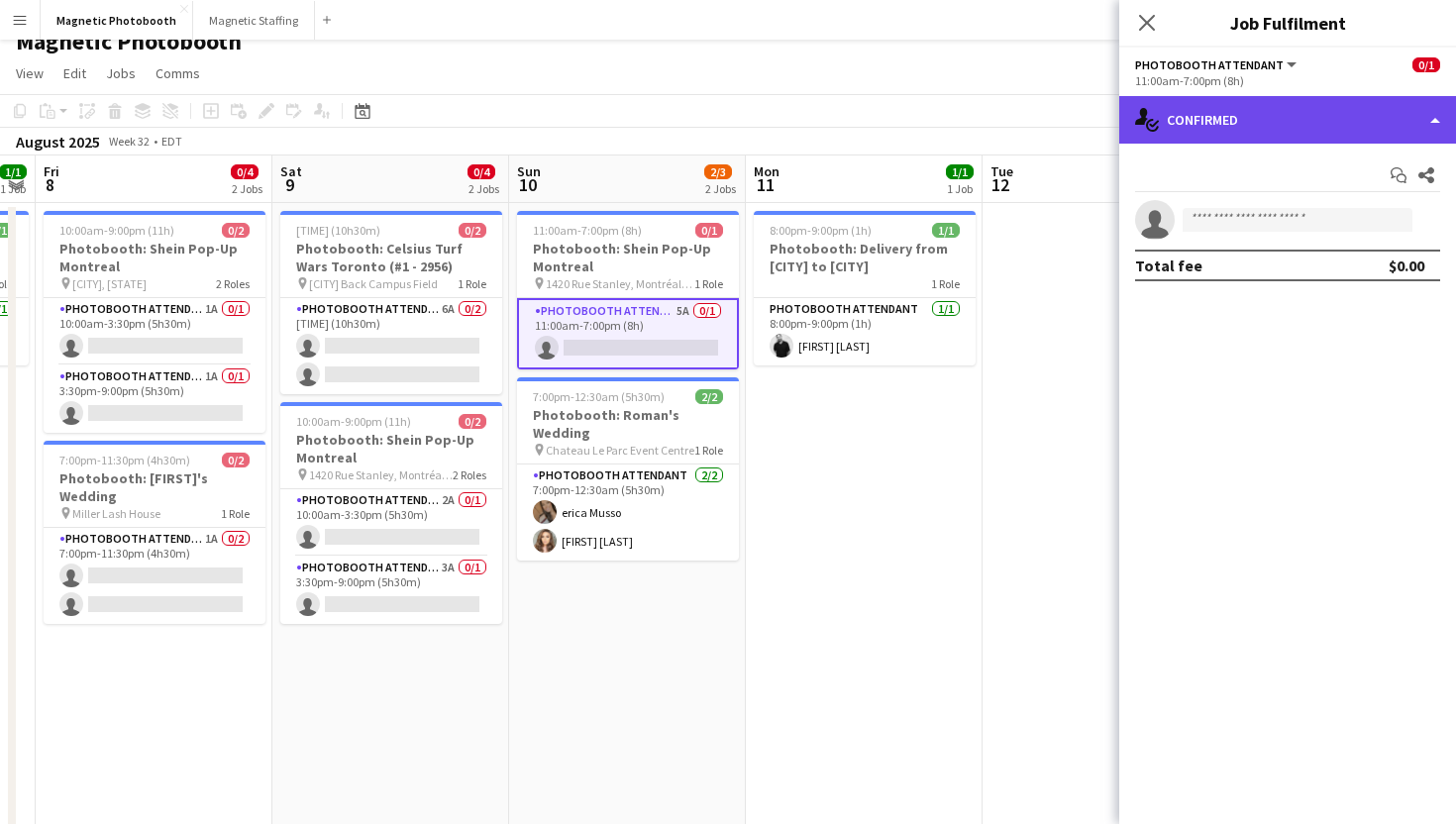 click on "single-neutral-actions-check-2
Confirmed" 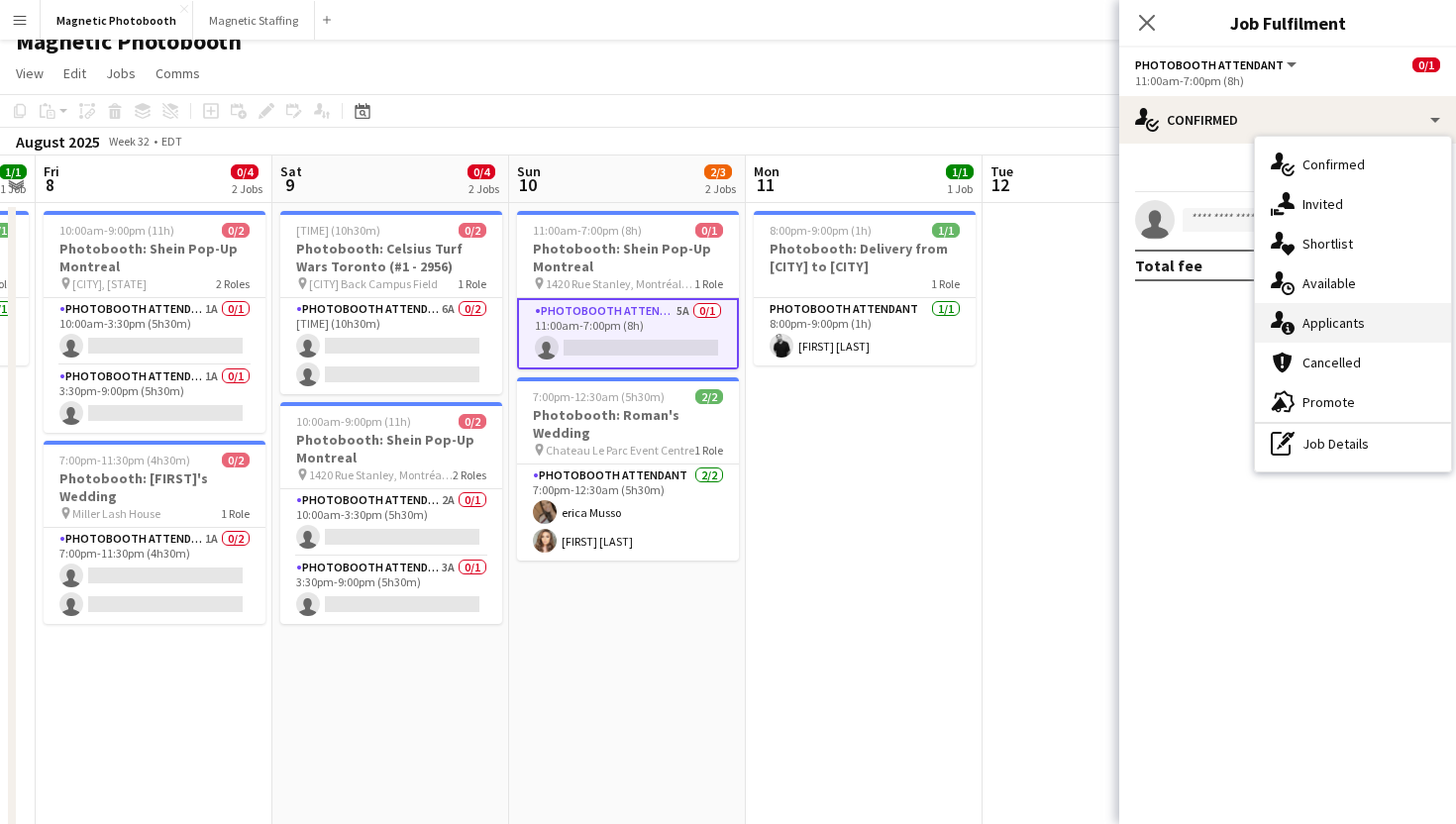 click on "single-neutral-actions-information
Applicants" at bounding box center (1353, 323) 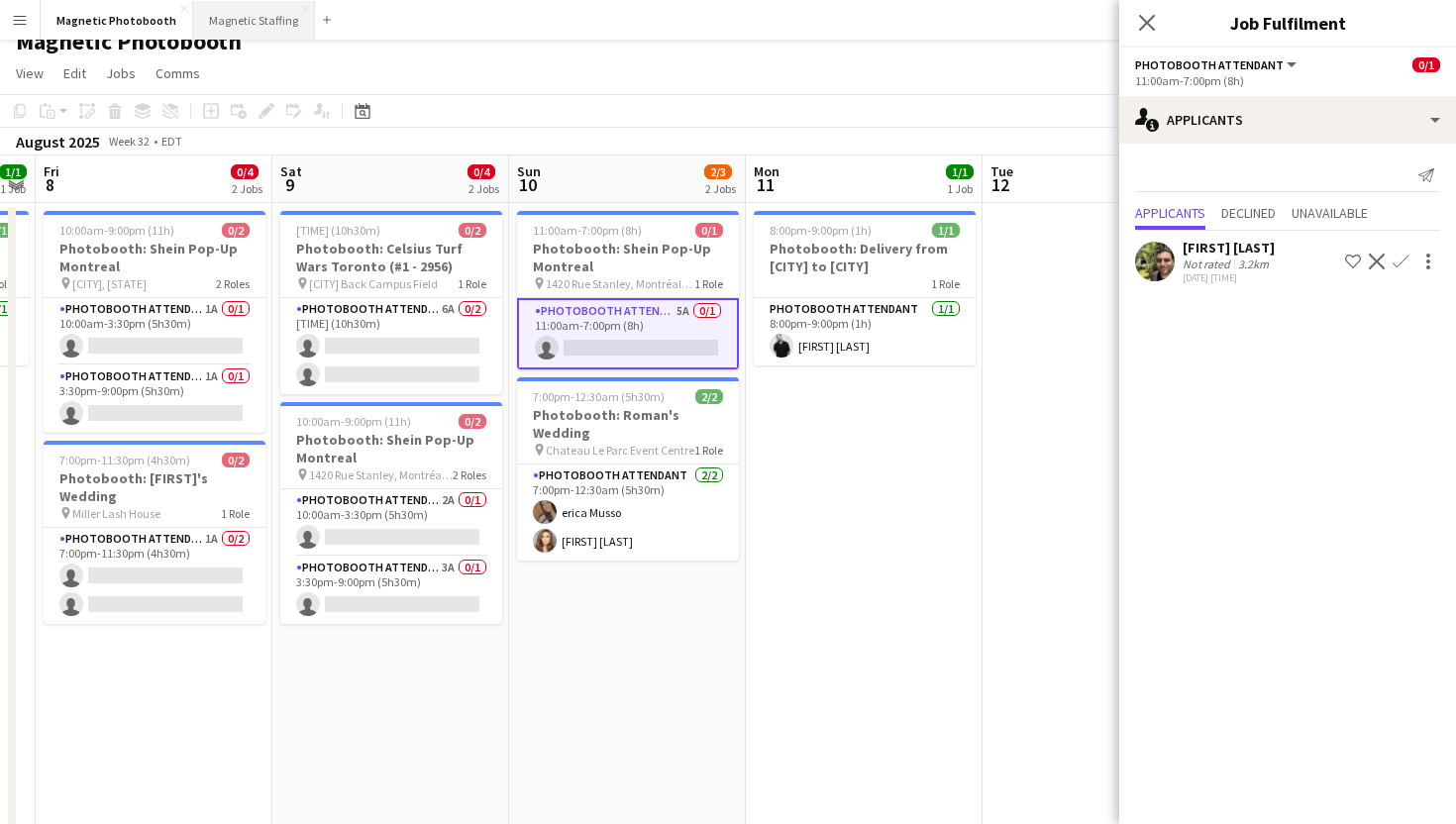 click on "Magnetic Staffing
Close" at bounding box center (254, 20) 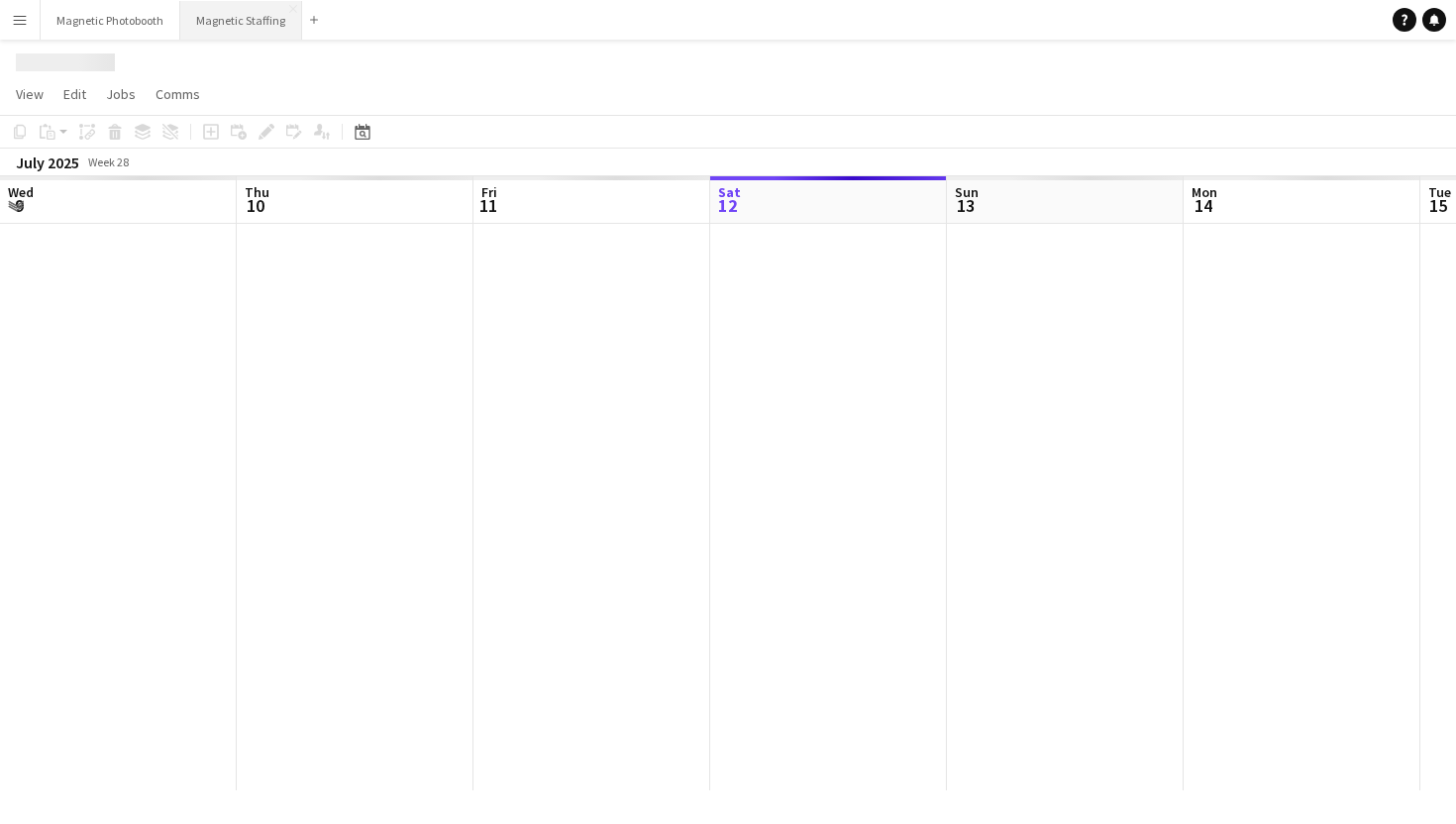 scroll, scrollTop: 0, scrollLeft: 0, axis: both 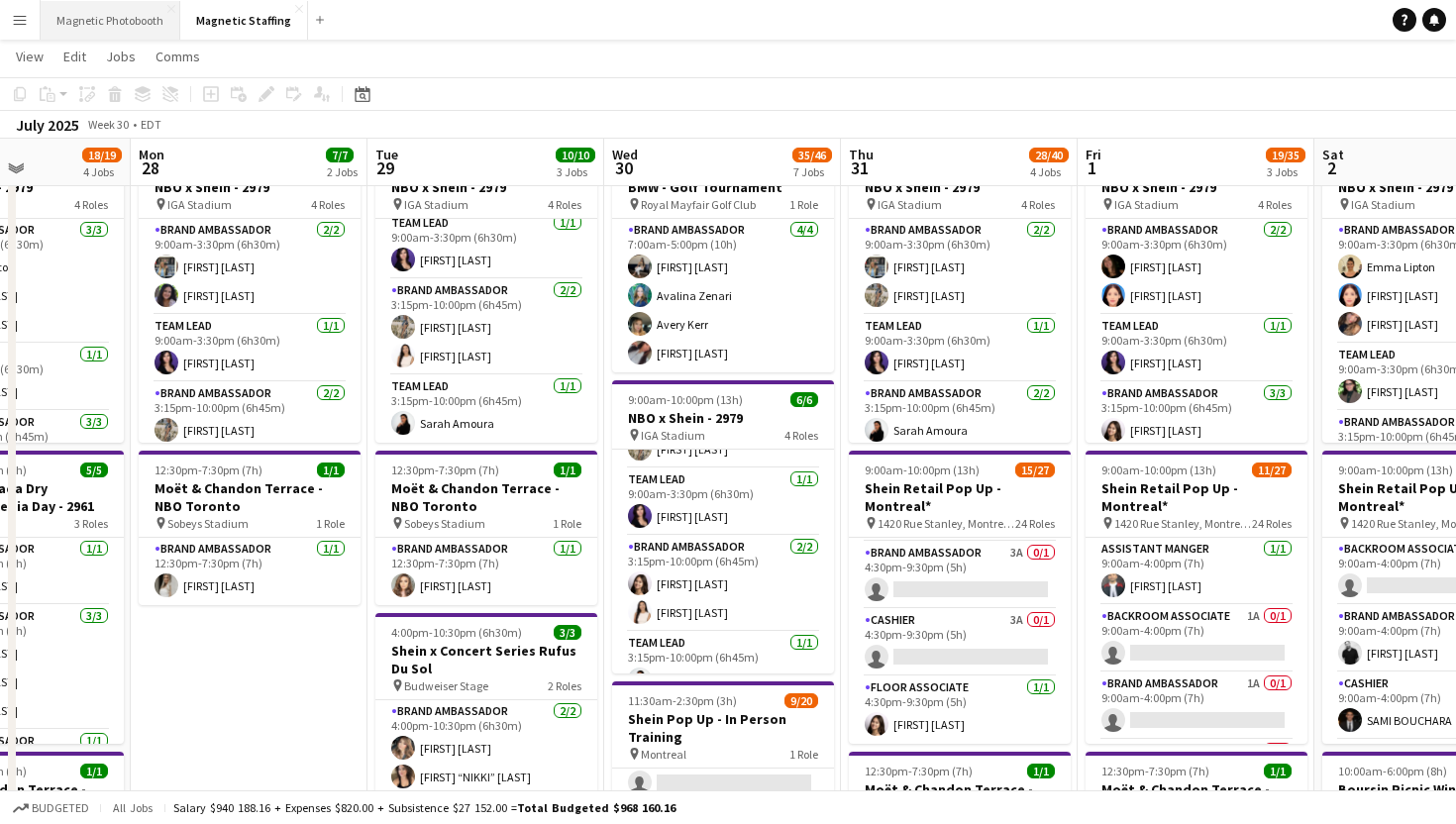 click on "Magnetic Photobooth
Close" at bounding box center (110, 20) 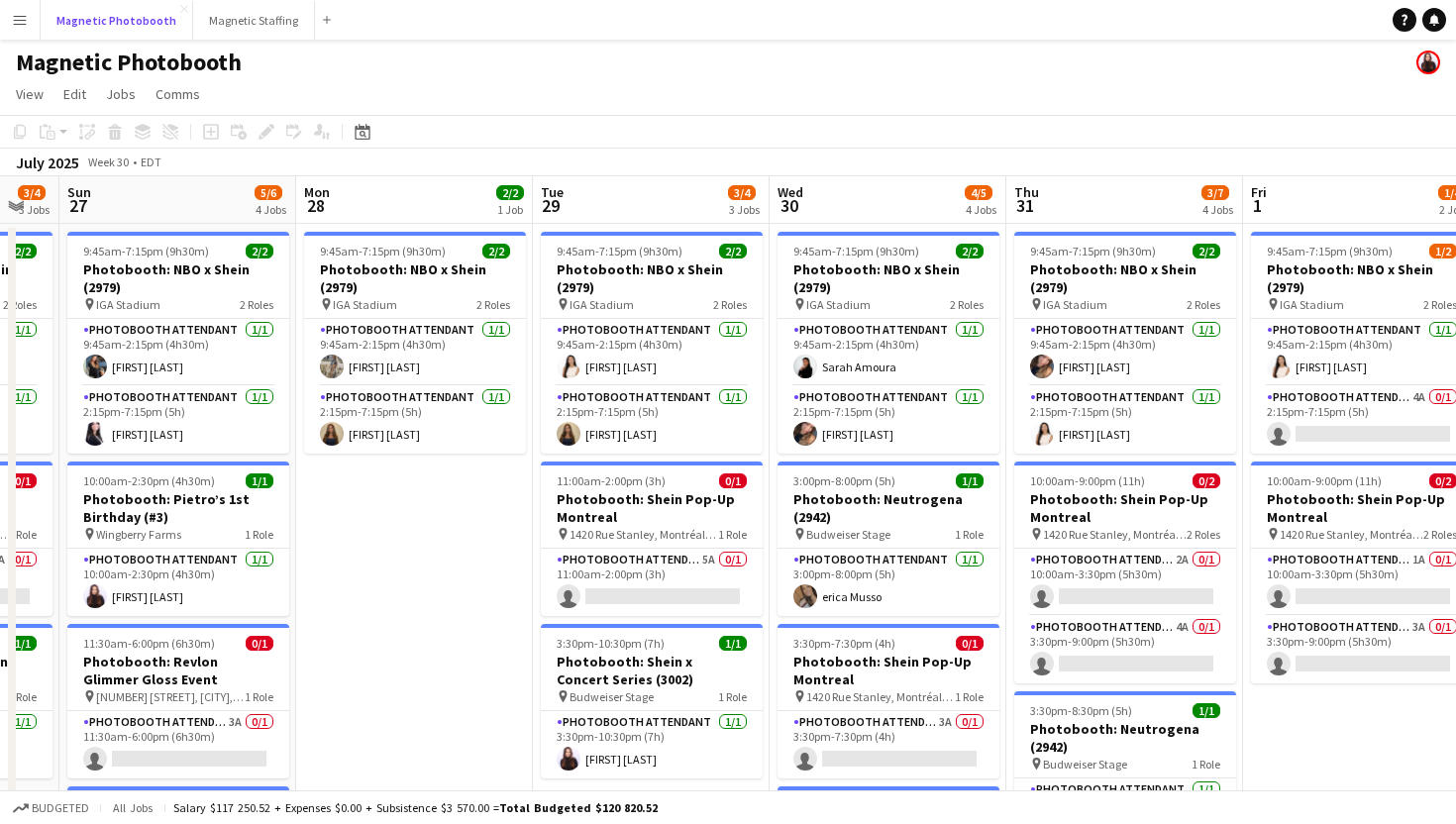 scroll, scrollTop: 0, scrollLeft: 655, axis: horizontal 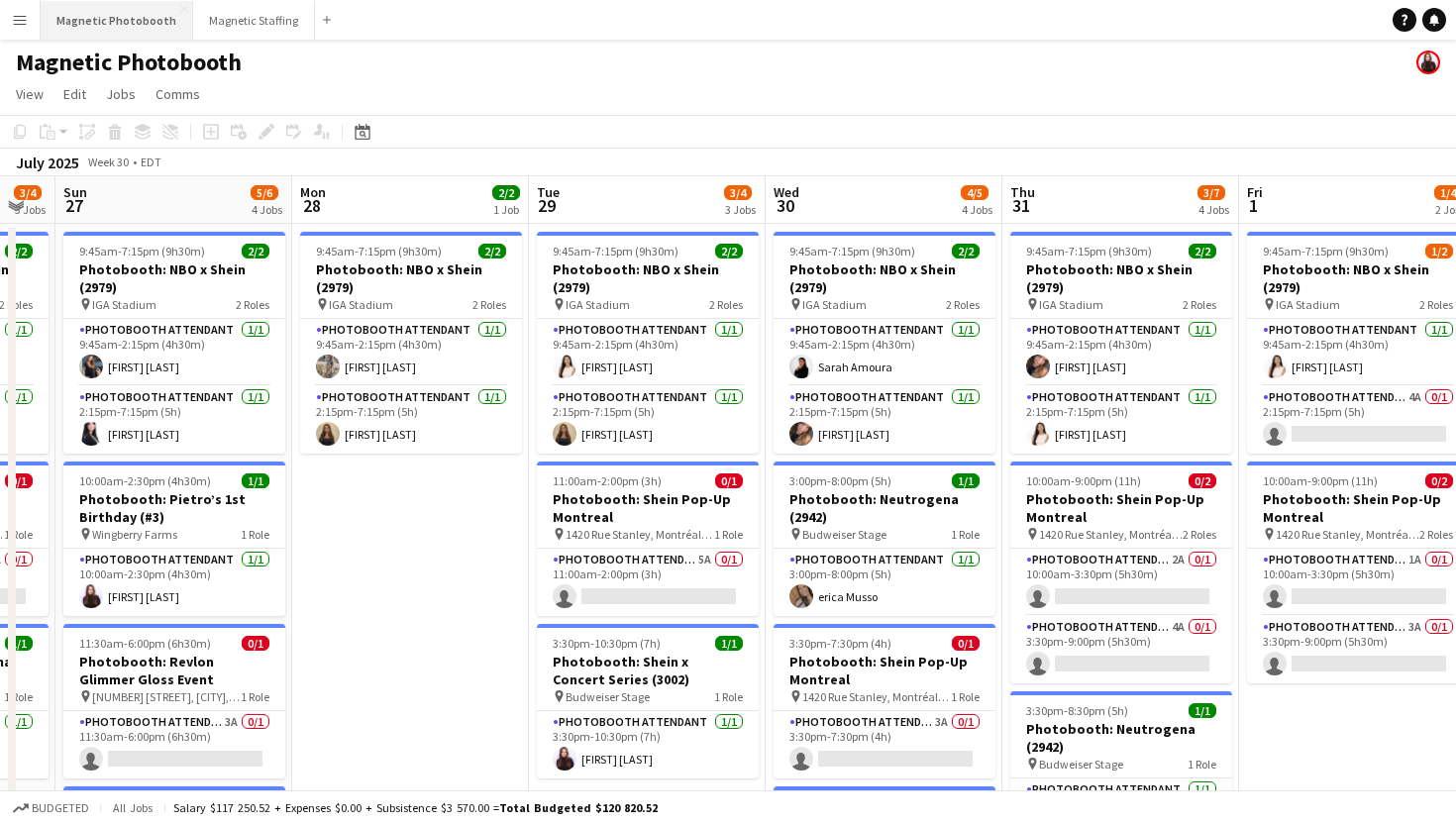 click on "Magnetic Photobooth
Close" at bounding box center (117, 20) 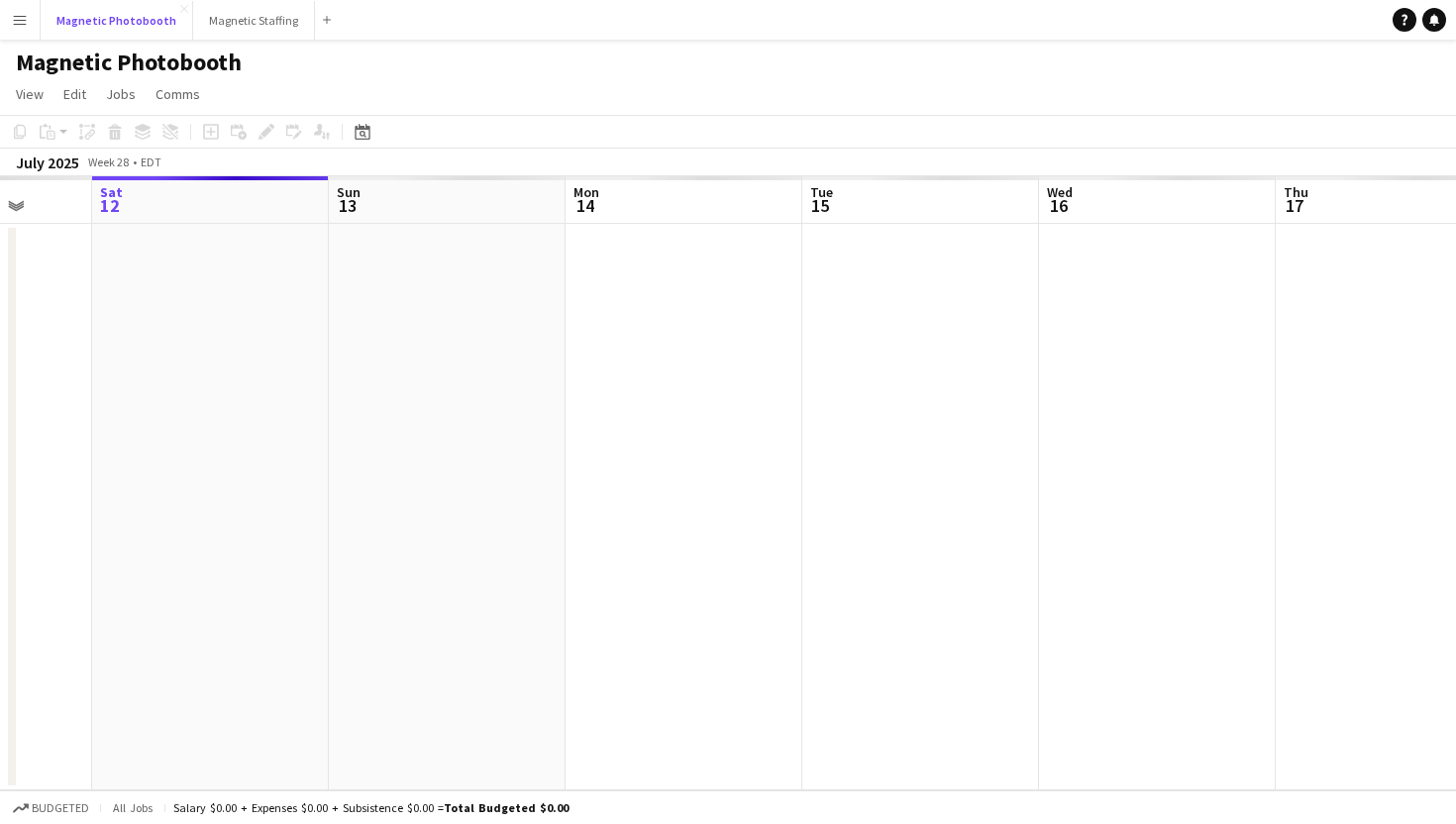 scroll, scrollTop: 0, scrollLeft: 639, axis: horizontal 